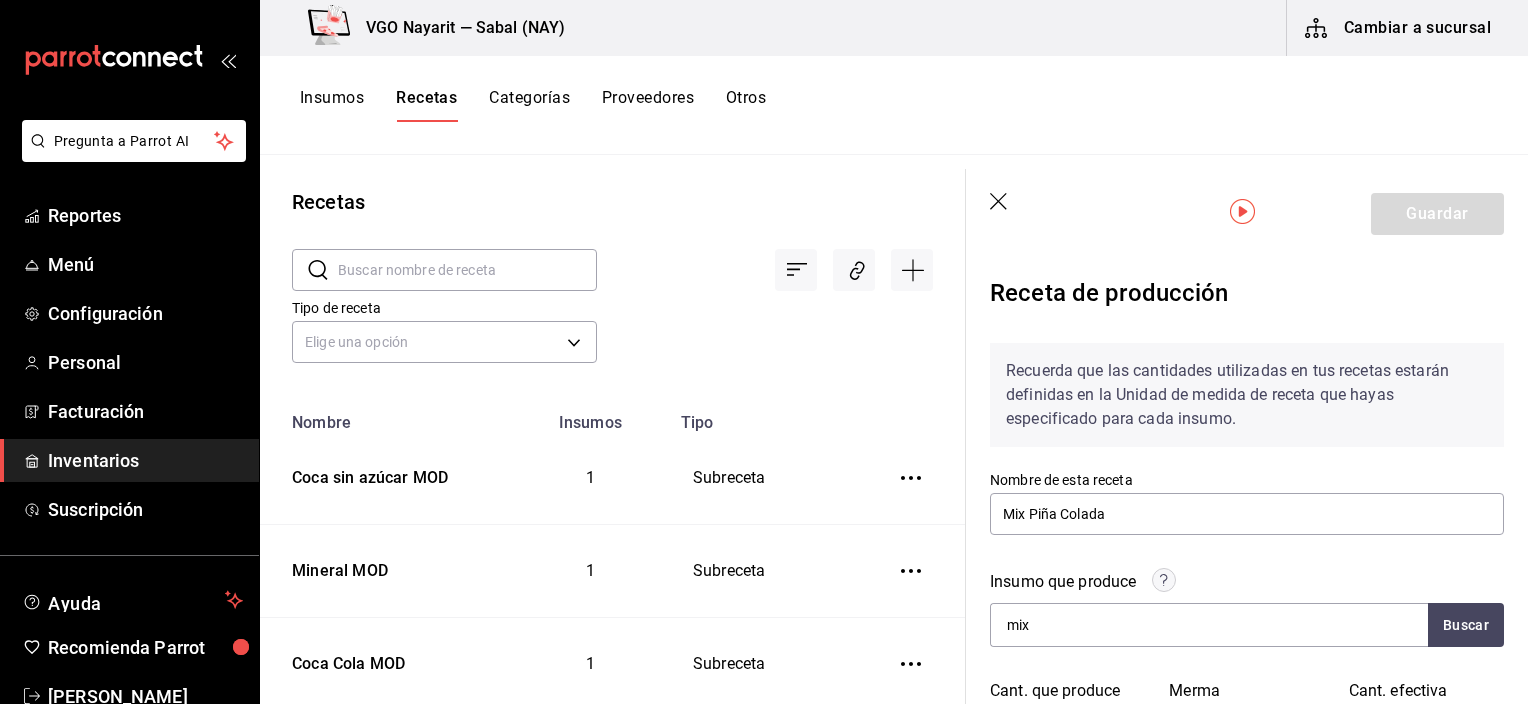 scroll, scrollTop: 0, scrollLeft: 0, axis: both 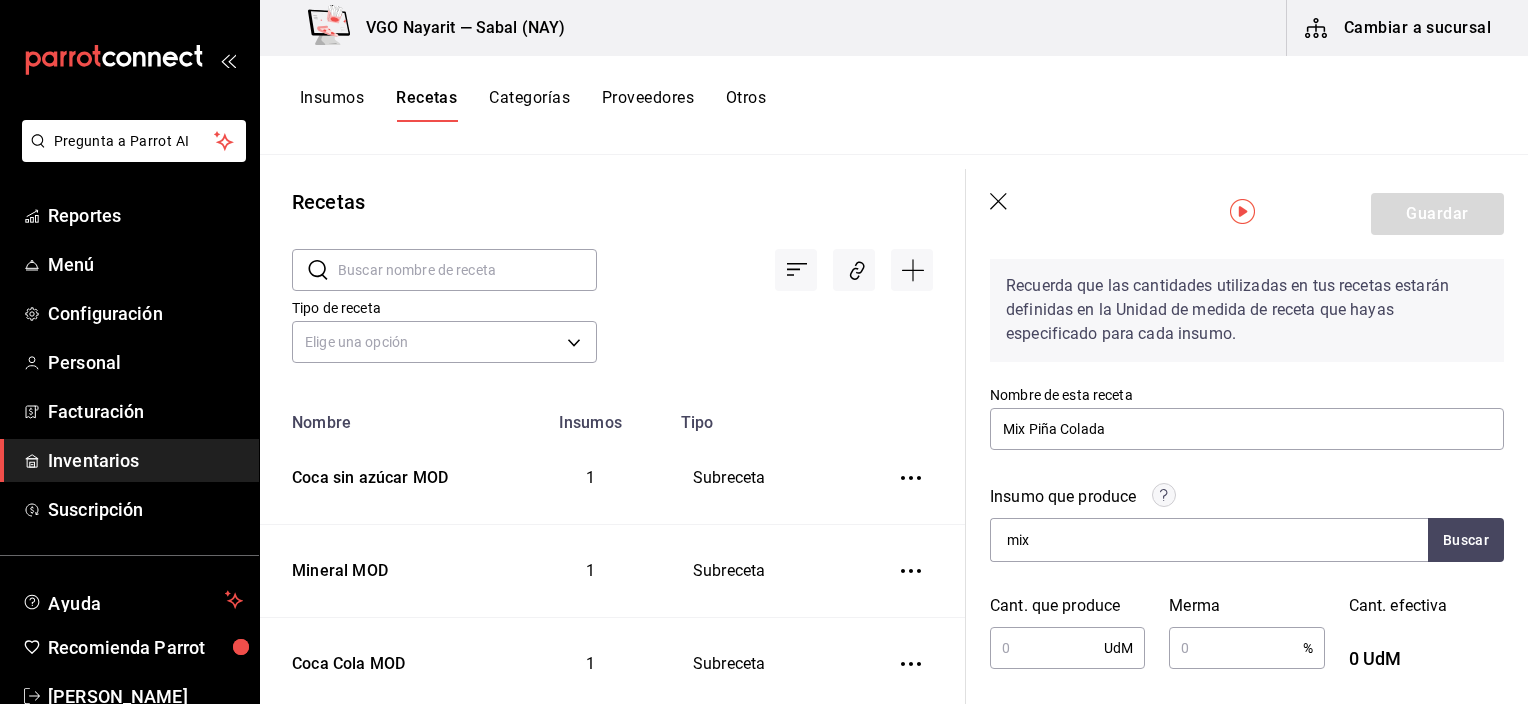 click 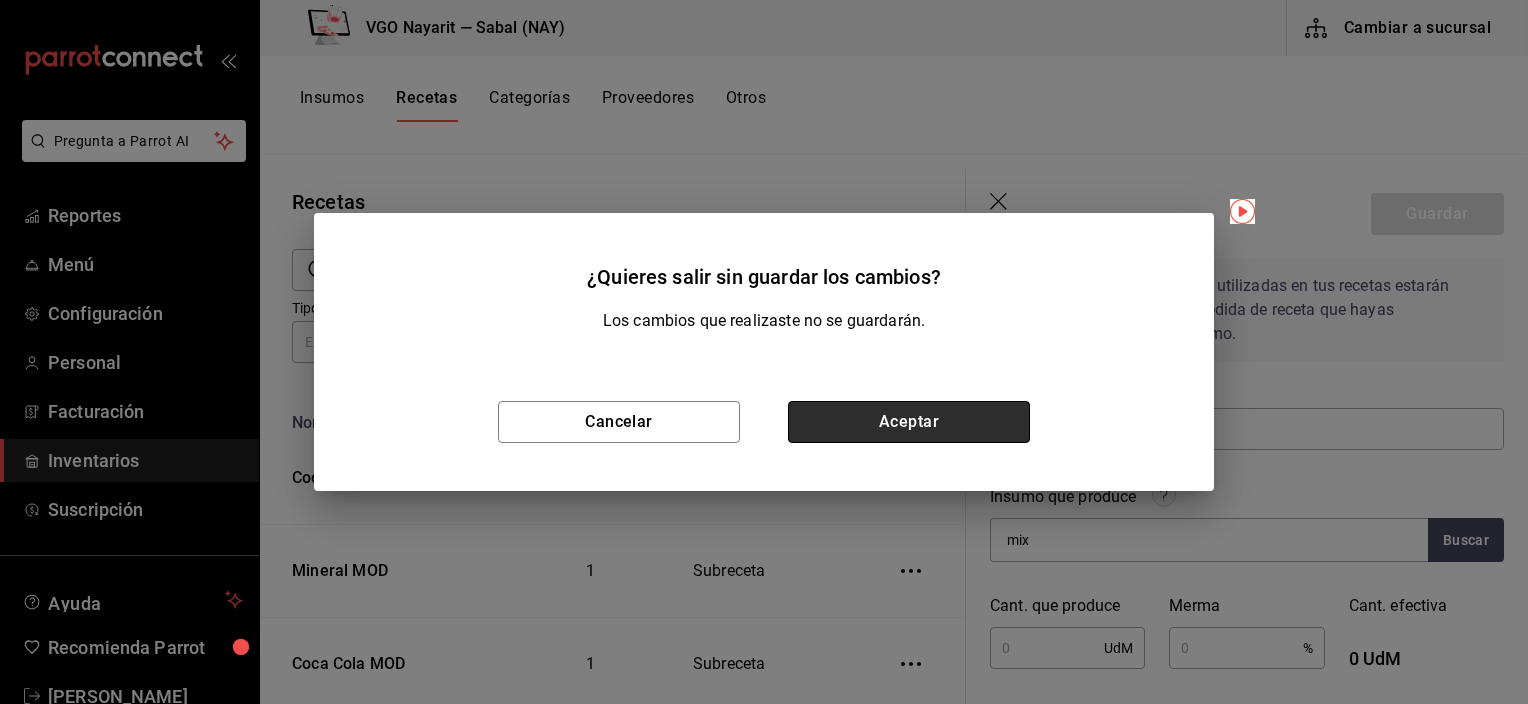 click on "Aceptar" at bounding box center (909, 422) 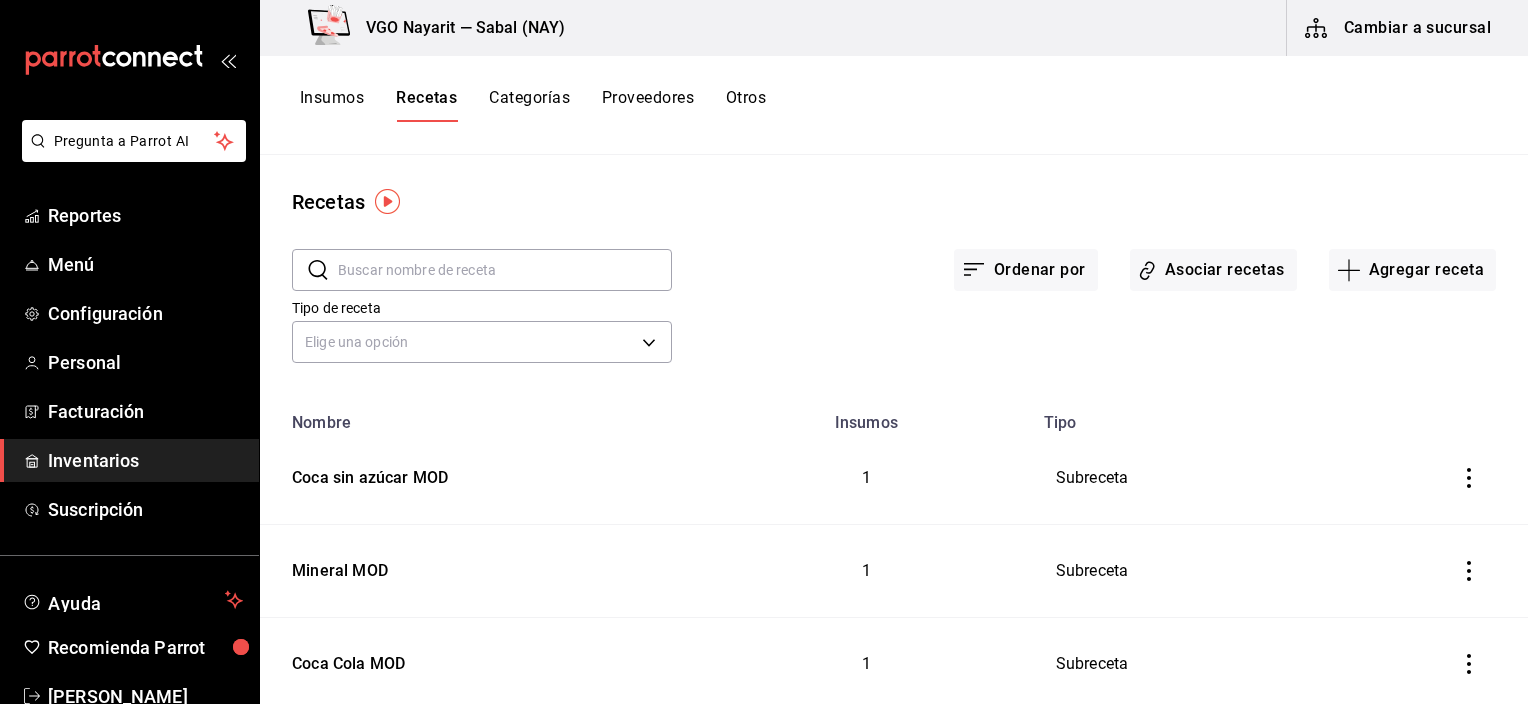 scroll, scrollTop: 0, scrollLeft: 0, axis: both 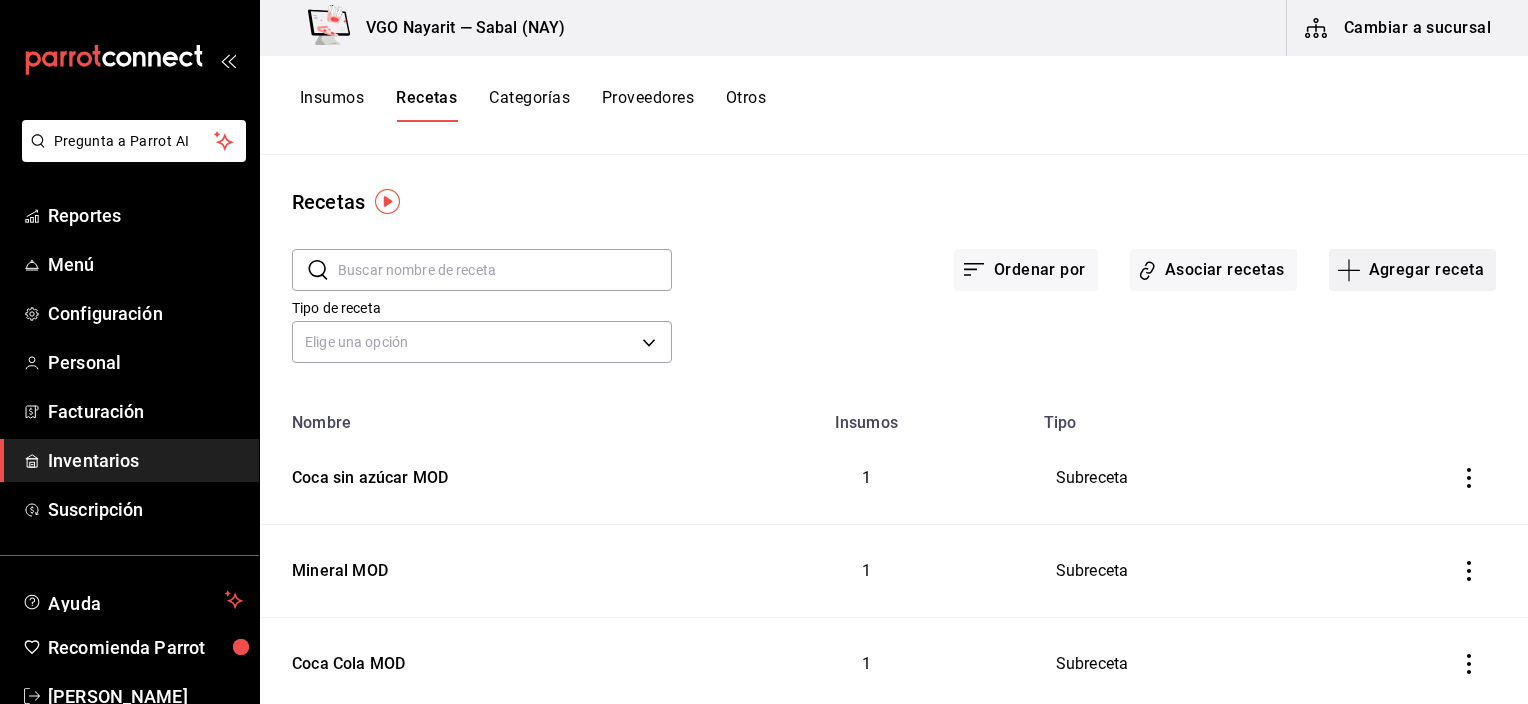 click on "Agregar receta" at bounding box center (1412, 270) 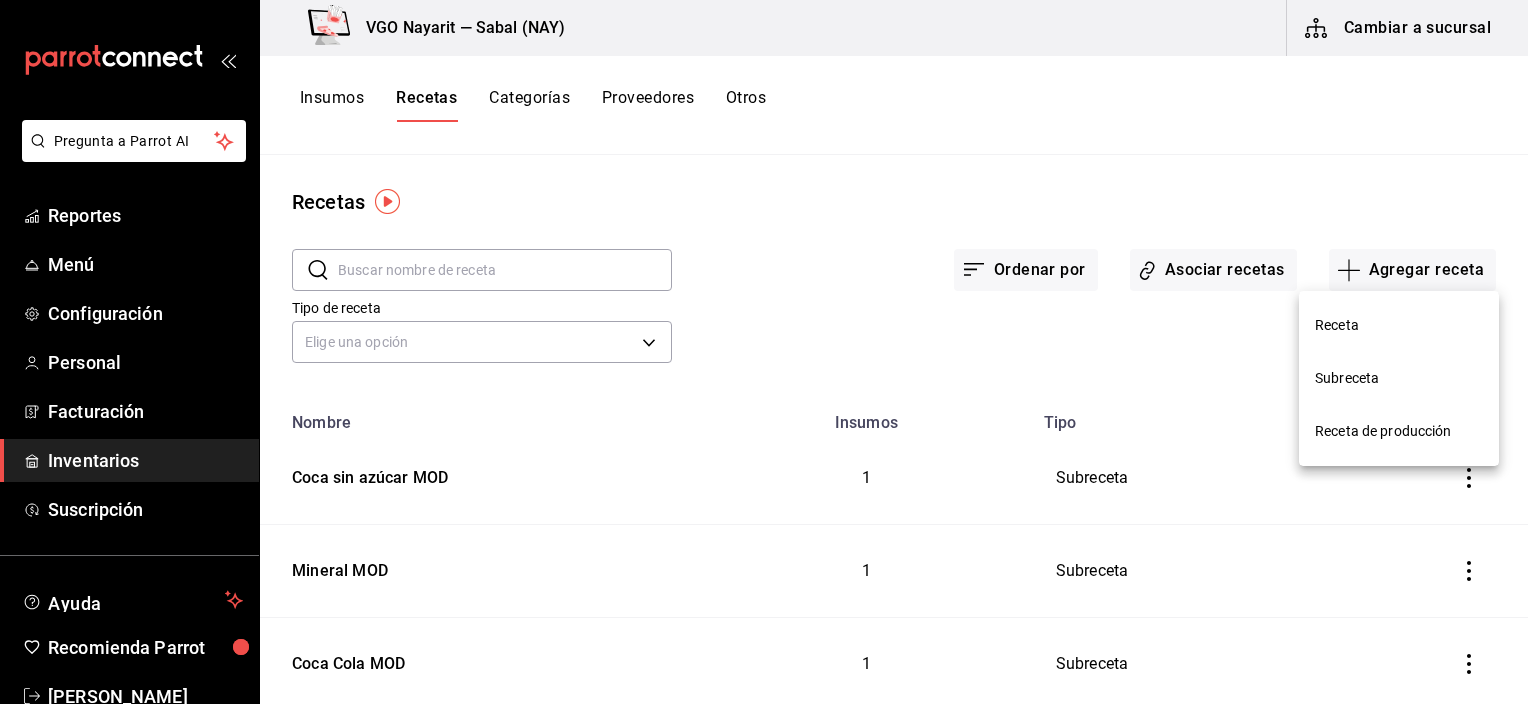 click on "Subreceta" at bounding box center [1399, 378] 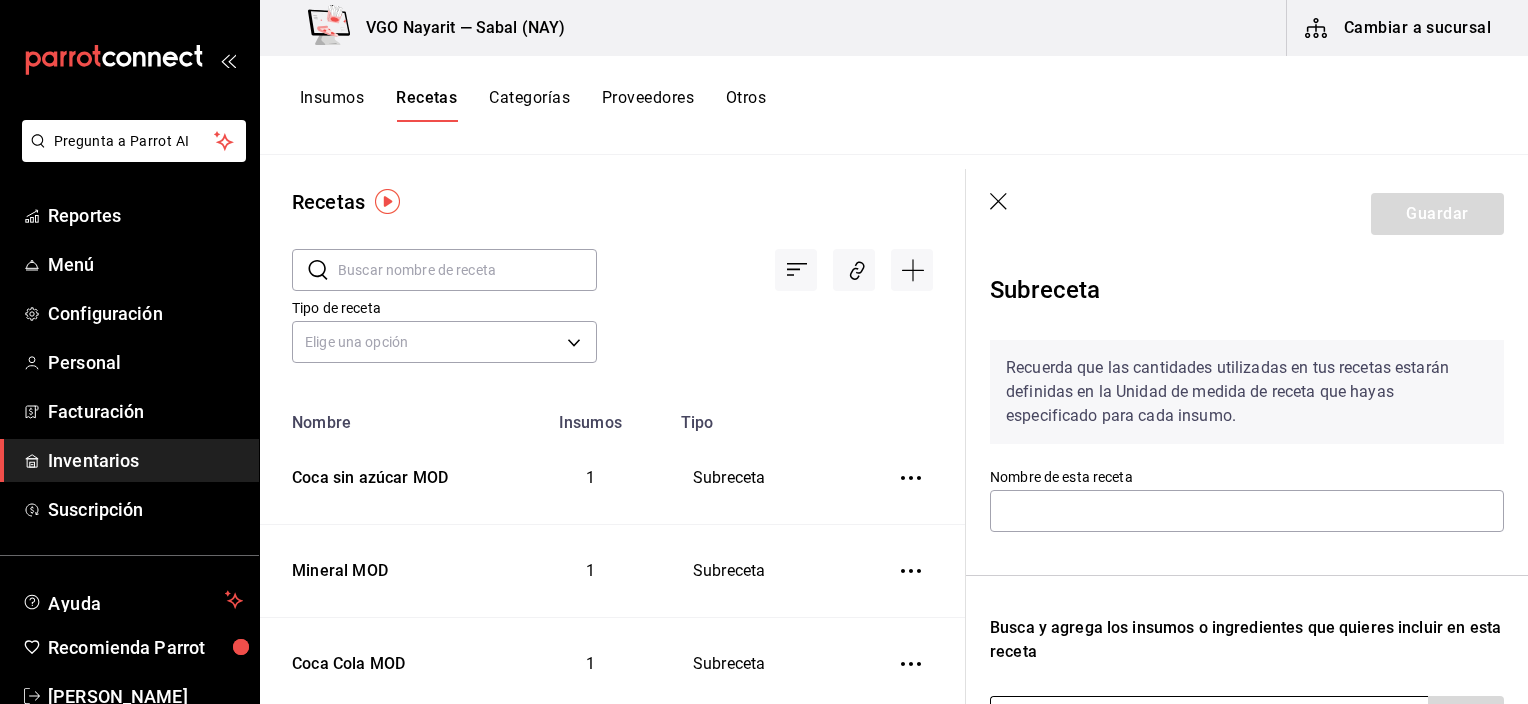 scroll, scrollTop: 0, scrollLeft: 0, axis: both 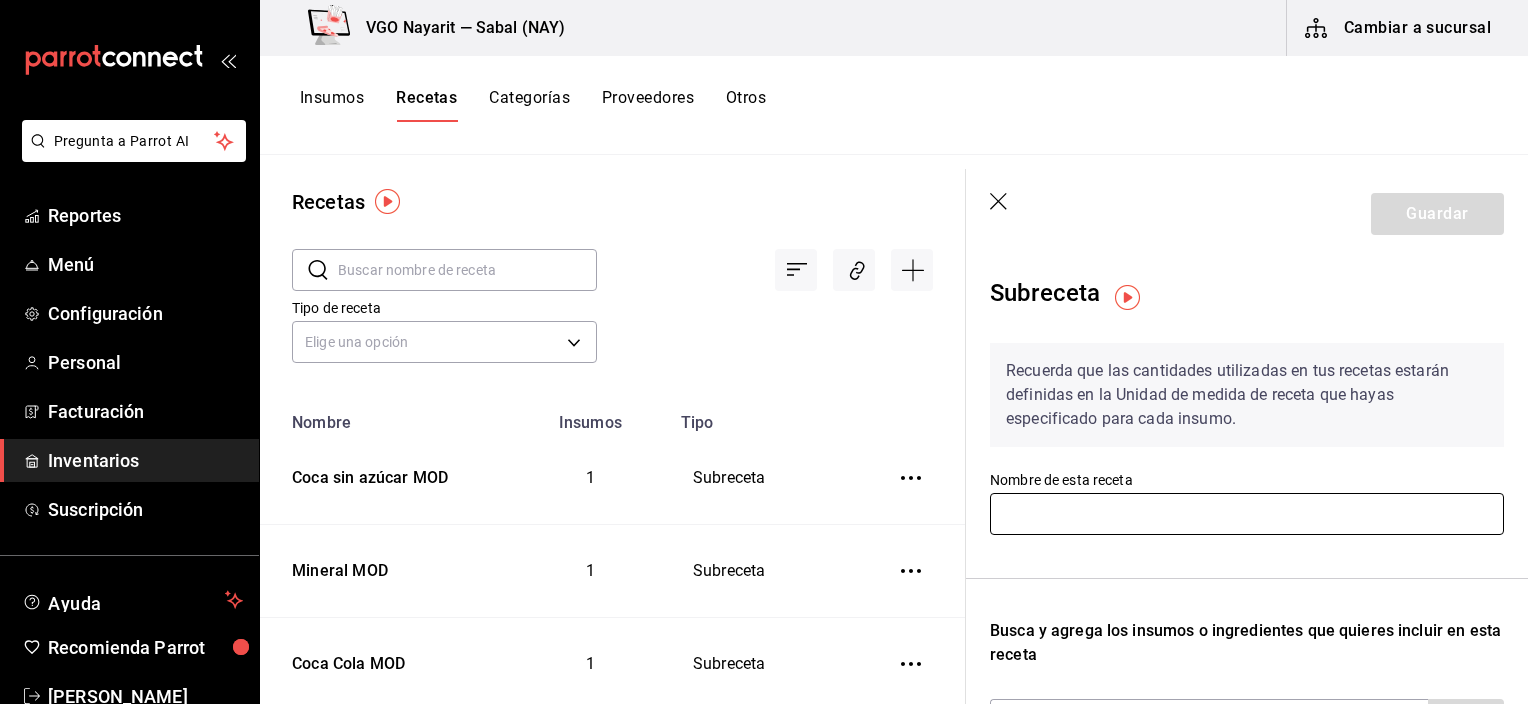 click at bounding box center [1247, 514] 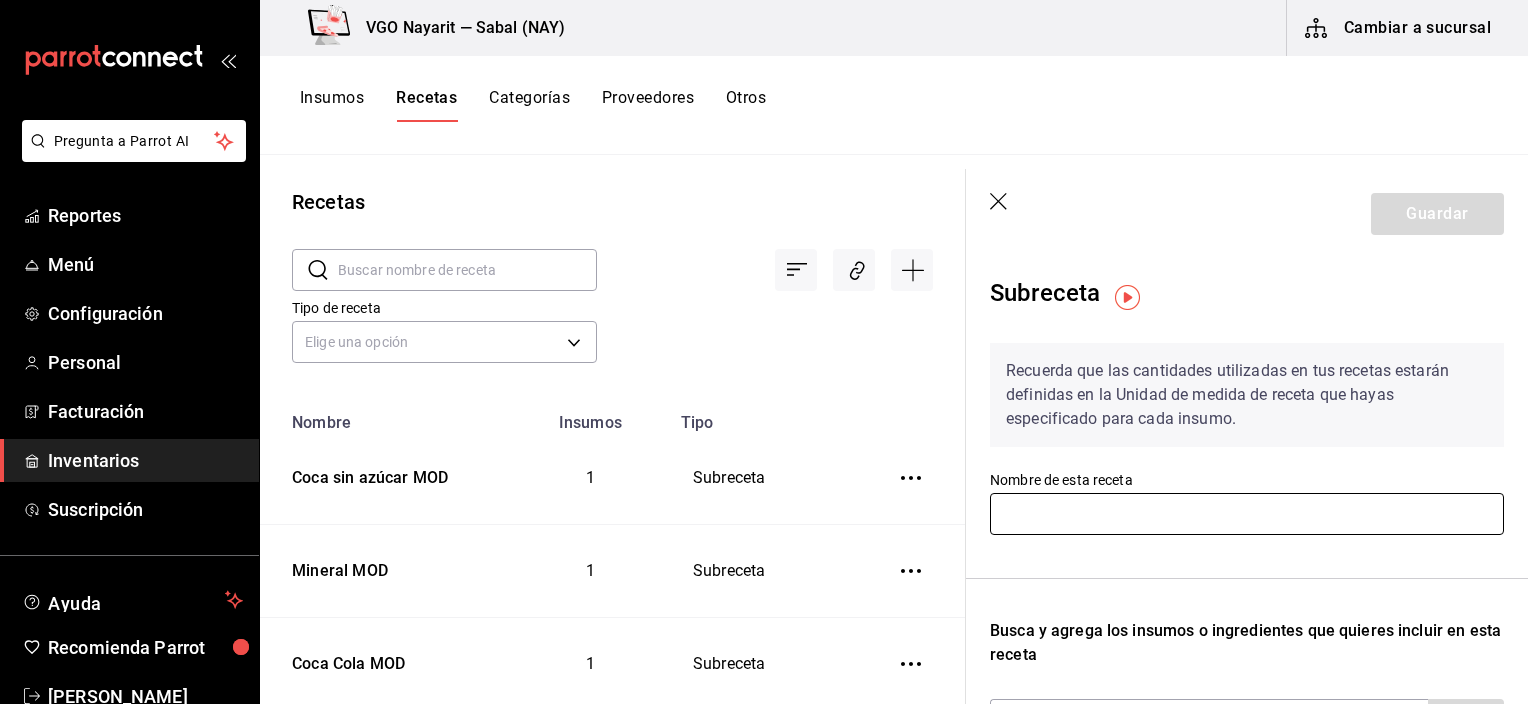 type on "Mix Piña Colada" 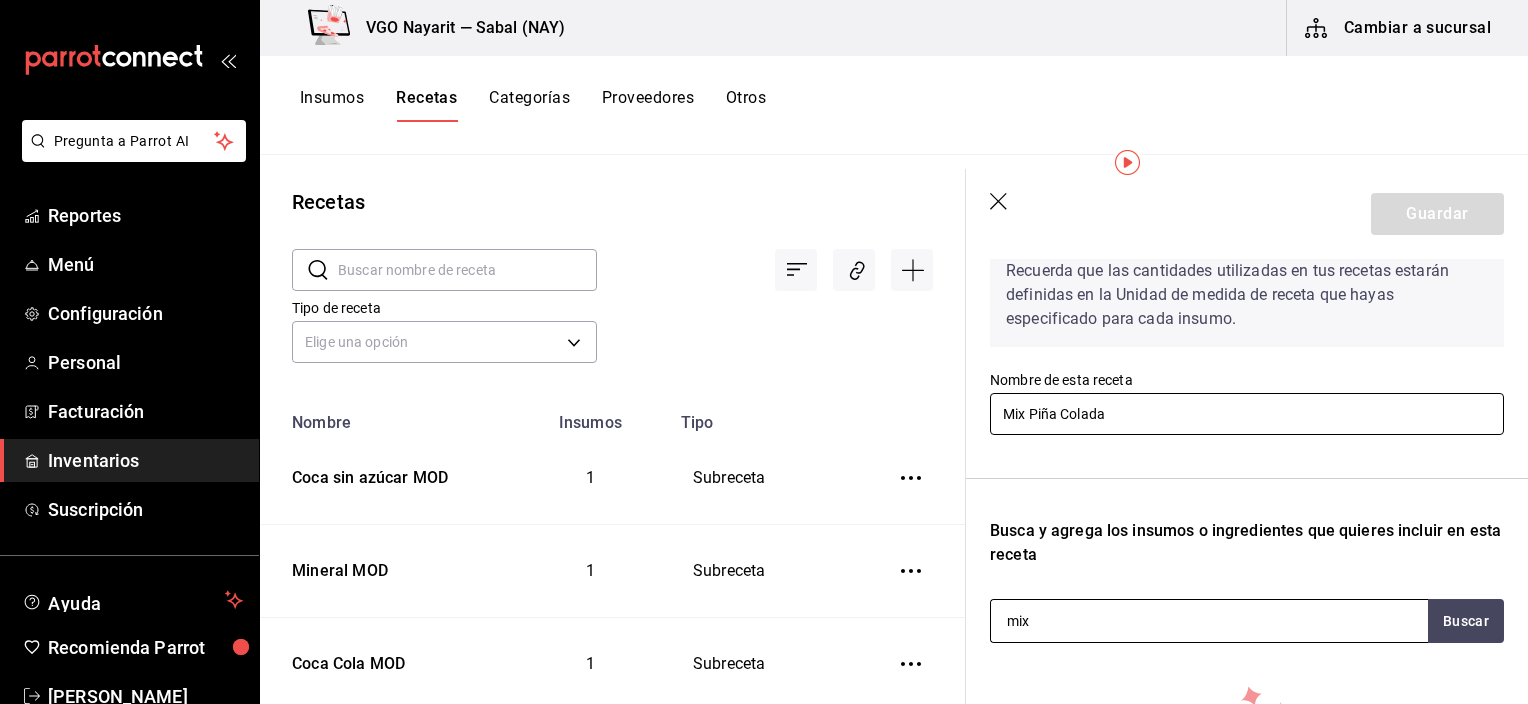 scroll, scrollTop: 300, scrollLeft: 0, axis: vertical 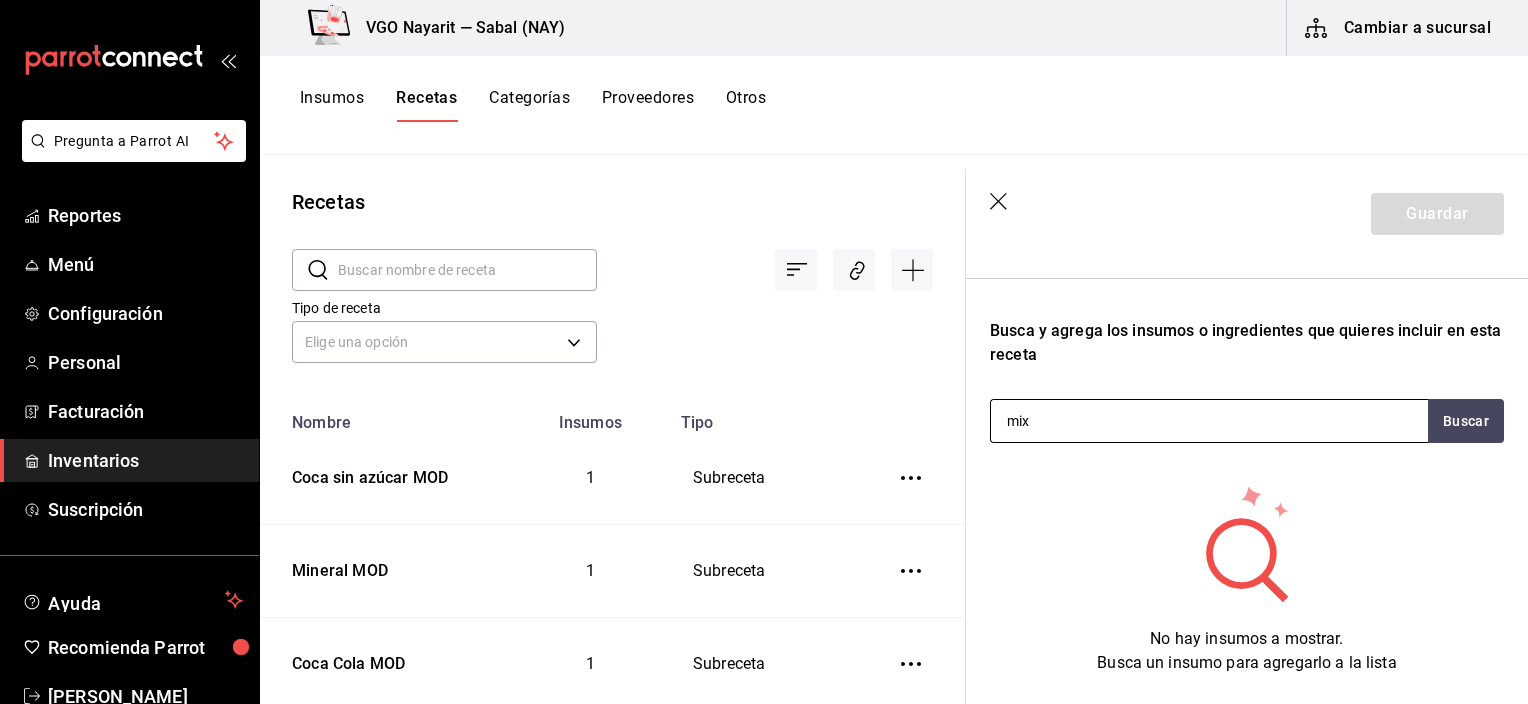 click on "mix" at bounding box center (1209, 421) 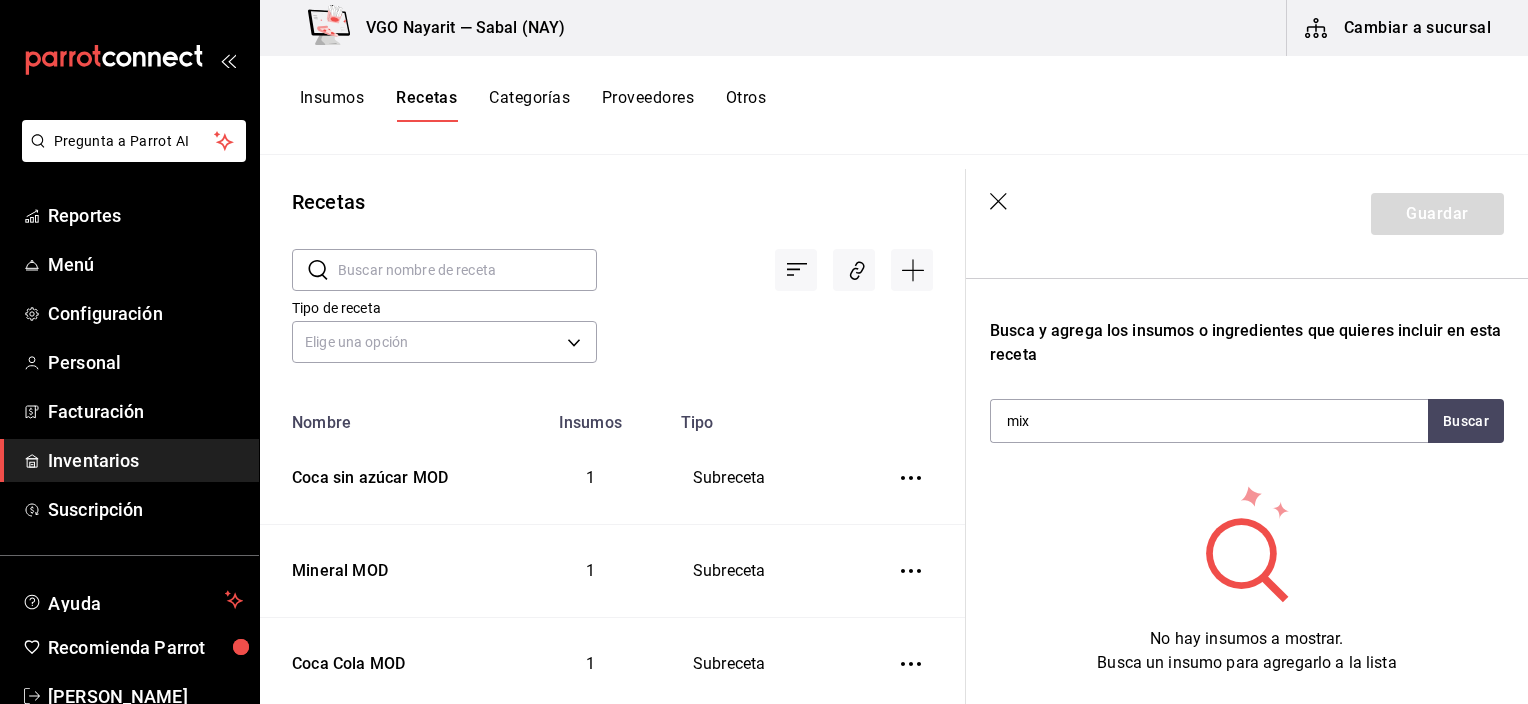 drag, startPoint x: 1105, startPoint y: 424, endPoint x: 894, endPoint y: 430, distance: 211.0853 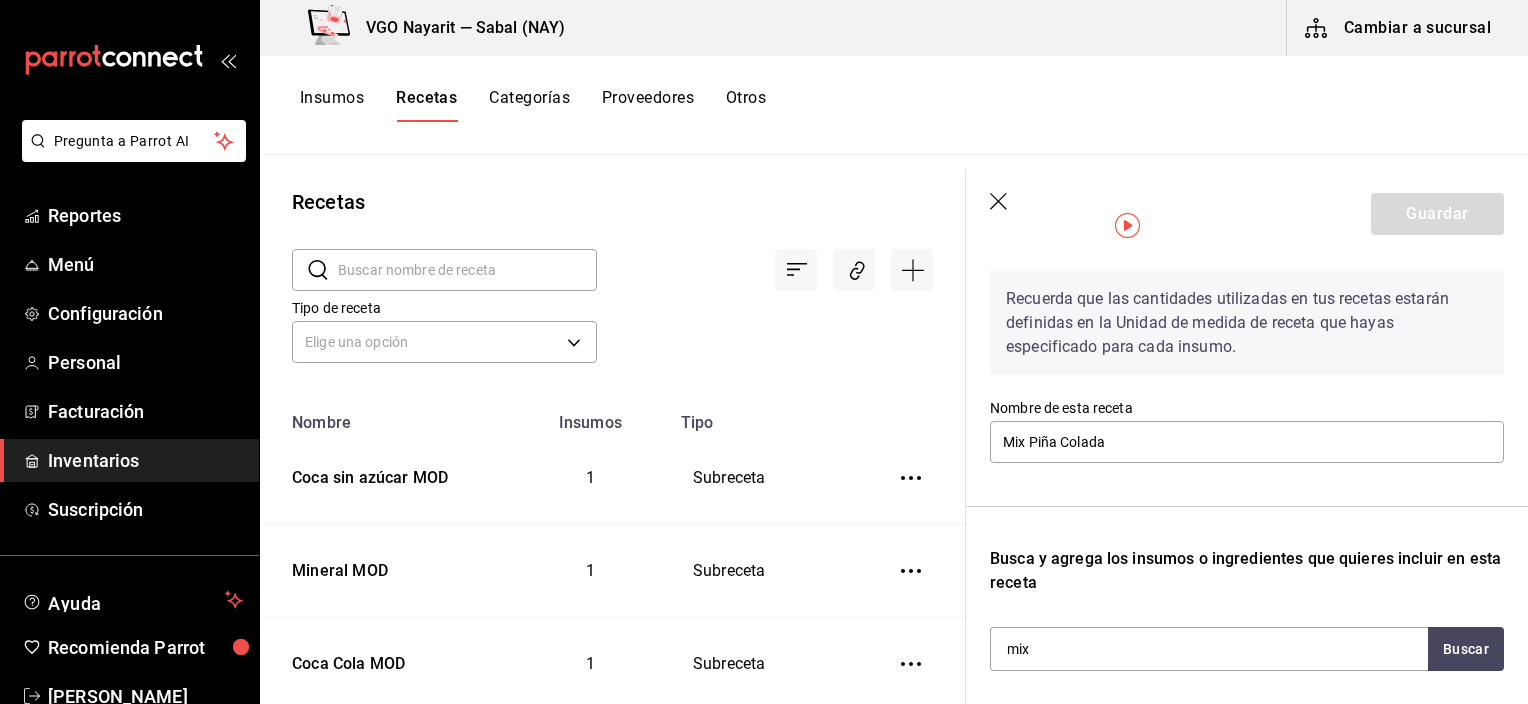 scroll, scrollTop: 100, scrollLeft: 0, axis: vertical 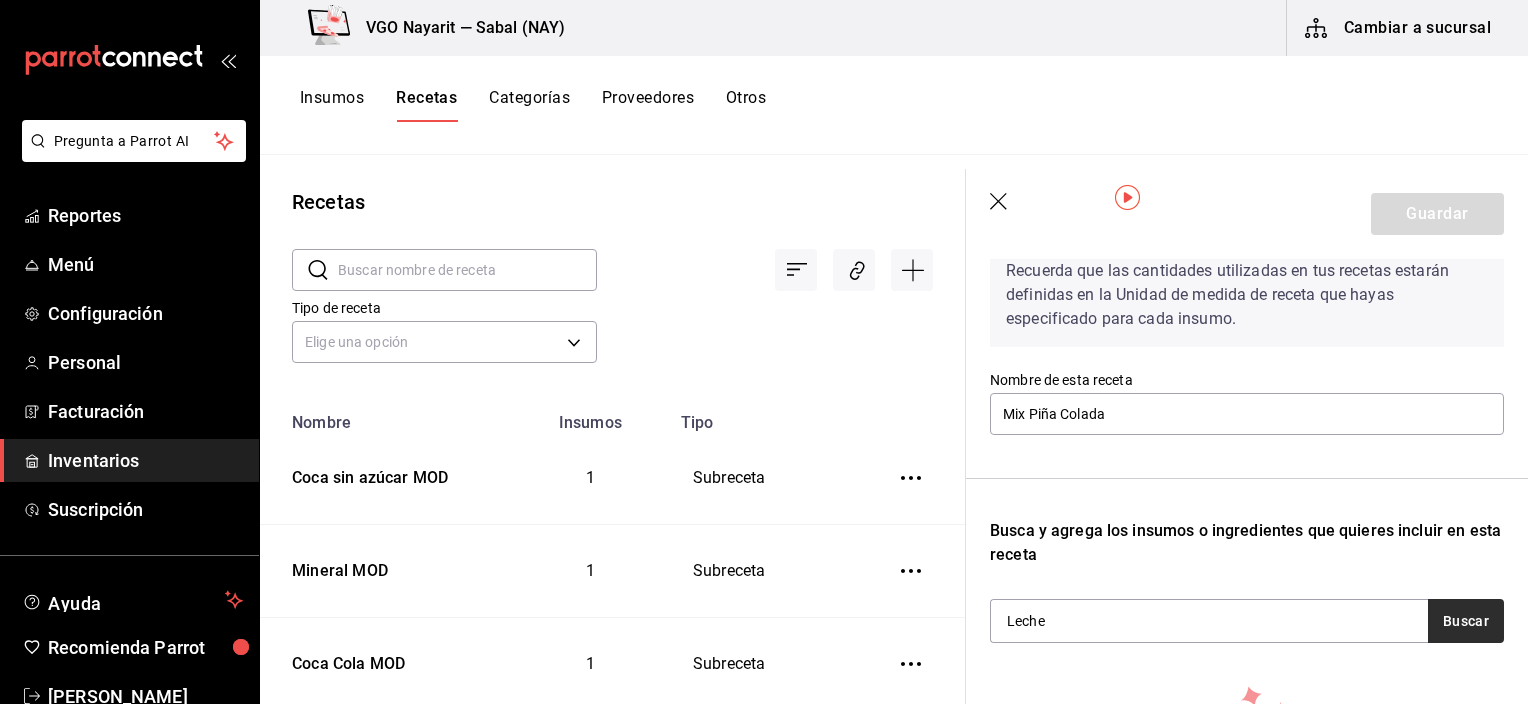 type on "Leche" 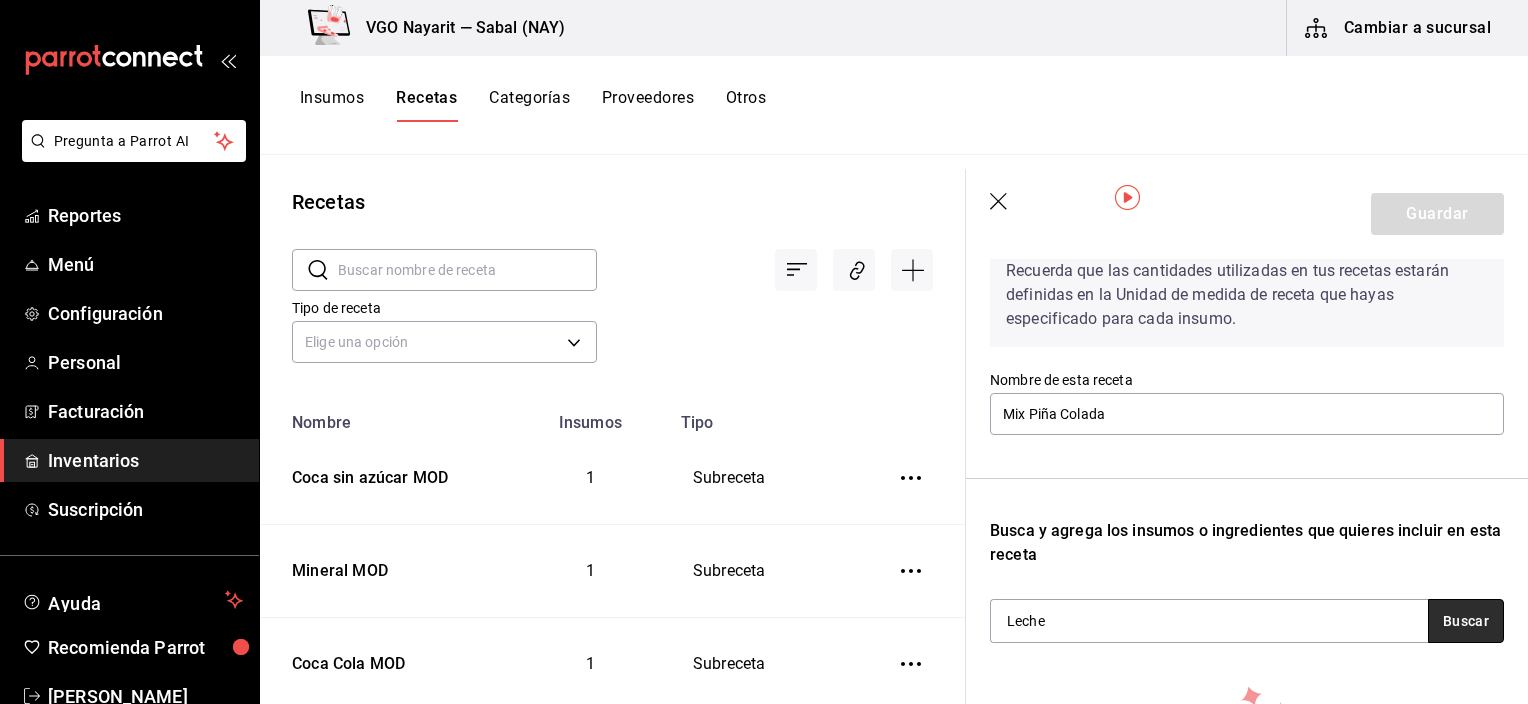 click on "Buscar" at bounding box center [1466, 621] 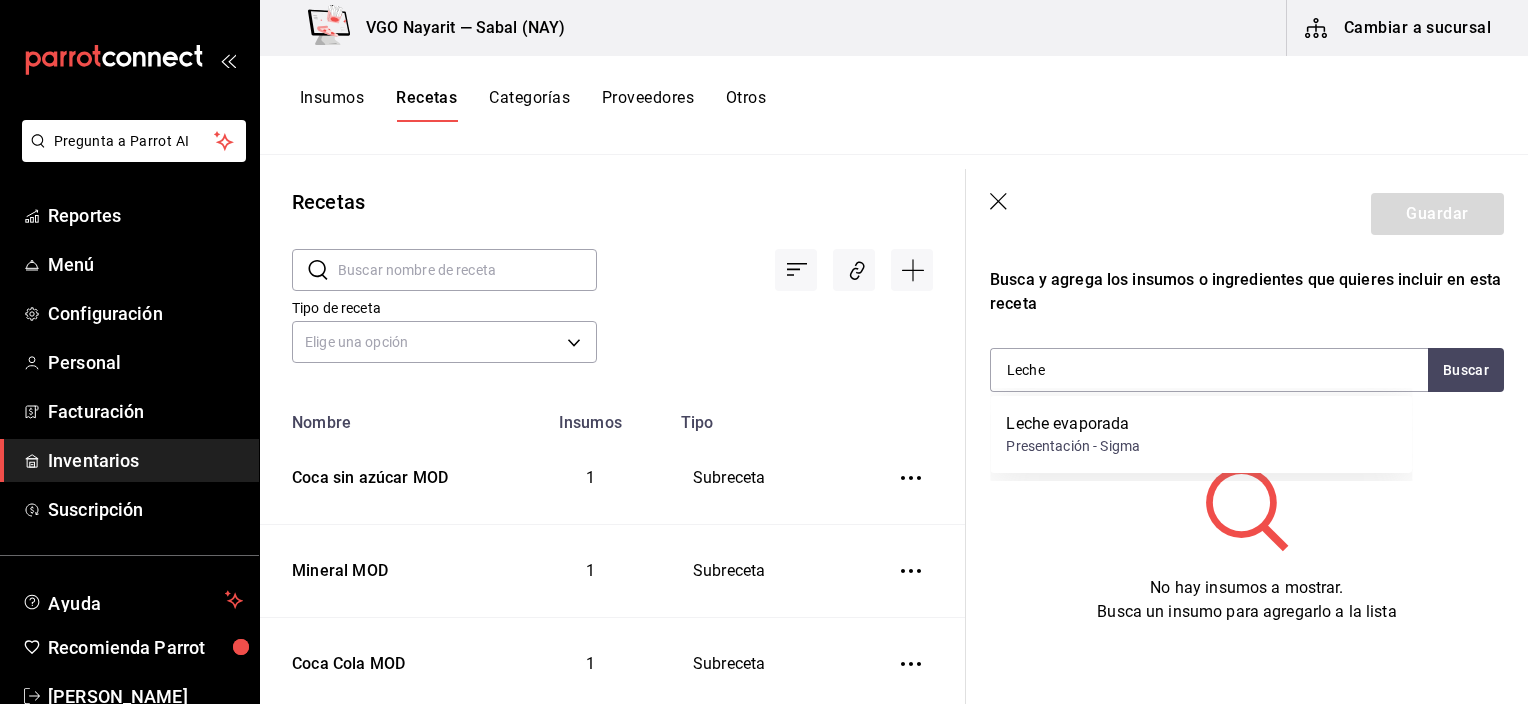 scroll, scrollTop: 366, scrollLeft: 0, axis: vertical 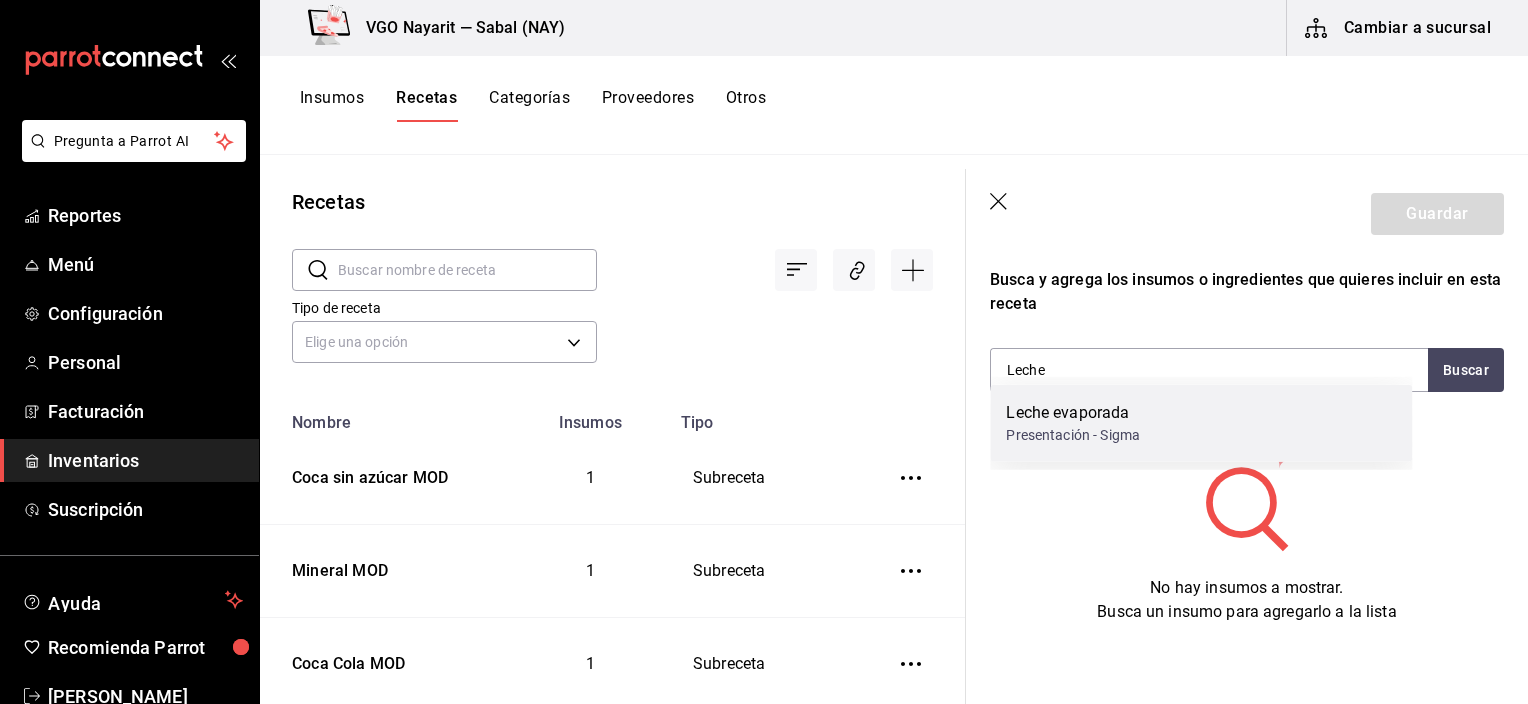 click on "Leche evaporada Presentación - Sigma" at bounding box center (1201, 423) 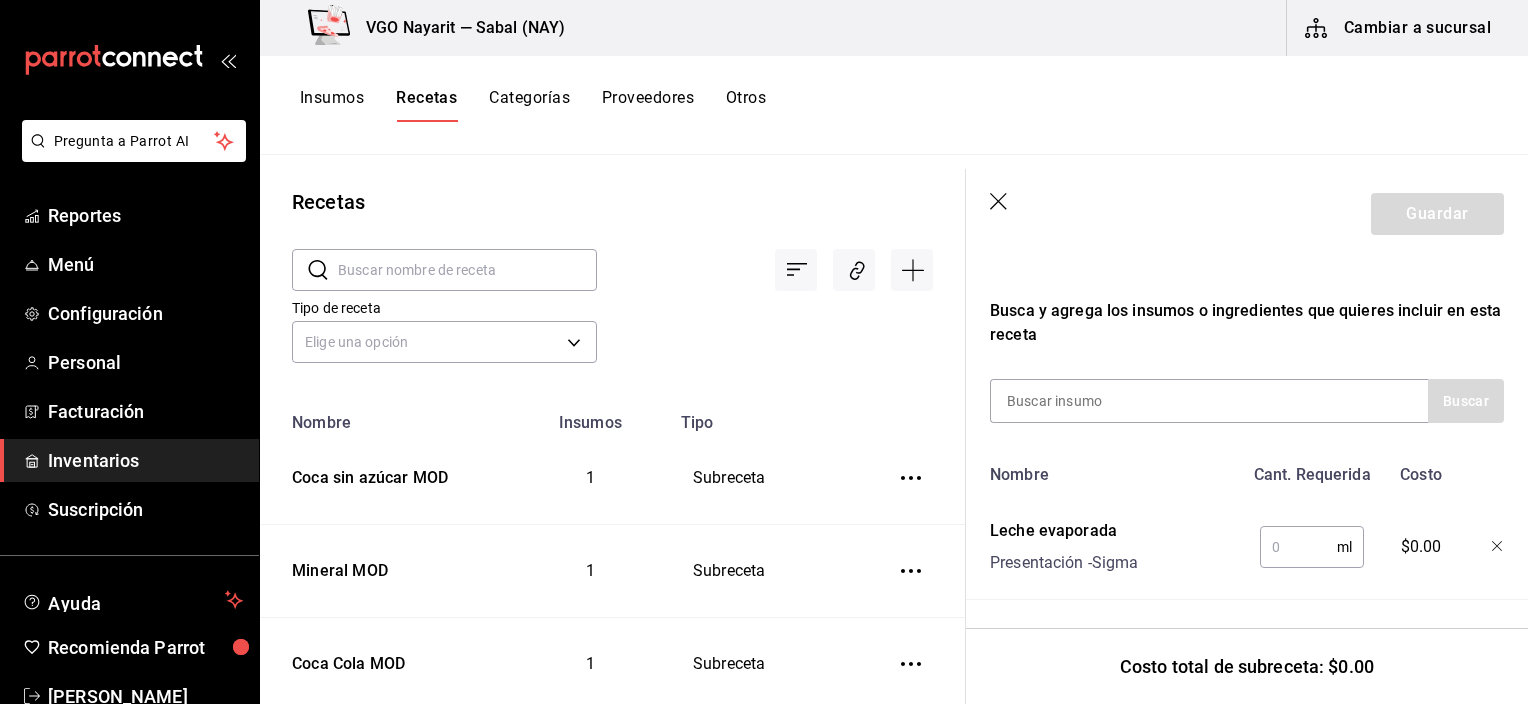 scroll, scrollTop: 335, scrollLeft: 0, axis: vertical 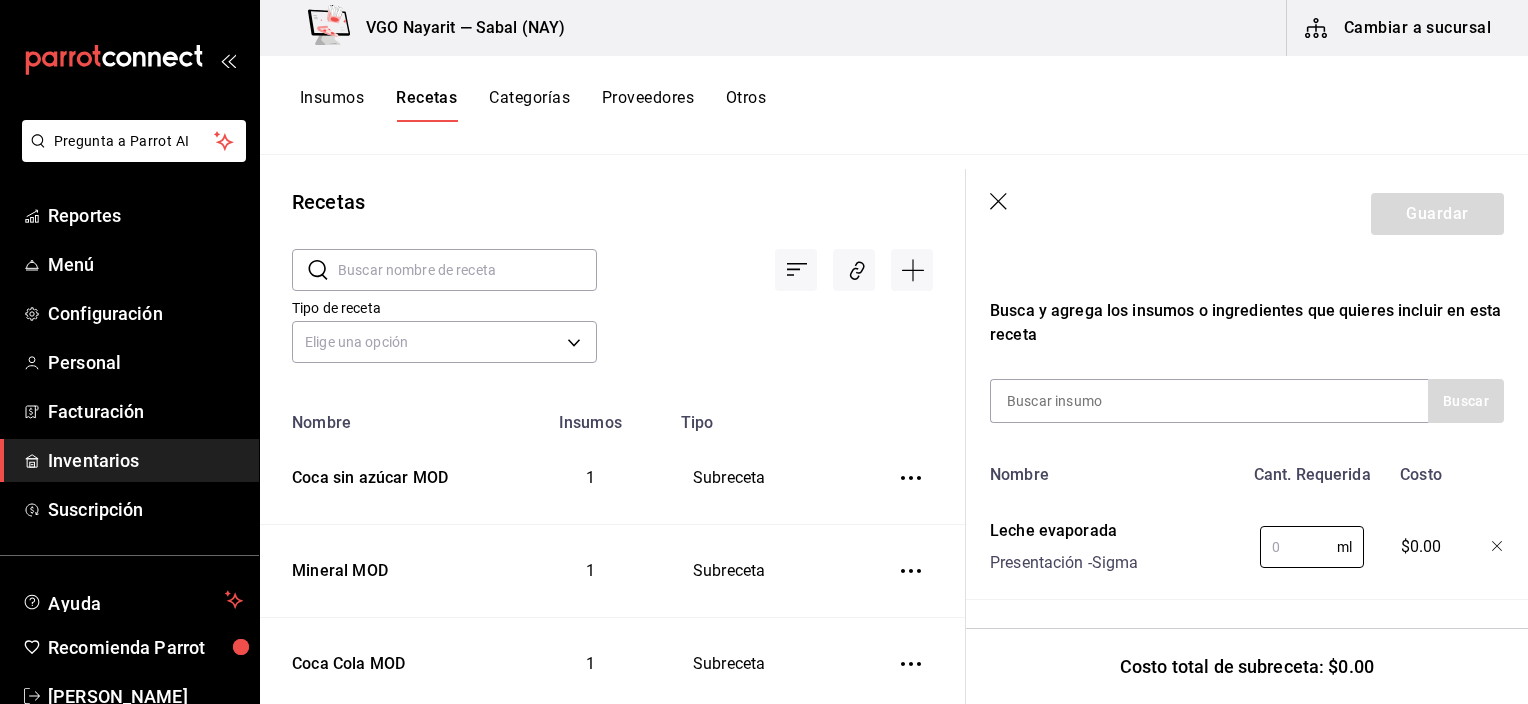 drag, startPoint x: 1284, startPoint y: 535, endPoint x: 1200, endPoint y: 548, distance: 85 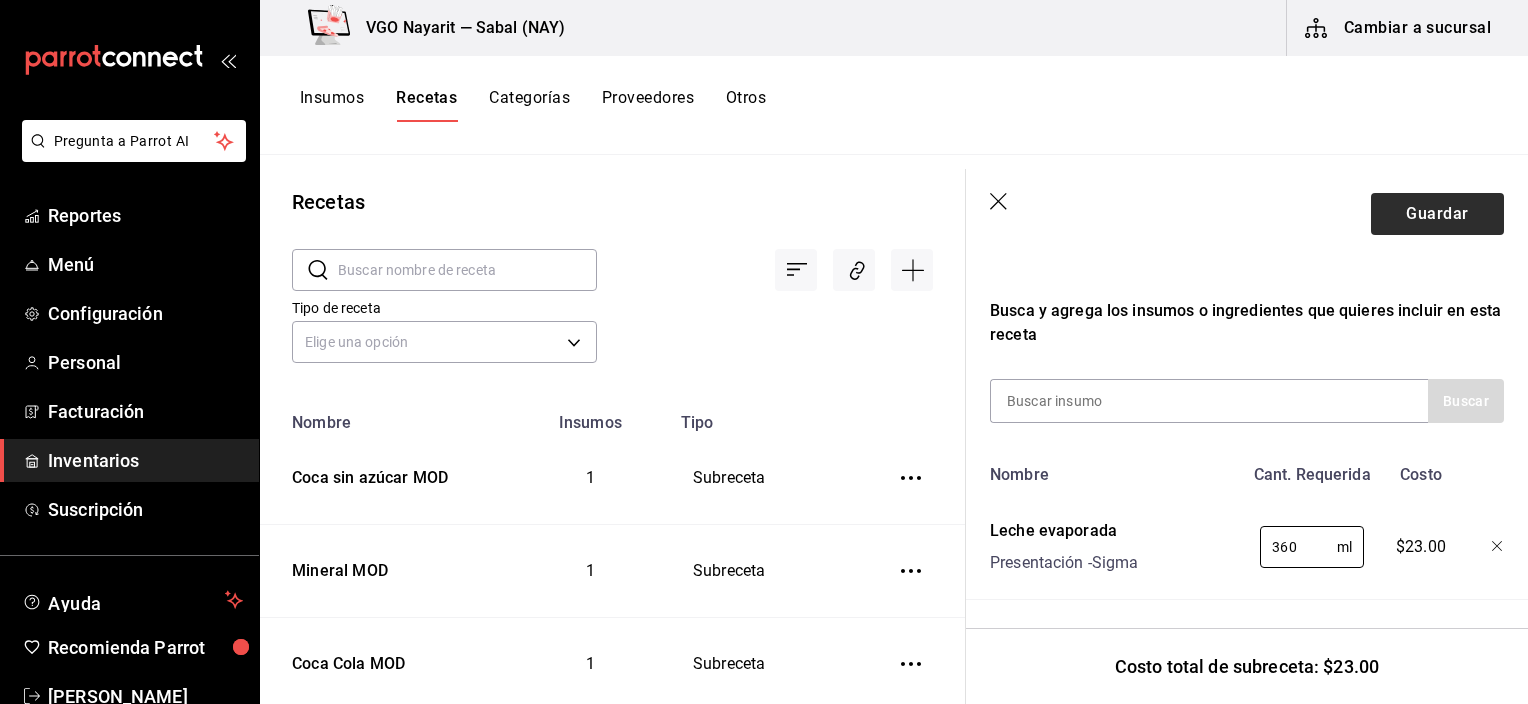 type on "360" 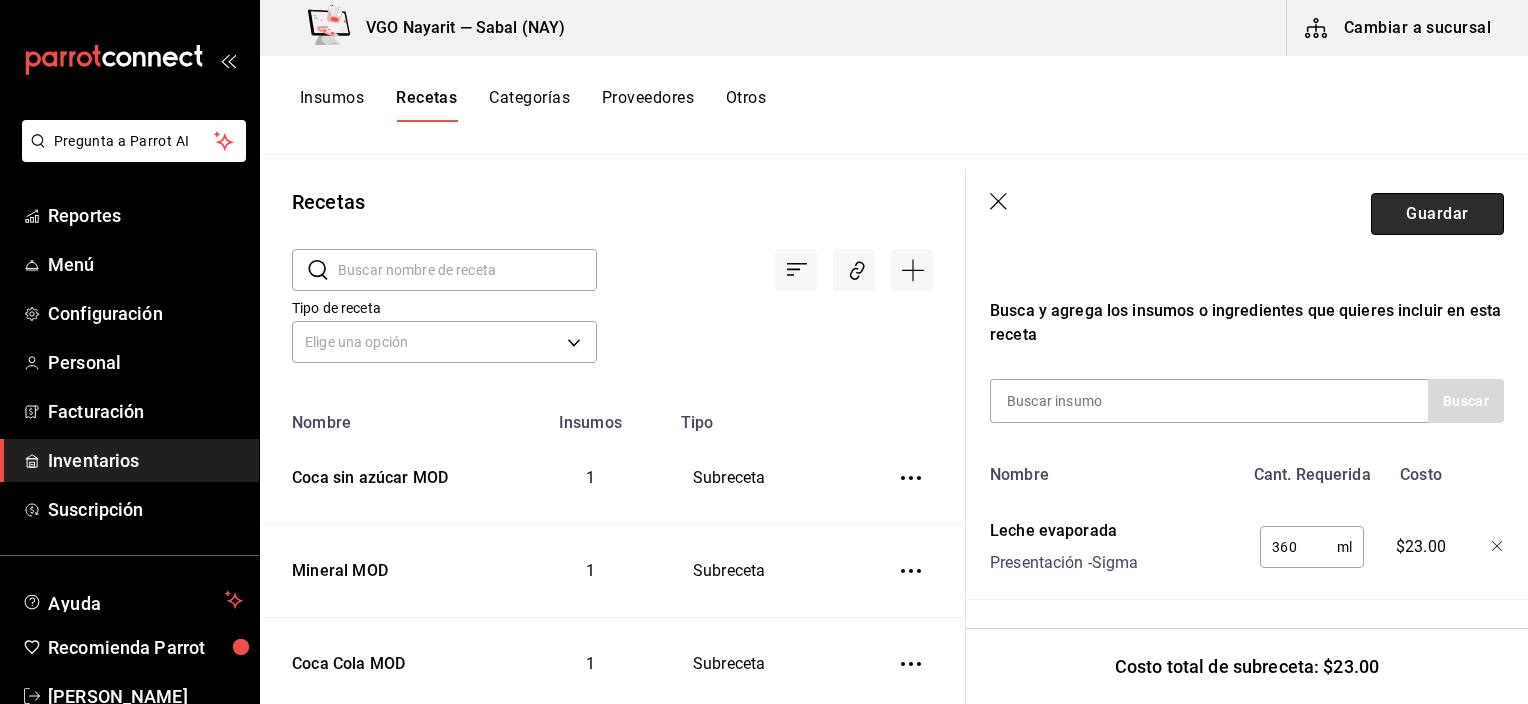 click on "Guardar" at bounding box center (1437, 214) 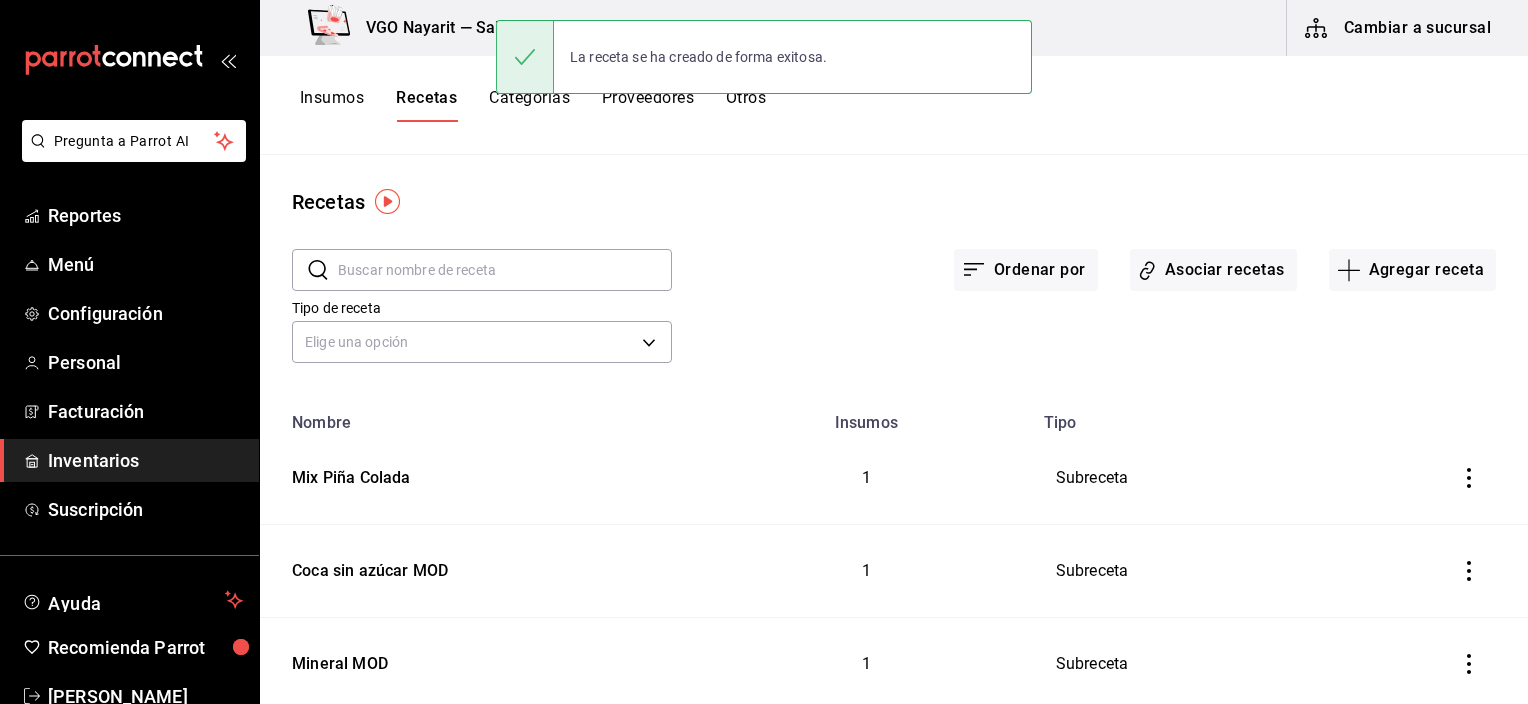 scroll, scrollTop: 0, scrollLeft: 0, axis: both 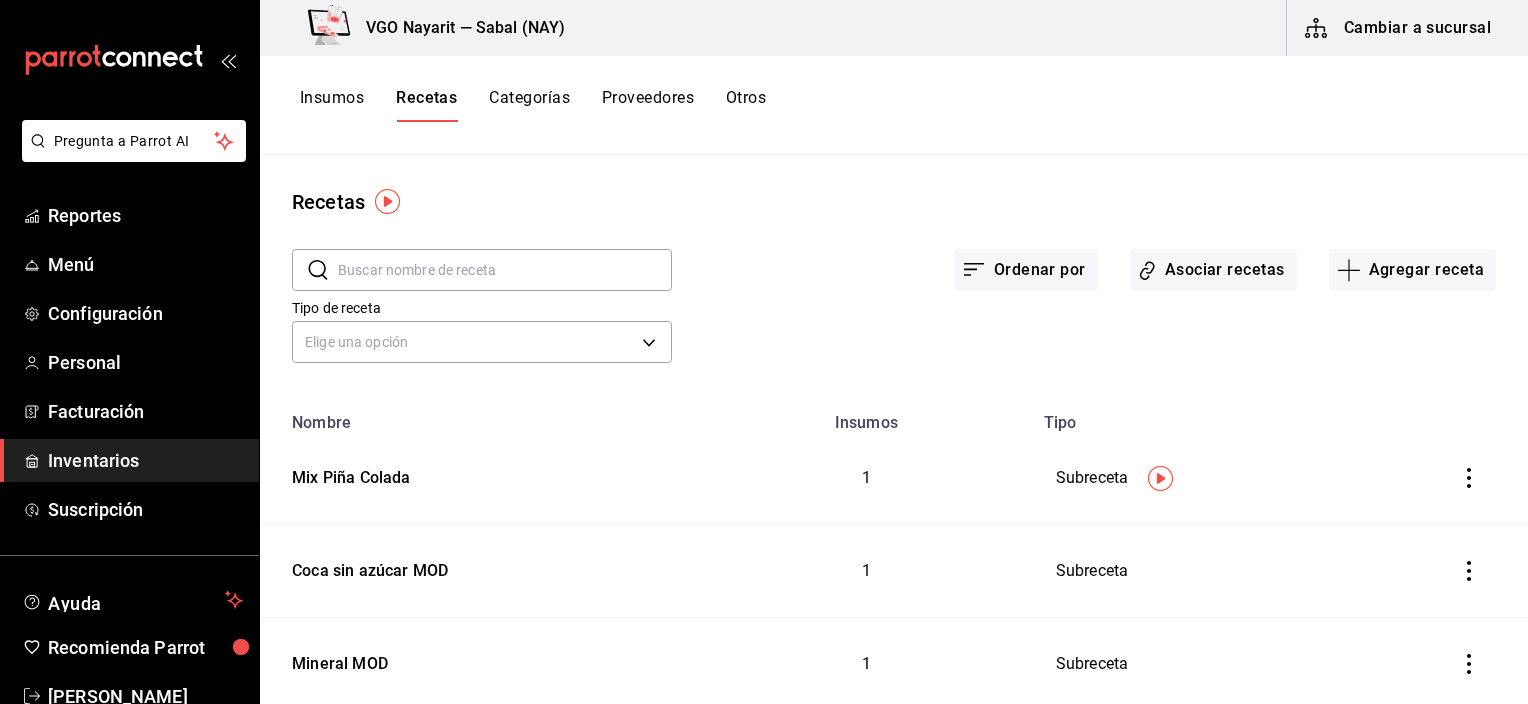 click on "Subreceta" at bounding box center (1225, 478) 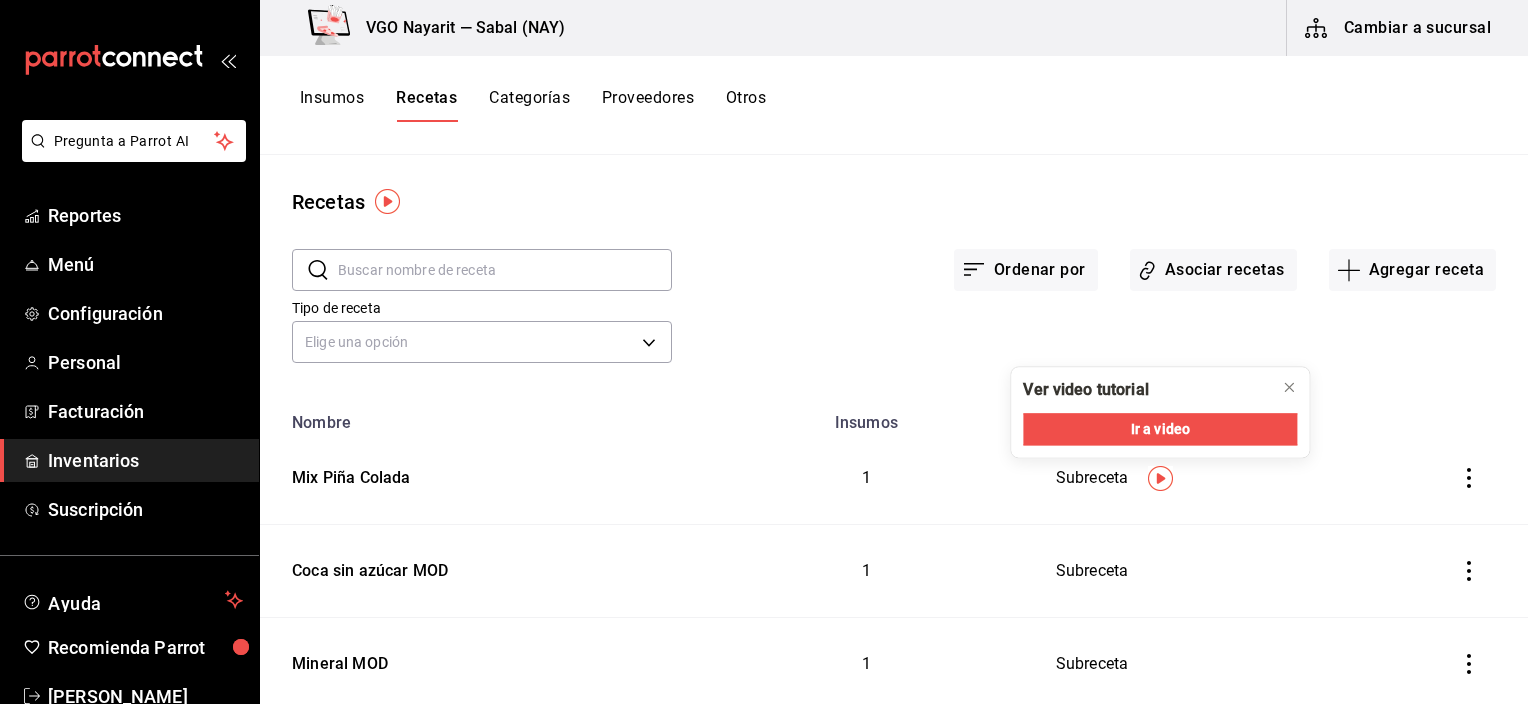 drag, startPoint x: 1472, startPoint y: 482, endPoint x: 1462, endPoint y: 484, distance: 10.198039 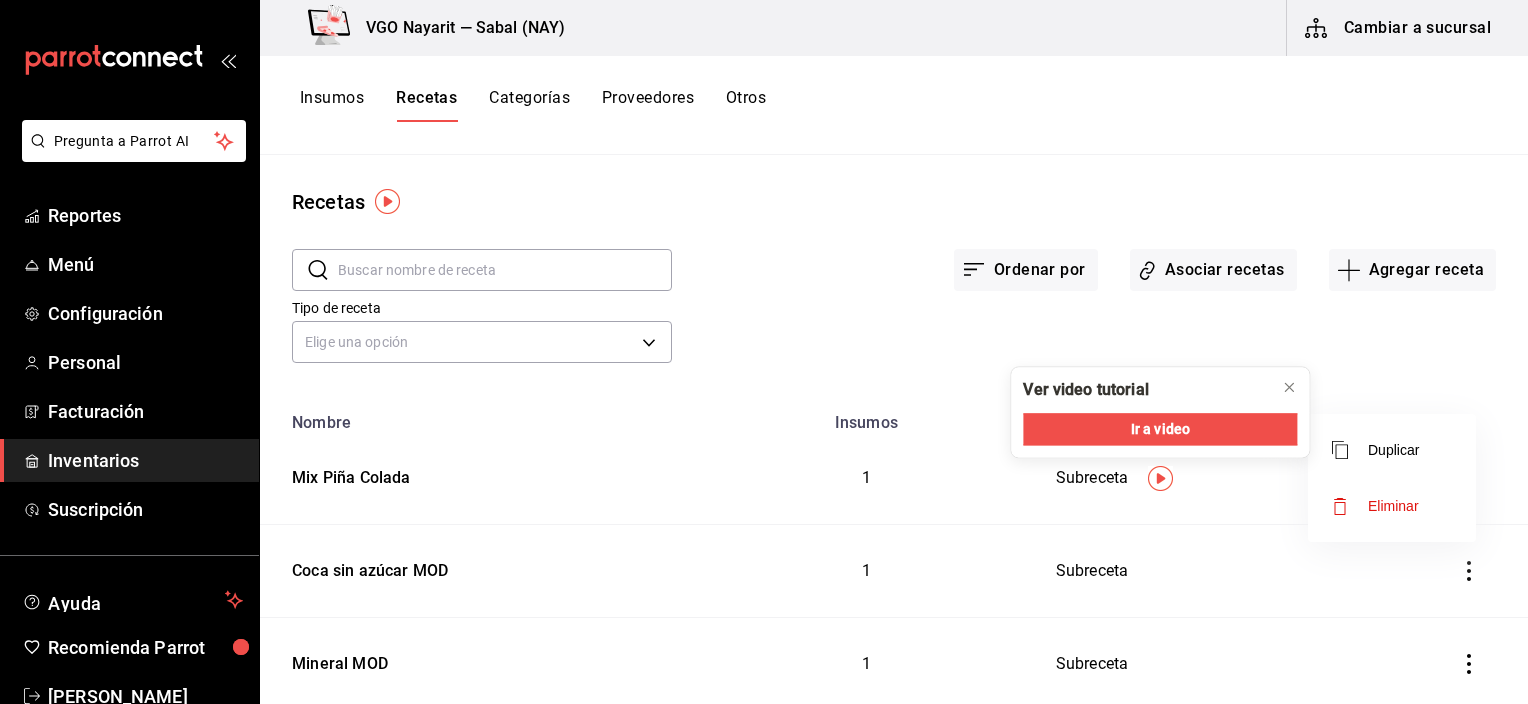 click at bounding box center (764, 352) 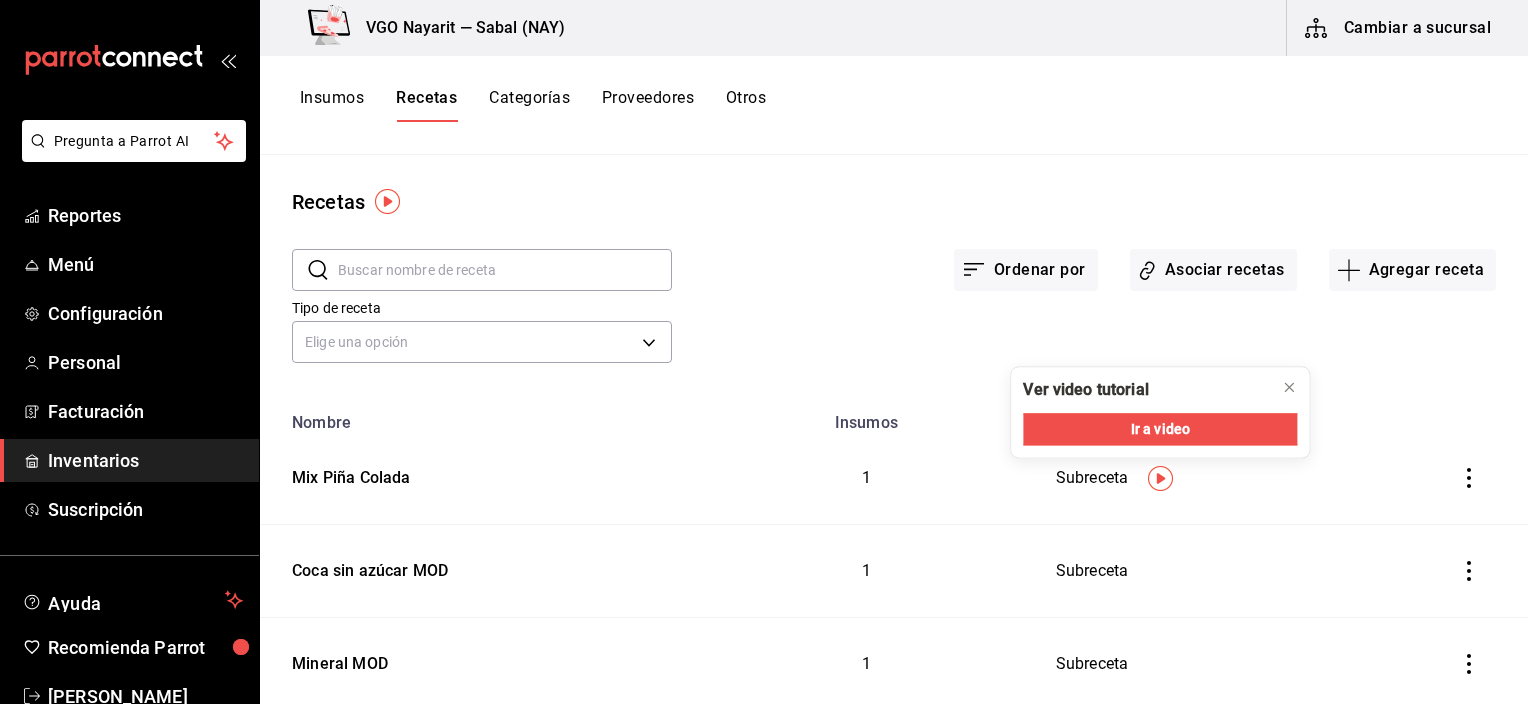 click on "Pregunta a Parrot AI Reportes   Menú   Configuración   Personal   Facturación   Inventarios   Suscripción   Ayuda Recomienda Parrot   [PERSON_NAME]   Sugerir nueva función   VGO Nayarit — Sabal (NAY) Cambiar a sucursal Insumos Recetas Categorías Proveedores Otros Recetas ​ ​ Ordenar por Asociar recetas Agregar receta Tipo de receta Elige una opción default Nombre Insumos Tipo Mix Piña Colada 1 Subreceta Coca sin azúcar MOD 1 Subreceta Mineral MOD 1 Subreceta Coca Cola MOD 1 Subreceta Bacardi Blanco 4 Receta de artículo Veraniega 1 Receta de artículo Vaquita marina 1 Receta de artículo Perro del [DATE] Receta de artículo [PERSON_NAME] 1 Receta de artículo Latina 1 Receta de artículo [PERSON_NAME] 1 Receta de artículo [PERSON_NAME] 1 Receta de artículo Ipa Cero 1 Receta de artículo Colimita 1 Receta de artículo Charro 1 Receta de artículo Cayaco 1 Receta de artículo Xx Lager 1 Receta de artículo Victoria 1 Receta de artículo Tecate Light 1 Receta de artículo Pacifico Suave 1 Pacifico" at bounding box center (764, 345) 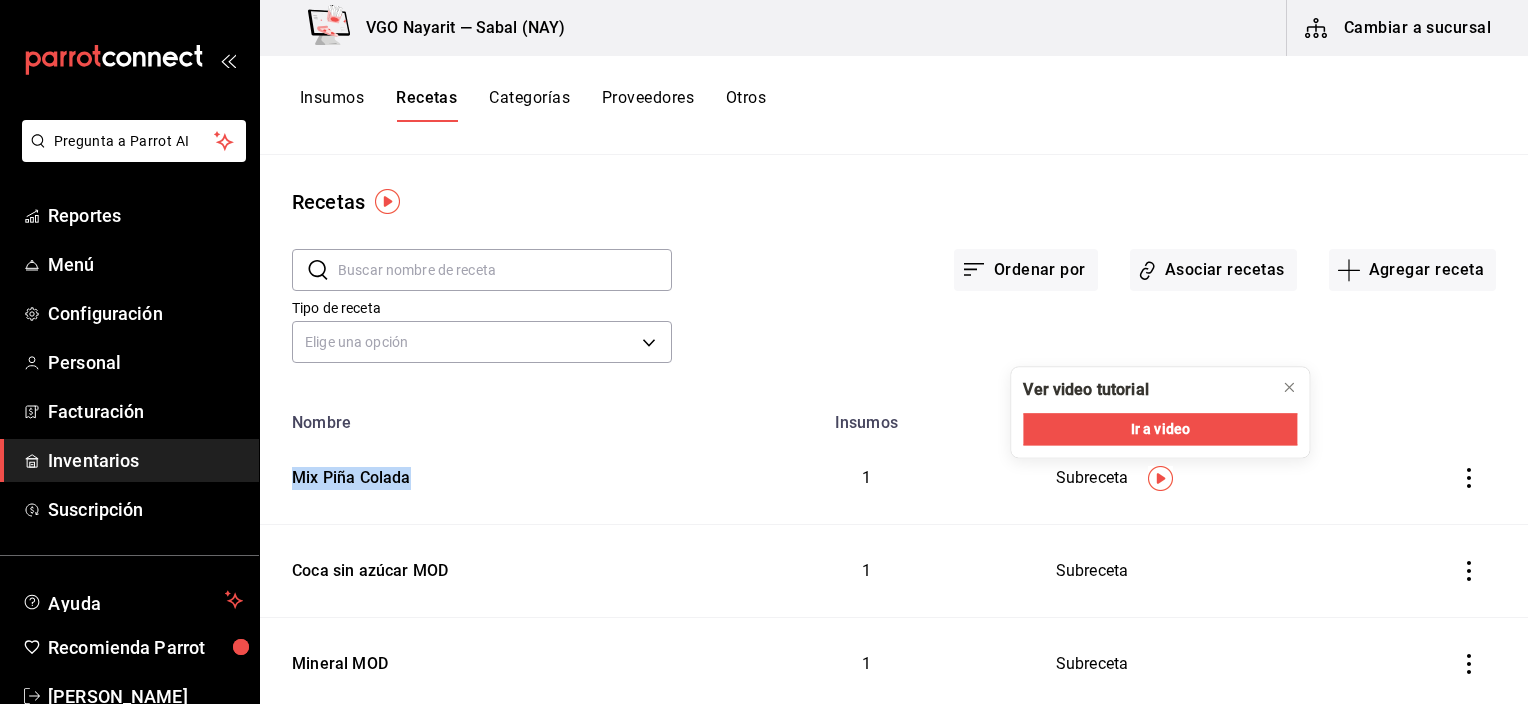click on "Mix Piña Colada" at bounding box center (347, 474) 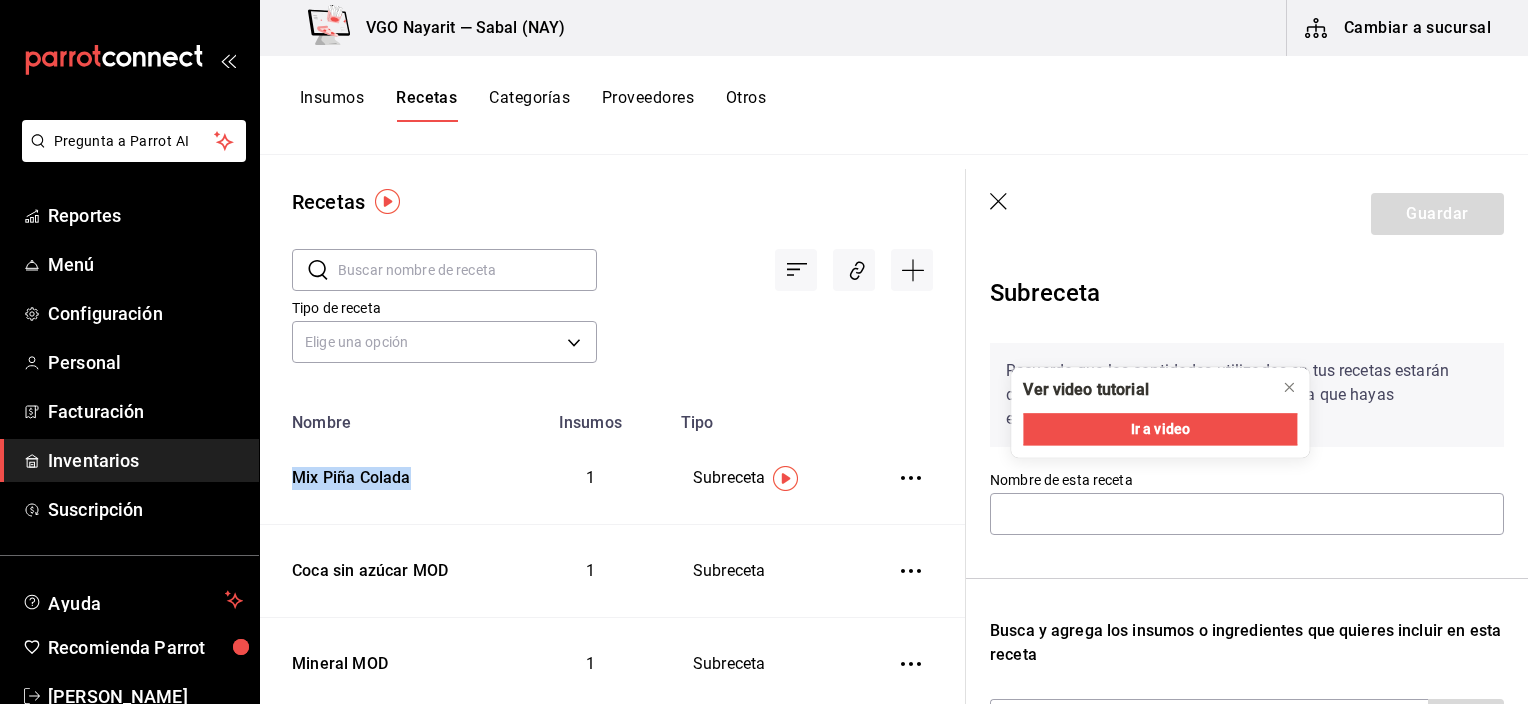 type on "Mix Piña Colada" 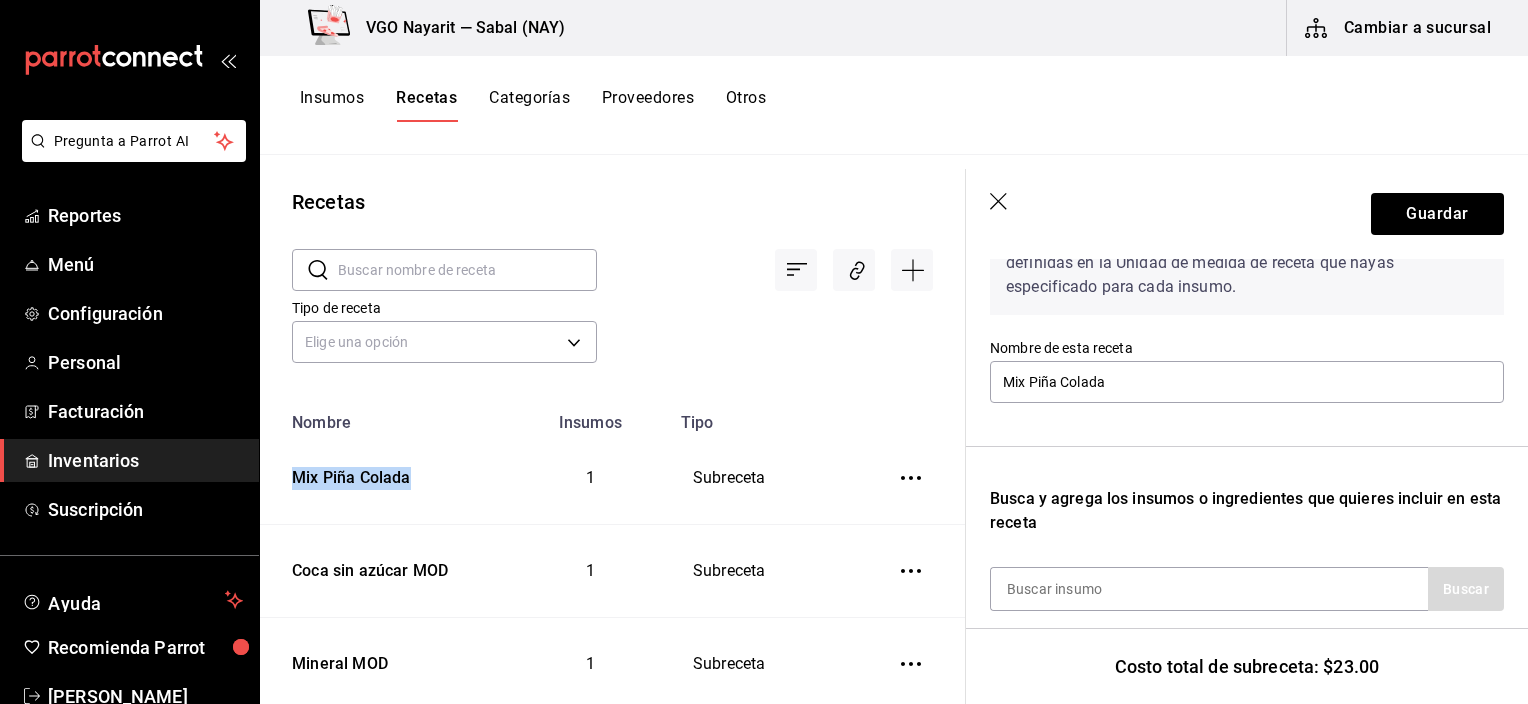 scroll, scrollTop: 300, scrollLeft: 0, axis: vertical 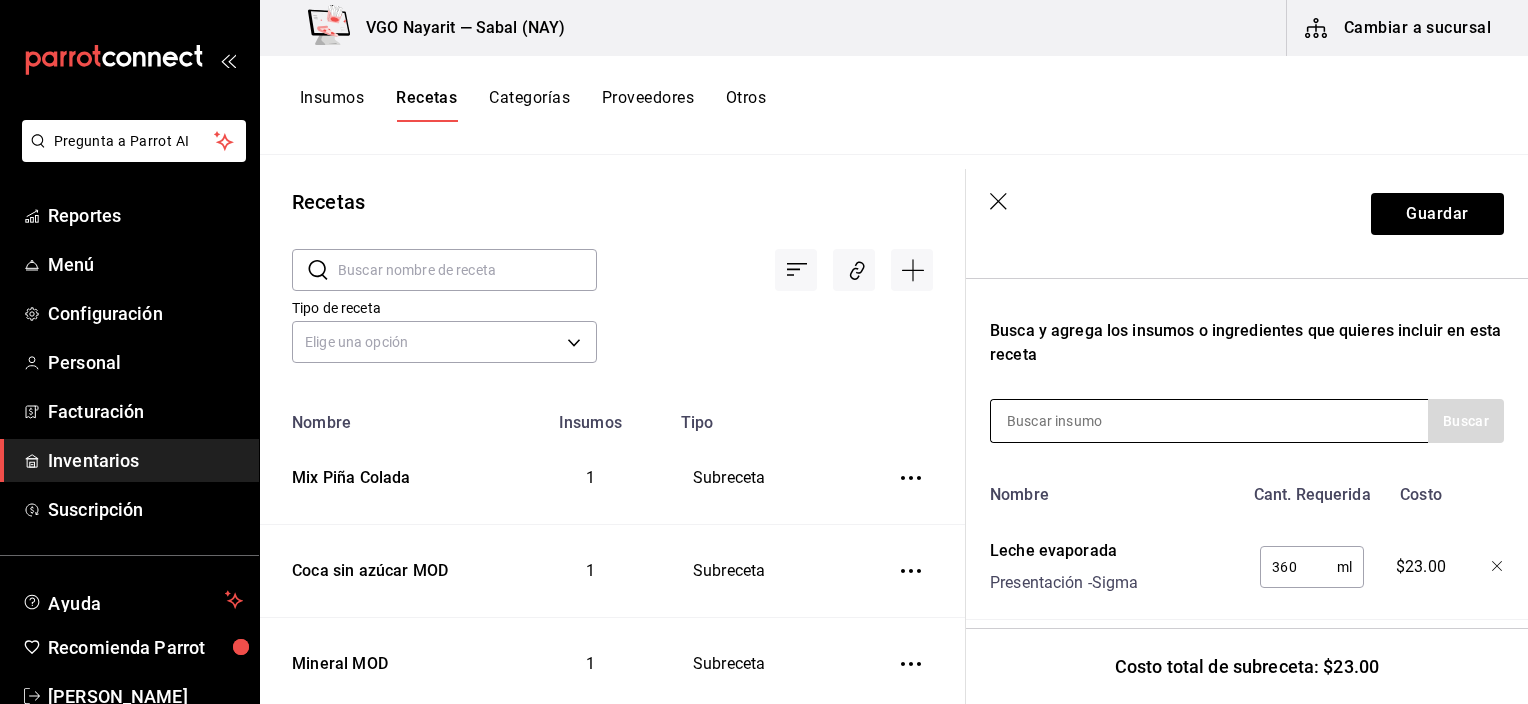 click at bounding box center [1091, 421] 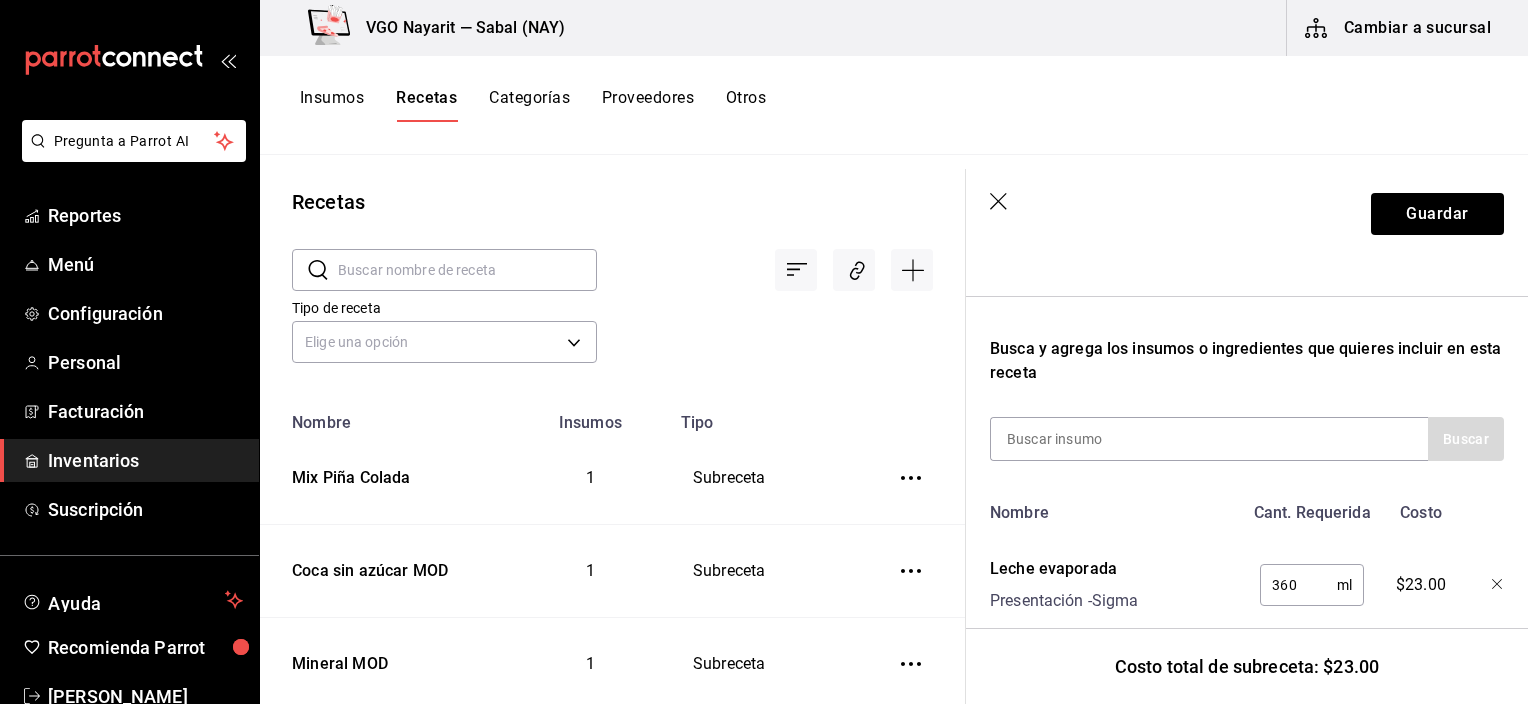 scroll, scrollTop: 335, scrollLeft: 0, axis: vertical 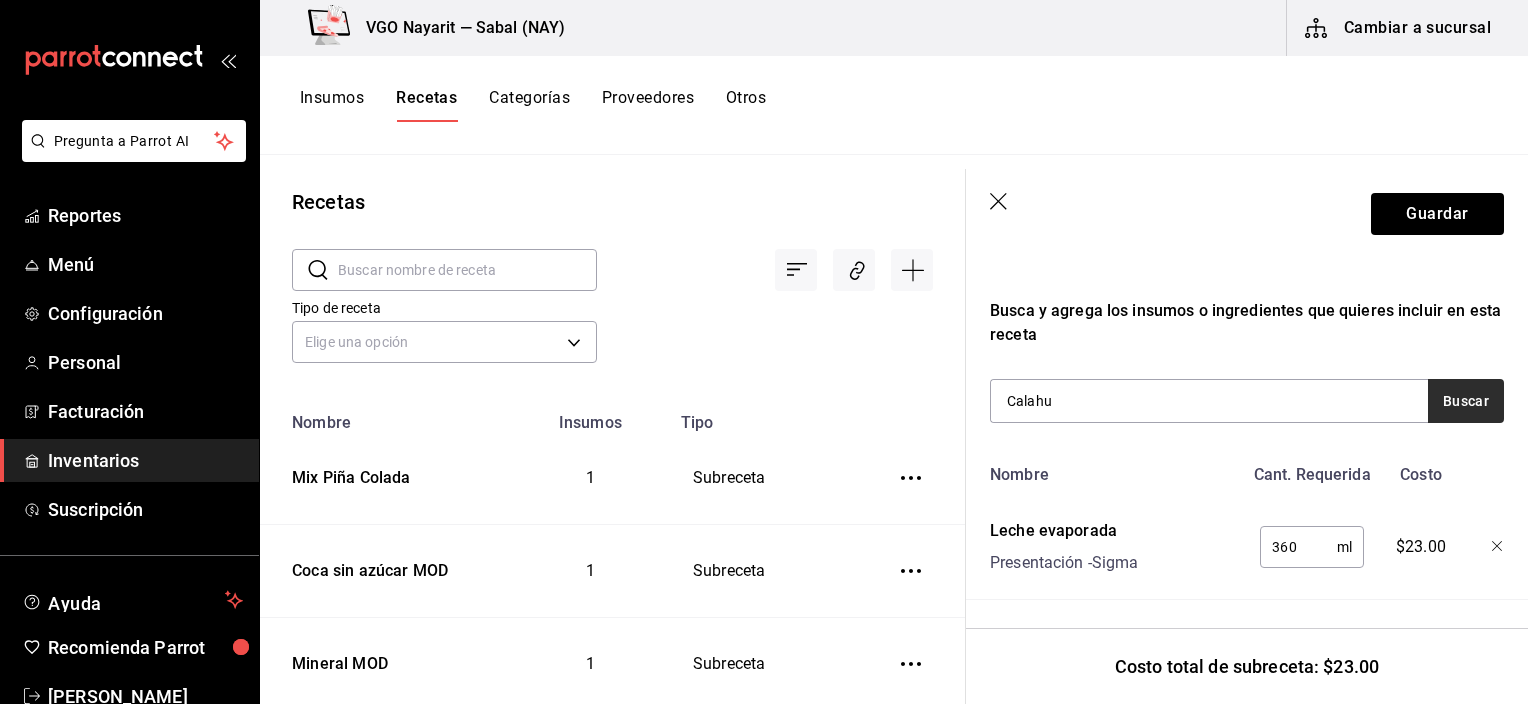 type on "Calahu" 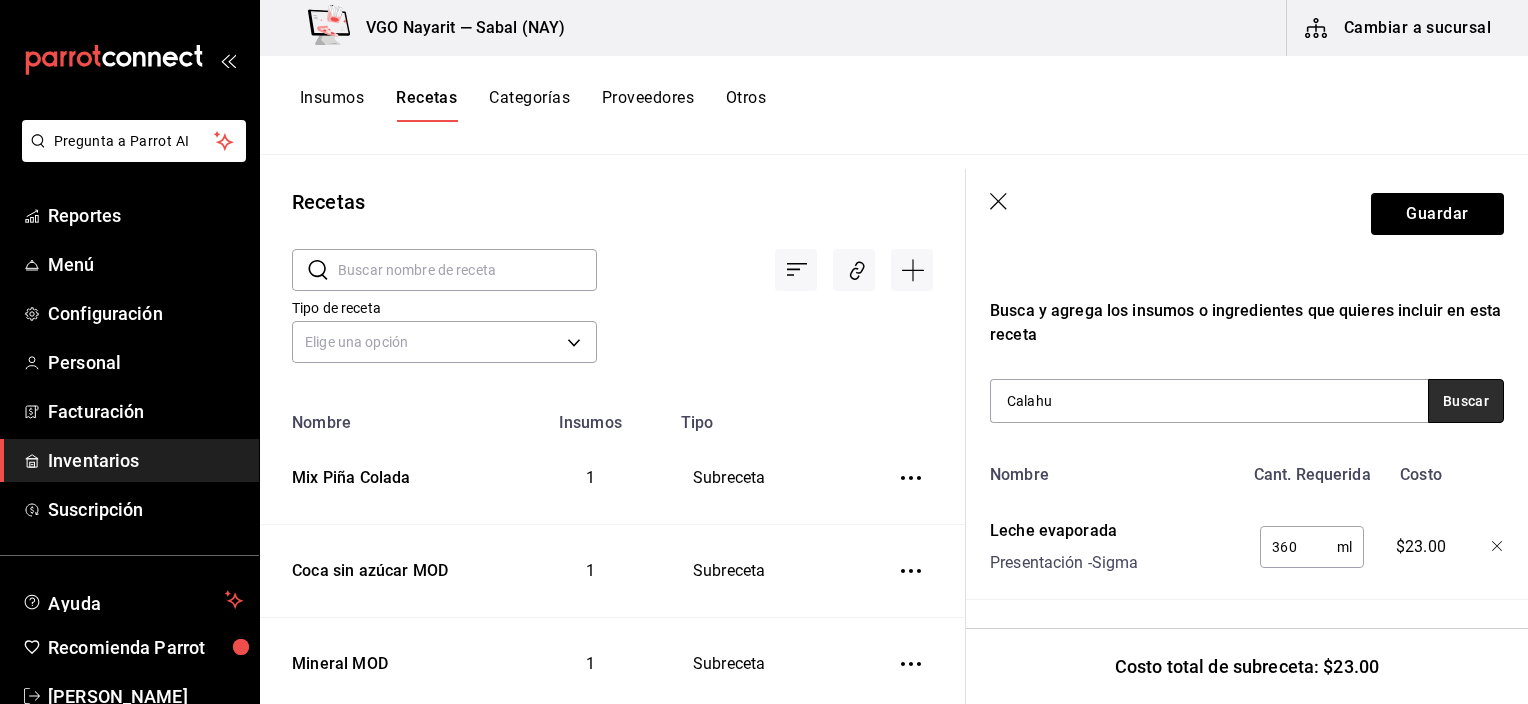 click on "Buscar" at bounding box center [1466, 401] 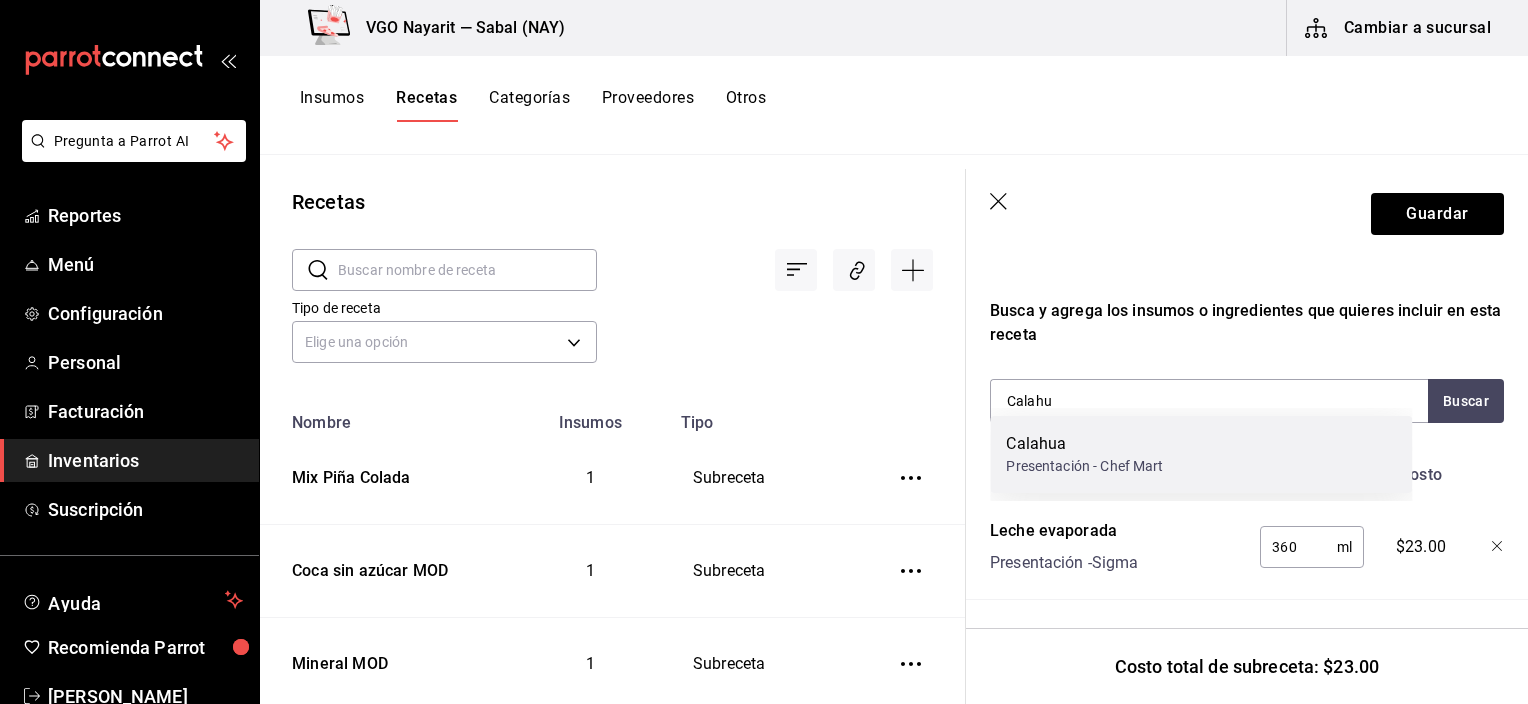 click on "Calahua Presentación - Chef Mart" at bounding box center [1201, 454] 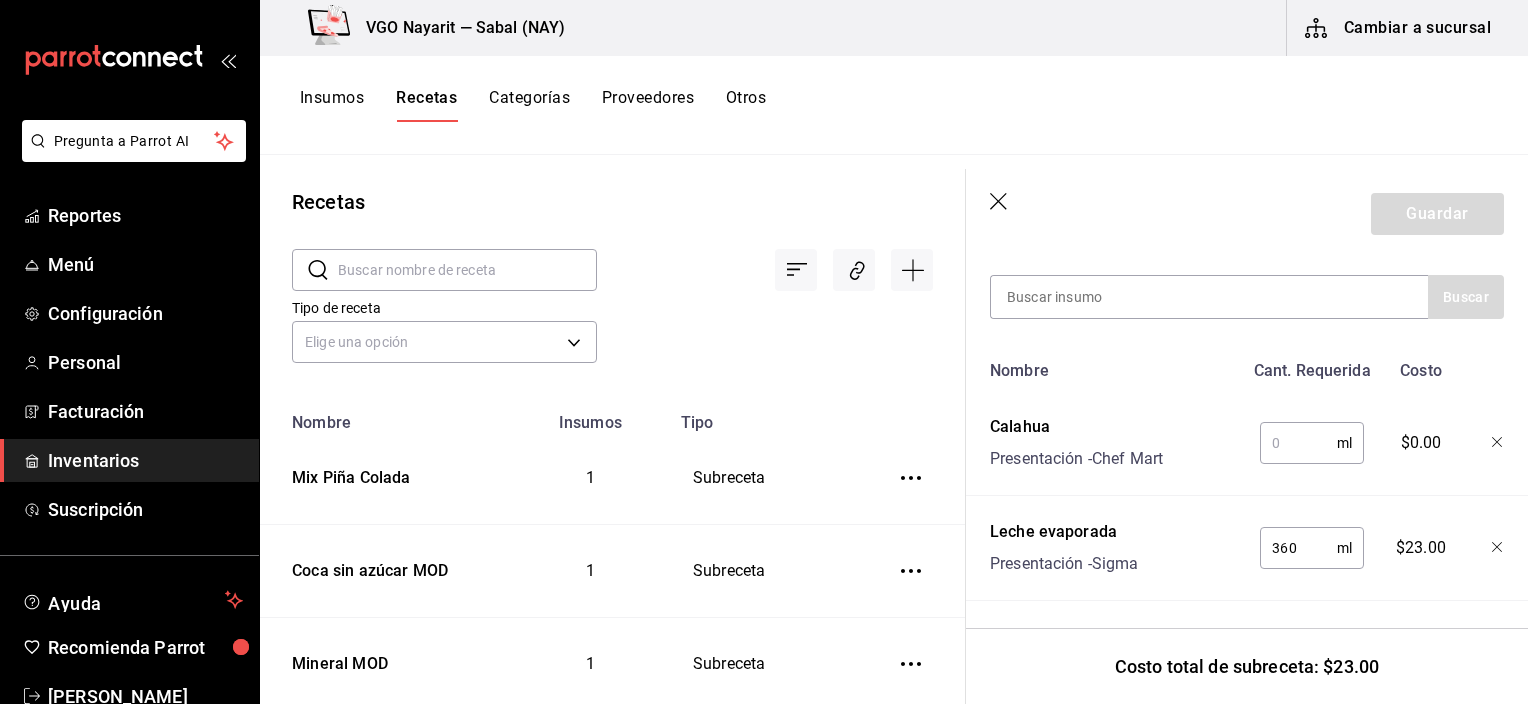 scroll, scrollTop: 440, scrollLeft: 0, axis: vertical 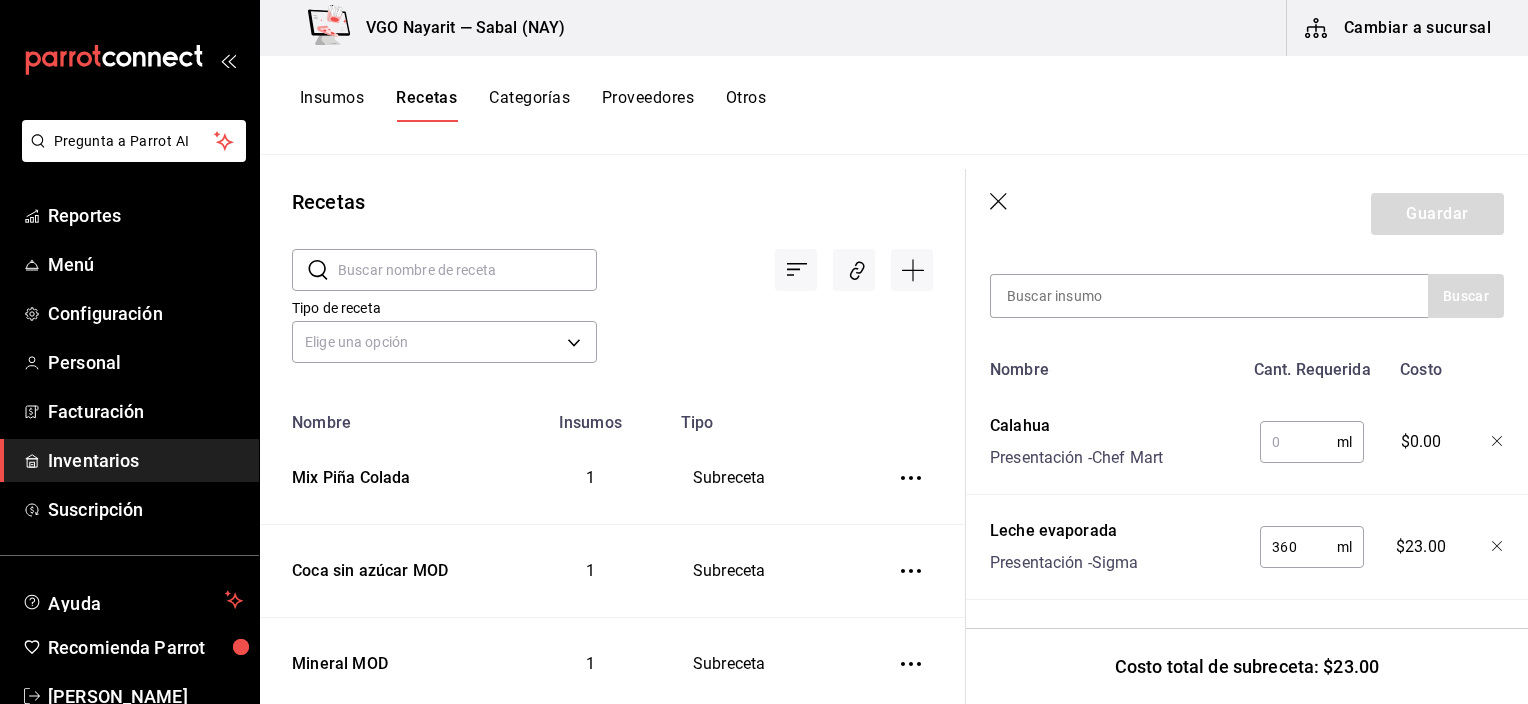 click at bounding box center (1298, 442) 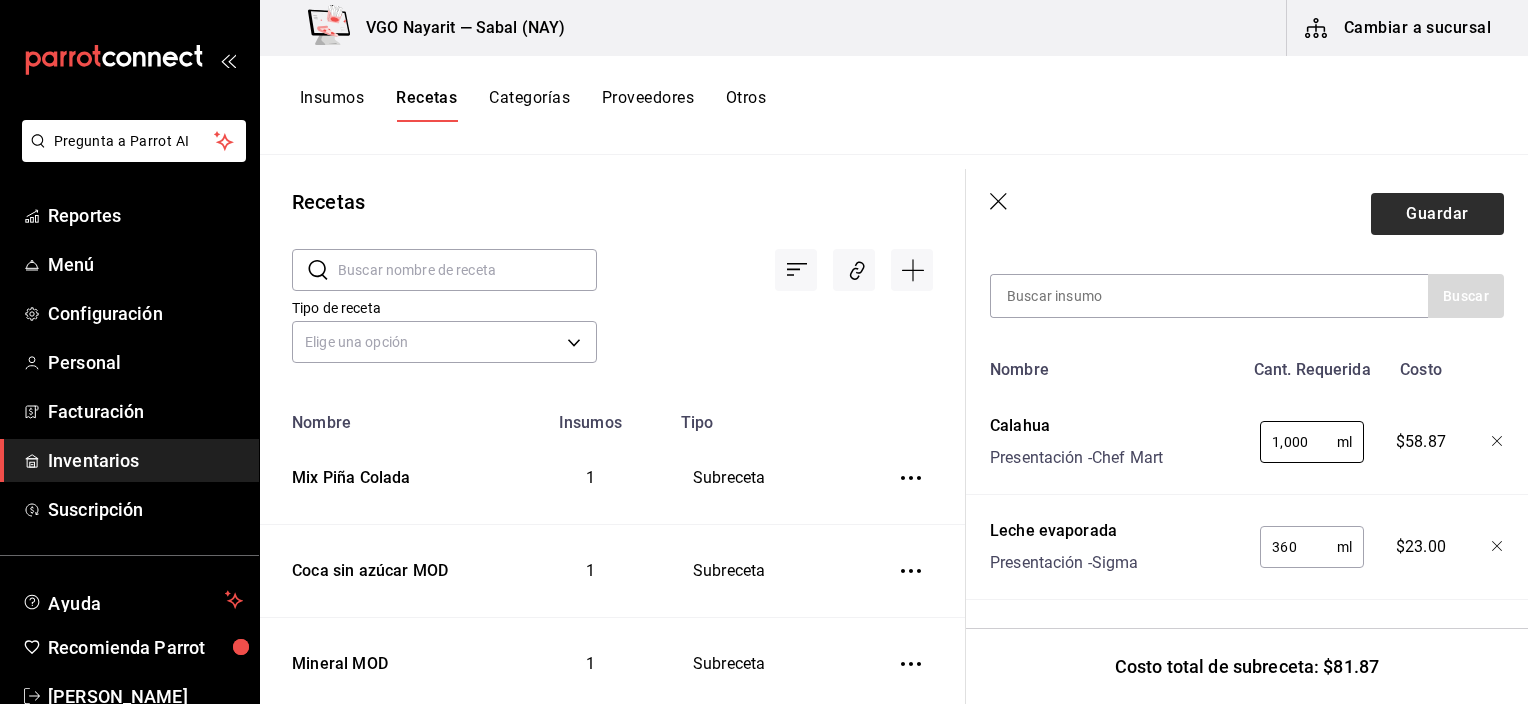 type on "1,000" 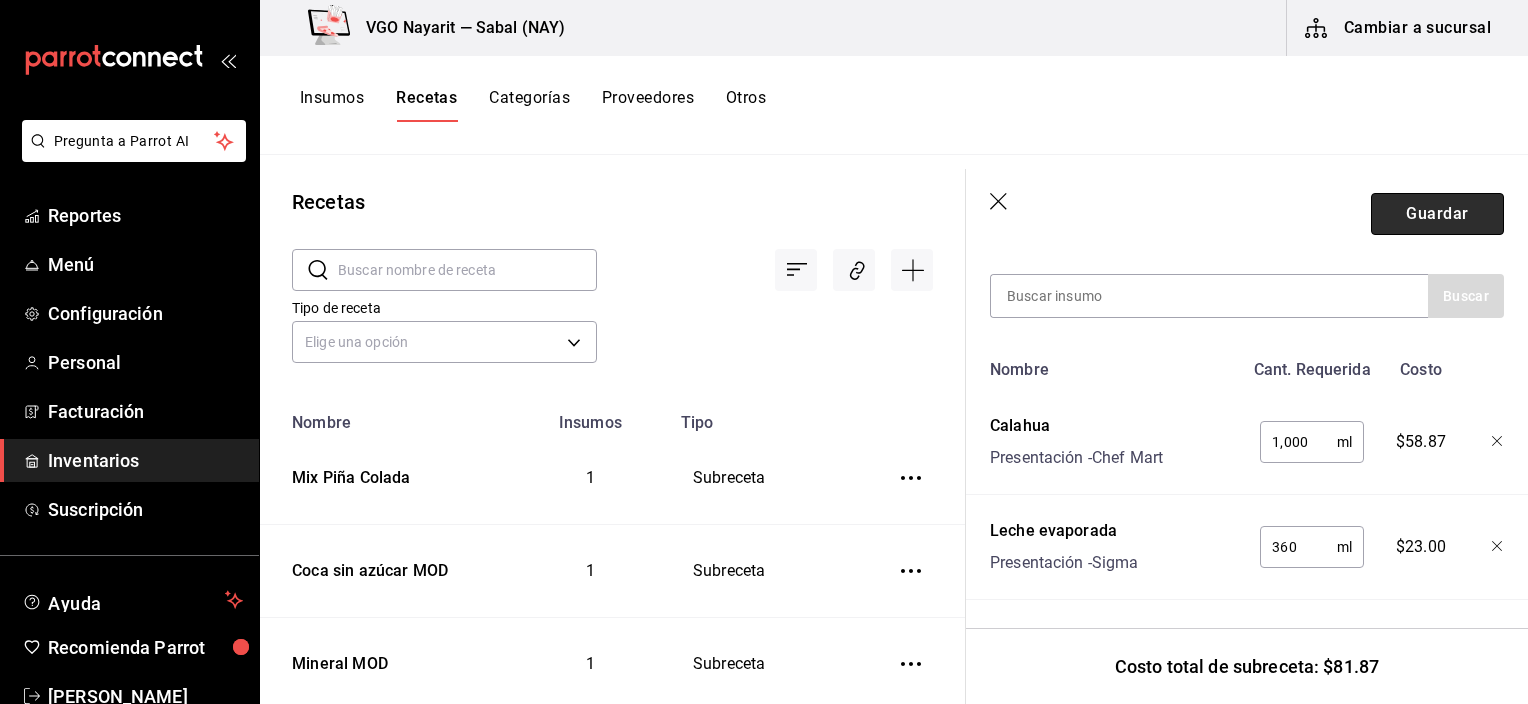 click on "Guardar" at bounding box center (1437, 214) 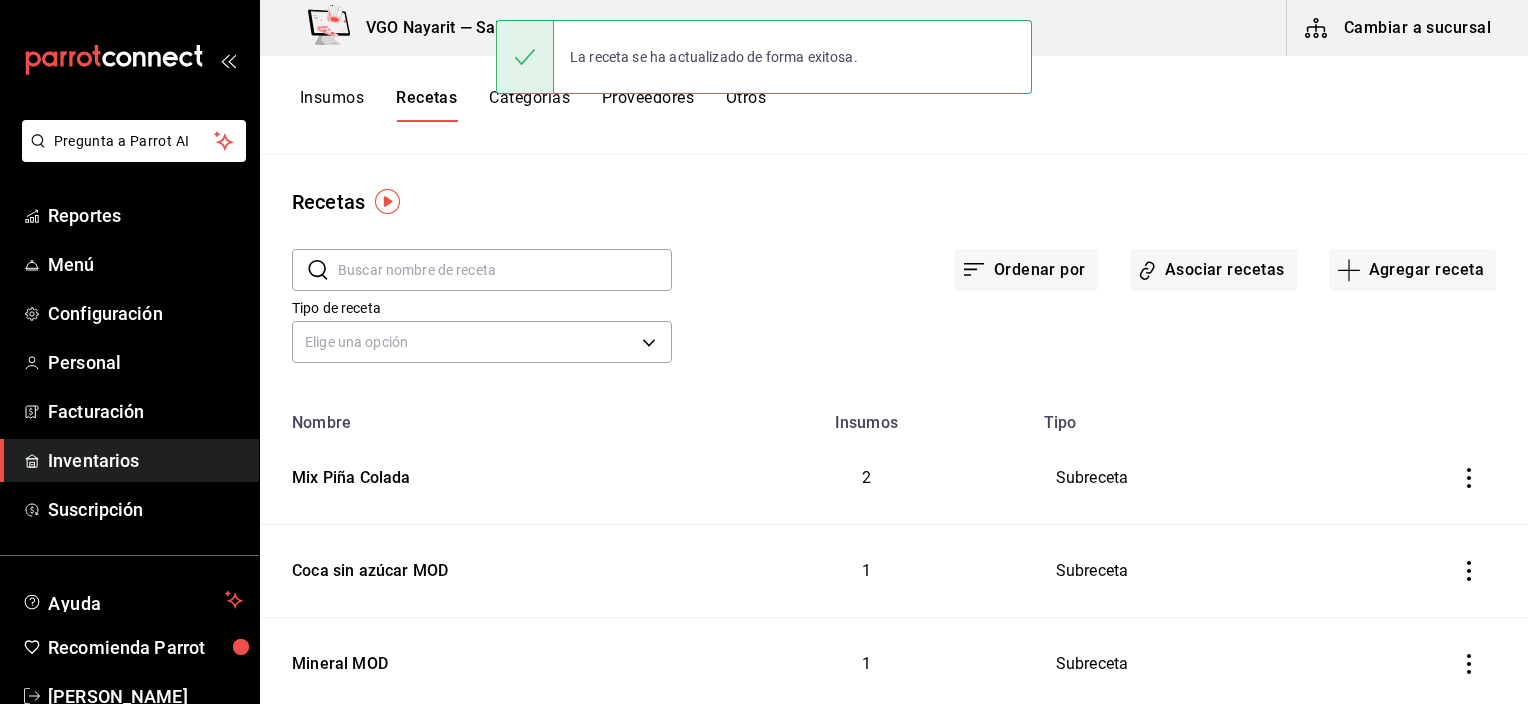 scroll, scrollTop: 0, scrollLeft: 0, axis: both 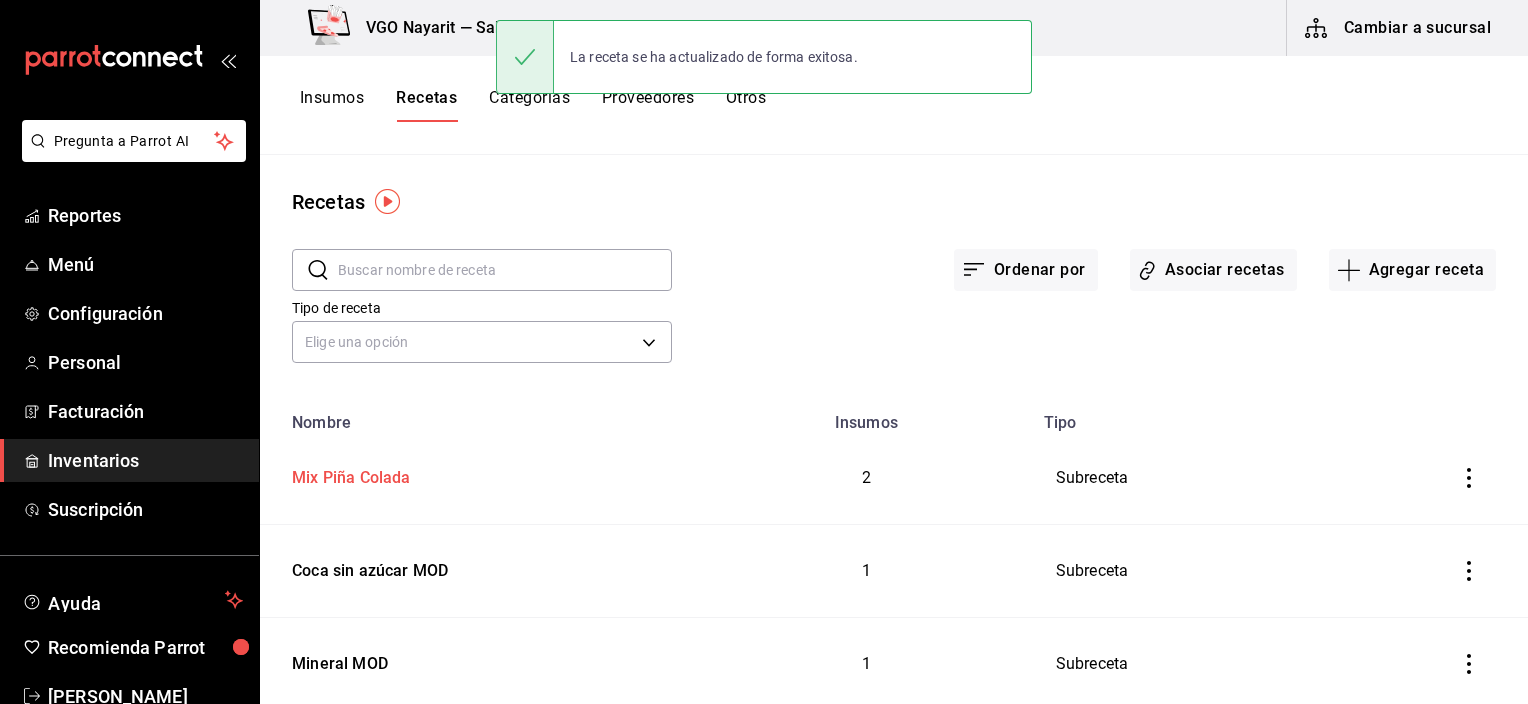 click on "Mix Piña Colada" at bounding box center (347, 474) 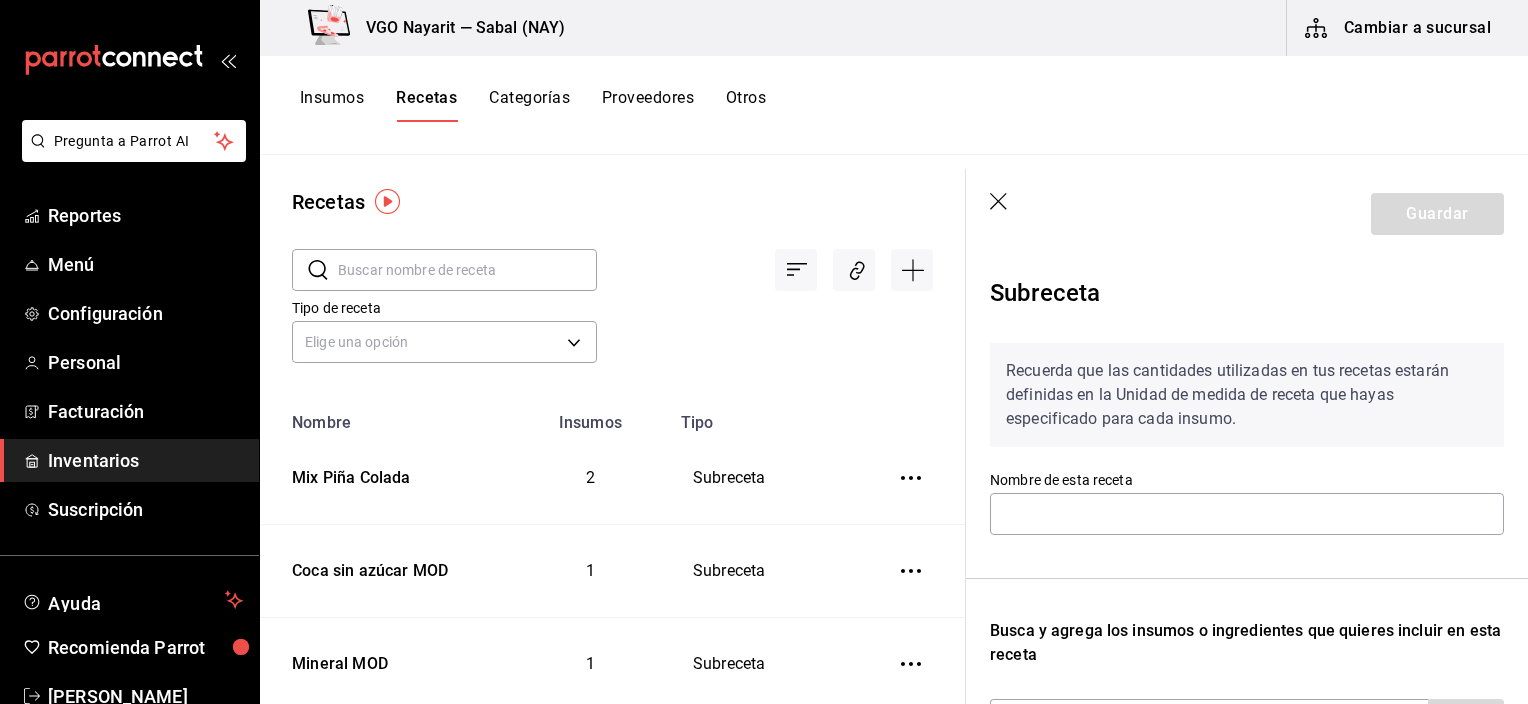 type on "Mix Piña Colada" 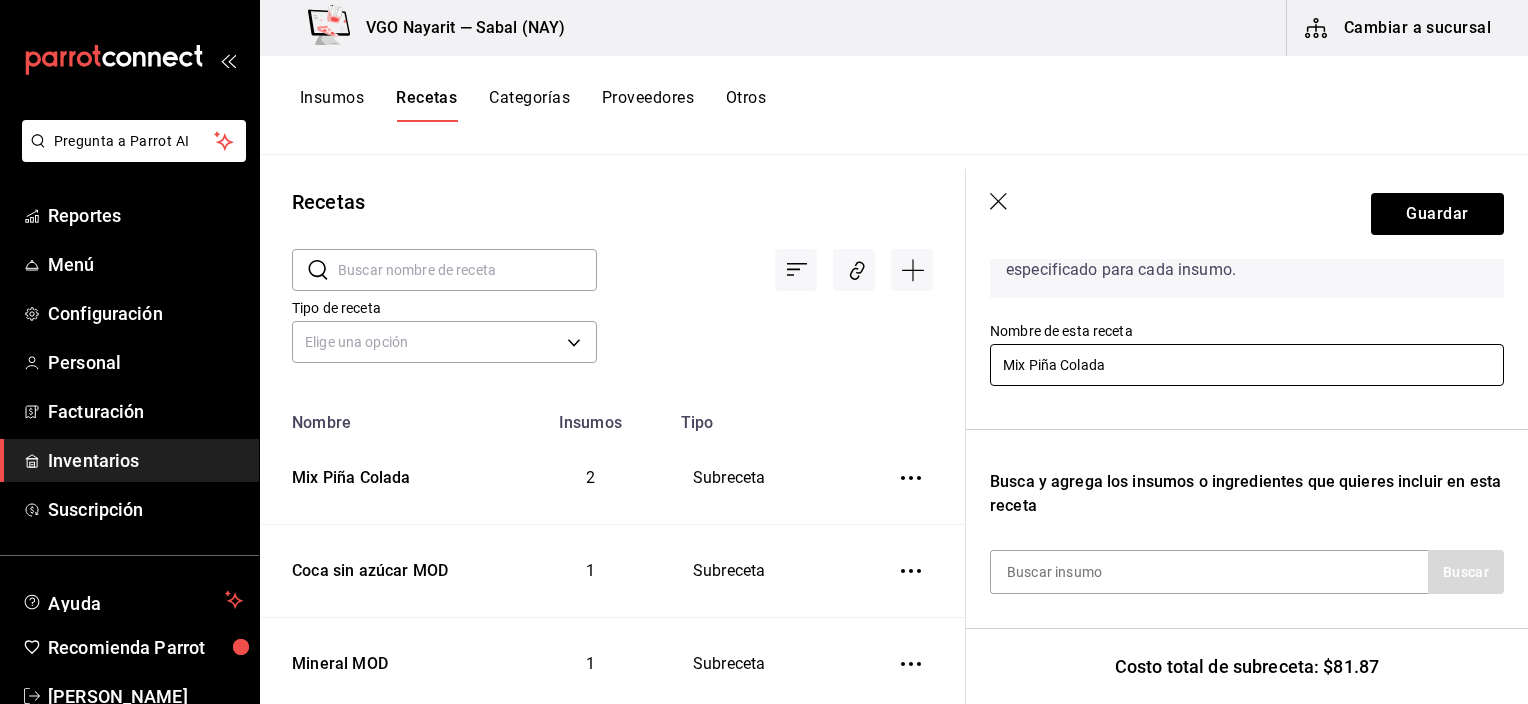 scroll, scrollTop: 440, scrollLeft: 0, axis: vertical 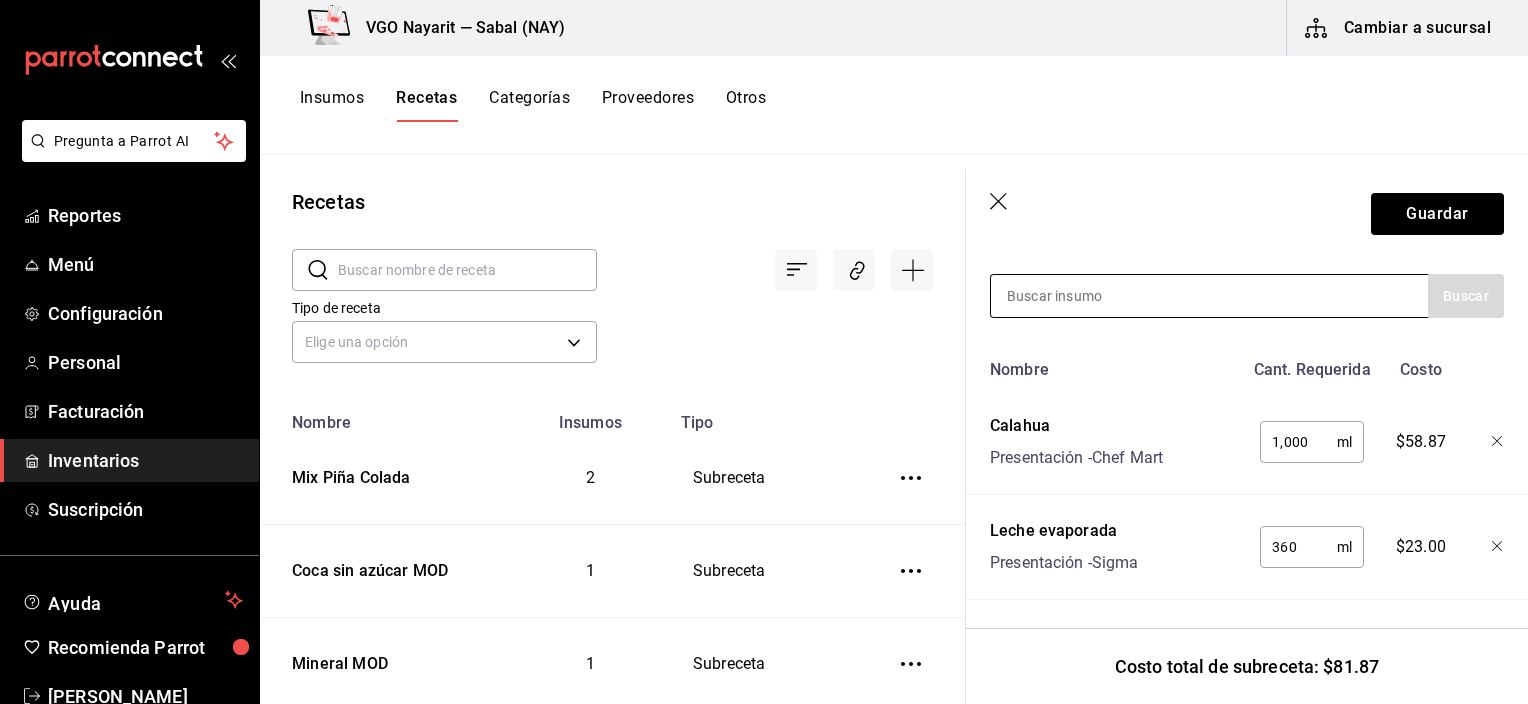 click at bounding box center (1091, 296) 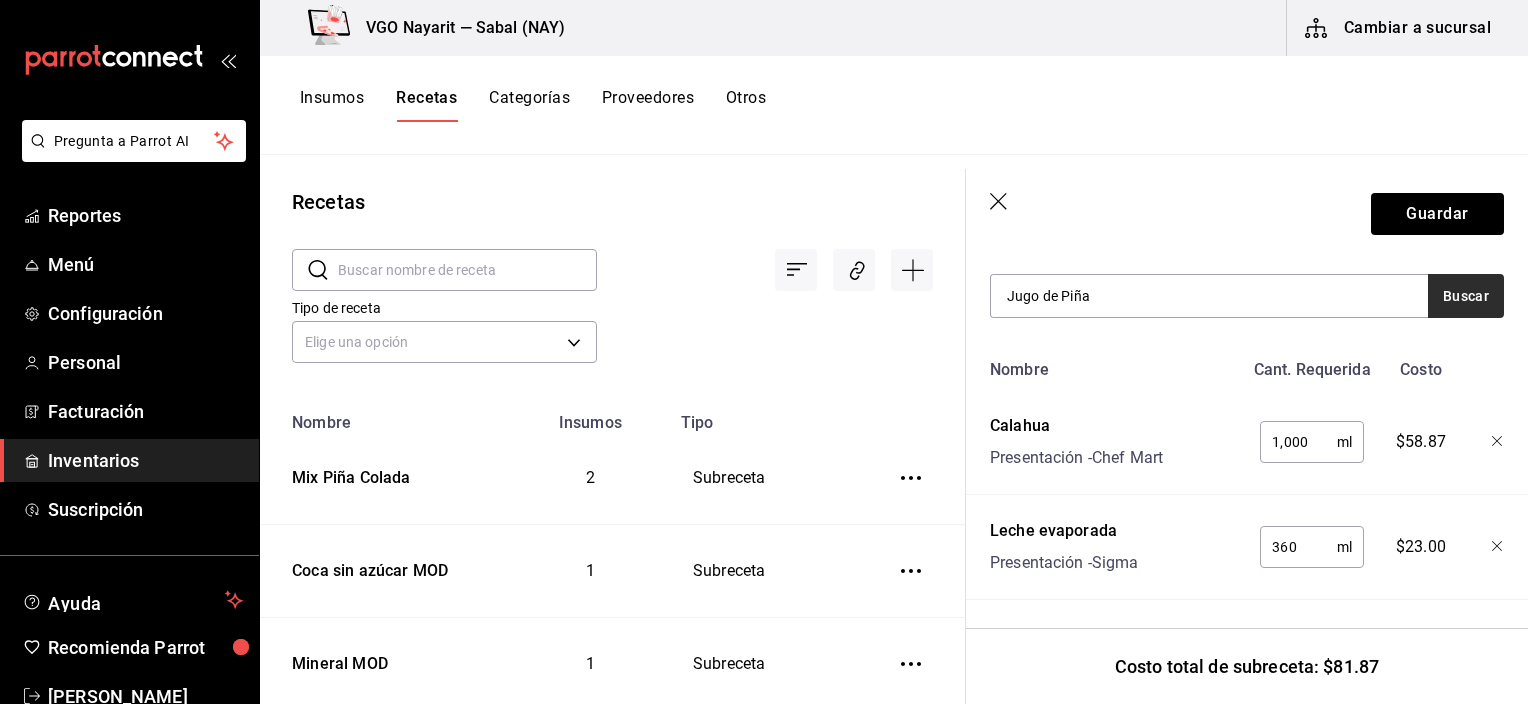 type on "Jugo de Piña" 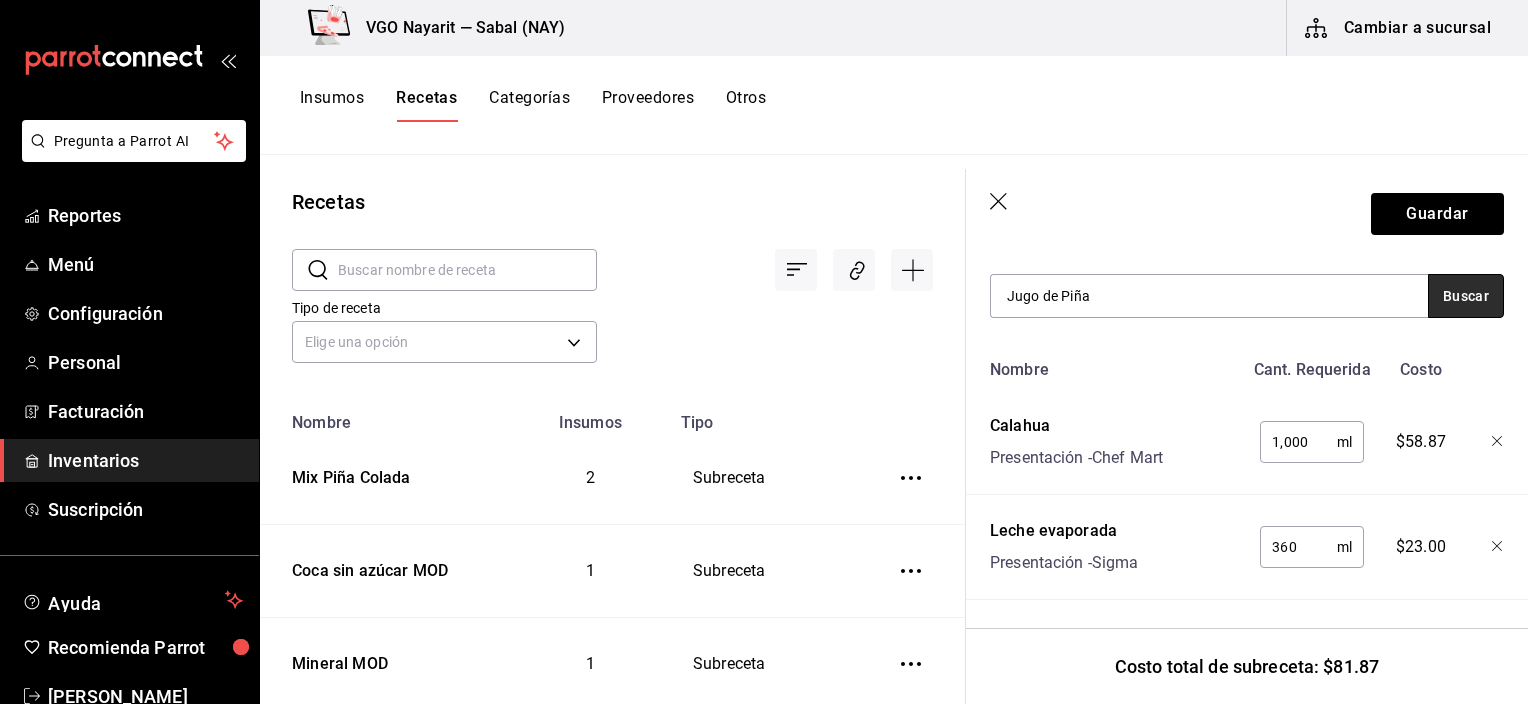 click on "Buscar" at bounding box center [1466, 296] 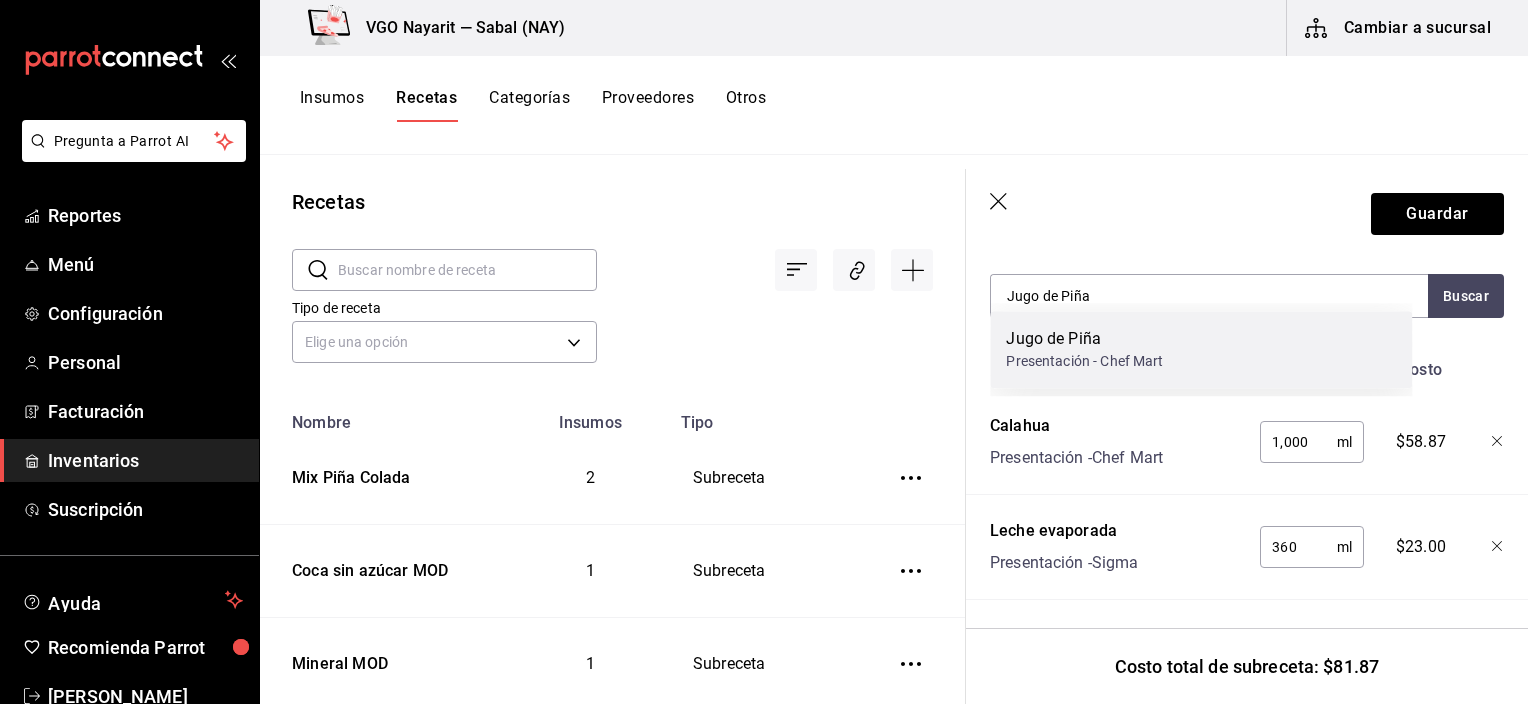 click on "Presentación - Chef Mart" at bounding box center [1084, 361] 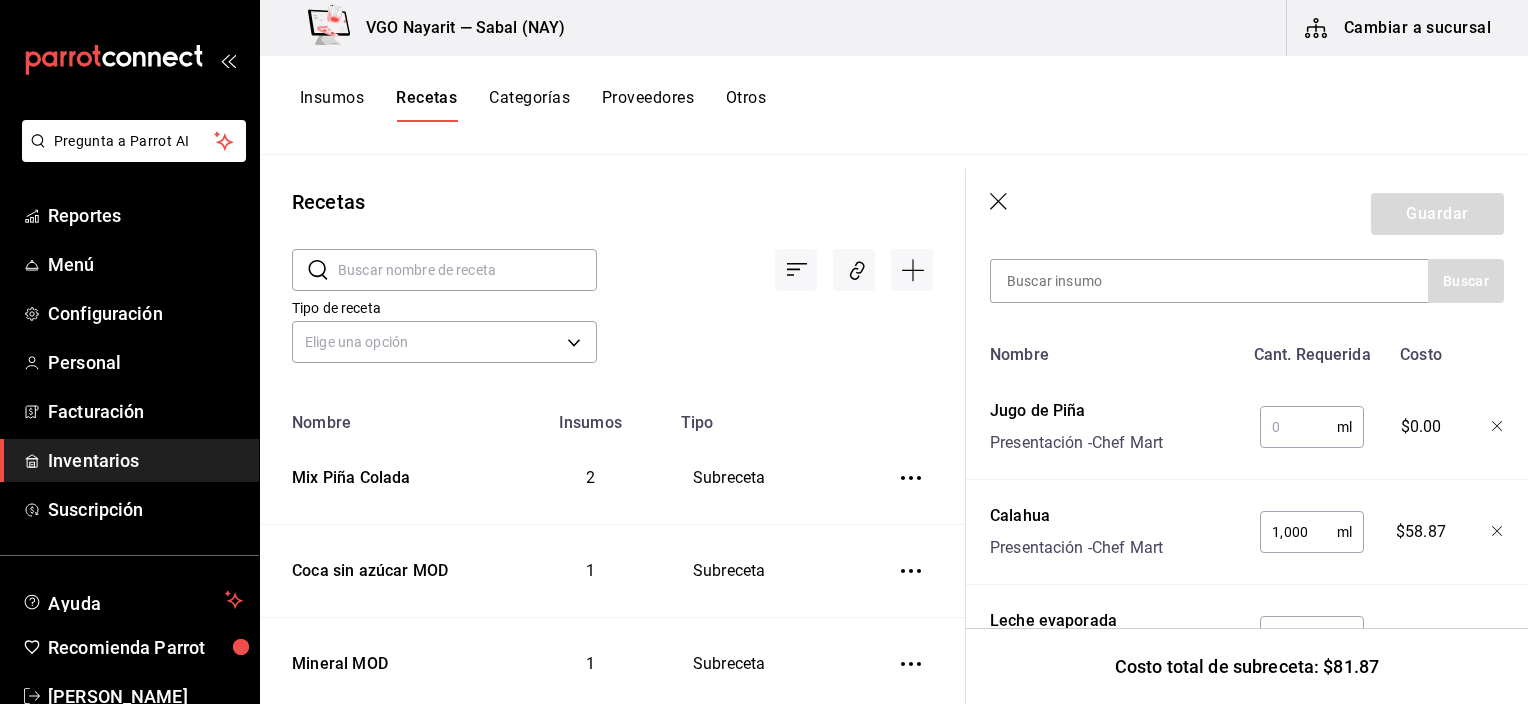 click at bounding box center (1298, 427) 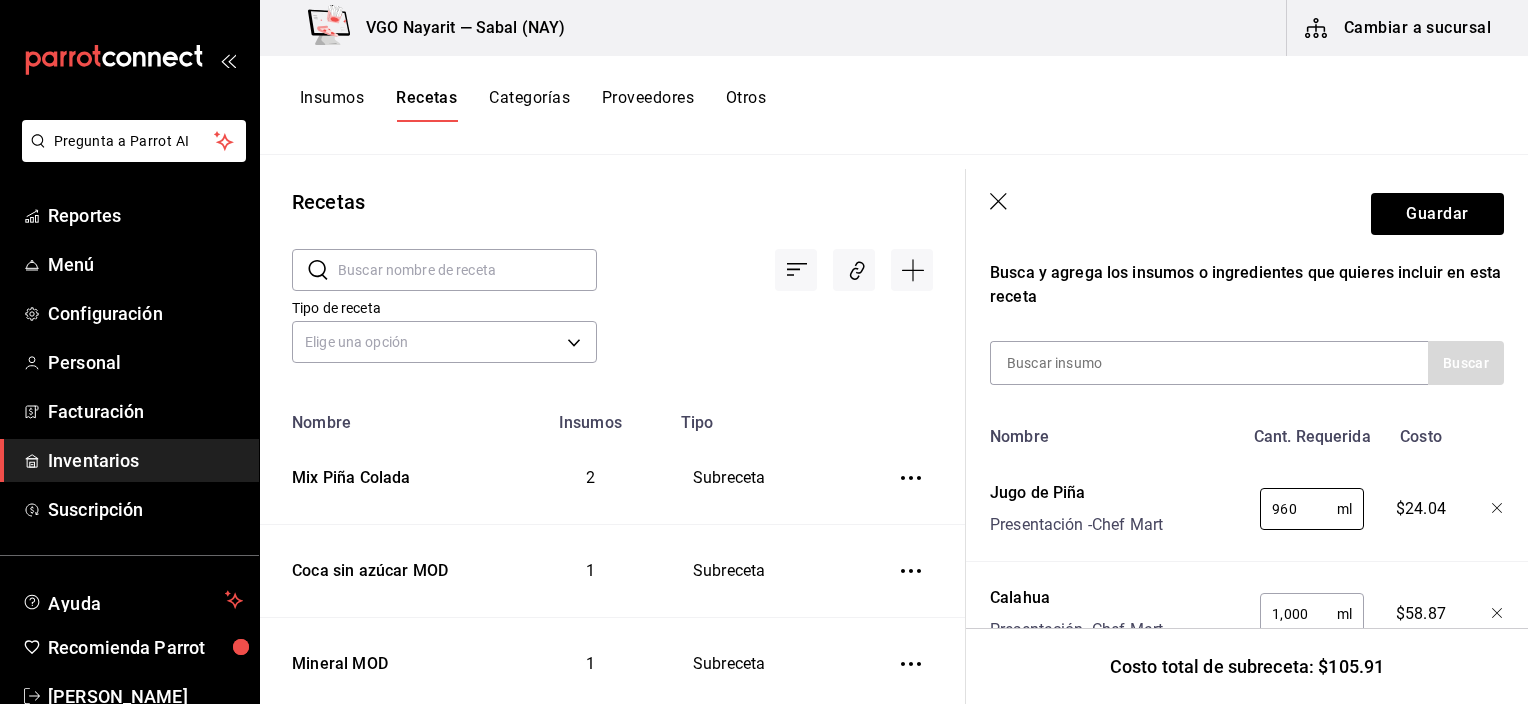 scroll, scrollTop: 345, scrollLeft: 0, axis: vertical 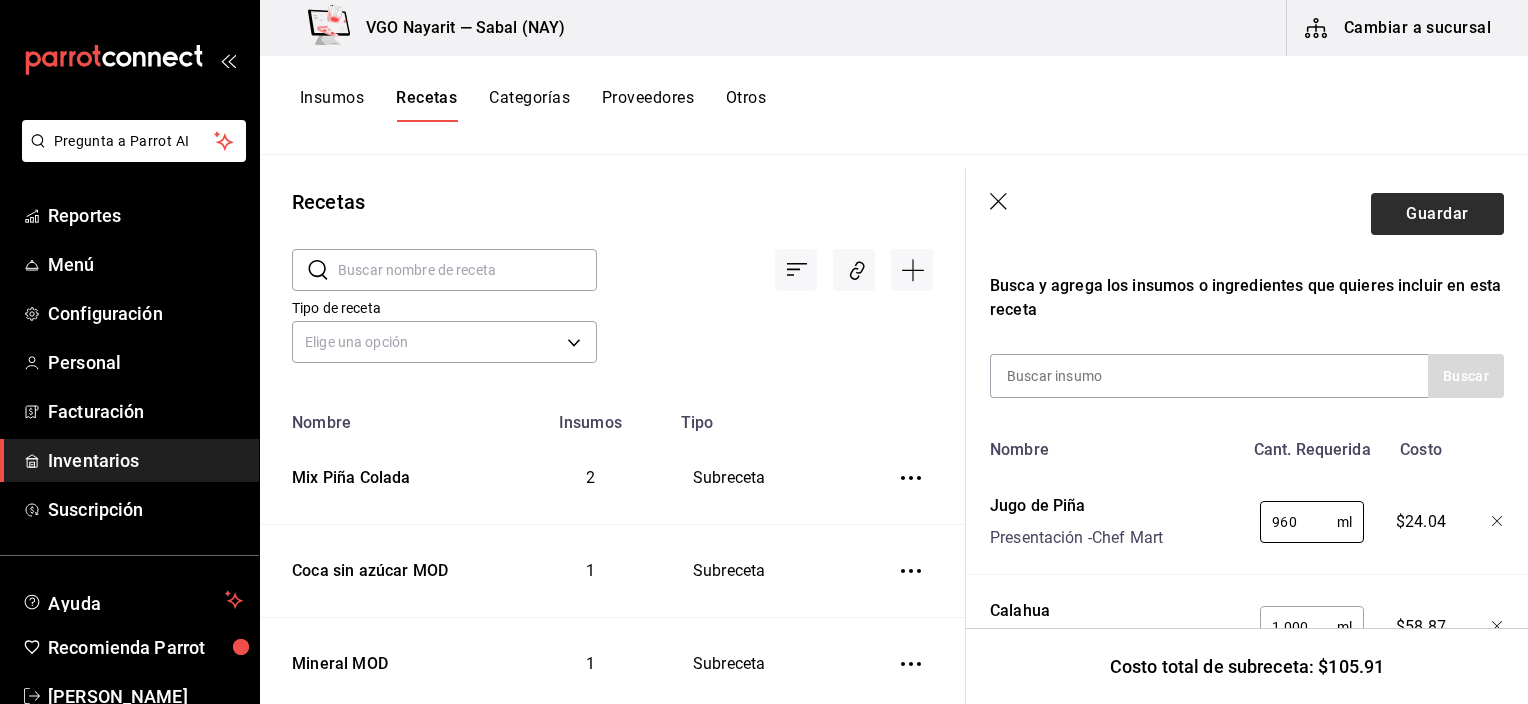 type on "960" 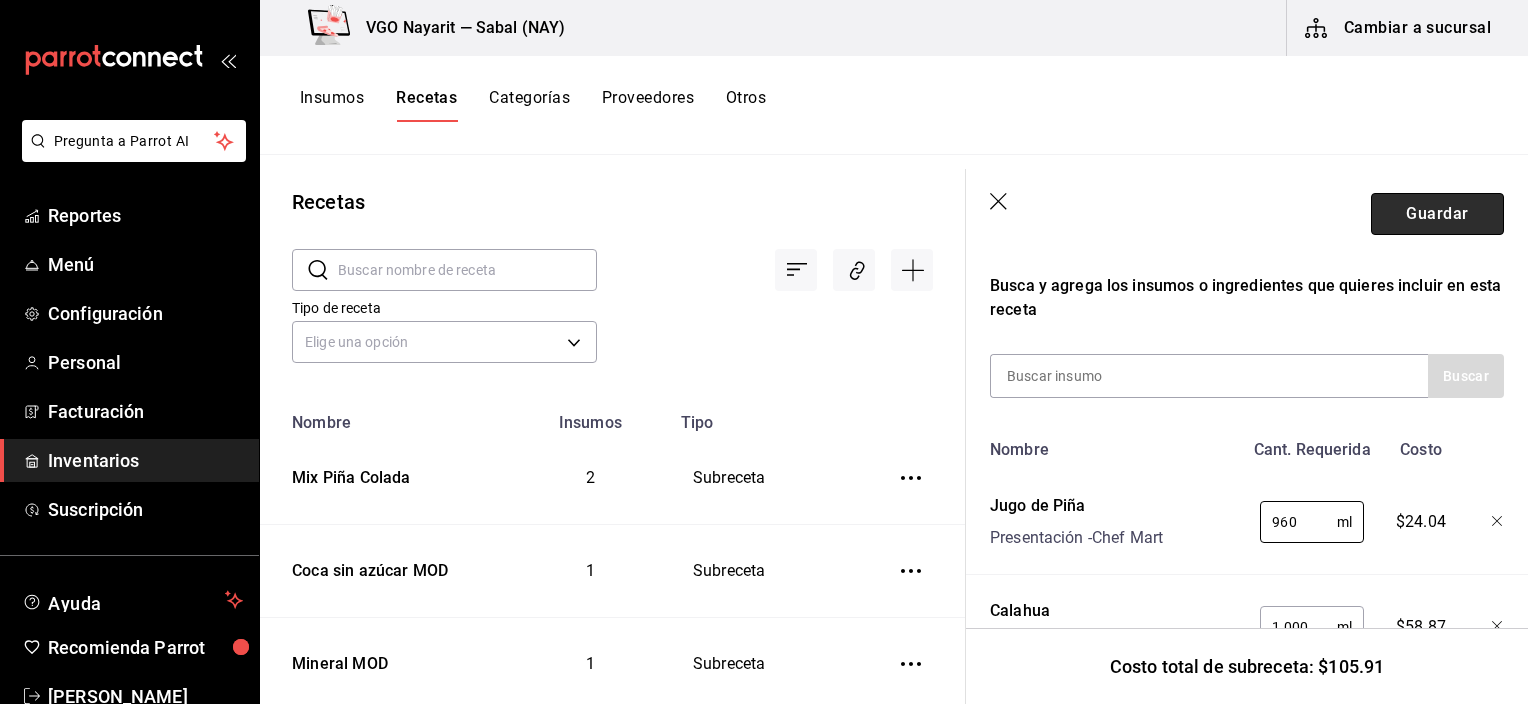 click on "Guardar" at bounding box center [1437, 214] 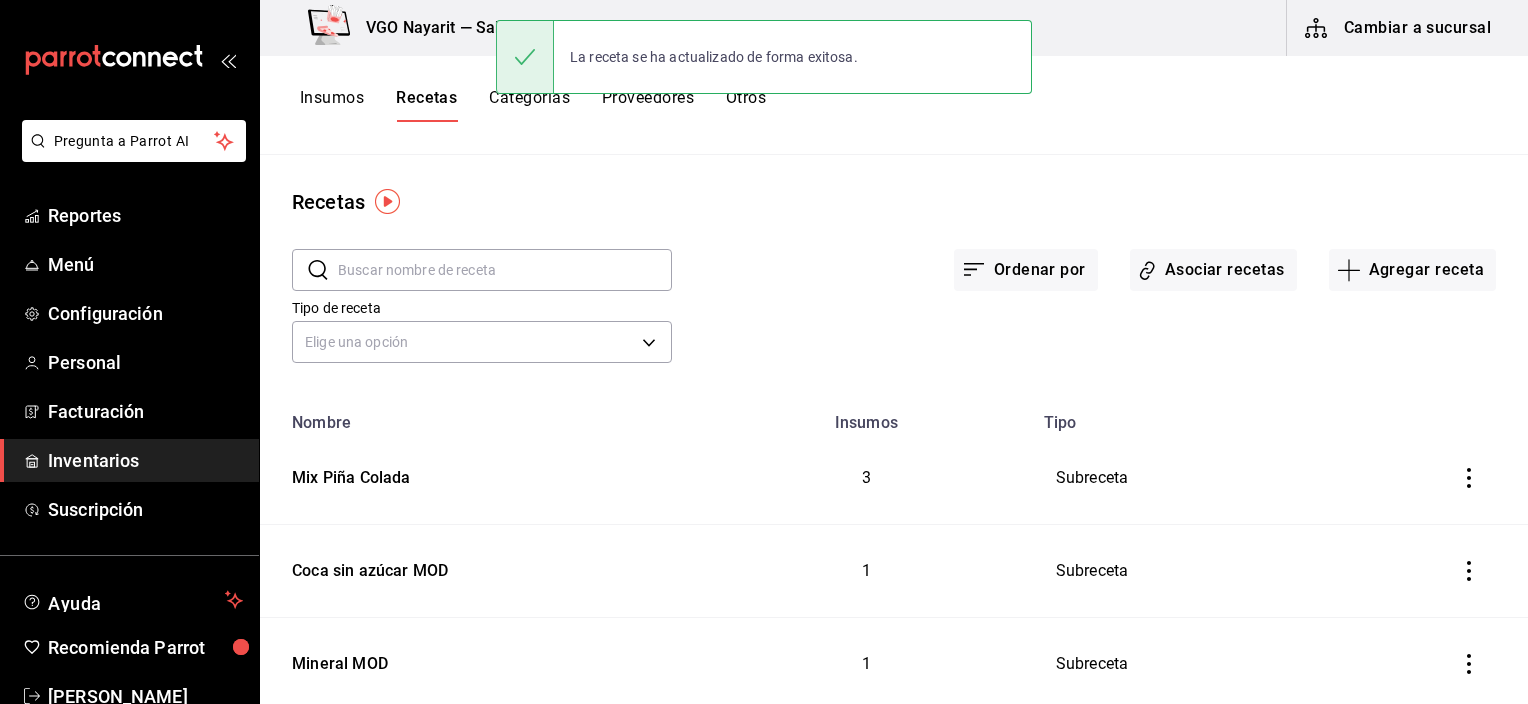 scroll, scrollTop: 0, scrollLeft: 0, axis: both 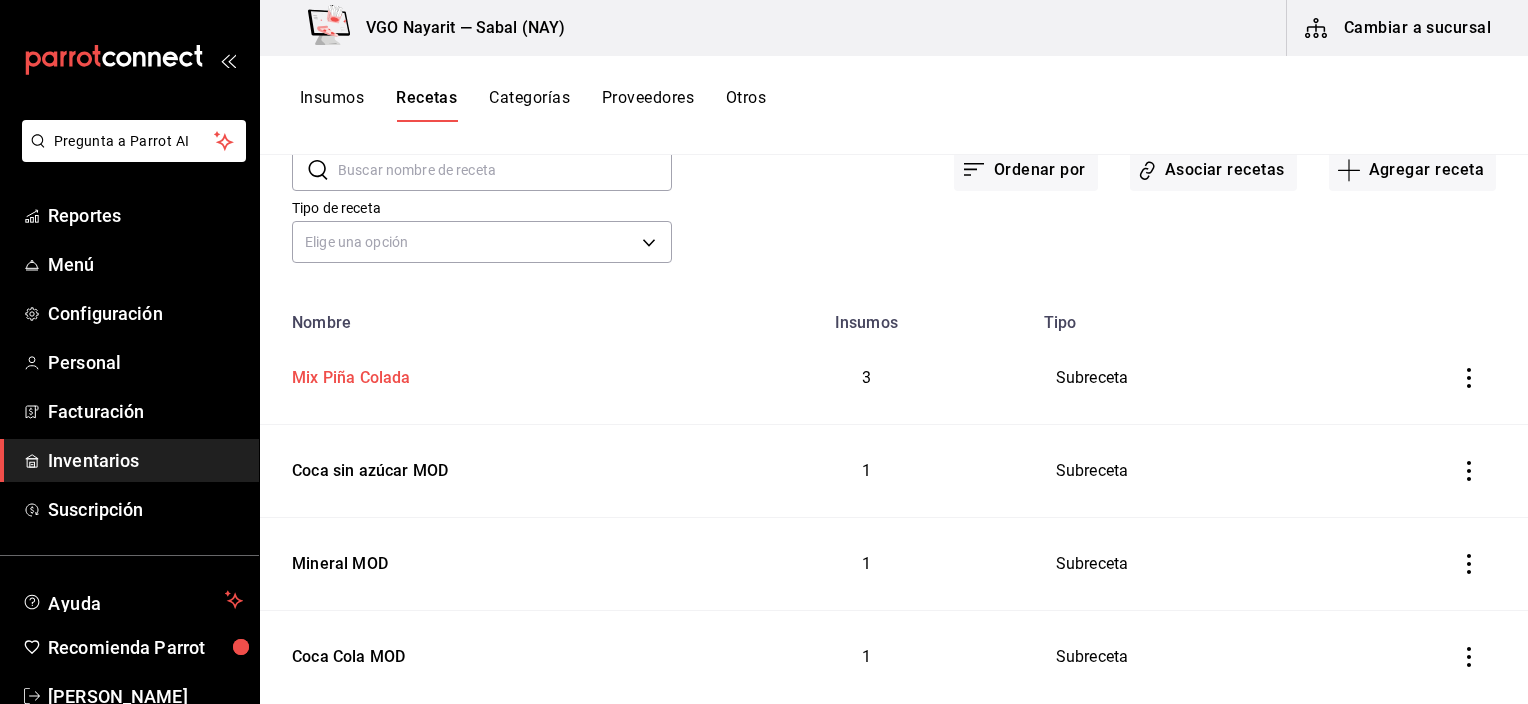 click on "Mix Piña Colada" at bounding box center [347, 374] 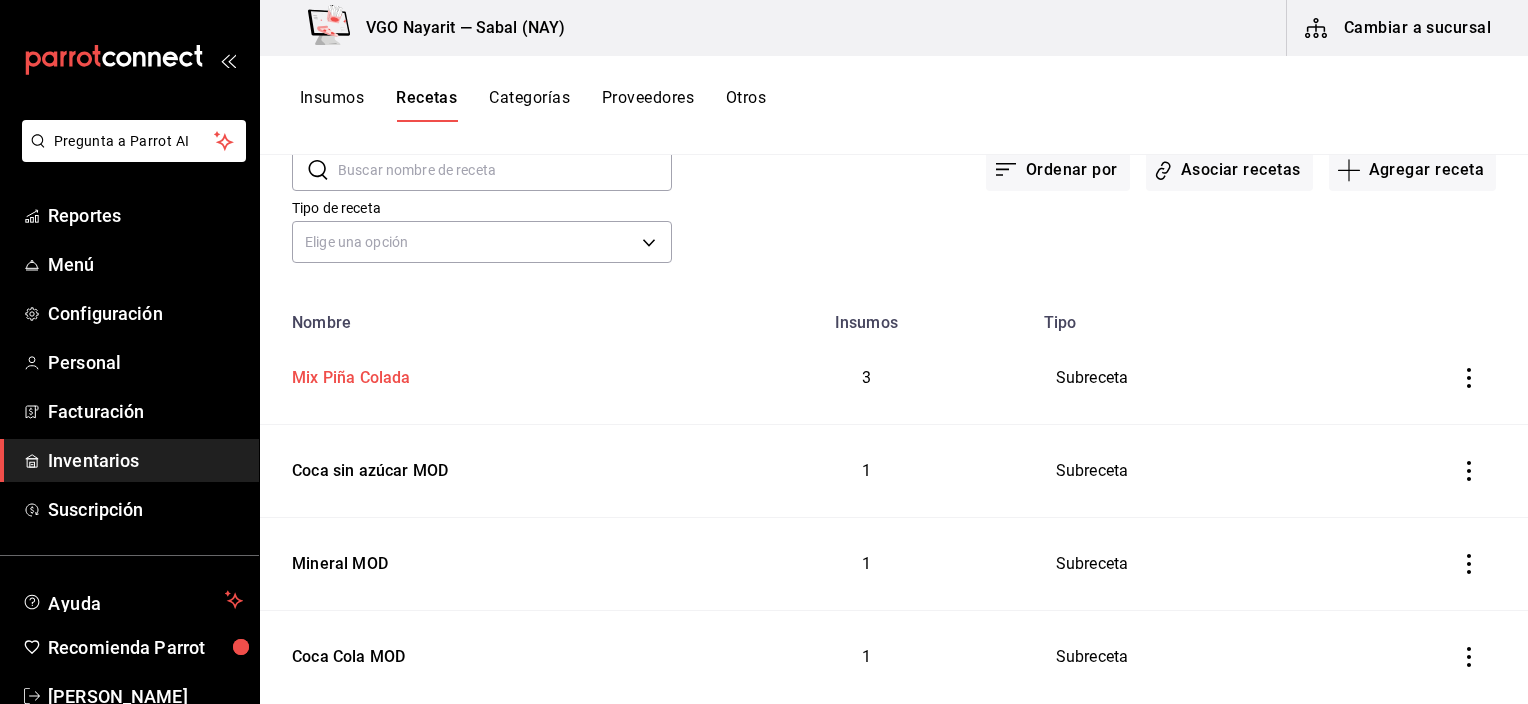 type on "Mix Piña Colada" 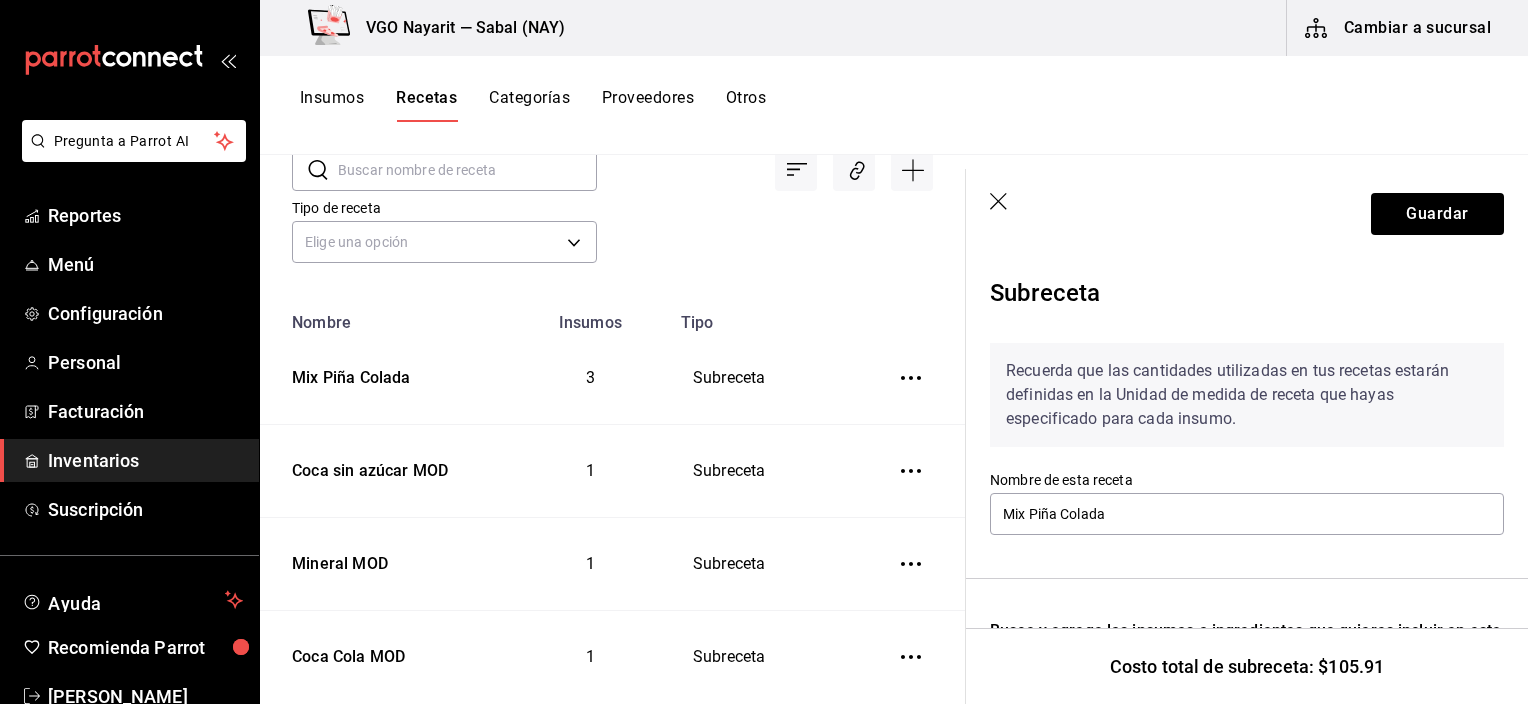 scroll, scrollTop: 0, scrollLeft: 0, axis: both 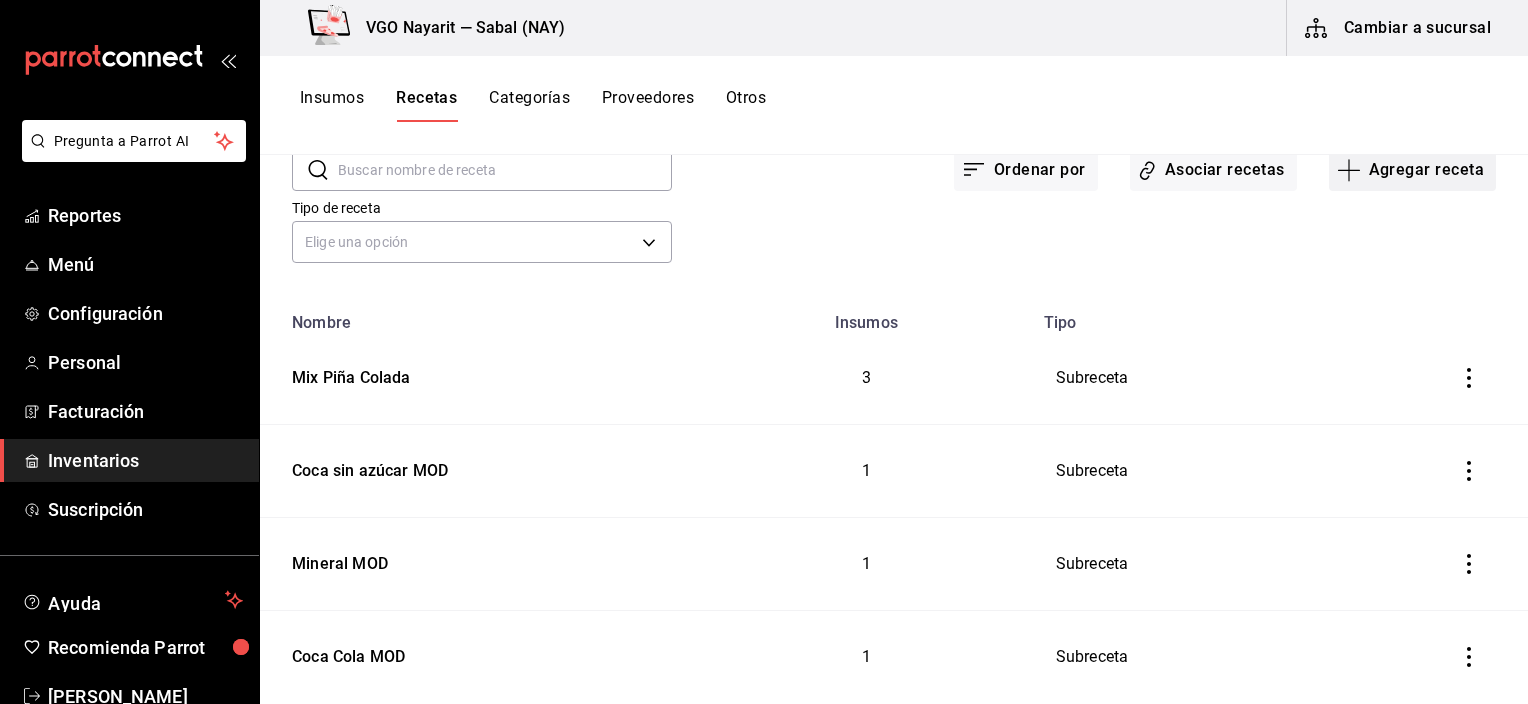 click on "Agregar receta" at bounding box center [1412, 170] 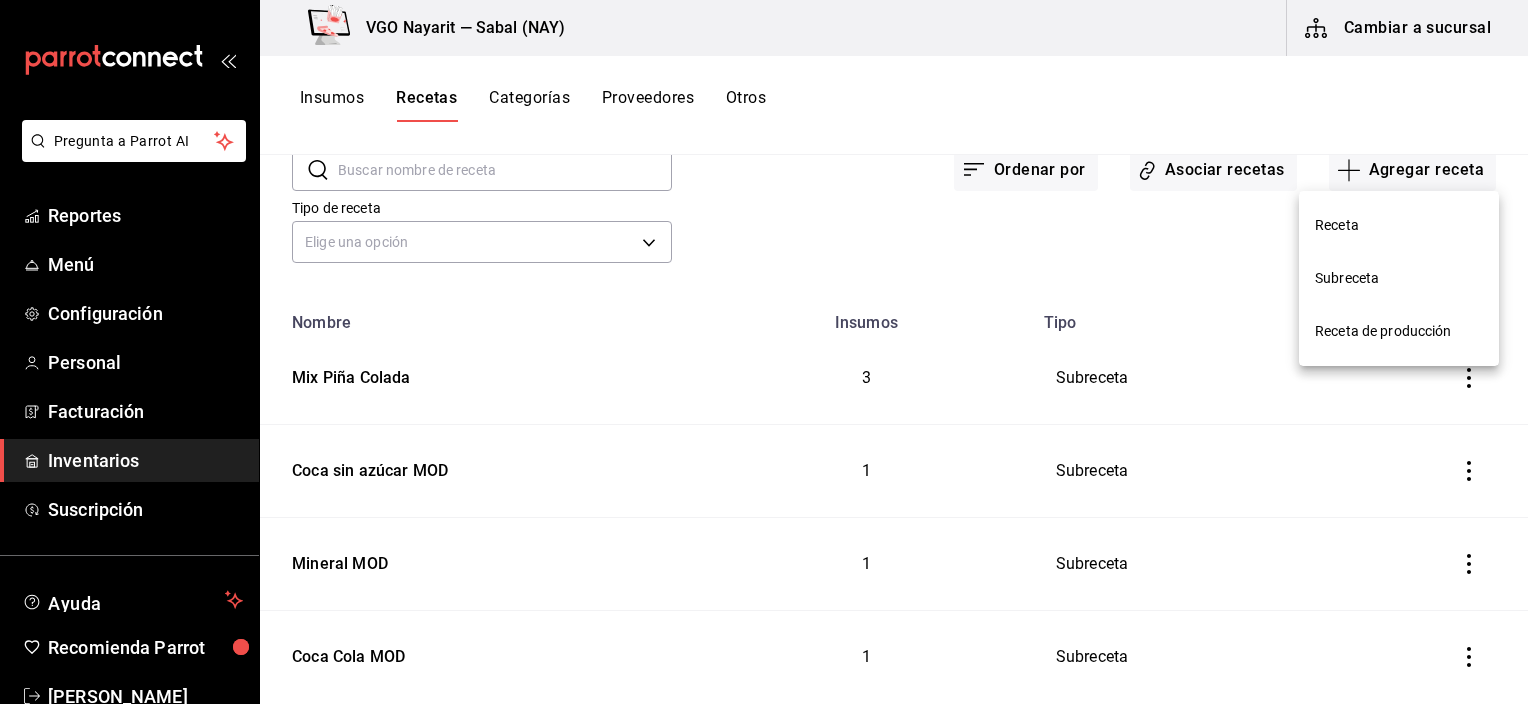 click on "Receta de producción" at bounding box center (1399, 331) 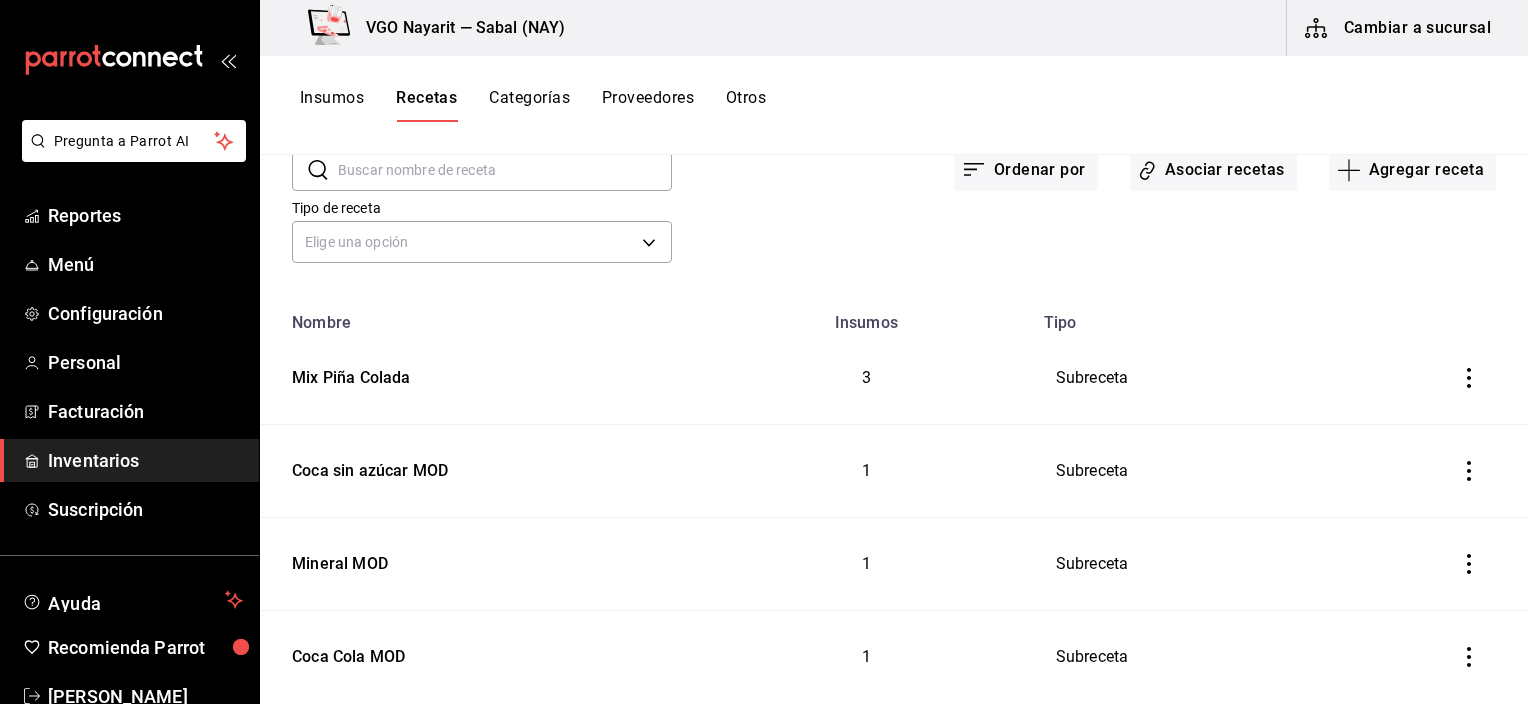 scroll, scrollTop: 94, scrollLeft: 0, axis: vertical 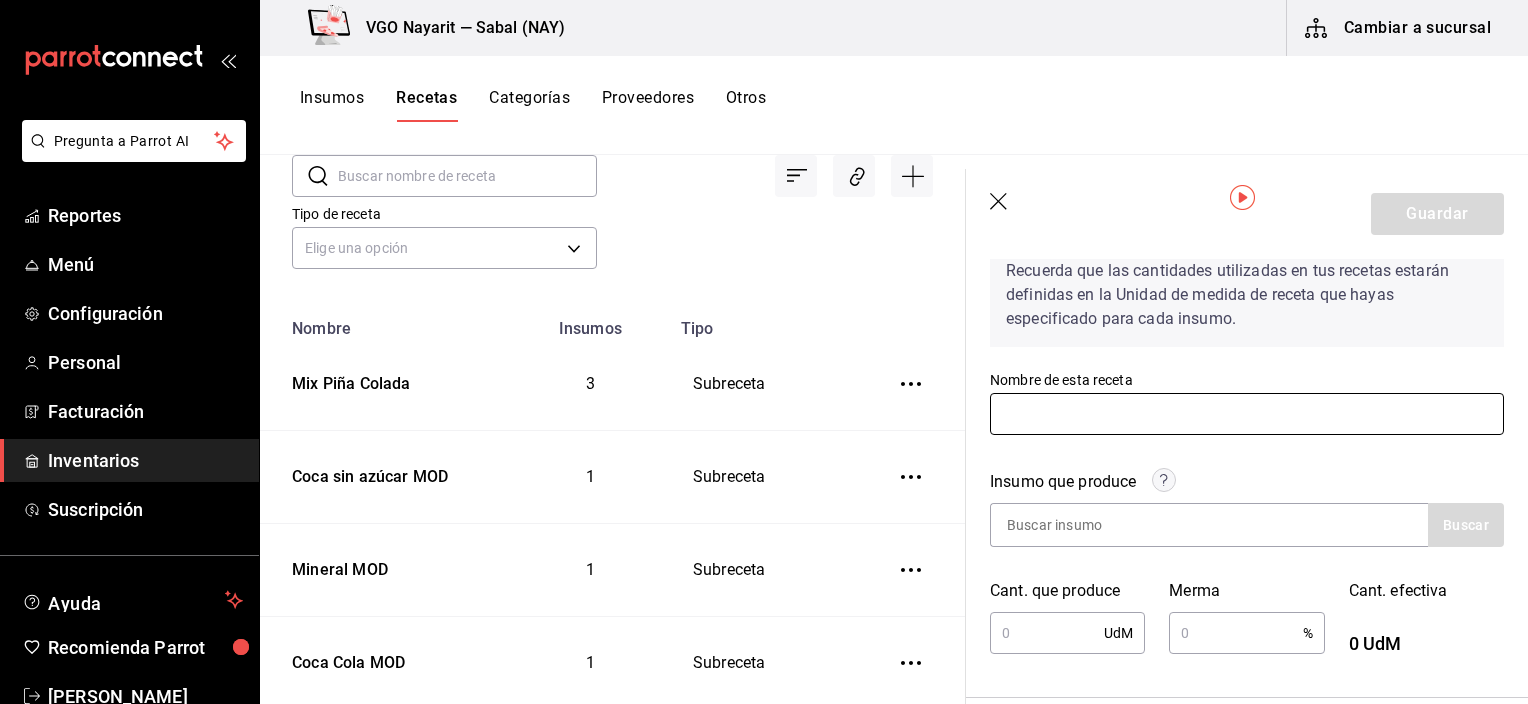 click at bounding box center [1247, 414] 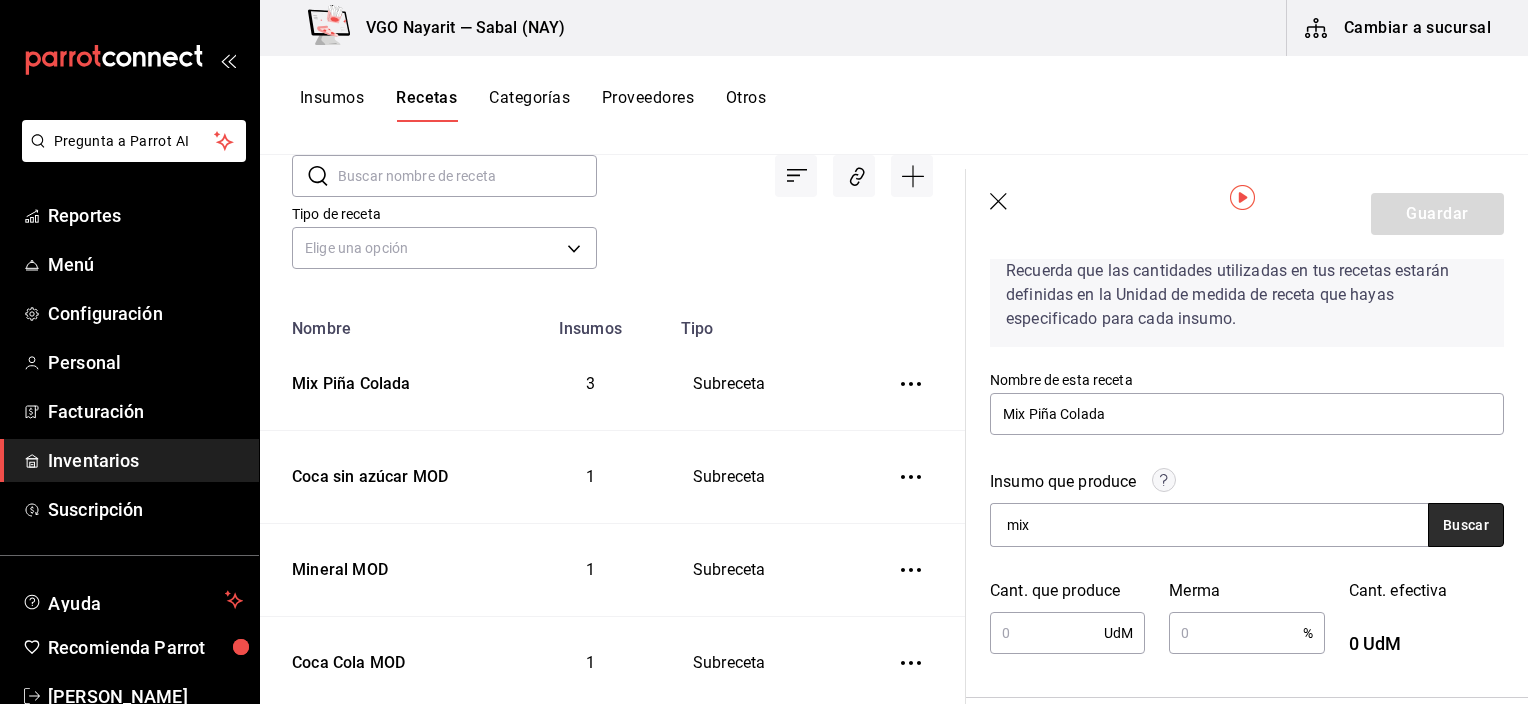click on "Buscar" at bounding box center (1466, 525) 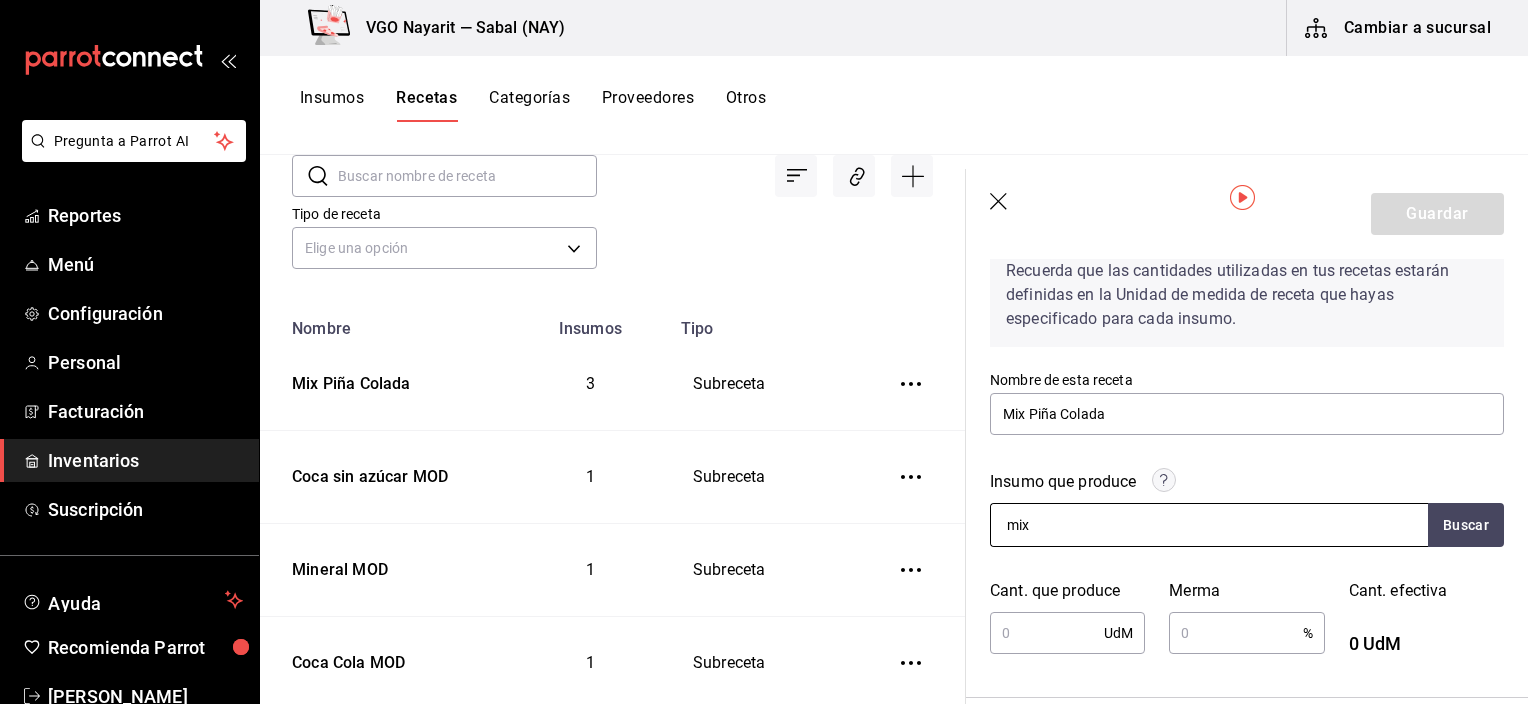 click on "mix" at bounding box center (1091, 525) 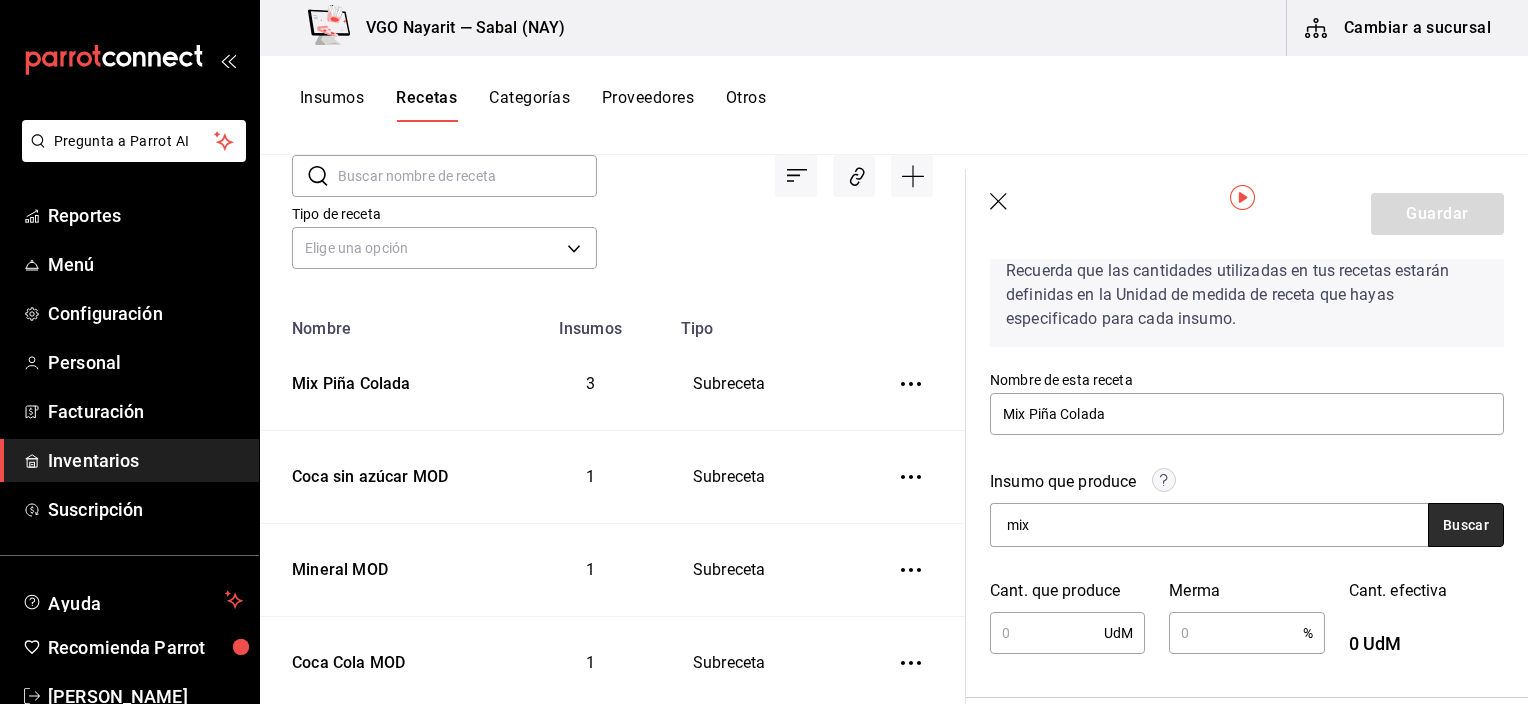 click on "Buscar" at bounding box center (1466, 525) 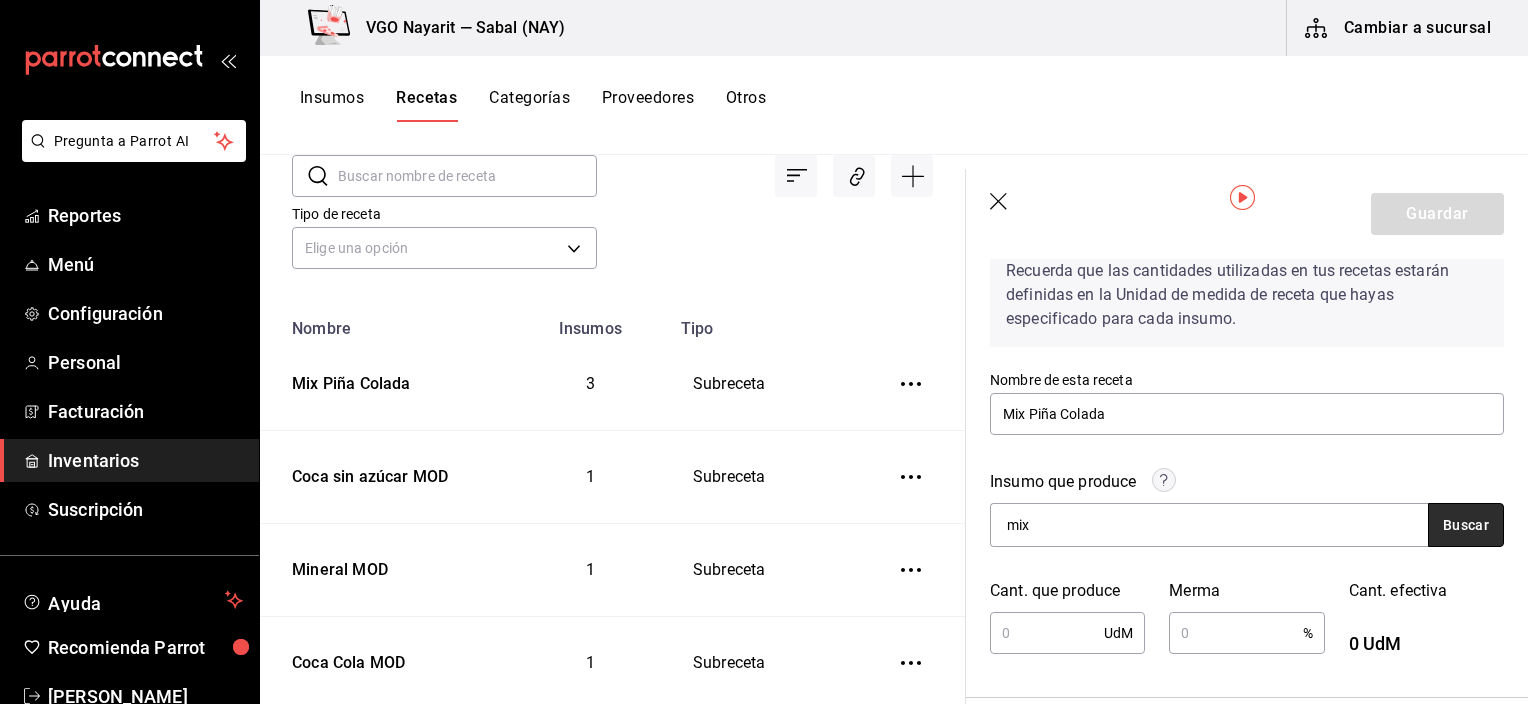 click on "Buscar" at bounding box center [1466, 525] 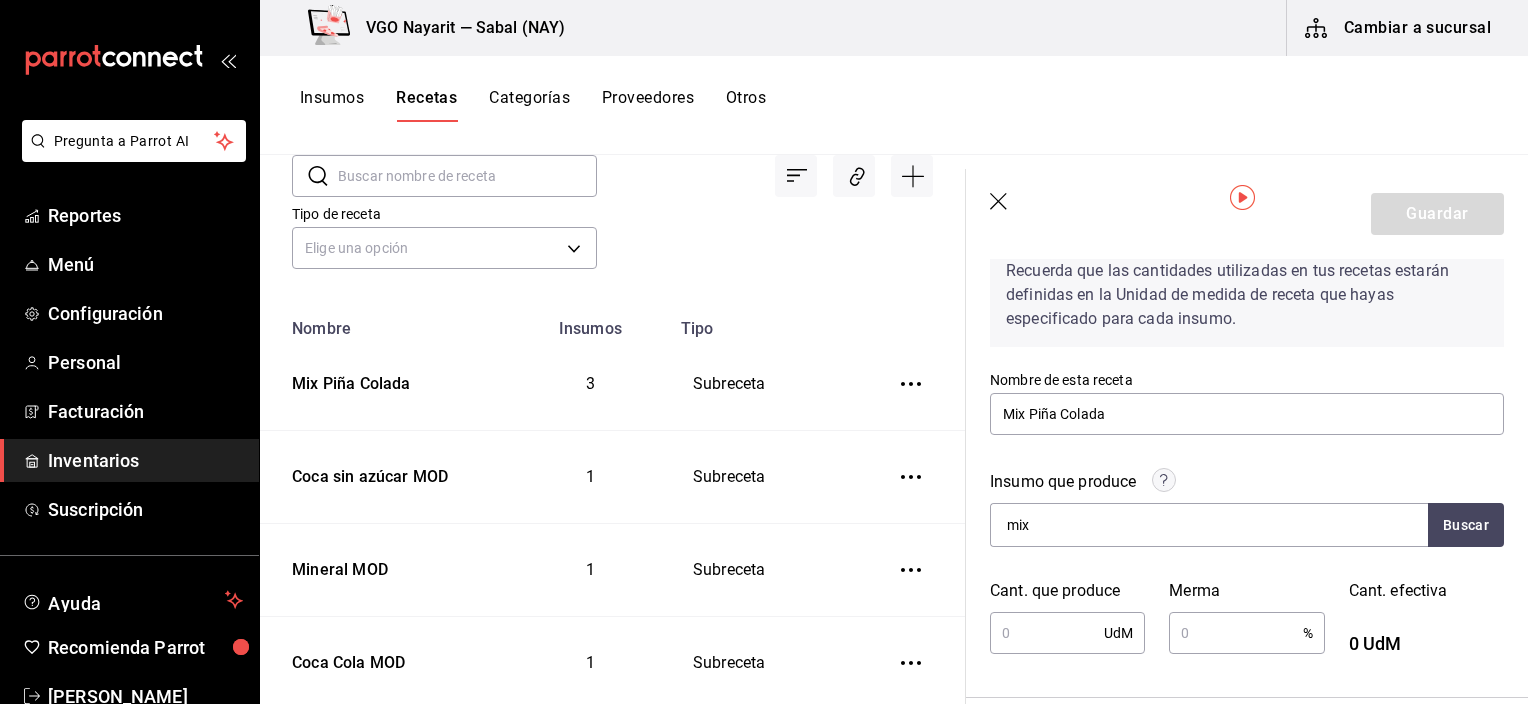 click on "Insumo que produce" at bounding box center (1247, 486) 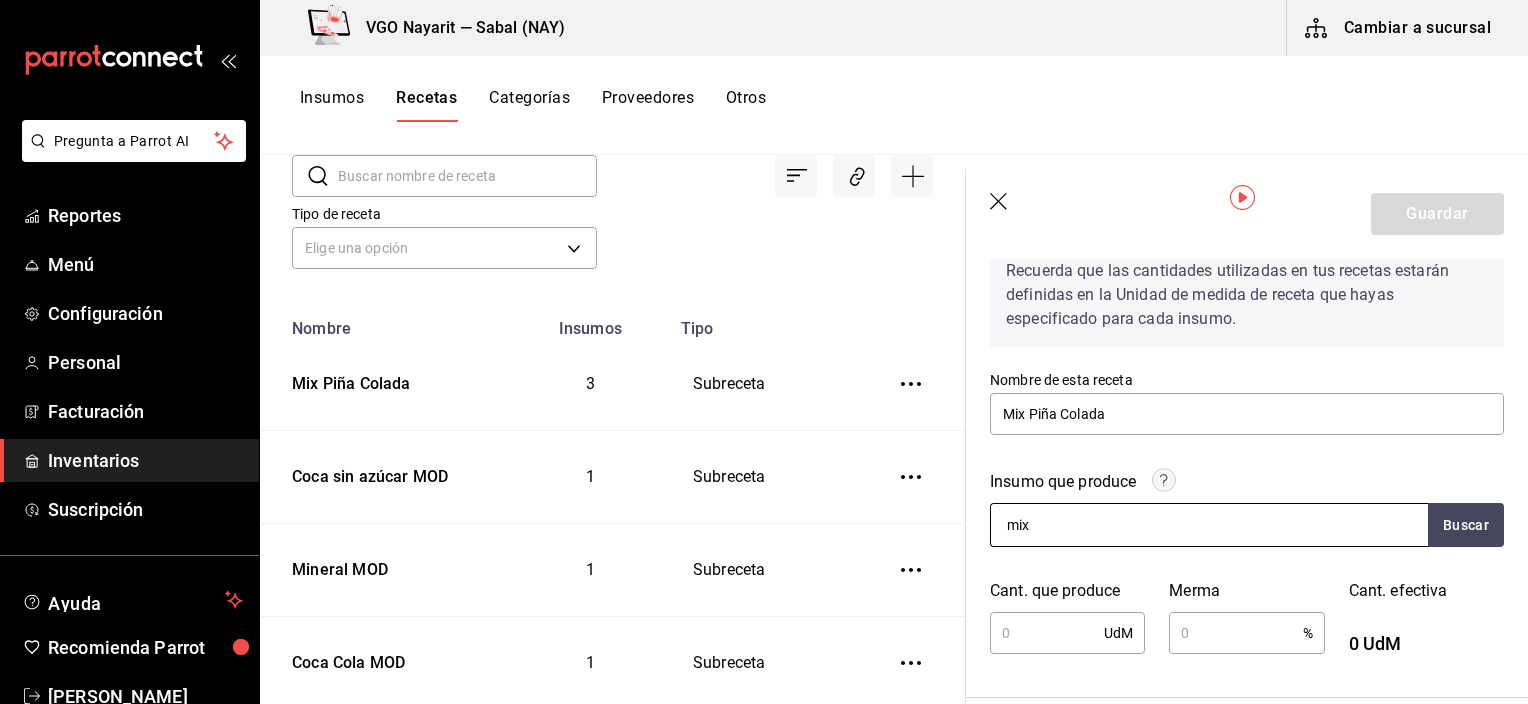 click on "mix" at bounding box center [1091, 525] 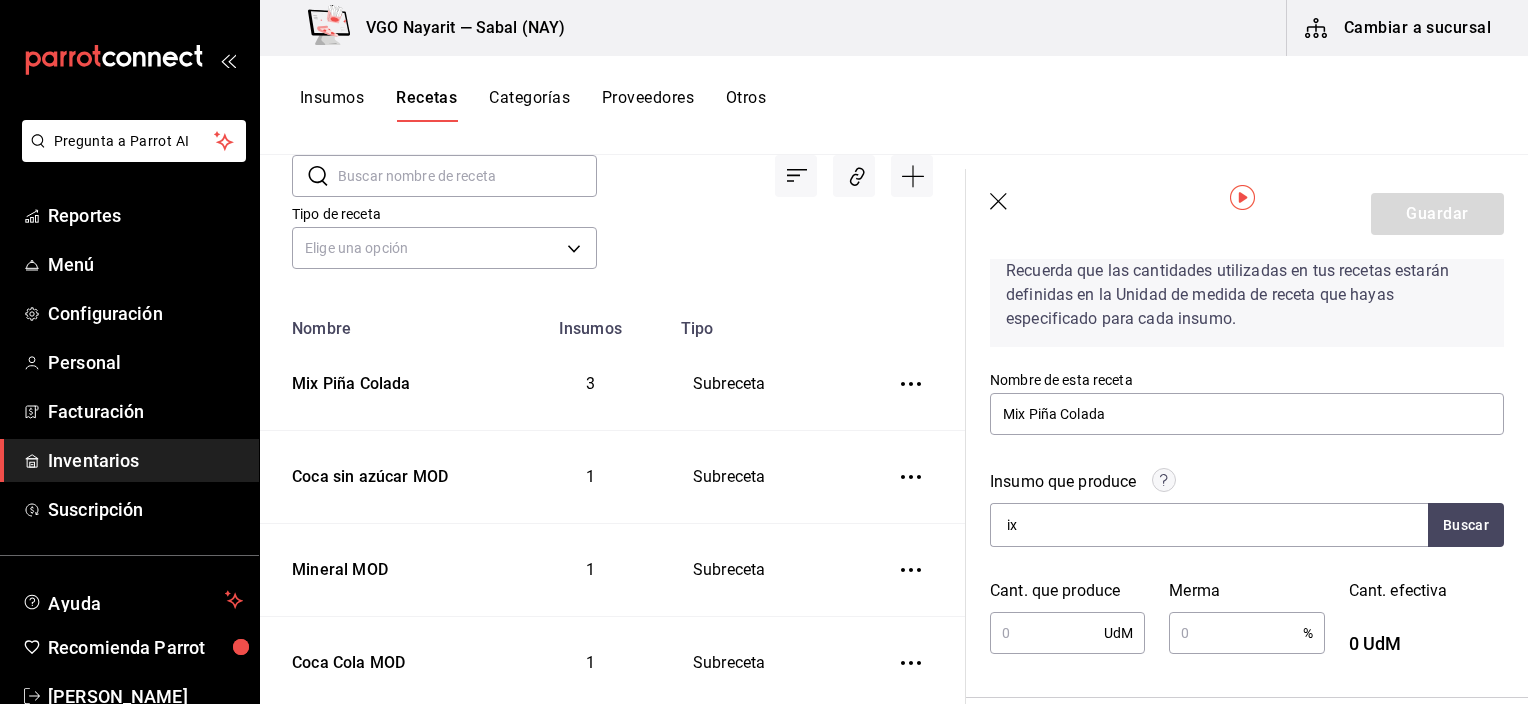 type on "x" 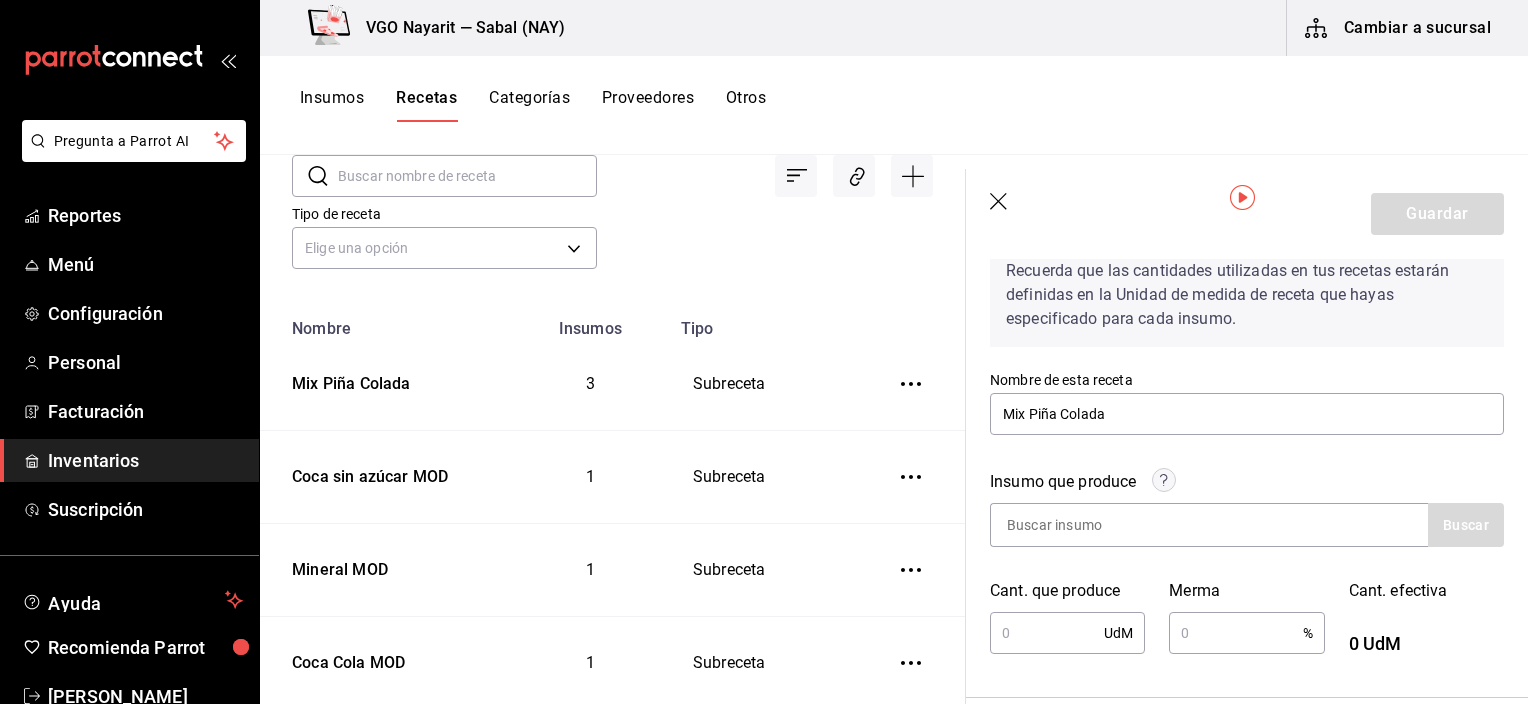 type 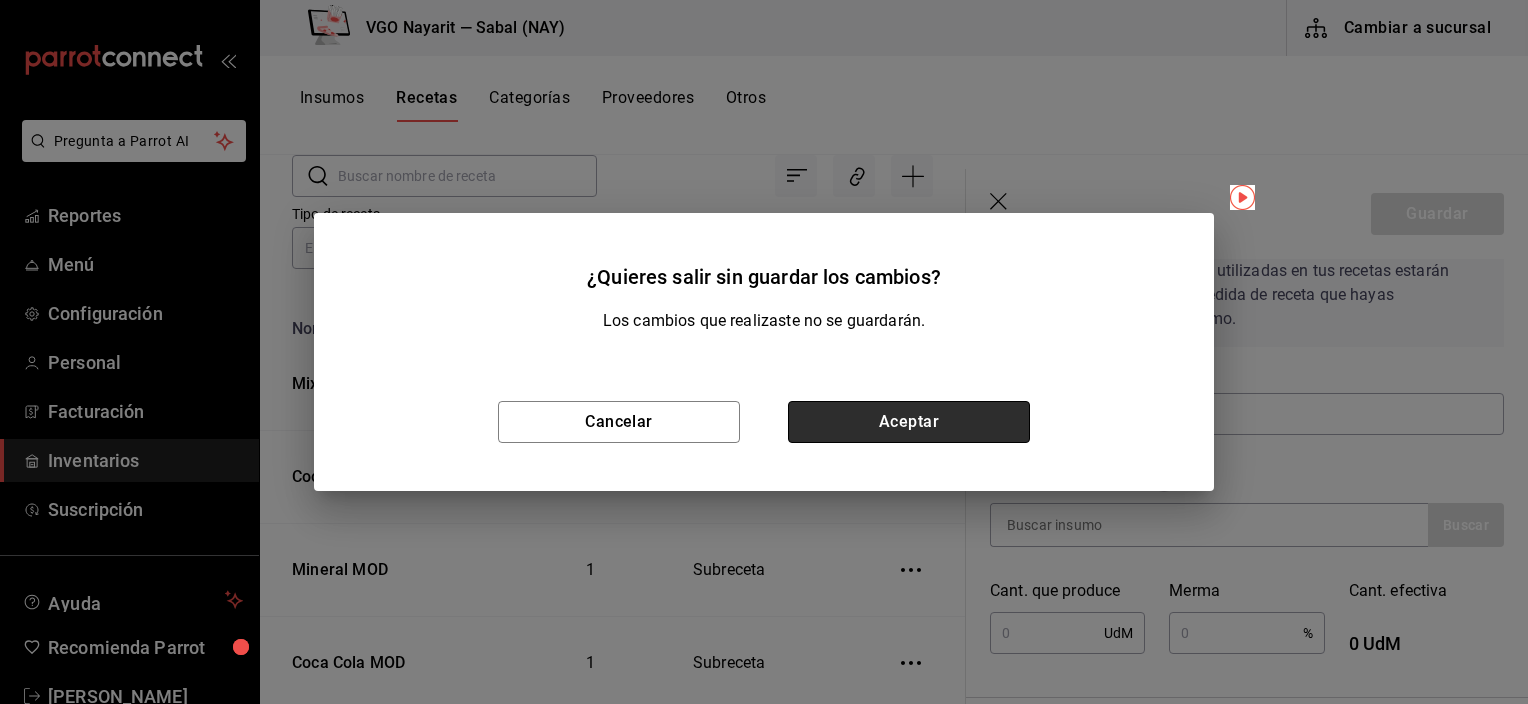 click on "Aceptar" at bounding box center (909, 422) 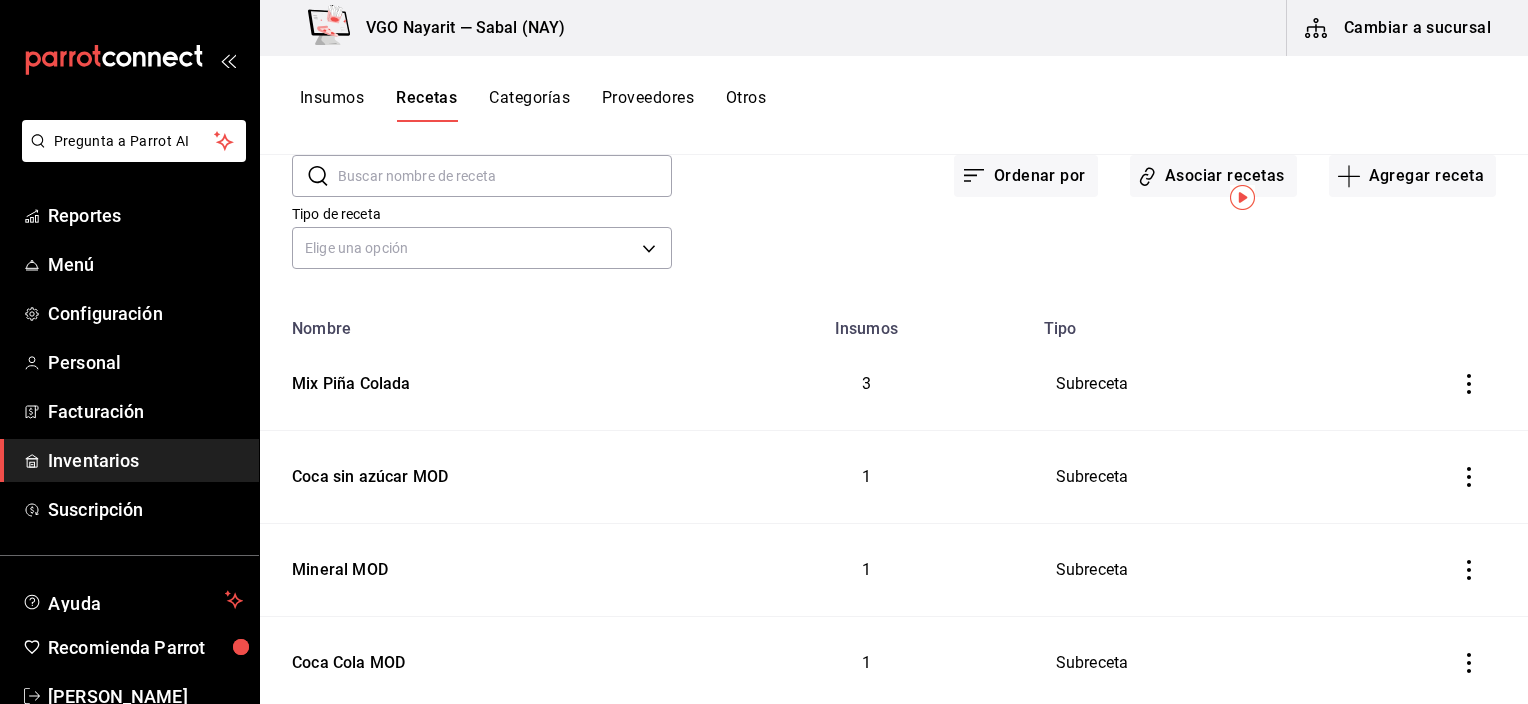 scroll, scrollTop: 0, scrollLeft: 0, axis: both 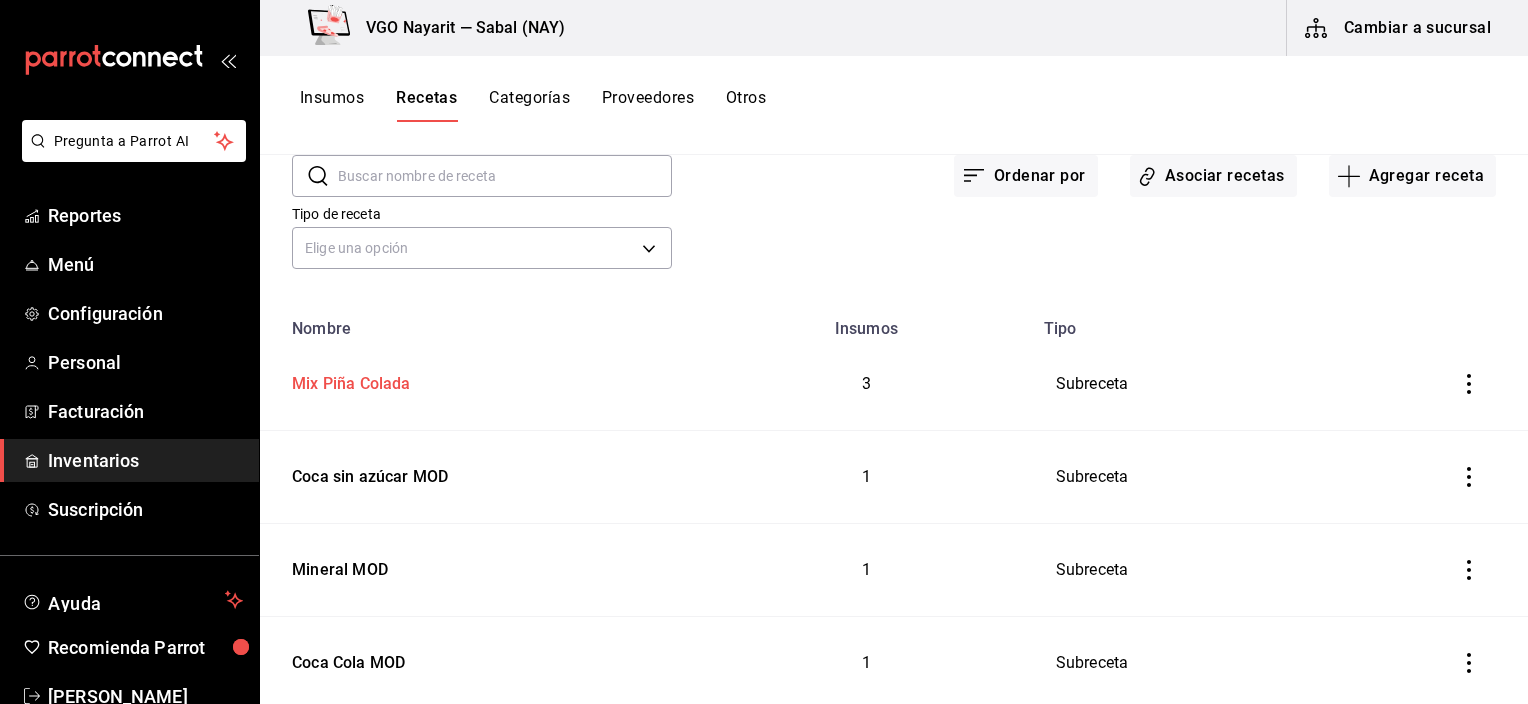click on "Mix Piña Colada" at bounding box center [347, 380] 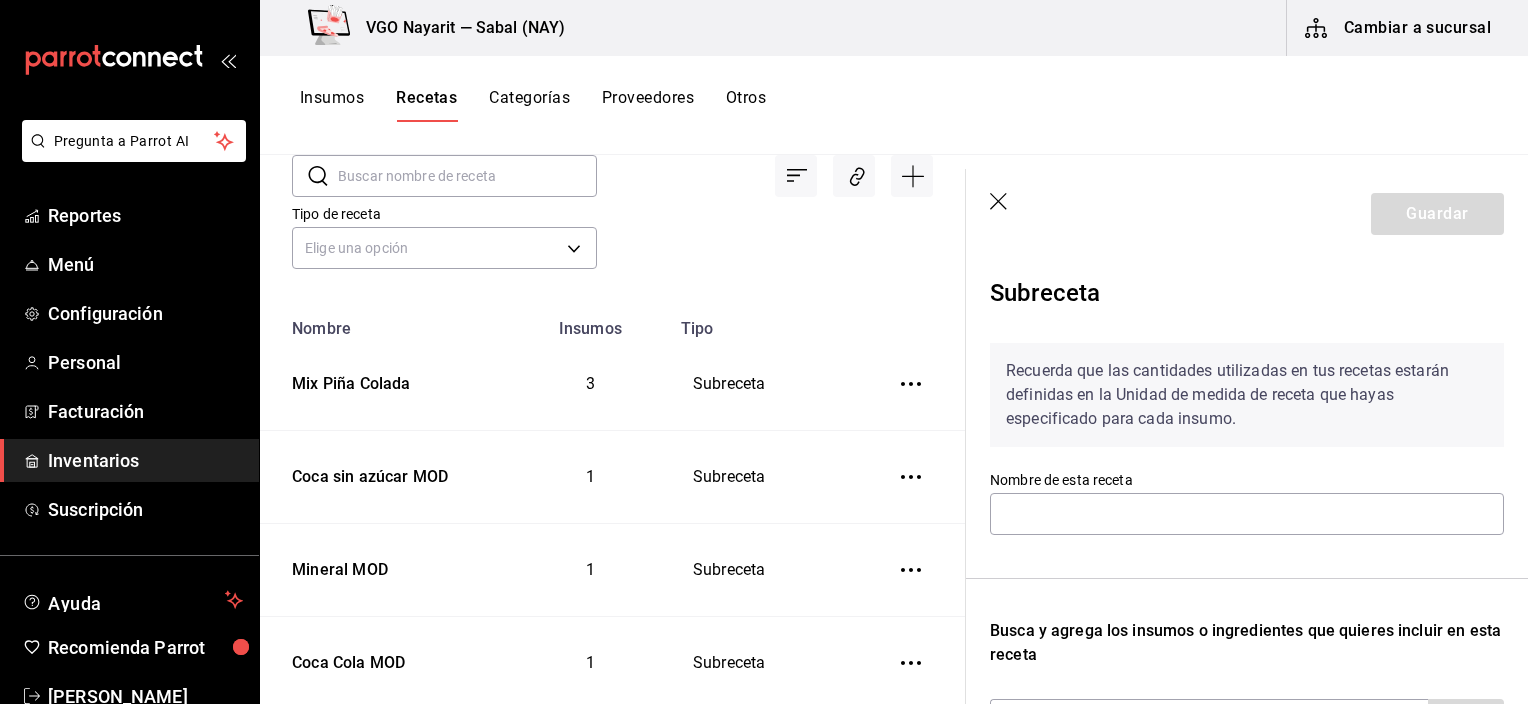 type on "Mix Piña Colada" 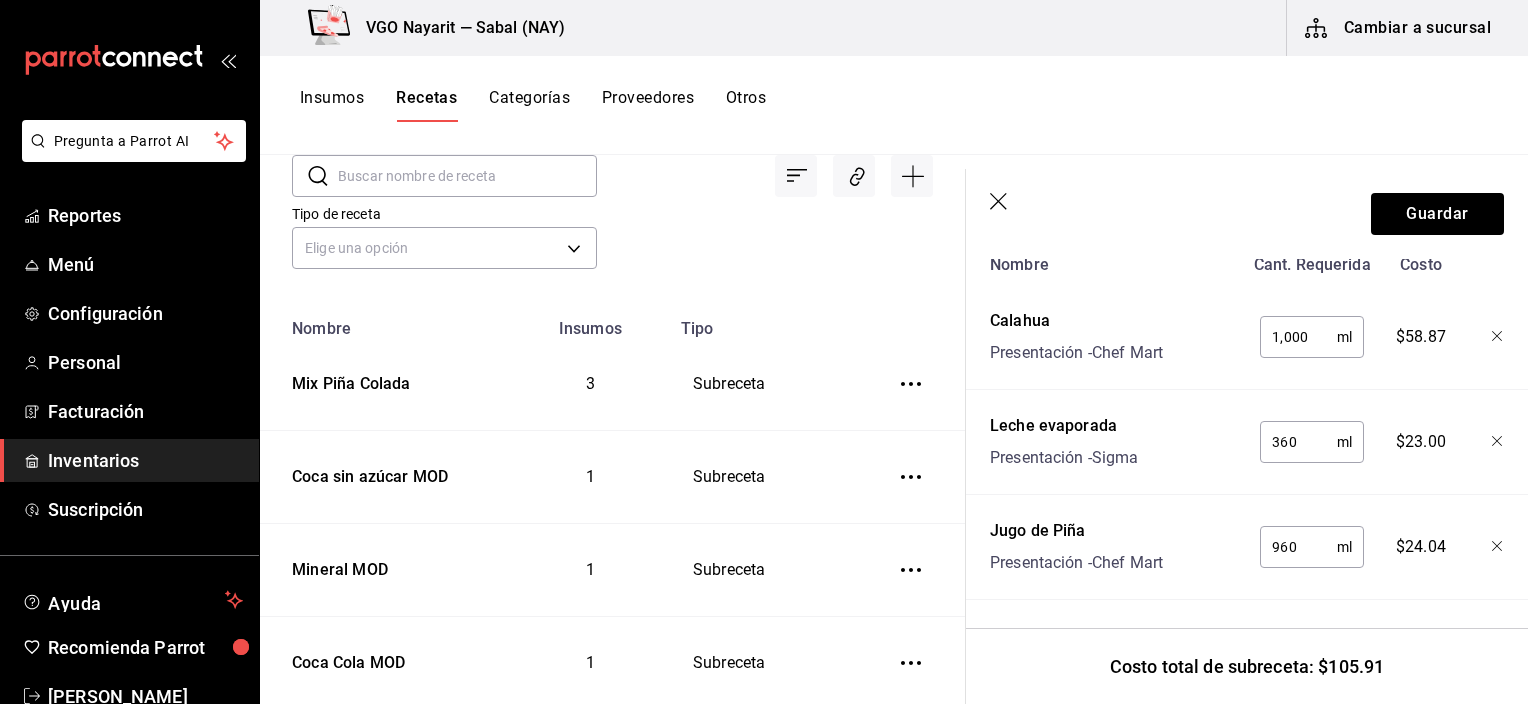 scroll, scrollTop: 544, scrollLeft: 0, axis: vertical 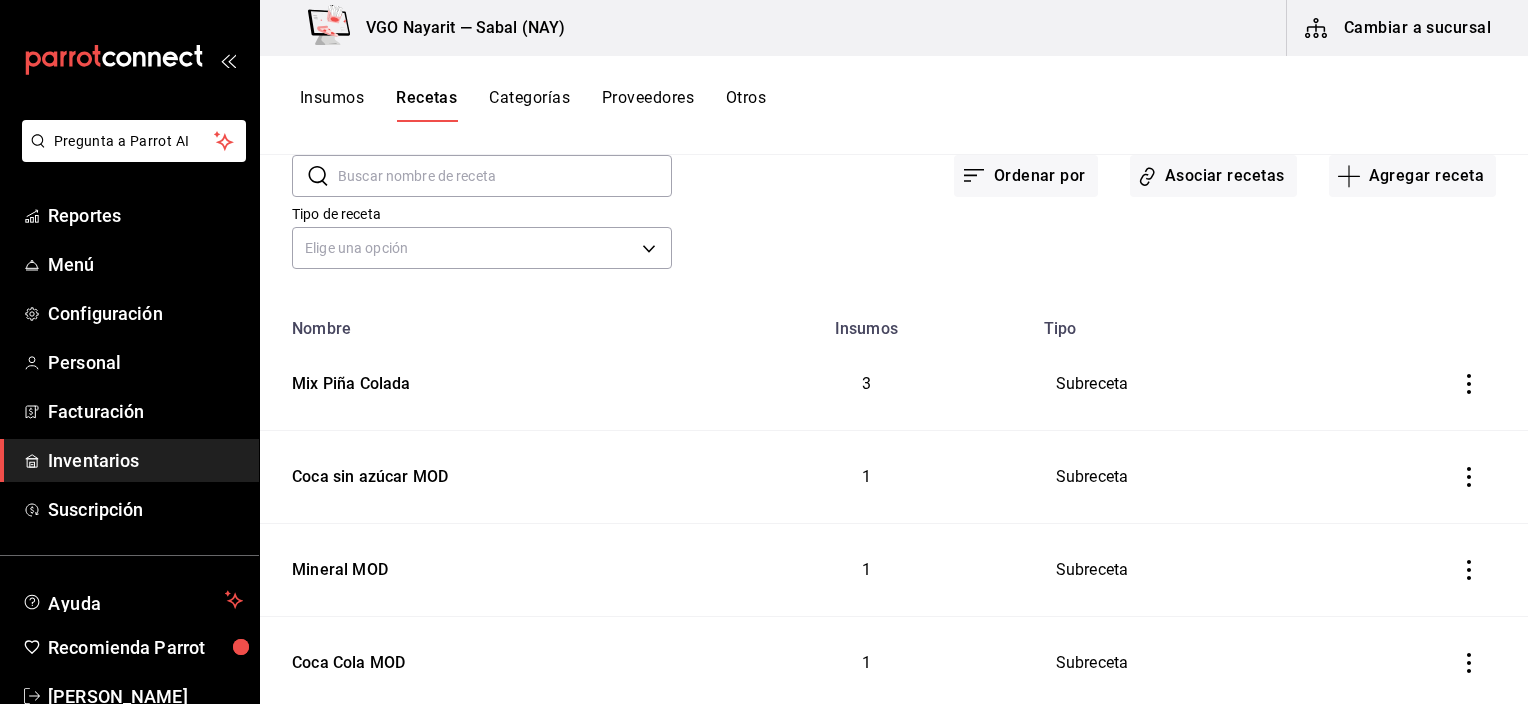click at bounding box center [1469, 384] 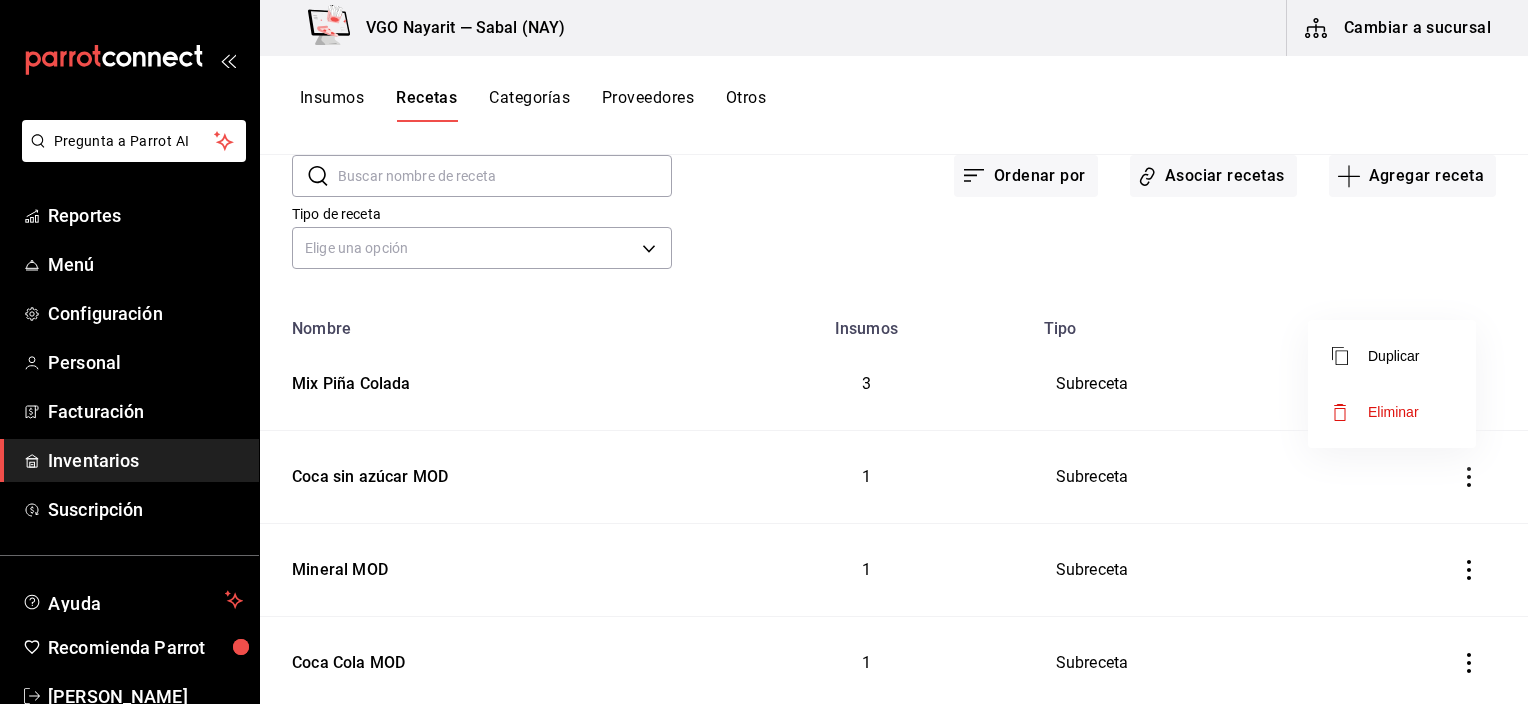 click on "Eliminar" at bounding box center (1375, 412) 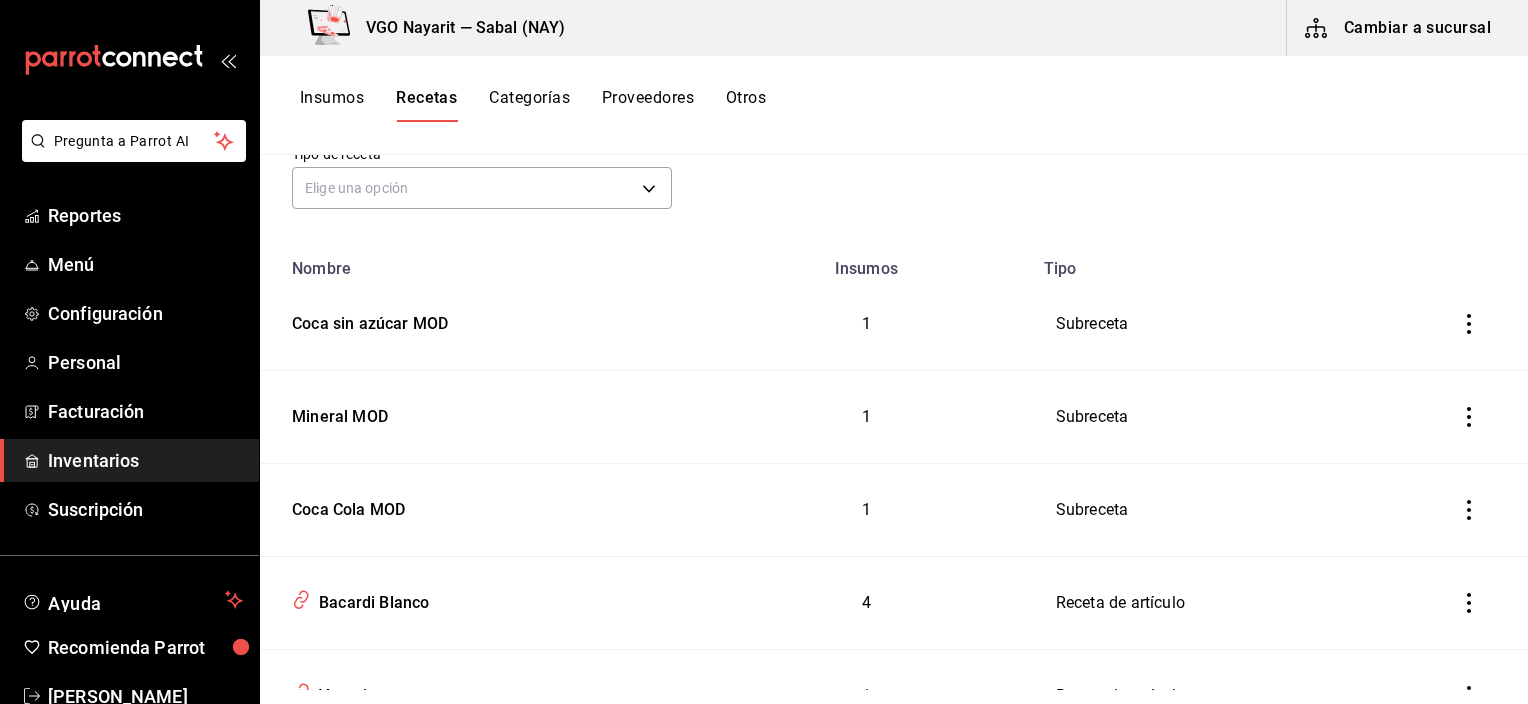 scroll, scrollTop: 94, scrollLeft: 0, axis: vertical 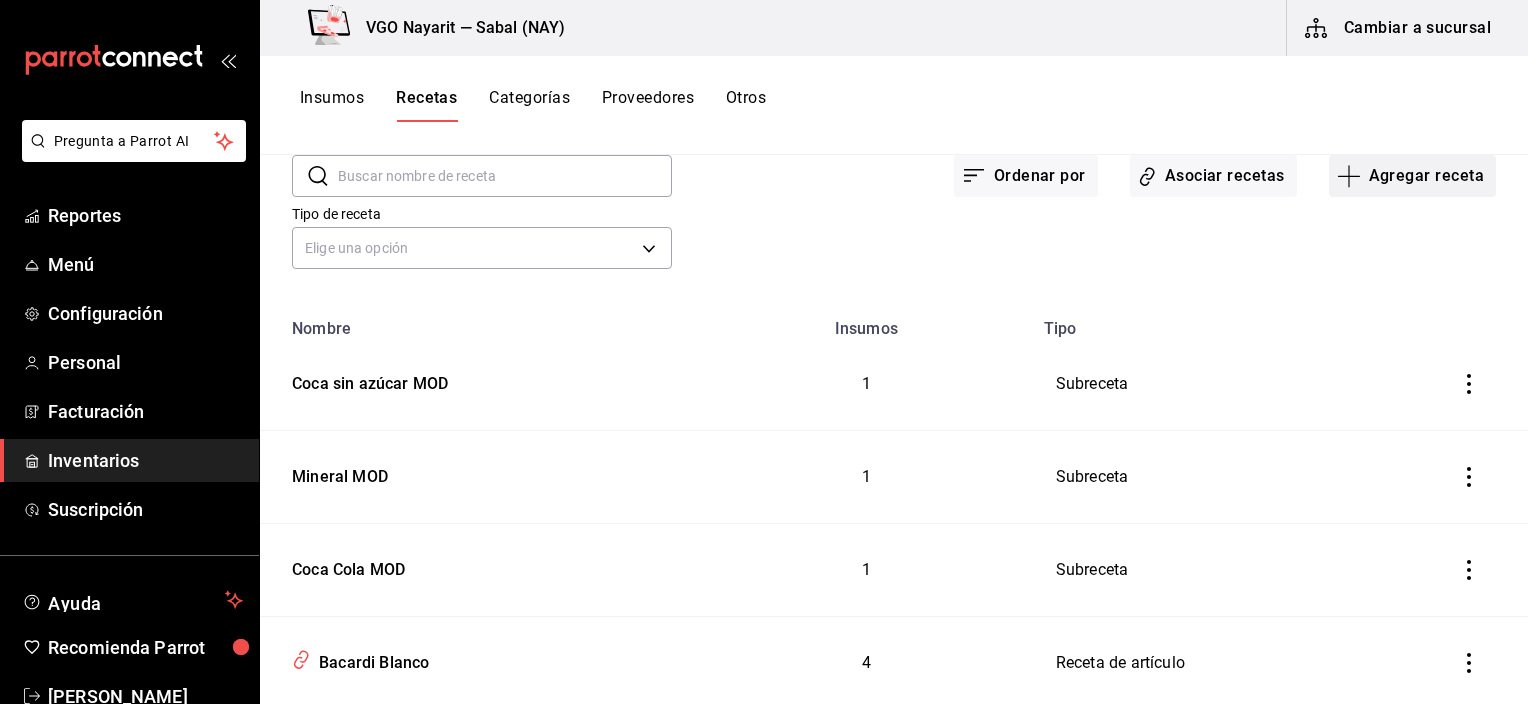 click on "Agregar receta" at bounding box center (1412, 176) 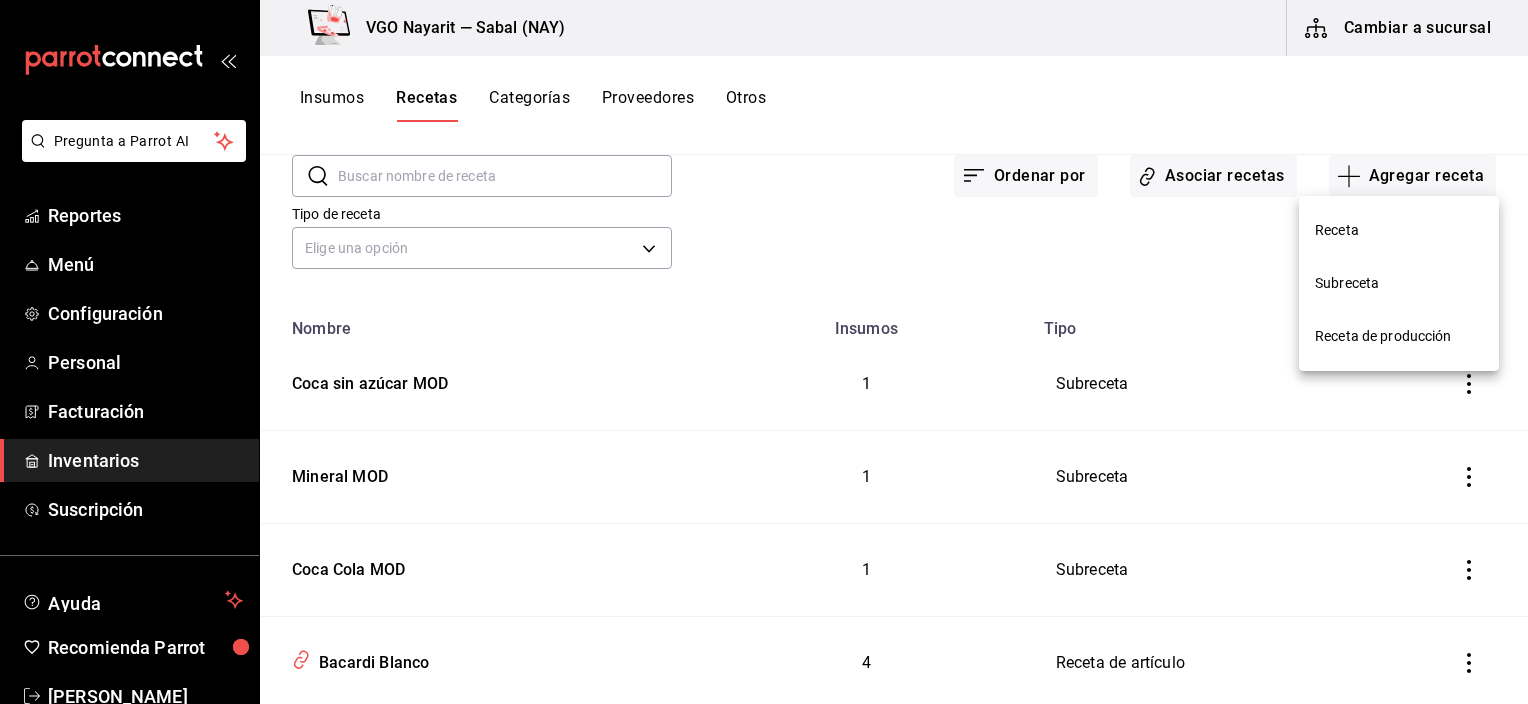 click on "Receta de producción" at bounding box center [1399, 336] 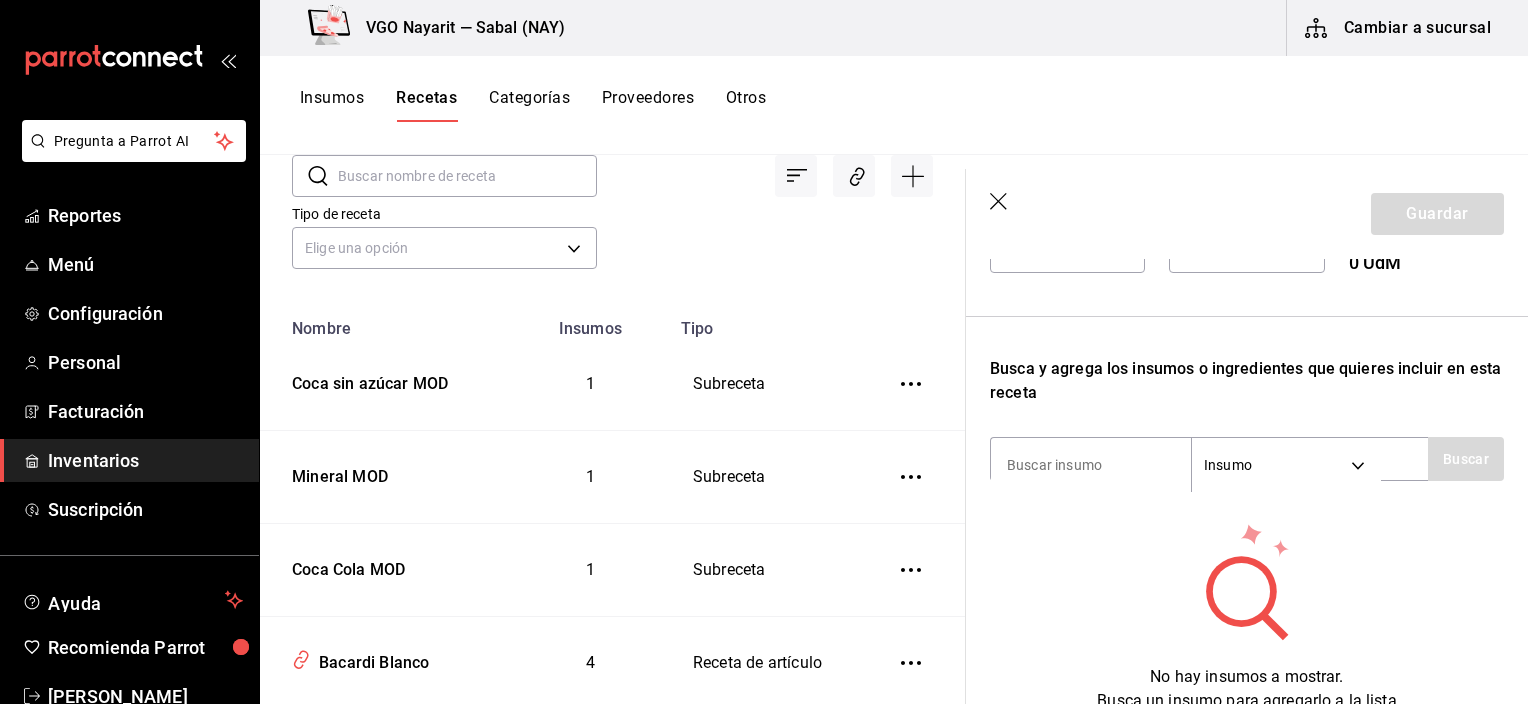 scroll, scrollTop: 500, scrollLeft: 0, axis: vertical 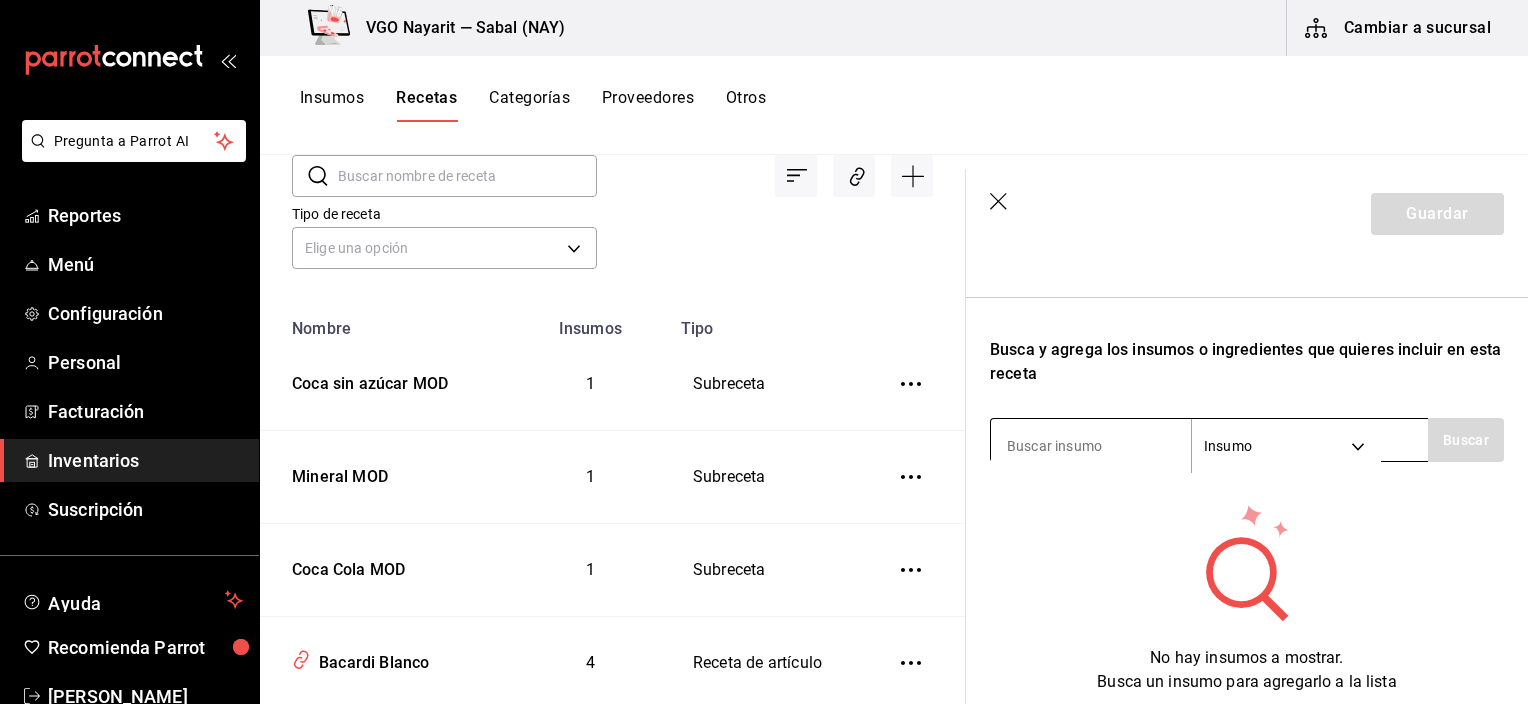 click at bounding box center (1091, 446) 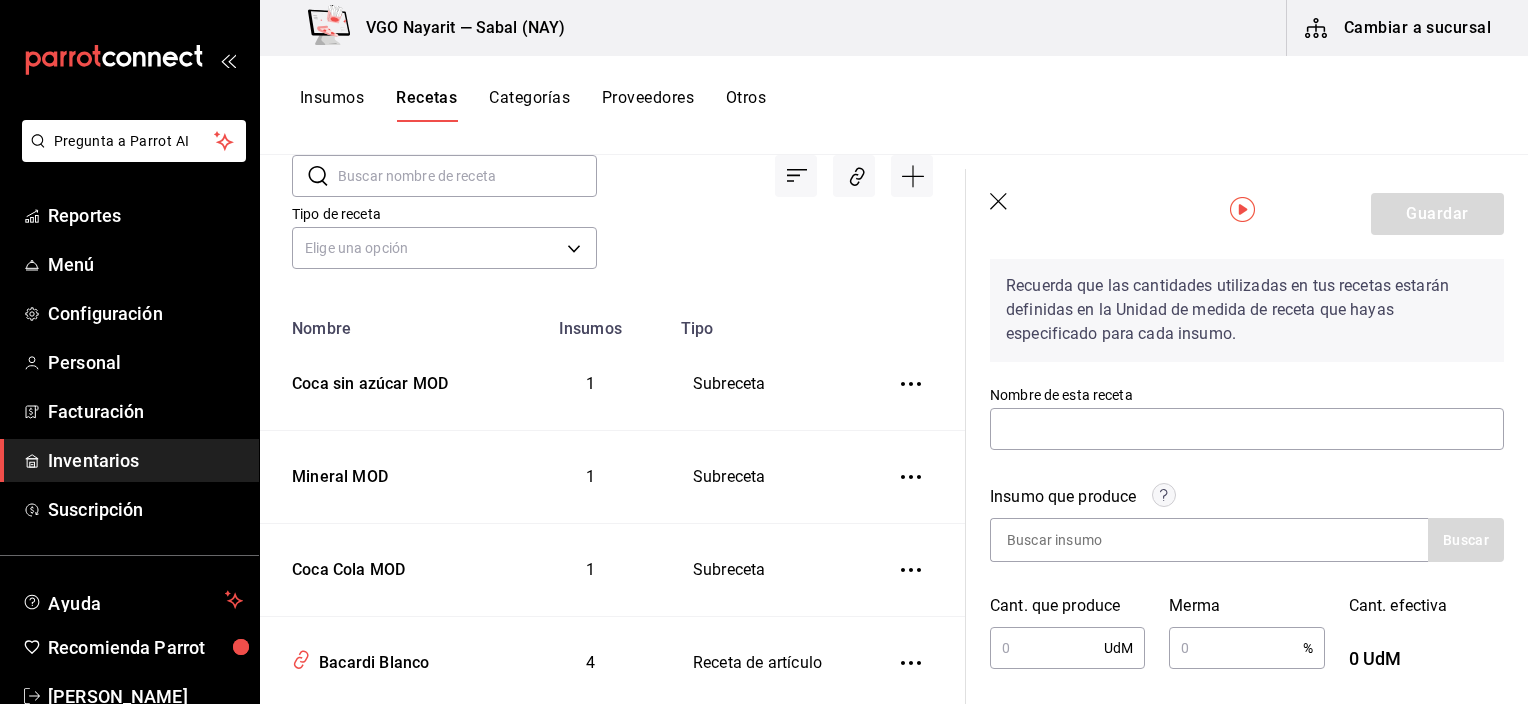 scroll, scrollTop: 285, scrollLeft: 0, axis: vertical 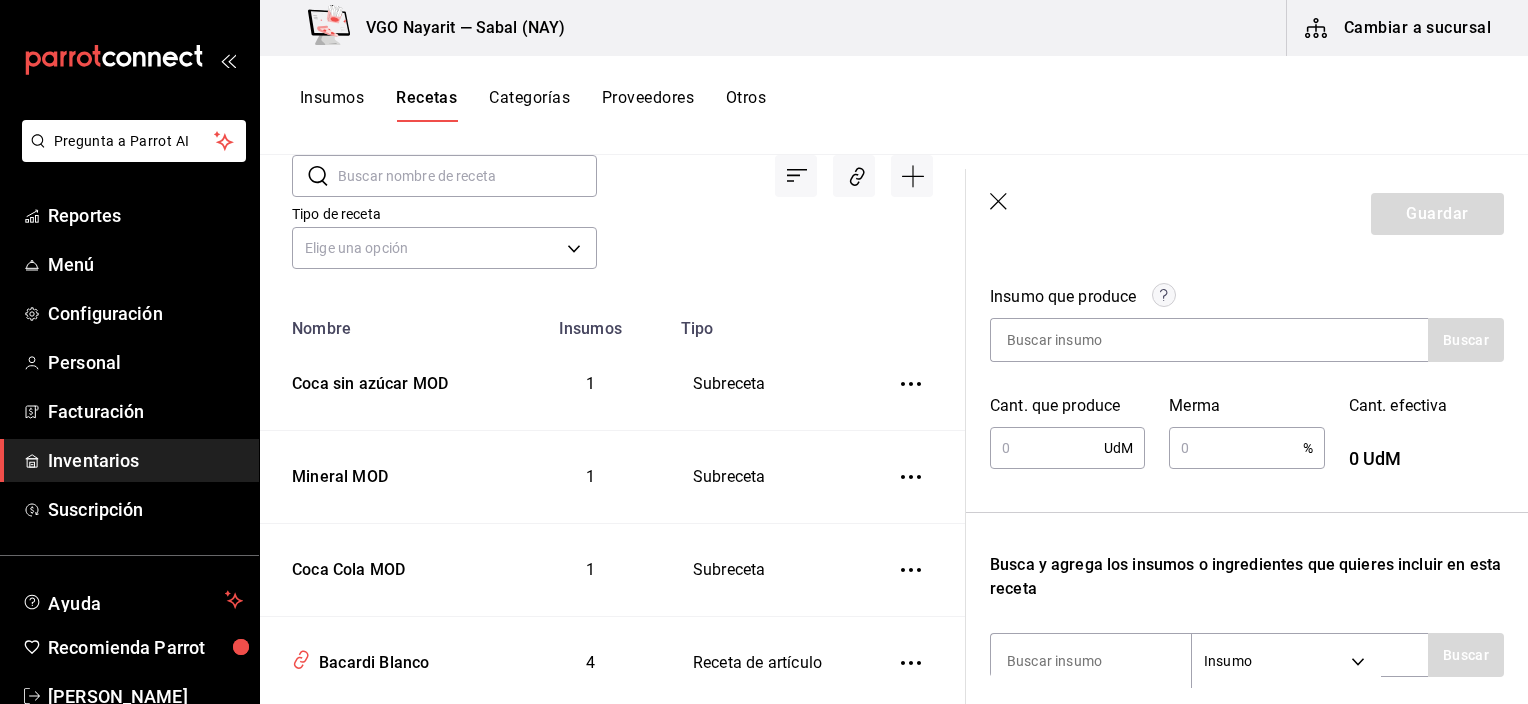 click at bounding box center (1235, 448) 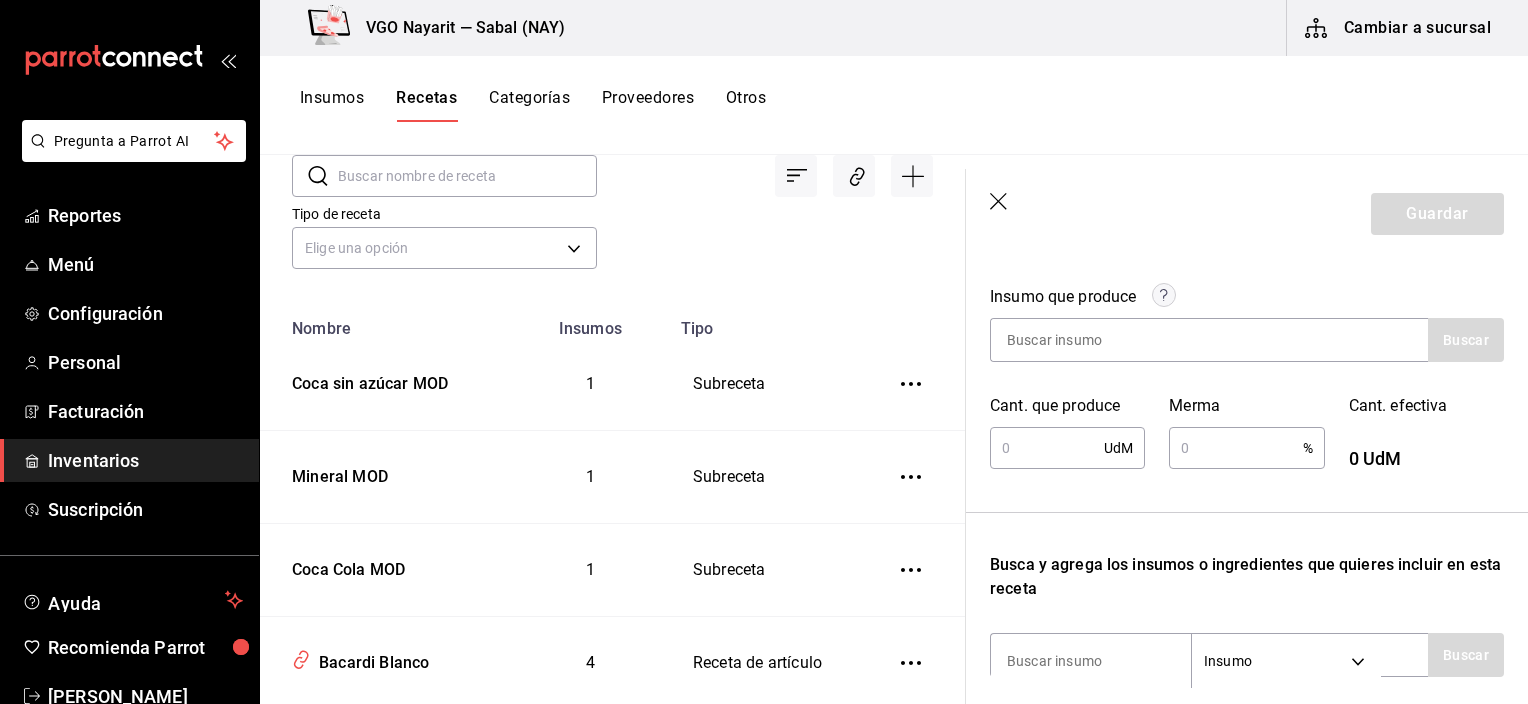 click on "UdM ​" at bounding box center (1067, 448) 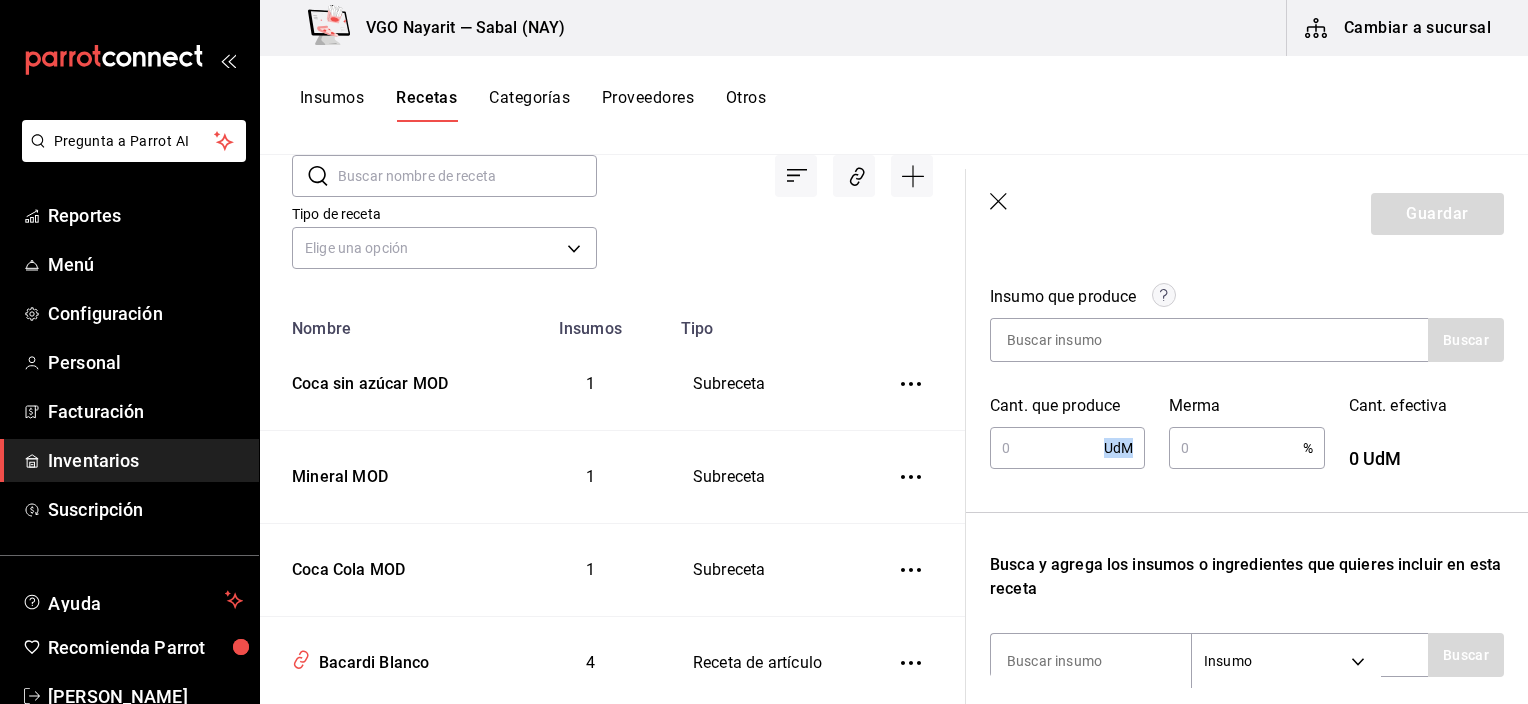 click on "UdM ​" at bounding box center [1067, 448] 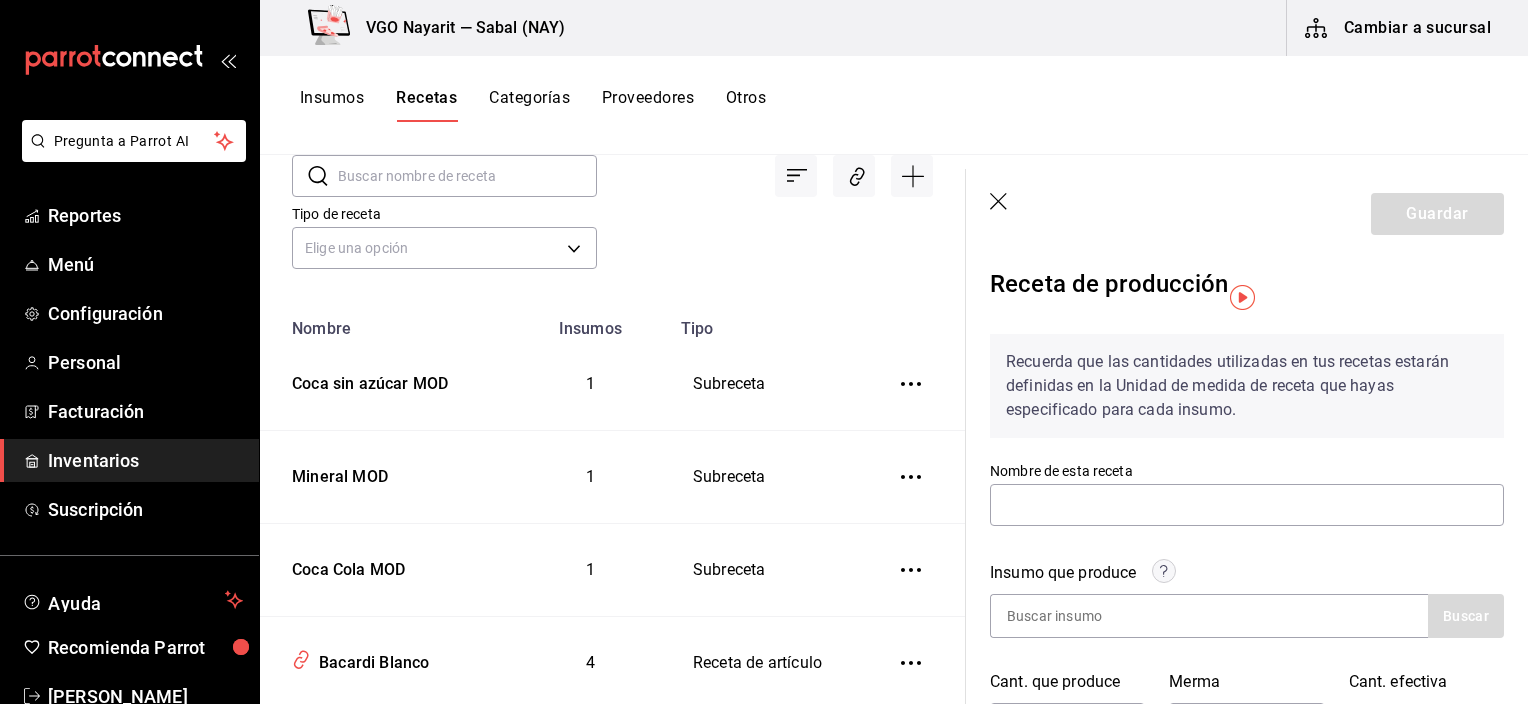 scroll, scrollTop: 0, scrollLeft: 0, axis: both 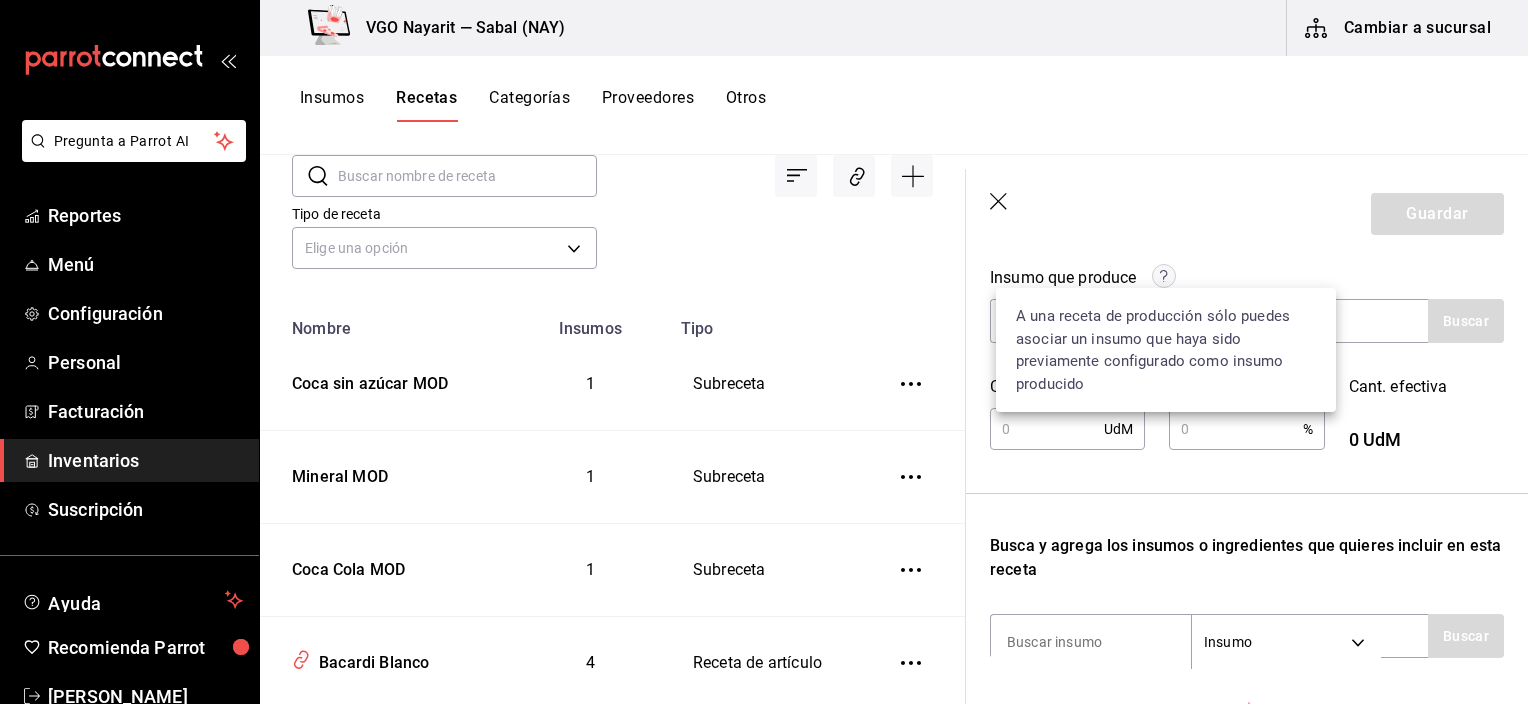 click 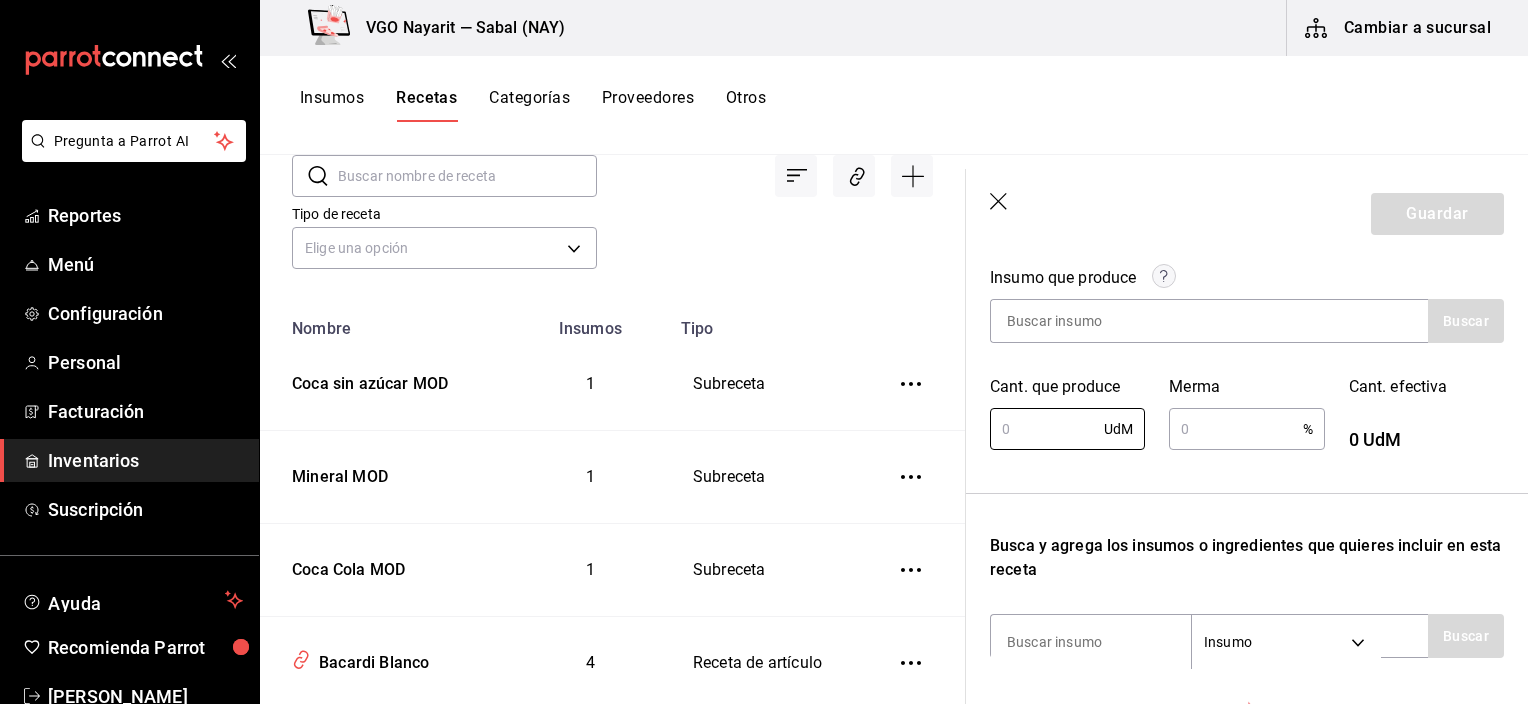 click 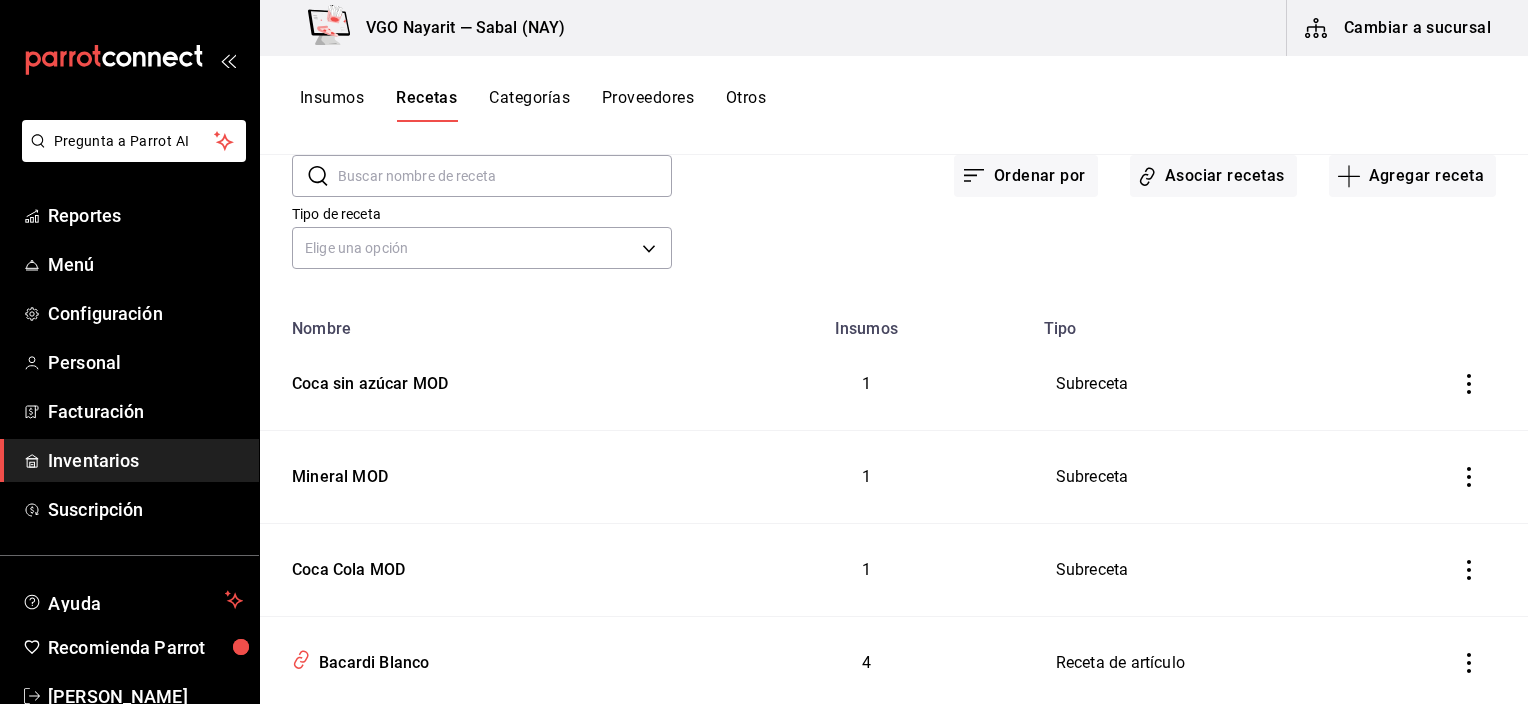 scroll, scrollTop: 0, scrollLeft: 0, axis: both 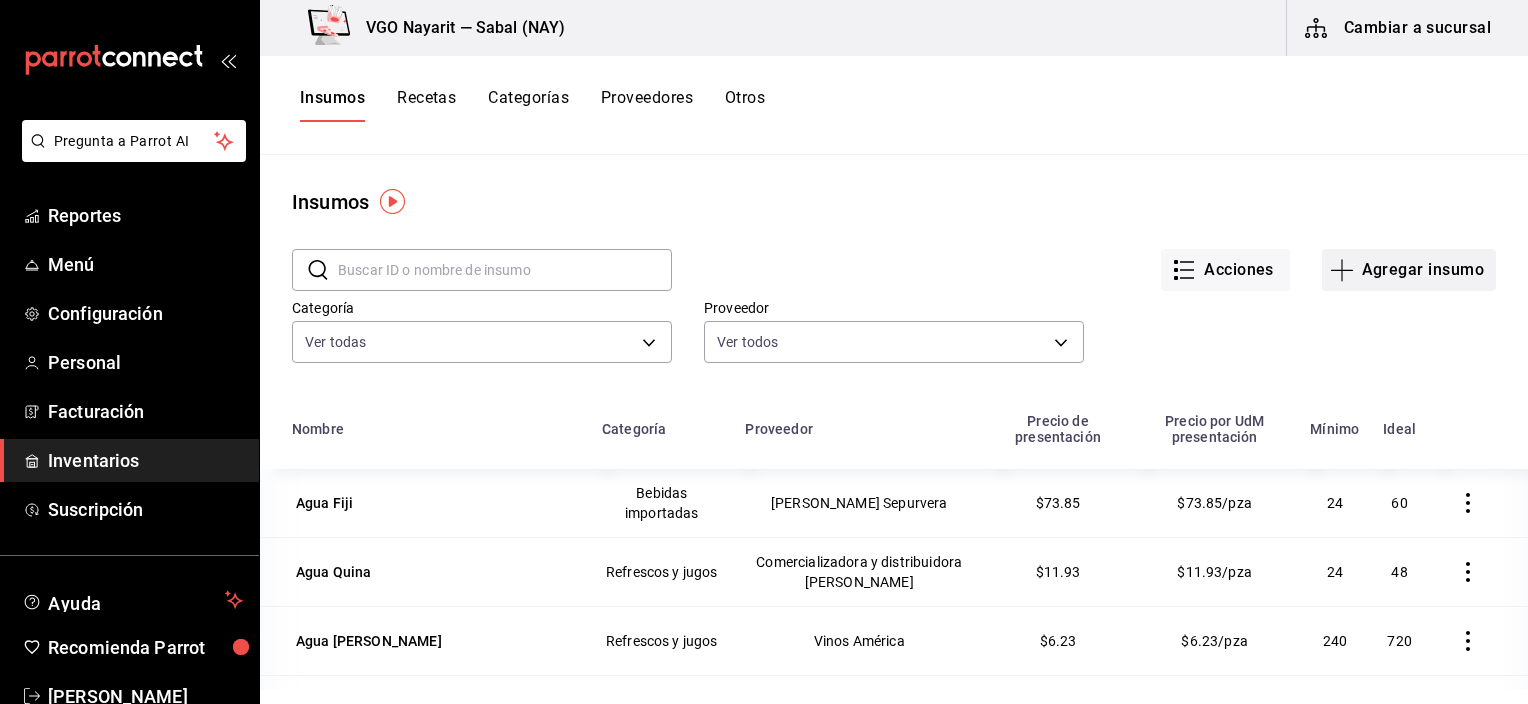 click on "Agregar insumo" at bounding box center (1409, 270) 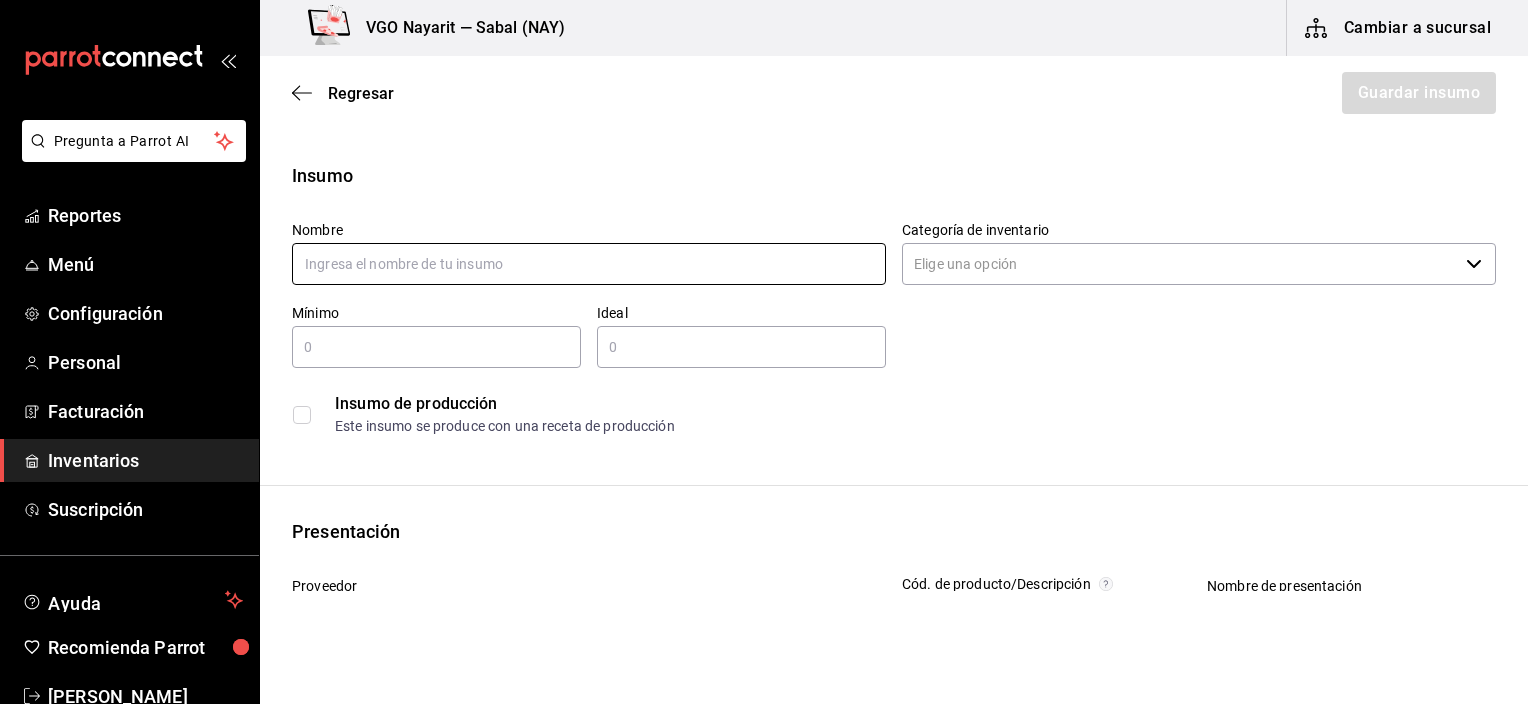 click at bounding box center (589, 264) 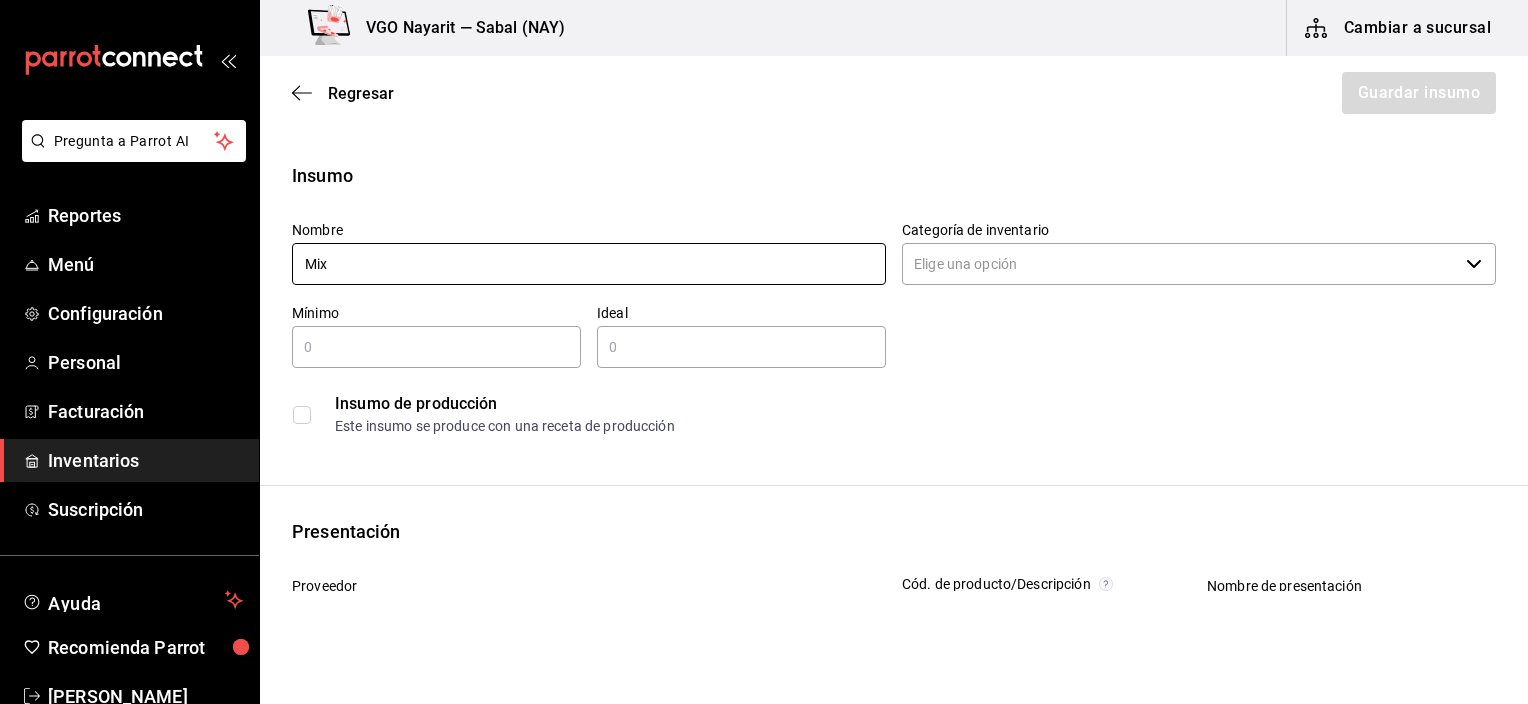 type on "Mix Piña Colada" 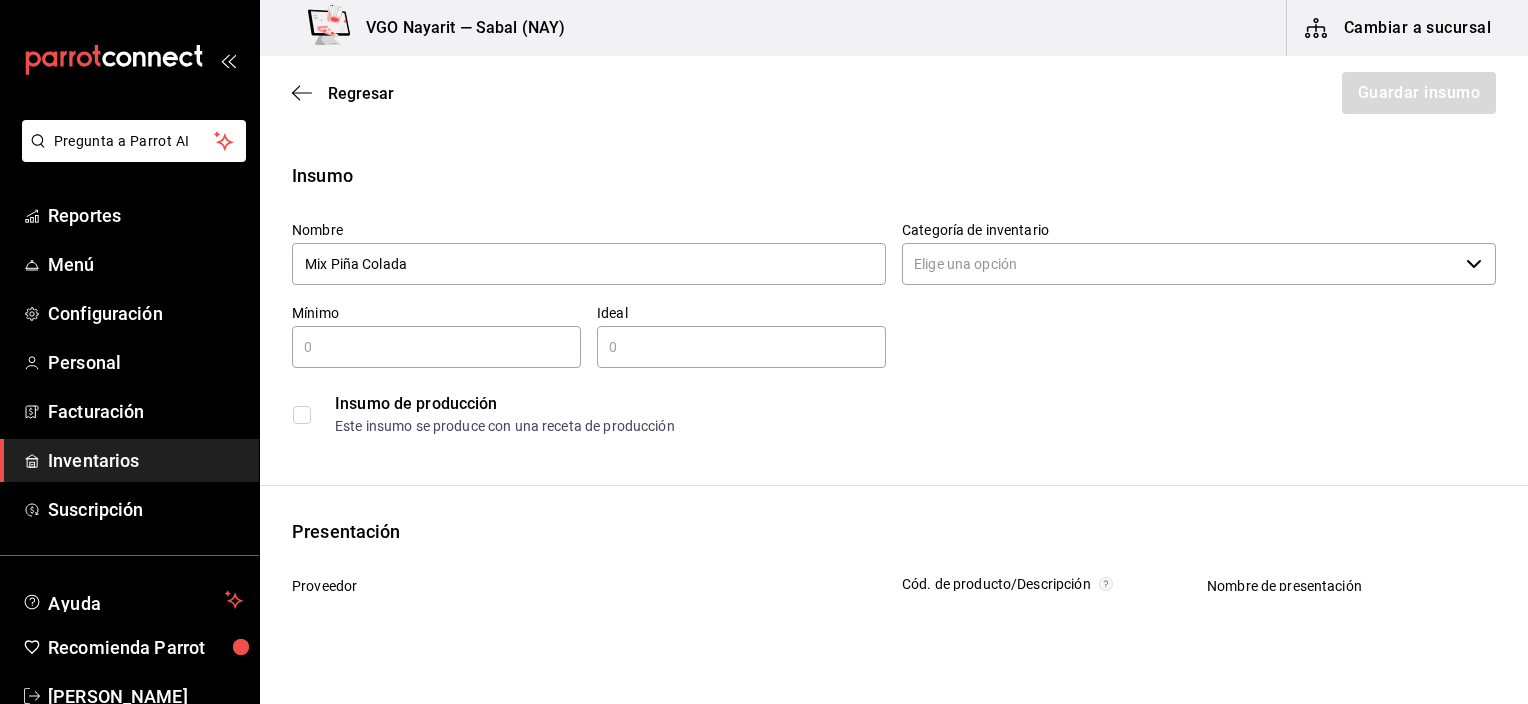 click on "Categoría de inventario" at bounding box center [1180, 264] 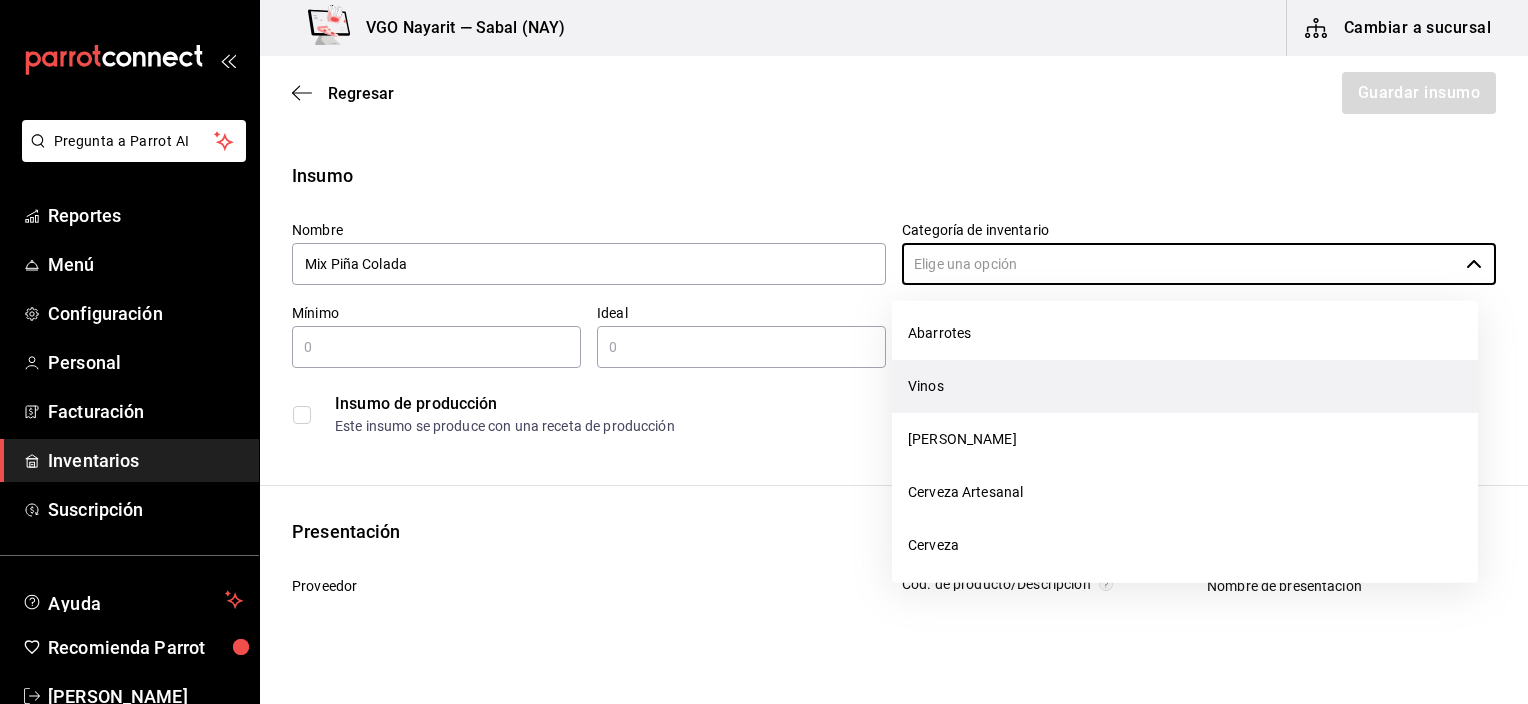 scroll, scrollTop: 0, scrollLeft: 0, axis: both 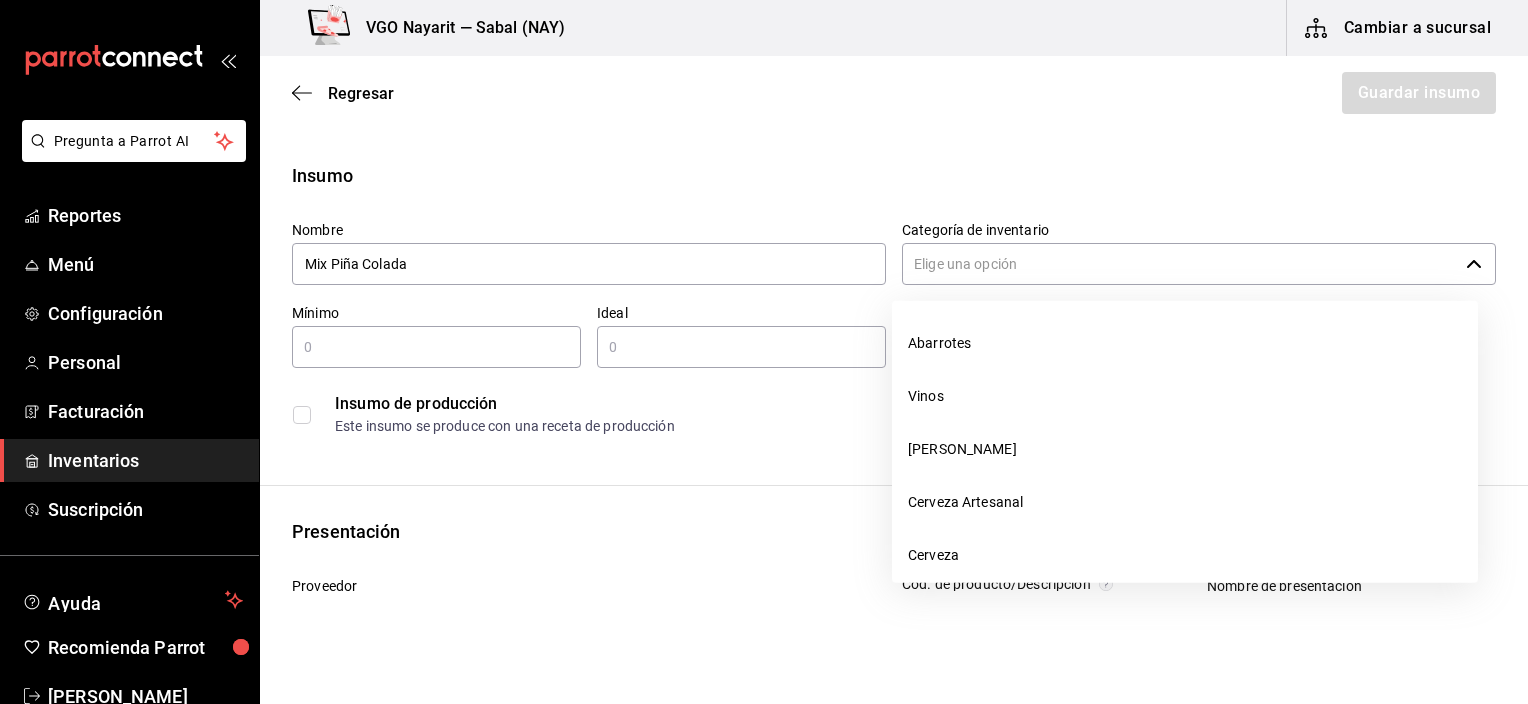 click on "Categoría de inventario" at bounding box center (1180, 264) 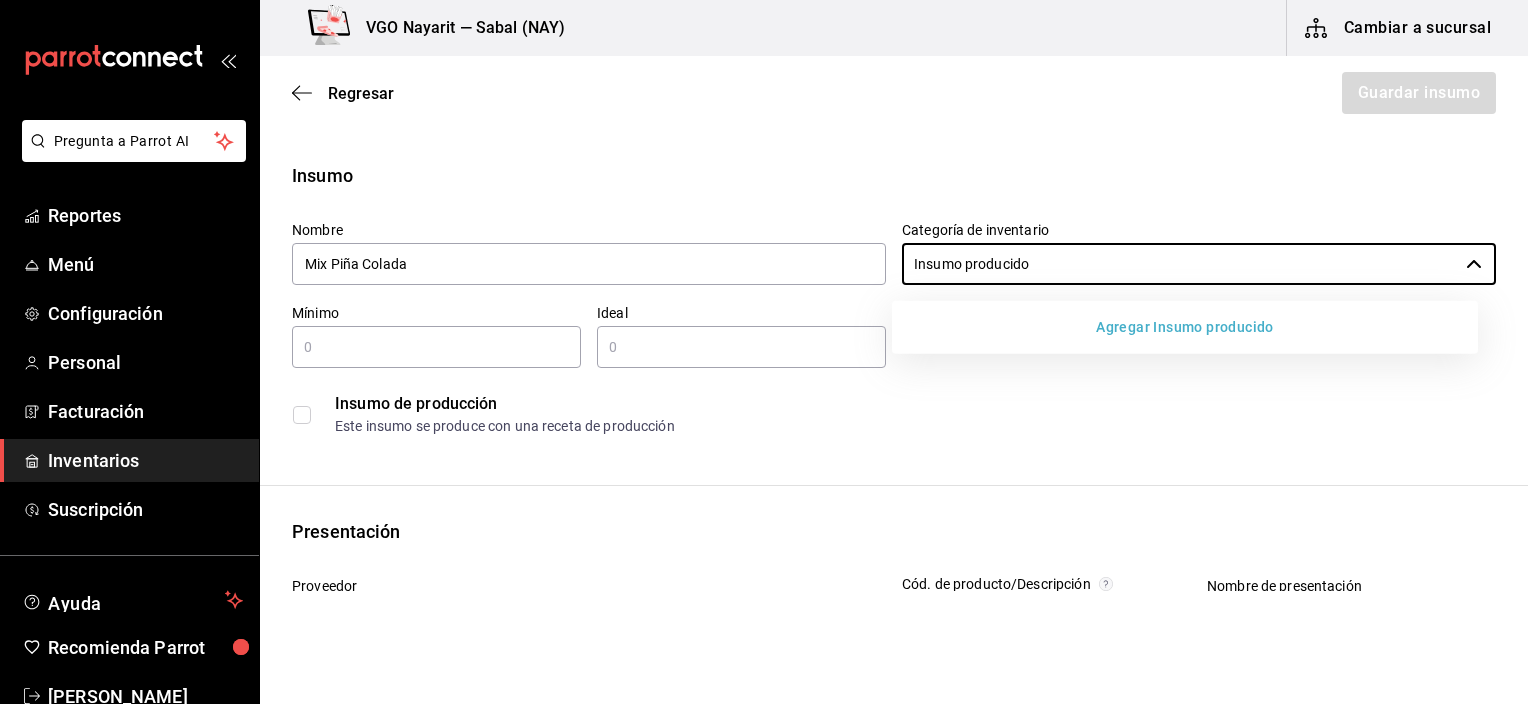 type on "Insumo producido" 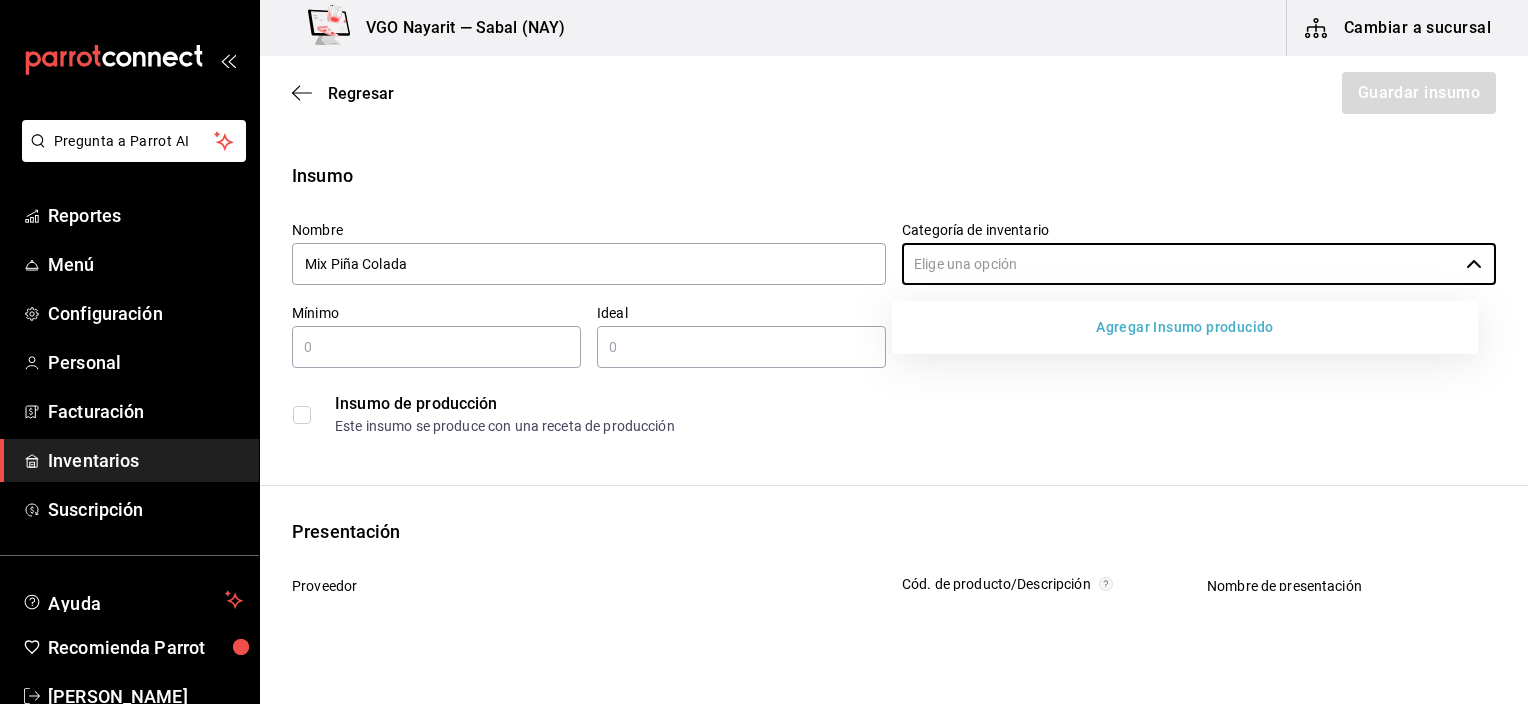 click on "Agregar Insumo producido" at bounding box center (1185, 327) 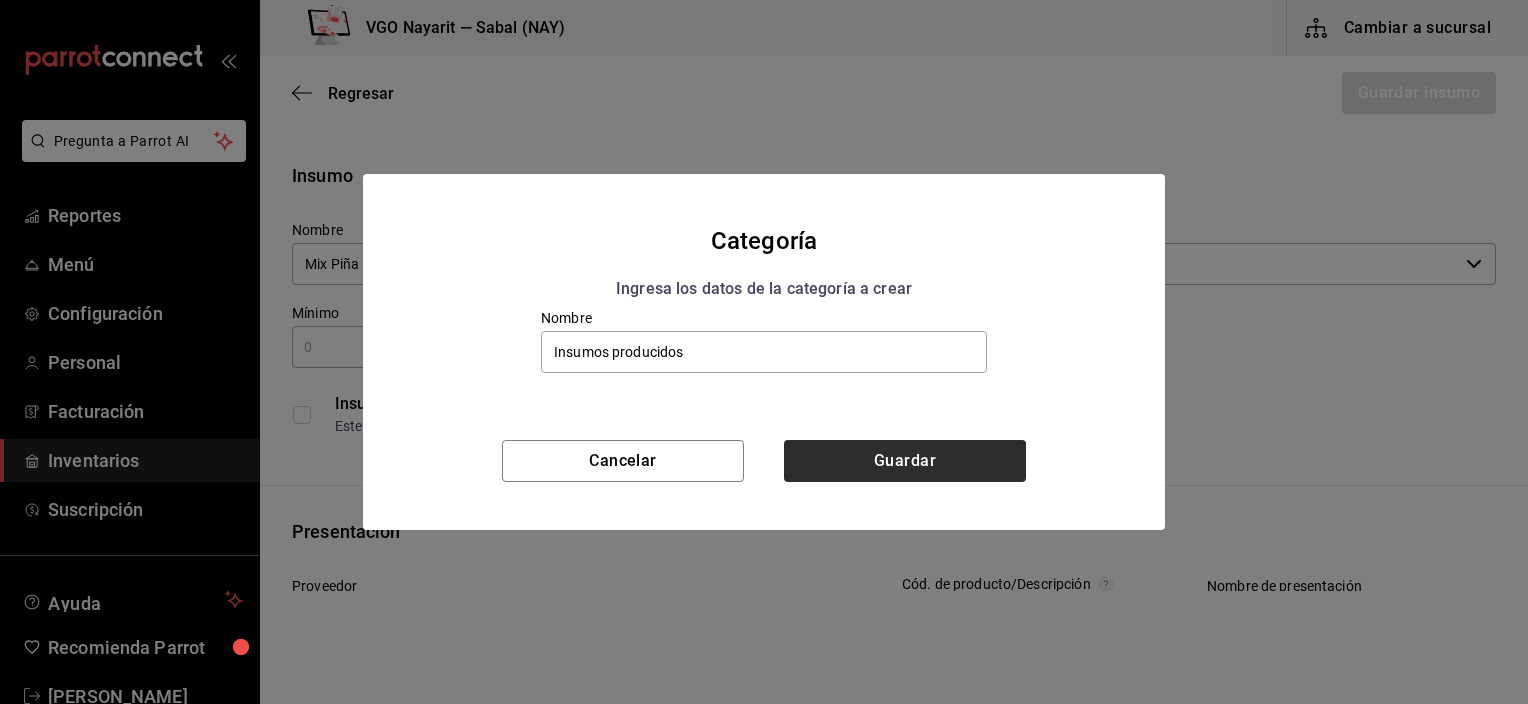 type on "Insumos producidos" 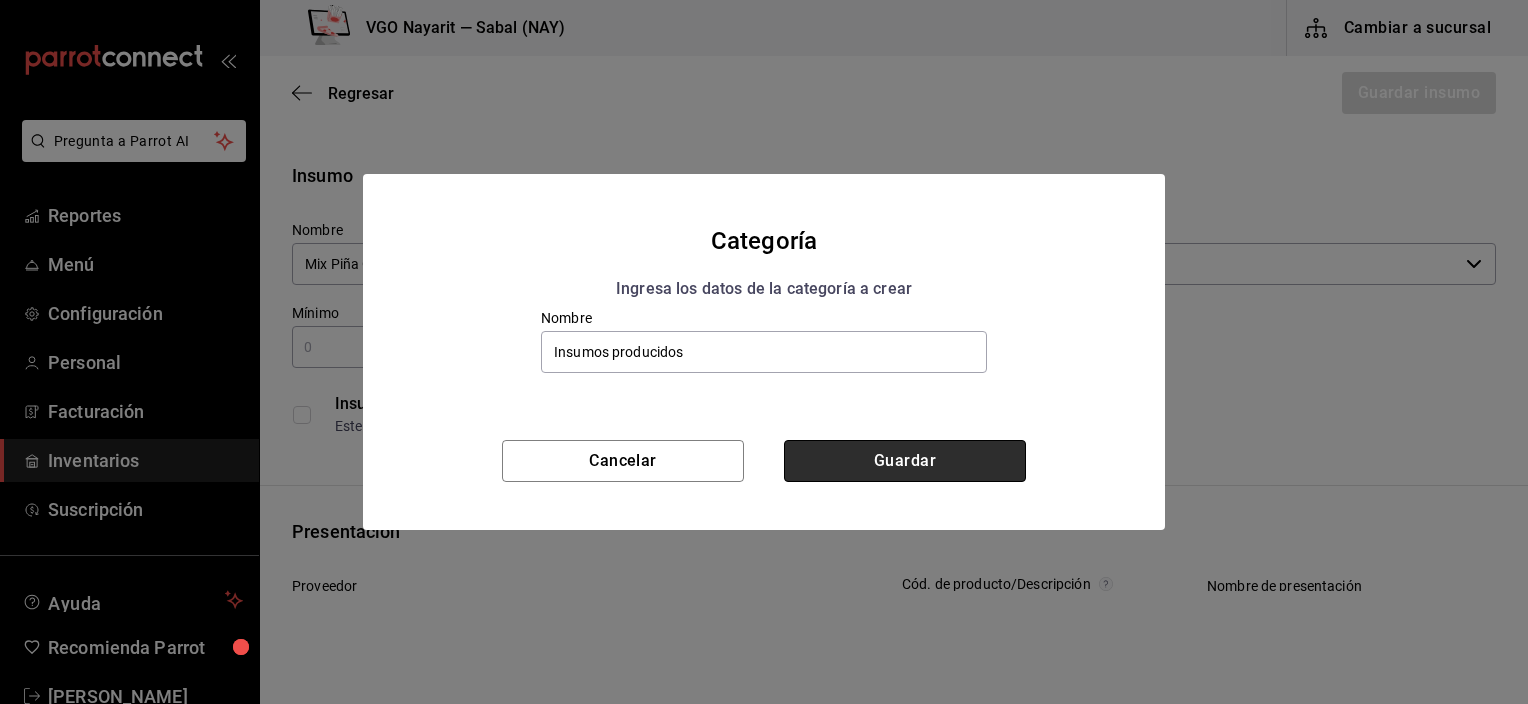 click on "Guardar" at bounding box center (905, 461) 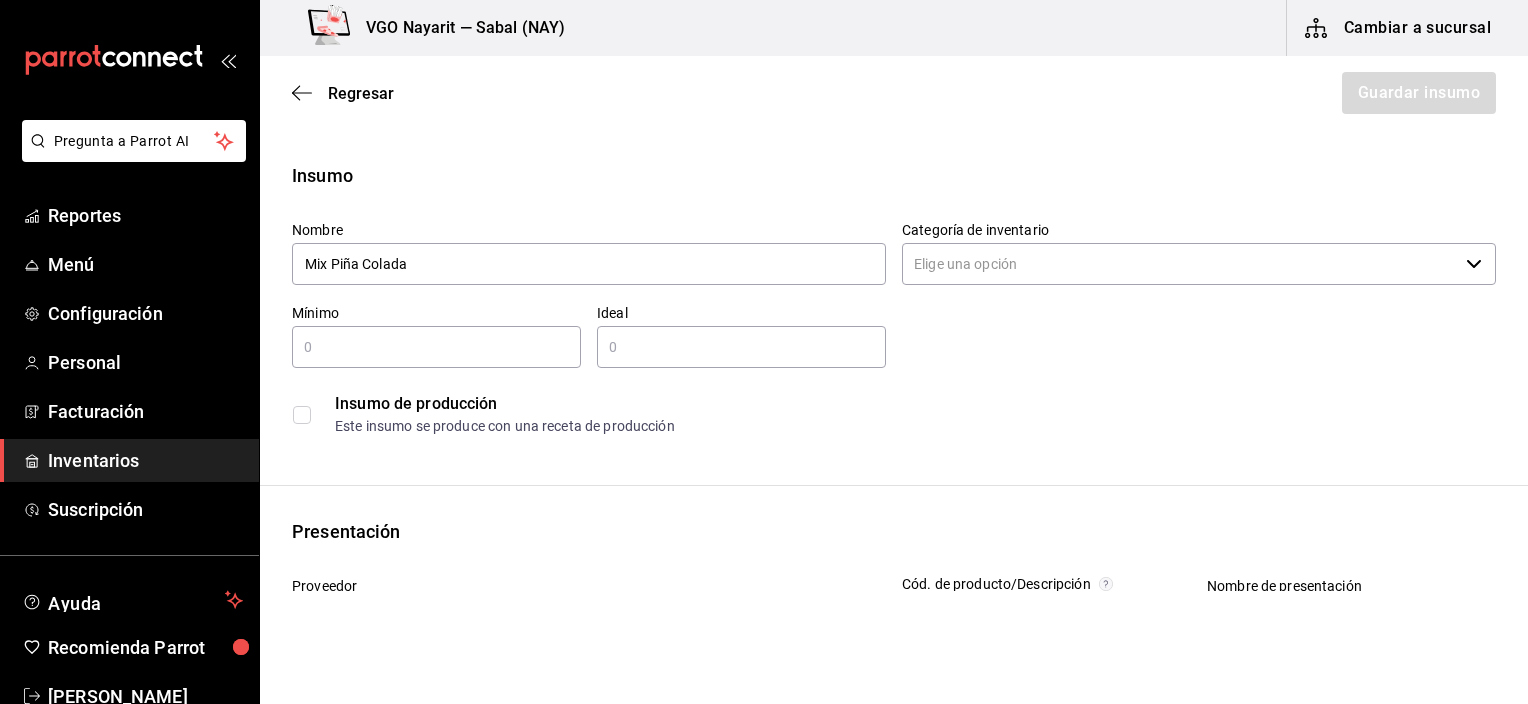 click at bounding box center [302, 415] 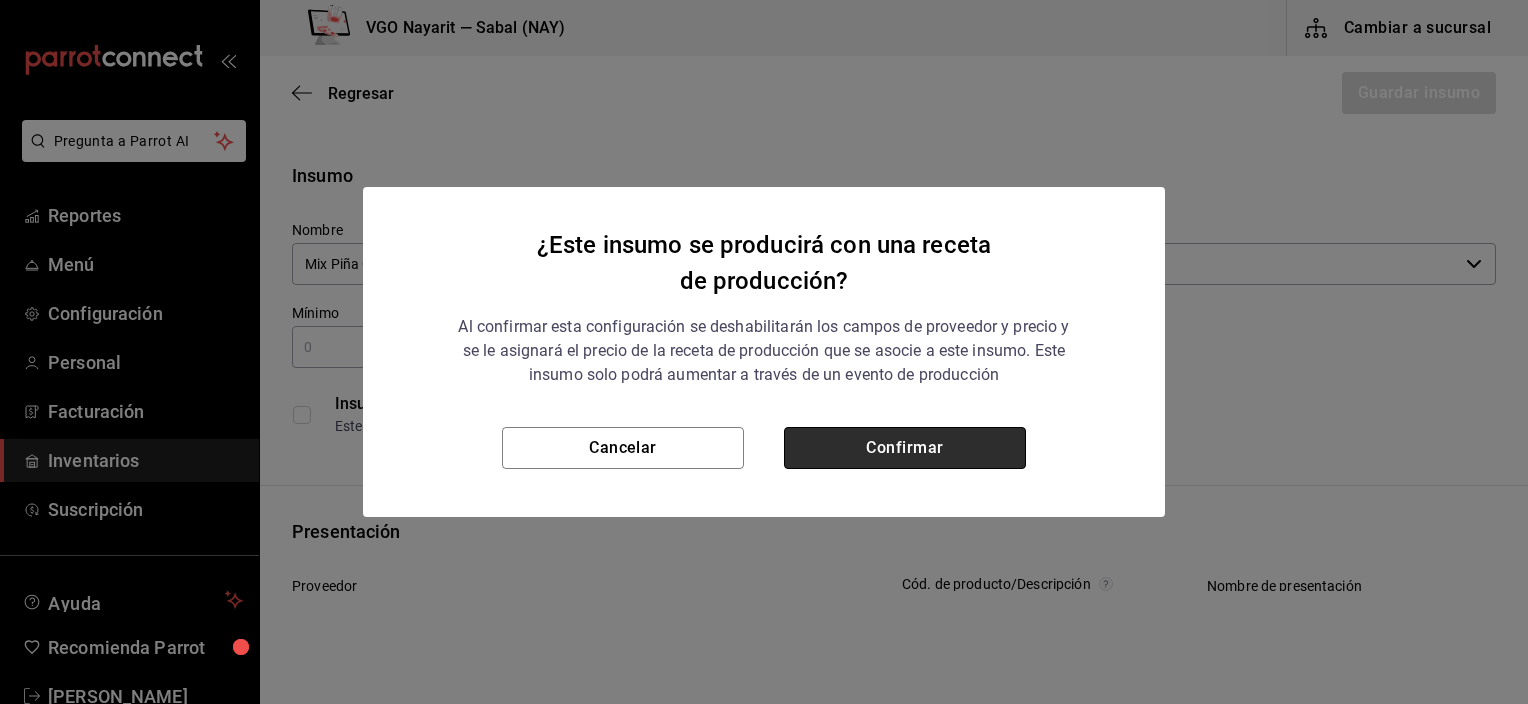 click on "Confirmar" at bounding box center (905, 448) 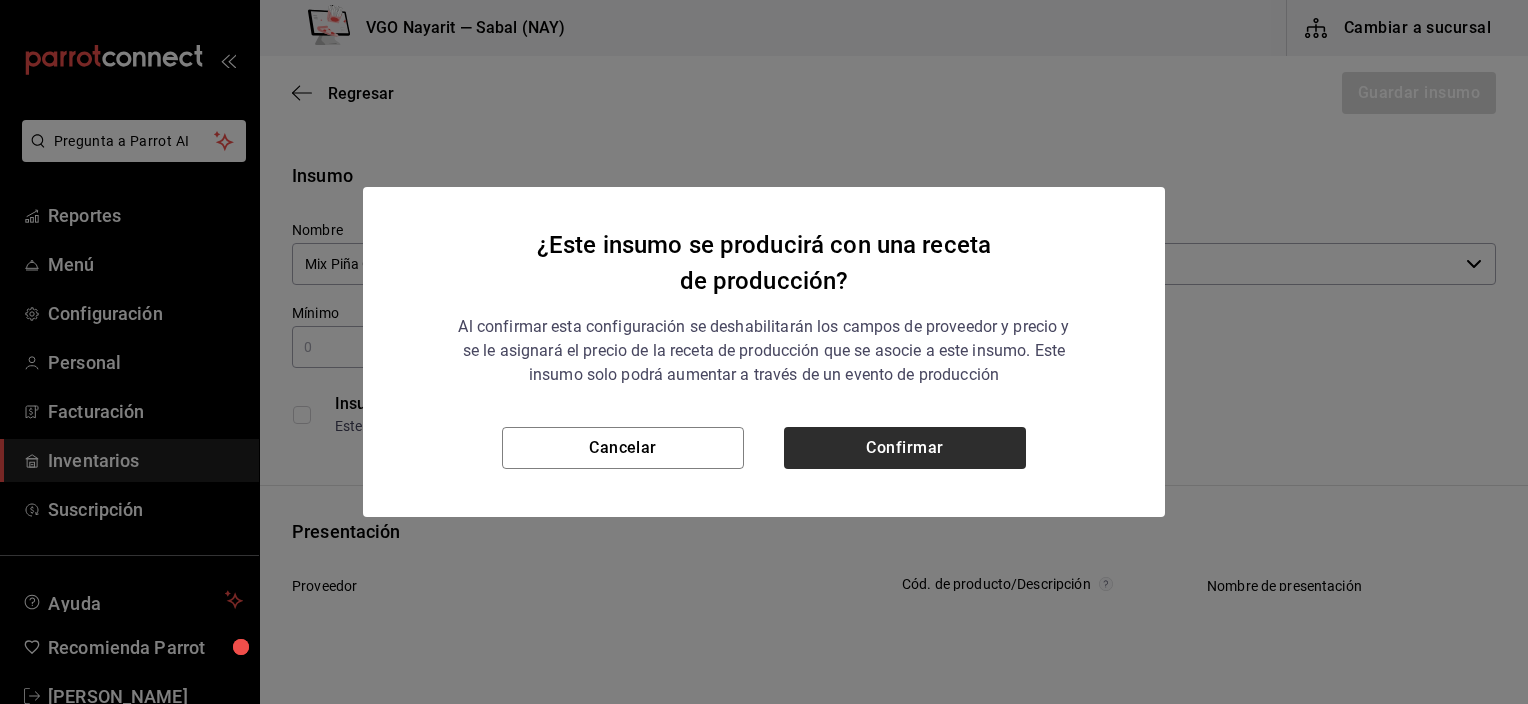 checkbox on "true" 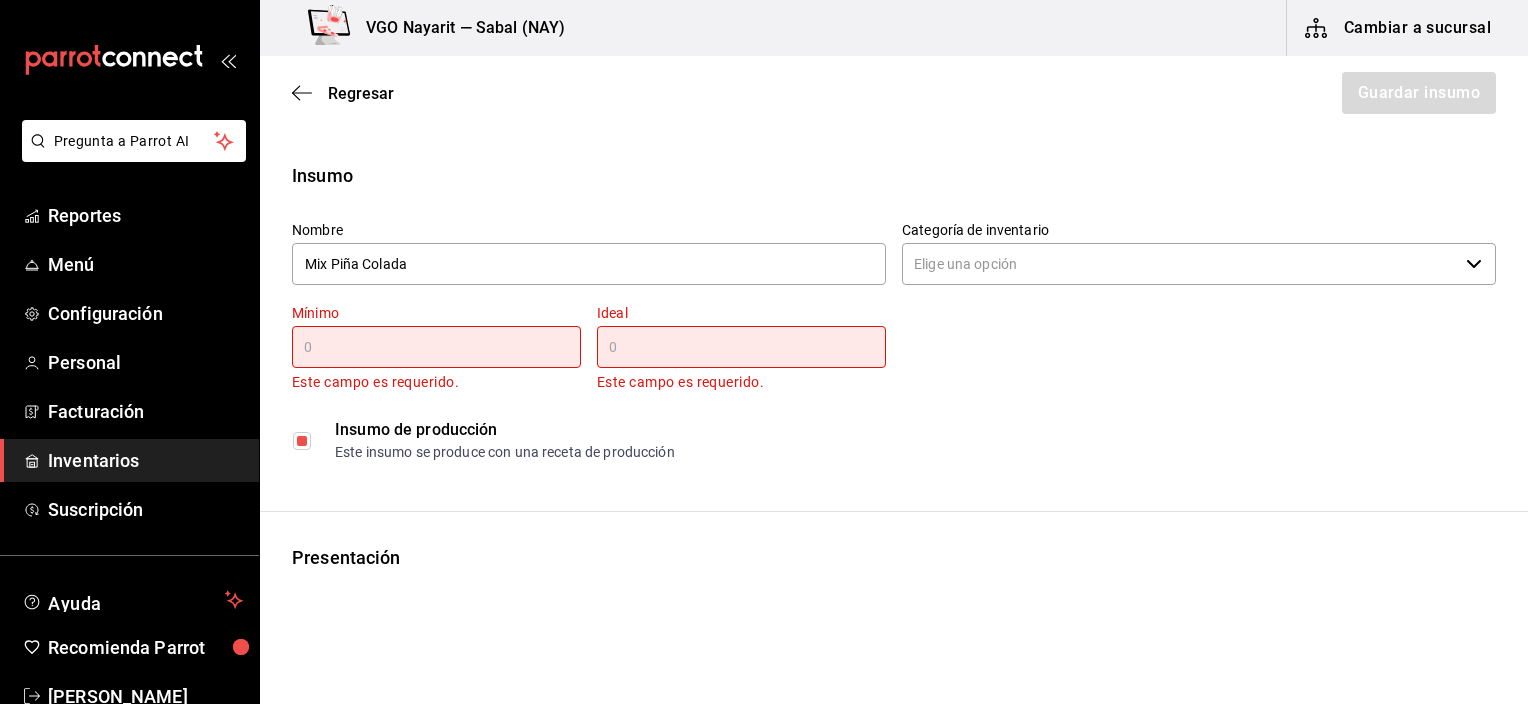 click on "Categoría de inventario" at bounding box center (1180, 264) 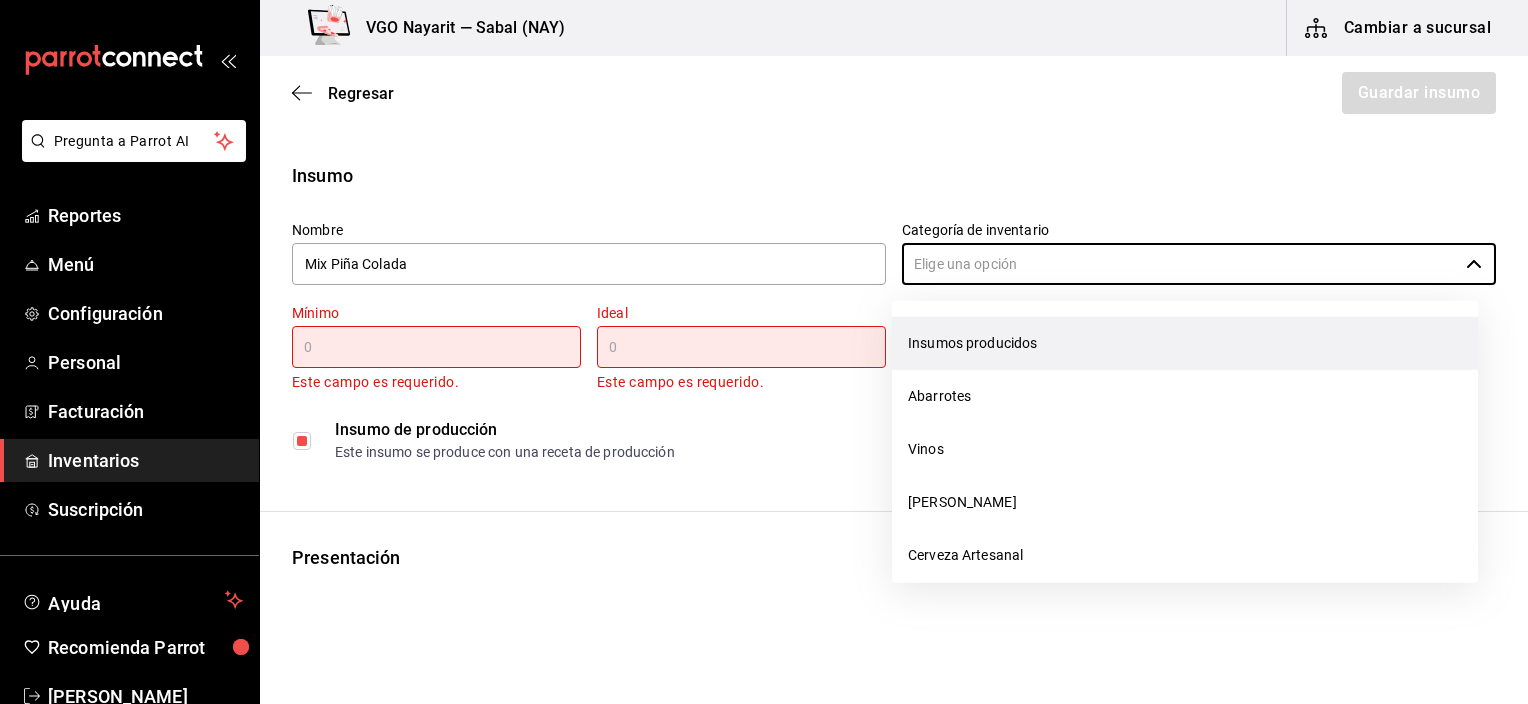 click on "Insumos producidos" at bounding box center [1185, 343] 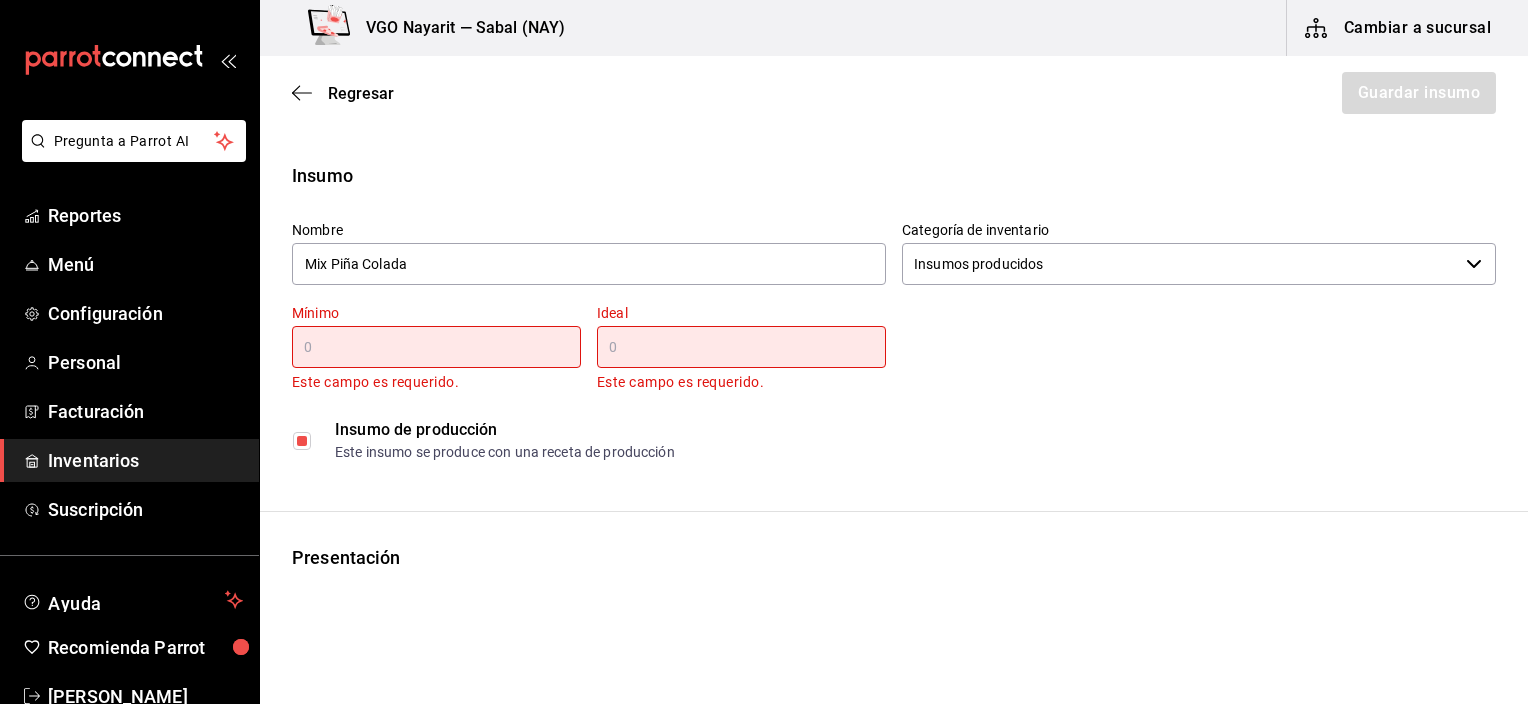 click at bounding box center (436, 347) 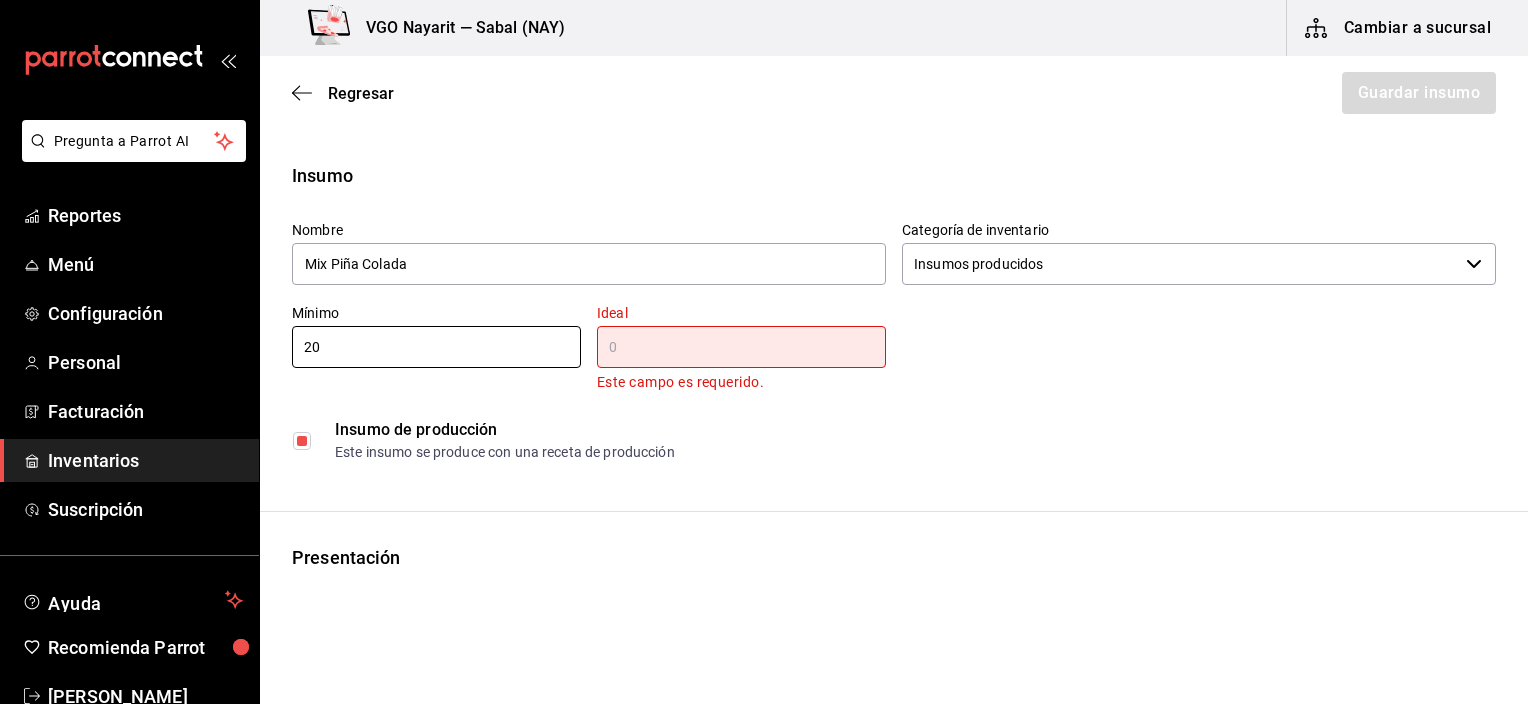 type on "20" 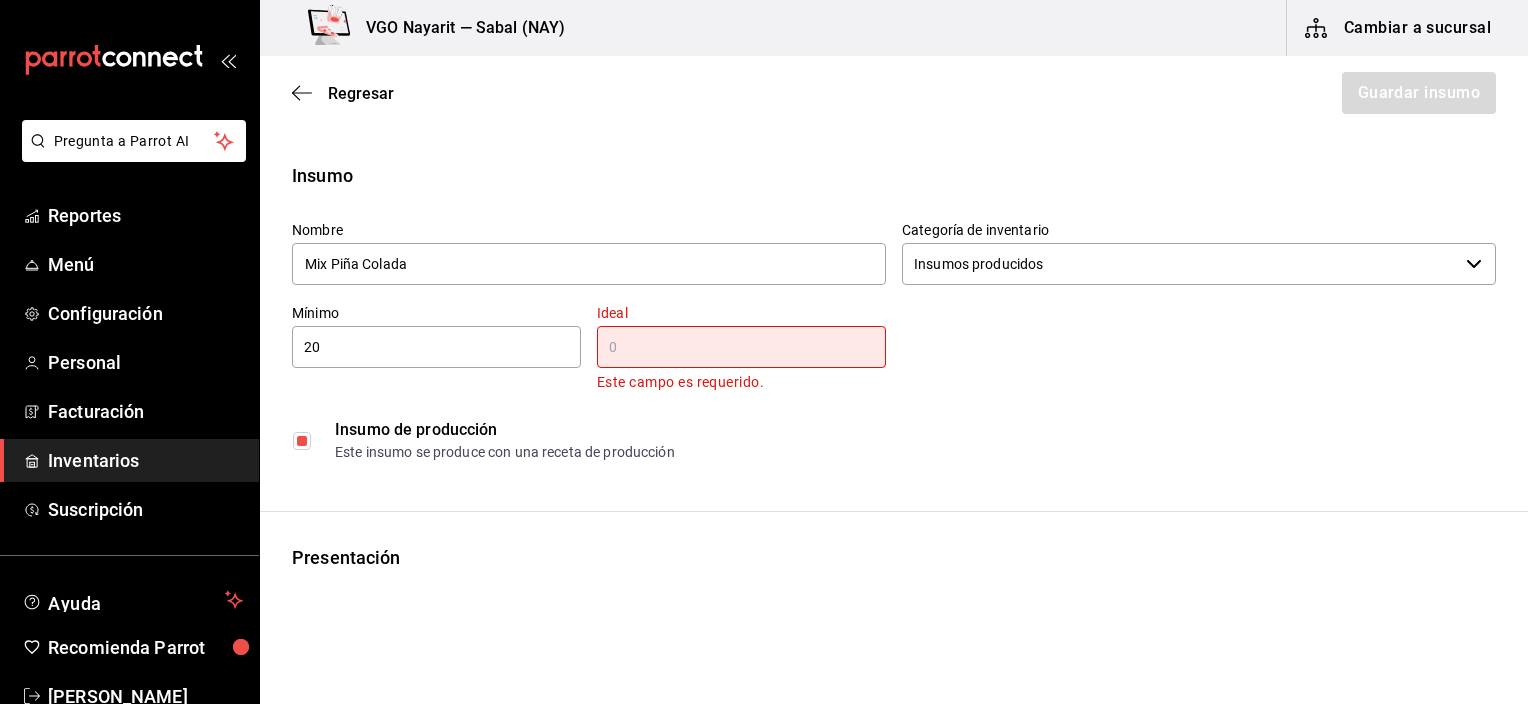 click at bounding box center (741, 347) 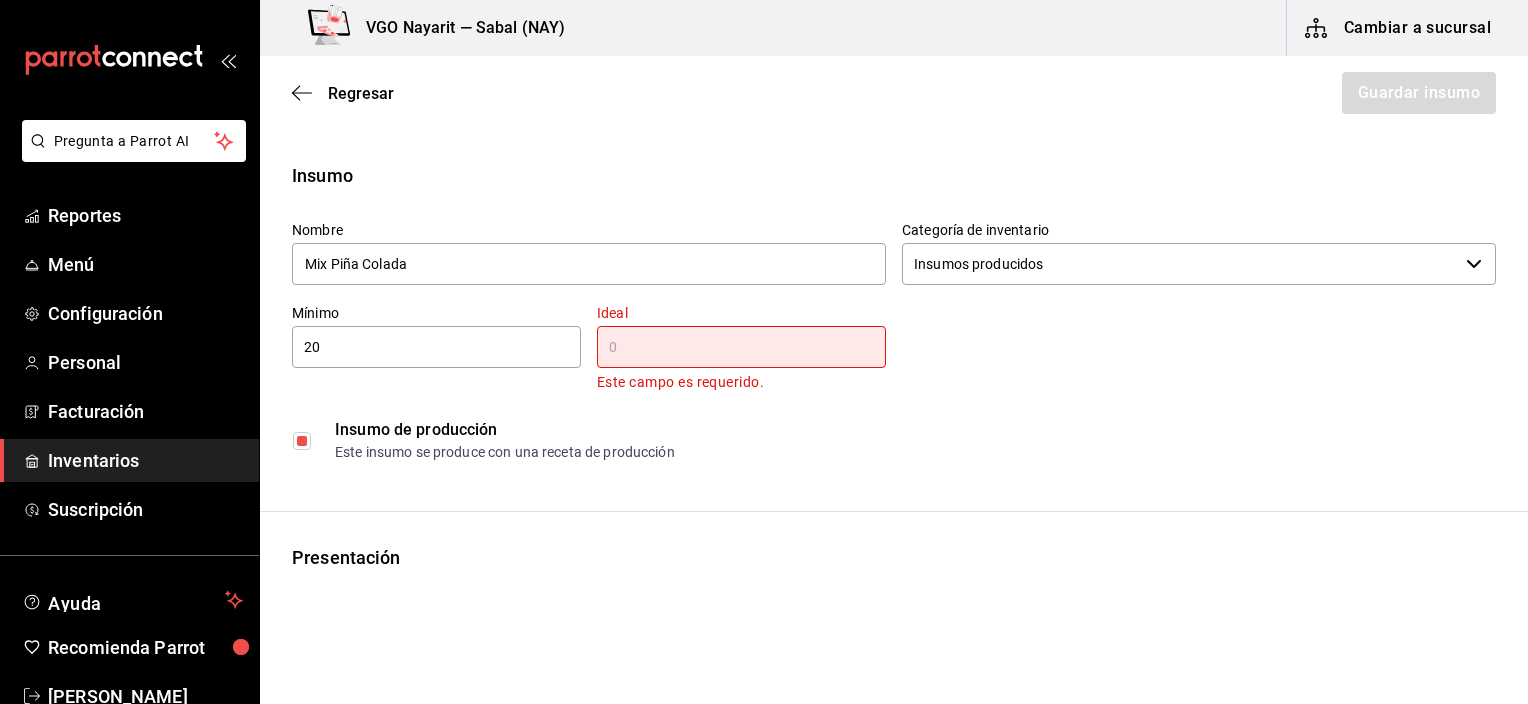 type on "100" 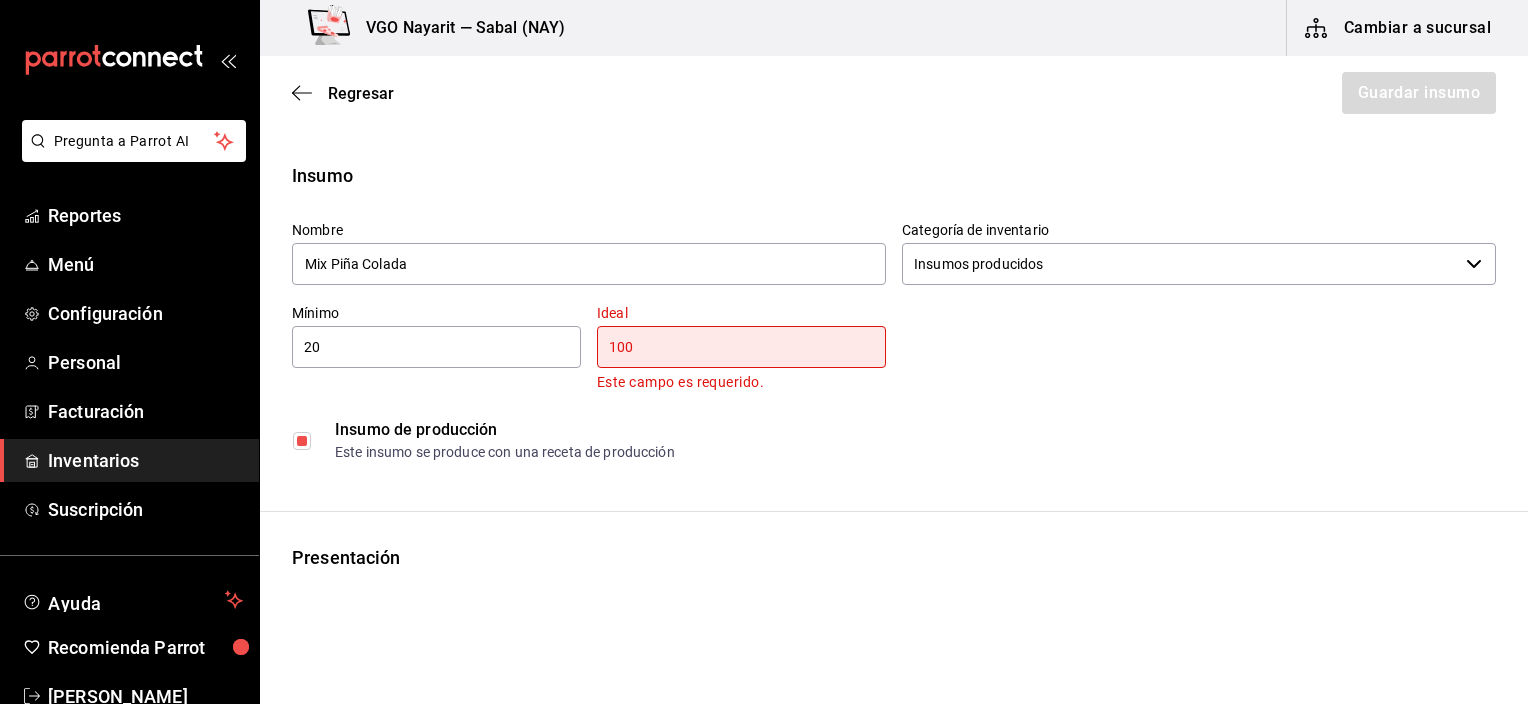 type on "1" 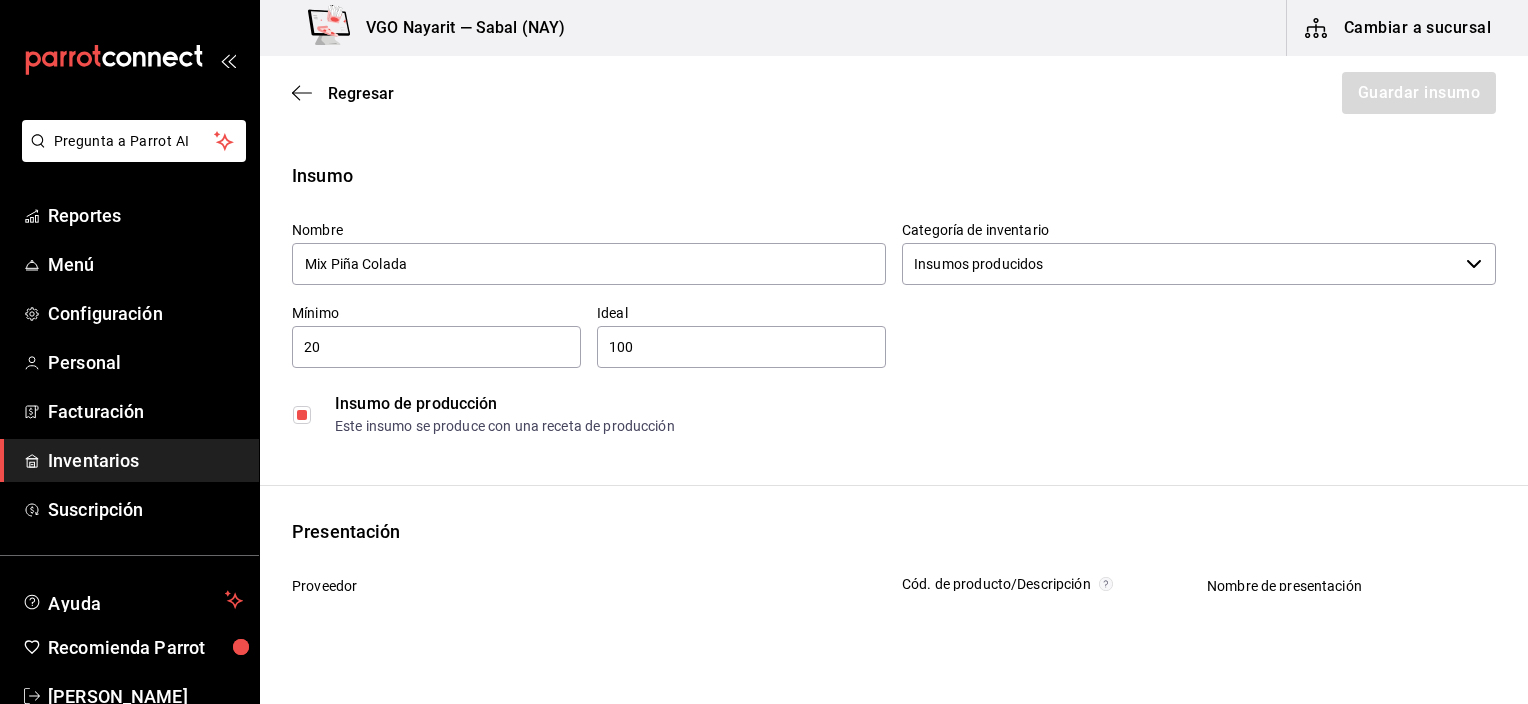 scroll, scrollTop: 465, scrollLeft: 0, axis: vertical 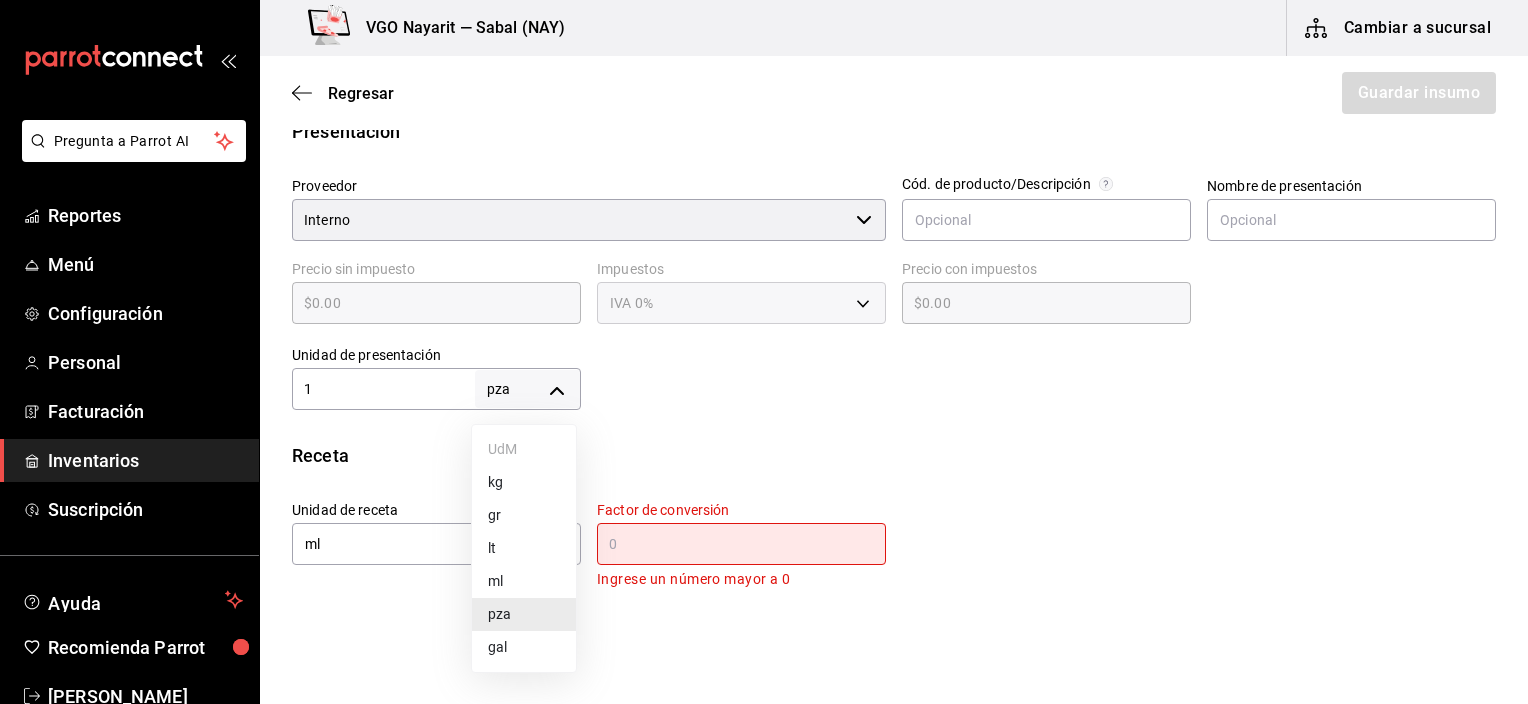 click on "Pregunta a Parrot AI Reportes   Menú   Configuración   Personal   Facturación   Inventarios   Suscripción   Ayuda Recomienda Parrot   [PERSON_NAME]   Sugerir nueva función   VGO Nayarit — Sabal (NAY) Cambiar a sucursal Regresar Guardar insumo Insumo Nombre Mix Piña Colada Categoría de inventario Insumos producidos ​ Mínimo 20 ​ Ideal 100 ​ Insumo de producción Este insumo se produce con una receta de producción Presentación Proveedor Interno ​ Cód. de producto/Descripción Nombre de presentación Precio sin impuesto $0.00 ​ Impuestos IVA 0% Precio con impuestos $0.00 ​ Unidad de presentación 1 pza UNIT ​ Receta Unidad de receta ml MILLILITER Factor de conversión ​ Ingrese un número mayor a 0 1 pza de Presentación = 0 ml receta Ver ayuda de conversiones Unidades de conteo pza Presentación (1 pza) GANA 1 MES GRATIS EN TU SUSCRIPCIÓN AQUÍ Pregunta a Parrot AI Reportes   Menú   Configuración   Personal   Facturación   Inventarios   Suscripción   Ayuda Recomienda Parrot" at bounding box center [764, 295] 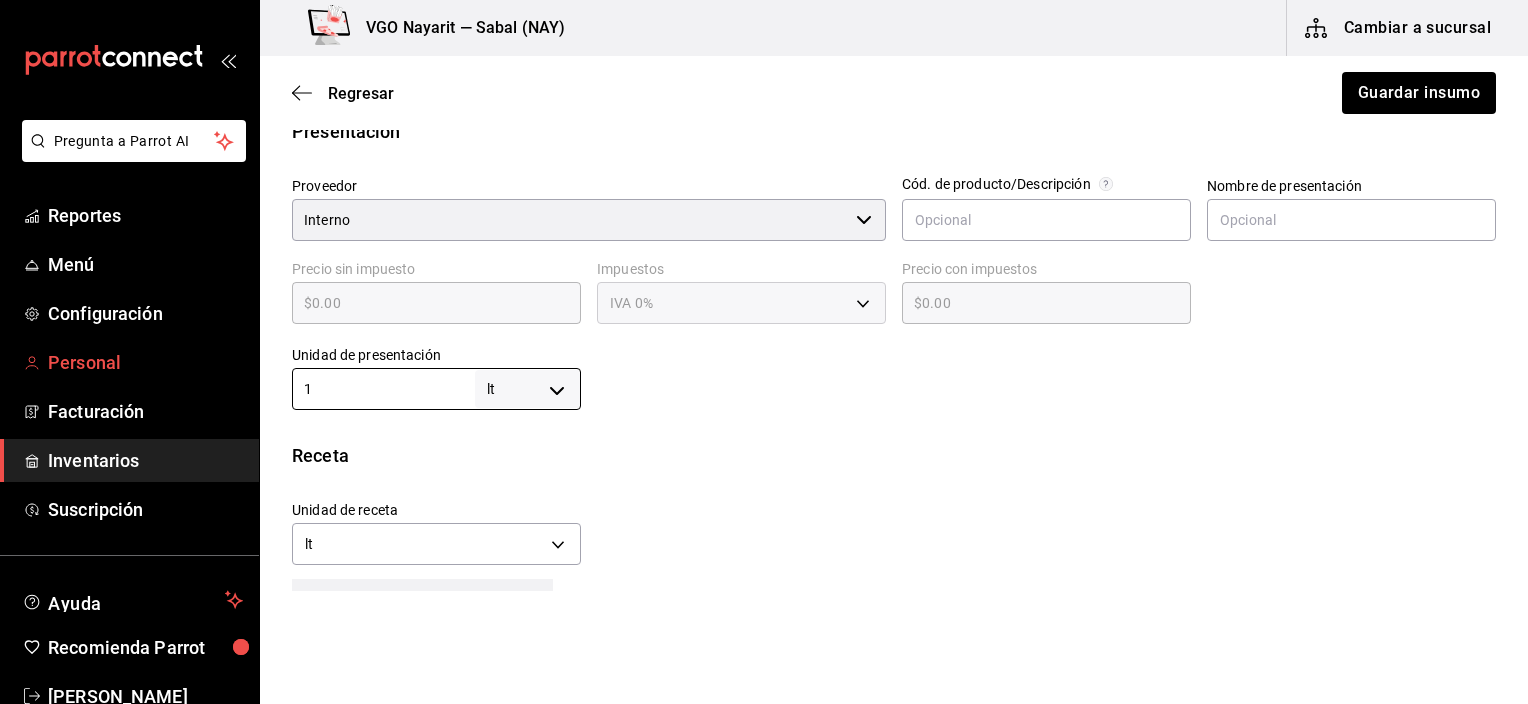 drag, startPoint x: 345, startPoint y: 392, endPoint x: 237, endPoint y: 363, distance: 111.82576 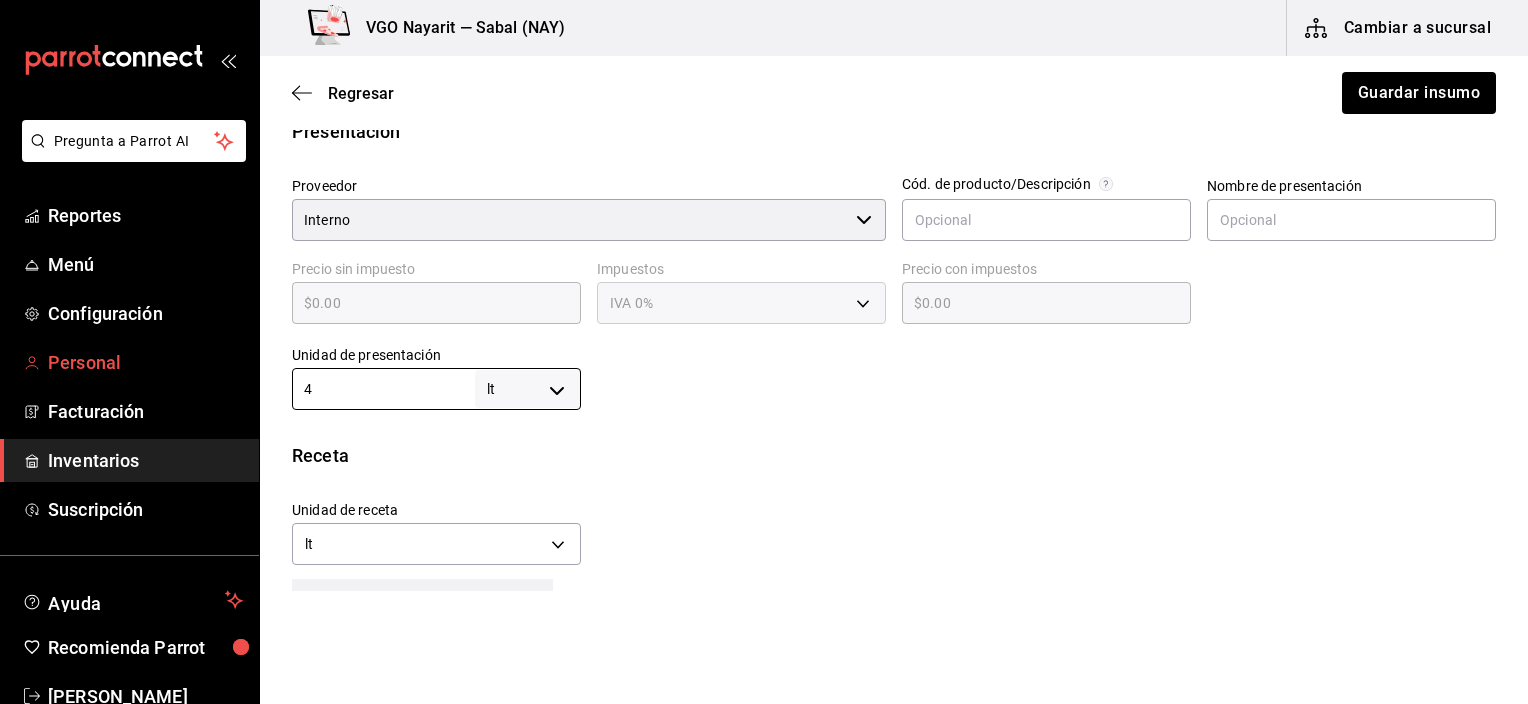 type on "4" 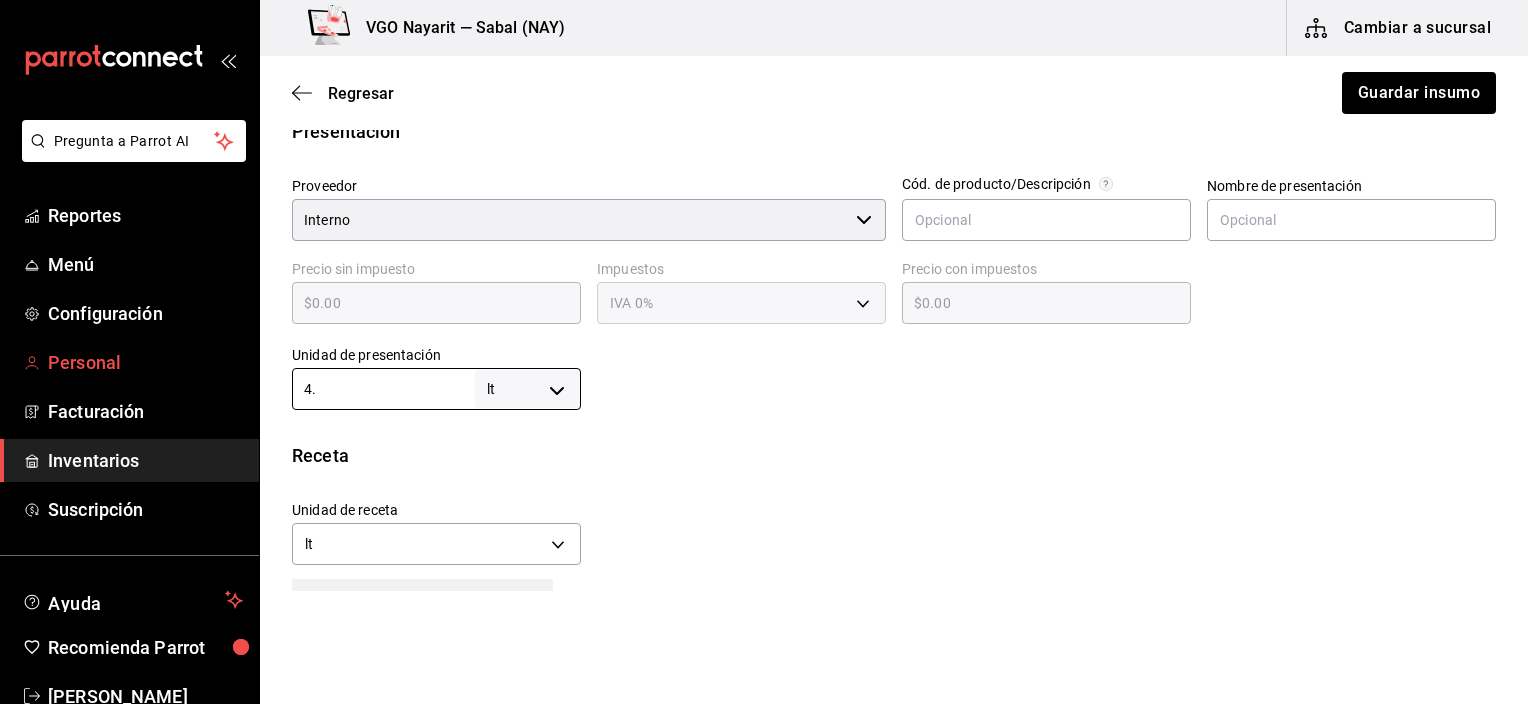 type on "4.1" 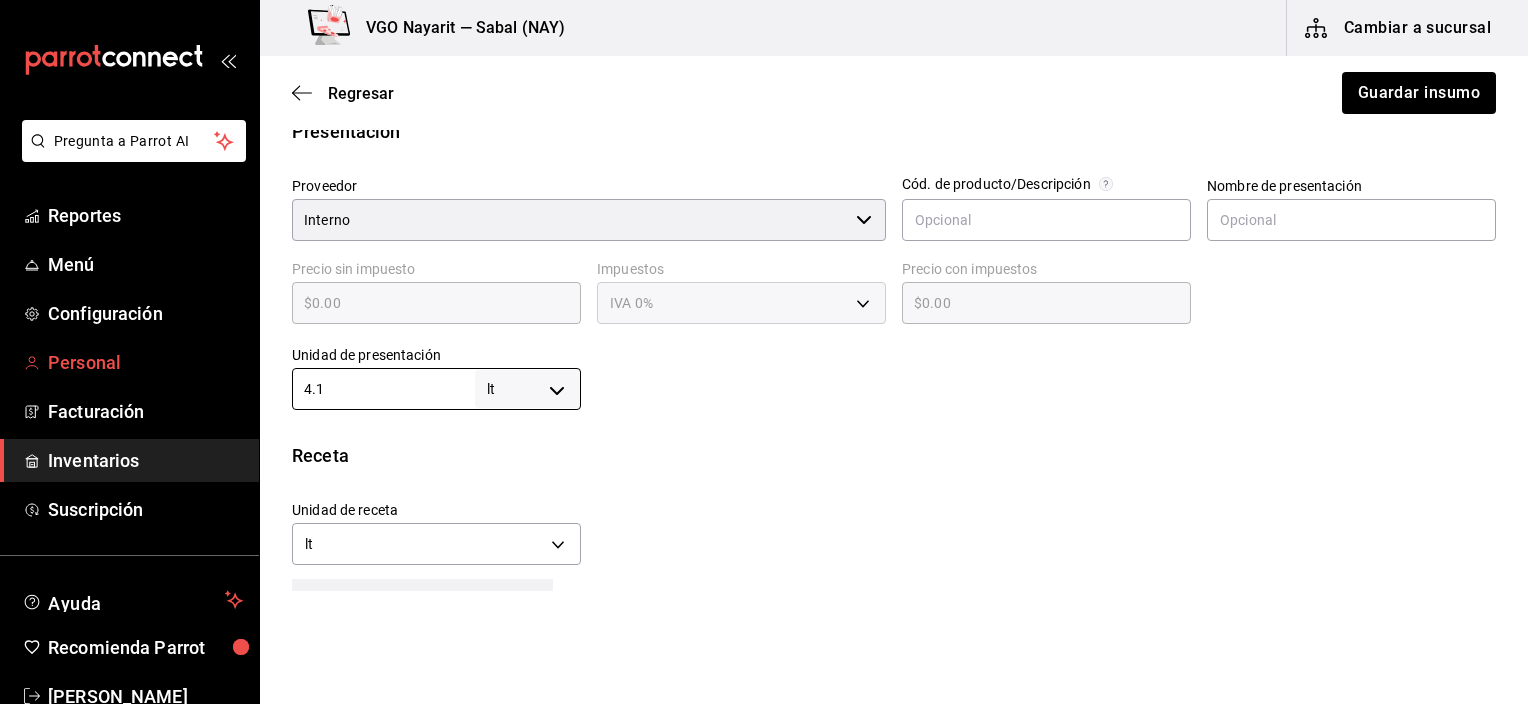 type on "4.1" 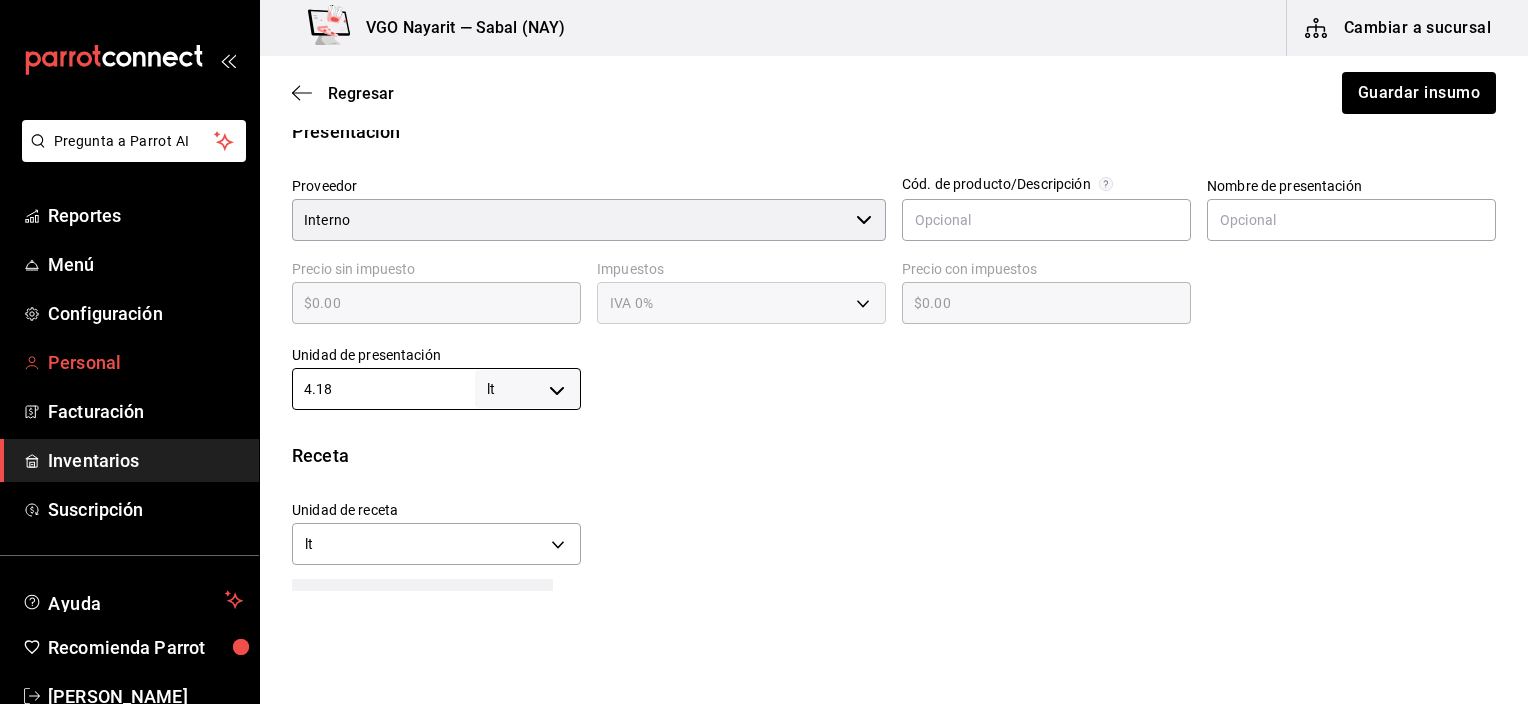 type on "4.18" 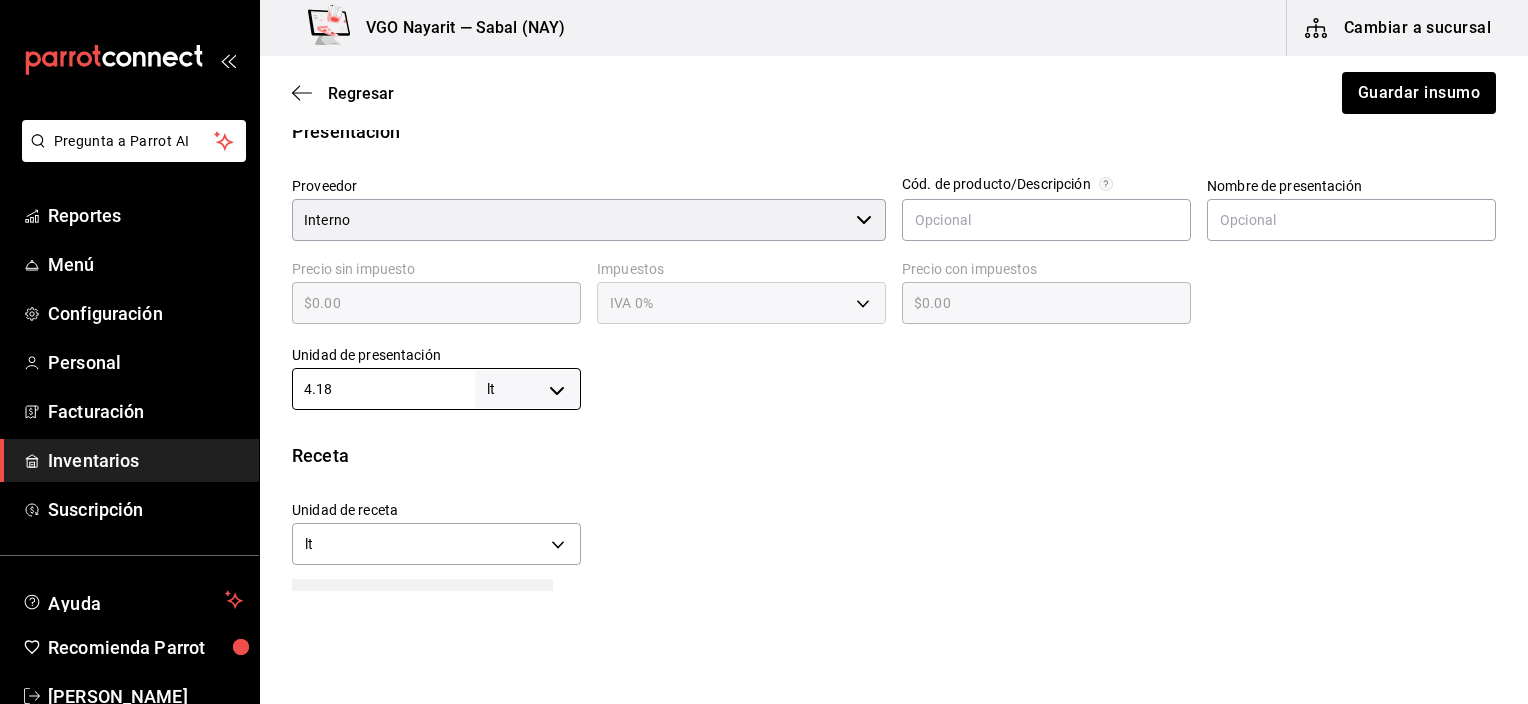 type on "4.18" 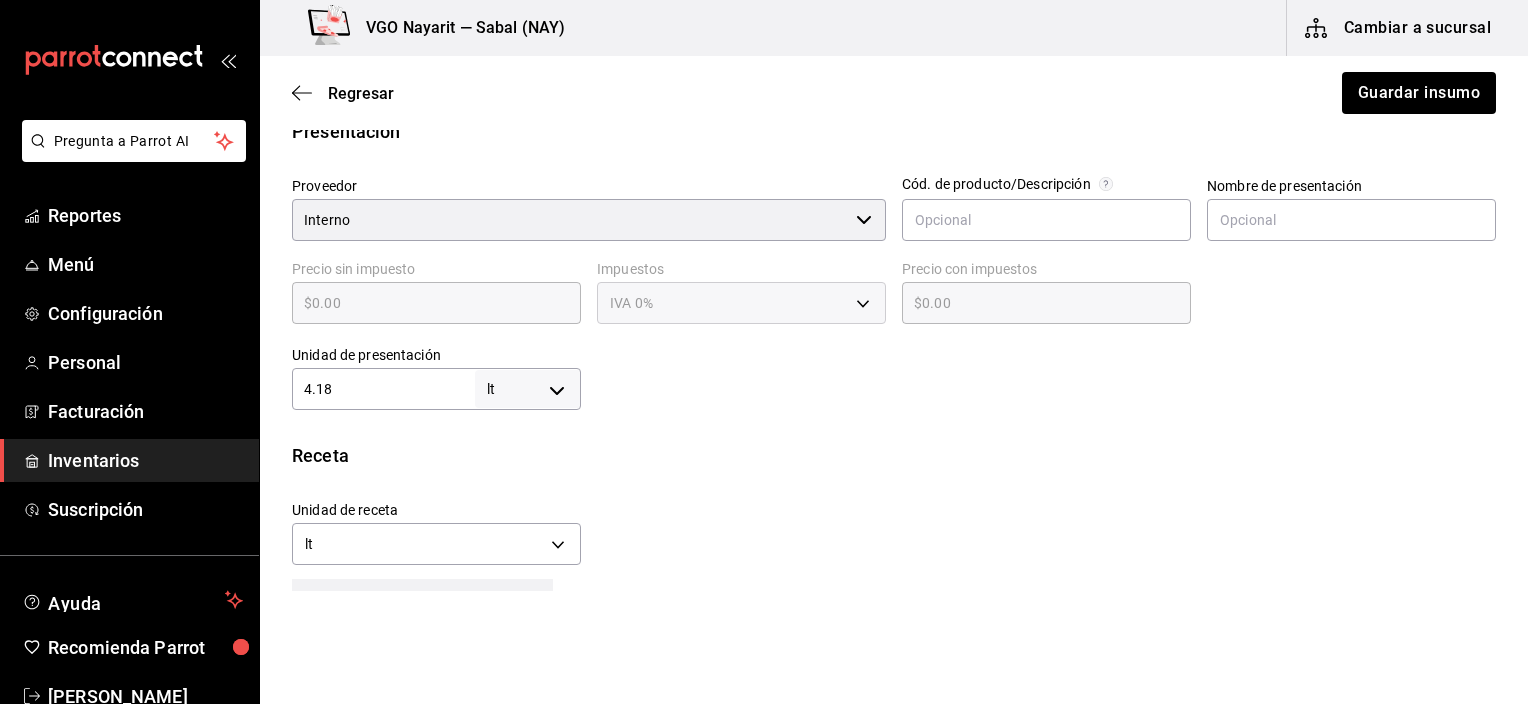 scroll, scrollTop: 500, scrollLeft: 0, axis: vertical 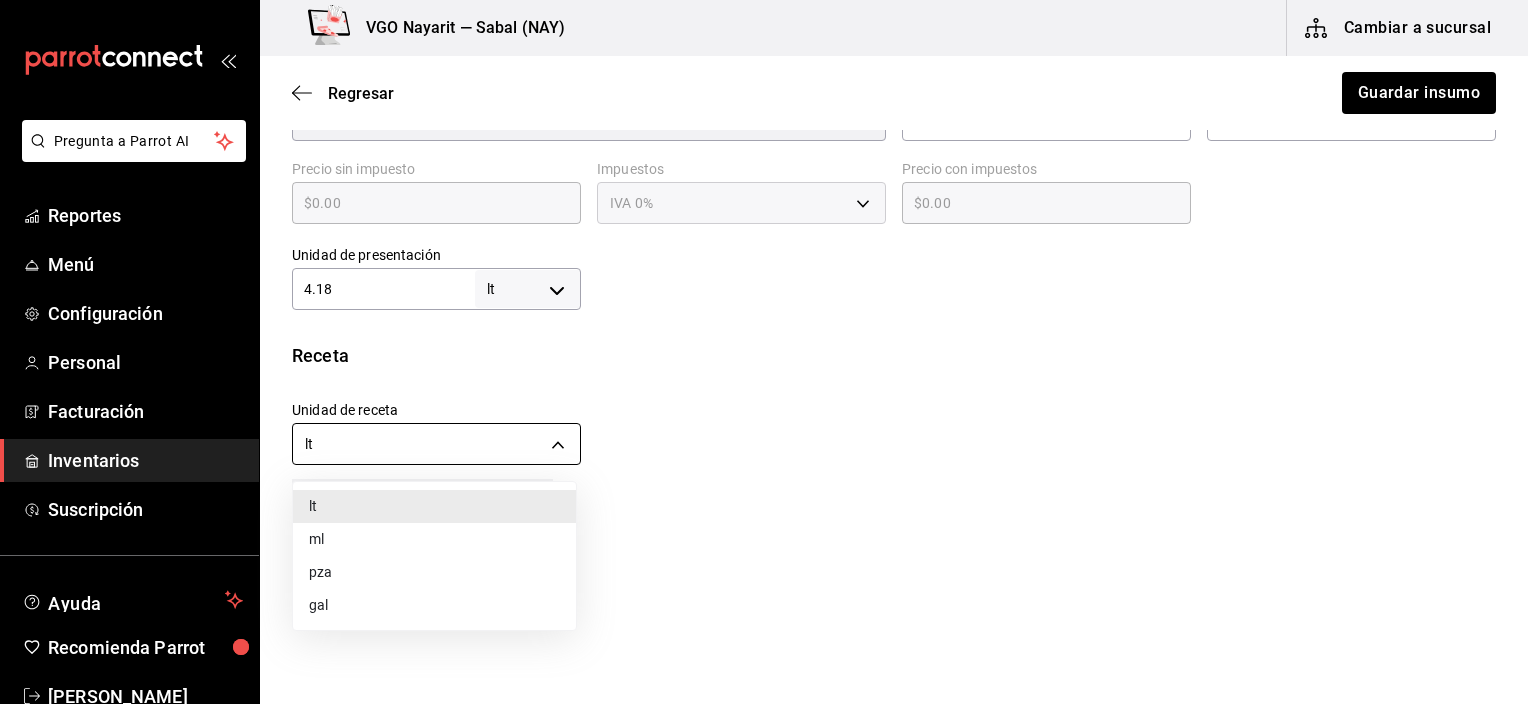 click on "Pregunta a Parrot AI Reportes   Menú   Configuración   Personal   Facturación   Inventarios   Suscripción   Ayuda Recomienda Parrot   [PERSON_NAME]   Sugerir nueva función   VGO Nayarit — Sabal (NAY) Cambiar a sucursal Regresar Guardar insumo Insumo Nombre Mix Piña Colada Categoría de inventario Insumos producidos ​ Mínimo 20 ​ Ideal 100 ​ Insumo de producción Este insumo se produce con una receta de producción Presentación Proveedor Interno ​ Cód. de producto/Descripción Nombre de presentación Precio sin impuesto $0.00 ​ Impuestos IVA 0% Precio con impuestos $0.00 ​ Unidad de presentación 4.18 lt LITER ​ Receta Unidad de receta lt LITER Factor de conversión 4.18 ​ 1 lt de Presentación = 1 lt receta Ver ayuda de conversiones Unidades de conteo lt Presentaciones (4.18 lt) GANA 1 MES GRATIS EN TU SUSCRIPCIÓN AQUÍ Pregunta a Parrot AI Reportes   Menú   Configuración   Personal   Facturación   Inventarios   Suscripción   Ayuda Recomienda Parrot   [PERSON_NAME]     lt" at bounding box center (764, 295) 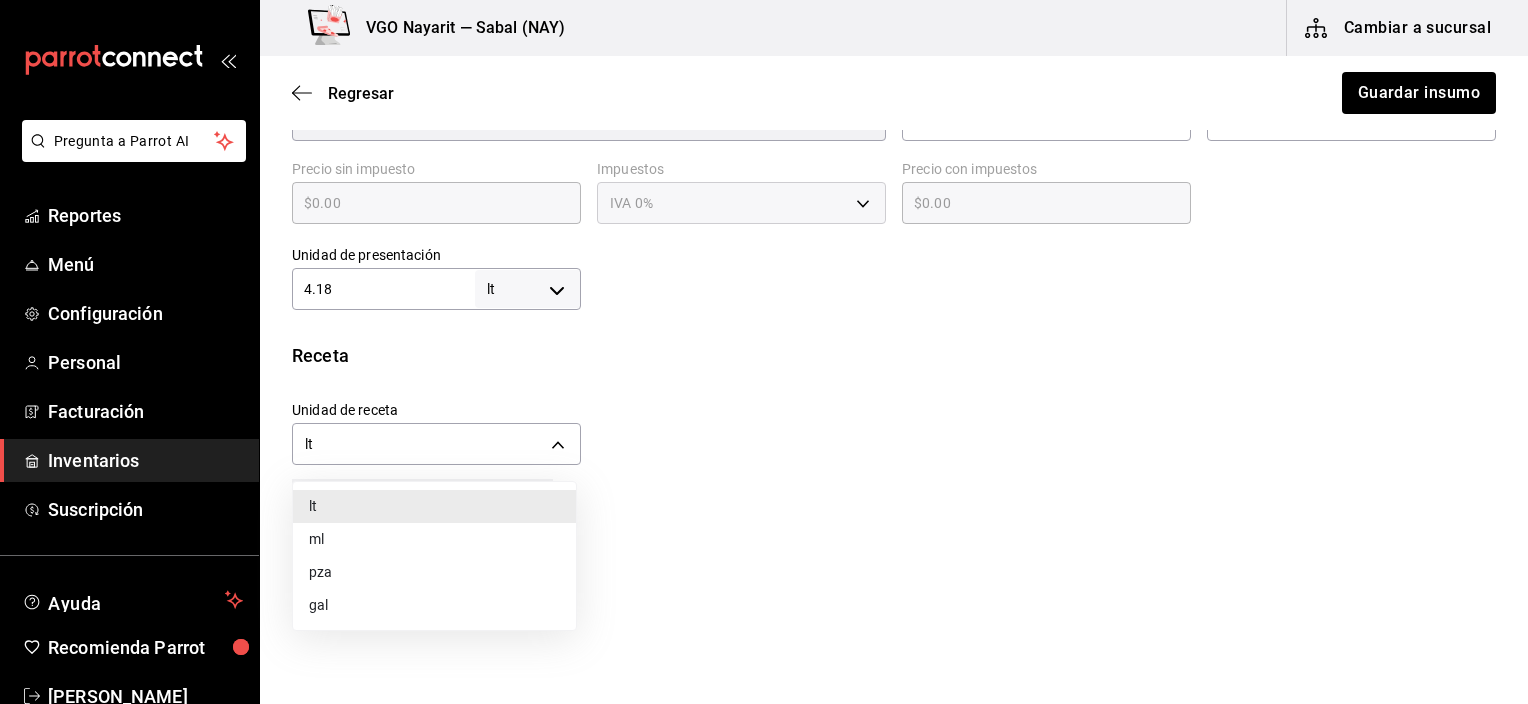 click on "ml" at bounding box center (434, 539) 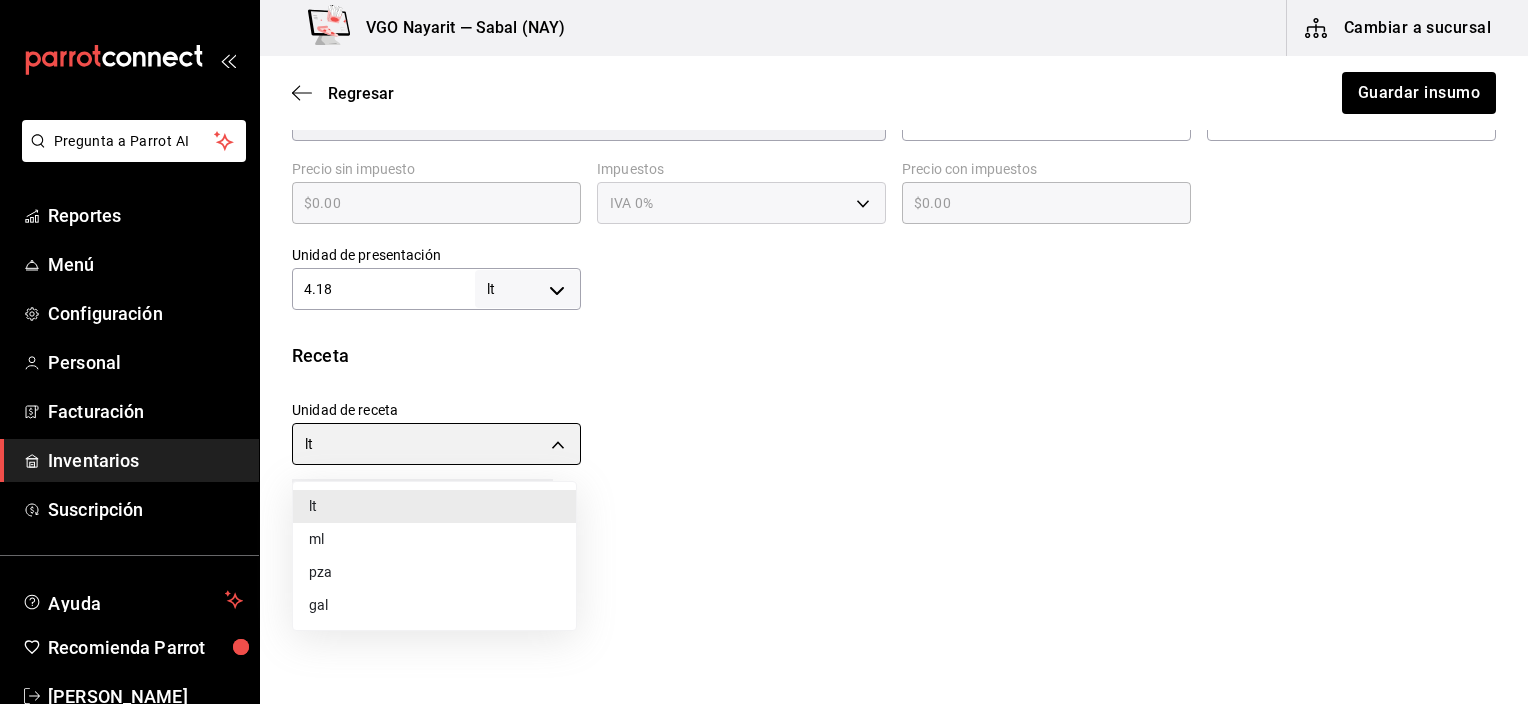 type on "MILLILITER" 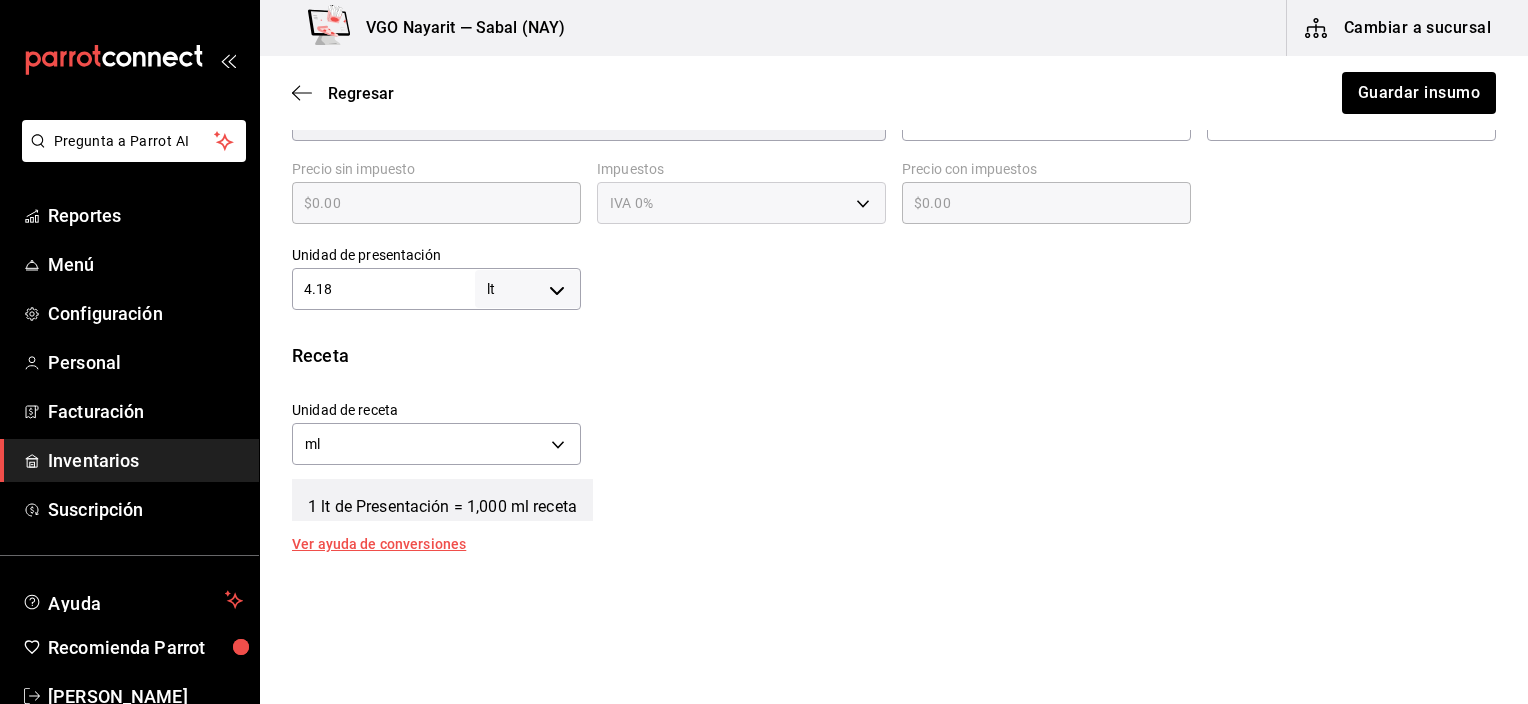 click on "Unidad de receta ml MILLILITER Factor de conversión 4,180 ​" at bounding box center [886, 428] 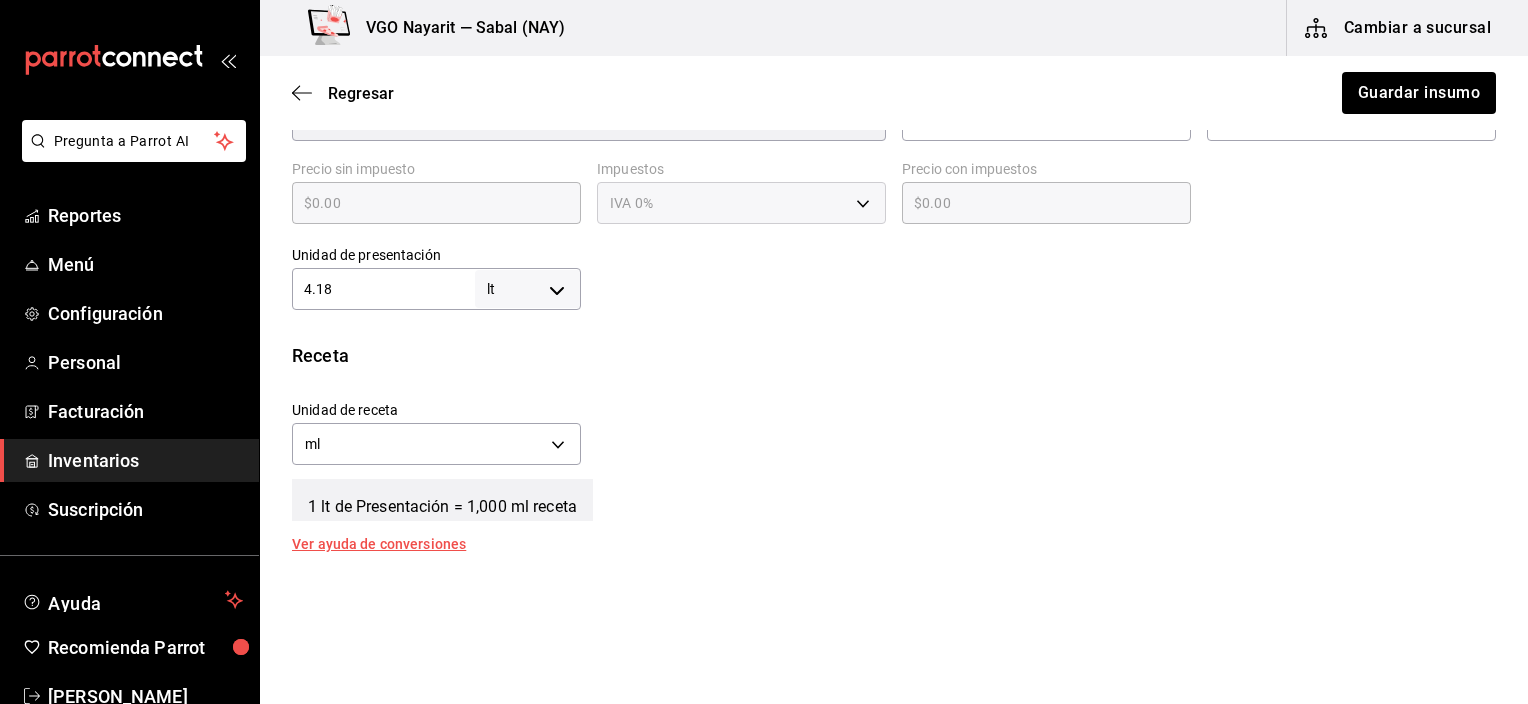 click on "Unidad de receta ml MILLILITER Factor de conversión 4,180 ​" at bounding box center [886, 428] 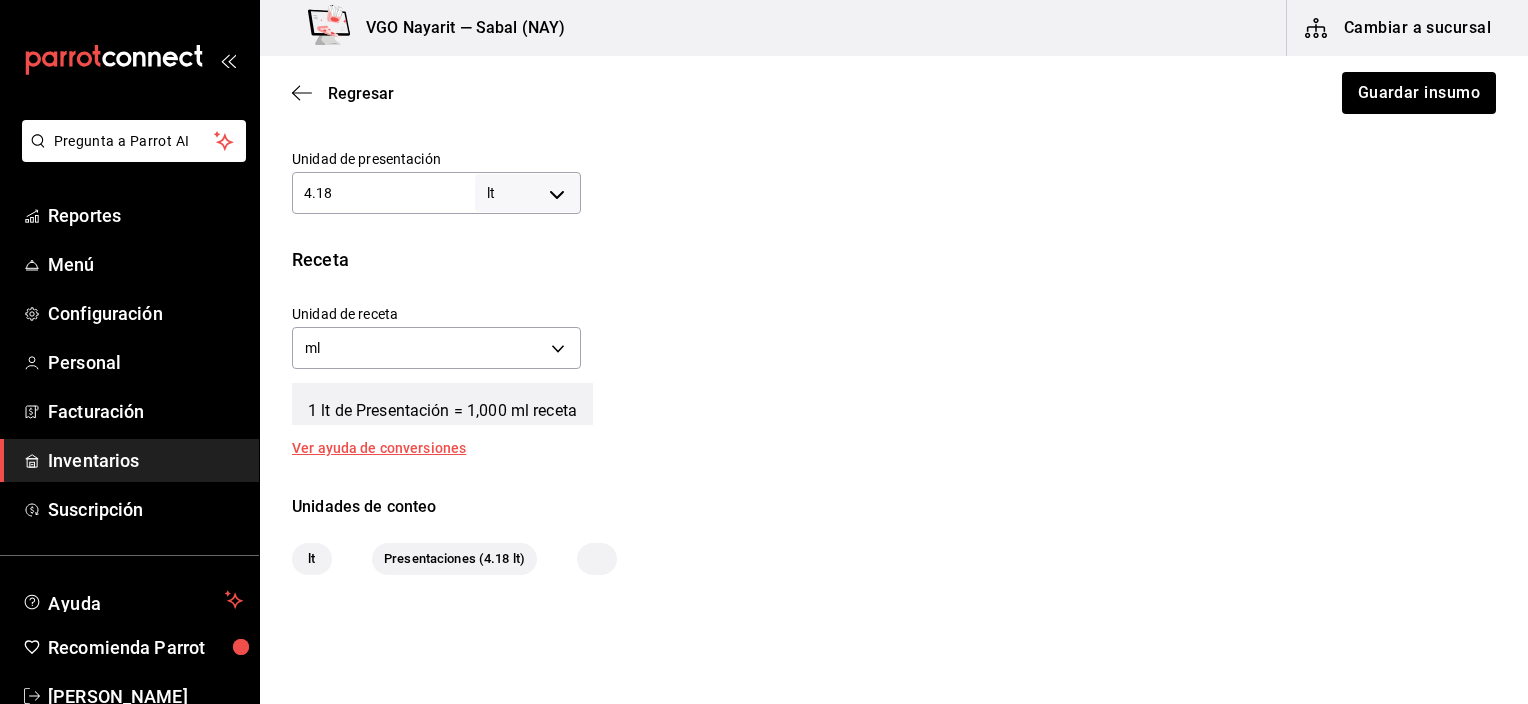 scroll, scrollTop: 600, scrollLeft: 0, axis: vertical 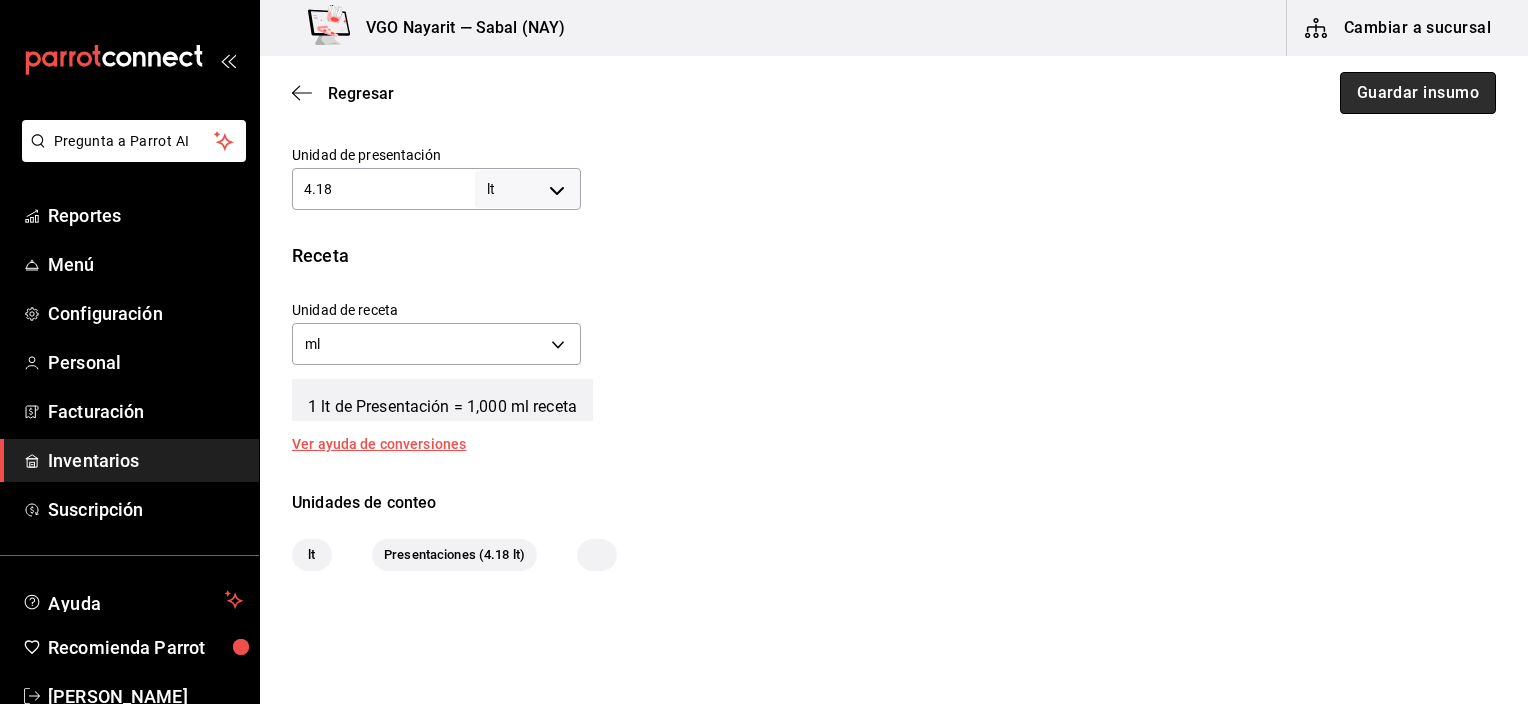 click on "Guardar insumo" at bounding box center (1418, 93) 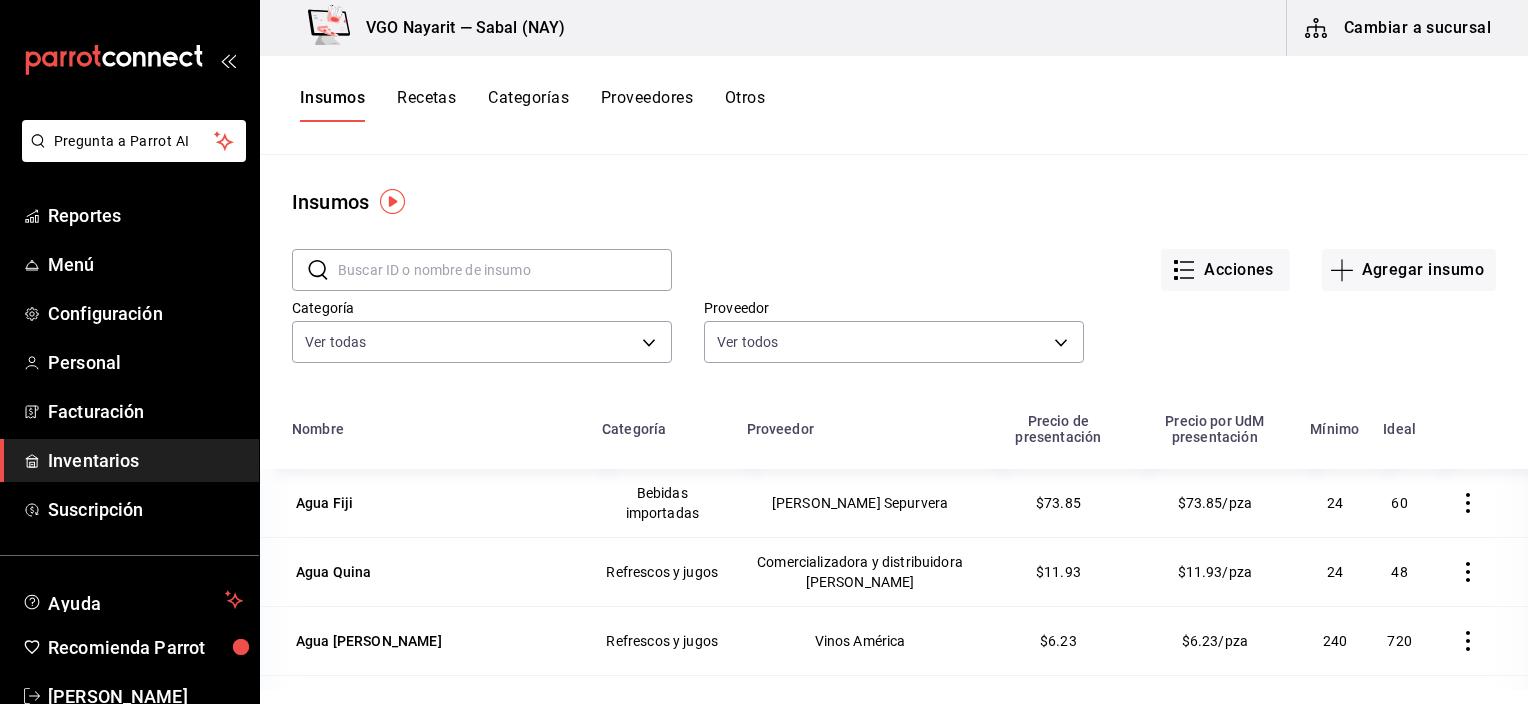 click on "Recetas" at bounding box center [426, 105] 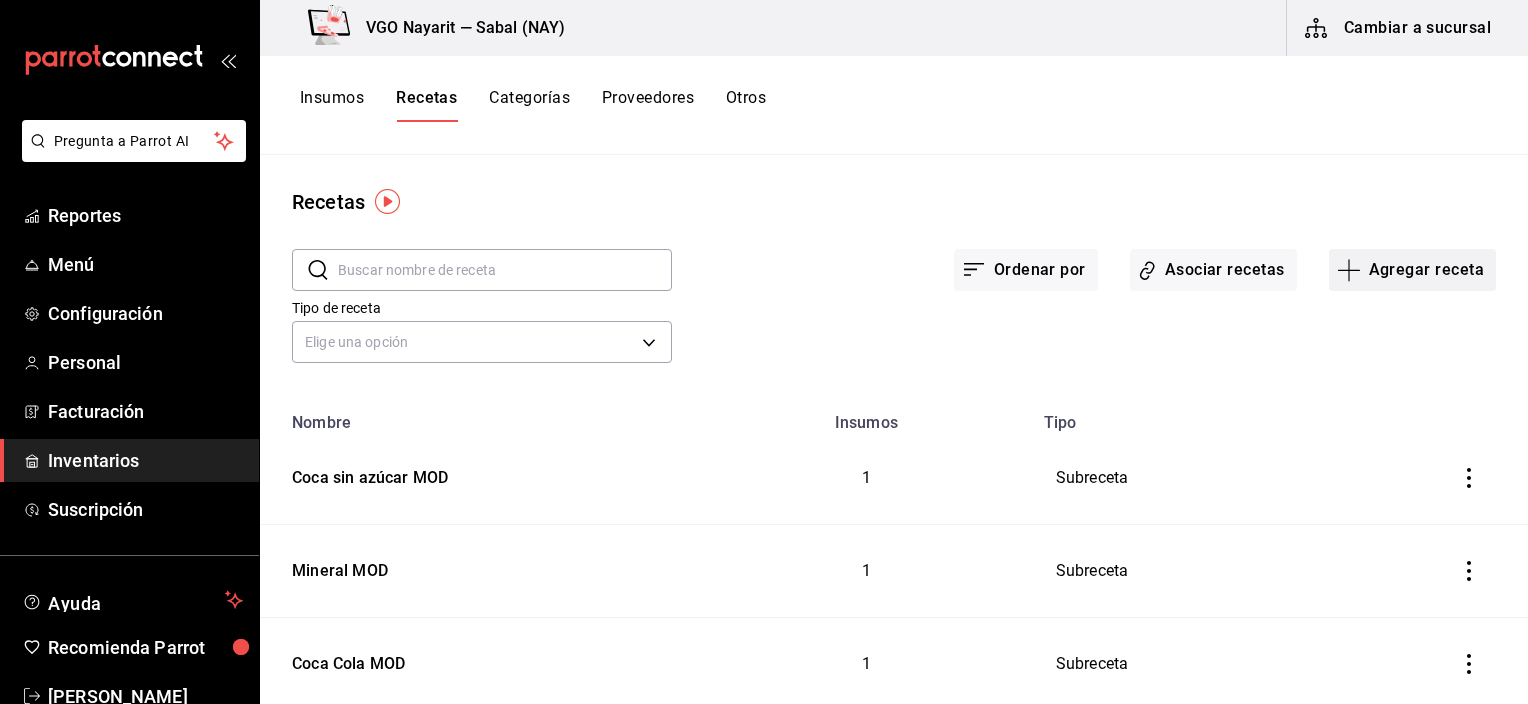 click on "Agregar receta" at bounding box center (1412, 270) 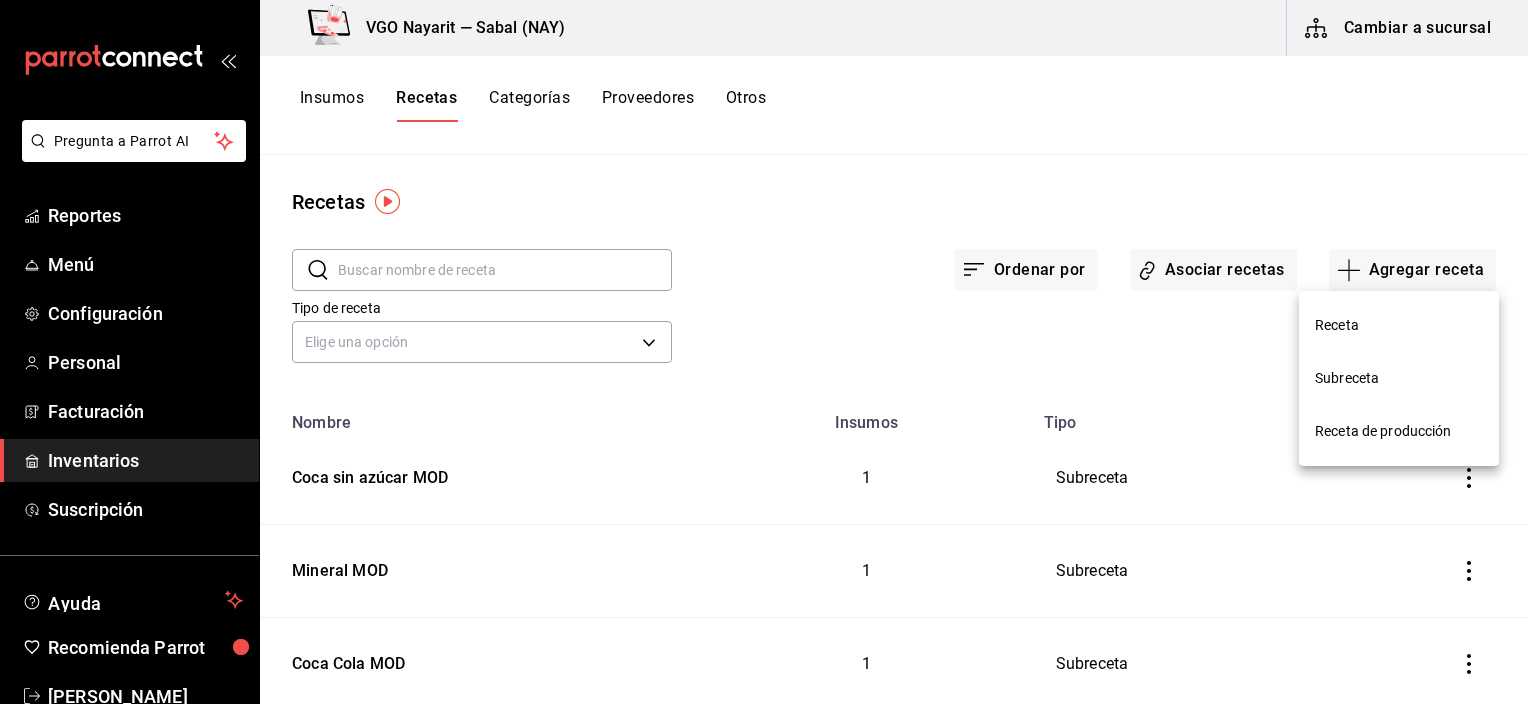 click on "Receta de producción" at bounding box center [1399, 431] 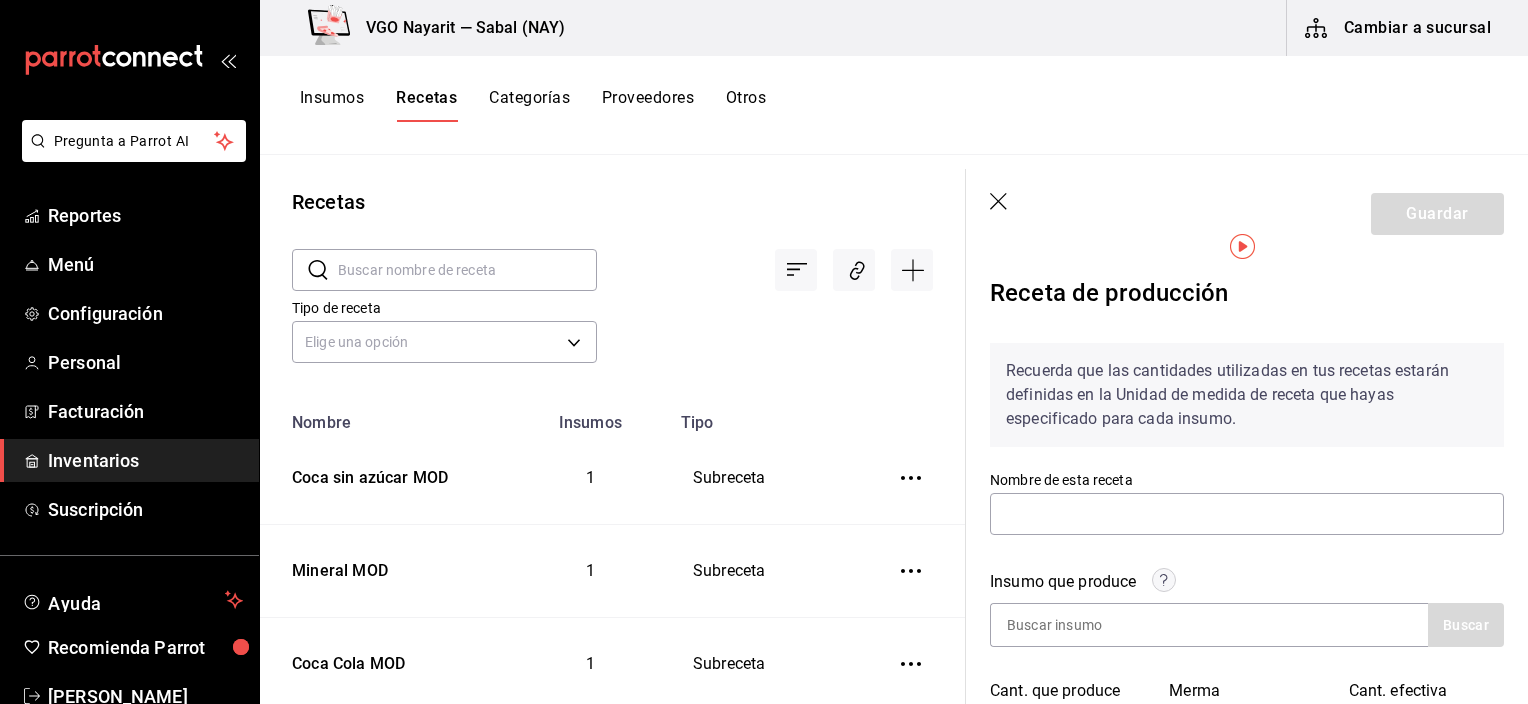 scroll, scrollTop: 0, scrollLeft: 0, axis: both 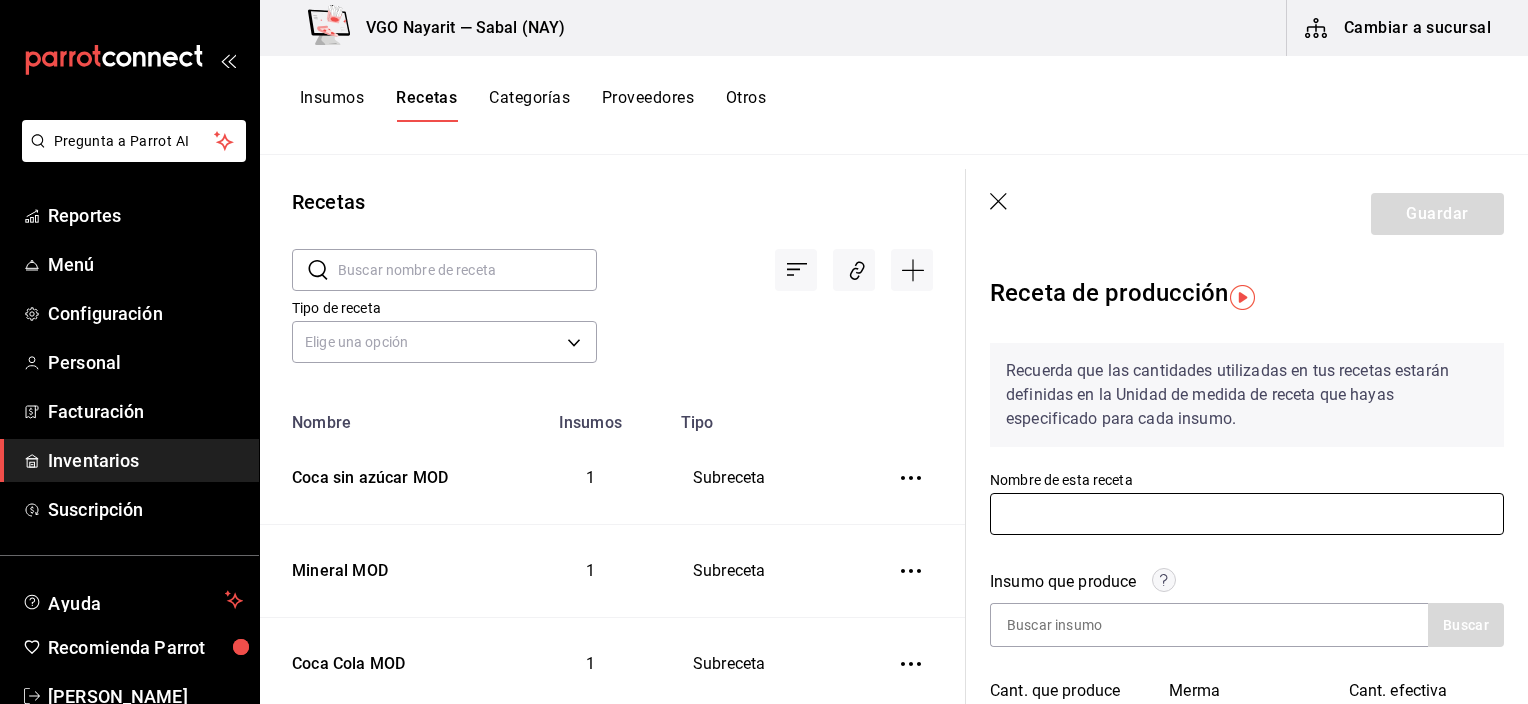 click at bounding box center (1247, 514) 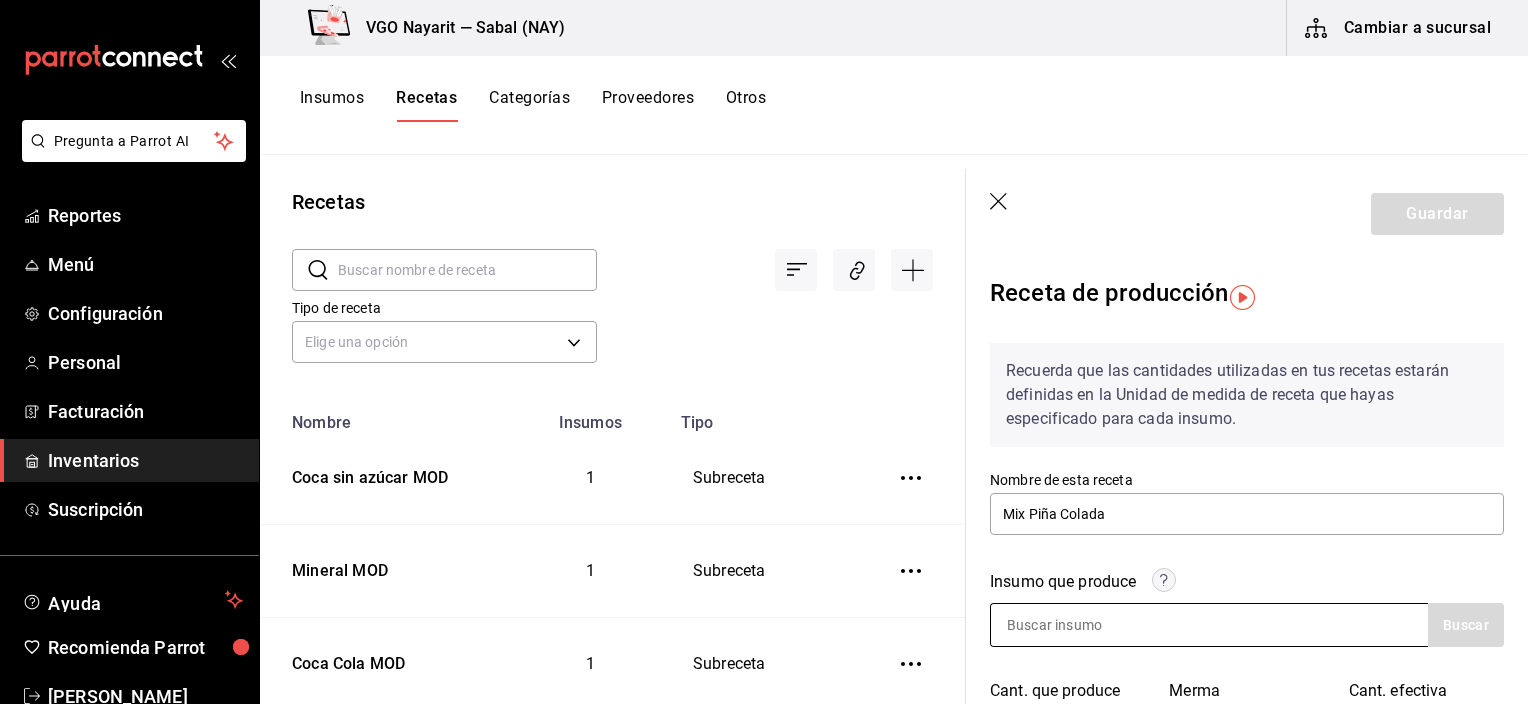 click at bounding box center [1091, 625] 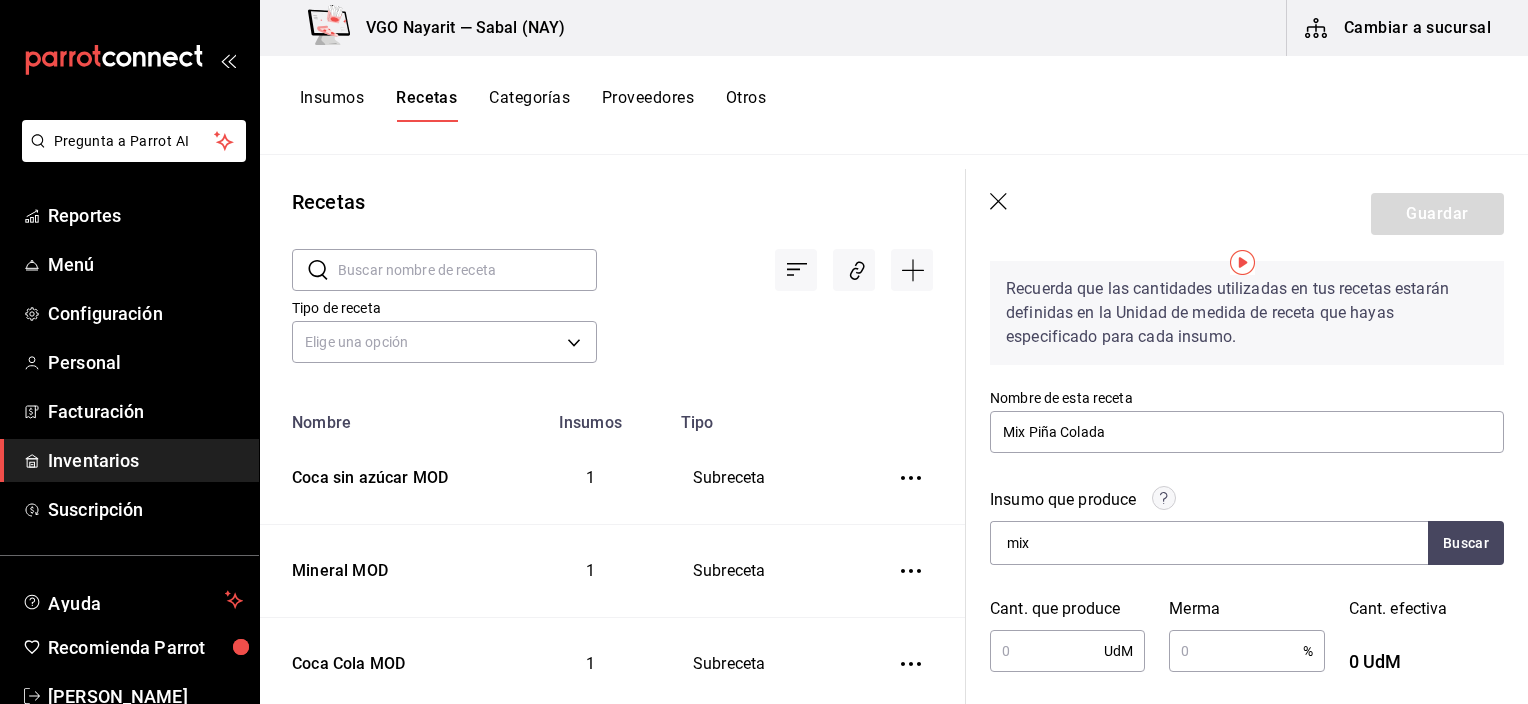 scroll, scrollTop: 200, scrollLeft: 0, axis: vertical 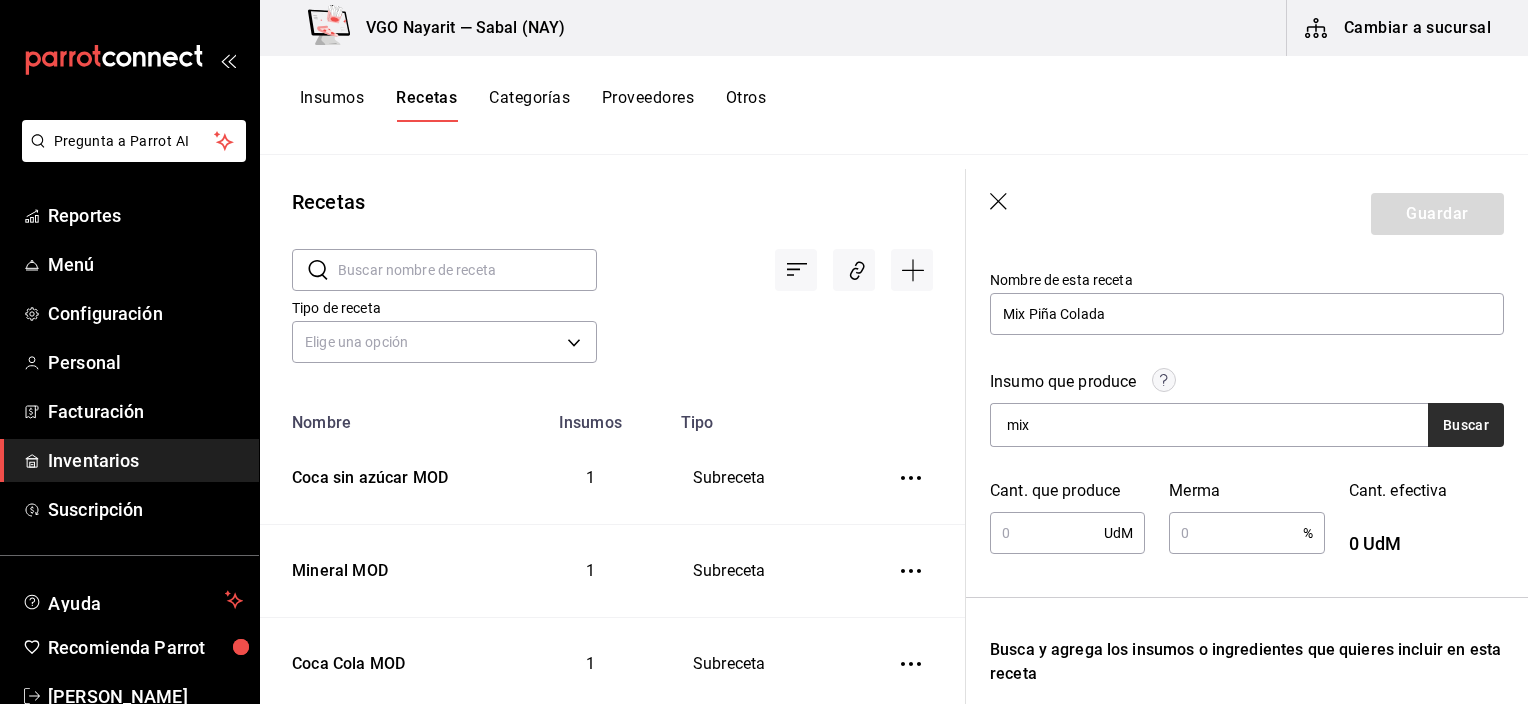 type on "mix" 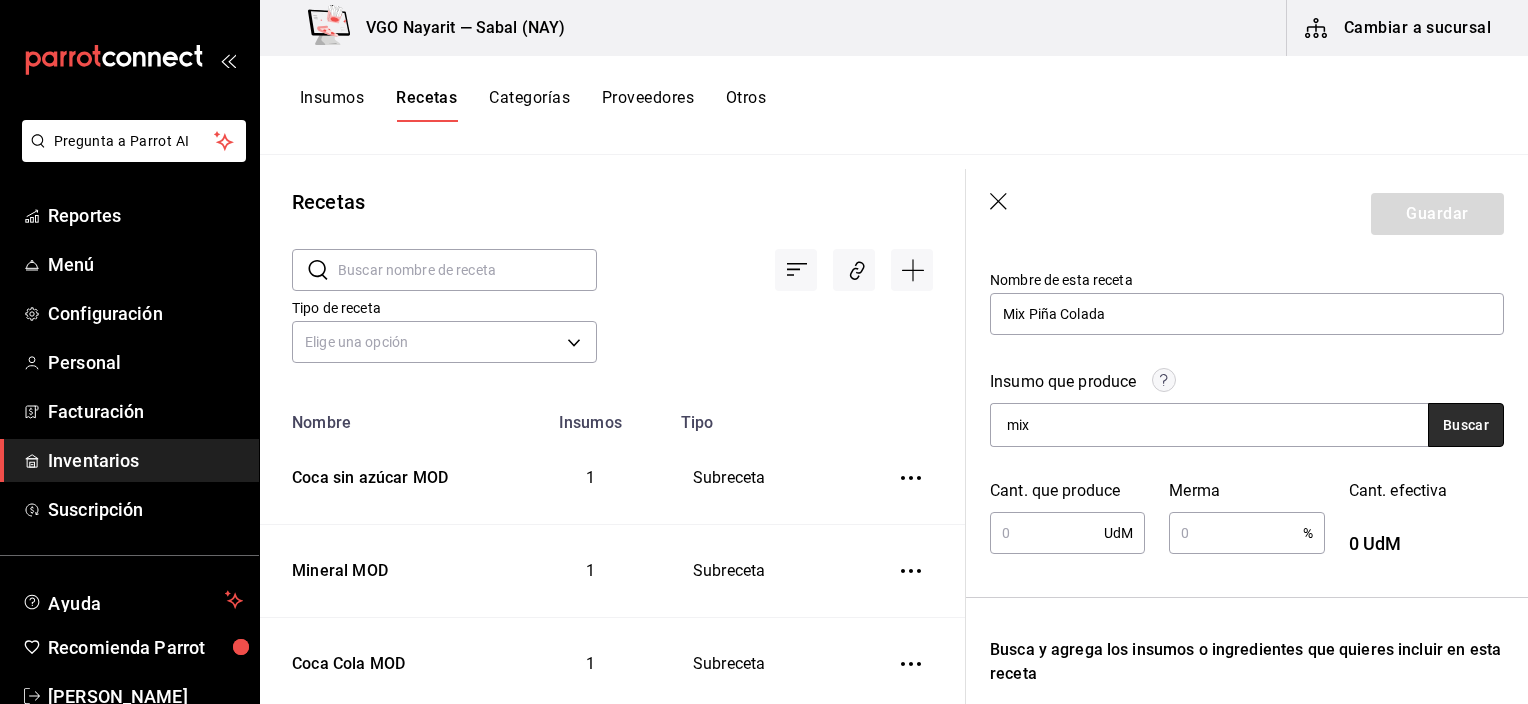 click on "Buscar" at bounding box center (1466, 425) 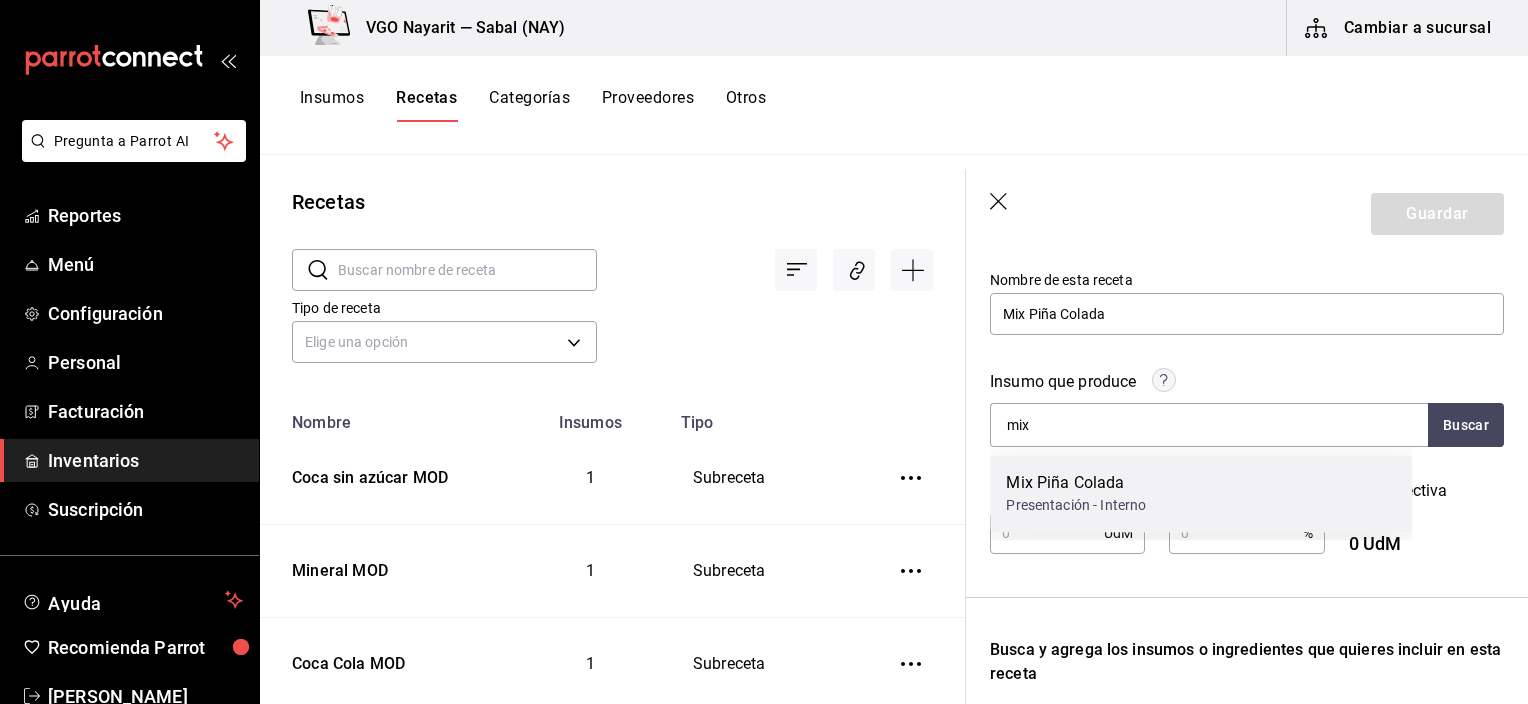 click on "Presentación - Interno" at bounding box center [1076, 505] 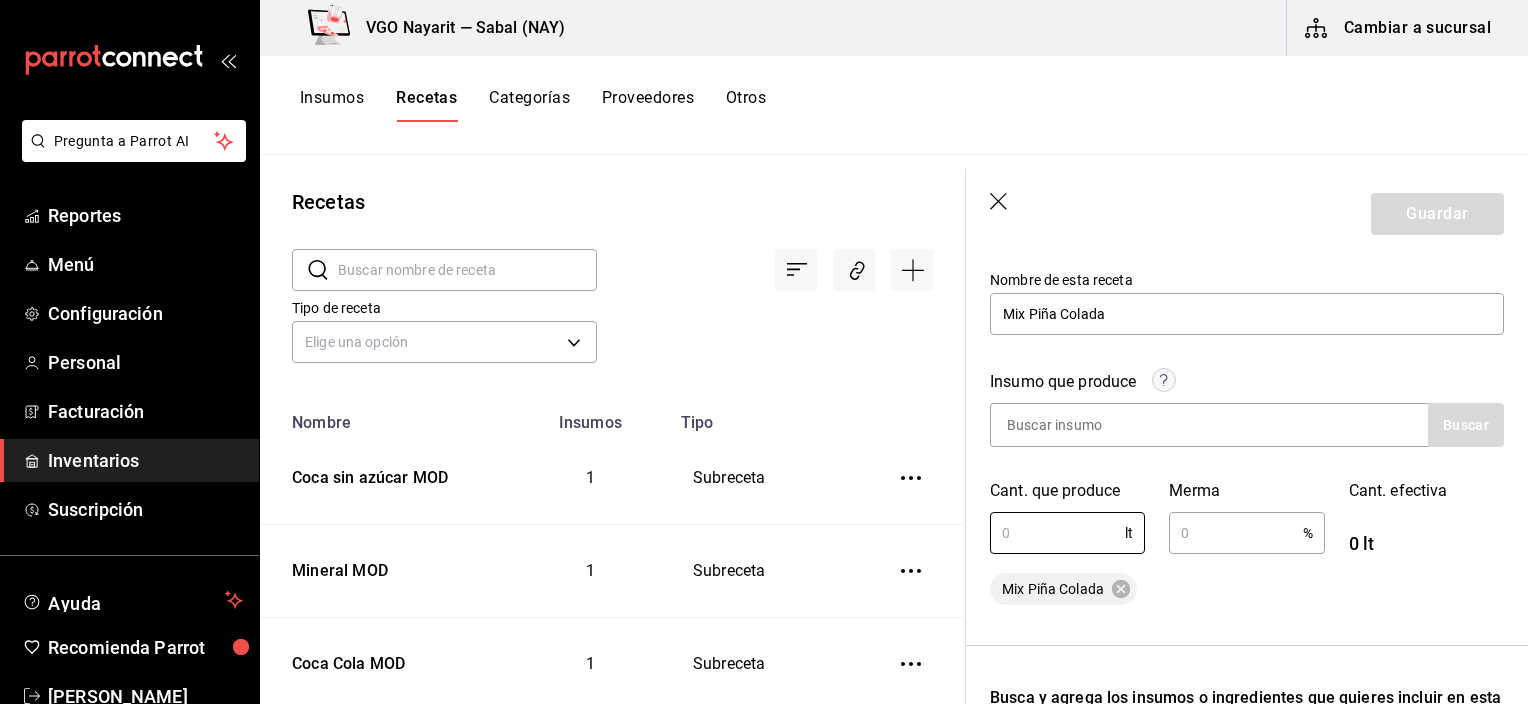 drag, startPoint x: 1053, startPoint y: 526, endPoint x: 833, endPoint y: 573, distance: 224.96445 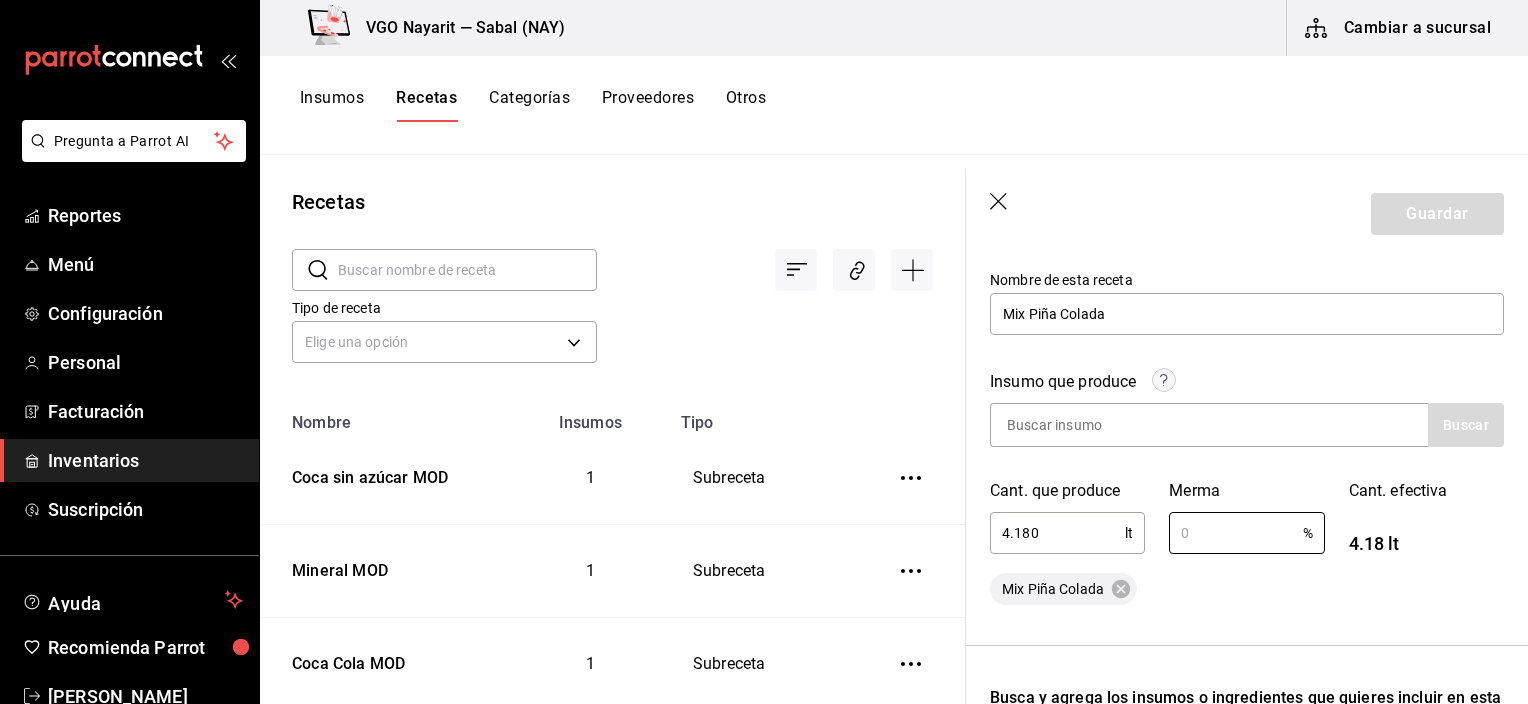 type on "4.18" 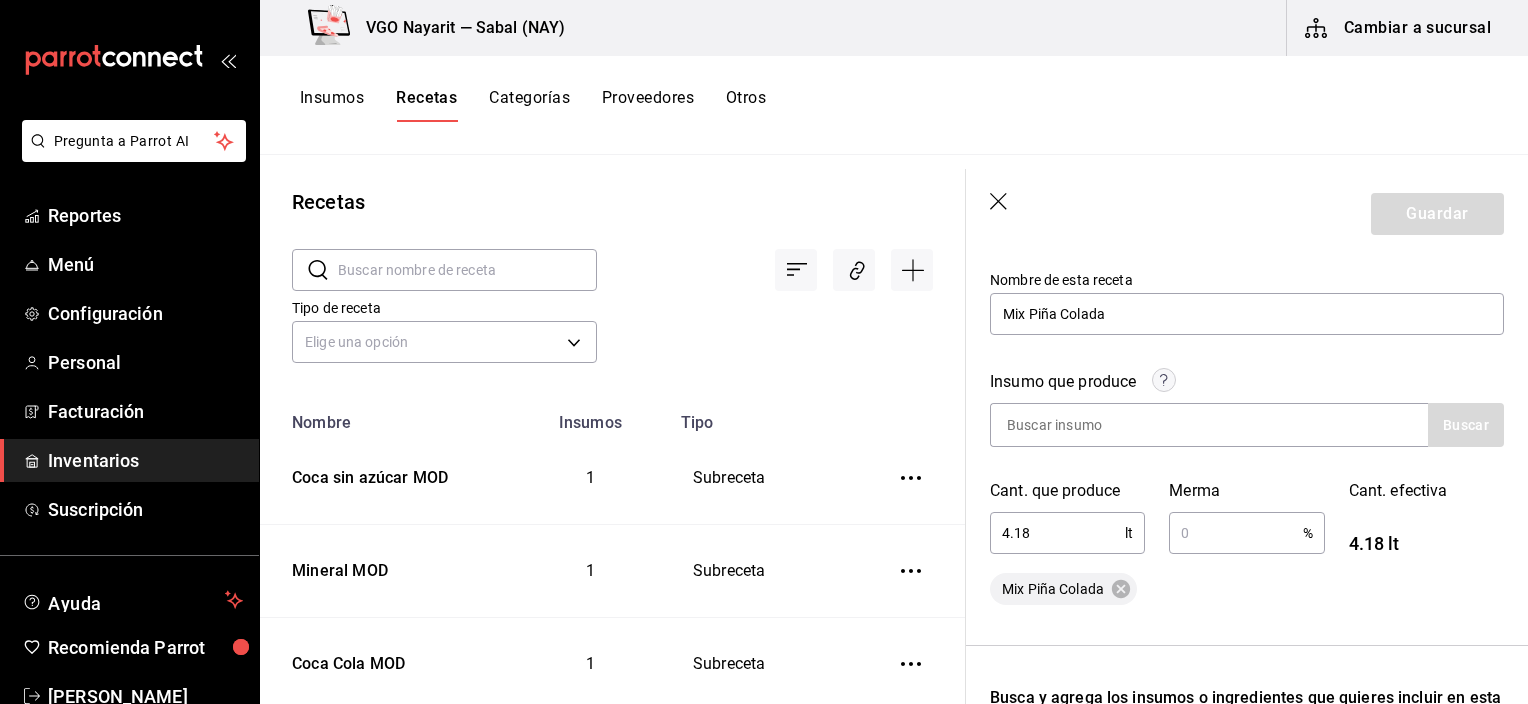 click at bounding box center [1235, 533] 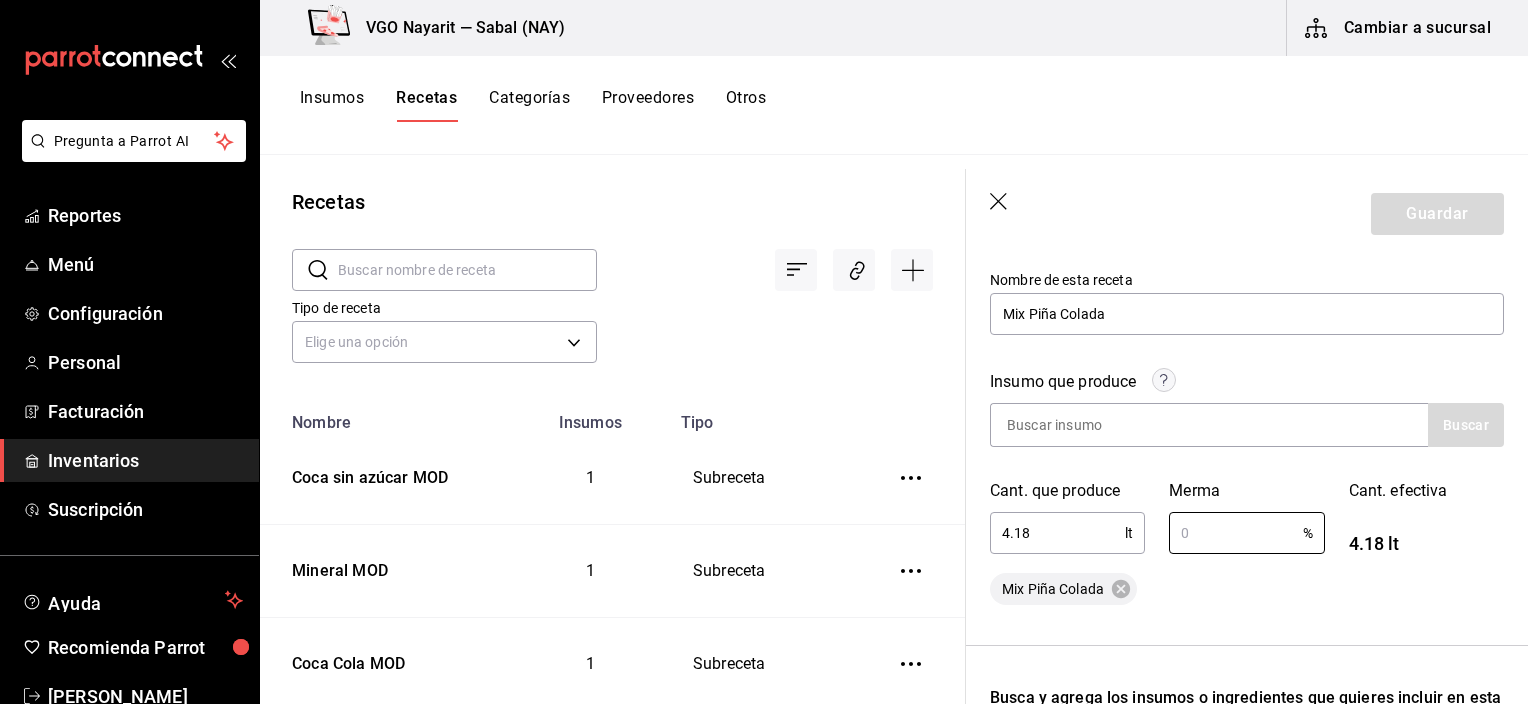 click on "Mix Piña Colada" at bounding box center [1247, 589] 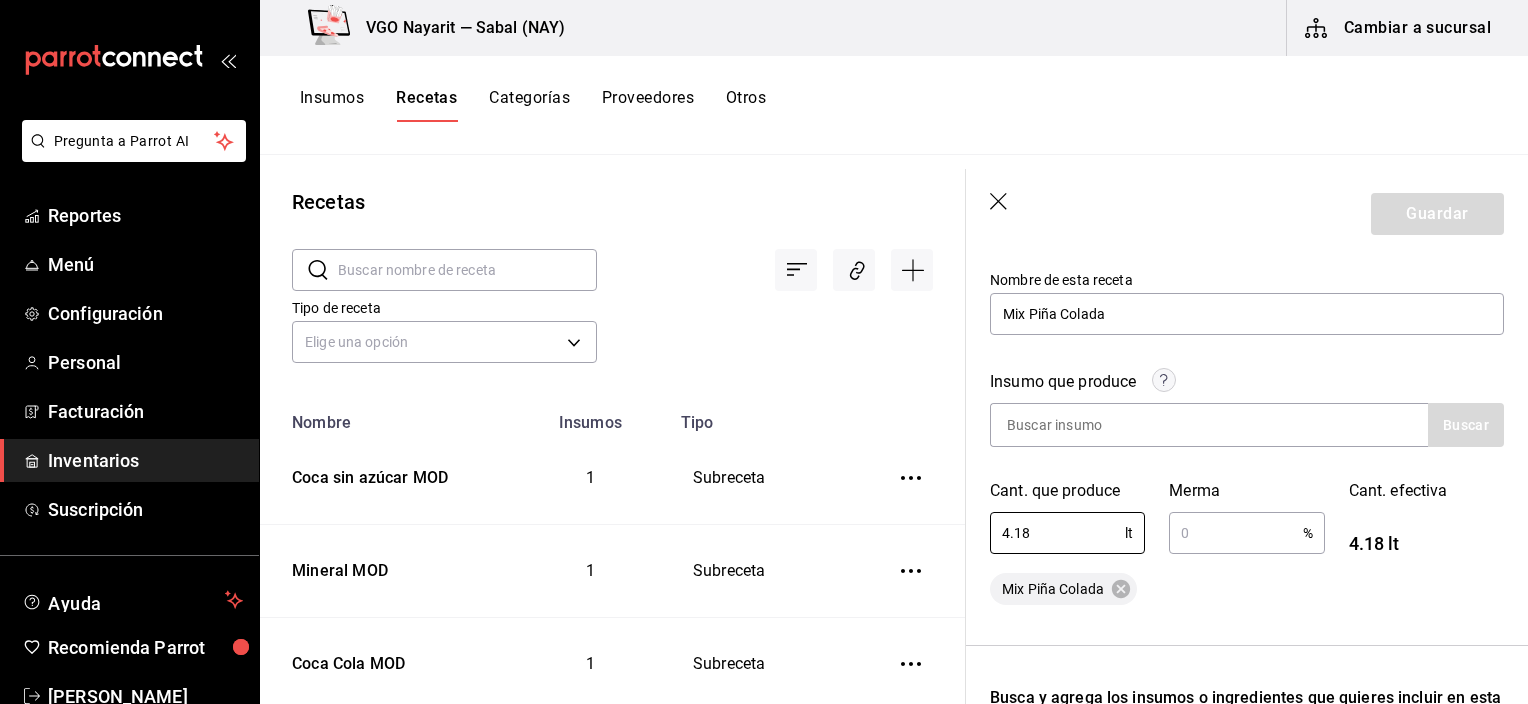 drag, startPoint x: 1062, startPoint y: 530, endPoint x: 953, endPoint y: 525, distance: 109.11462 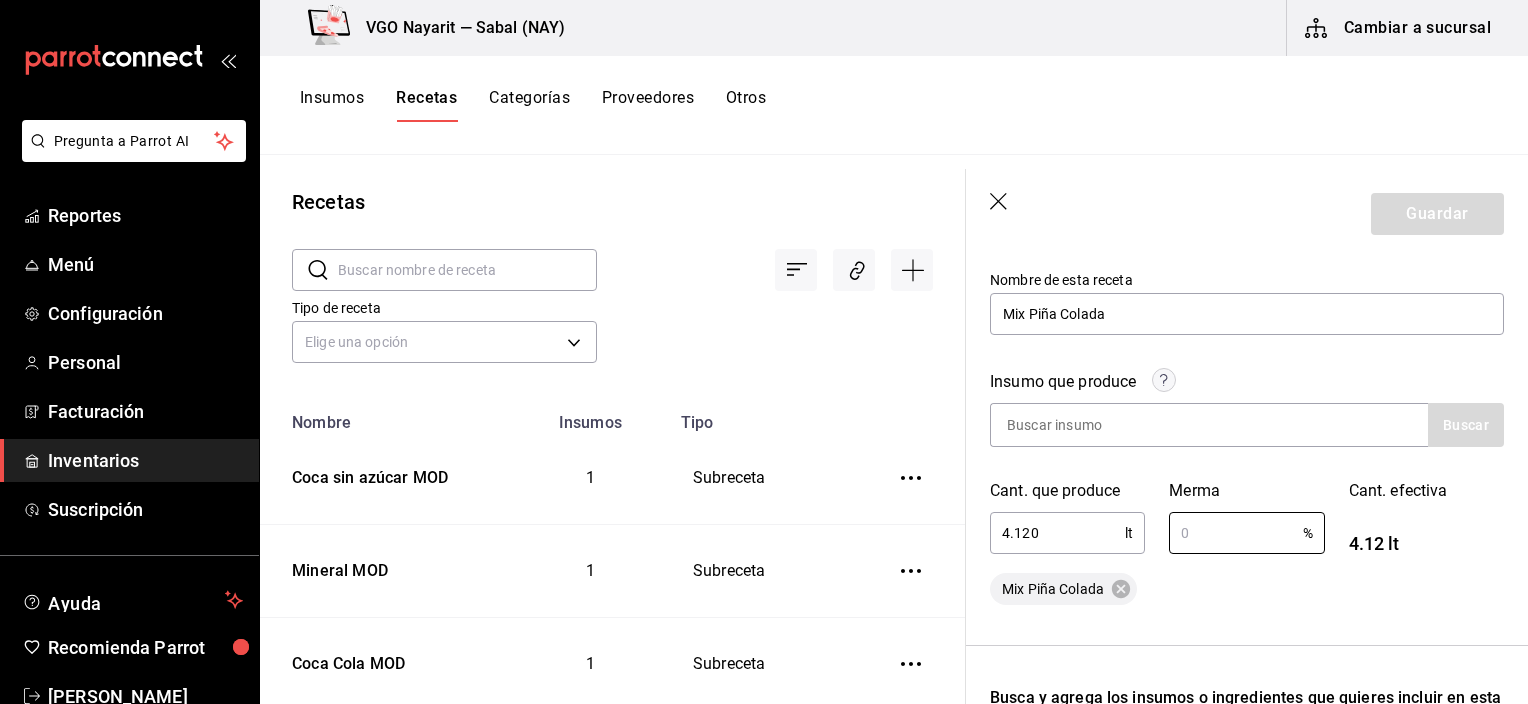 type on "4.12" 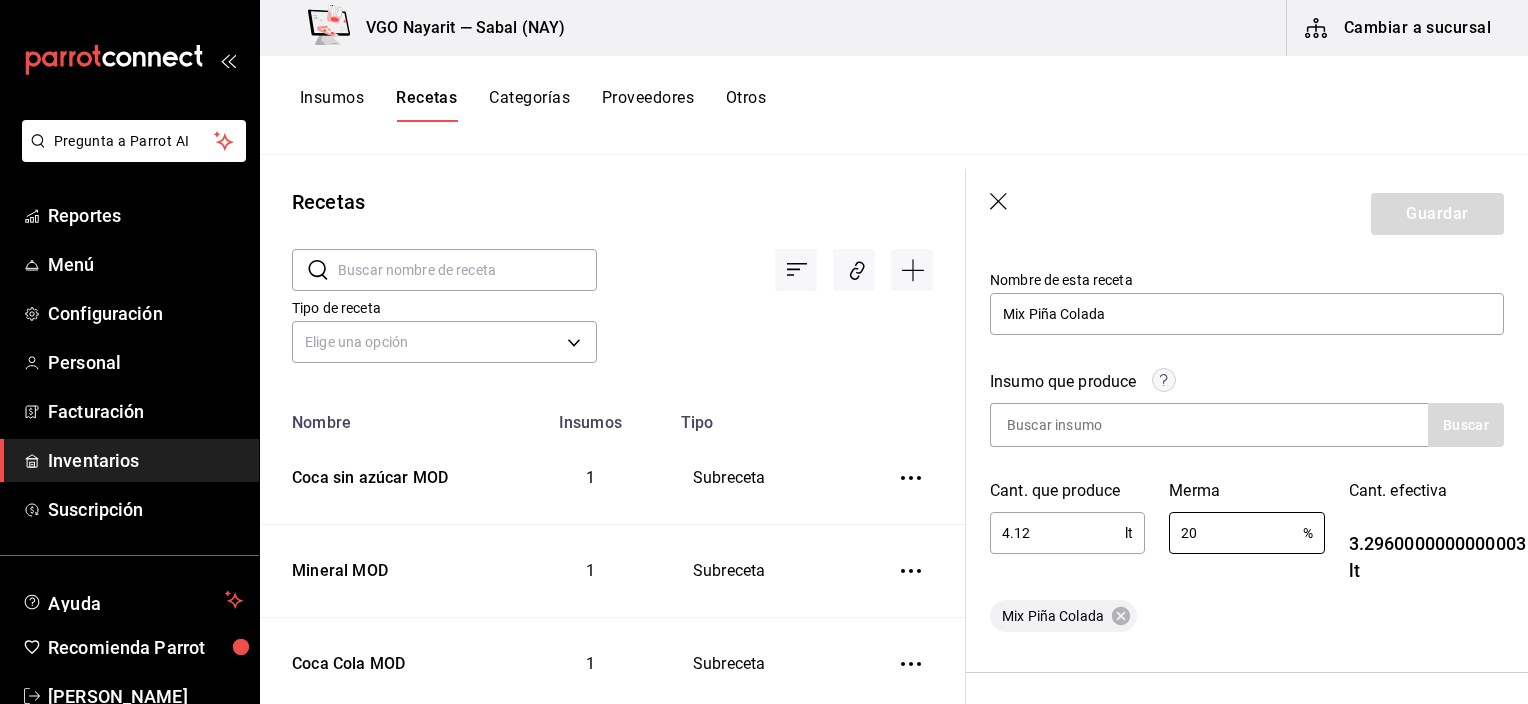 type on "2" 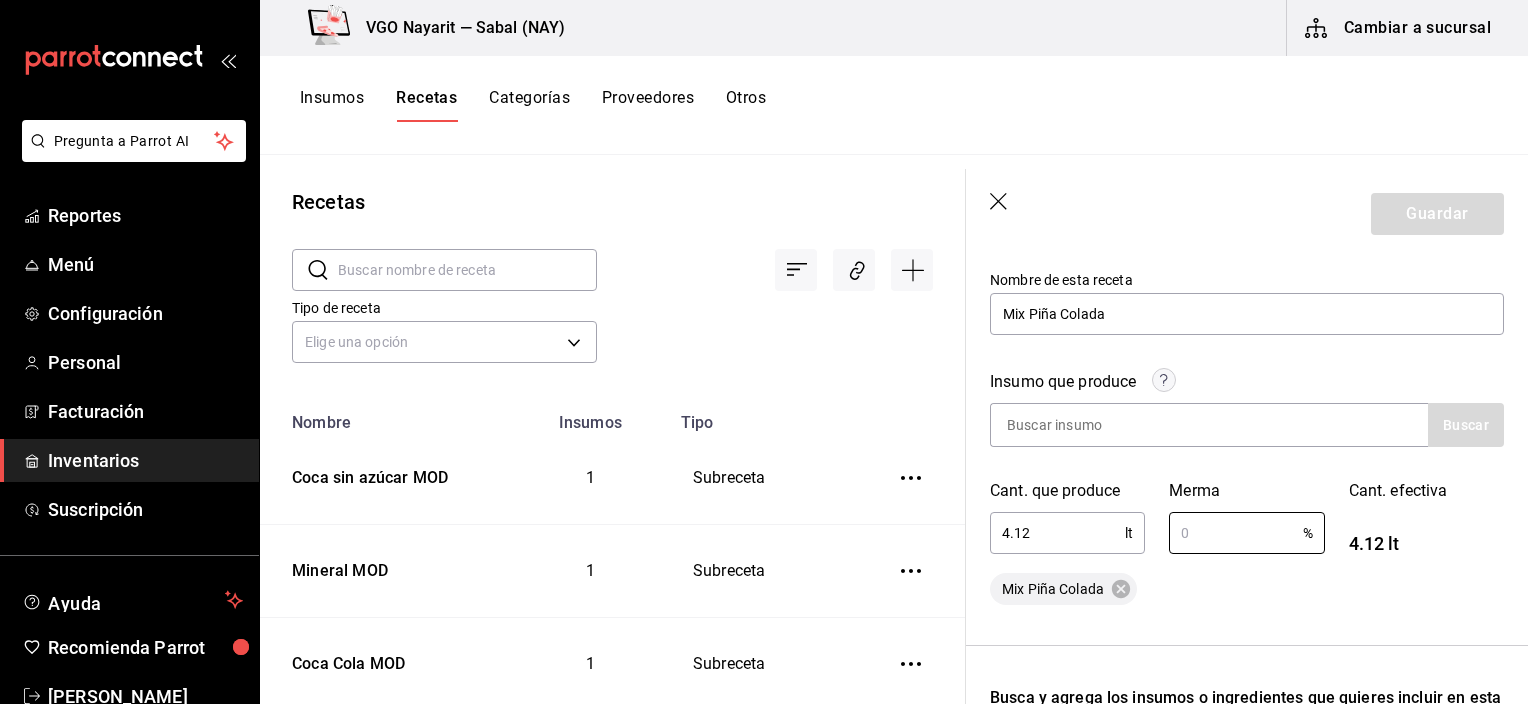 type on "." 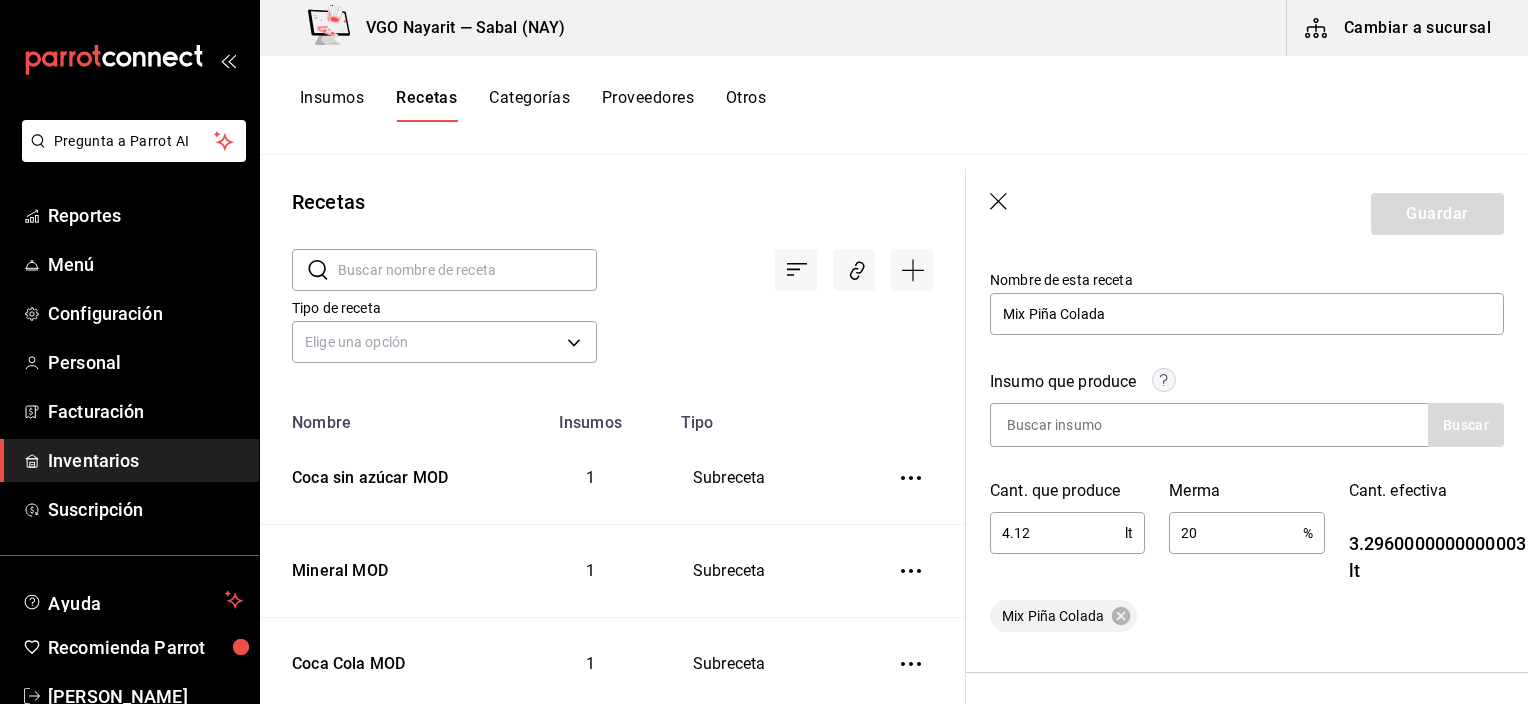 drag, startPoint x: 1072, startPoint y: 539, endPoint x: 991, endPoint y: 532, distance: 81.3019 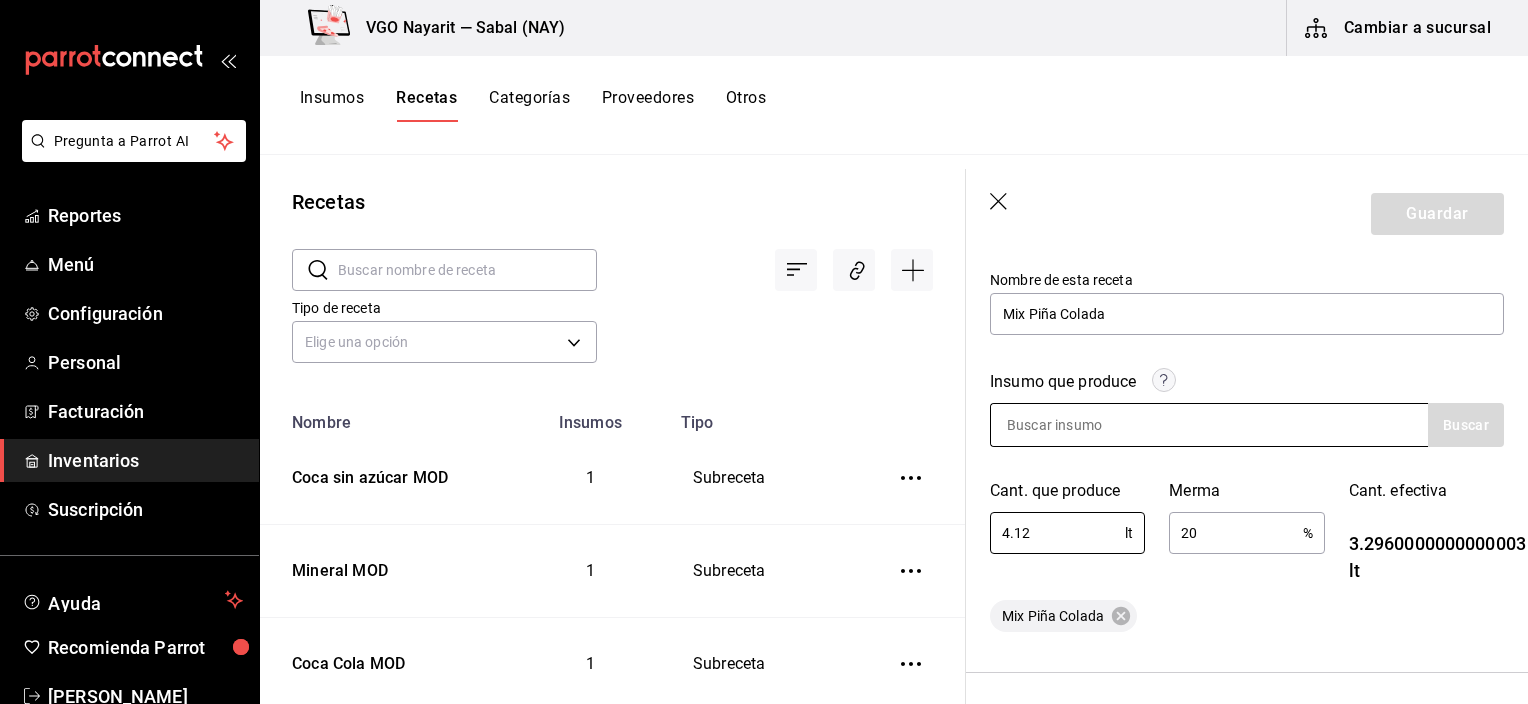 click at bounding box center (1091, 425) 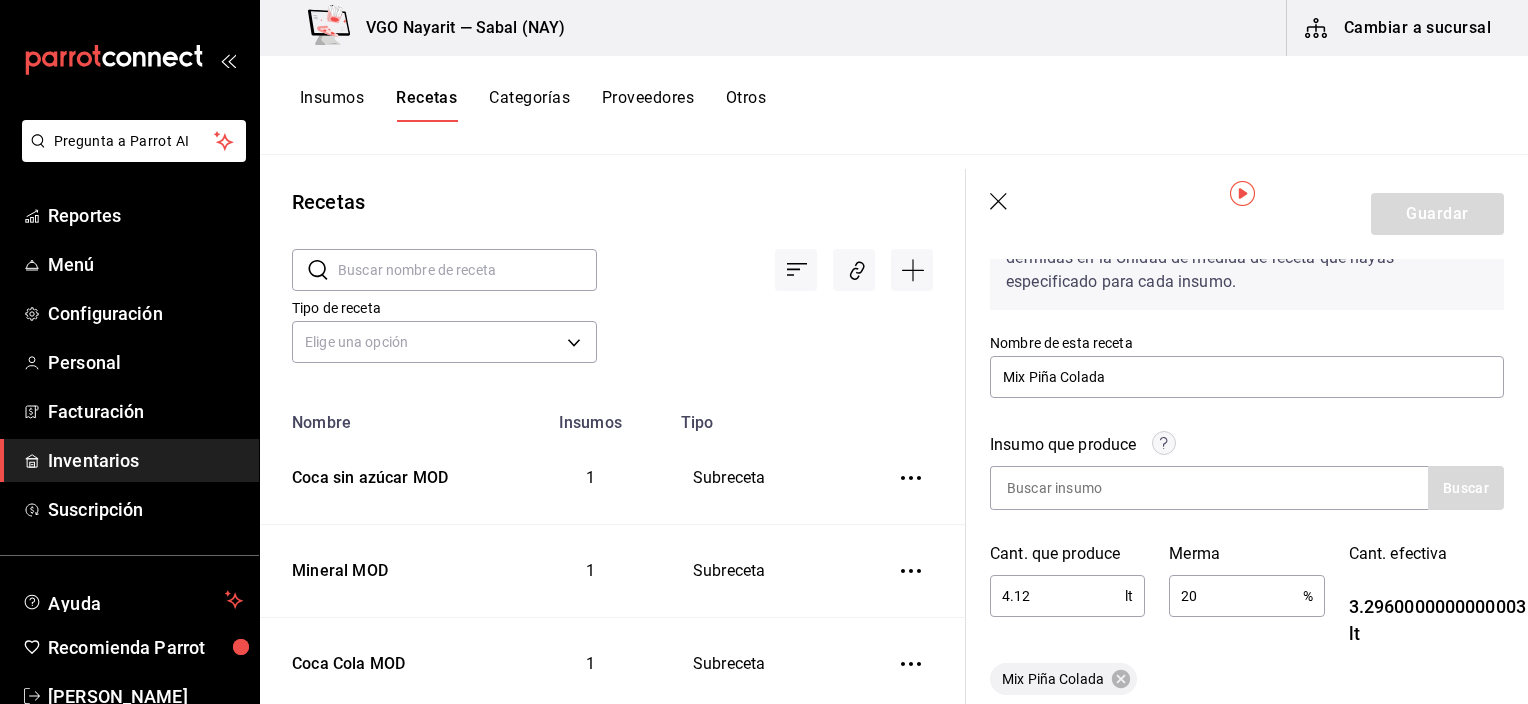 scroll, scrollTop: 100, scrollLeft: 0, axis: vertical 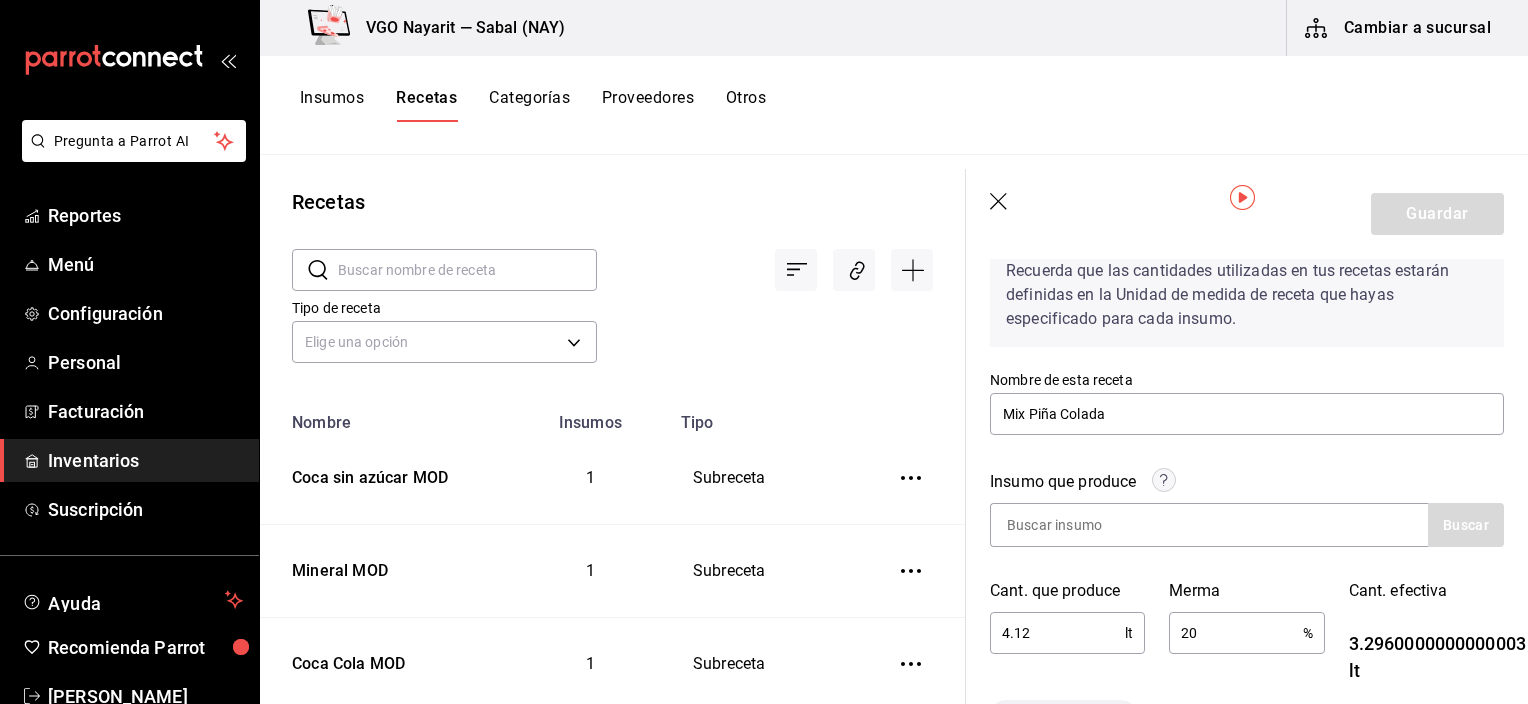 click on "20" at bounding box center [1235, 633] 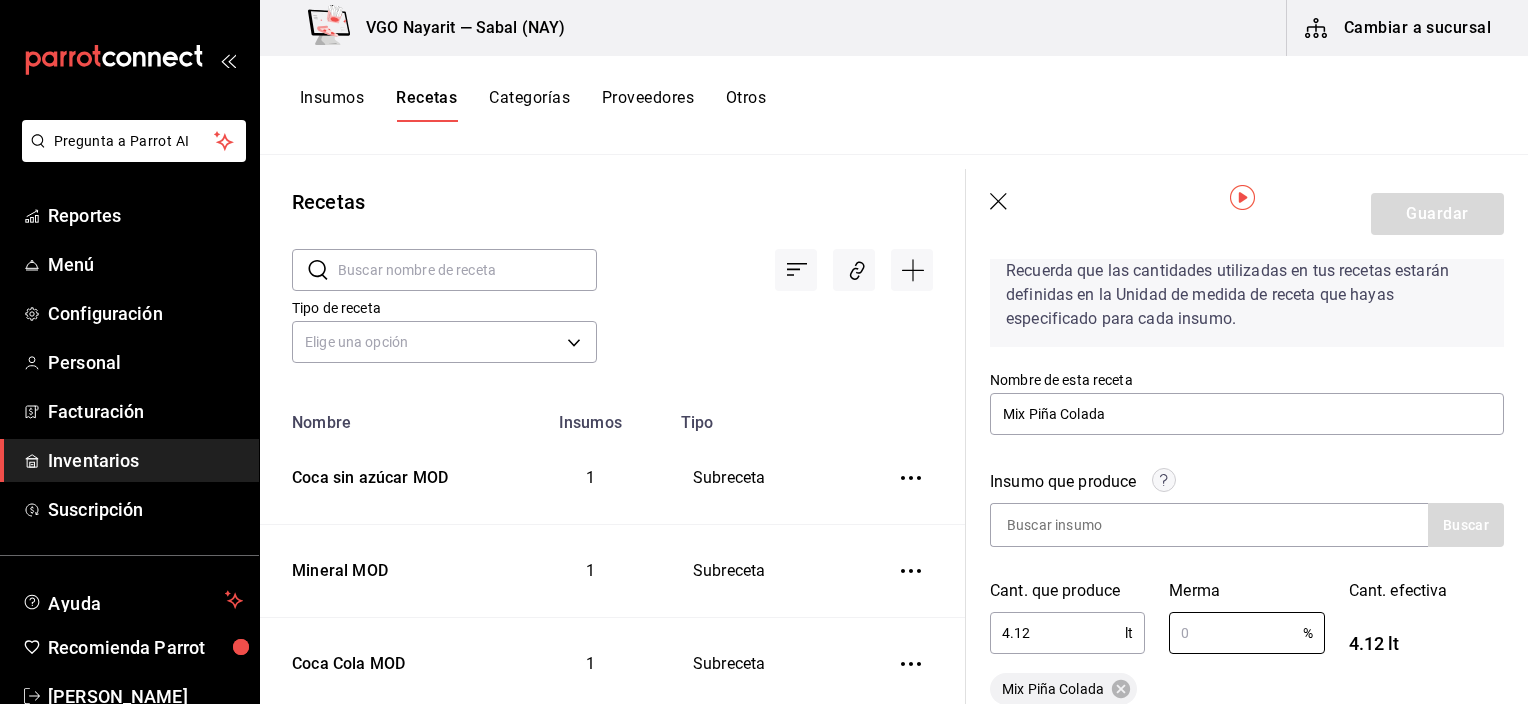 type 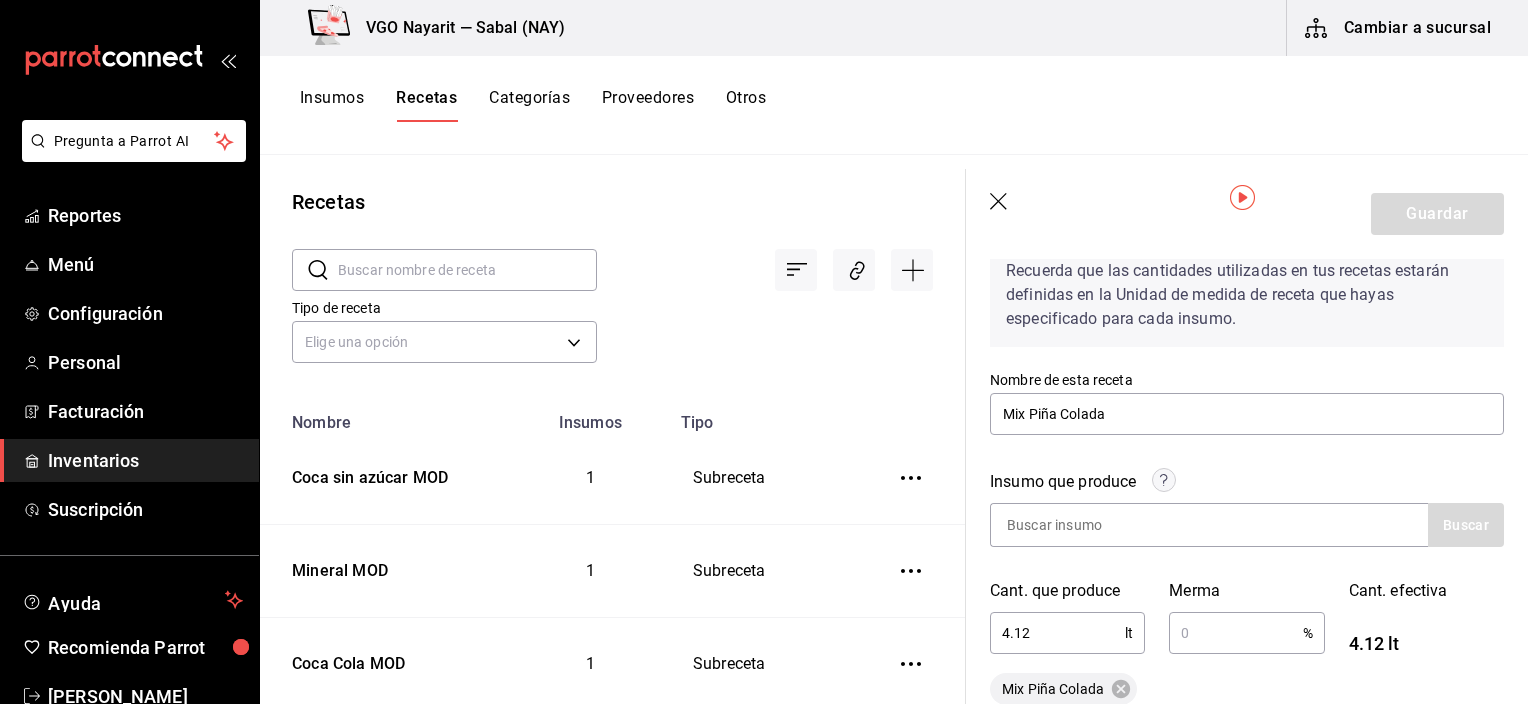 click on "Merma % ​" at bounding box center (1234, 606) 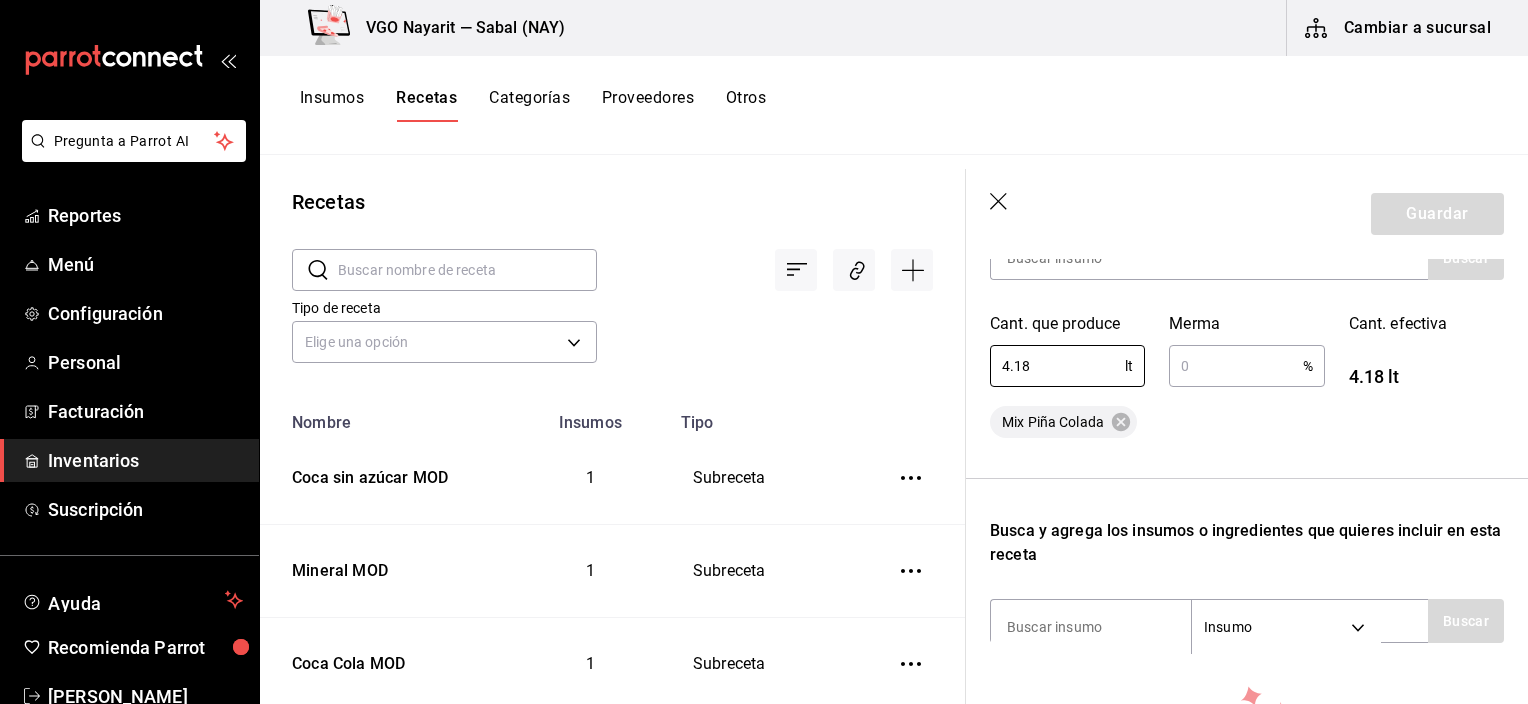 scroll, scrollTop: 400, scrollLeft: 0, axis: vertical 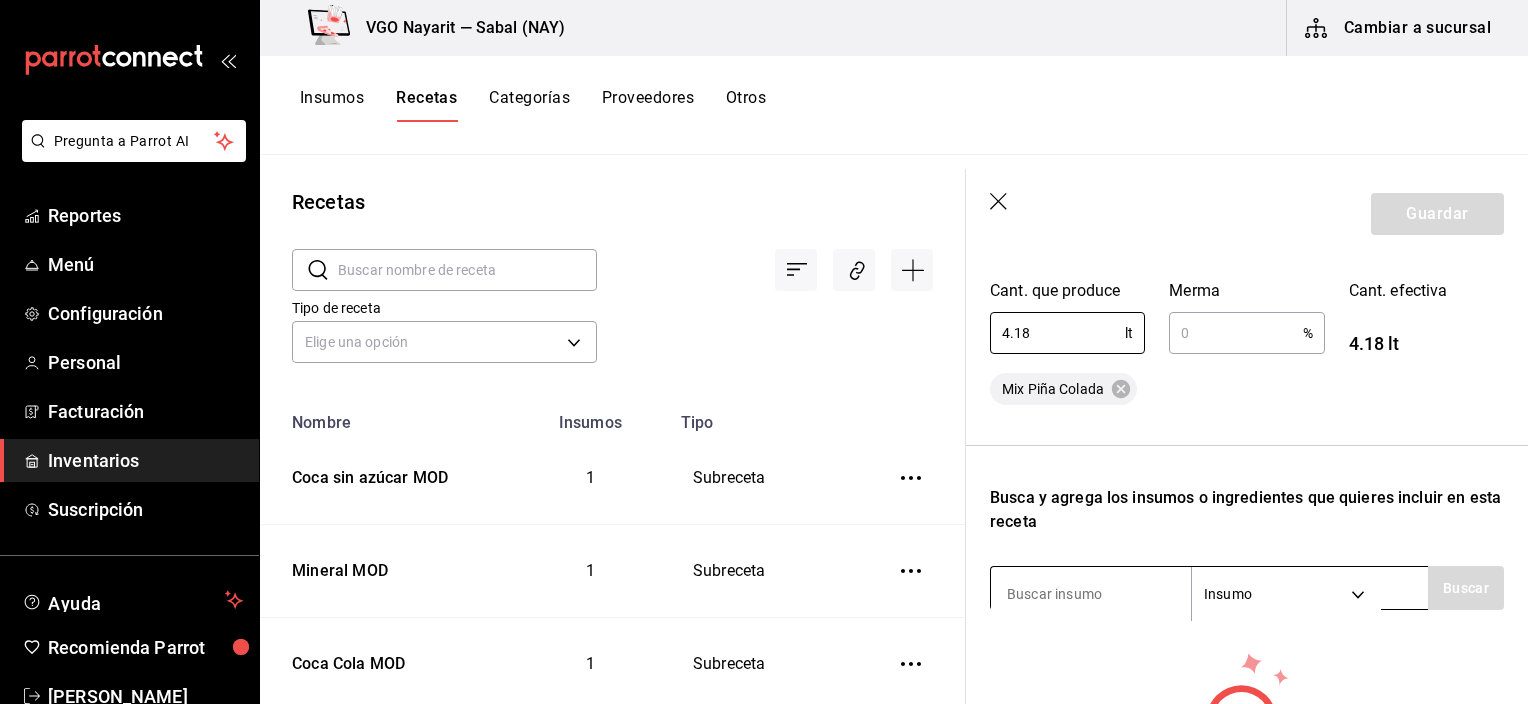 type on "4.18" 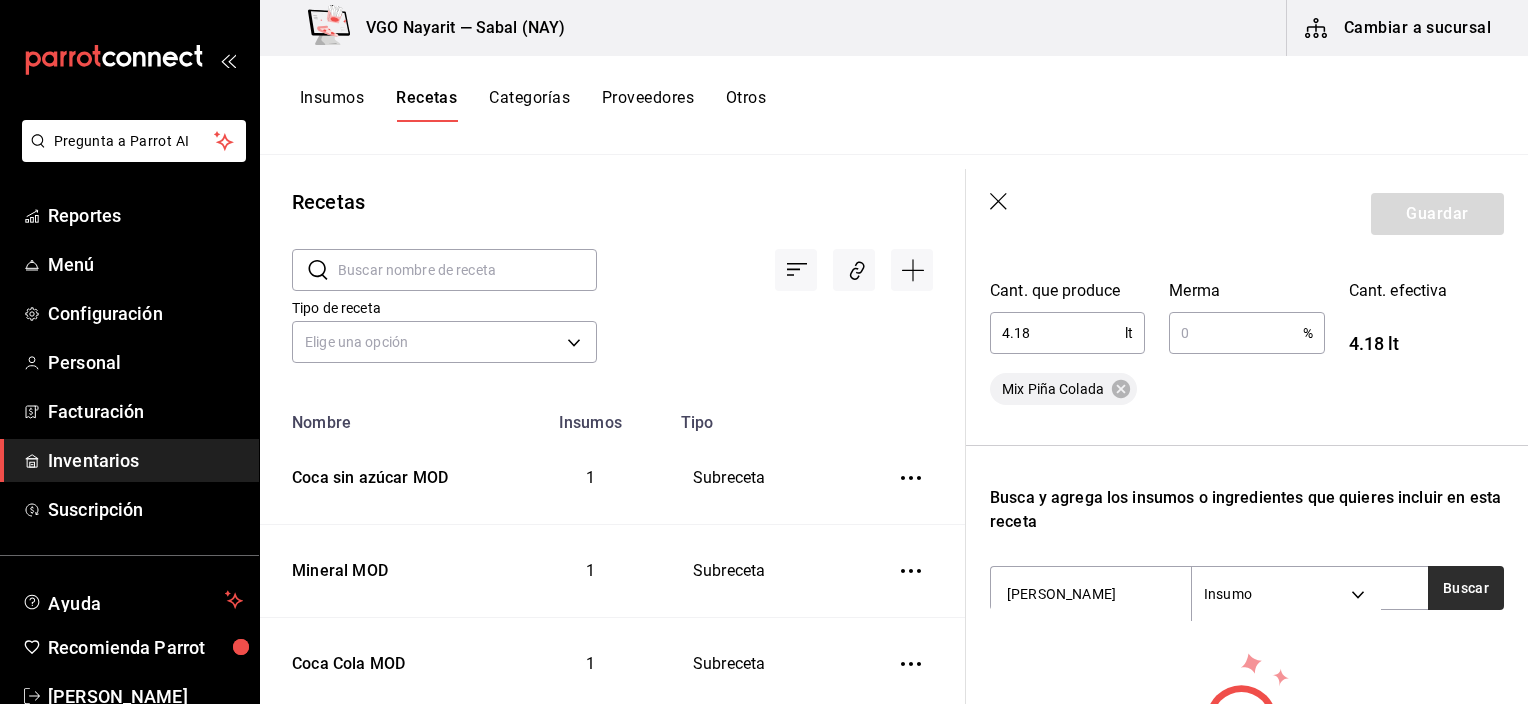 type on "[PERSON_NAME]" 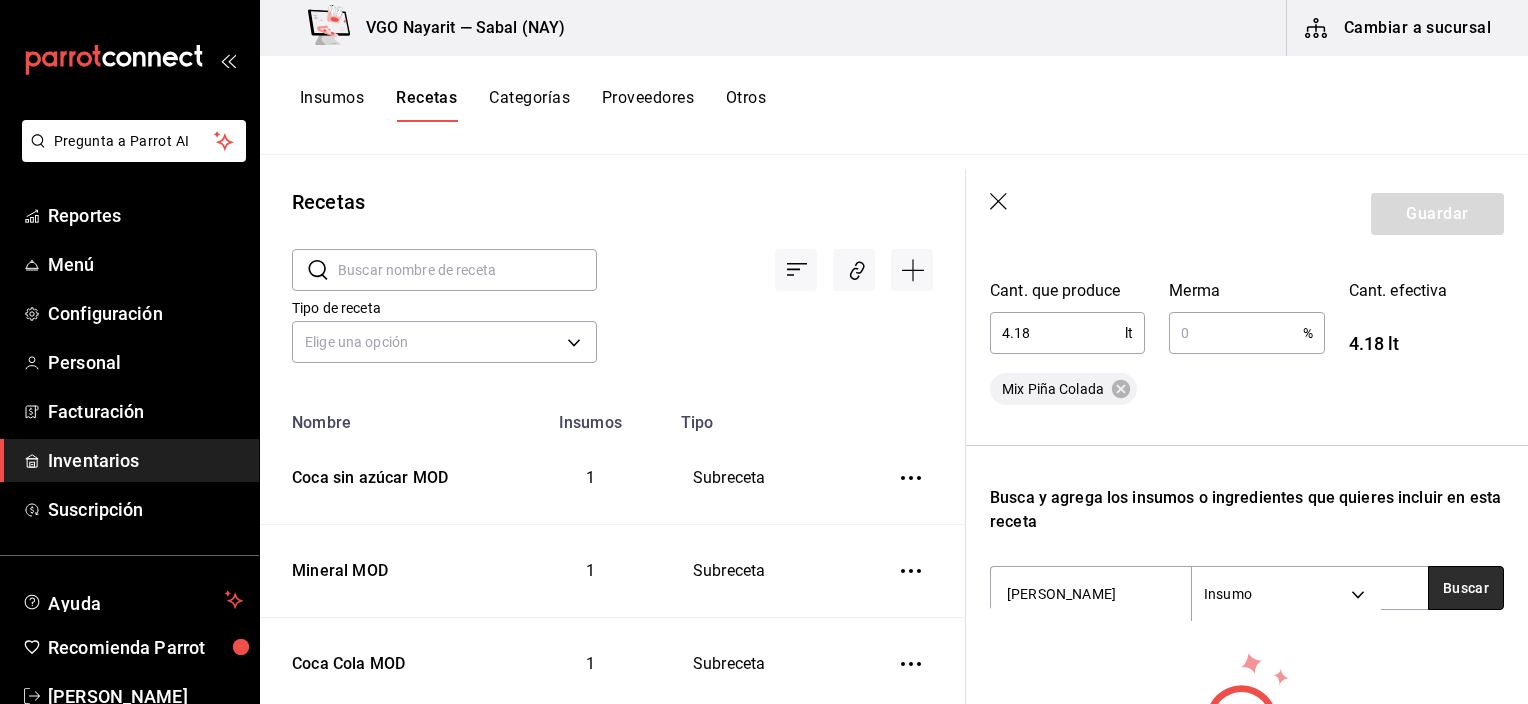 click on "Buscar" at bounding box center [1466, 588] 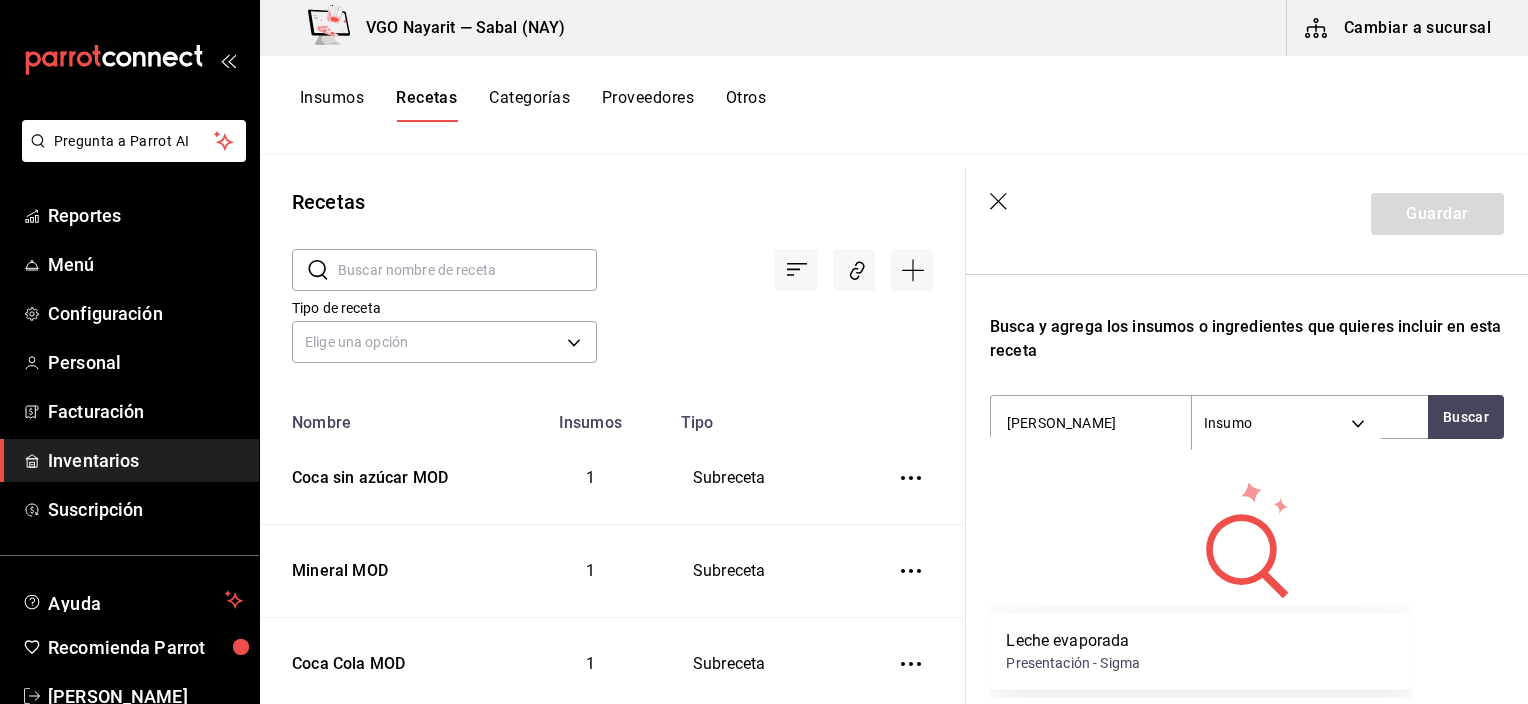 scroll, scrollTop: 600, scrollLeft: 0, axis: vertical 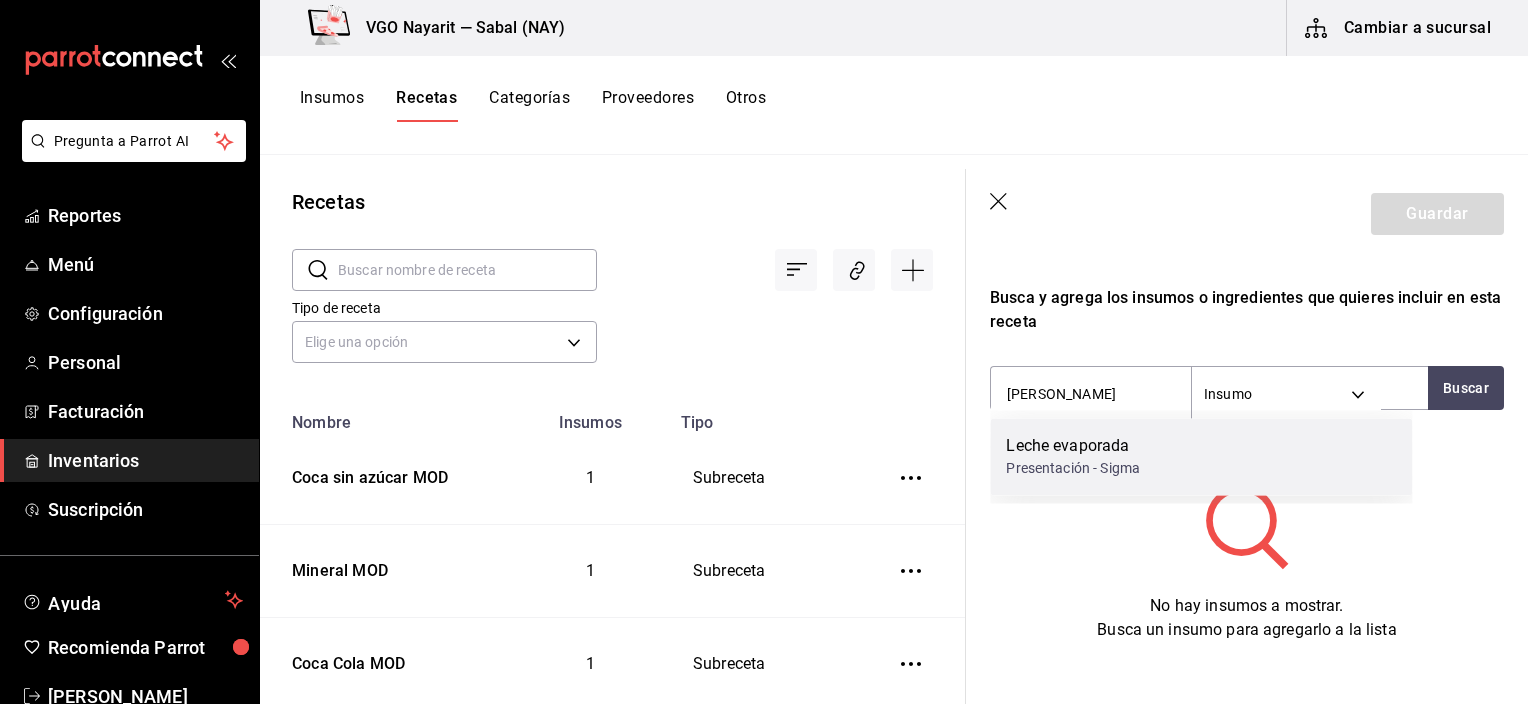 click on "Leche evaporada" at bounding box center (1073, 446) 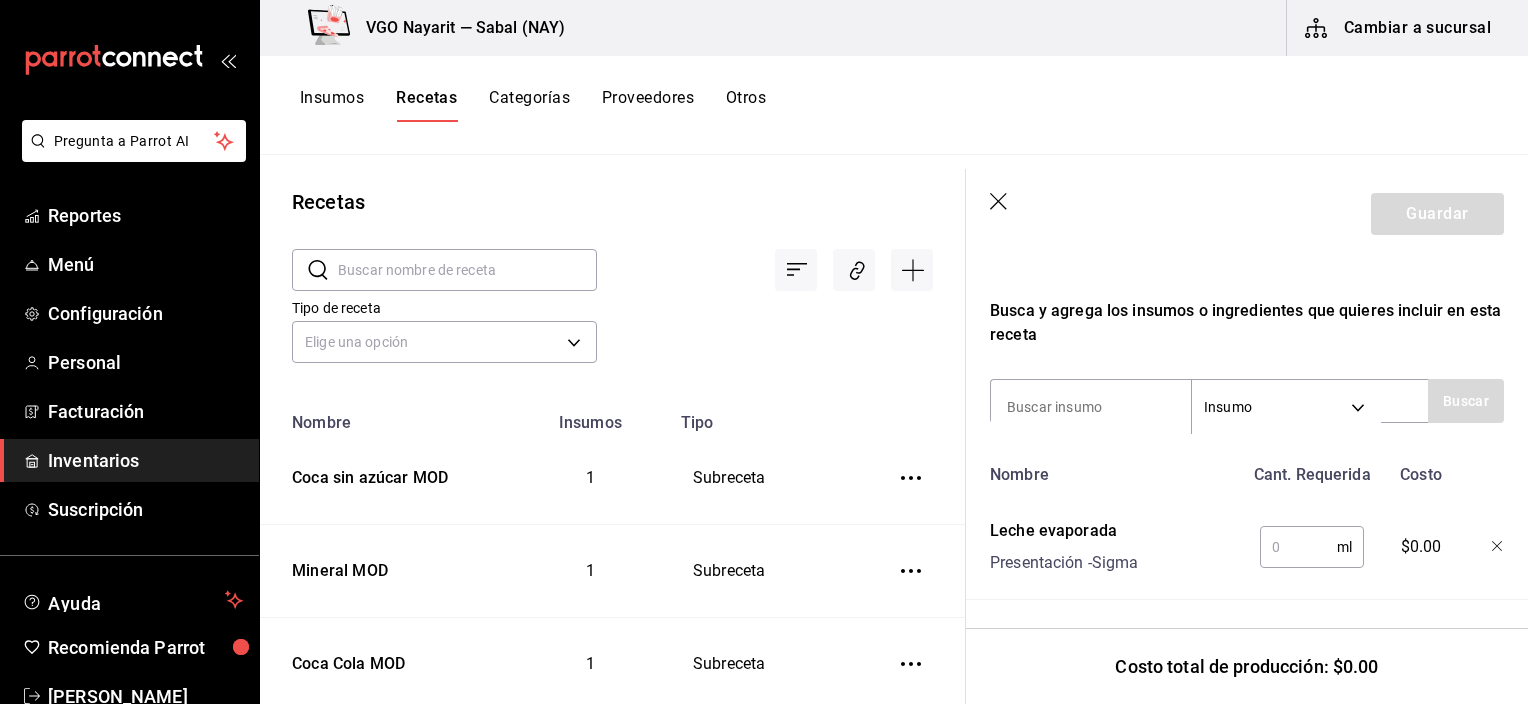 drag, startPoint x: 1295, startPoint y: 543, endPoint x: 1284, endPoint y: 543, distance: 11 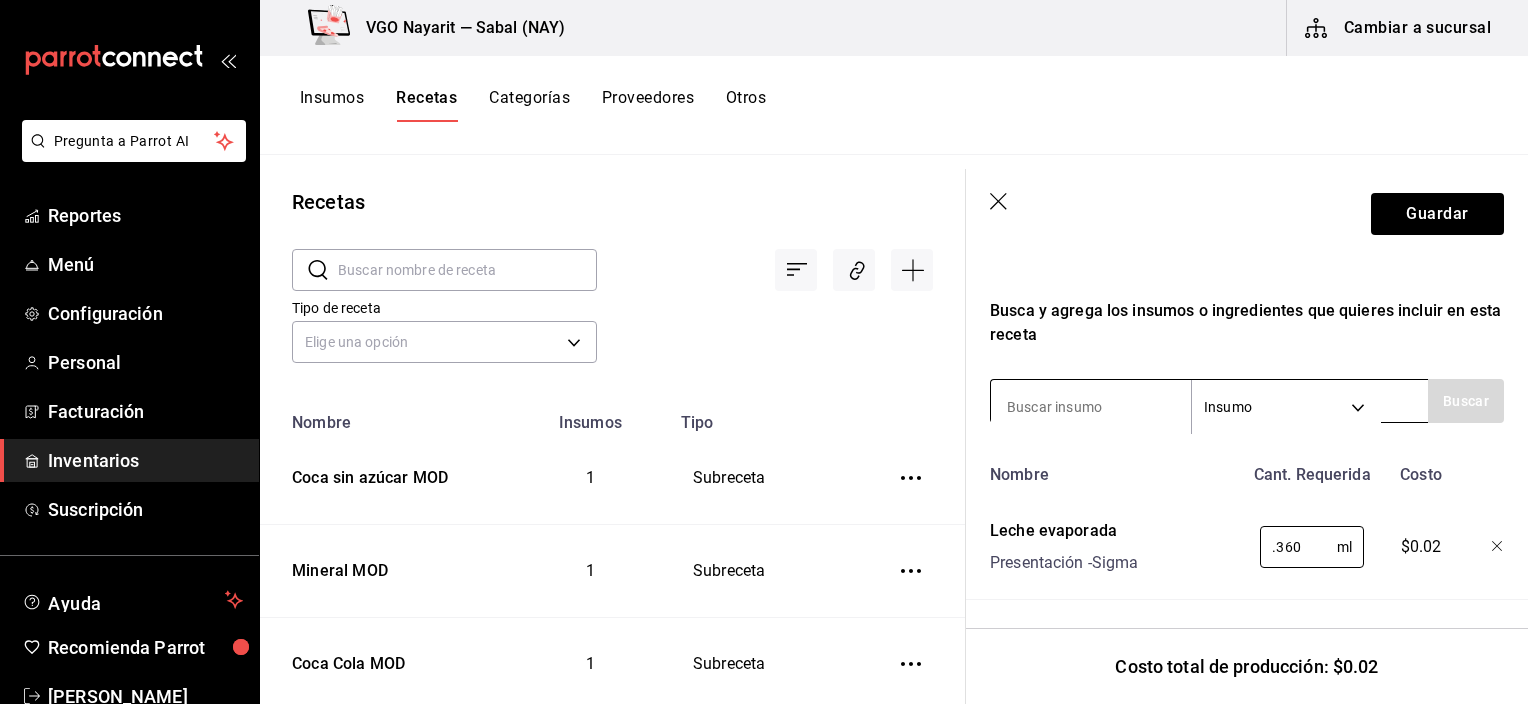 type on "0.360" 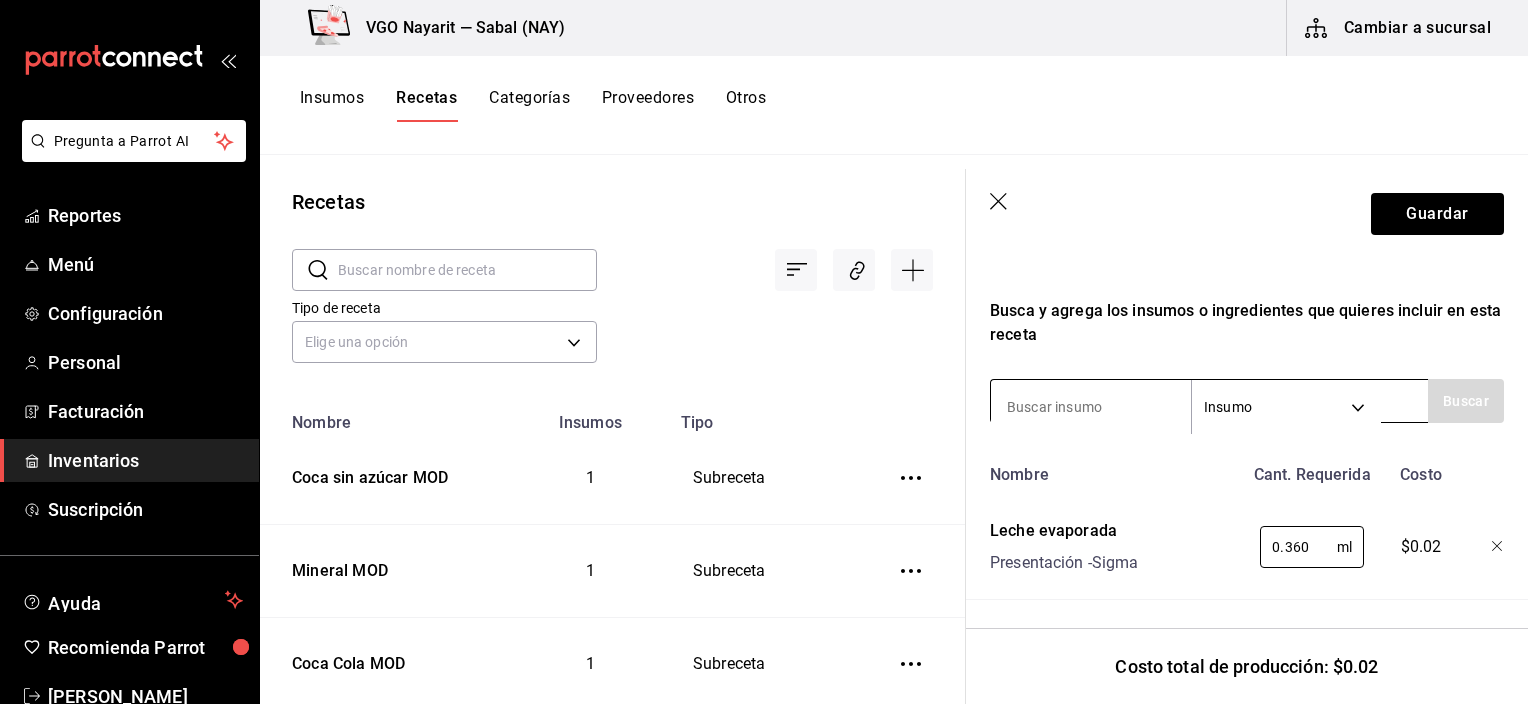click at bounding box center [1091, 407] 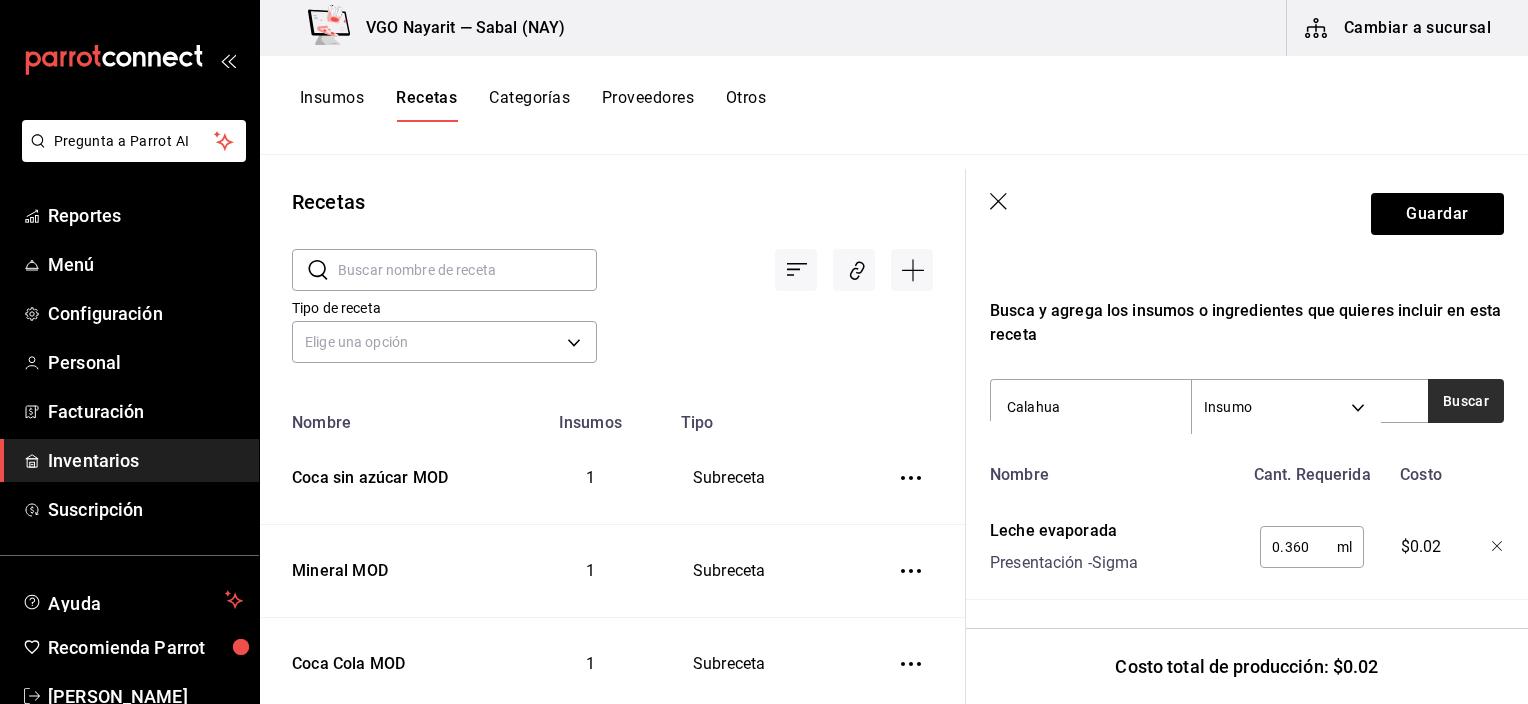 type on "Calahua" 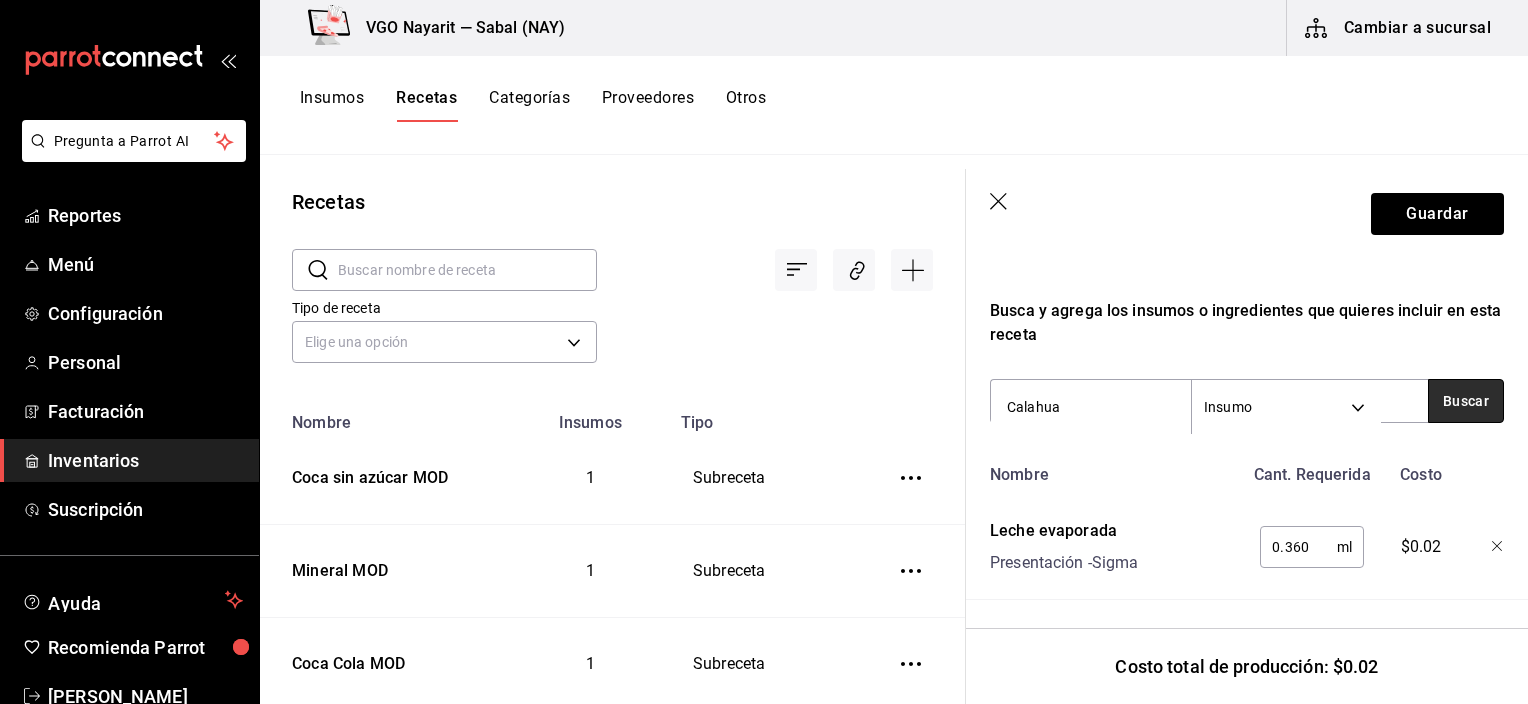 click on "Buscar" at bounding box center [1466, 401] 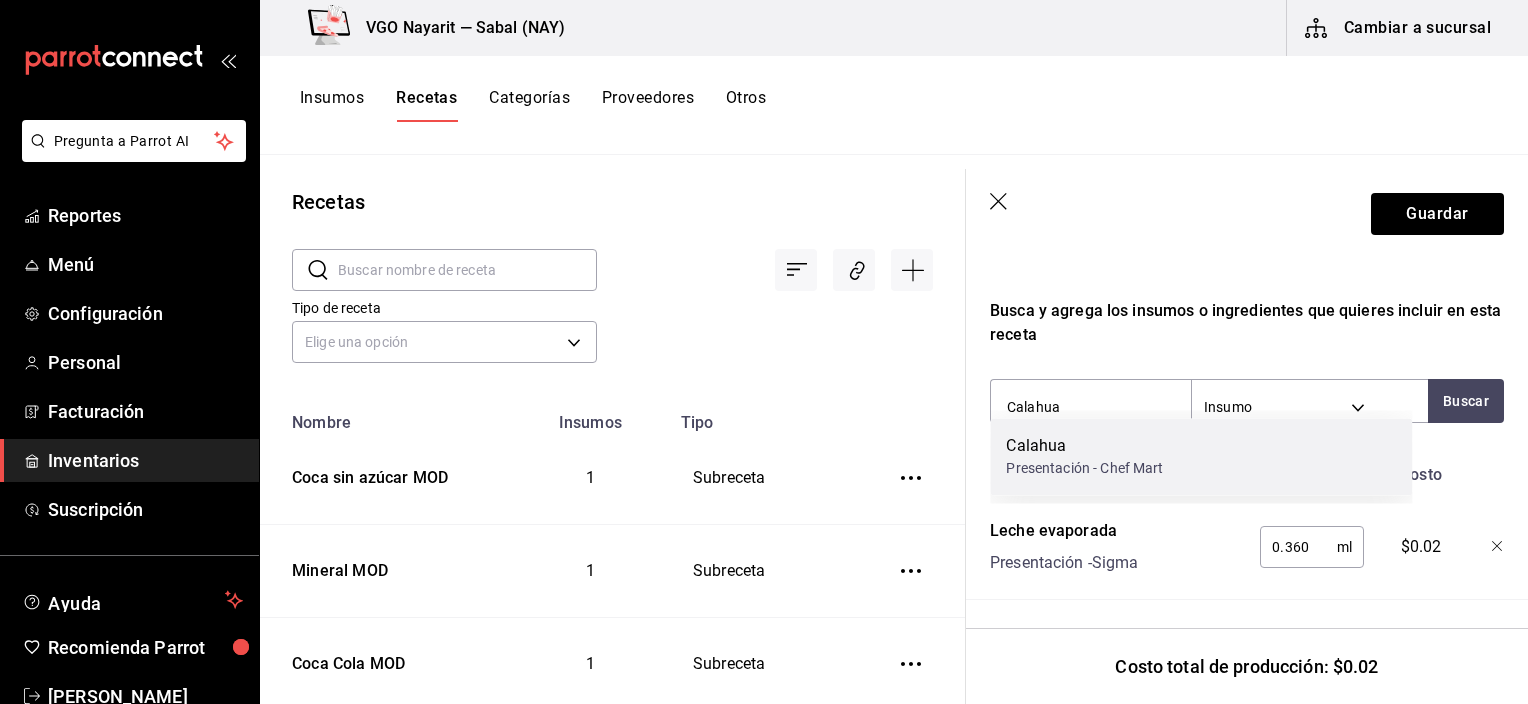 click on "Calahua" at bounding box center (1084, 446) 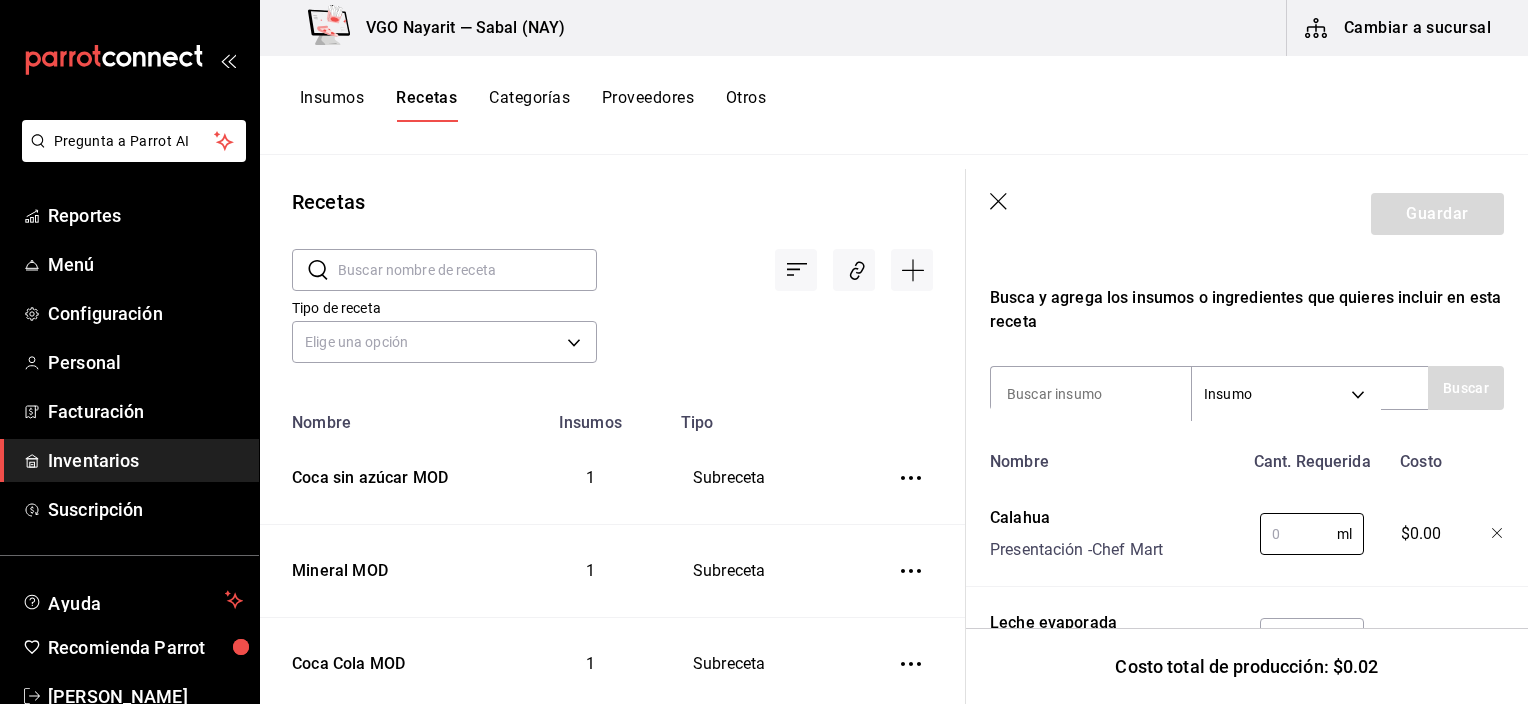 drag, startPoint x: 1280, startPoint y: 537, endPoint x: 1205, endPoint y: 542, distance: 75.16648 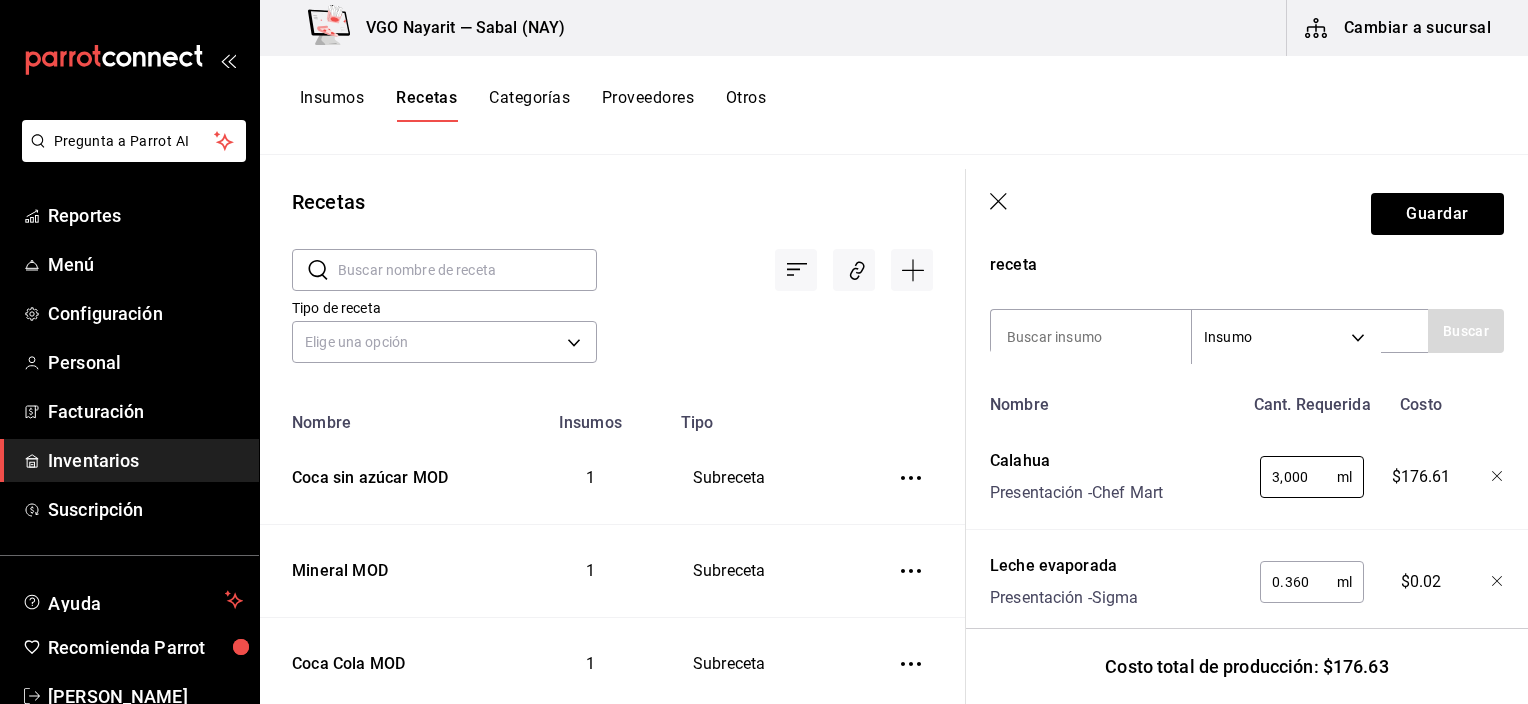 scroll, scrollTop: 700, scrollLeft: 0, axis: vertical 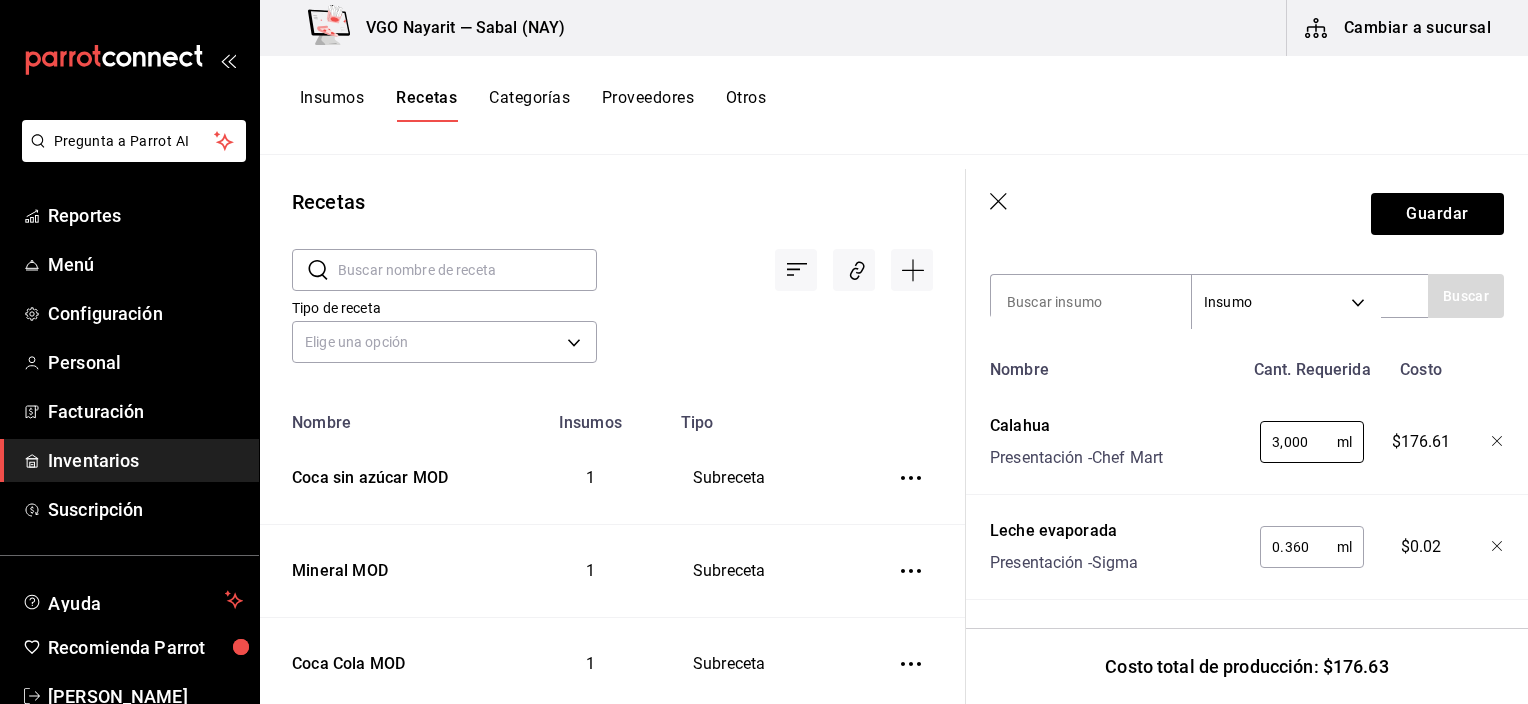 type on "3,000" 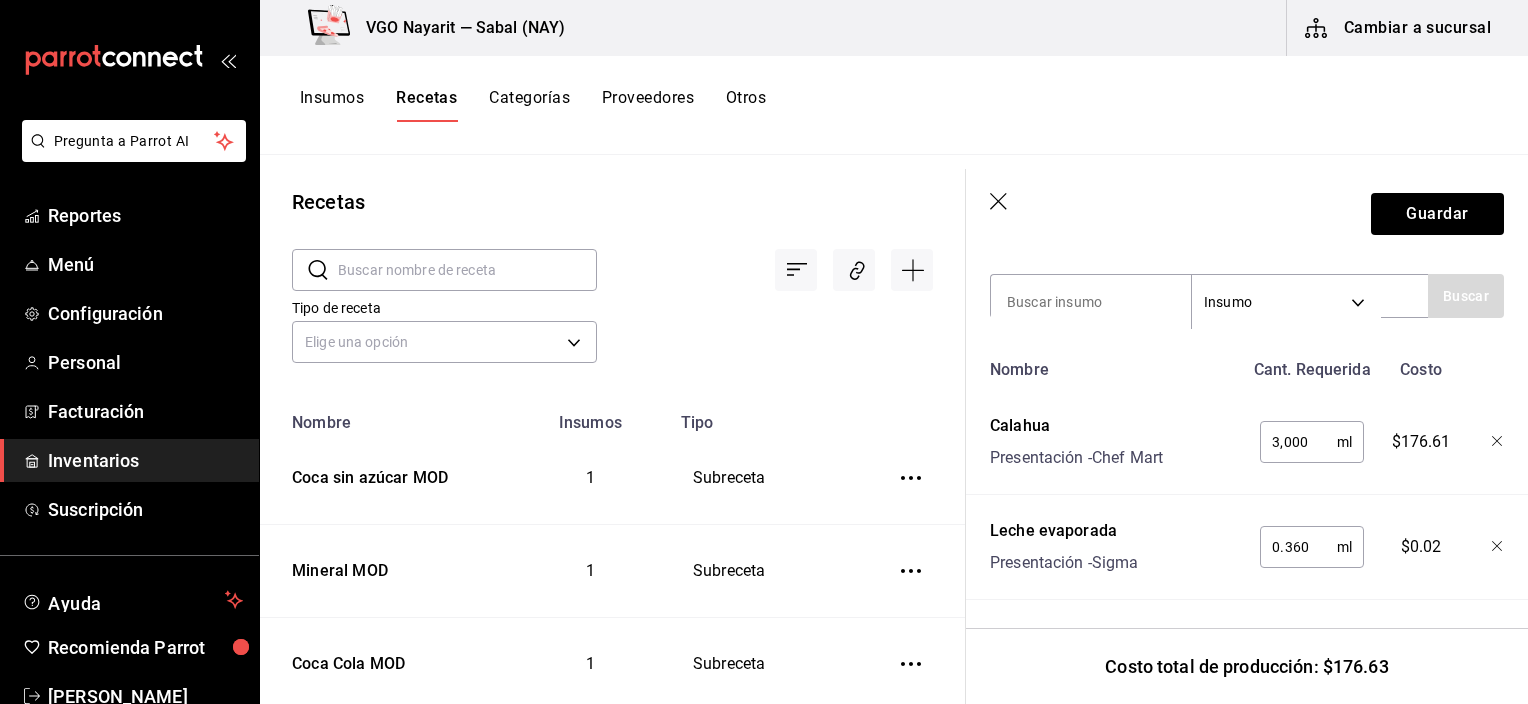 click on "Recuerda que las cantidades utilizadas en tus recetas estarán definidas en la Unidad de medida de receta que hayas especificado para cada insumo. Nombre de esta receta Mix Piña Colada Insumo que produce Buscar Cant. que produce 4.18 lt ​ Merma % ​ Cant. efectiva 4.18 lt Mix Piña Colada Busca y agrega los insumos o ingredientes que quieres incluir en esta receta Insumo SUPPLY Buscar Nombre Cant. Requerida [PERSON_NAME] Presentación -  Chef Mart 3,000 ml ​ $176.61 Leche evaporada Presentación -  Sigma 0.360 ml ​ $0.02" at bounding box center [1247, 117] 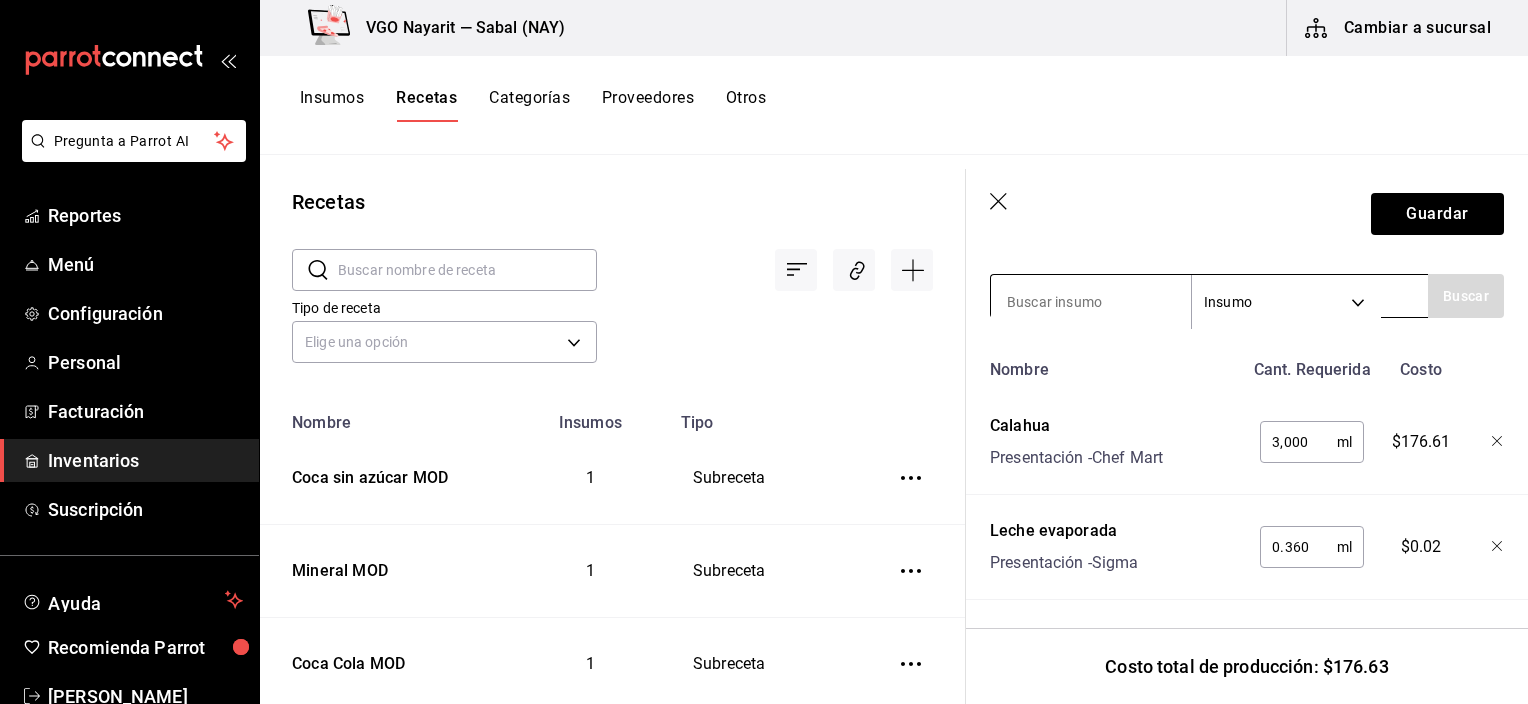 click at bounding box center [1091, 302] 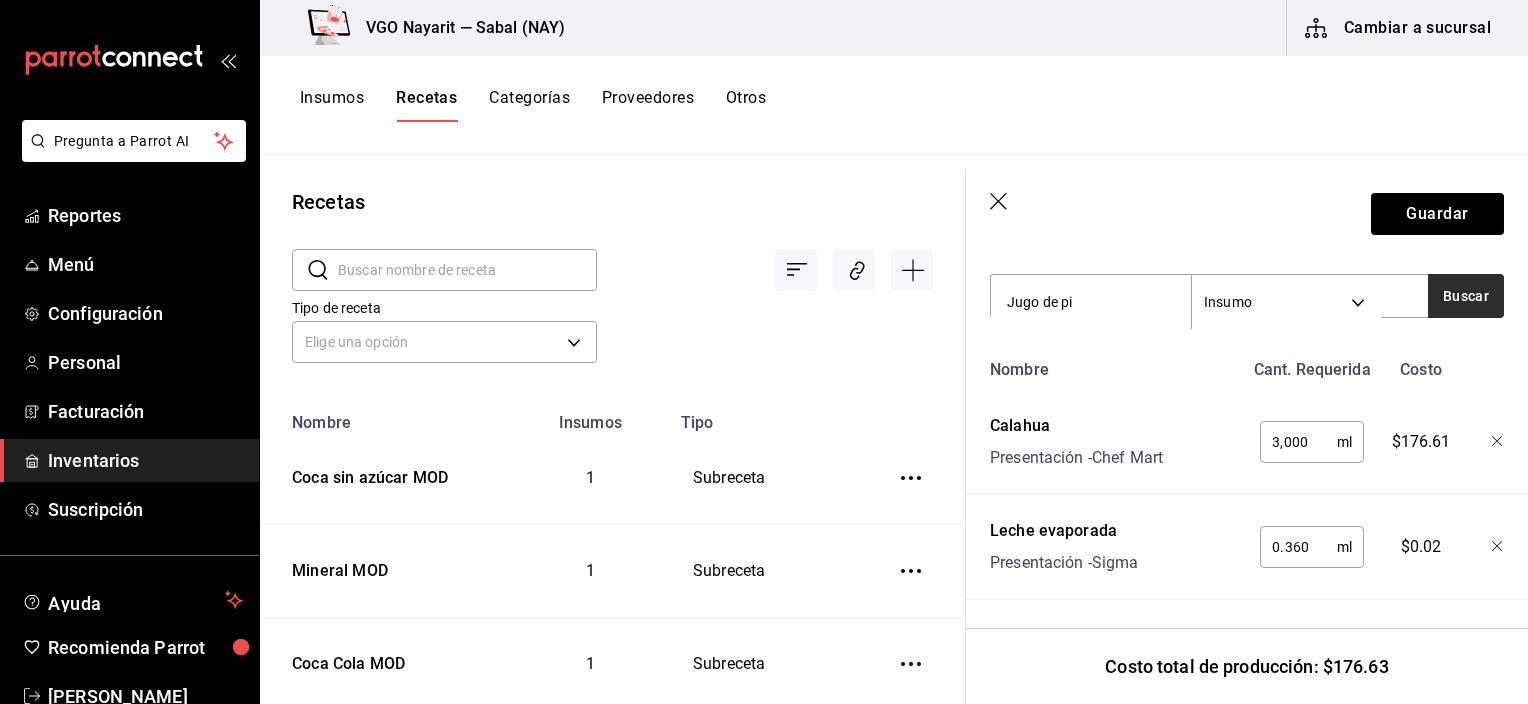 type on "Jugo de pi" 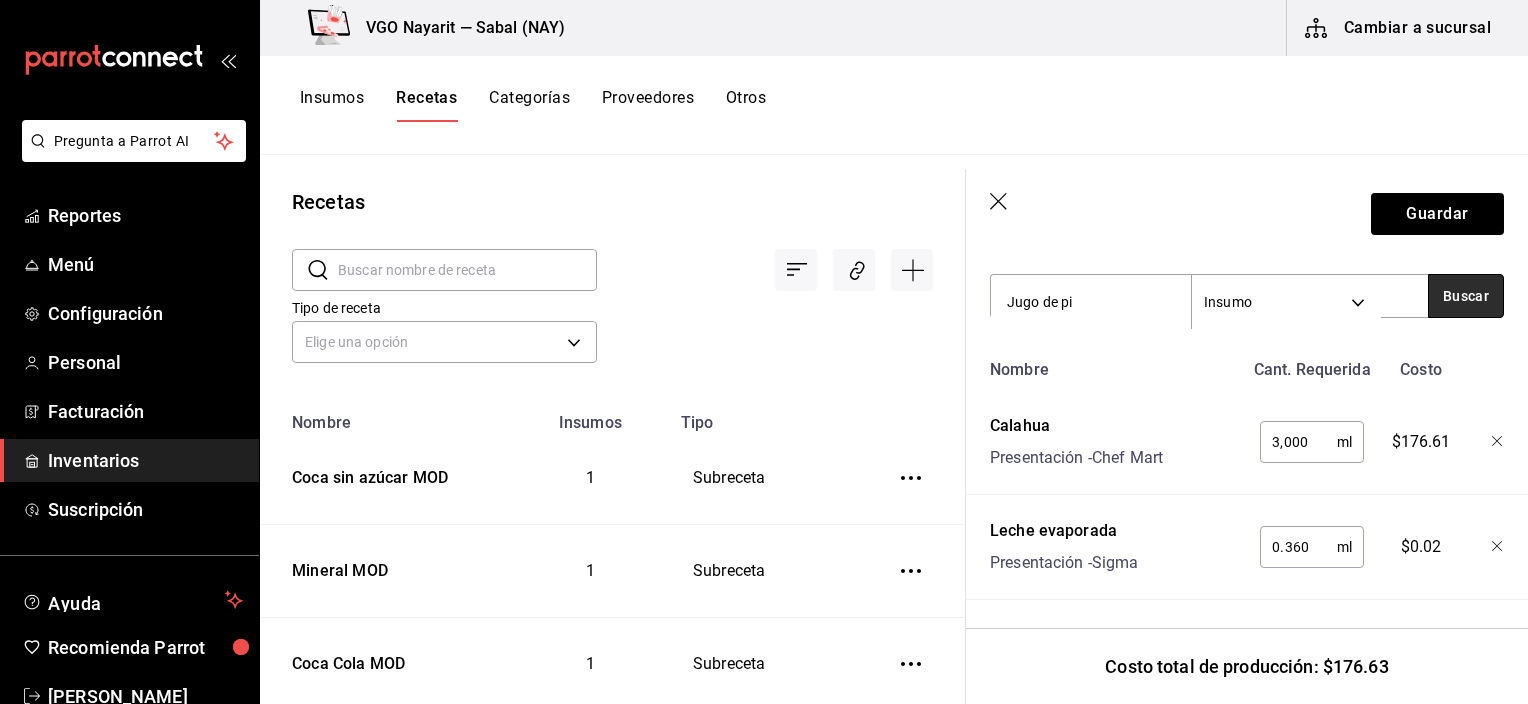 drag, startPoint x: 1457, startPoint y: 294, endPoint x: 1446, endPoint y: 303, distance: 14.21267 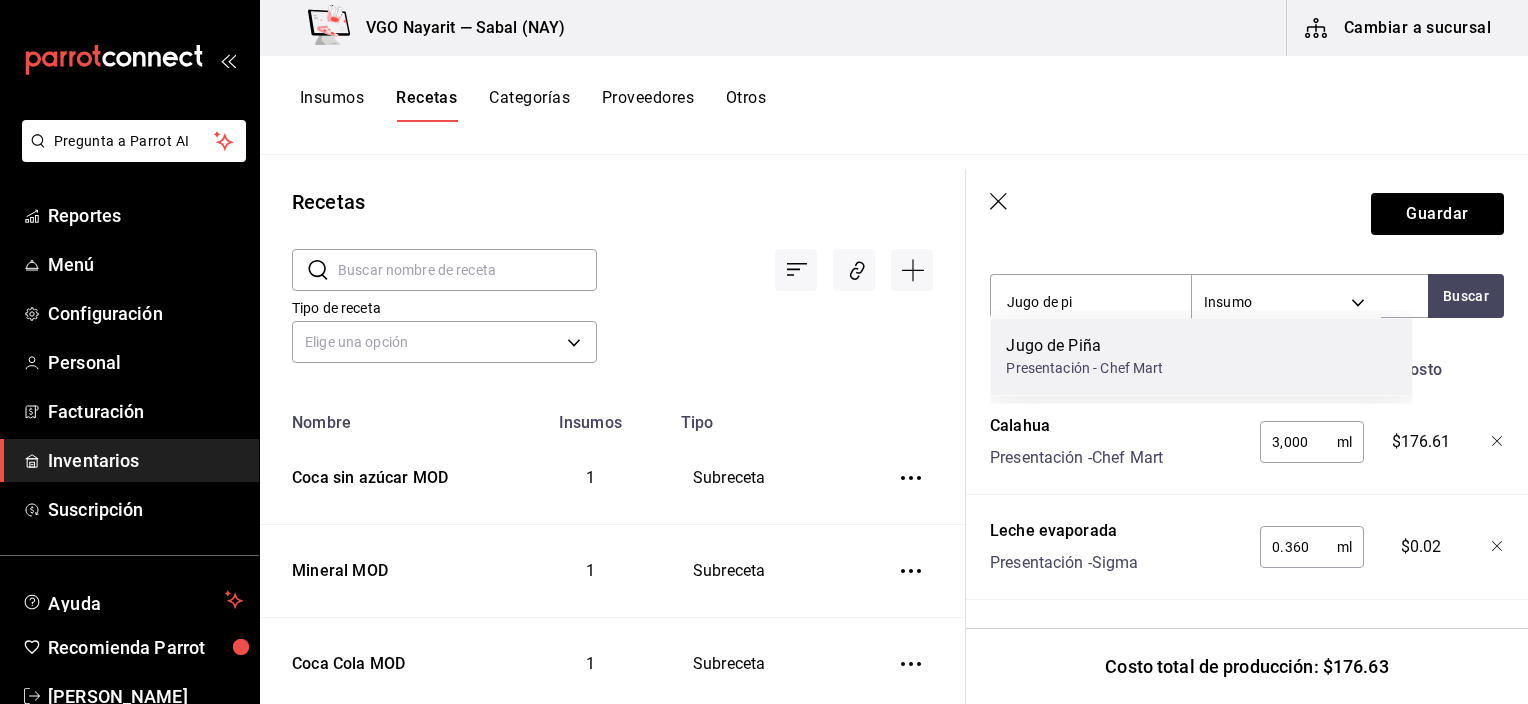 click on "Presentación - Chef Mart" at bounding box center (1084, 368) 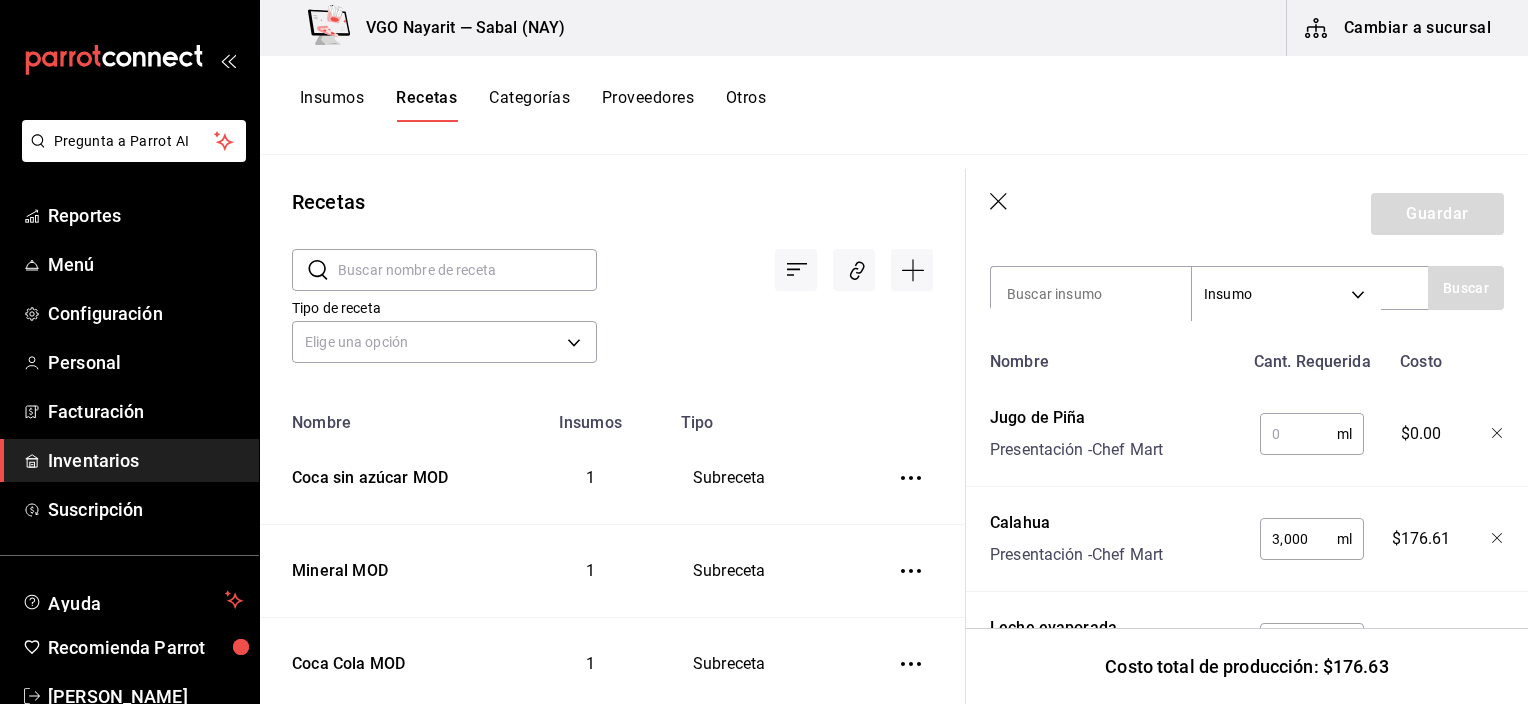 click at bounding box center (1298, 434) 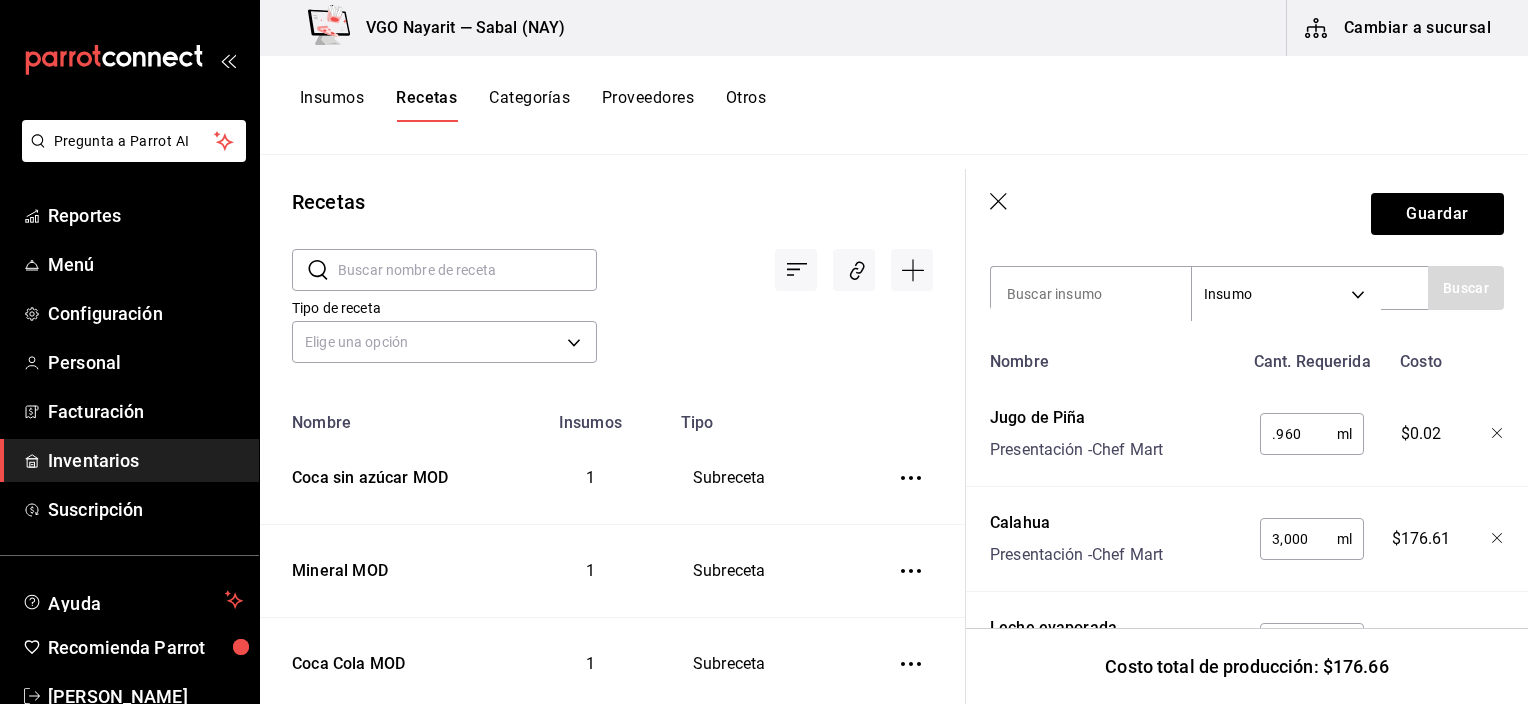 type on "0.960" 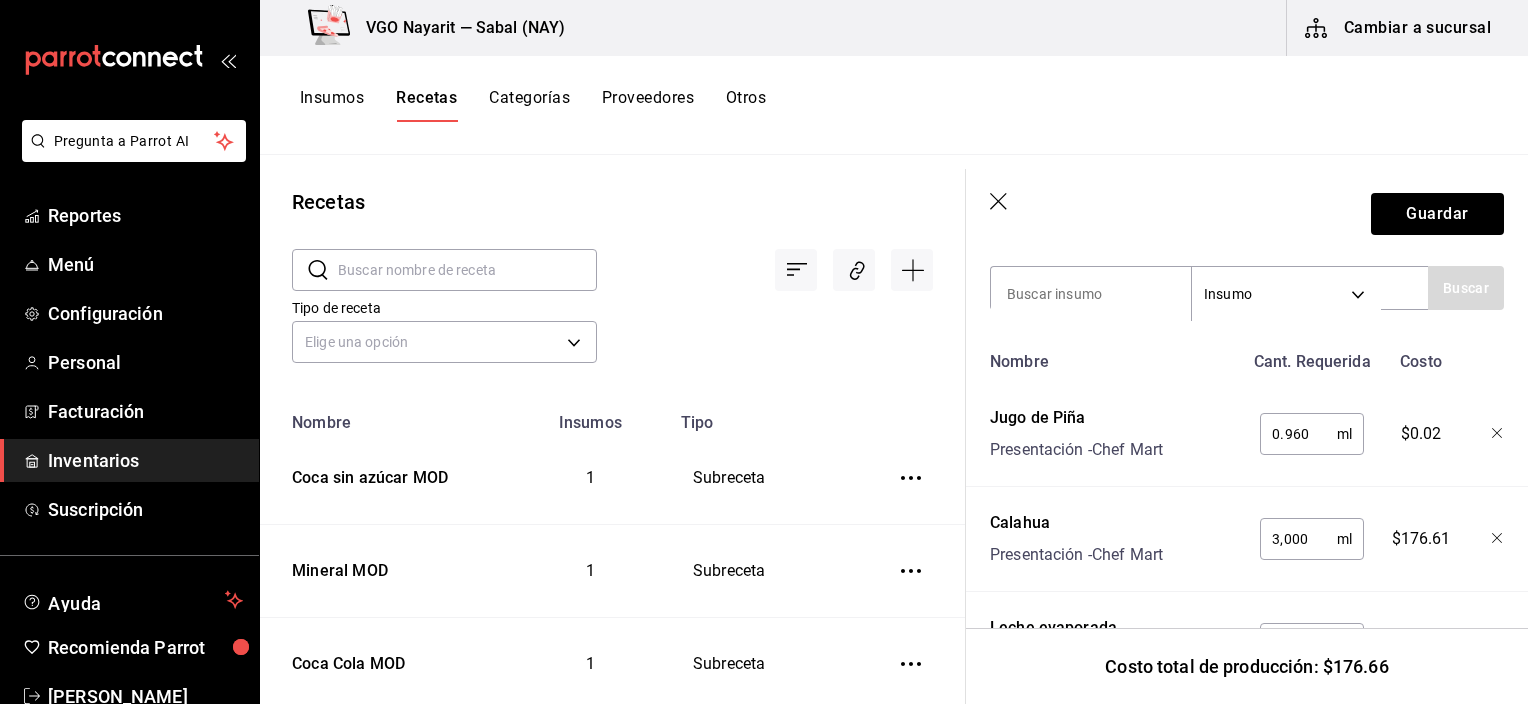 type 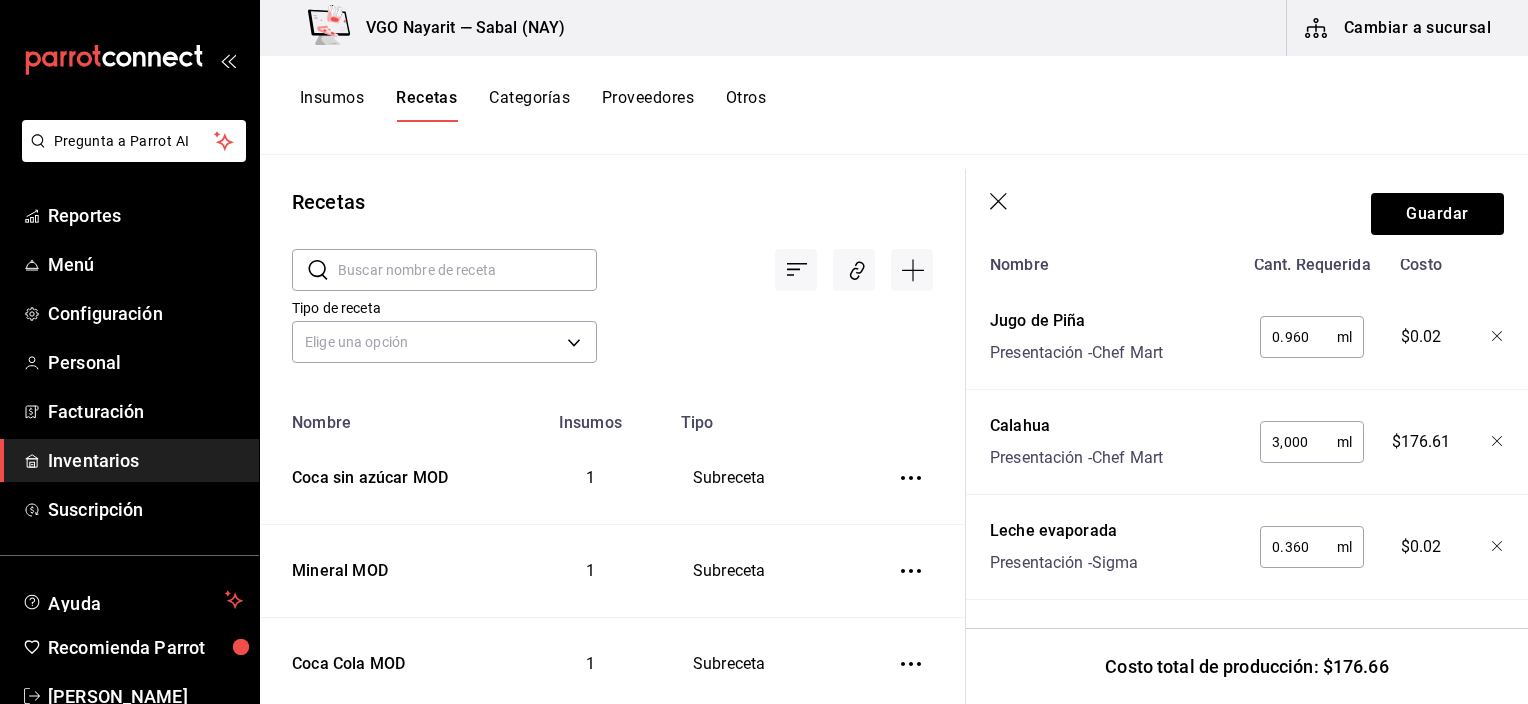 scroll, scrollTop: 812, scrollLeft: 0, axis: vertical 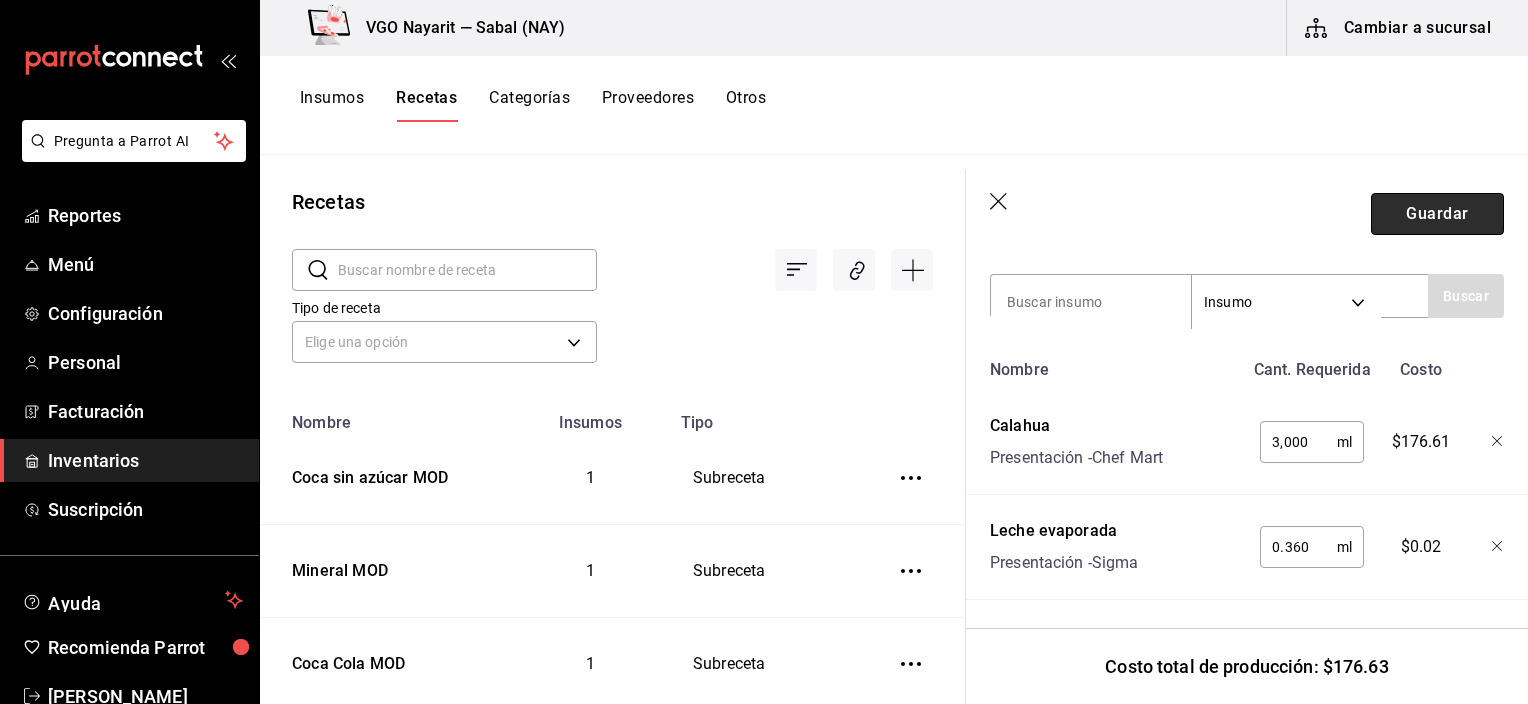 click on "Guardar" at bounding box center [1437, 214] 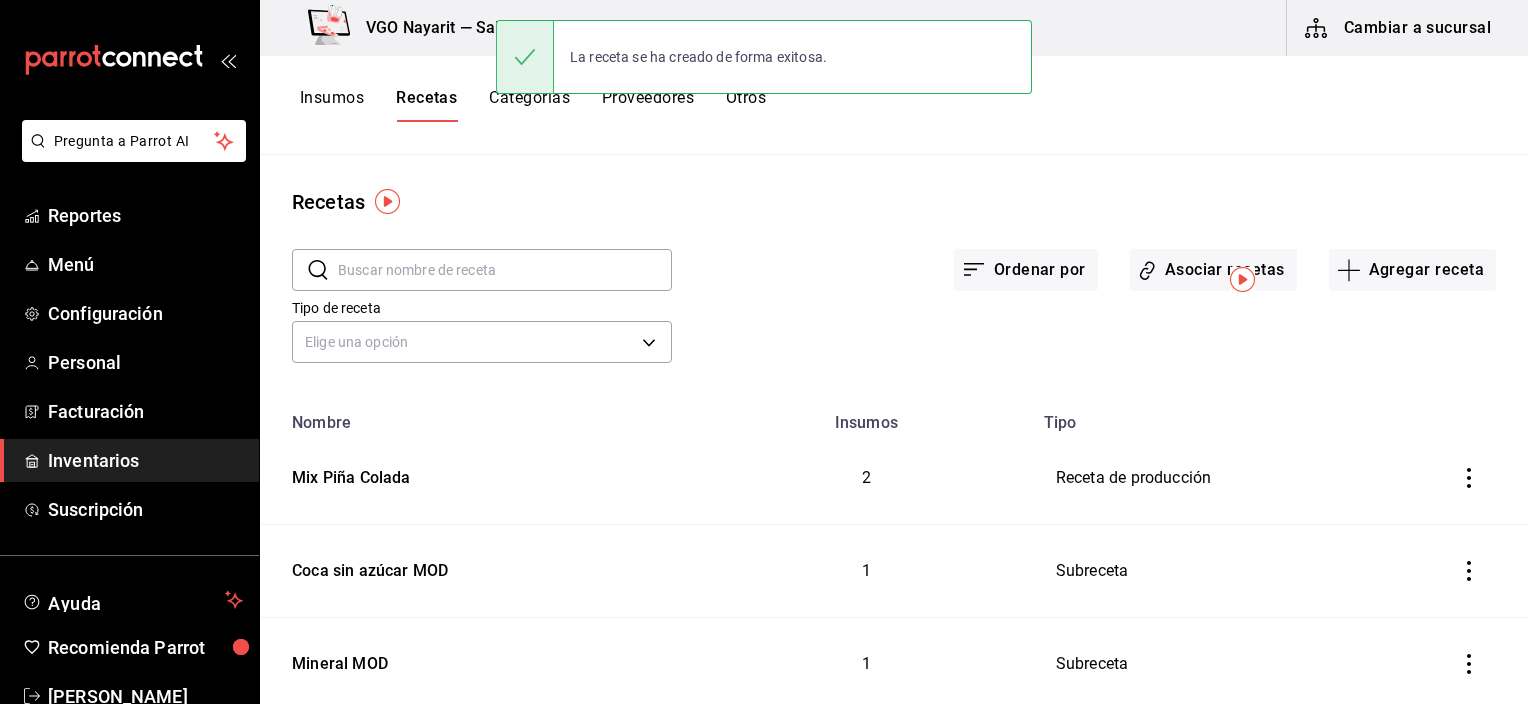 scroll, scrollTop: 0, scrollLeft: 0, axis: both 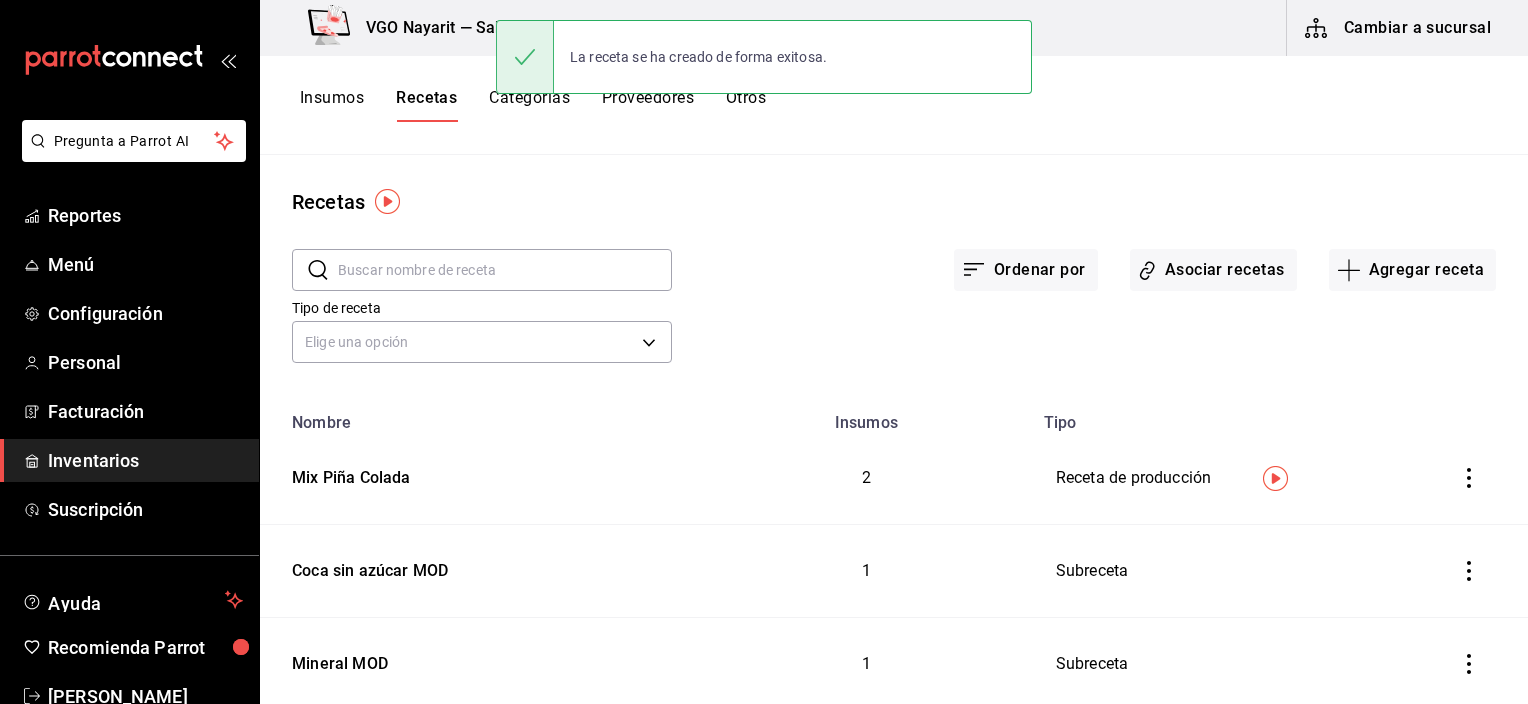 drag, startPoint x: 328, startPoint y: 94, endPoint x: 344, endPoint y: 116, distance: 27.202942 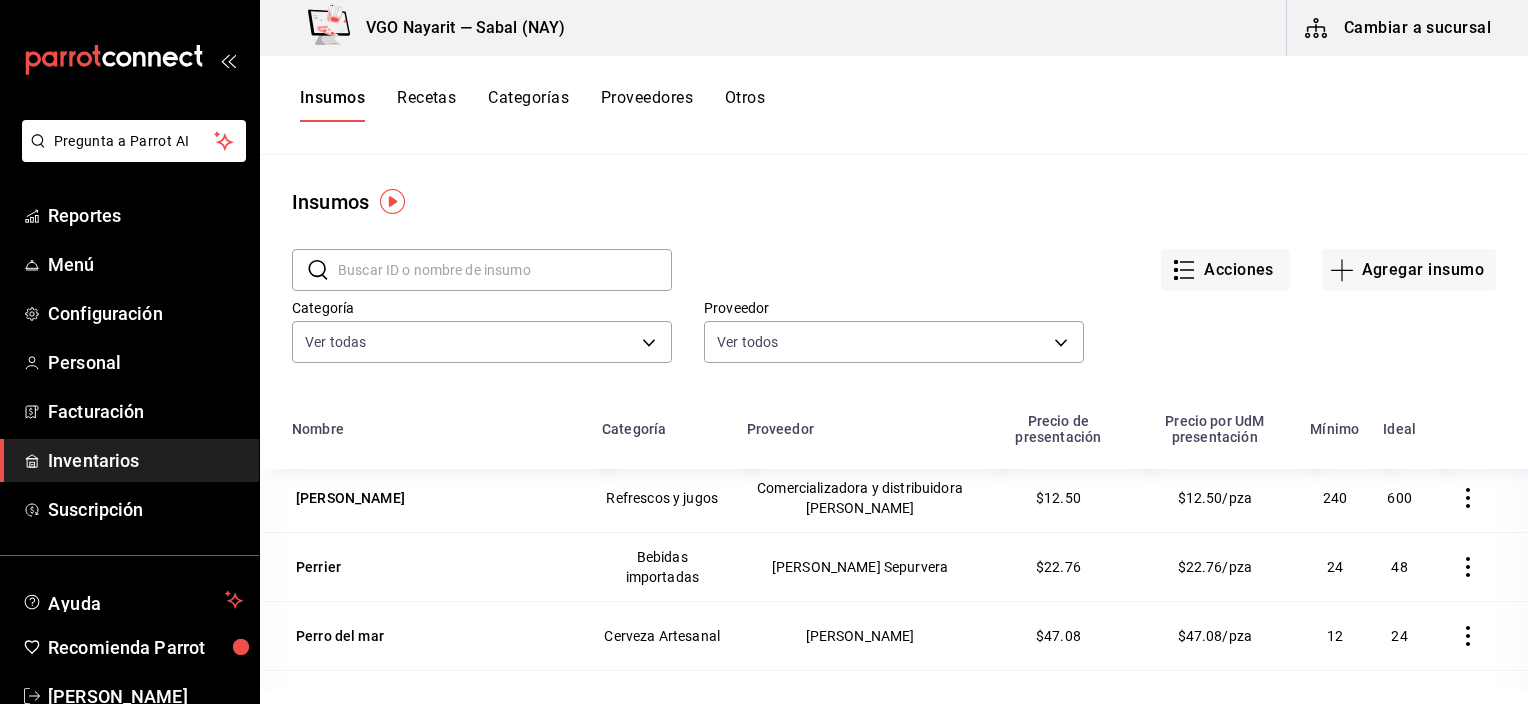 scroll, scrollTop: 2844, scrollLeft: 0, axis: vertical 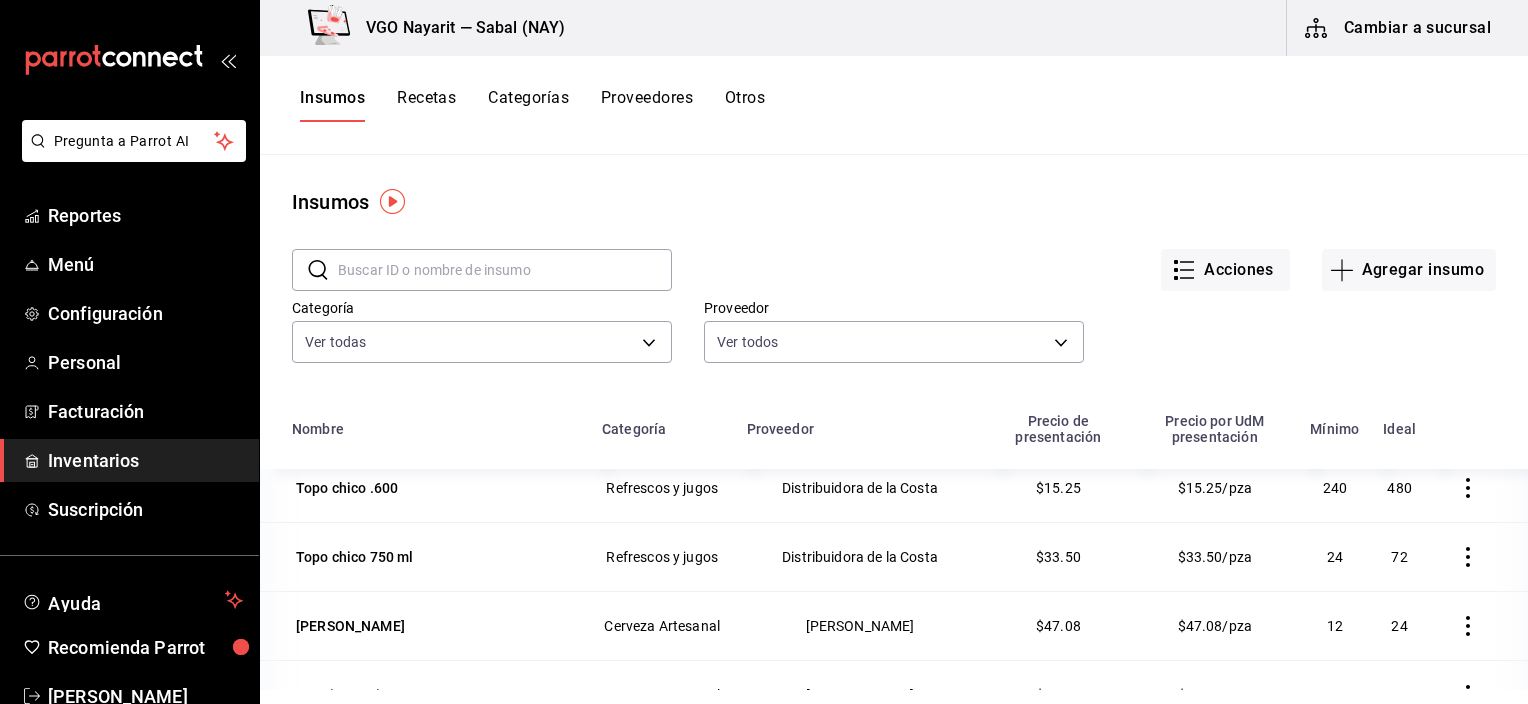 click at bounding box center (505, 270) 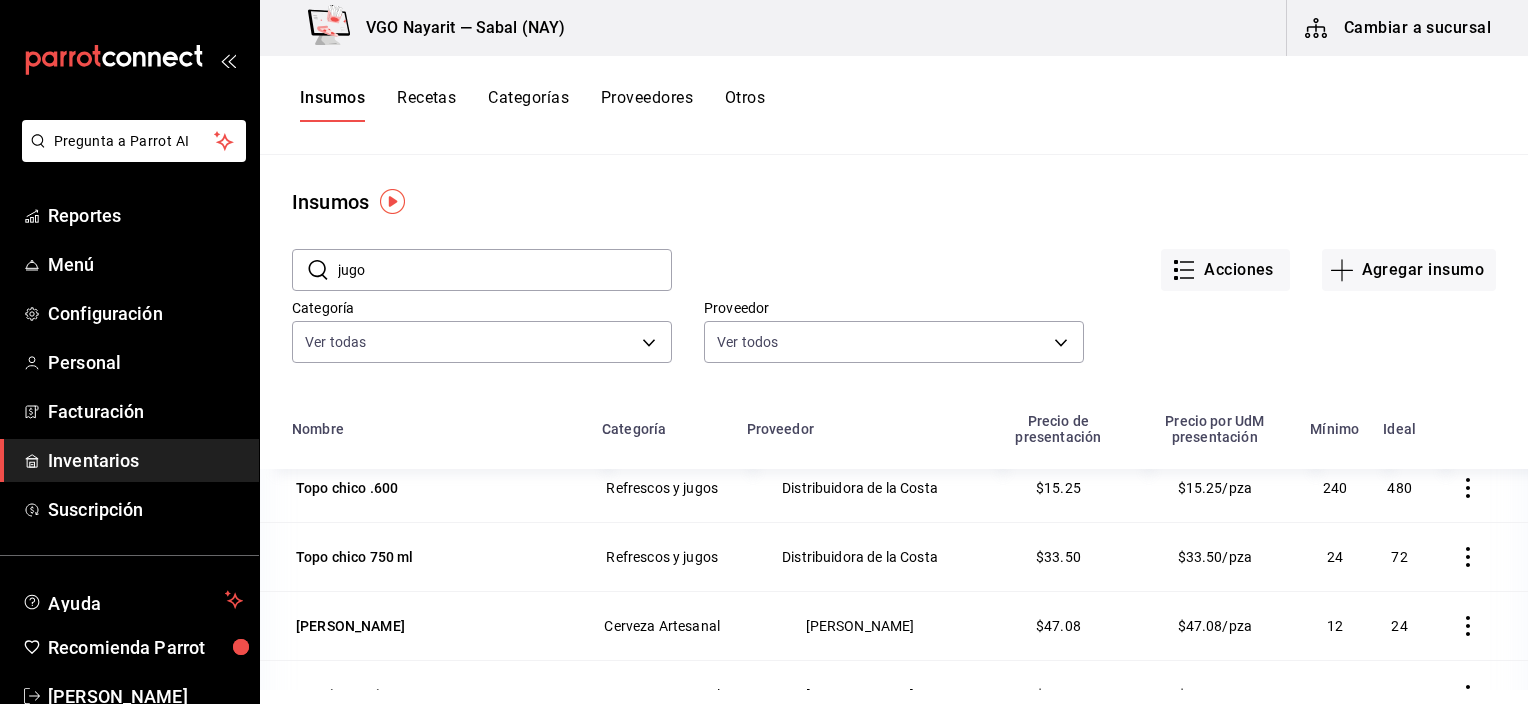 scroll, scrollTop: 0, scrollLeft: 0, axis: both 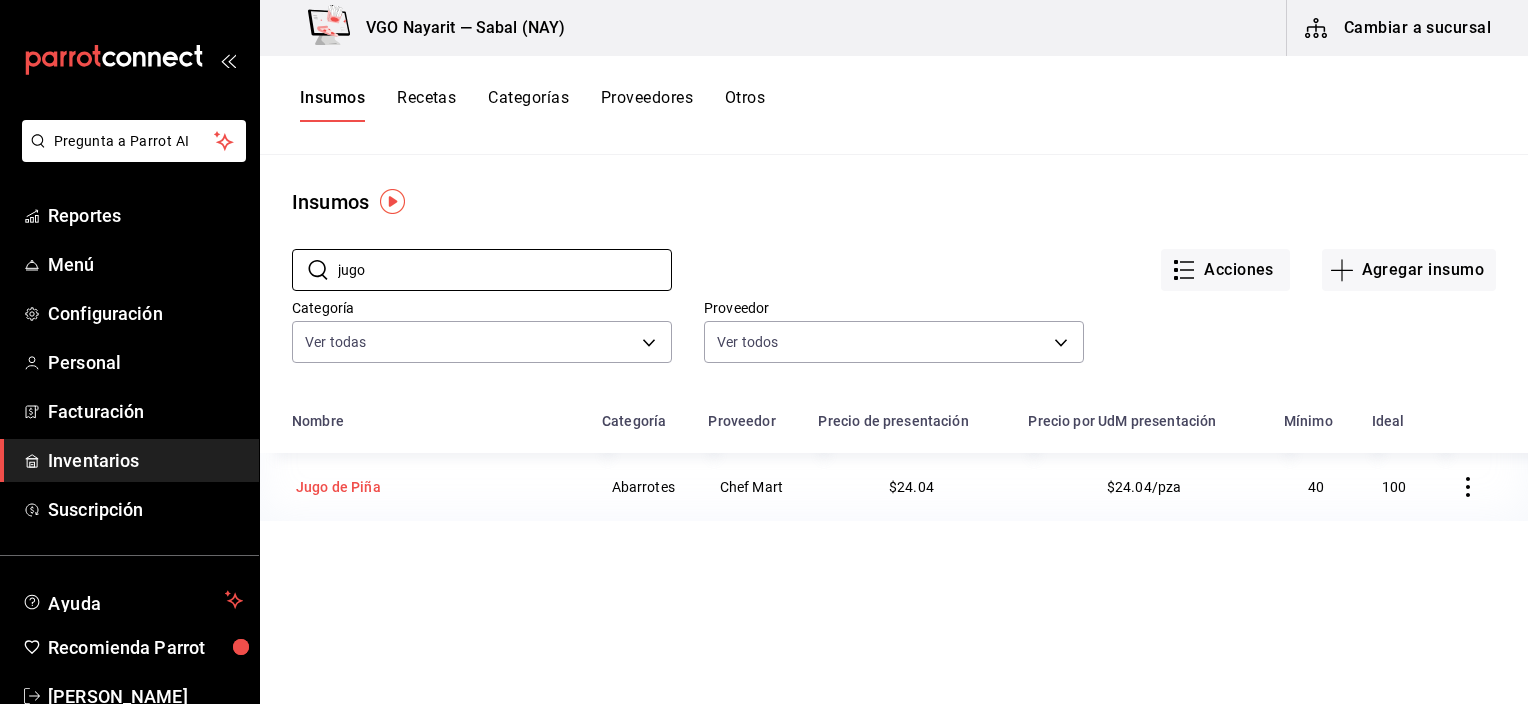 type on "jugo" 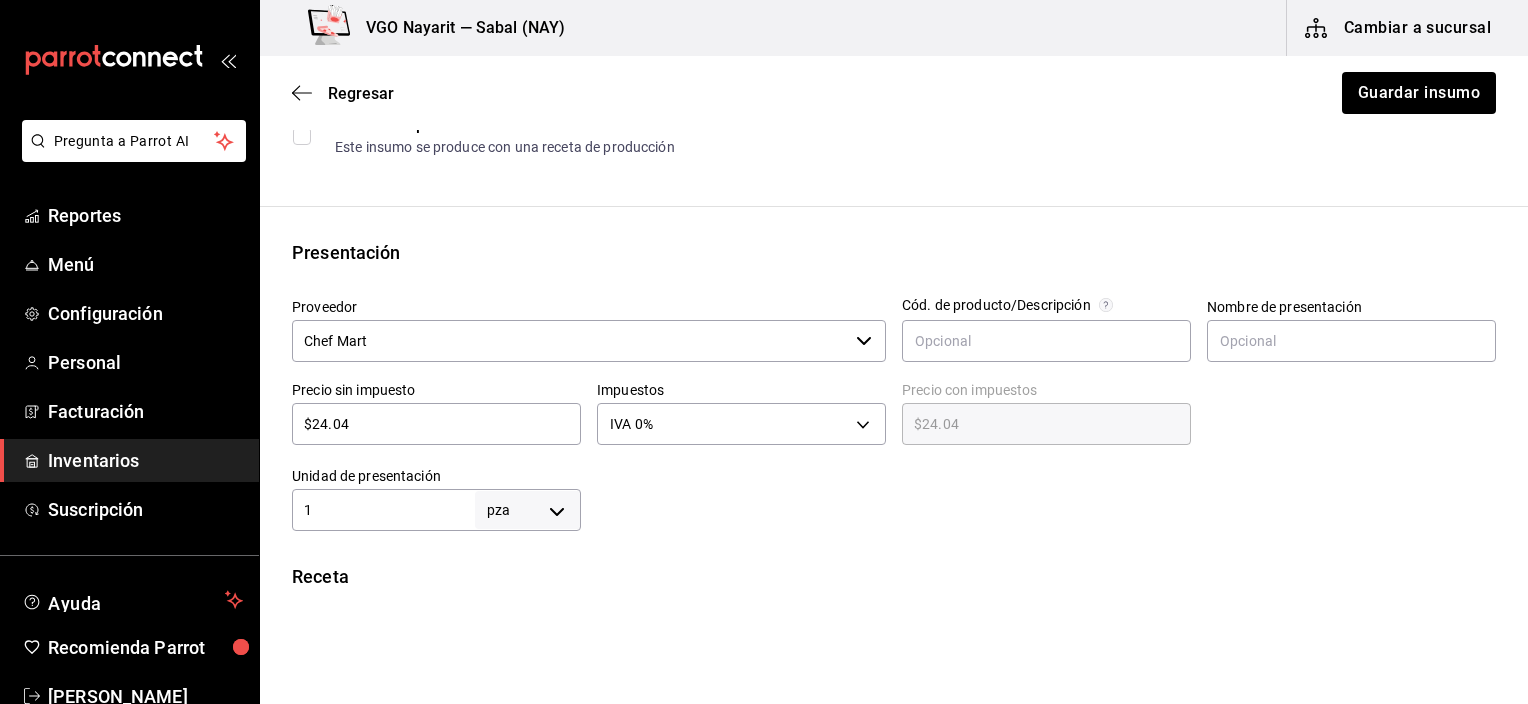scroll, scrollTop: 400, scrollLeft: 0, axis: vertical 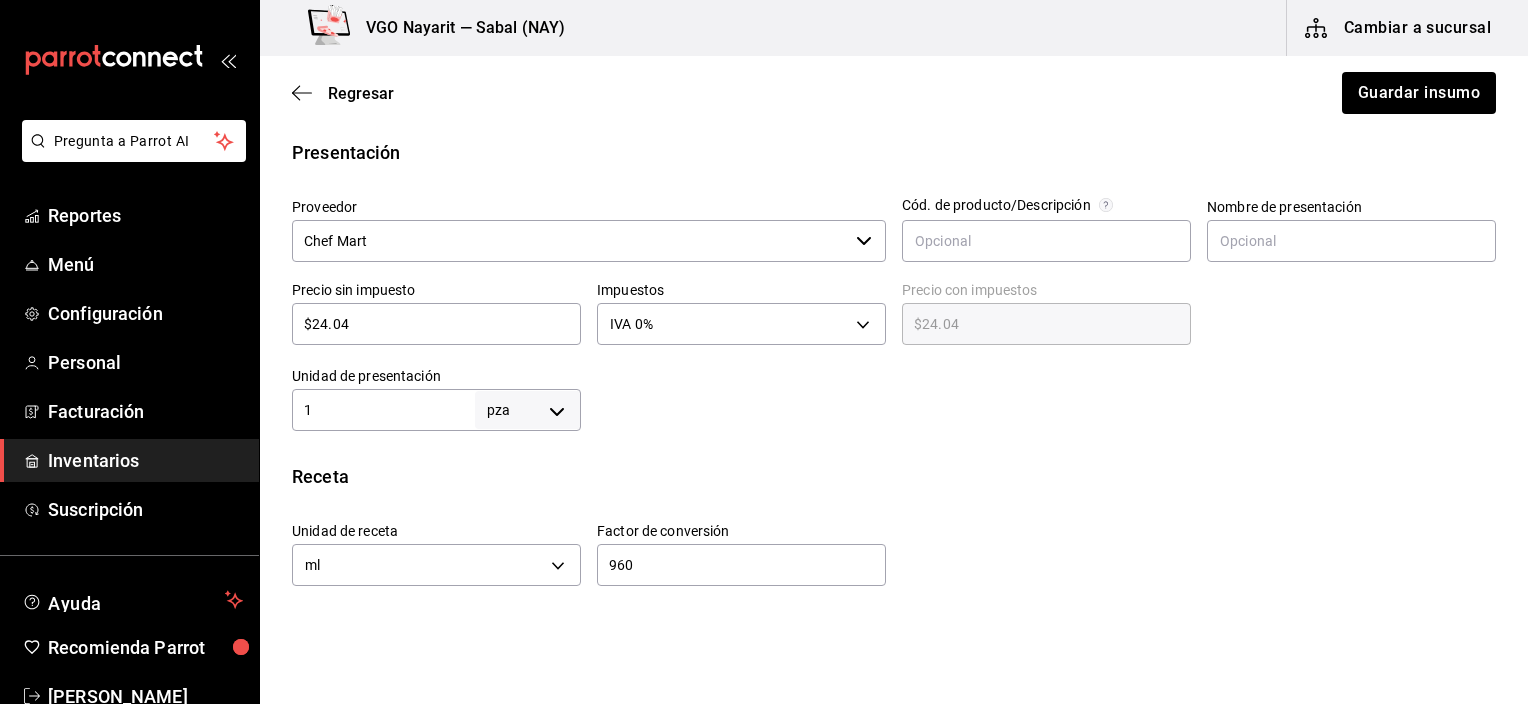 click on "1" at bounding box center (383, 410) 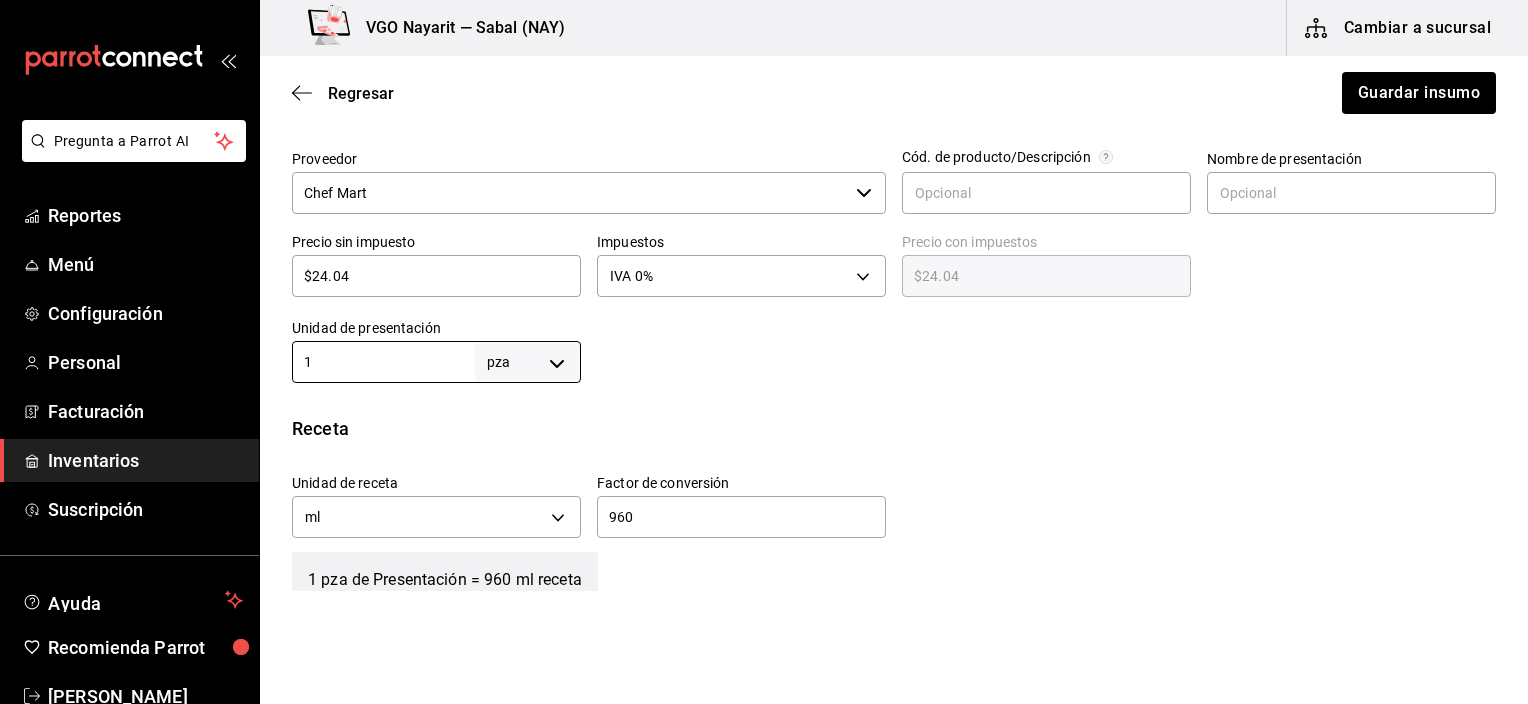 scroll, scrollTop: 400, scrollLeft: 0, axis: vertical 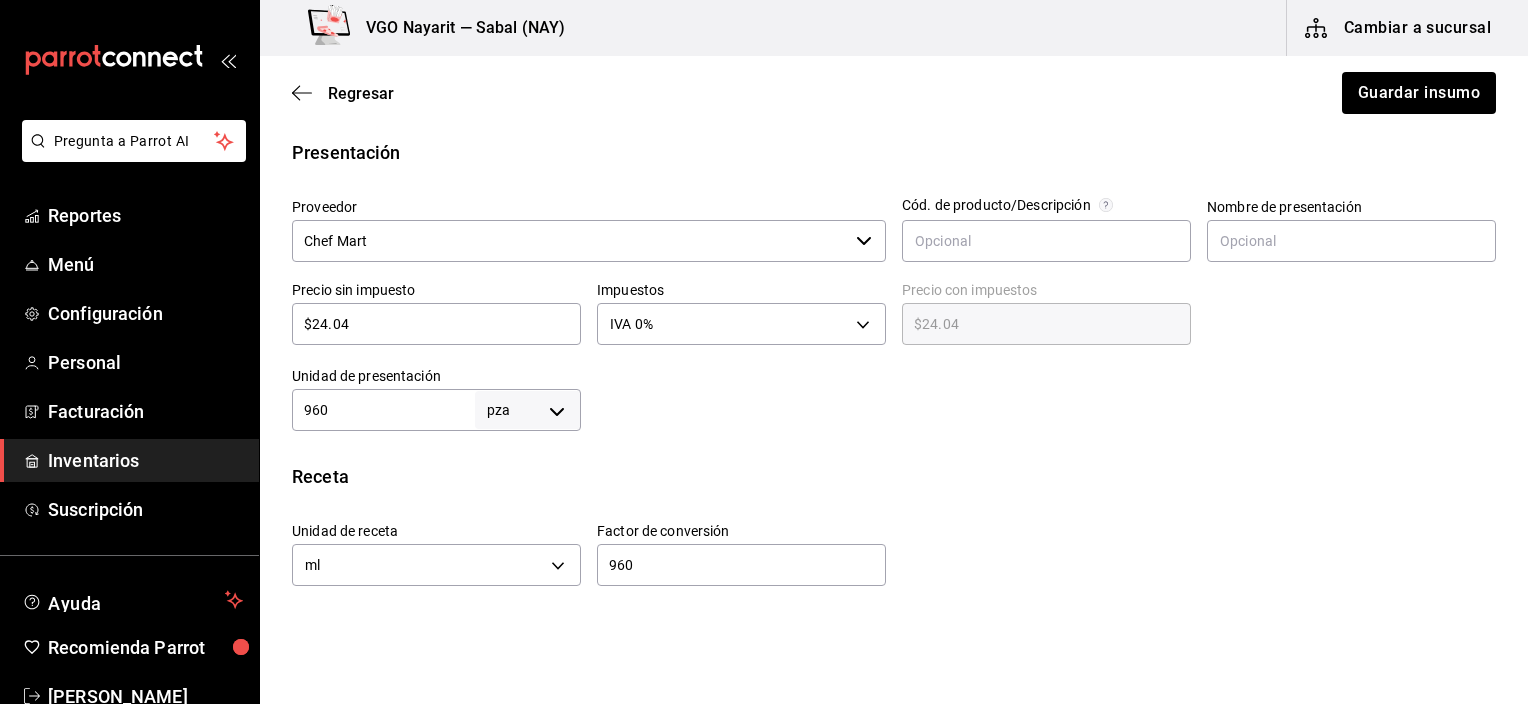 type on "960" 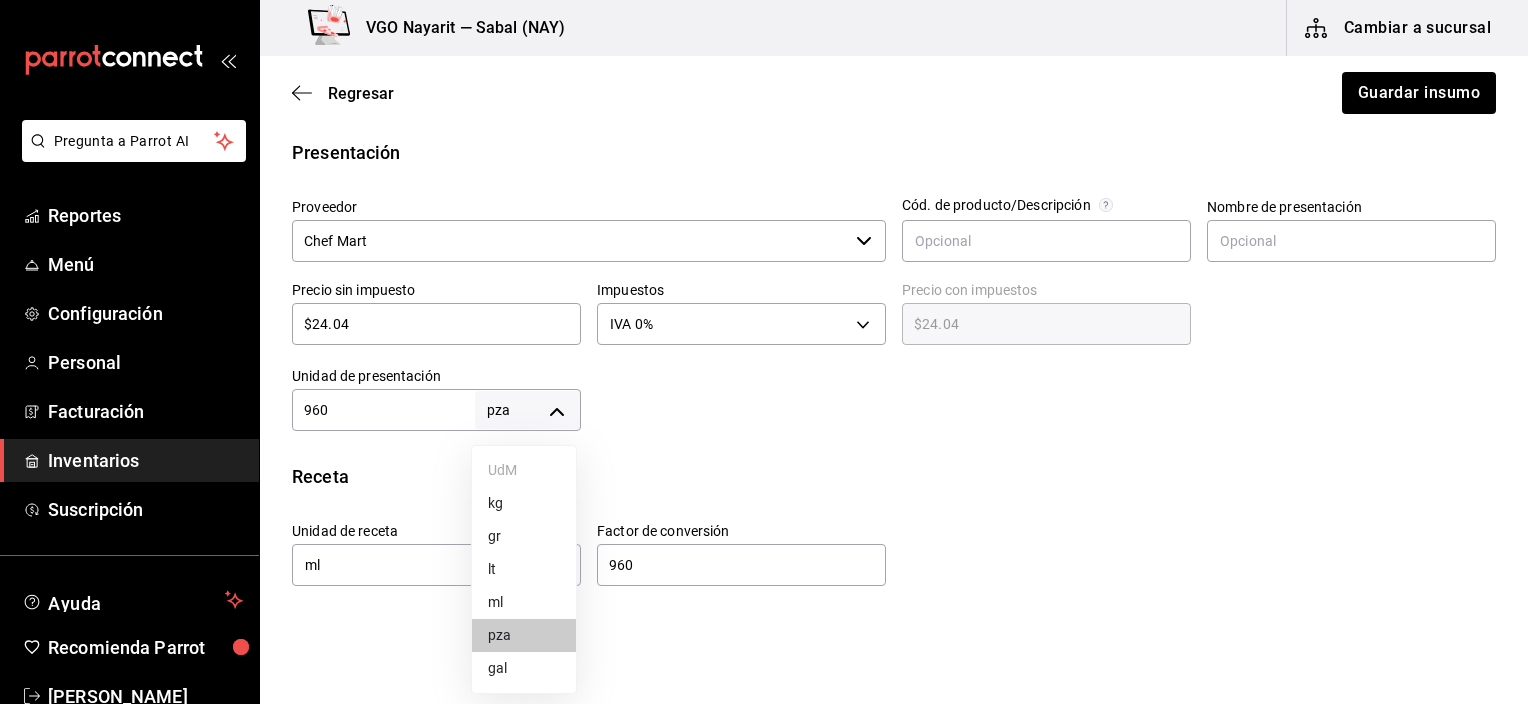 click on "ml" at bounding box center (524, 602) 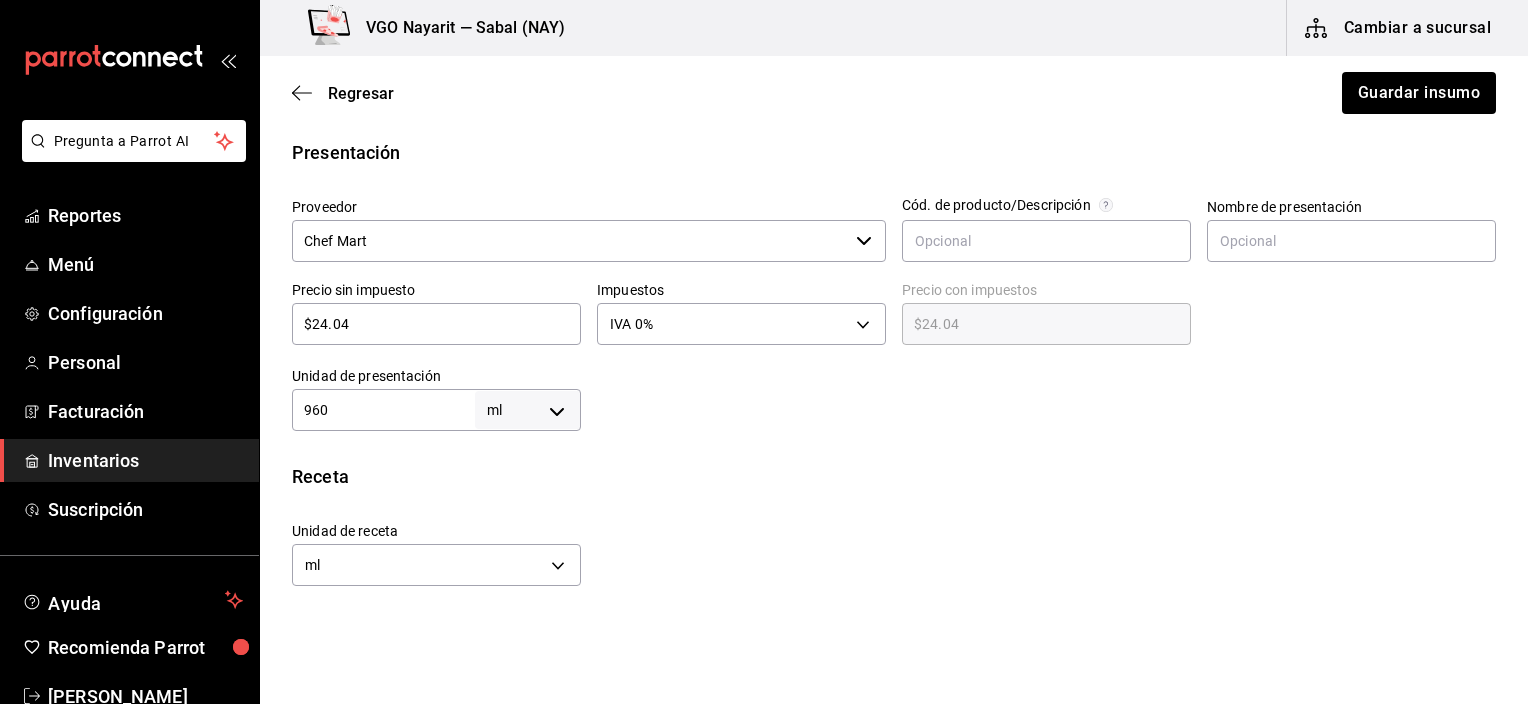 click on "Insumo IN-1752175620672 Nombre [PERSON_NAME] Categoría de inventario Abarrotes ​ Mínimo 40 ​ Ideal 100 ​ Insumo de producción Este insumo se produce con una receta de producción Presentación Proveedor Chef Mart ​ Cód. de producto/Descripción Nombre de presentación Precio sin impuesto $24.04 ​ Impuestos IVA 0% IVA_0 Precio con impuestos $24.04 ​ Unidad de presentación 960 ml MILLILITER ​ Receta Unidad de receta ml MILLILITER Factor de conversión 960 ​ 1 ml de Presentación = 1 ml receta Ver ayuda de conversiones ¿La presentación  viene en otra caja? Si No Presentaciones por caja 12 ​ Caja con 12  de 960 ml Unidades de conteo ml Presentaciones (960 ml) Caja (12*960 ml)" at bounding box center (894, 391) 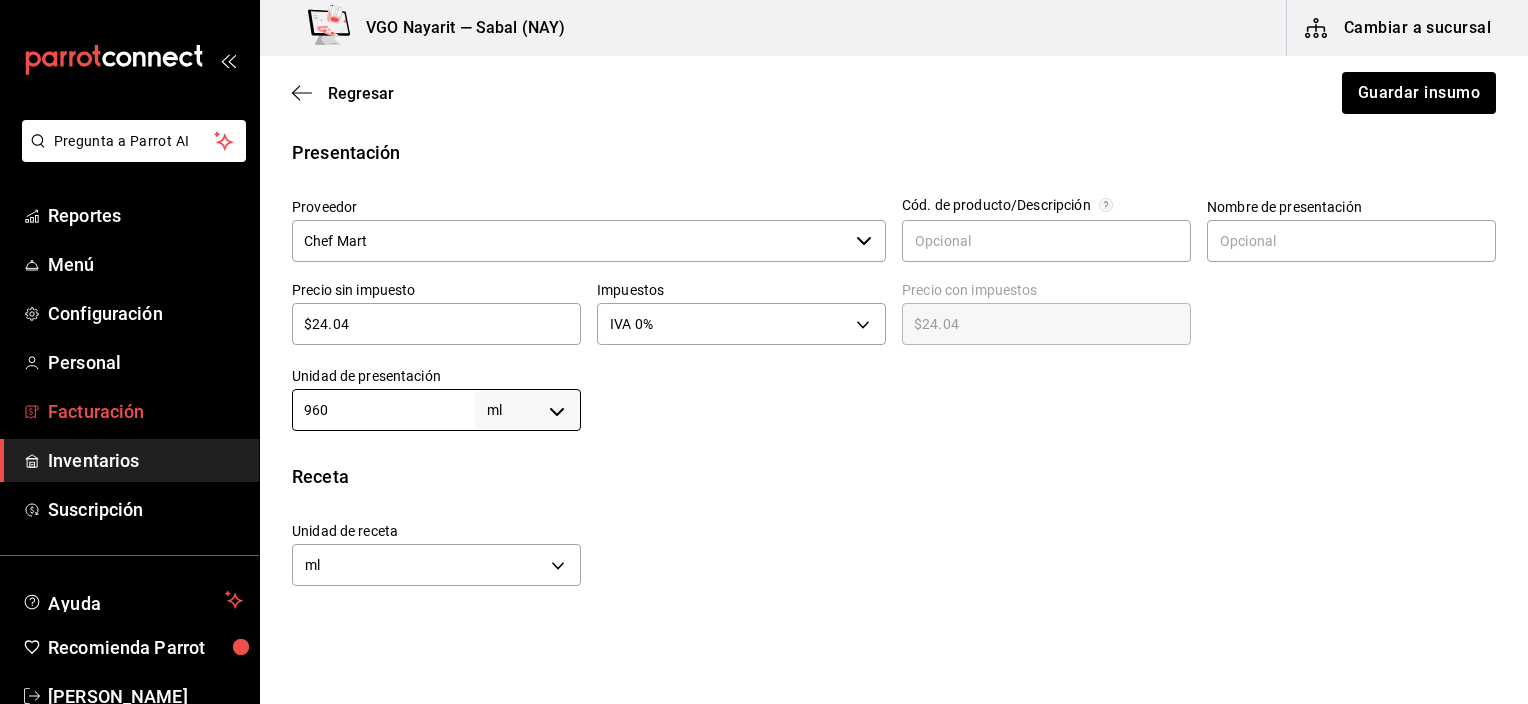 drag, startPoint x: 379, startPoint y: 406, endPoint x: 212, endPoint y: 407, distance: 167.00299 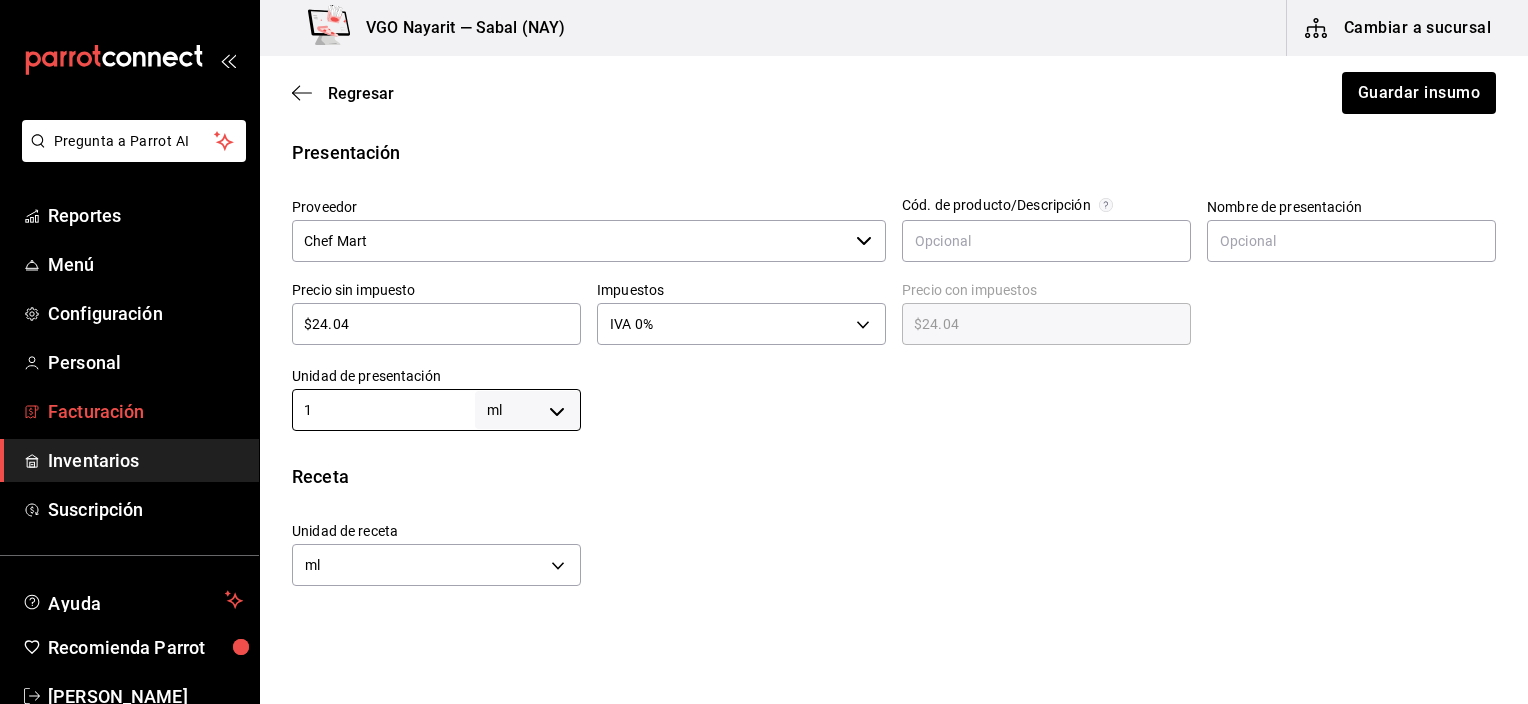 type on "1" 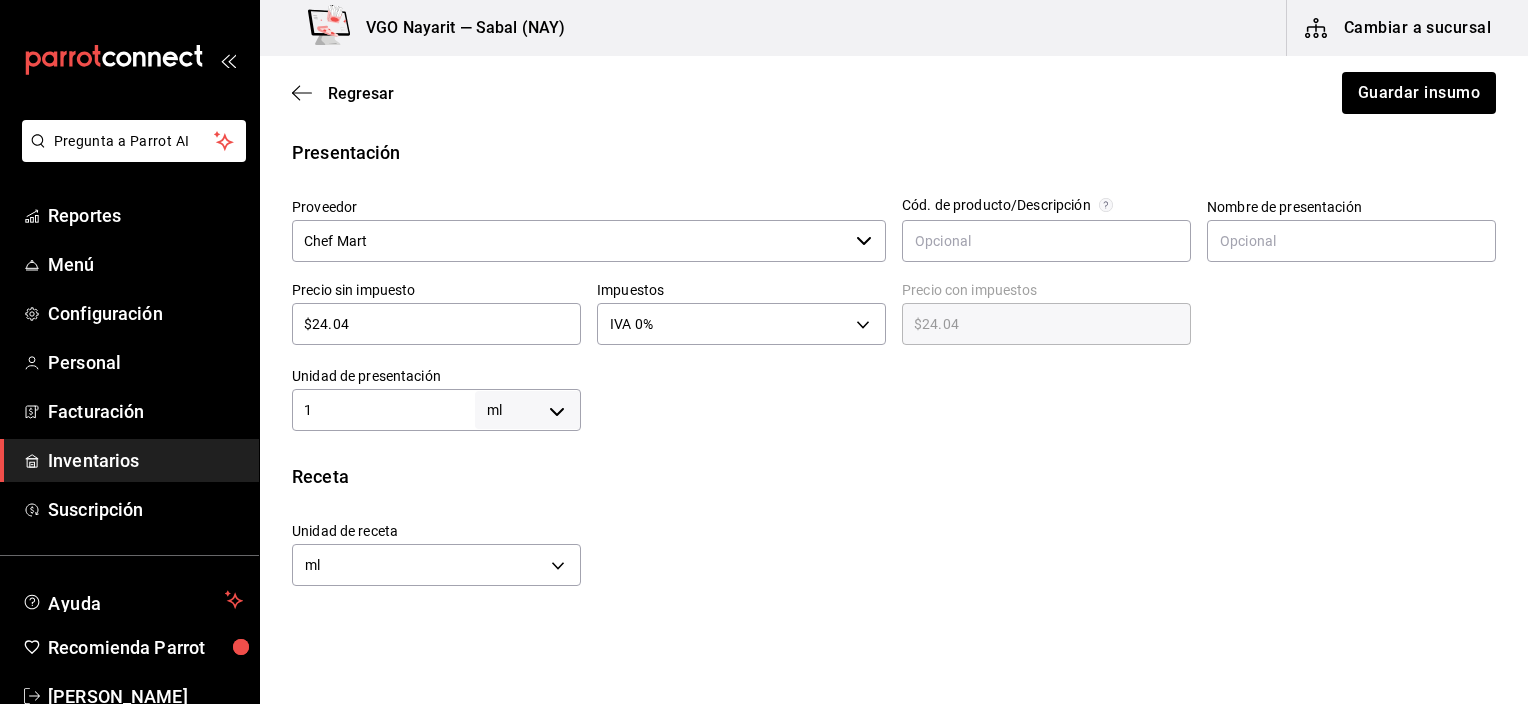 type on "1" 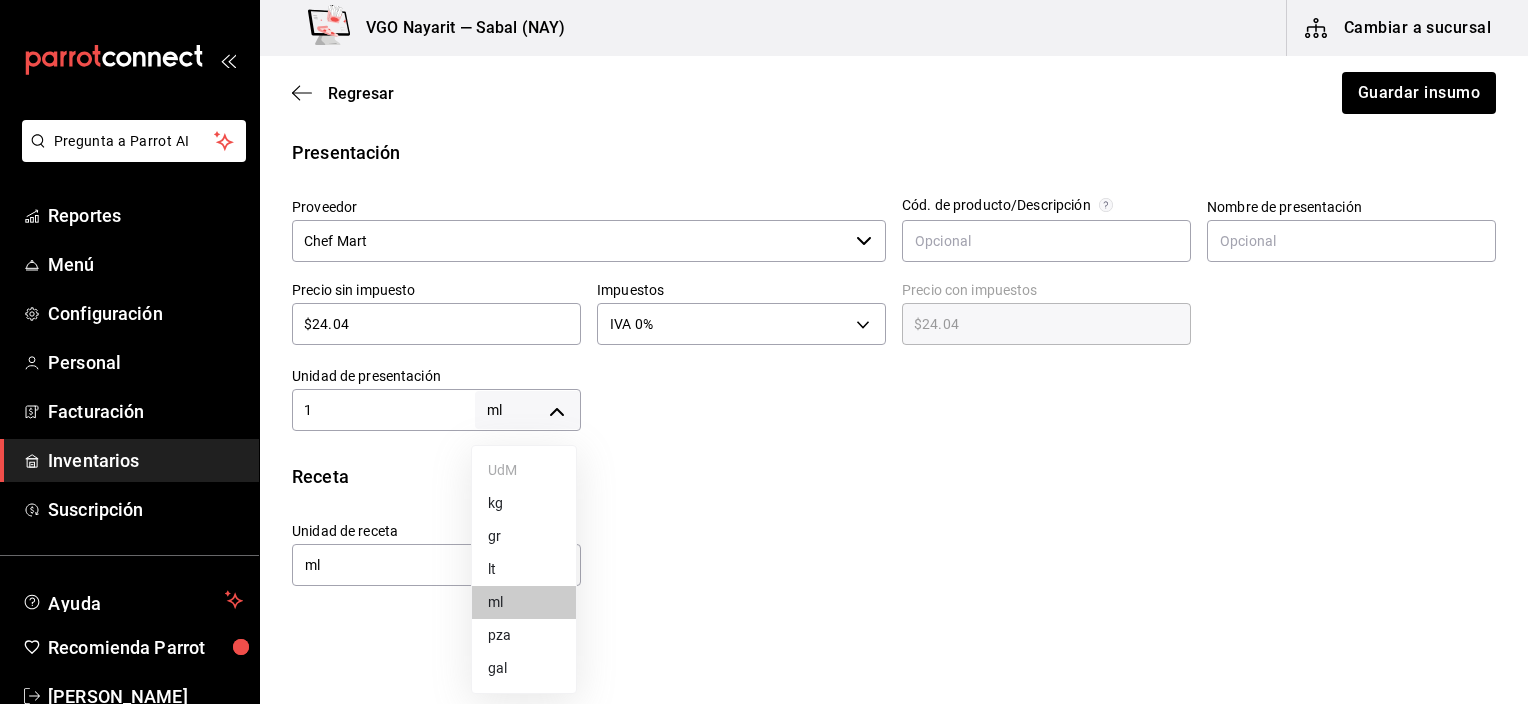 click on "Pregunta a Parrot AI Reportes   Menú   Configuración   Personal   Facturación   Inventarios   Suscripción   Ayuda Recomienda Parrot   [PERSON_NAME]   Sugerir nueva función   VGO Nayarit — [GEOGRAPHIC_DATA] (NAY) Cambiar a sucursal Regresar Guardar insumo Insumo IN-1752175620672 Nombre [PERSON_NAME] Categoría de inventario Abarrotes ​ Mínimo 40 ​ Ideal 100 ​ Insumo de producción Este insumo se produce con una receta de producción Presentación Proveedor Chef Mart ​ Cód. de producto/Descripción Nombre de presentación Precio sin impuesto $24.04 ​ Impuestos IVA 0% IVA_0 Precio con impuestos $24.04 ​ Unidad de presentación 1 ml MILLILITER ​ Receta Unidad de receta ml MILLILITER Factor de conversión 1 ​ 1 ml de Presentación = 1 ml receta Ver ayuda de conversiones ¿La presentación  viene en otra caja? Si No Presentaciones por caja 12 ​ Caja con 12  de 1 ml Unidades de conteo ml Presentación (1 ml) Caja (12*1 ml) ; GANA 1 MES GRATIS EN TU SUSCRIPCIÓN AQUÍ Pregunta a Parrot AI Reportes" at bounding box center (764, 295) 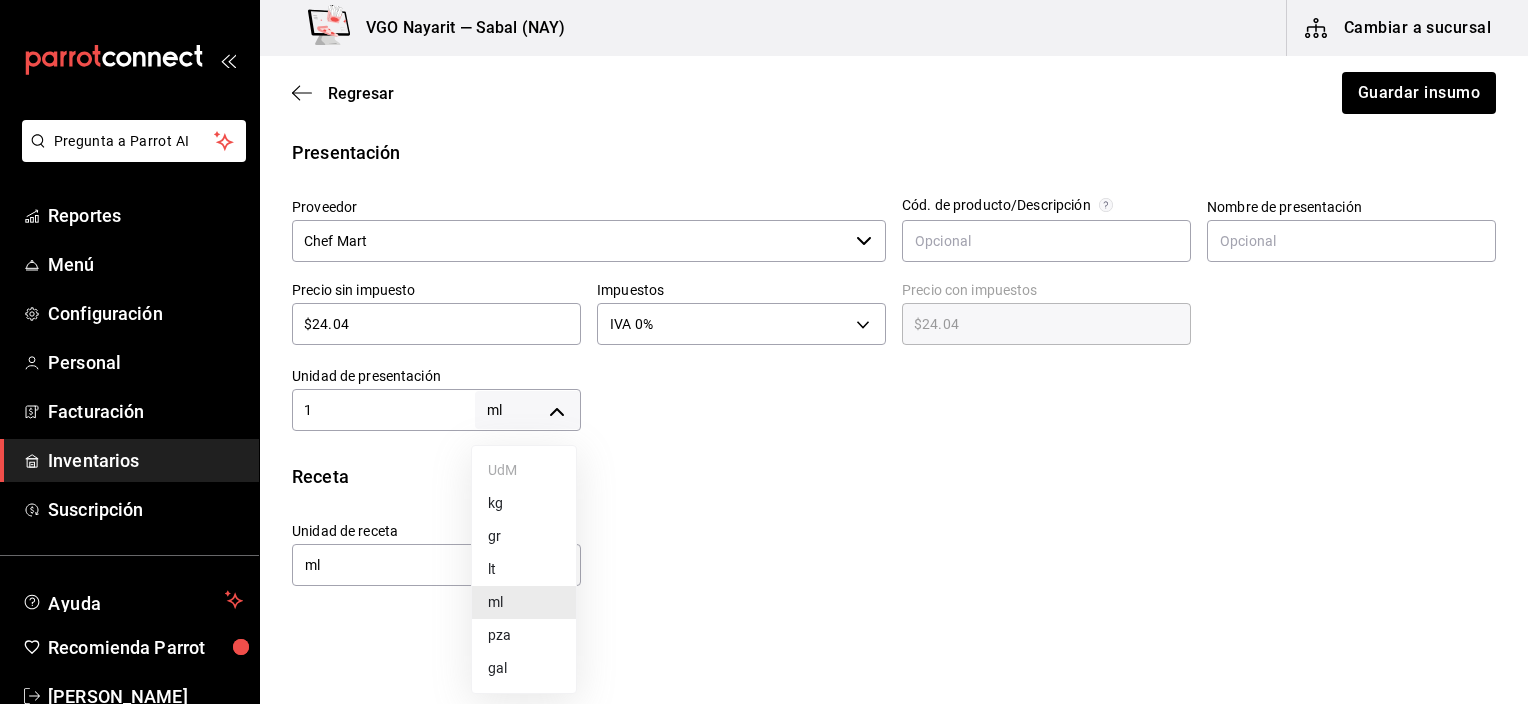 click on "pza" at bounding box center [524, 635] 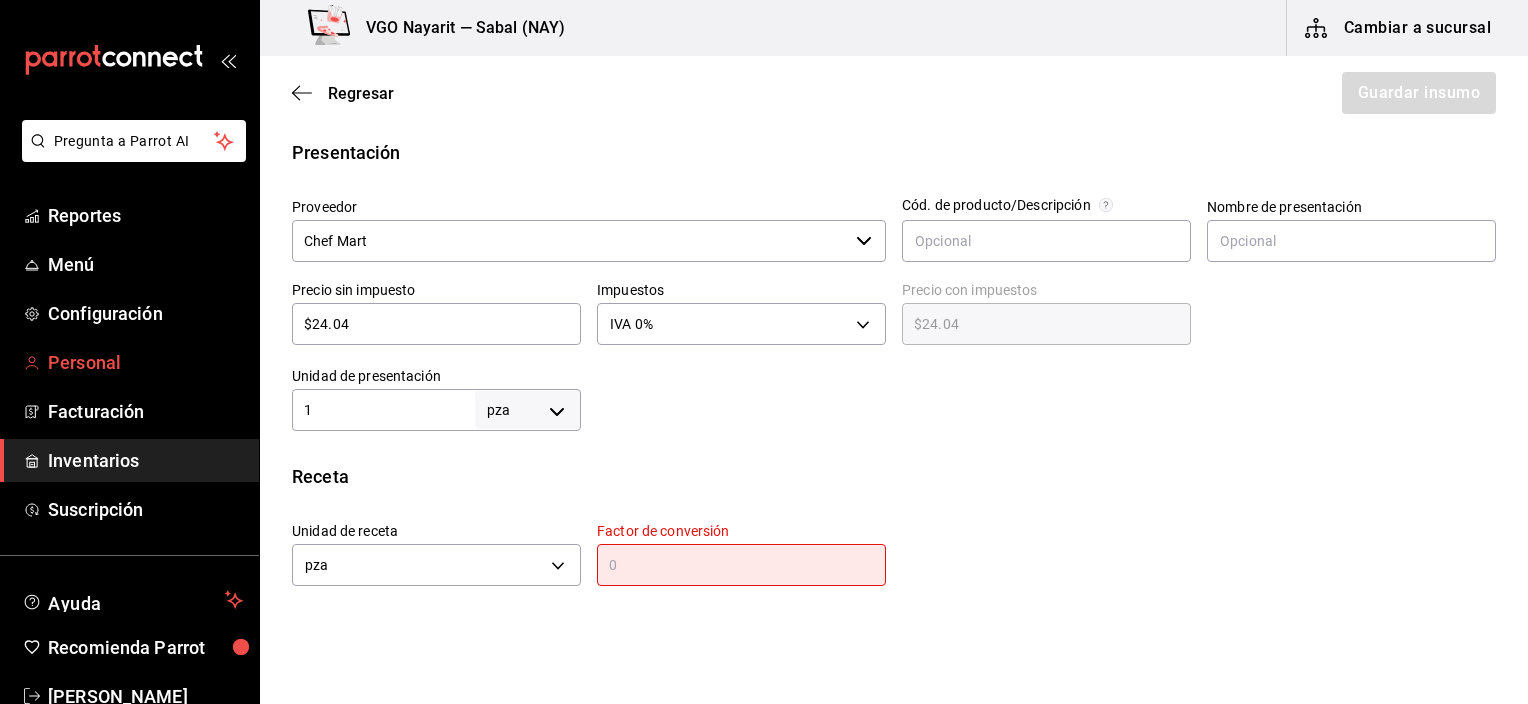 click on "Personal" at bounding box center (145, 362) 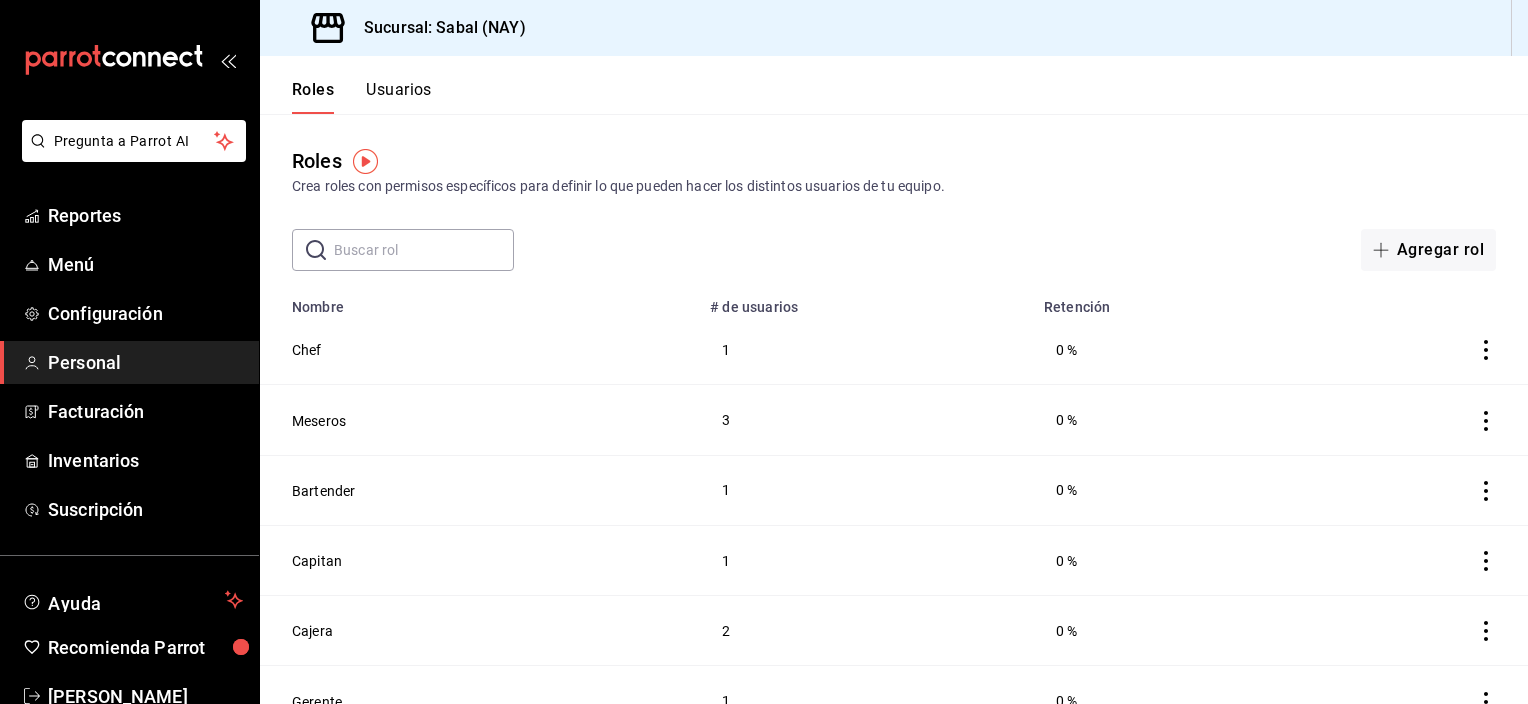 click on "Personal" at bounding box center [145, 362] 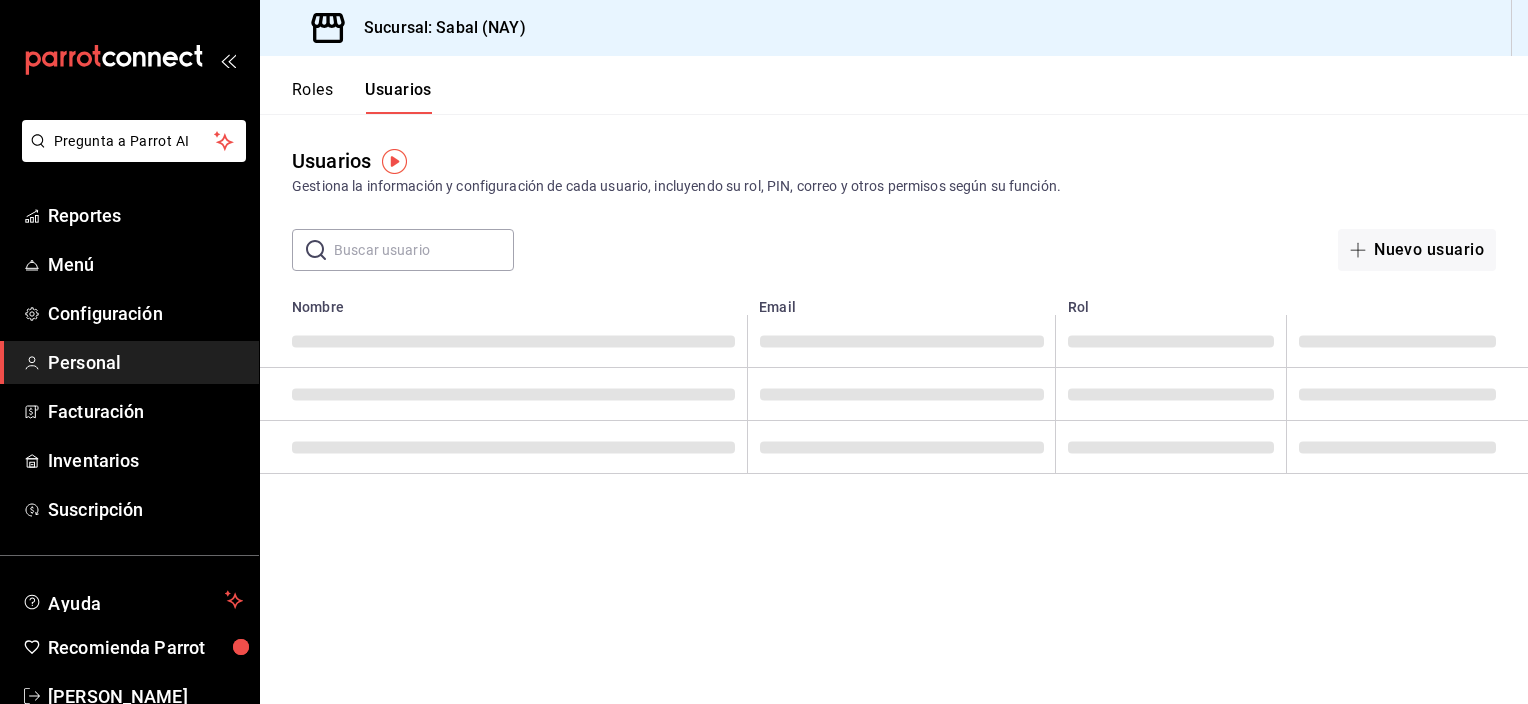 click at bounding box center (424, 250) 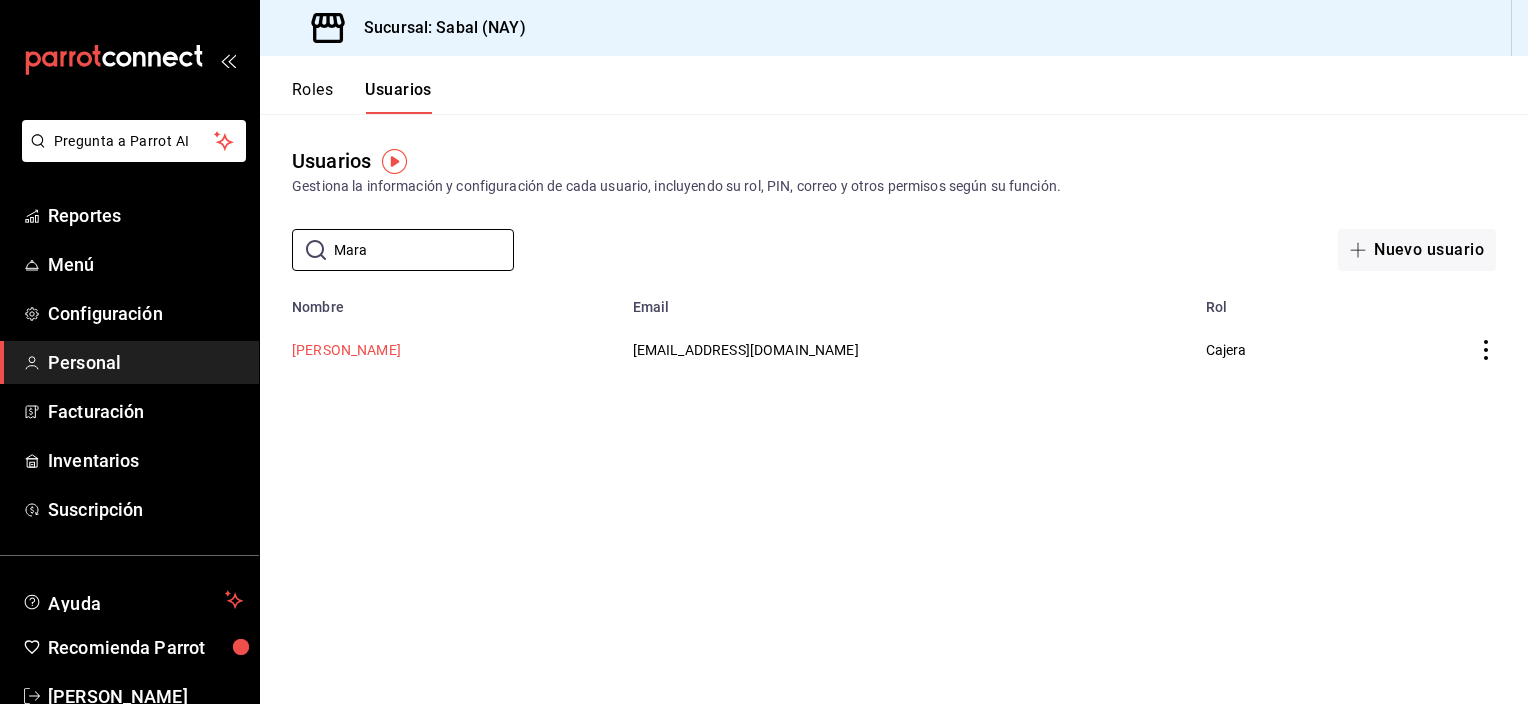 type on "Mara" 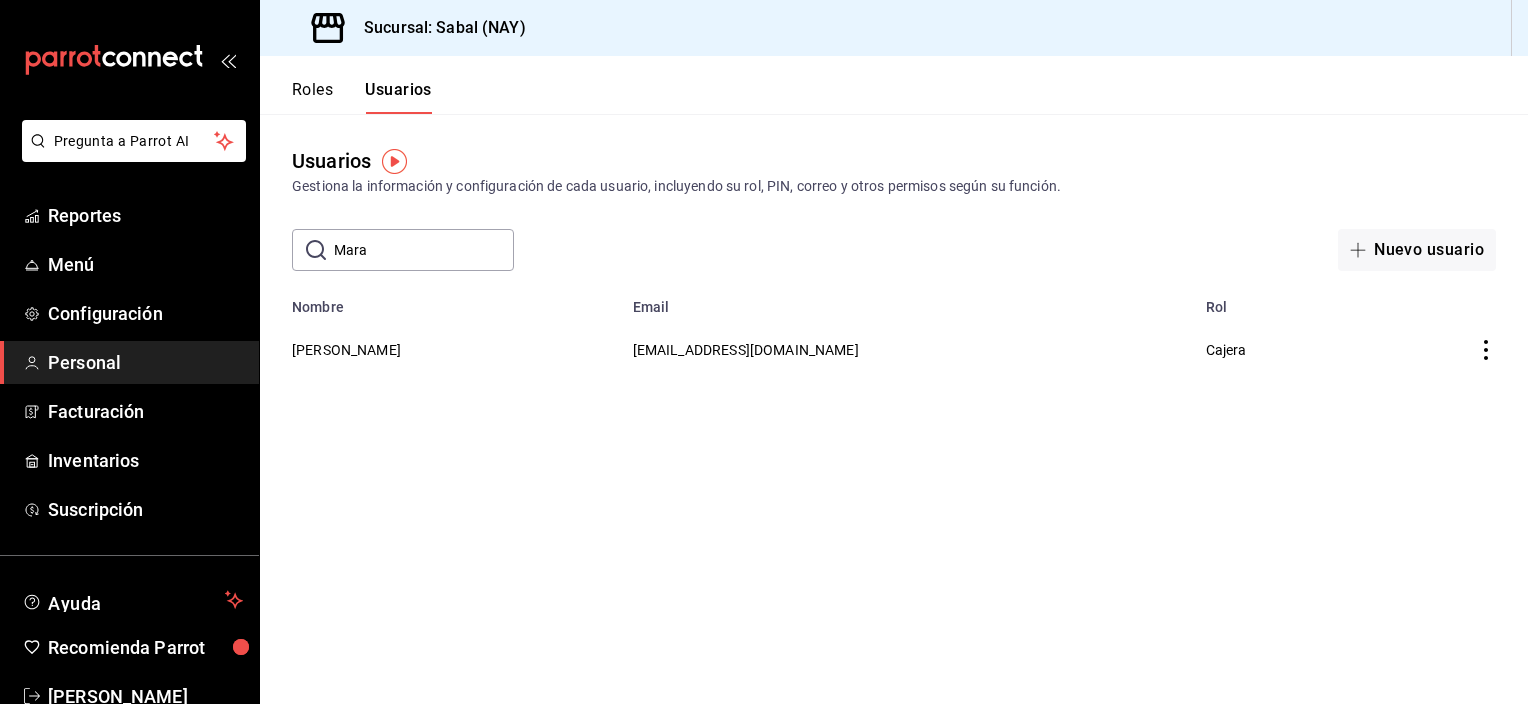 click on "[PERSON_NAME]" at bounding box center [346, 350] 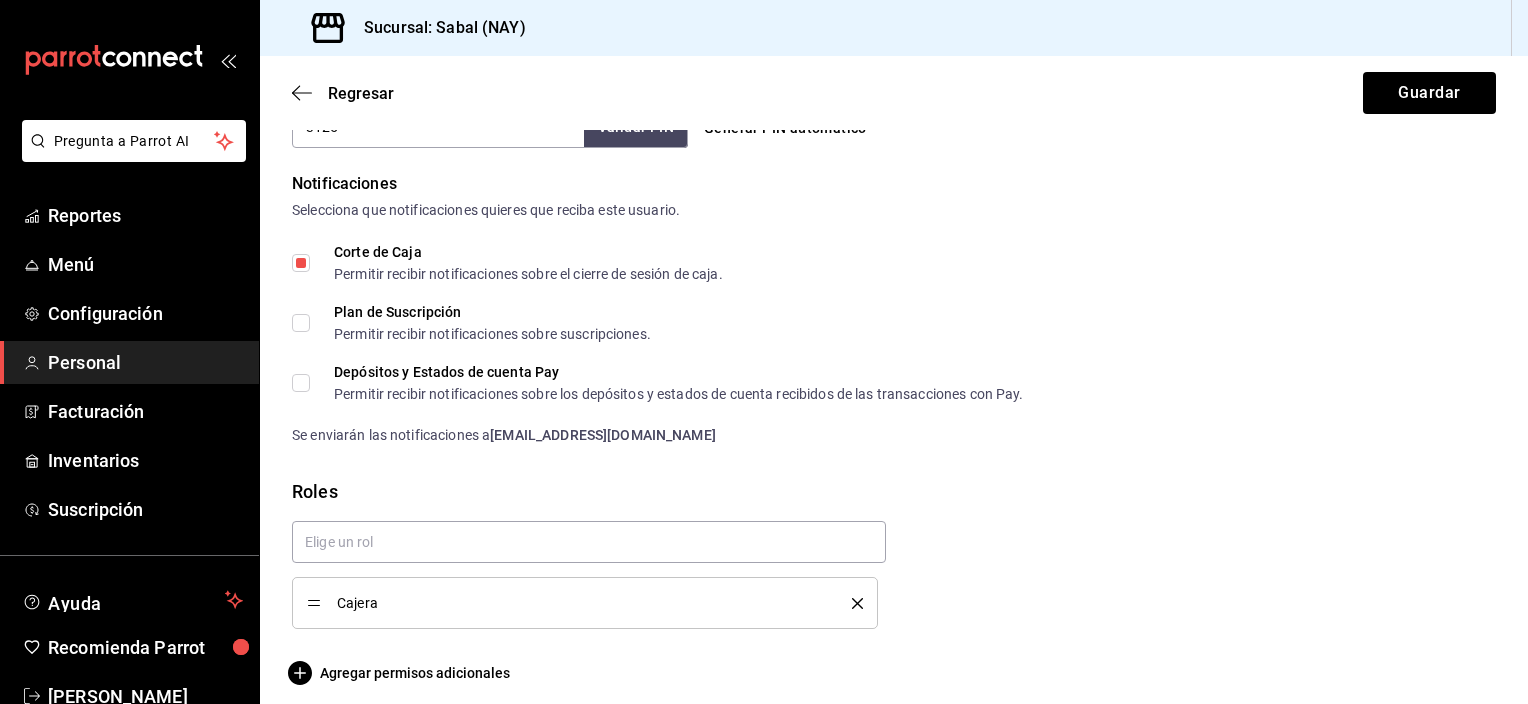scroll, scrollTop: 1004, scrollLeft: 0, axis: vertical 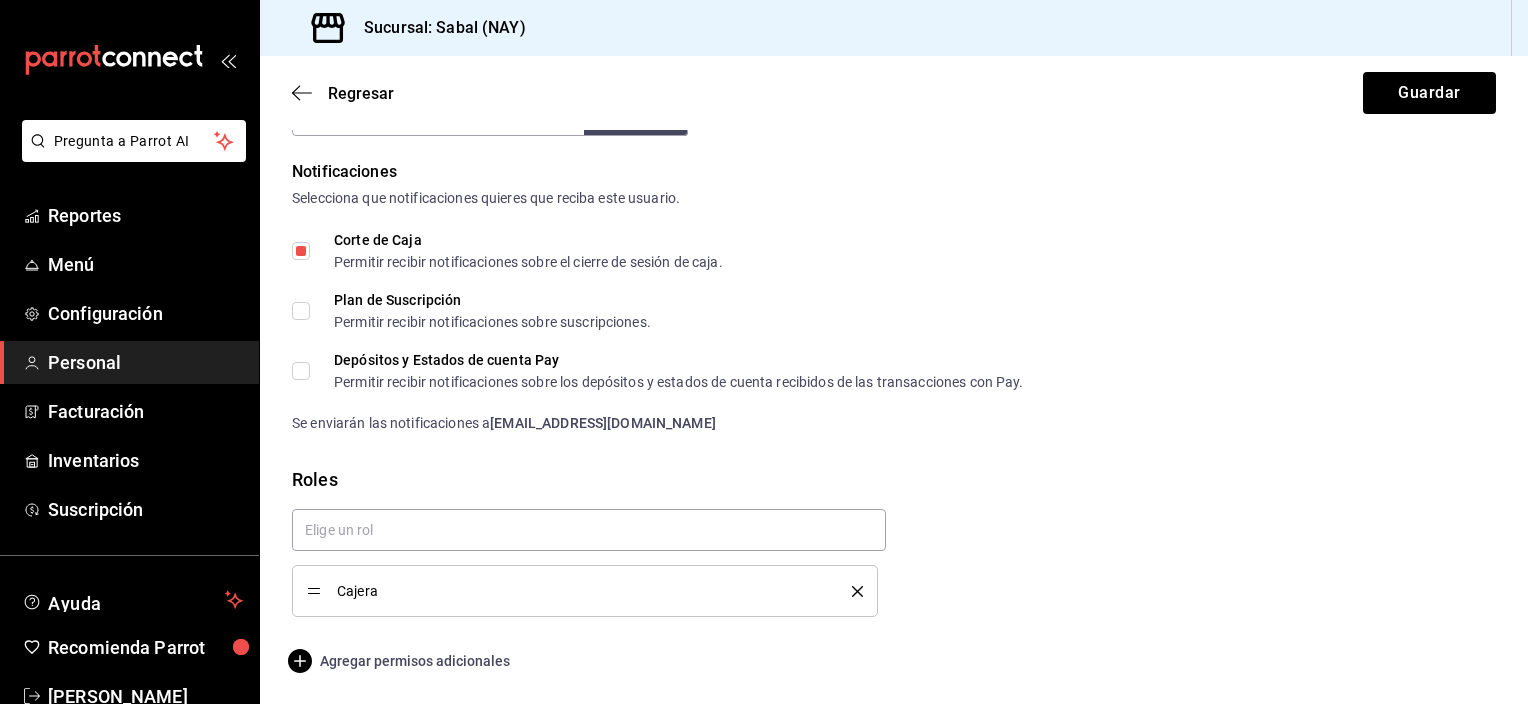 click on "Agregar permisos adicionales" at bounding box center [401, 661] 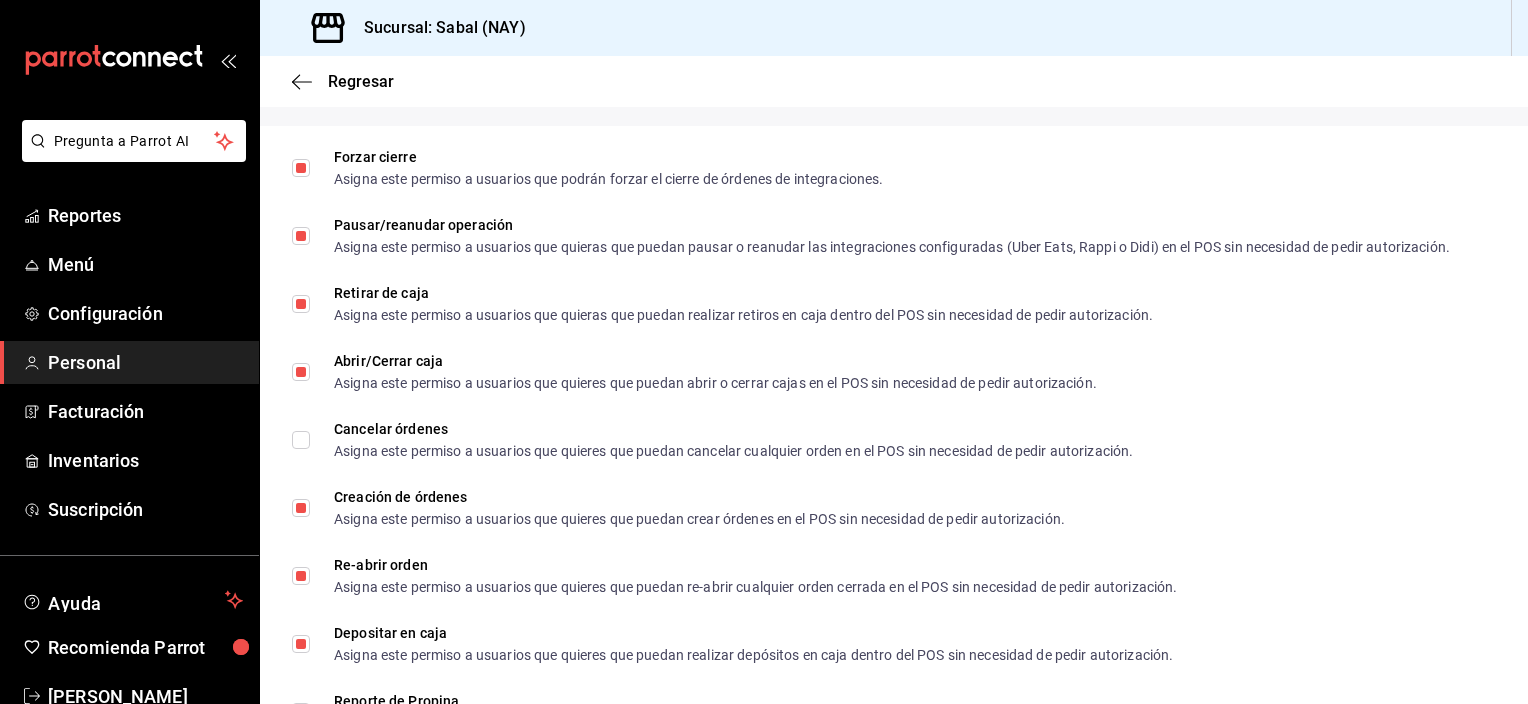 scroll, scrollTop: 1704, scrollLeft: 0, axis: vertical 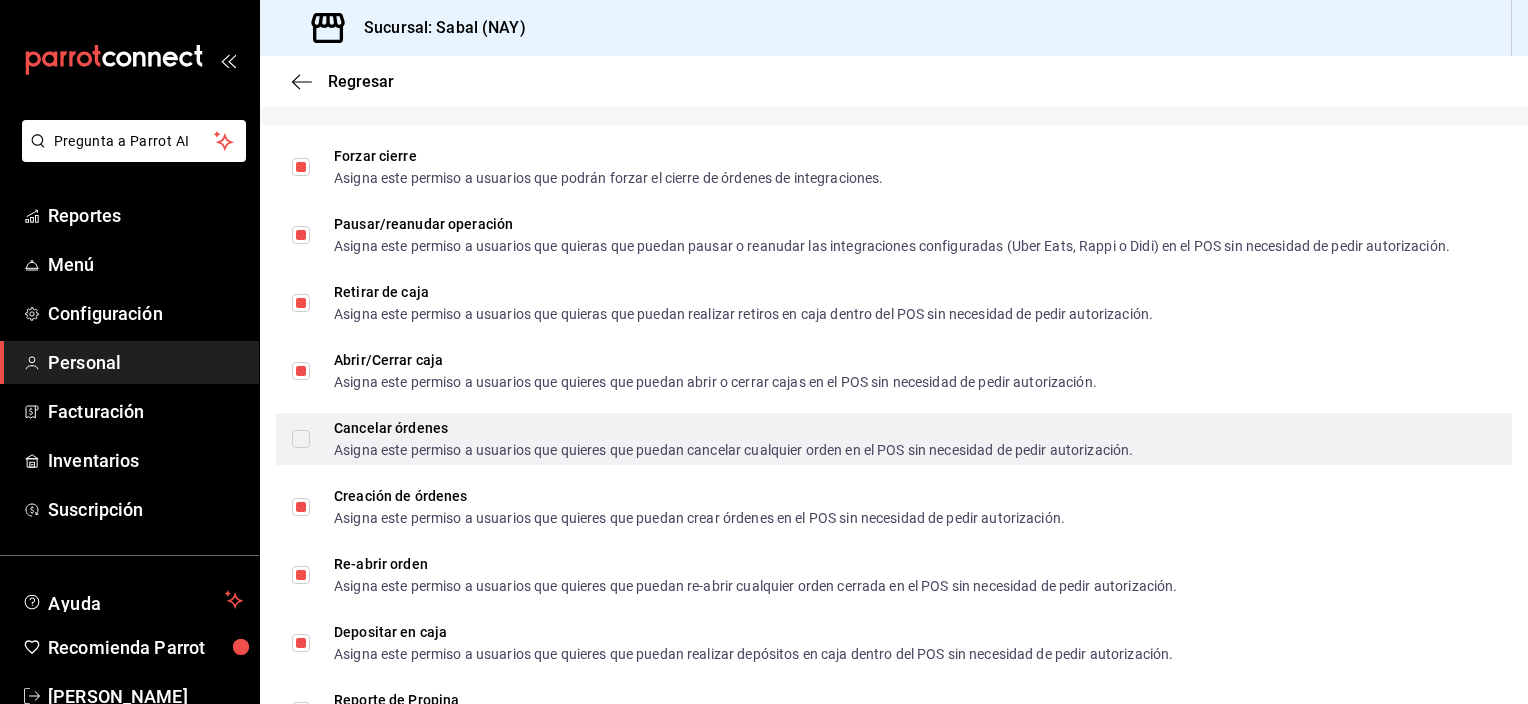 click on "Cancelar órdenes Asigna este permiso a usuarios que quieres que puedan cancelar cualquier orden en el POS sin necesidad de pedir autorización." at bounding box center (301, 439) 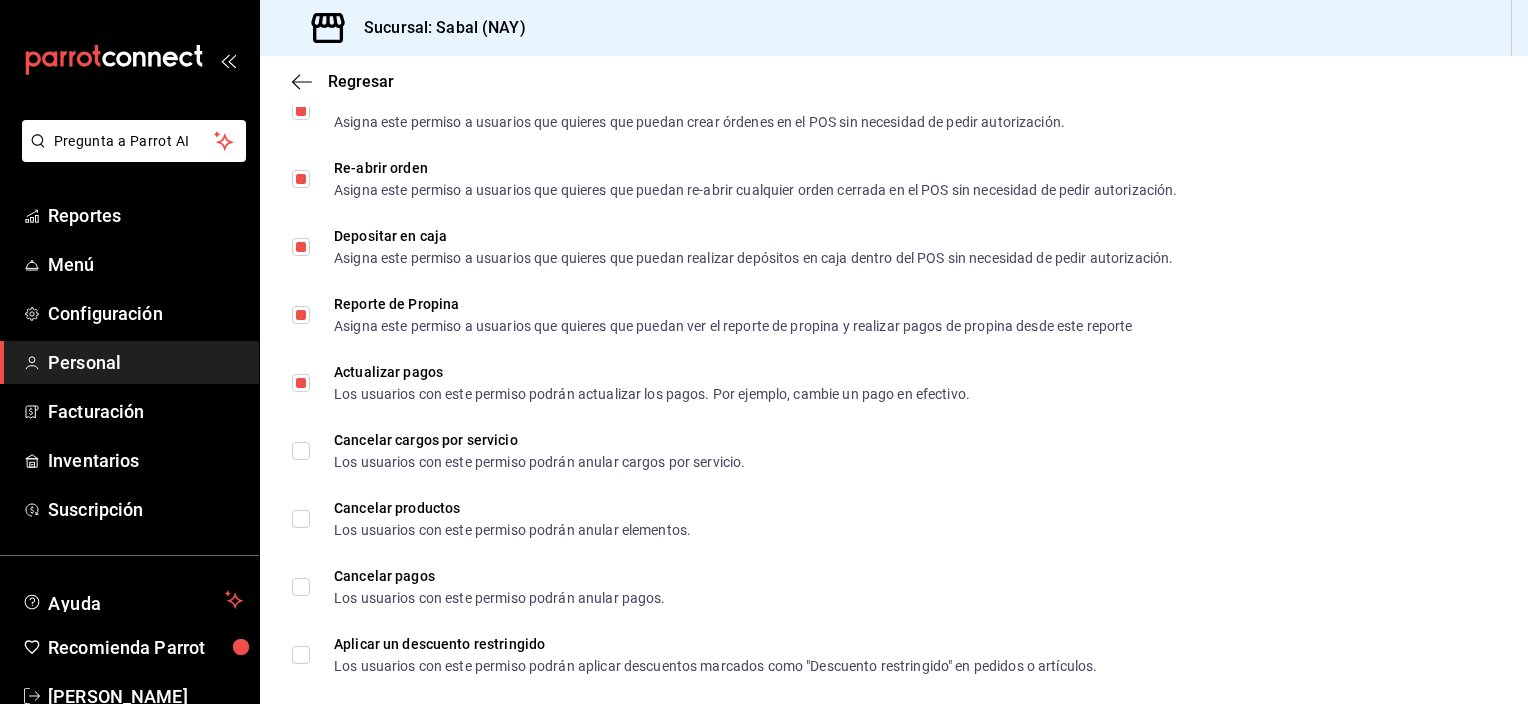 scroll, scrollTop: 2104, scrollLeft: 0, axis: vertical 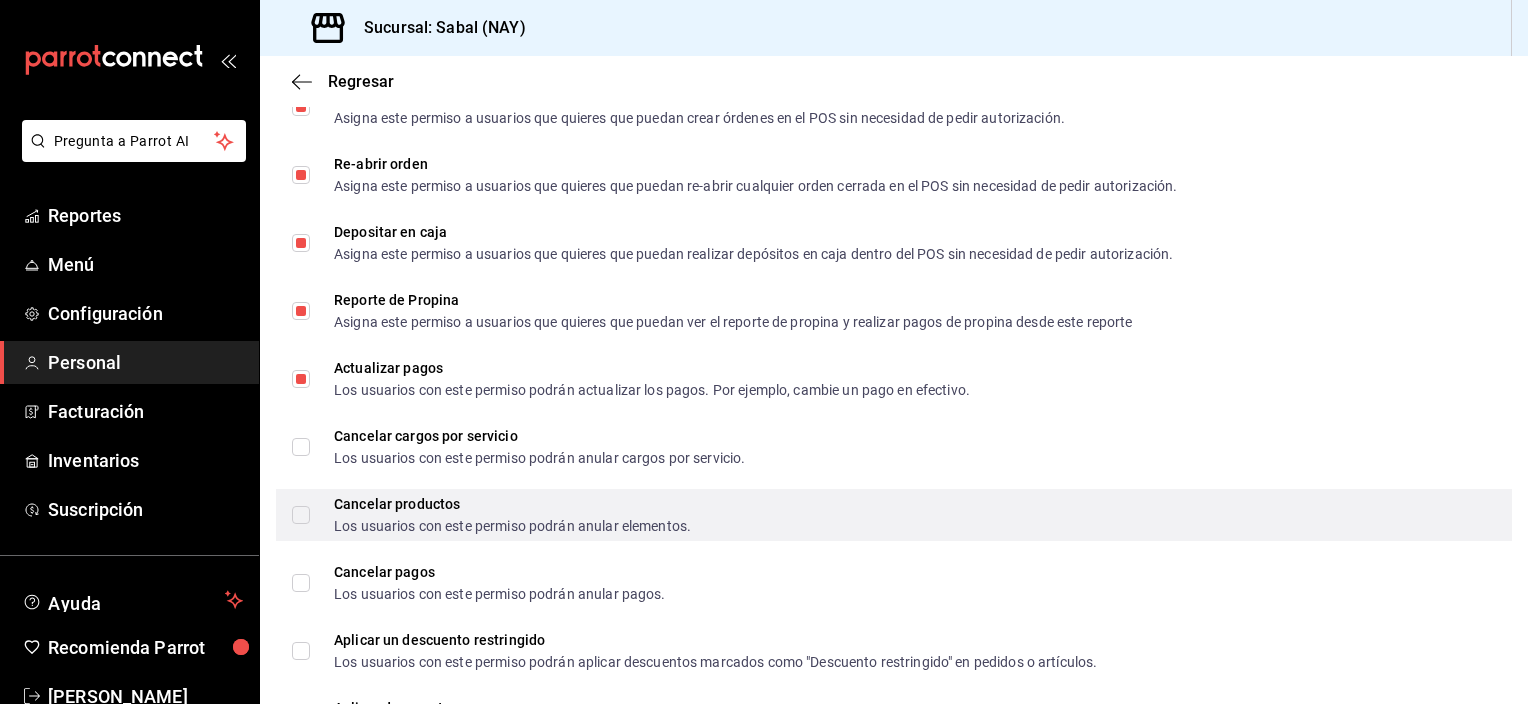 drag, startPoint x: 304, startPoint y: 519, endPoint x: 314, endPoint y: 531, distance: 15.6205 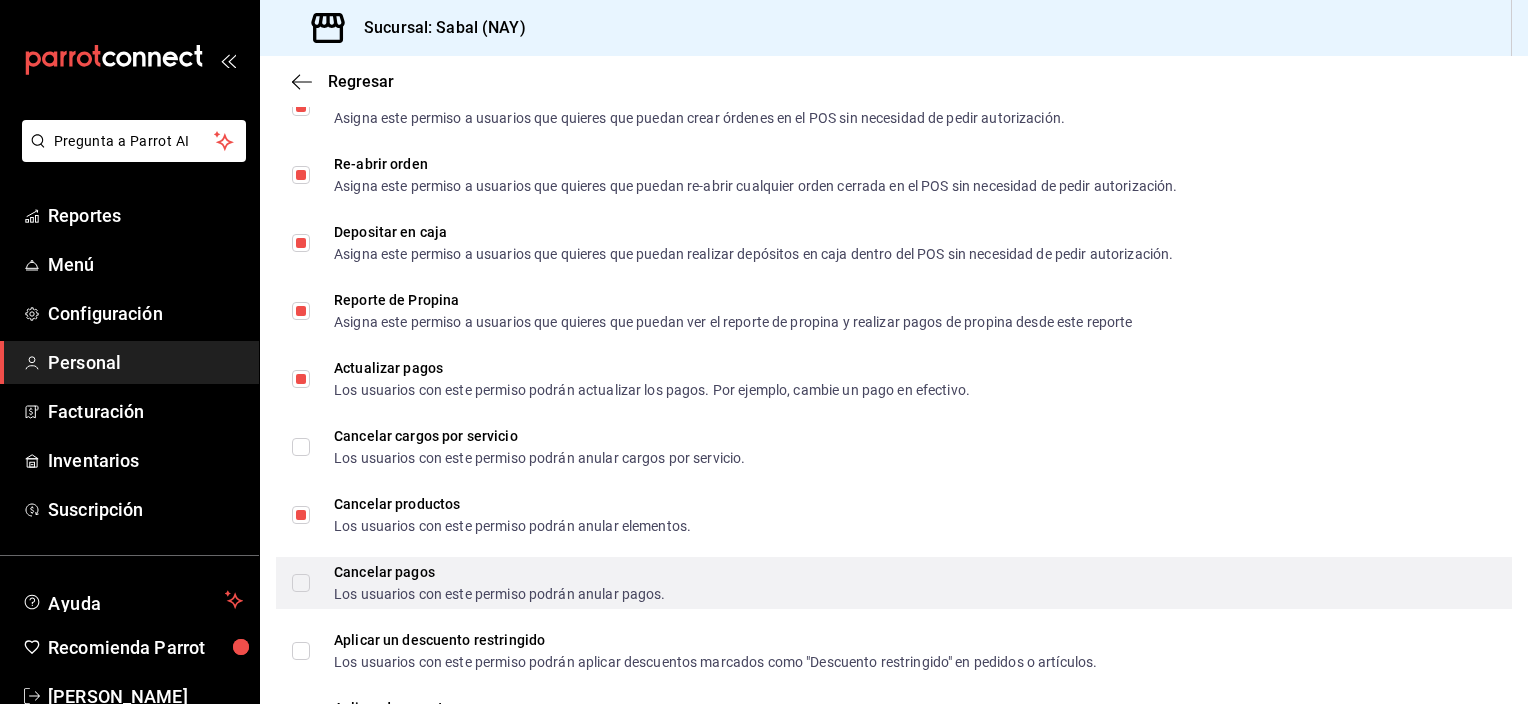 click on "Cancelar pagos Los usuarios con este permiso podrán anular pagos." at bounding box center [301, 583] 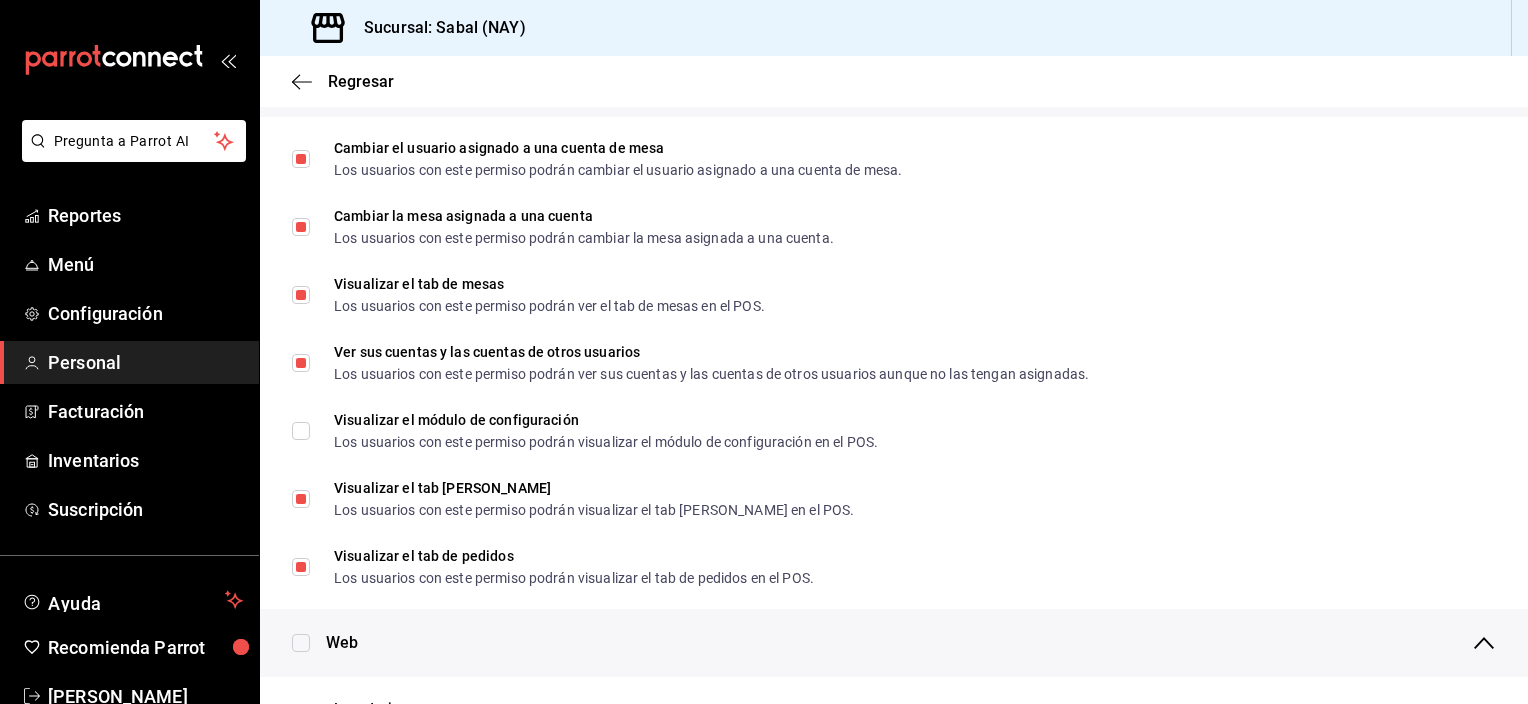scroll, scrollTop: 0, scrollLeft: 0, axis: both 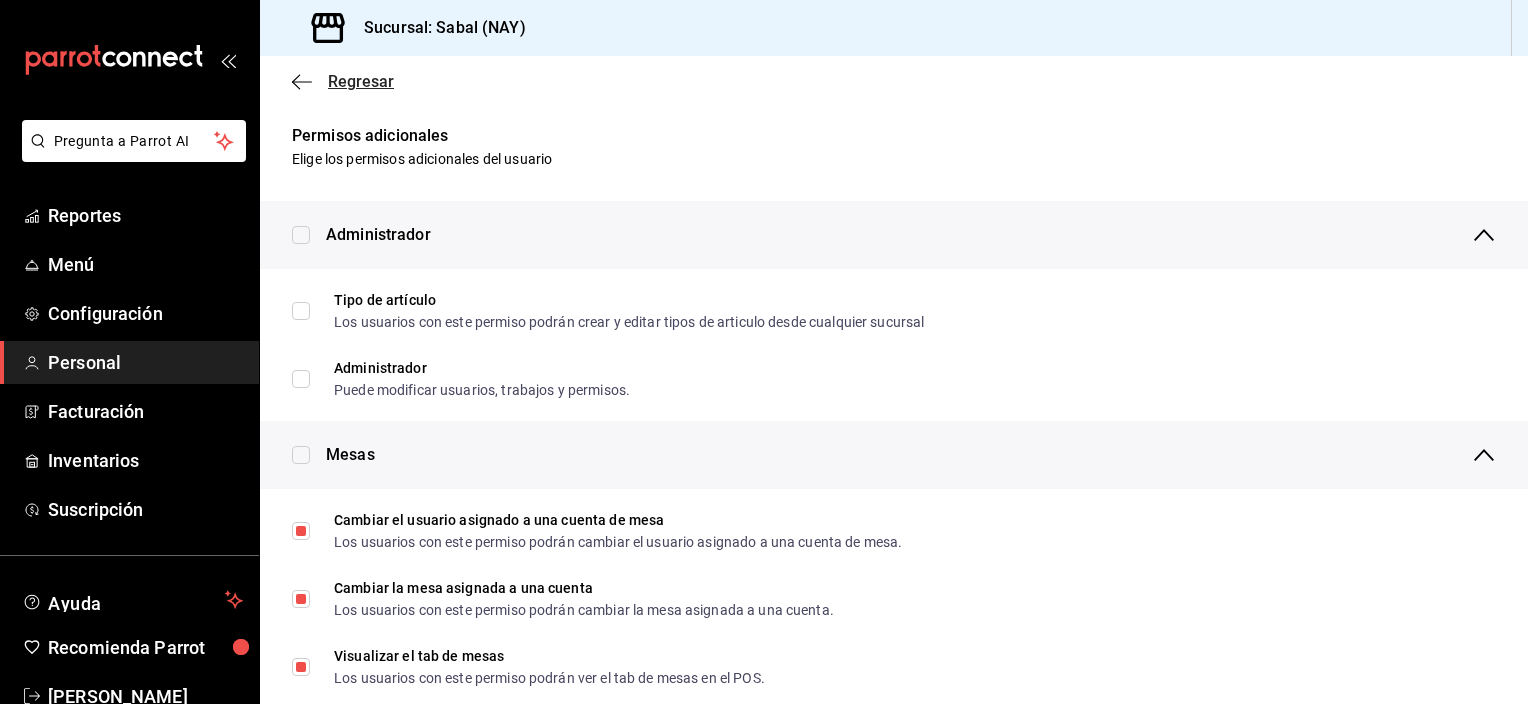 click 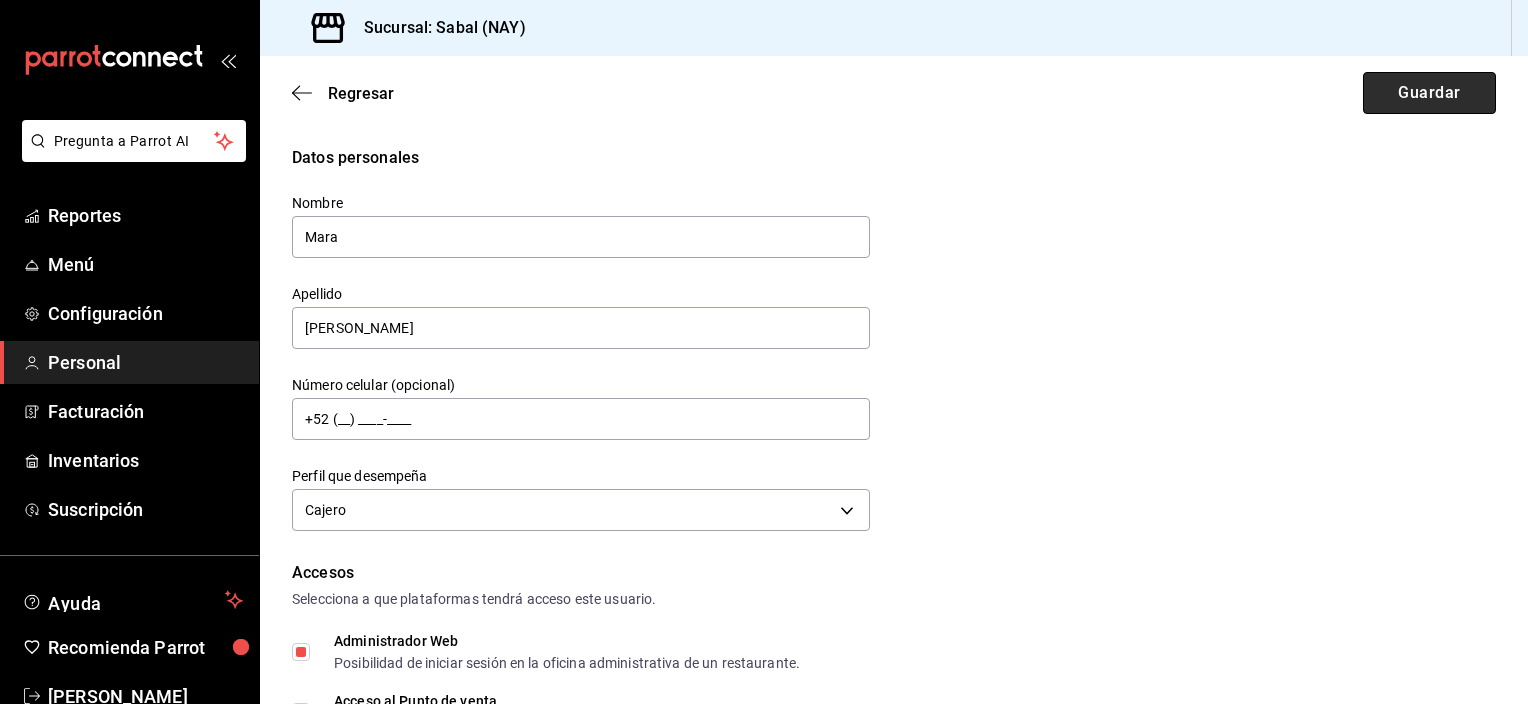 click on "Guardar" at bounding box center (1429, 93) 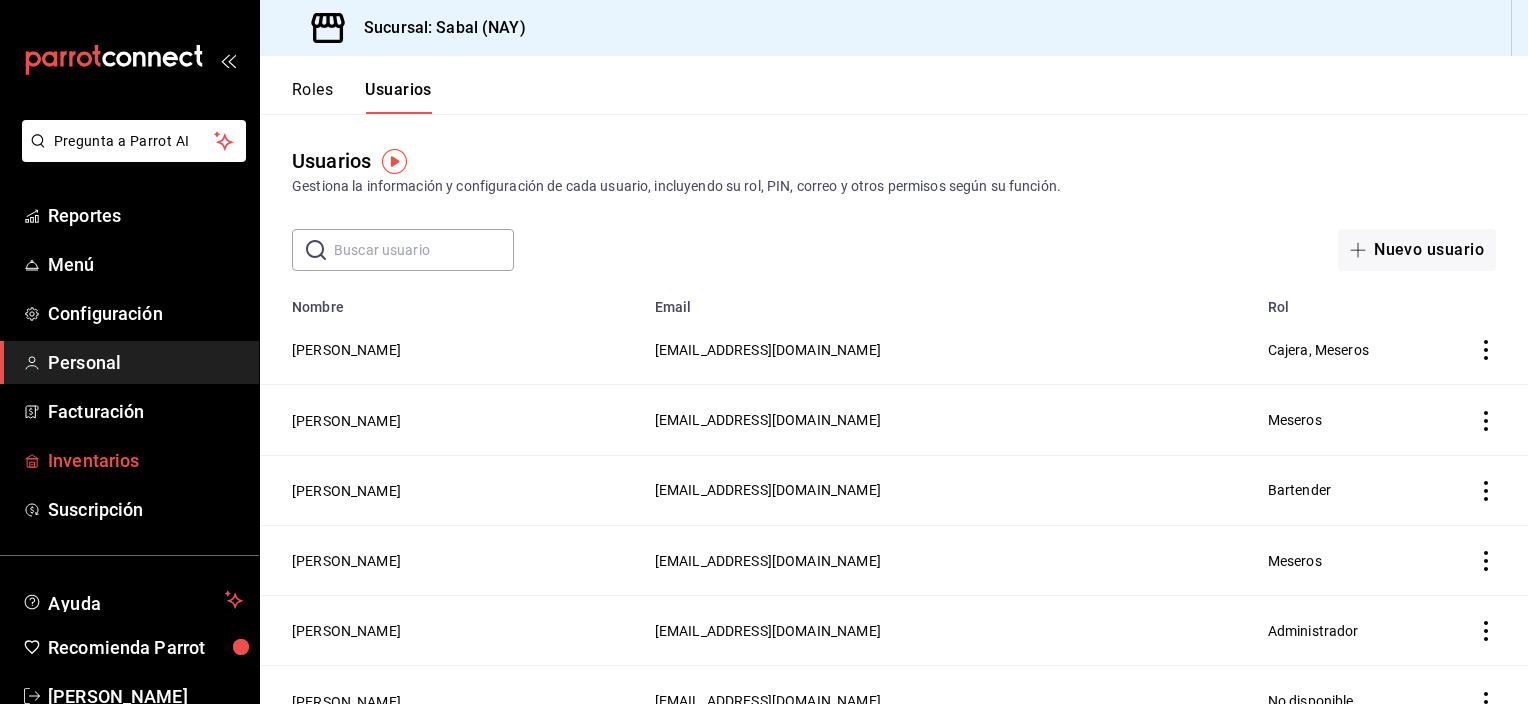 click on "Inventarios" at bounding box center (145, 460) 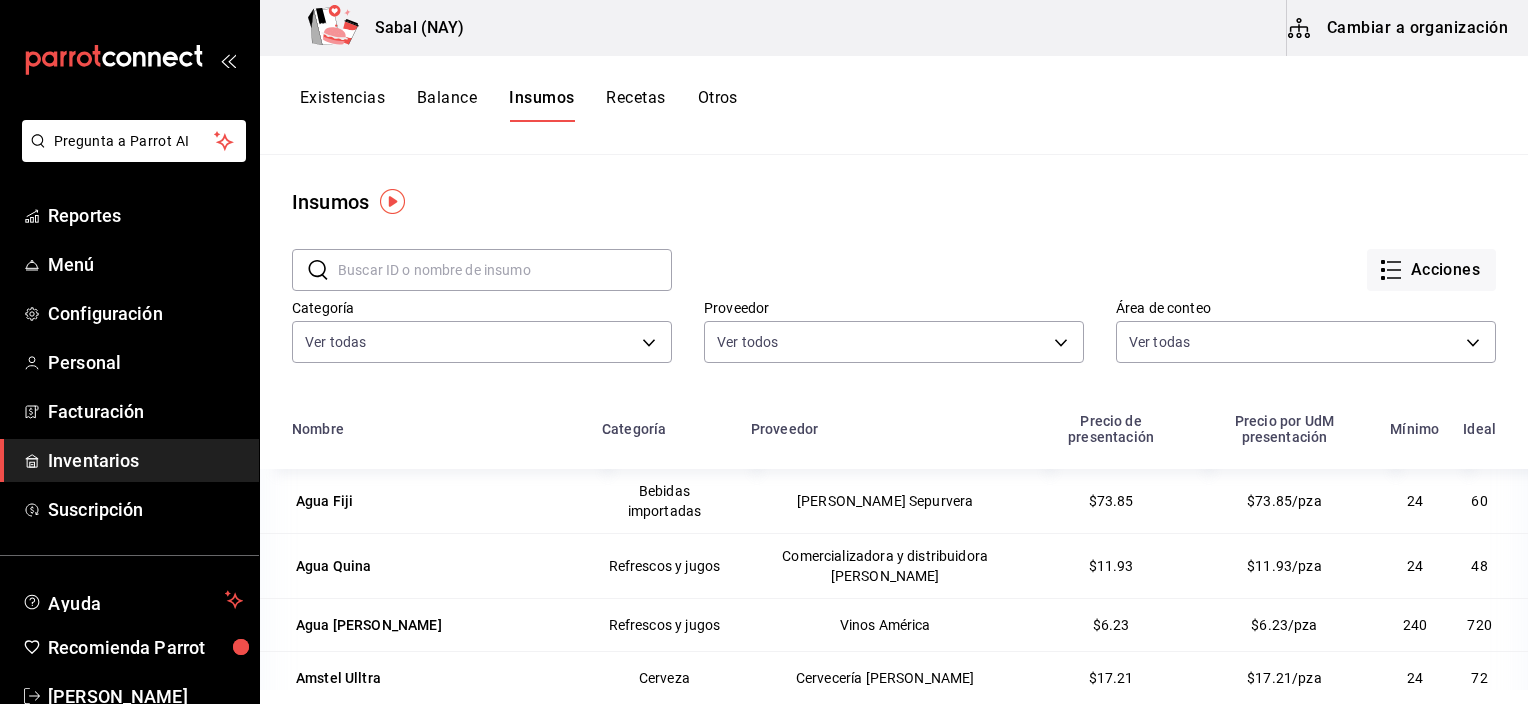 click on "Cambiar a organización" at bounding box center [1399, 28] 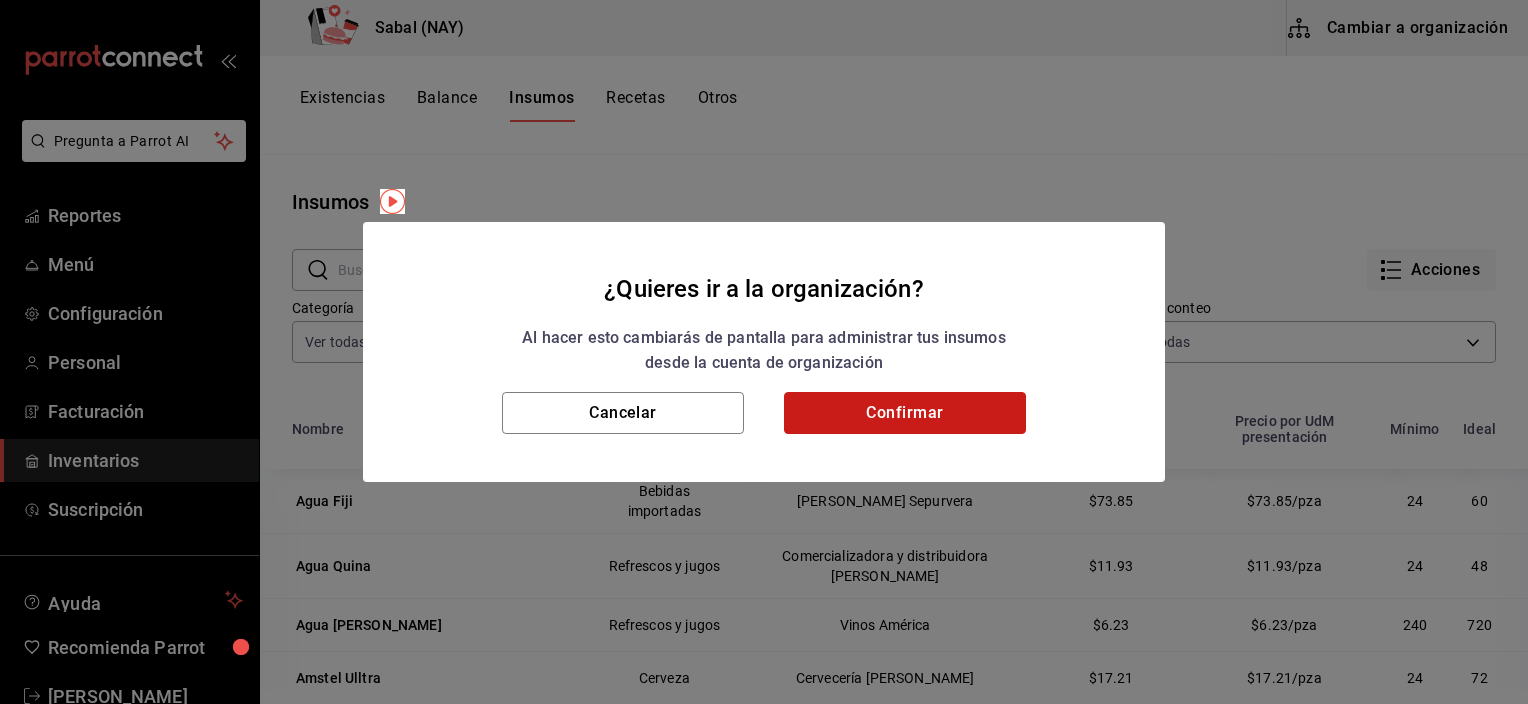 click on "Confirmar" at bounding box center [905, 413] 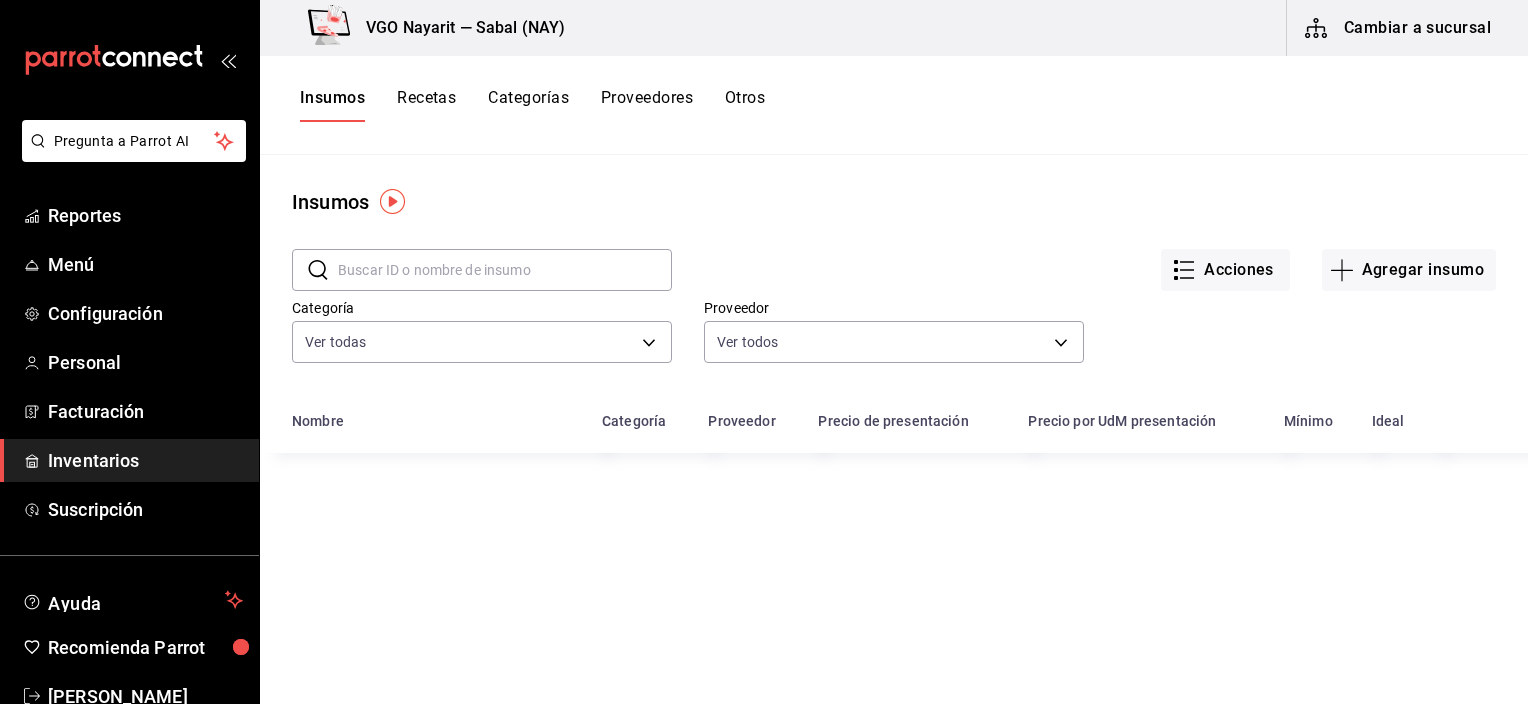 click on "Recetas" at bounding box center [426, 105] 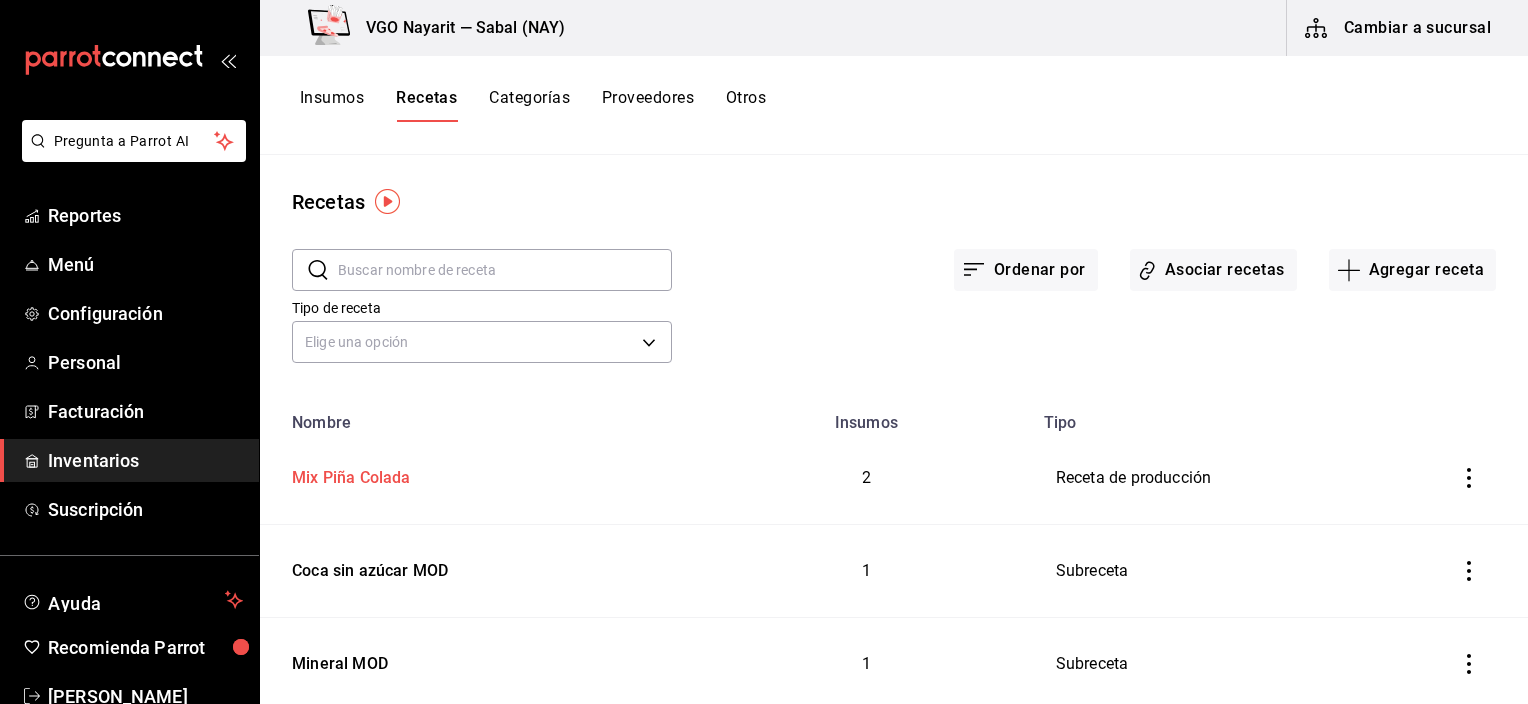 click on "Mix Piña Colada" at bounding box center [347, 474] 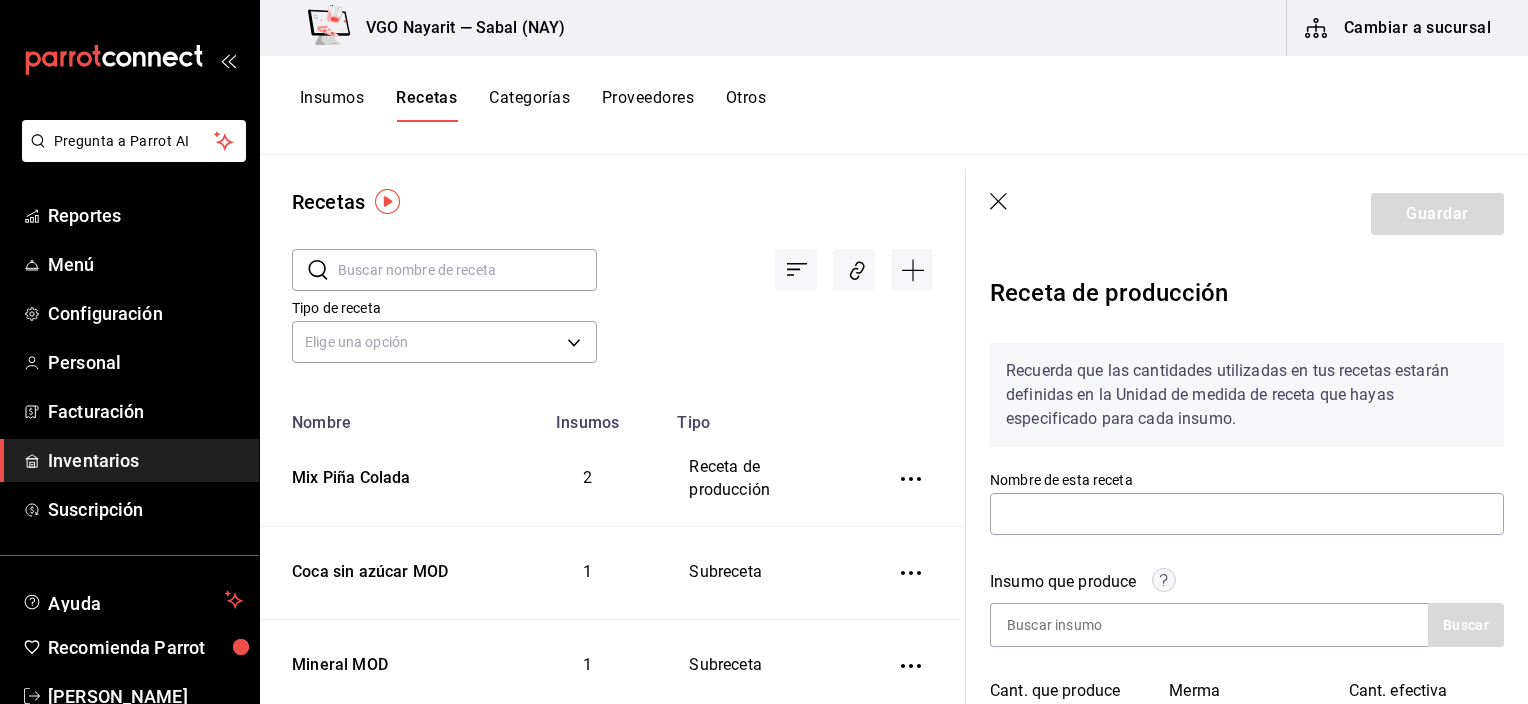 type on "Mix Piña Colada" 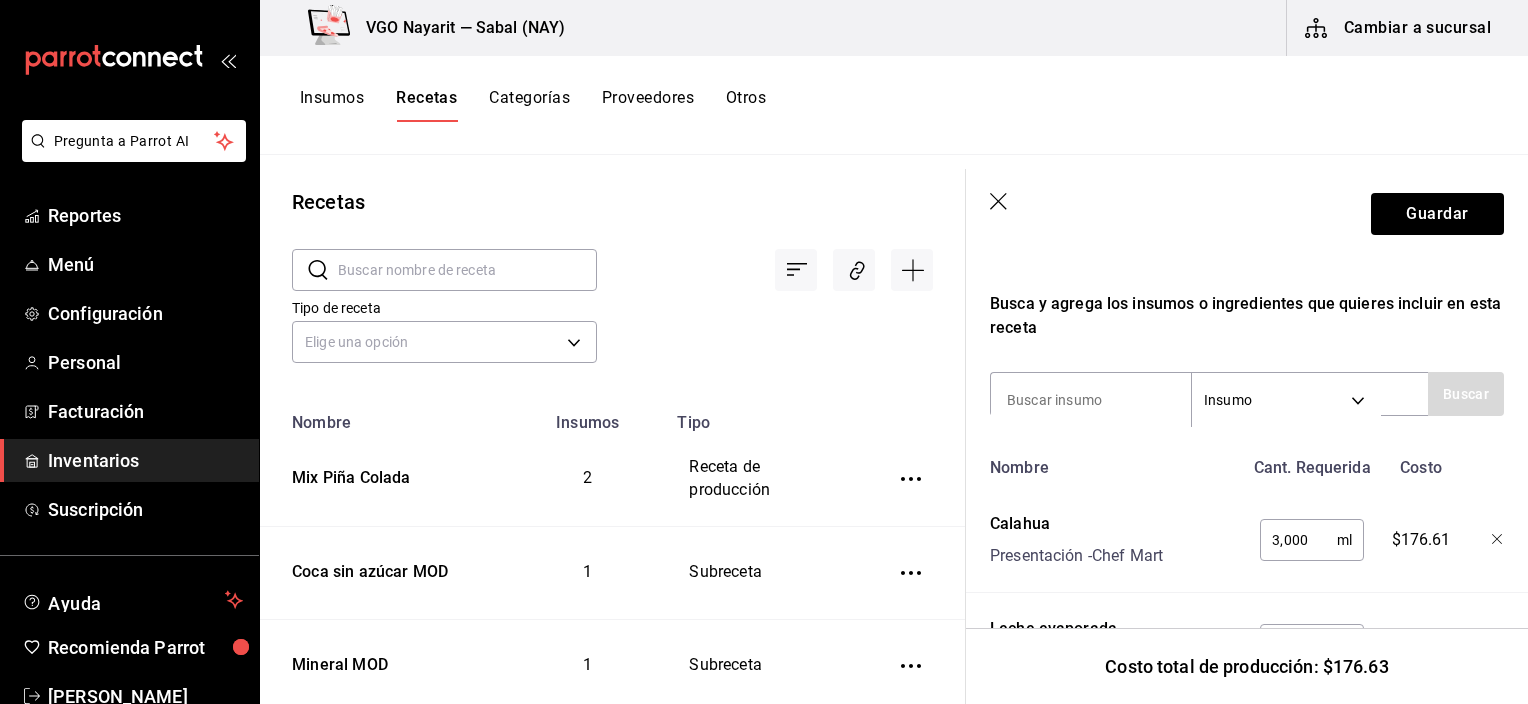 scroll, scrollTop: 600, scrollLeft: 0, axis: vertical 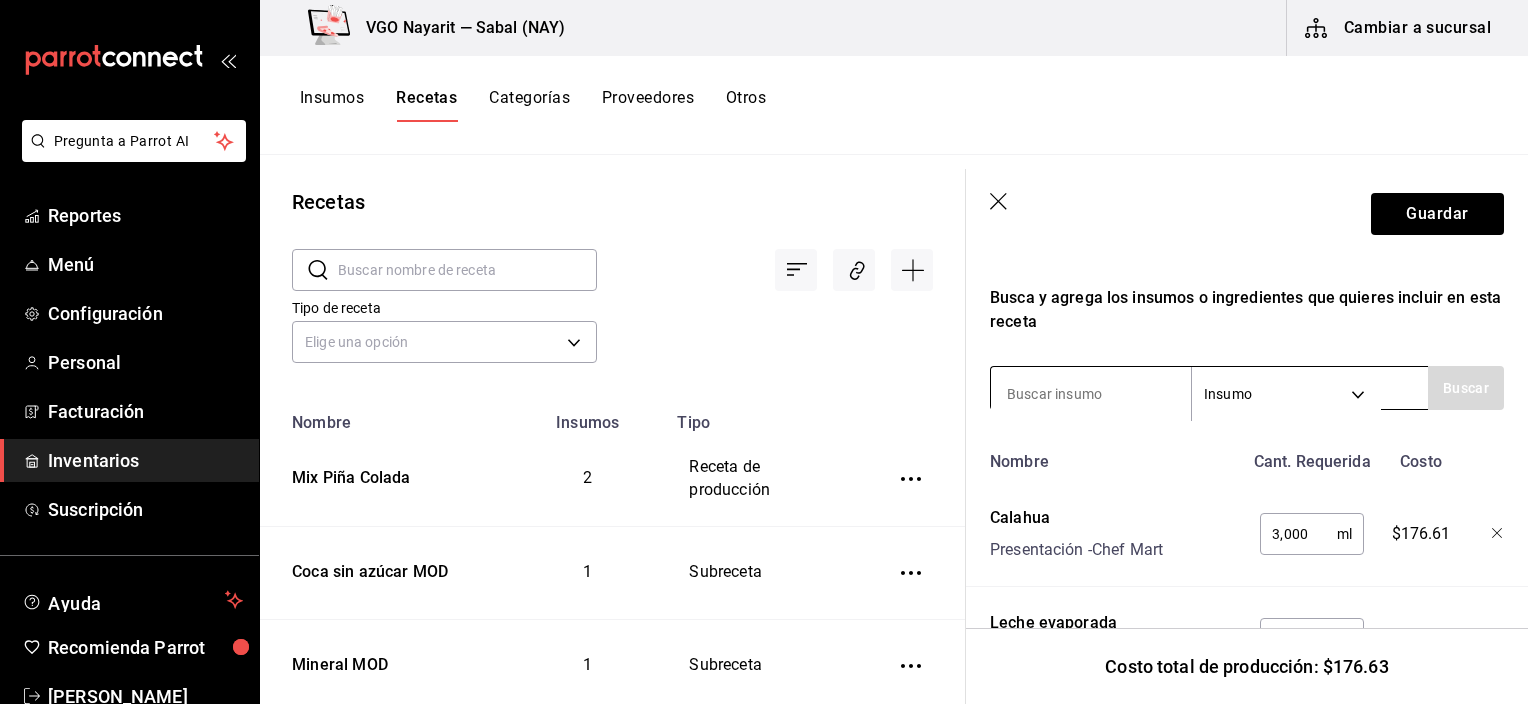 click at bounding box center (1091, 394) 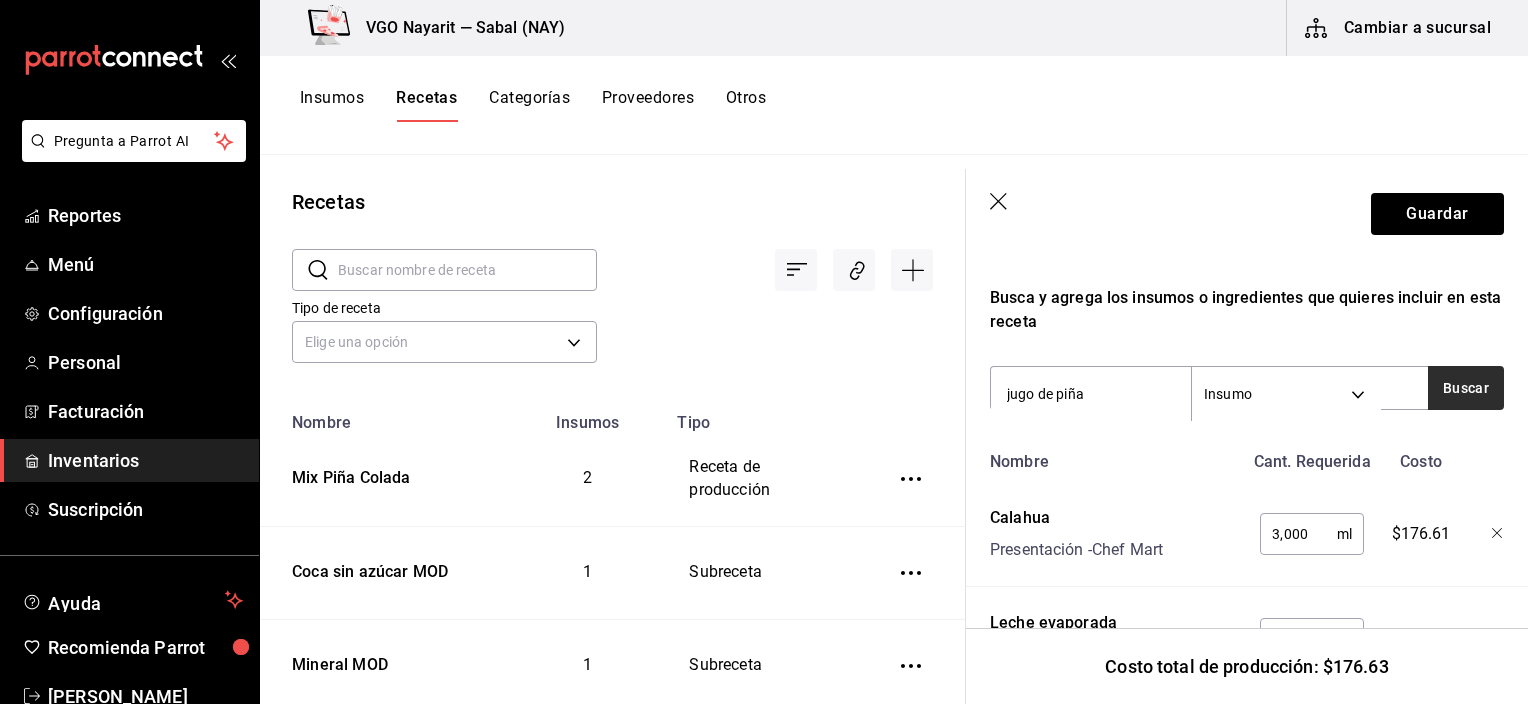 type on "jugo de piña" 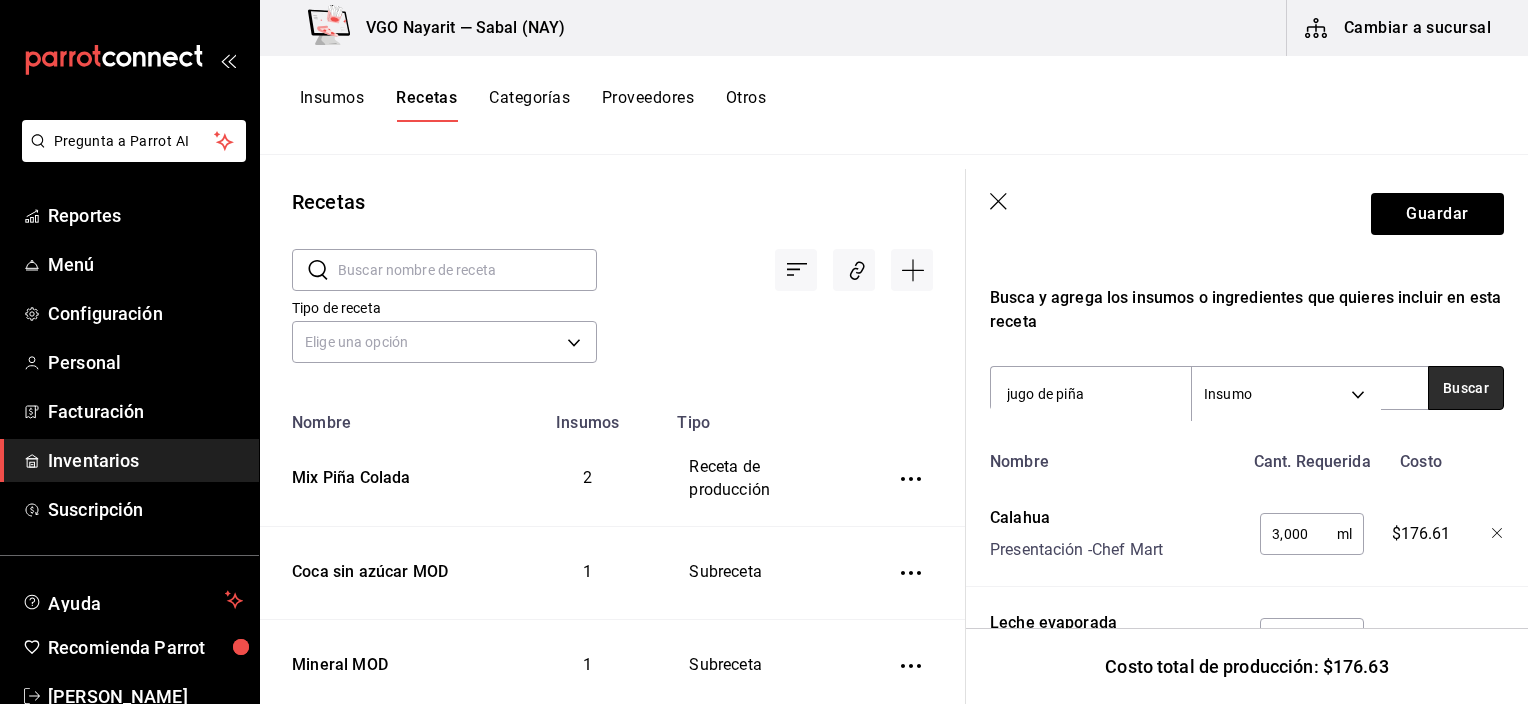 click on "Buscar" at bounding box center [1466, 388] 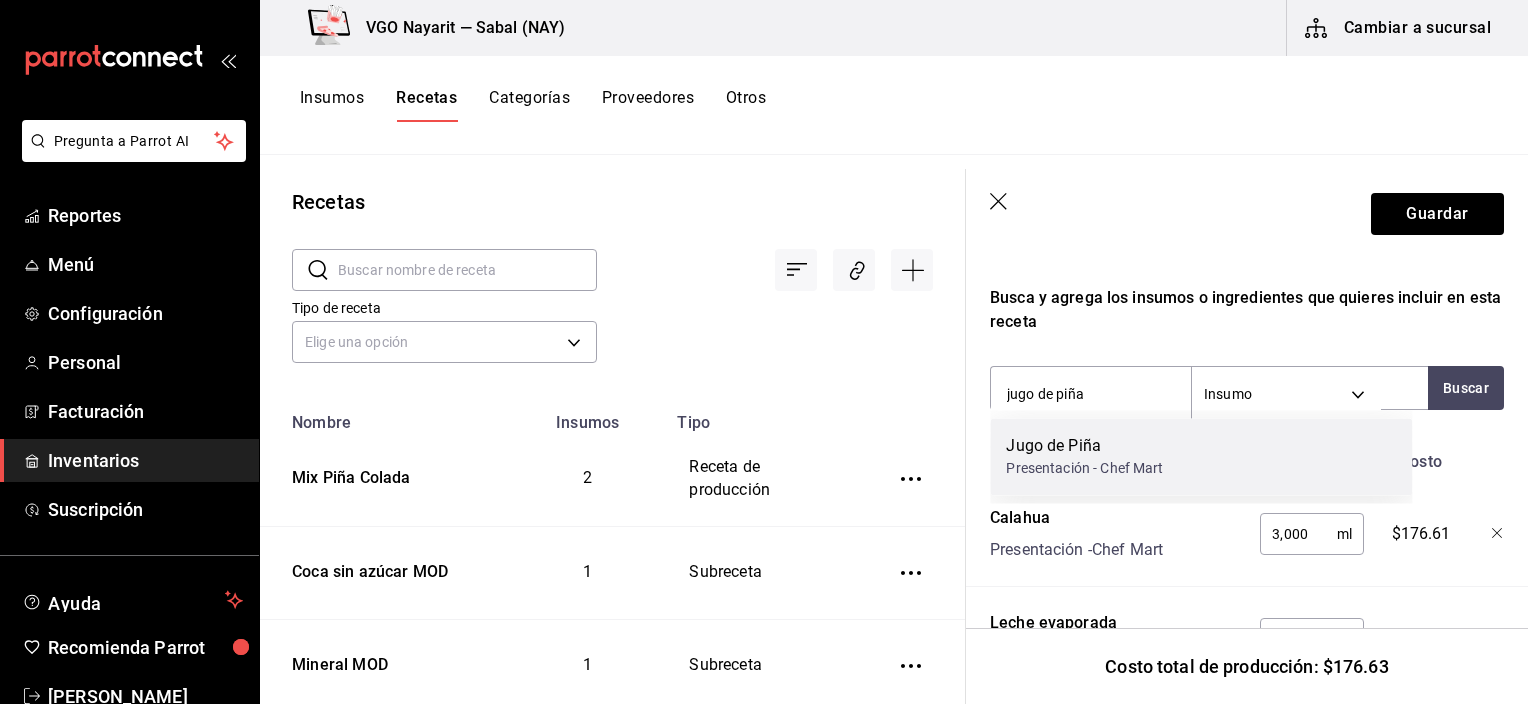 click on "Presentación - Chef Mart" at bounding box center (1084, 468) 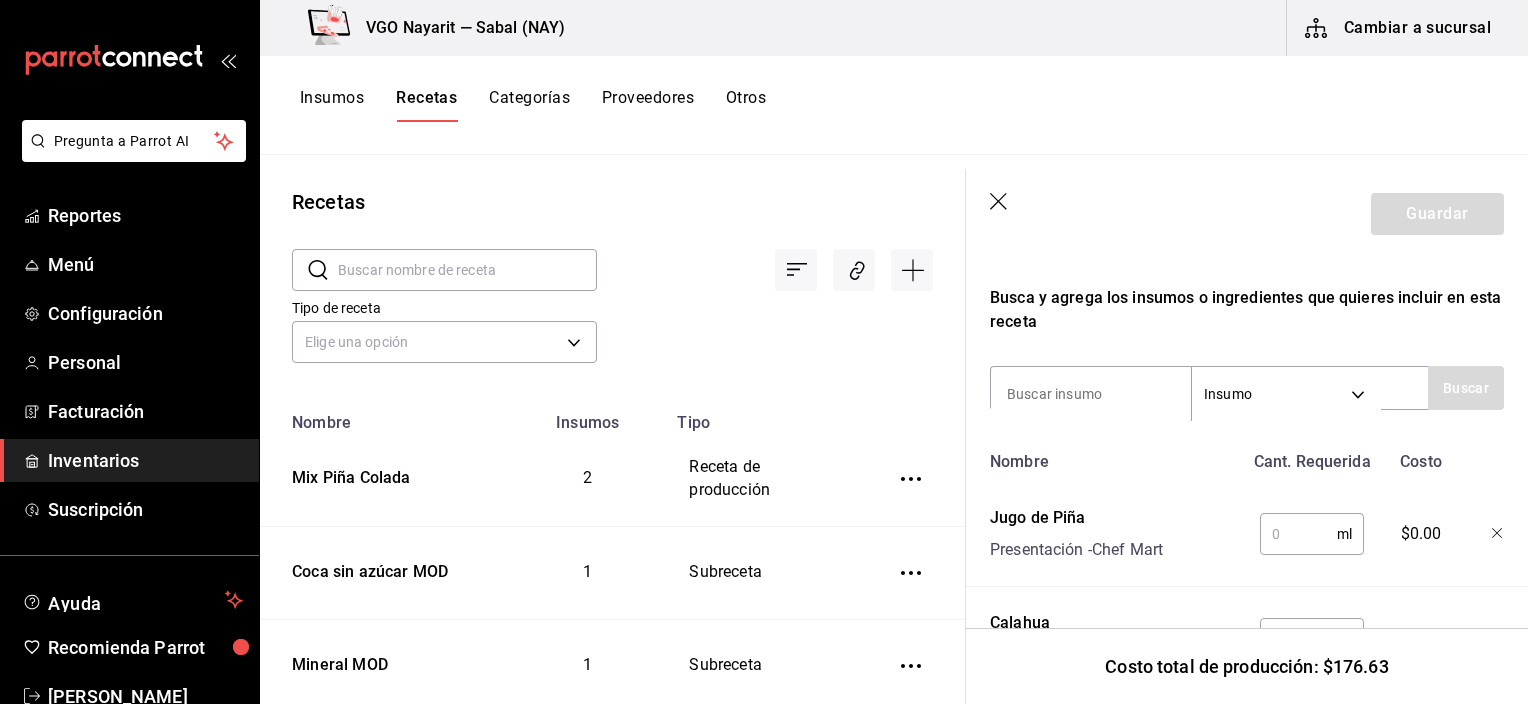 click at bounding box center (1298, 534) 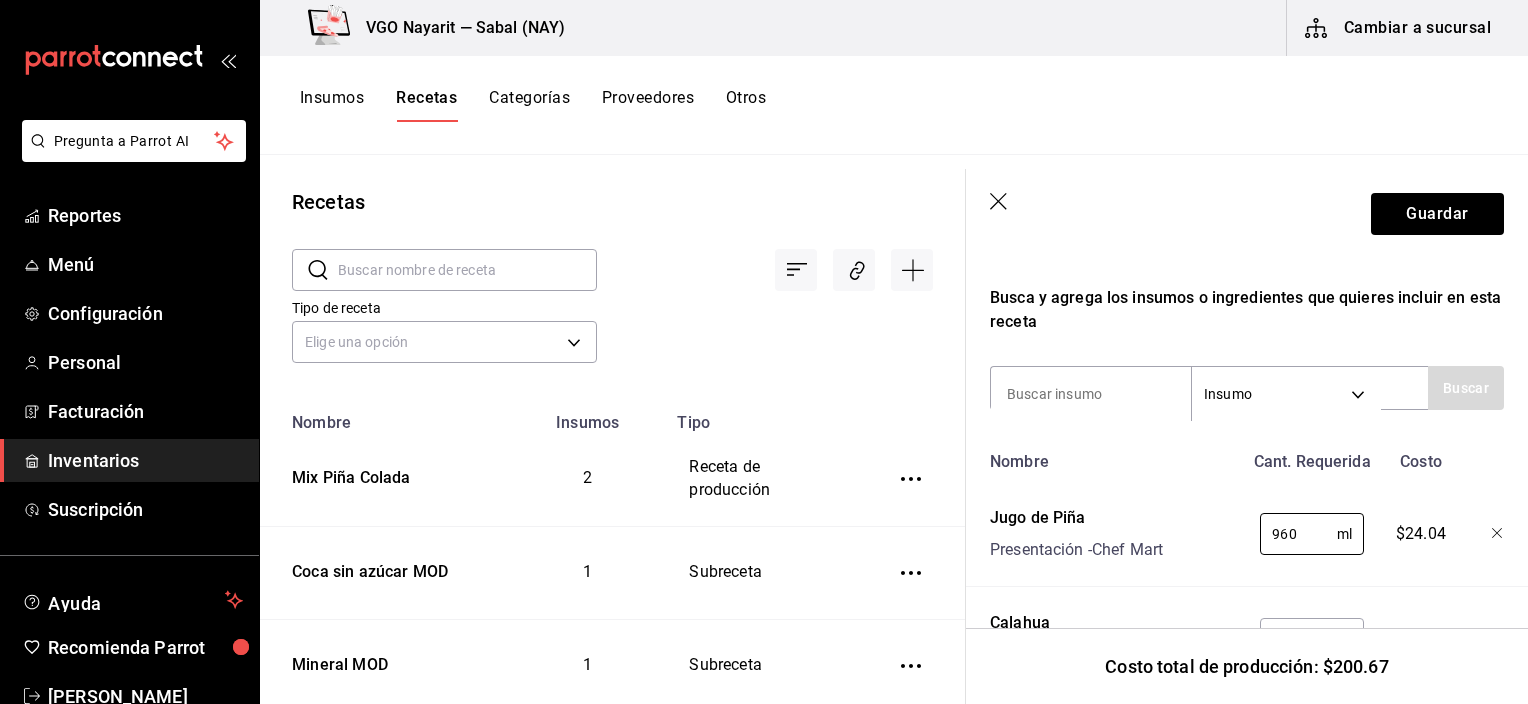 type on "960" 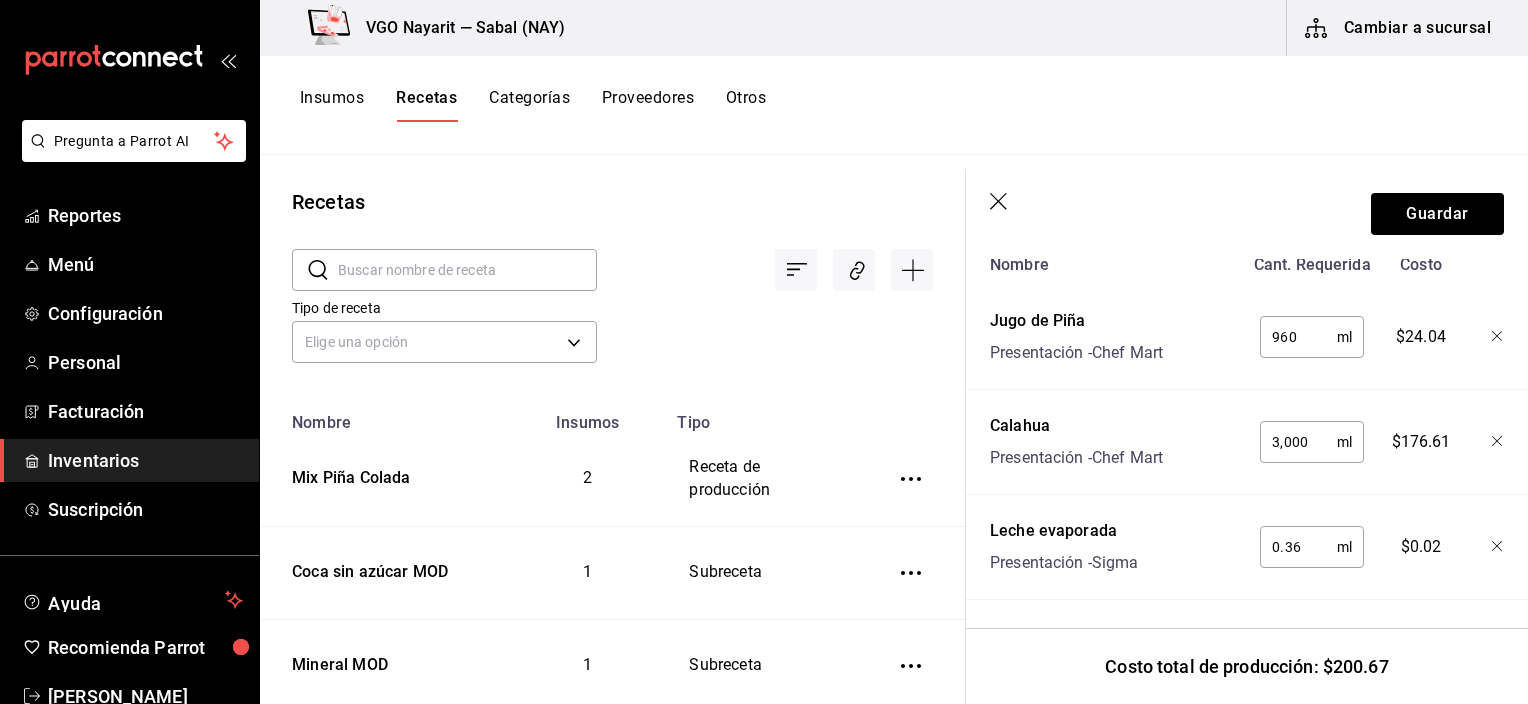scroll, scrollTop: 812, scrollLeft: 0, axis: vertical 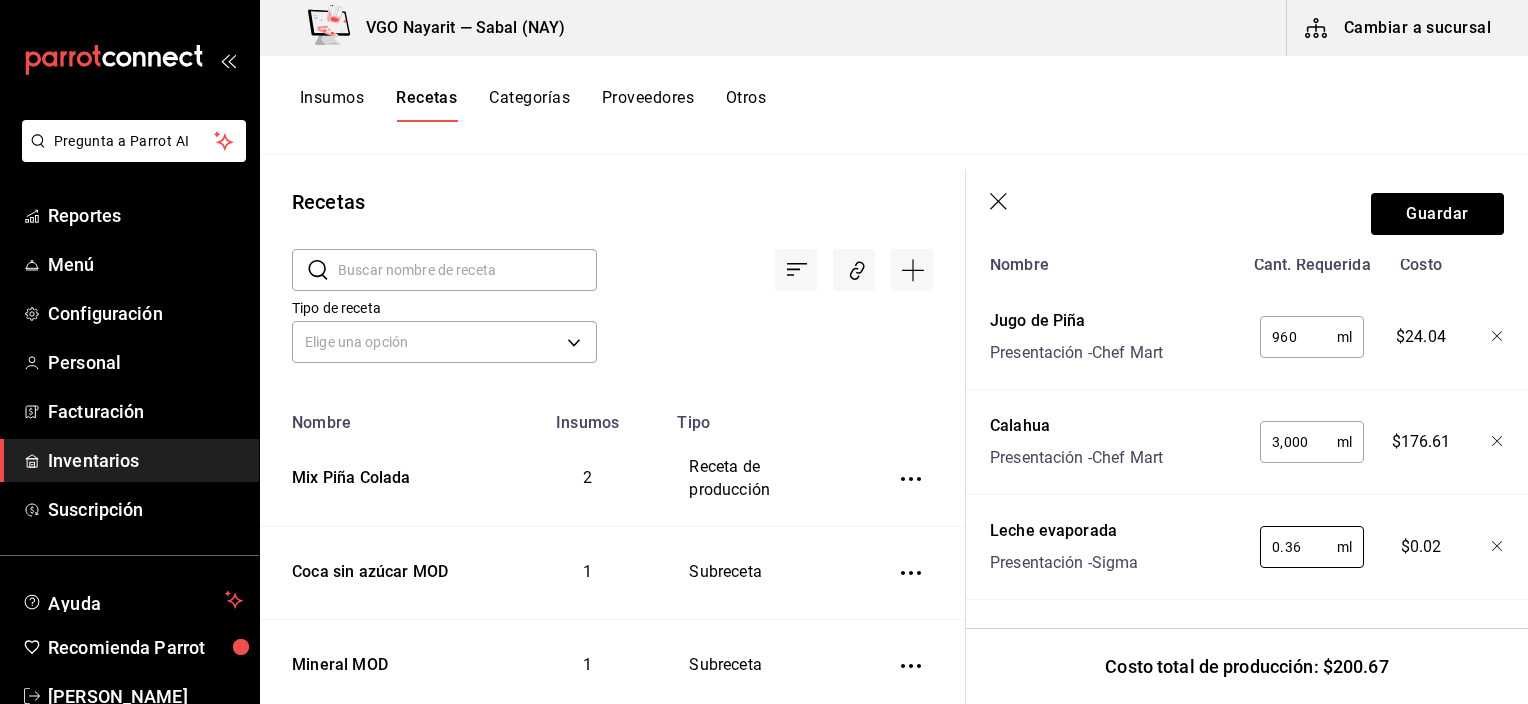 drag, startPoint x: 1298, startPoint y: 533, endPoint x: 1178, endPoint y: 536, distance: 120.03749 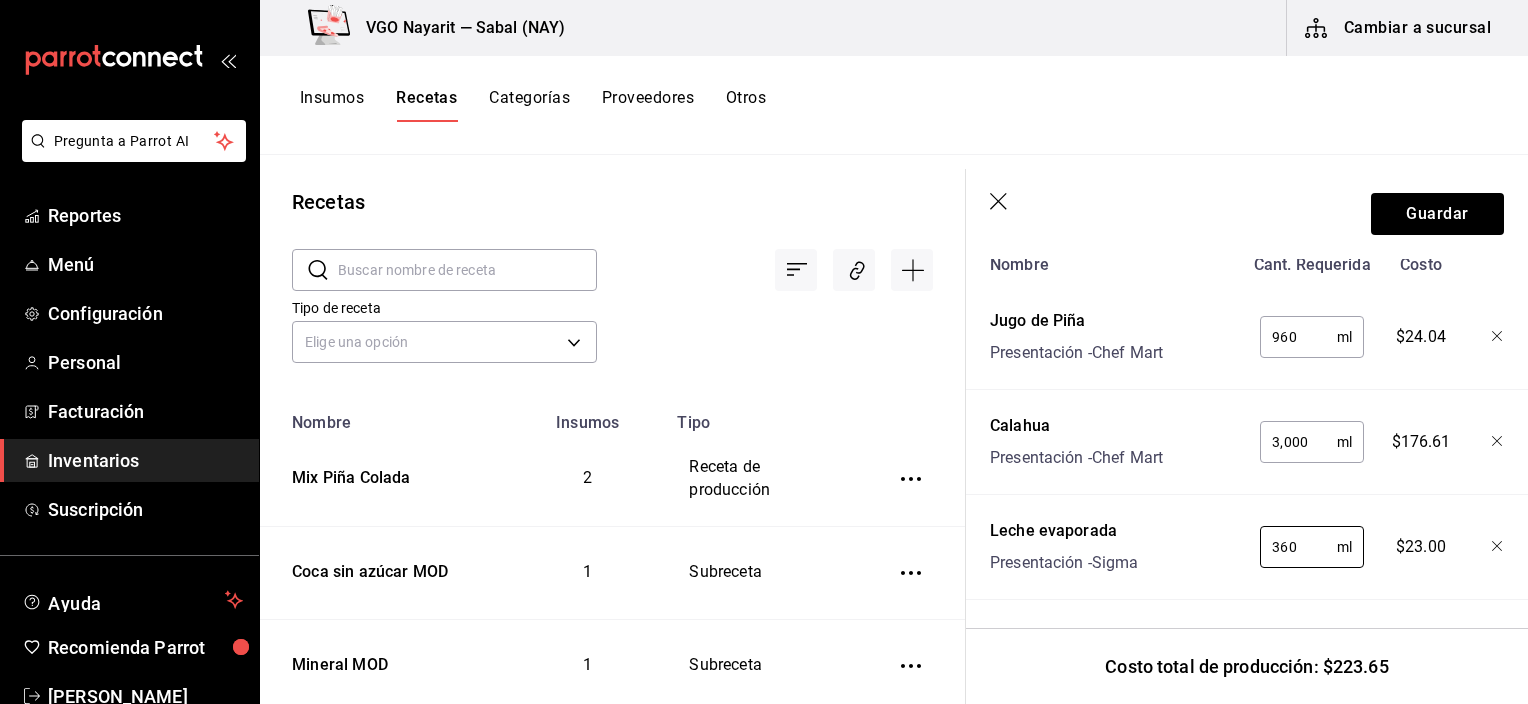 type on "360" 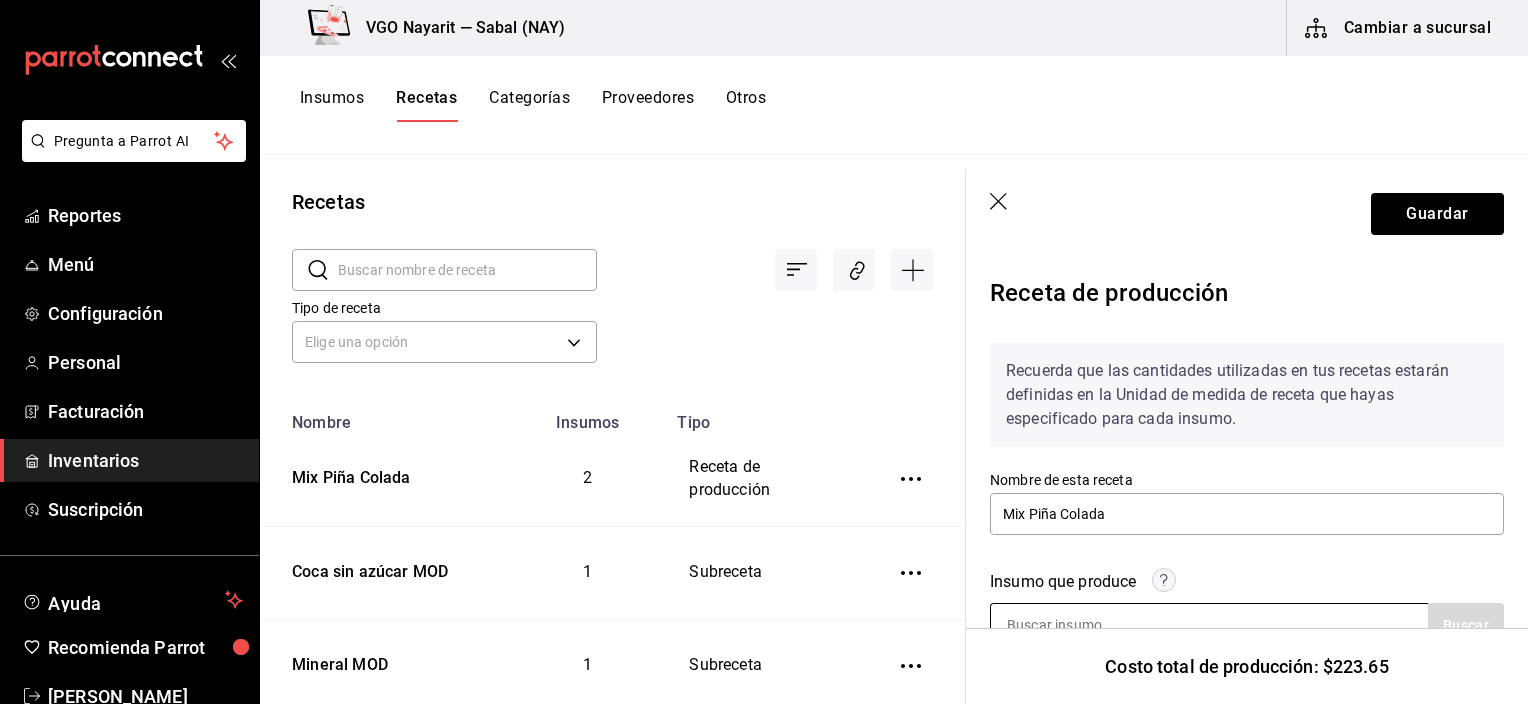 scroll, scrollTop: 0, scrollLeft: 0, axis: both 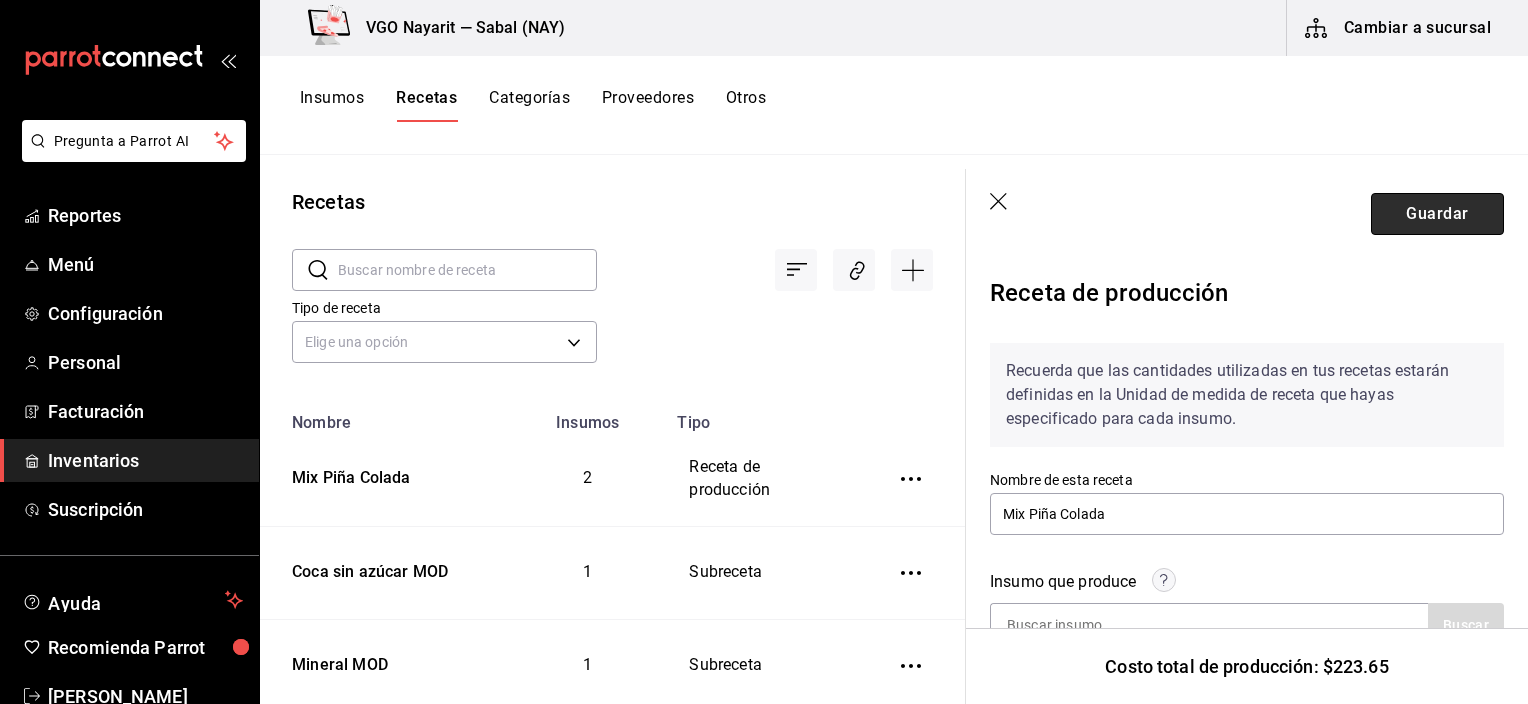 click on "Guardar" at bounding box center [1437, 214] 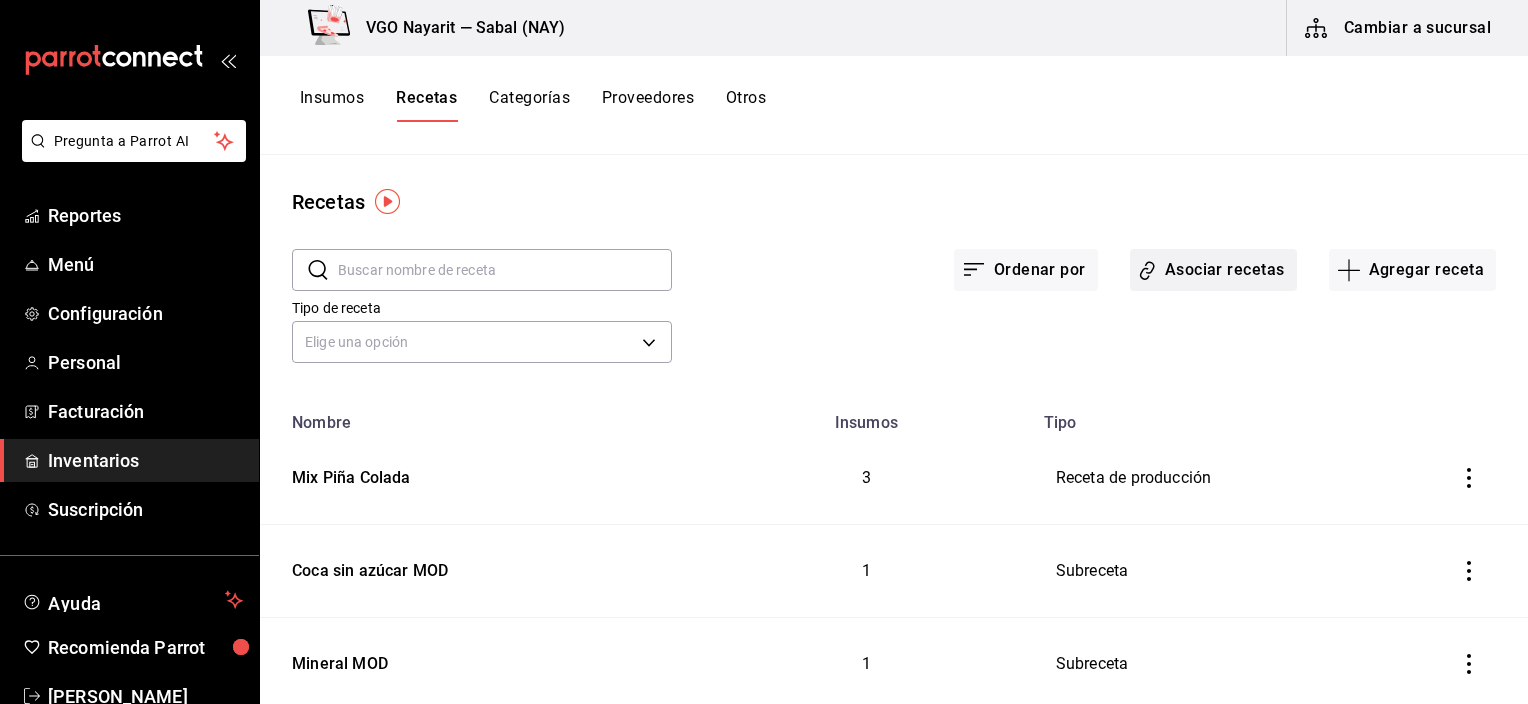 click on "Asociar recetas" at bounding box center [1213, 270] 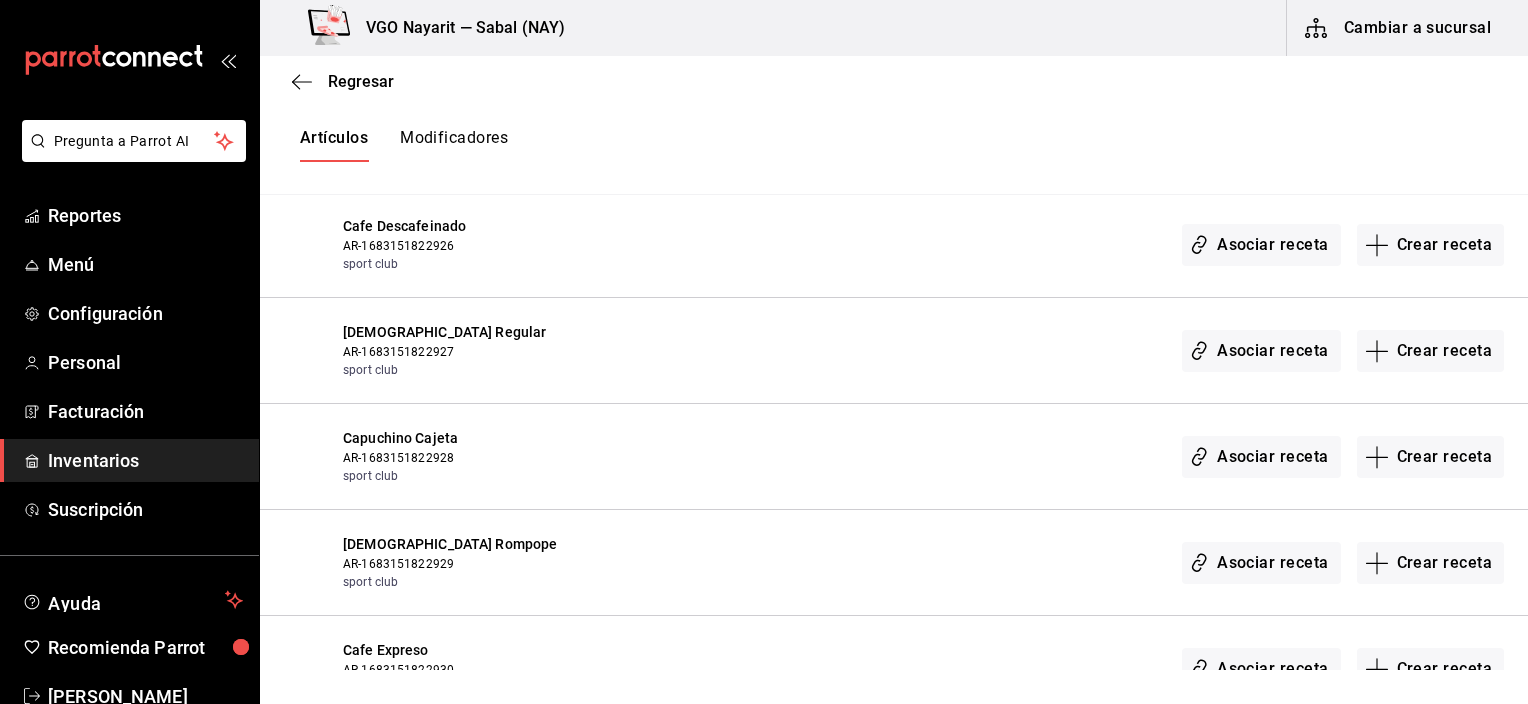 scroll, scrollTop: 0, scrollLeft: 0, axis: both 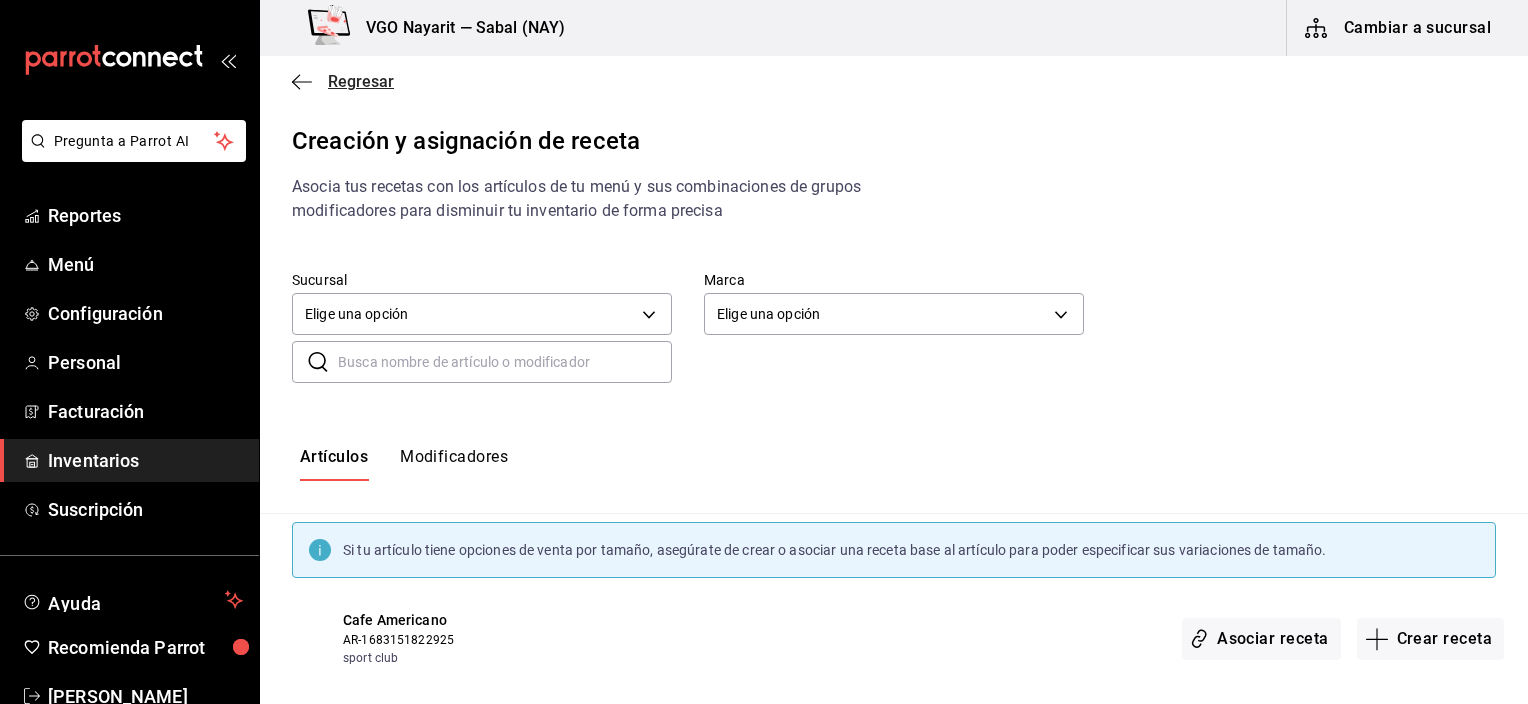 click 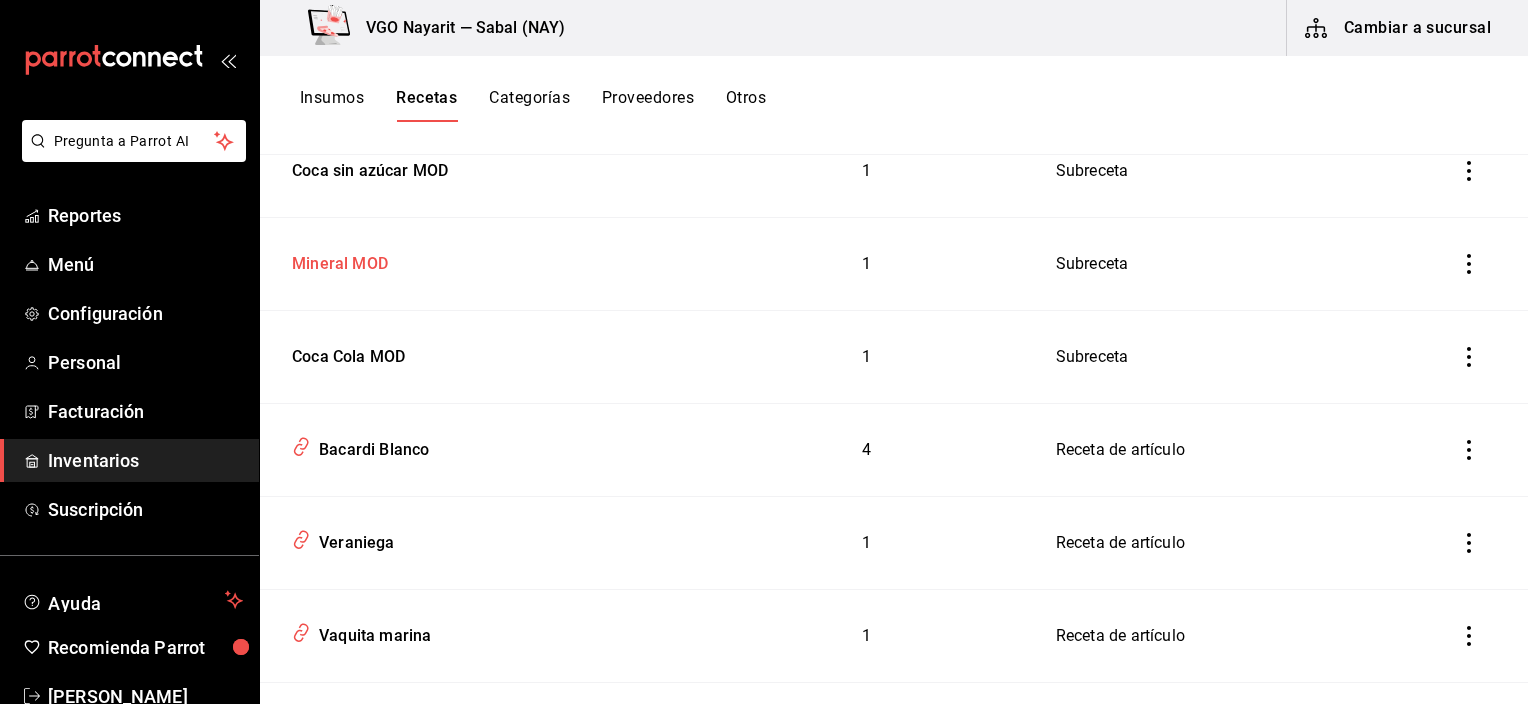 scroll, scrollTop: 0, scrollLeft: 0, axis: both 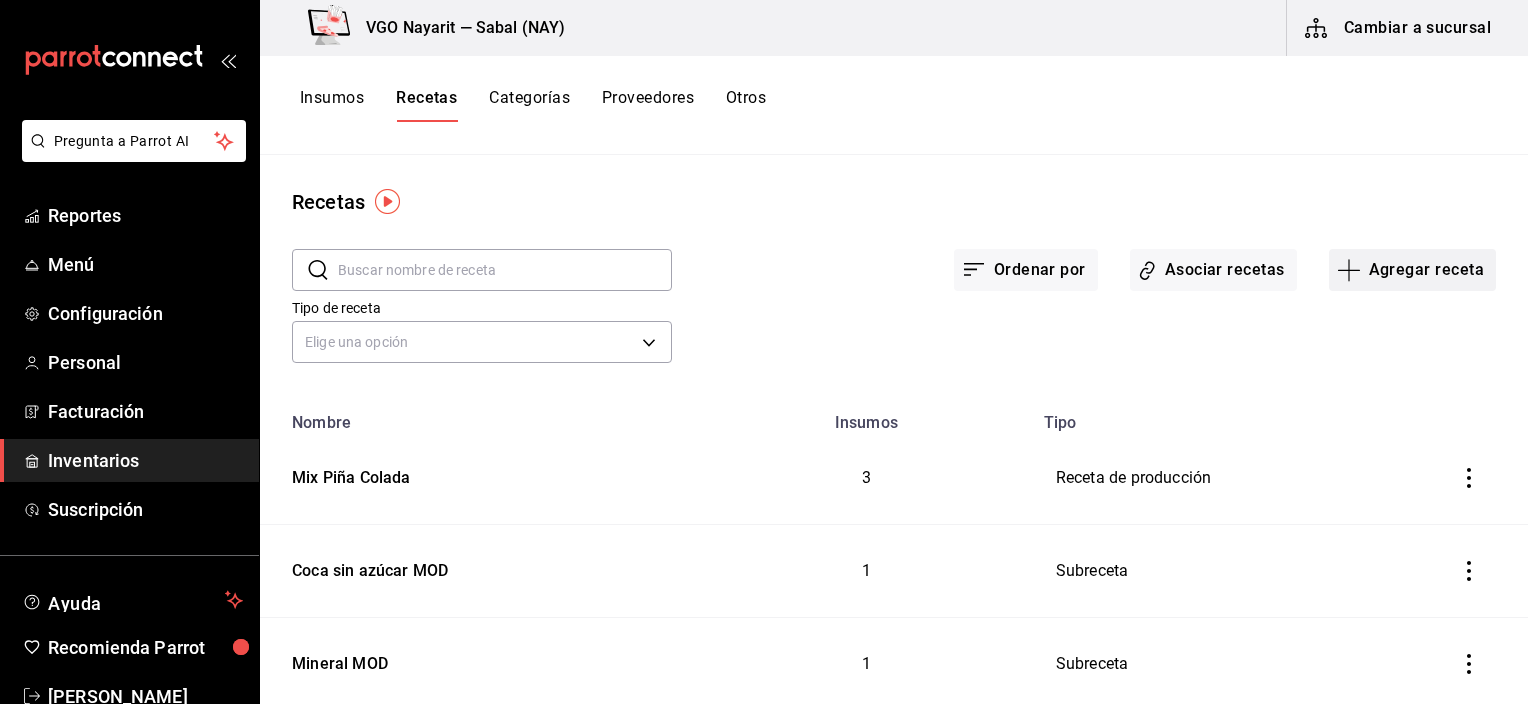 click on "Agregar receta" at bounding box center (1412, 270) 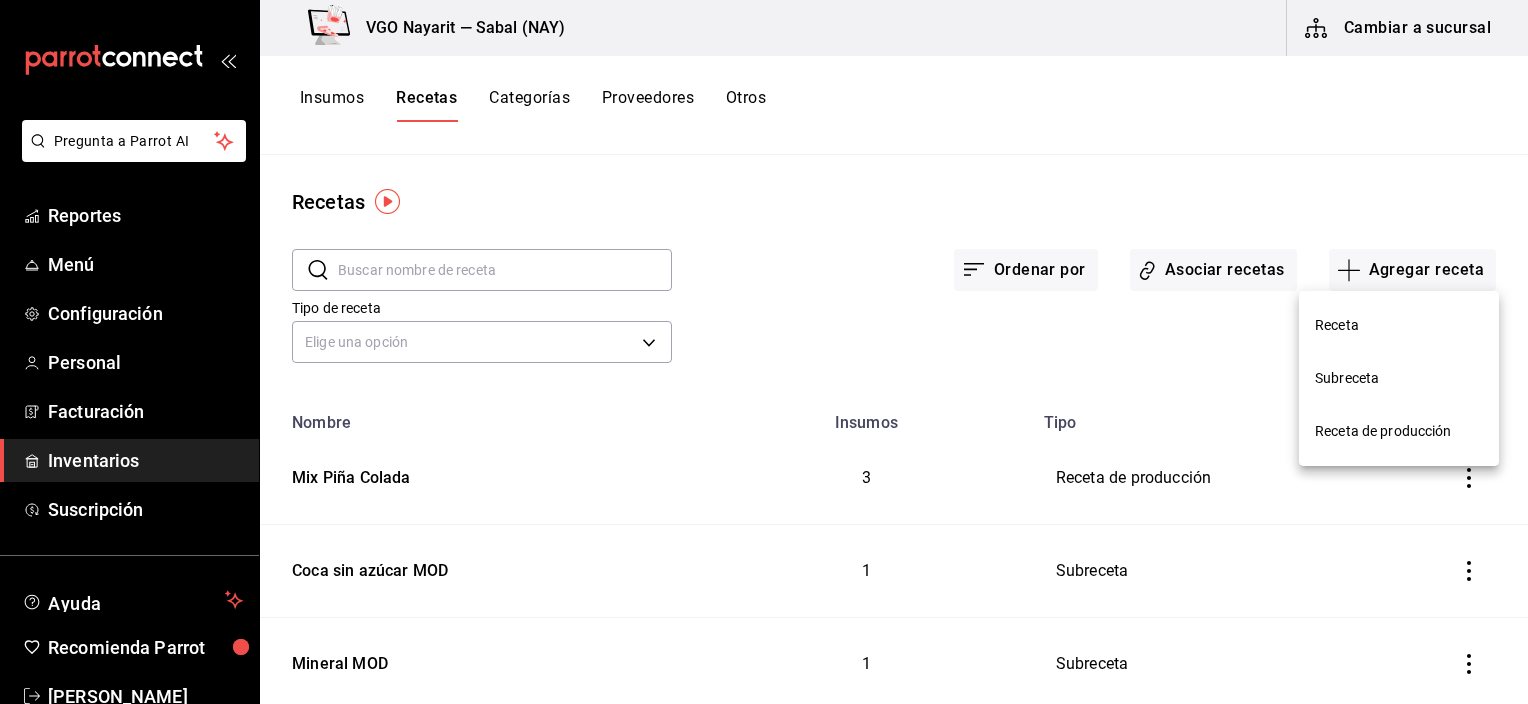 click on "Receta" at bounding box center [1399, 325] 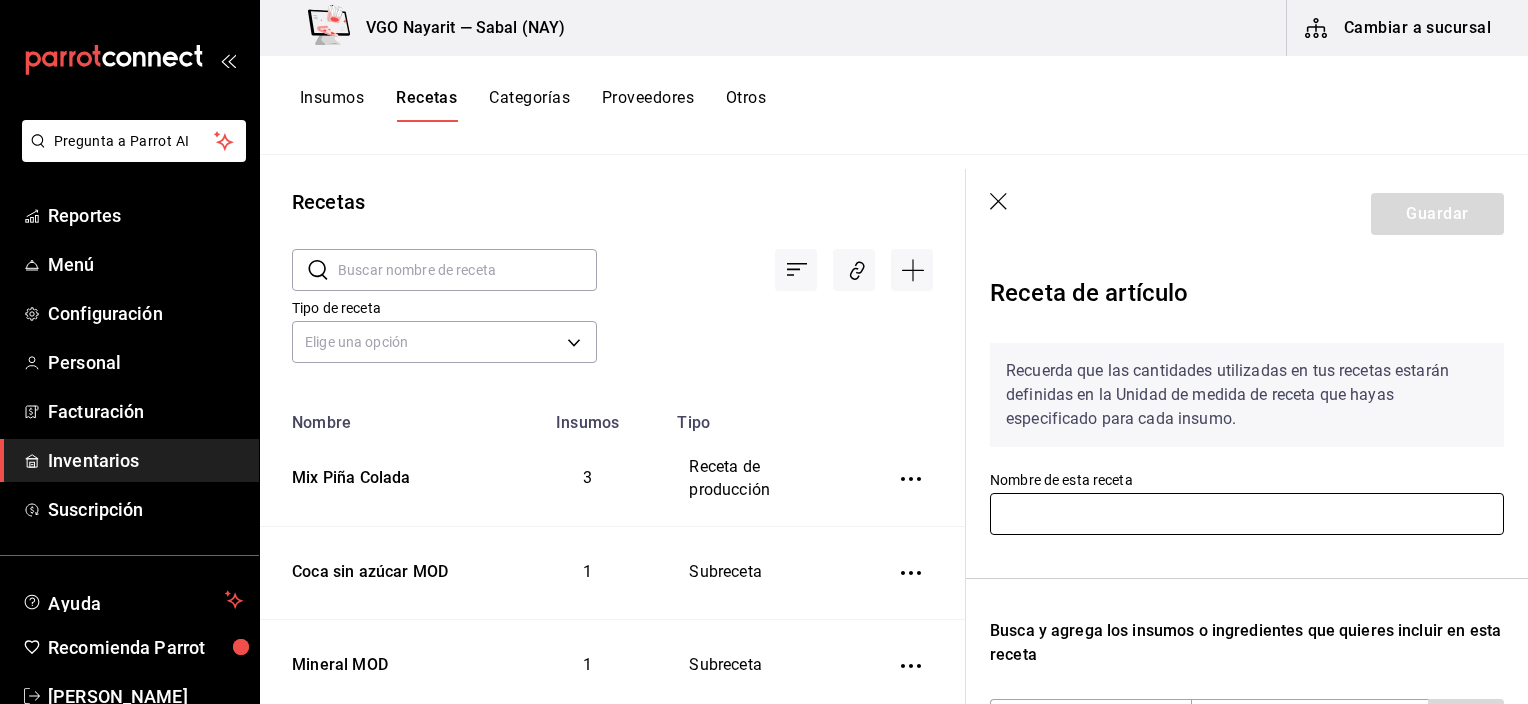 click at bounding box center (1247, 514) 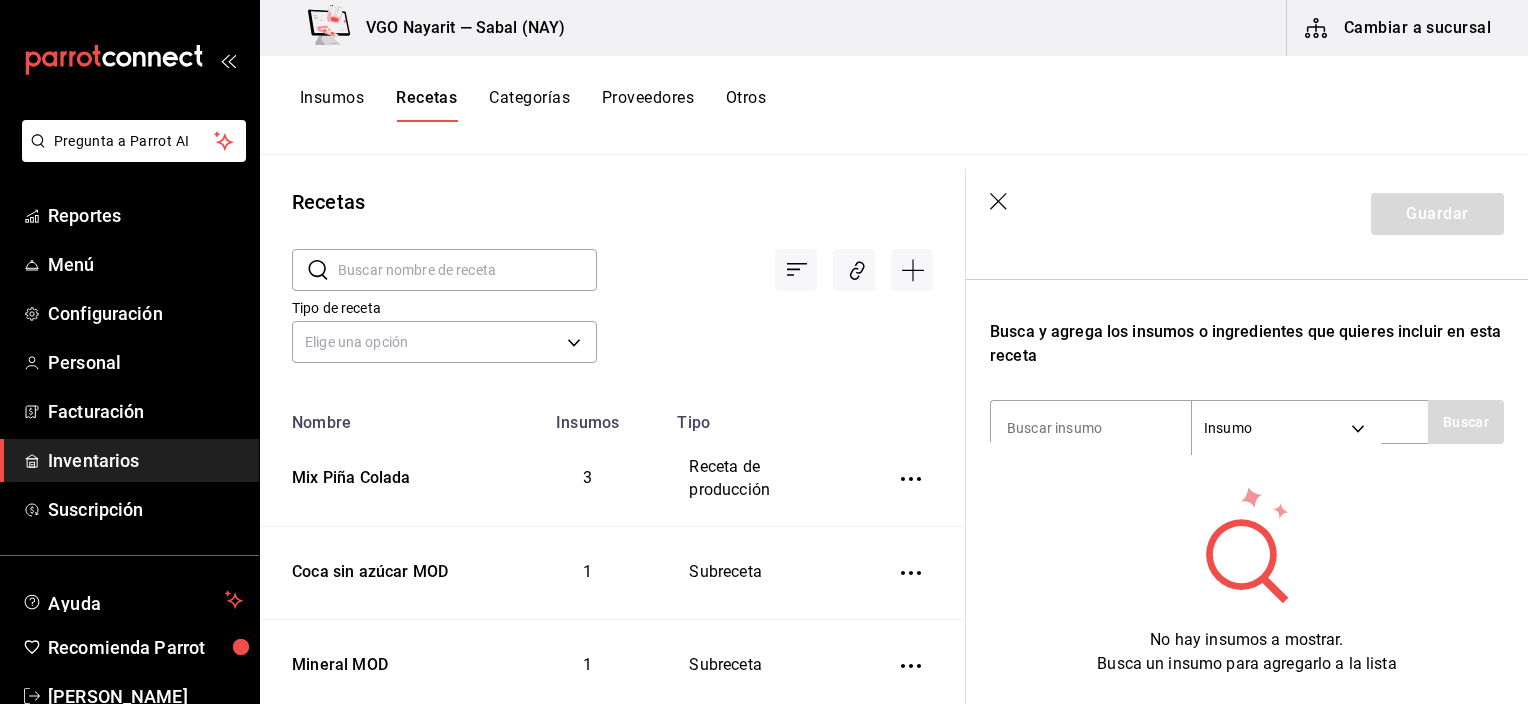 scroll, scrollTop: 300, scrollLeft: 0, axis: vertical 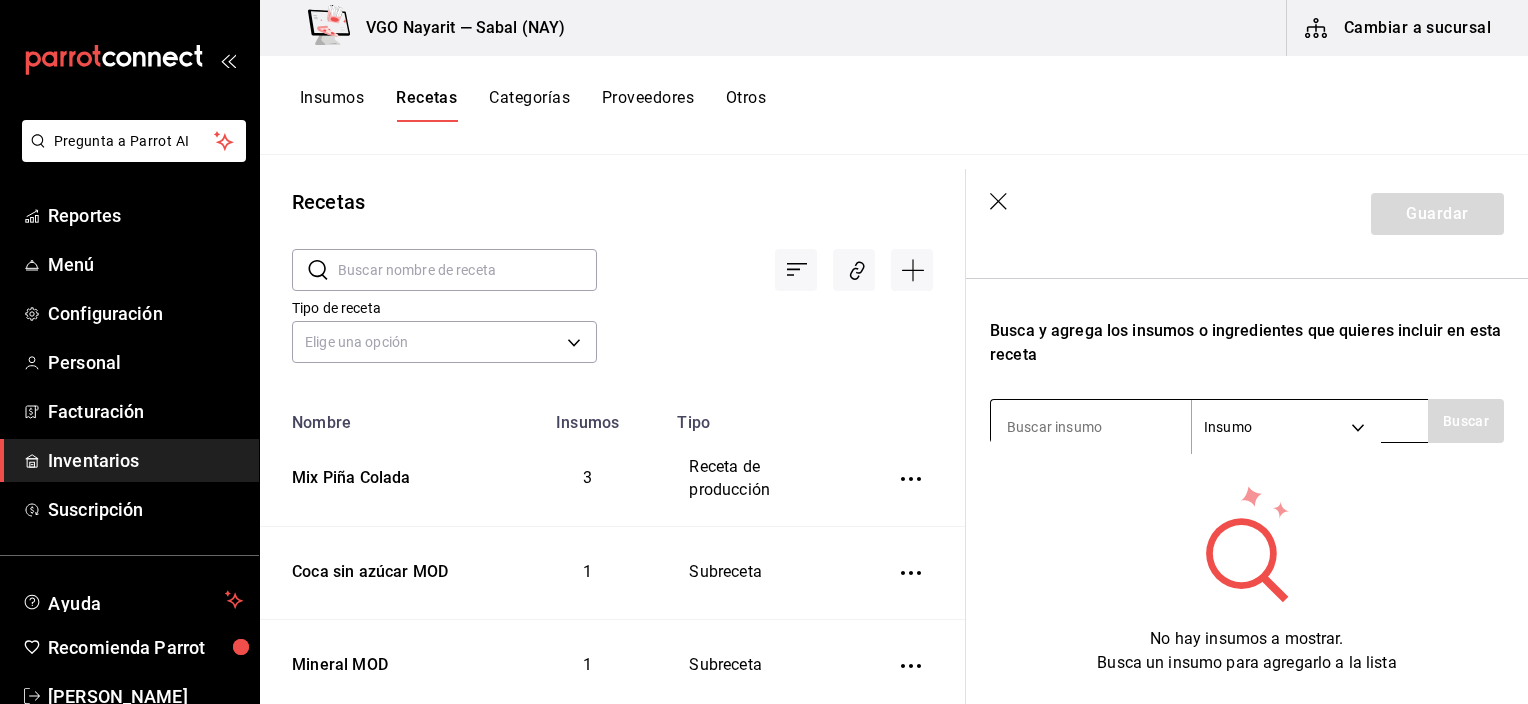 type on "Piña Colada" 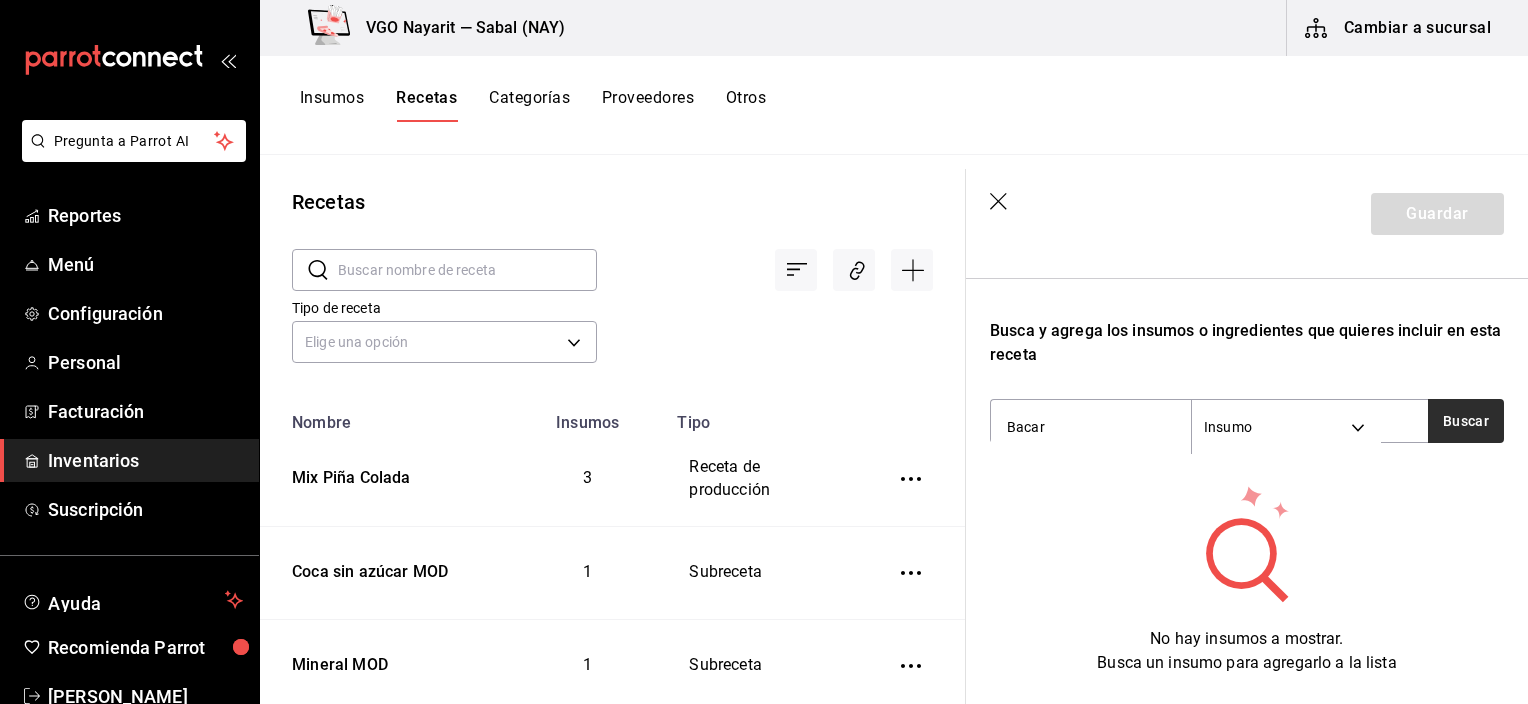 type on "Bacar" 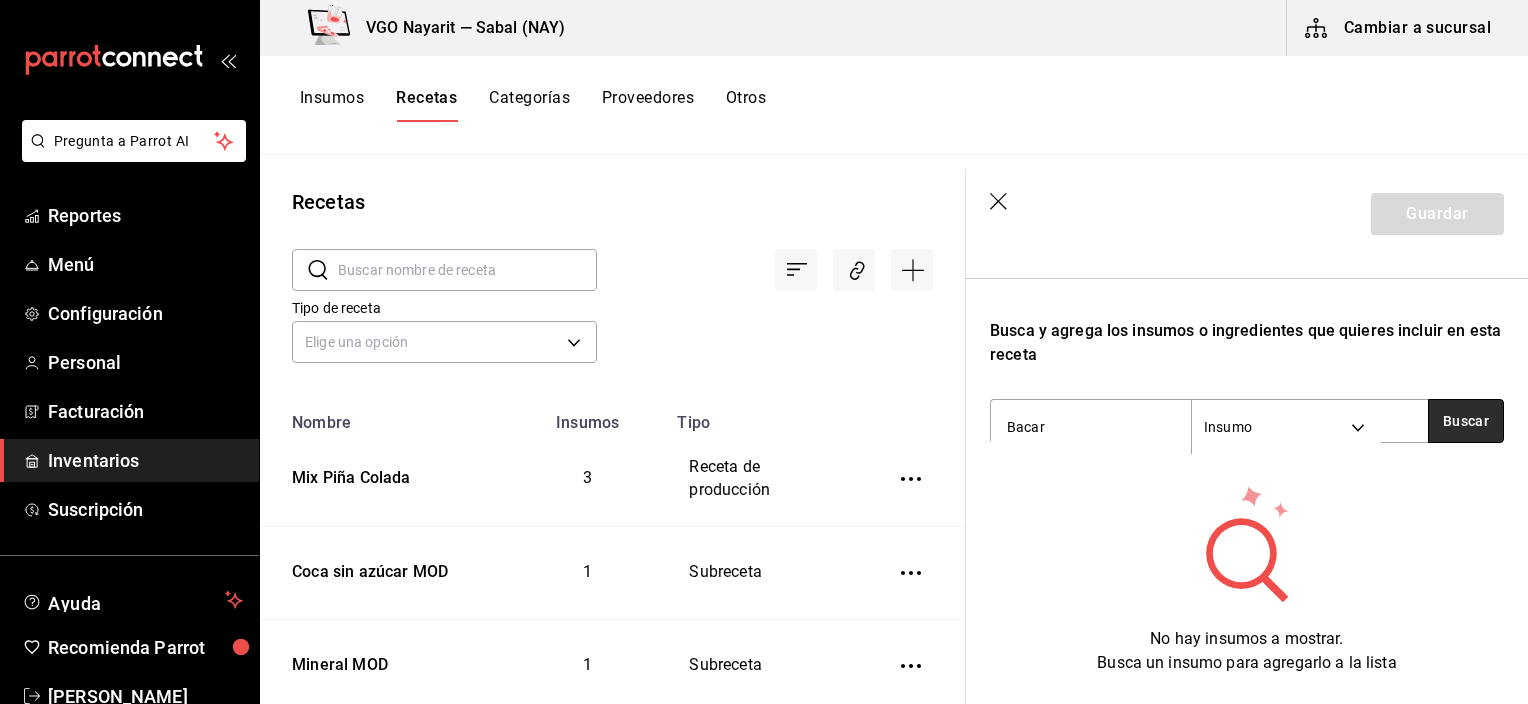 click on "Buscar" at bounding box center (1466, 421) 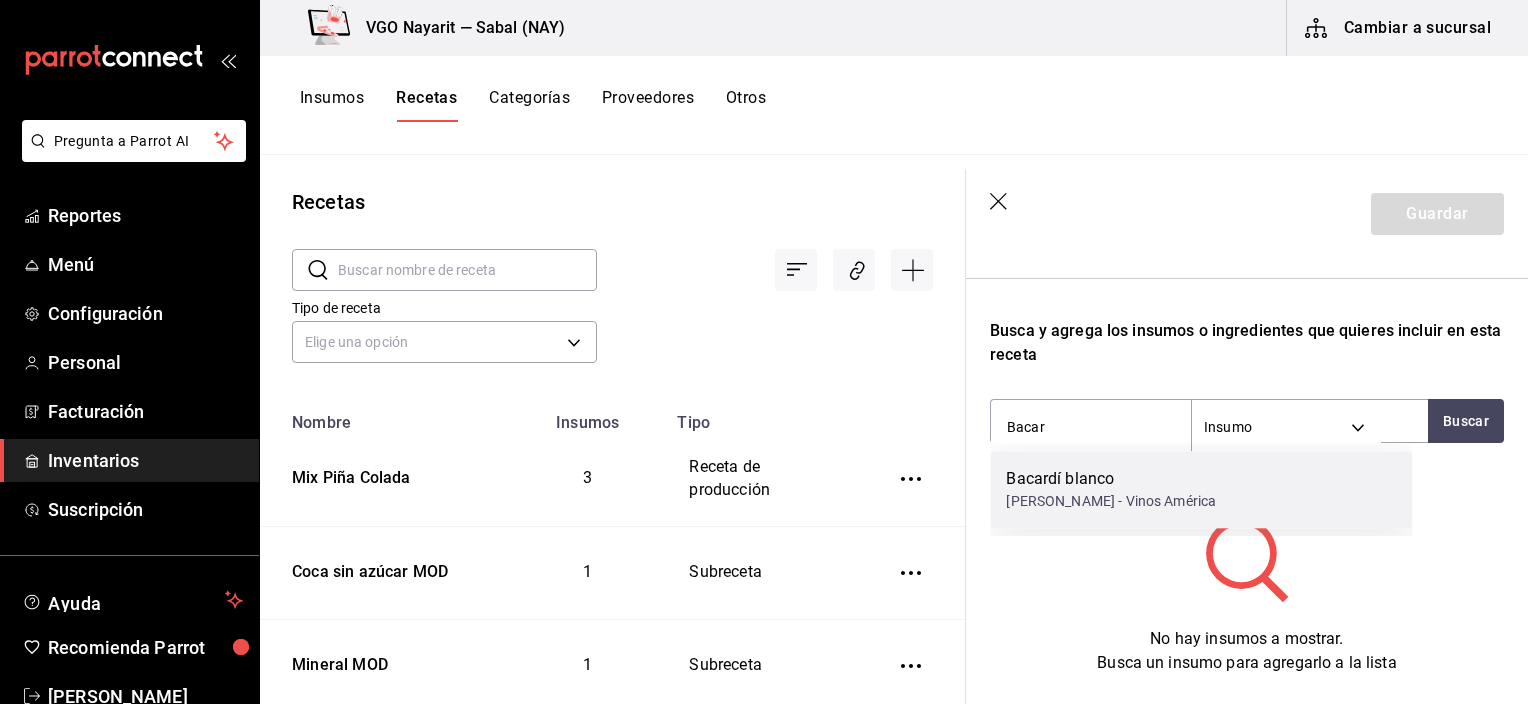 click on "[PERSON_NAME] - Vinos América" at bounding box center (1111, 501) 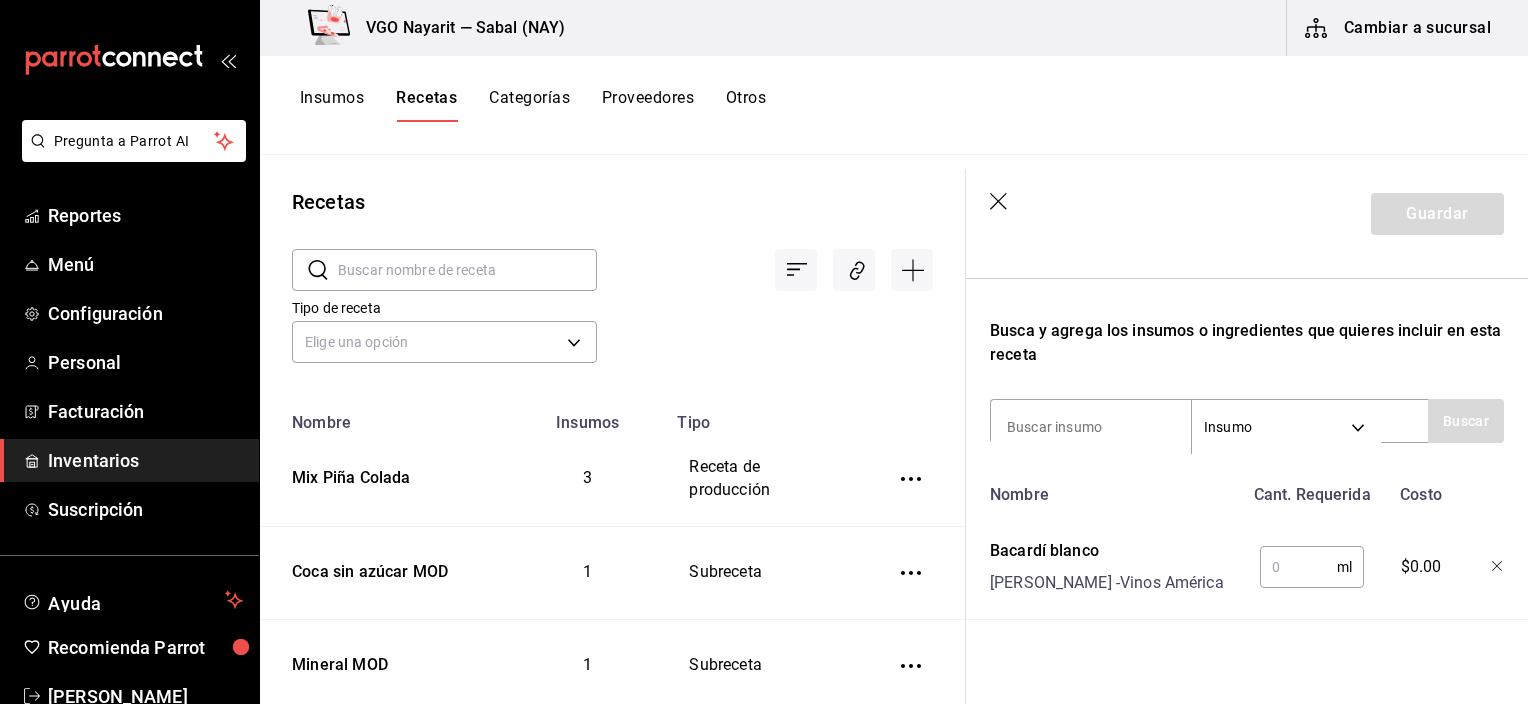 click at bounding box center (1298, 567) 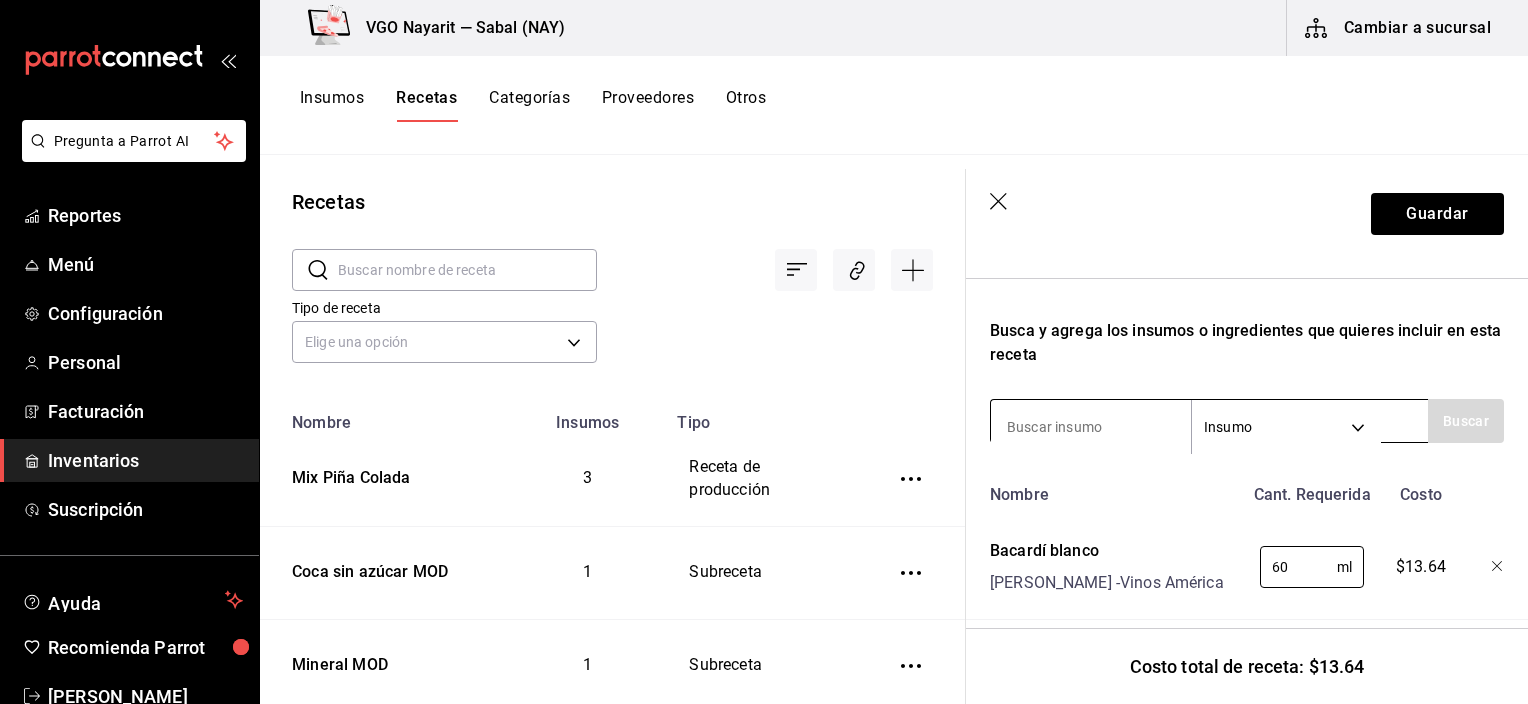 type on "60" 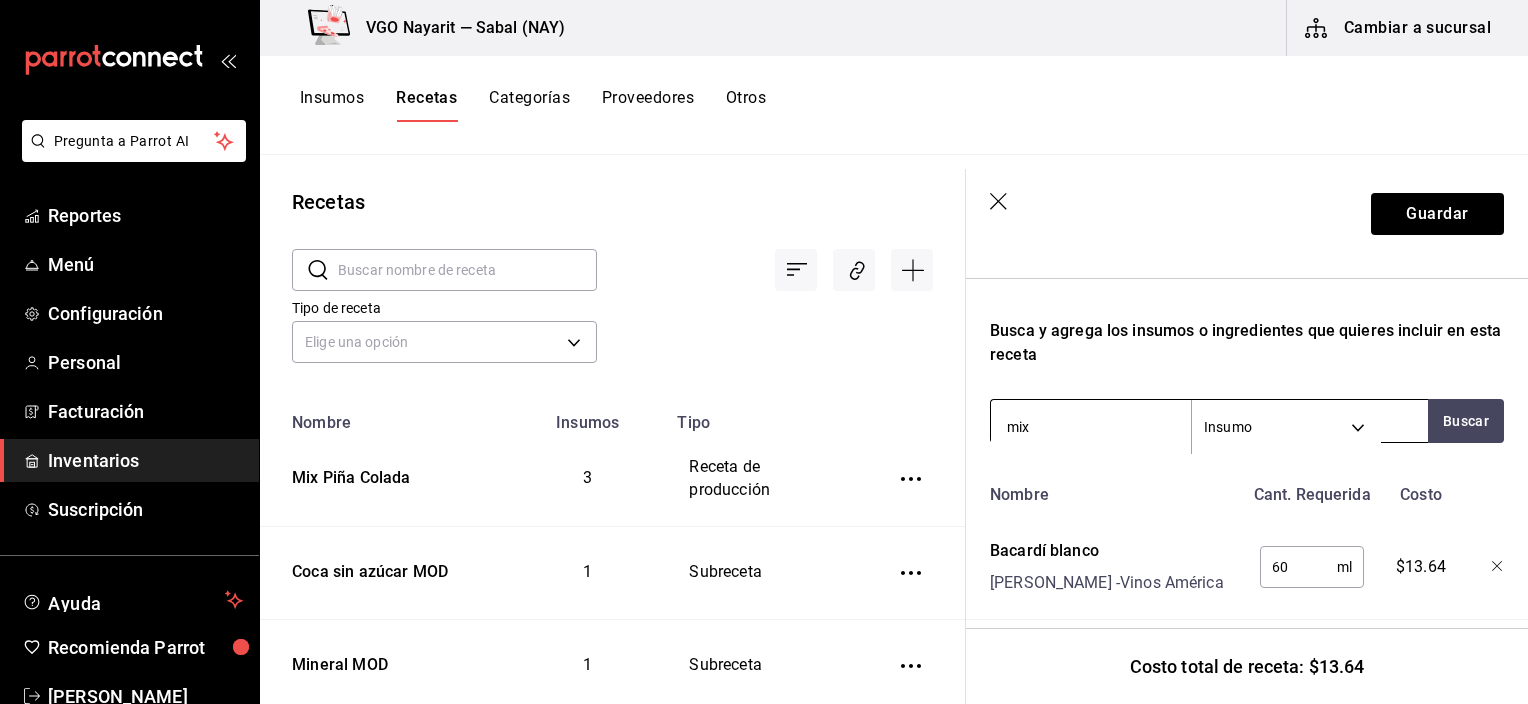 type on "mix" 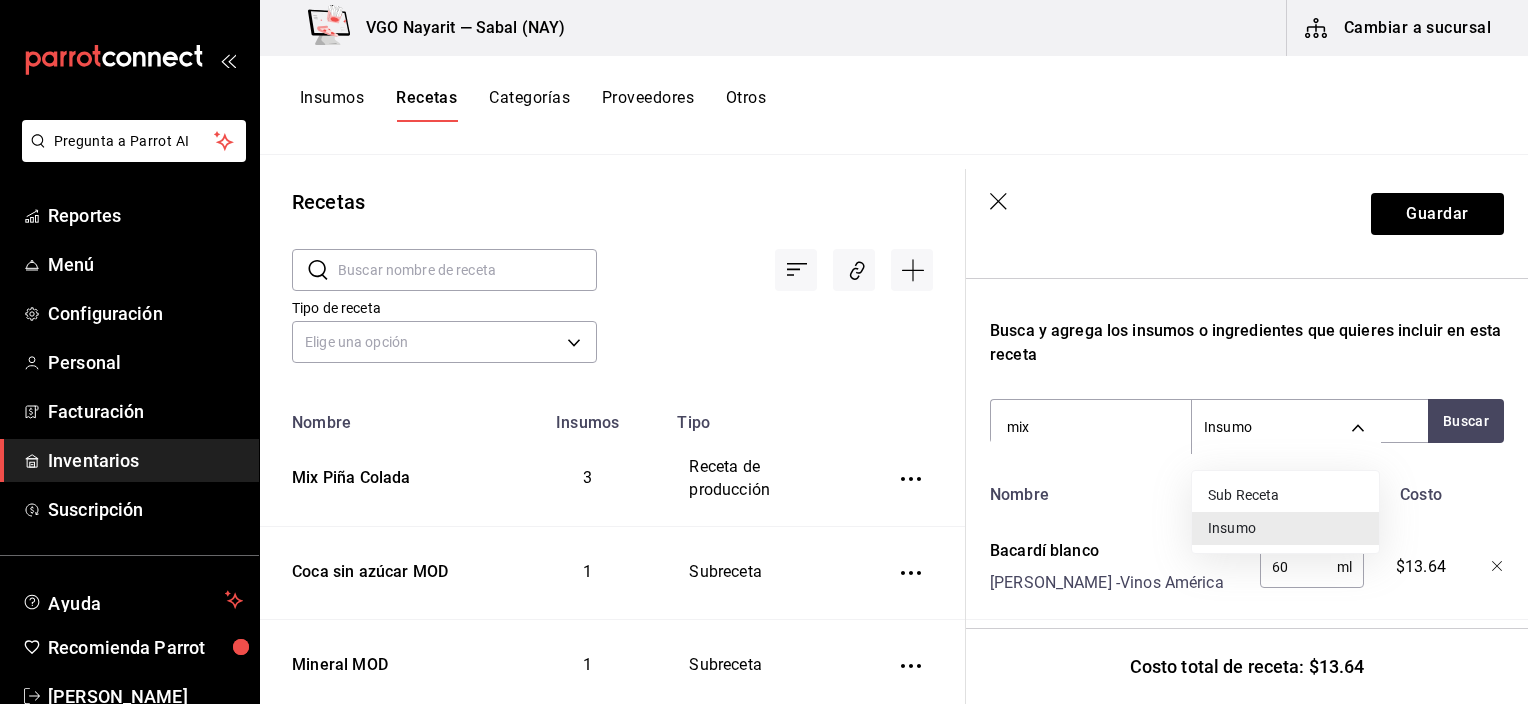 click on "Insumo" at bounding box center (1285, 528) 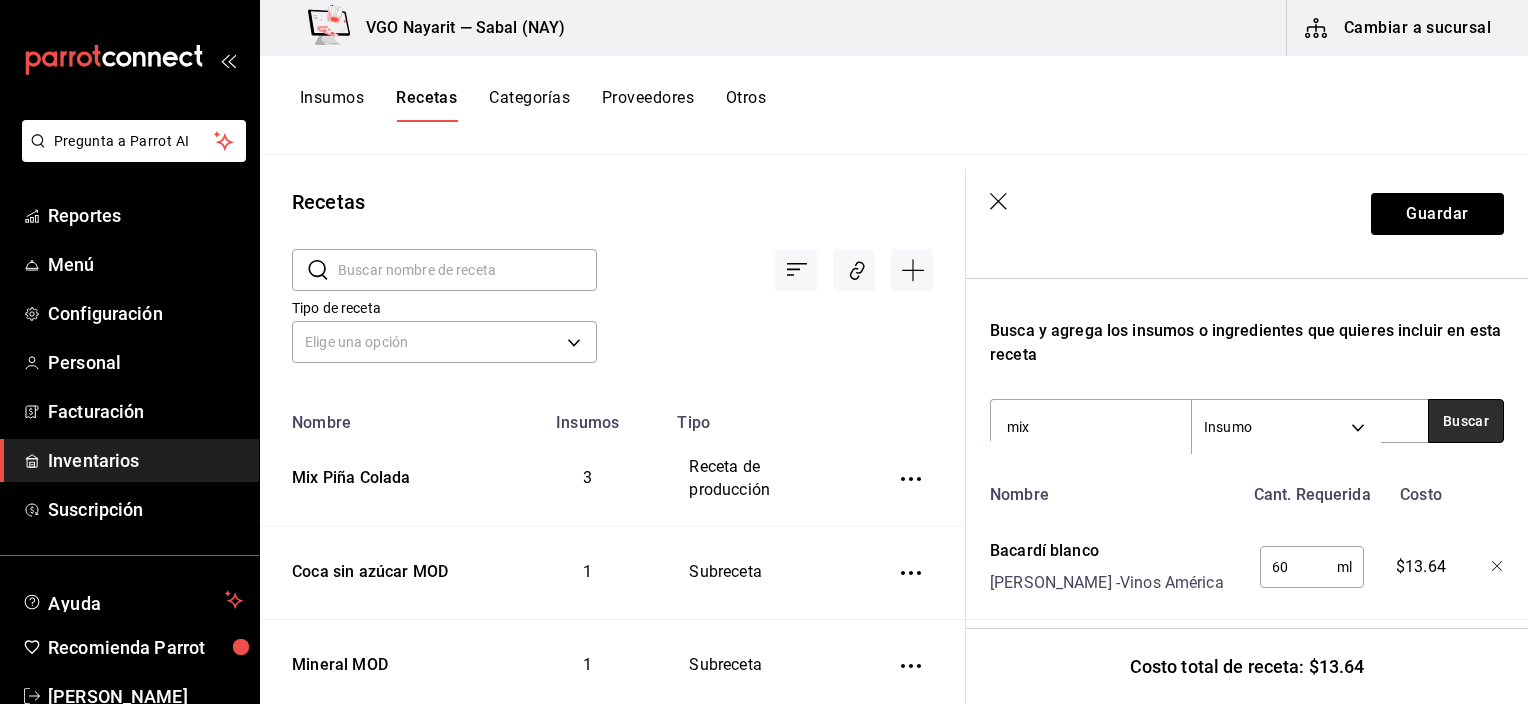 click on "Buscar" at bounding box center [1466, 421] 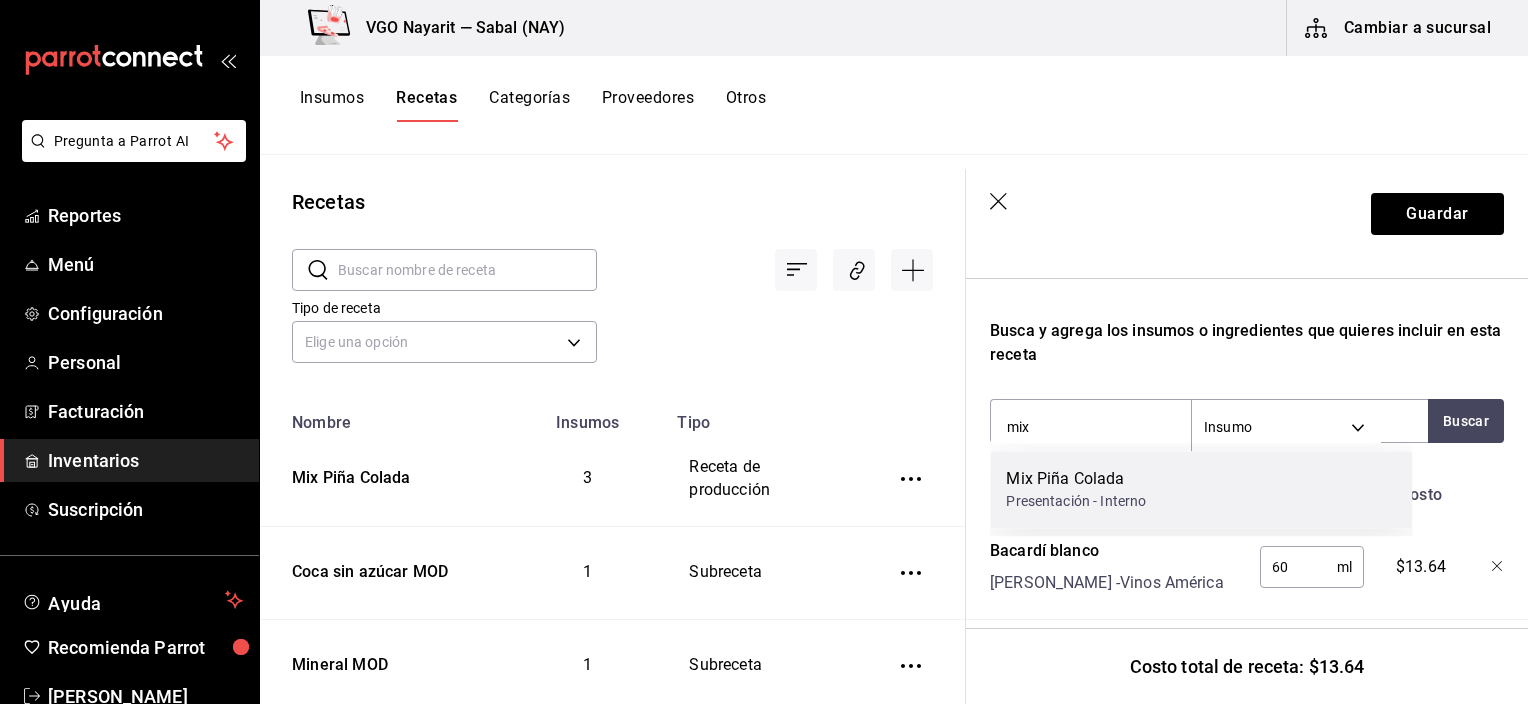 click on "Presentación - Interno" at bounding box center (1076, 501) 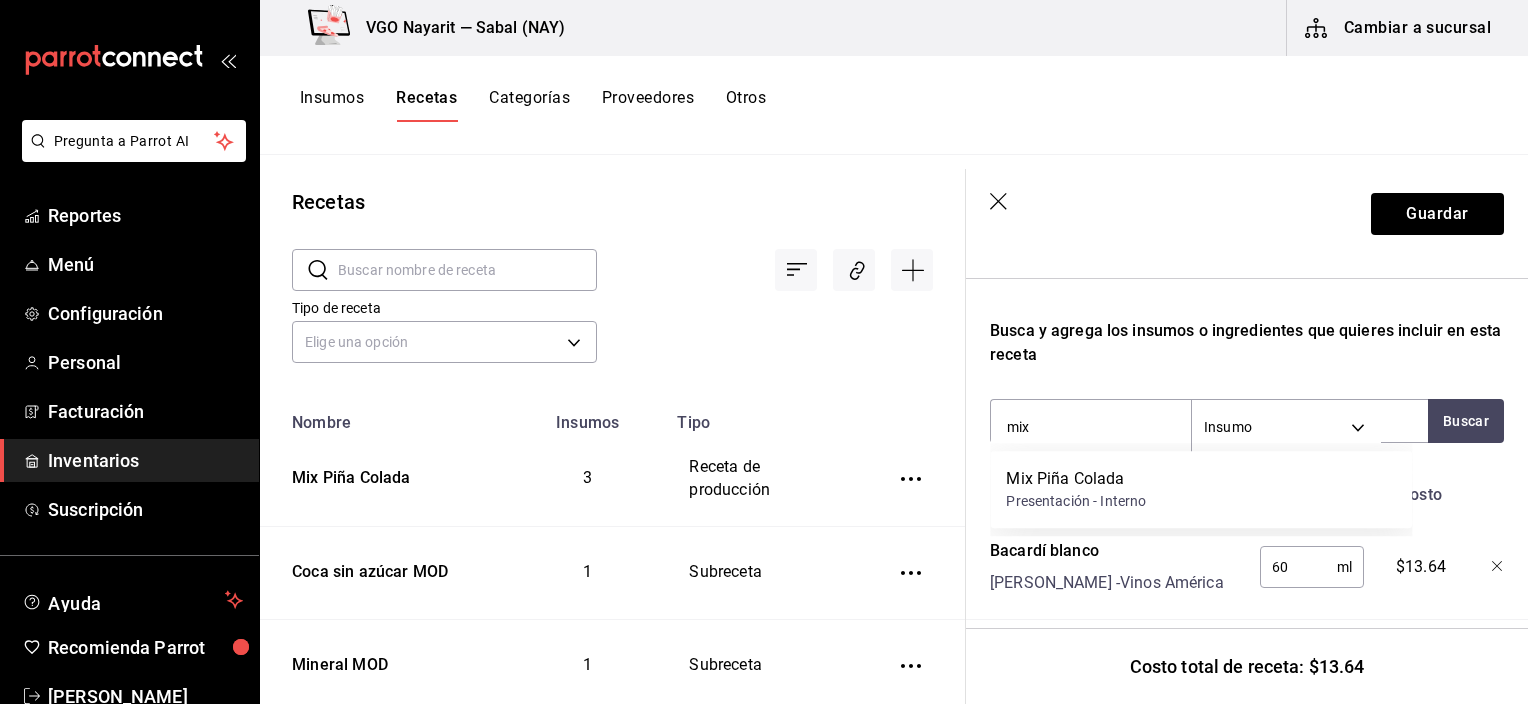 type 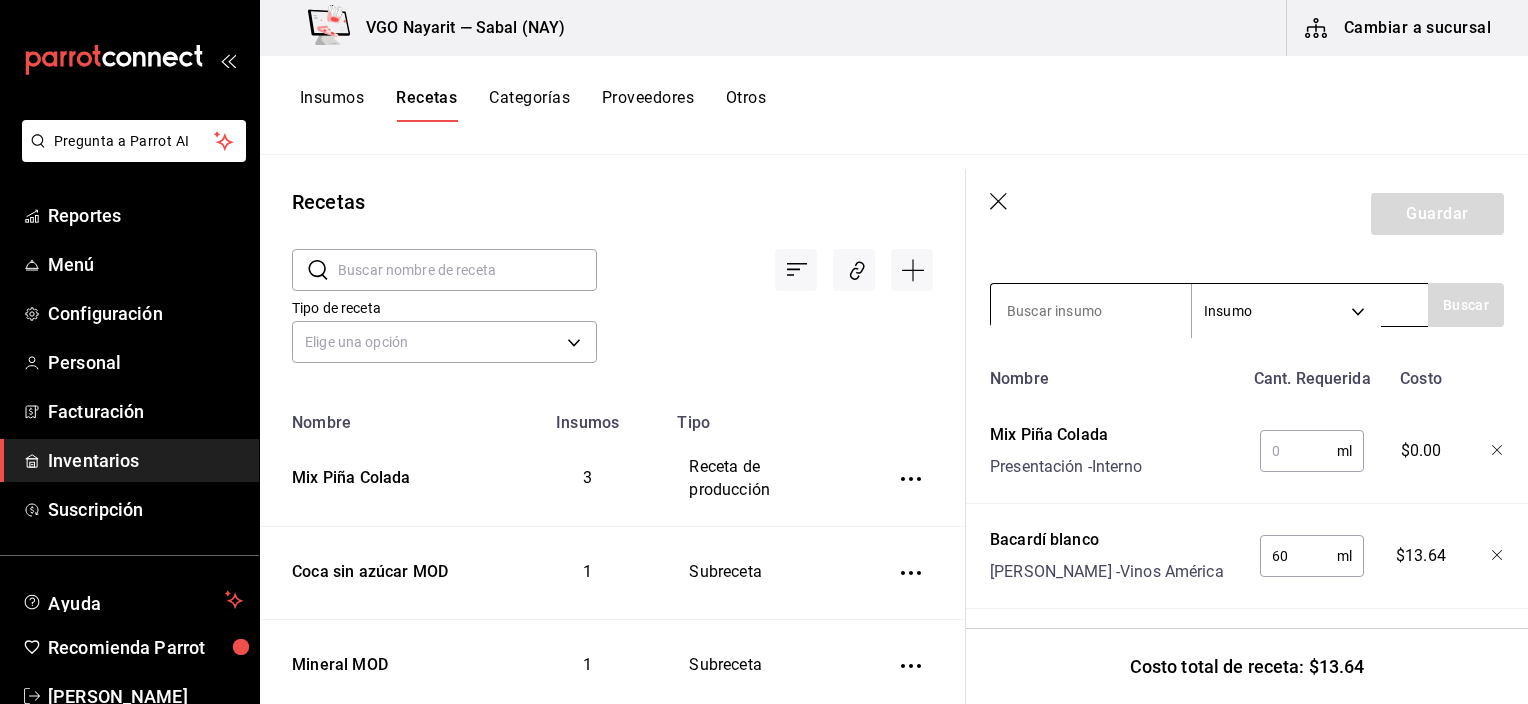 scroll, scrollTop: 440, scrollLeft: 0, axis: vertical 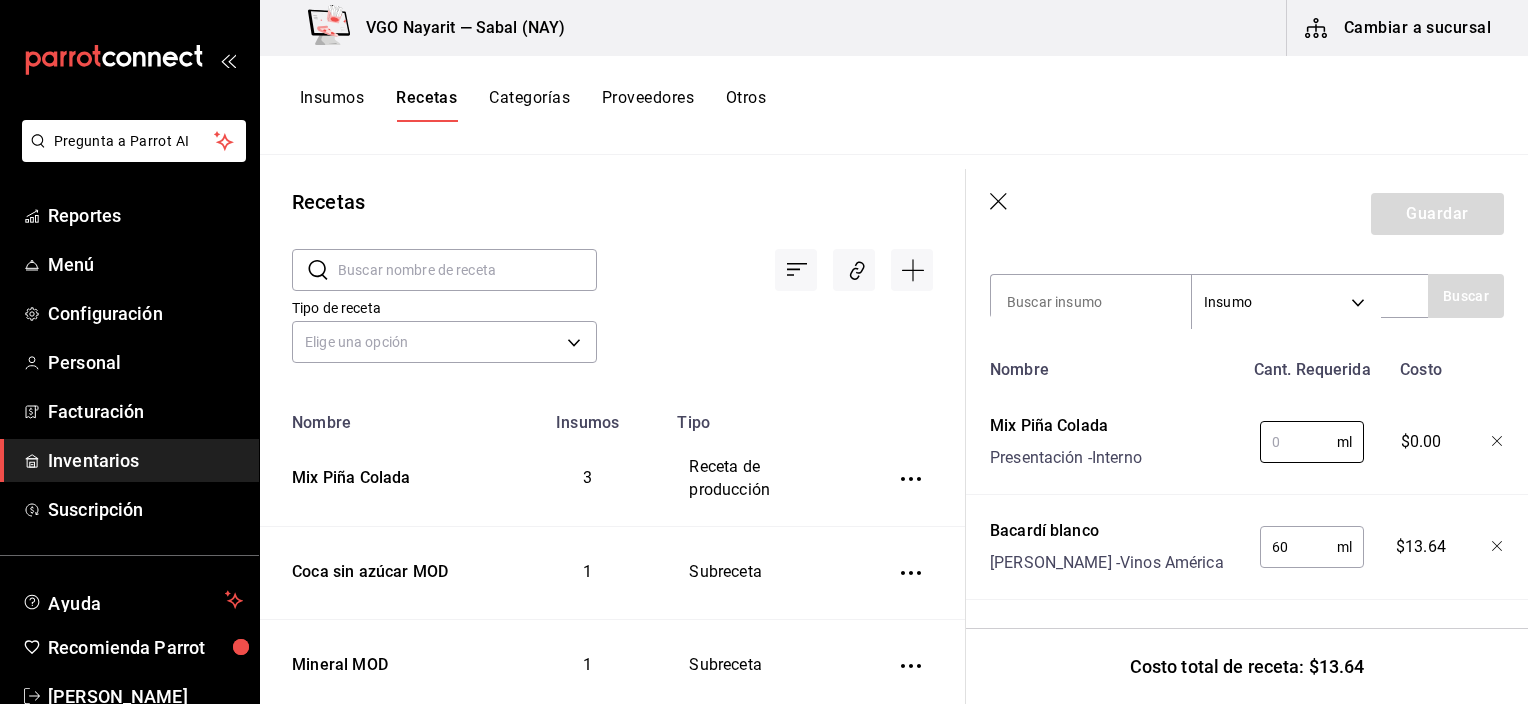 drag, startPoint x: 1297, startPoint y: 431, endPoint x: 1171, endPoint y: 420, distance: 126.47925 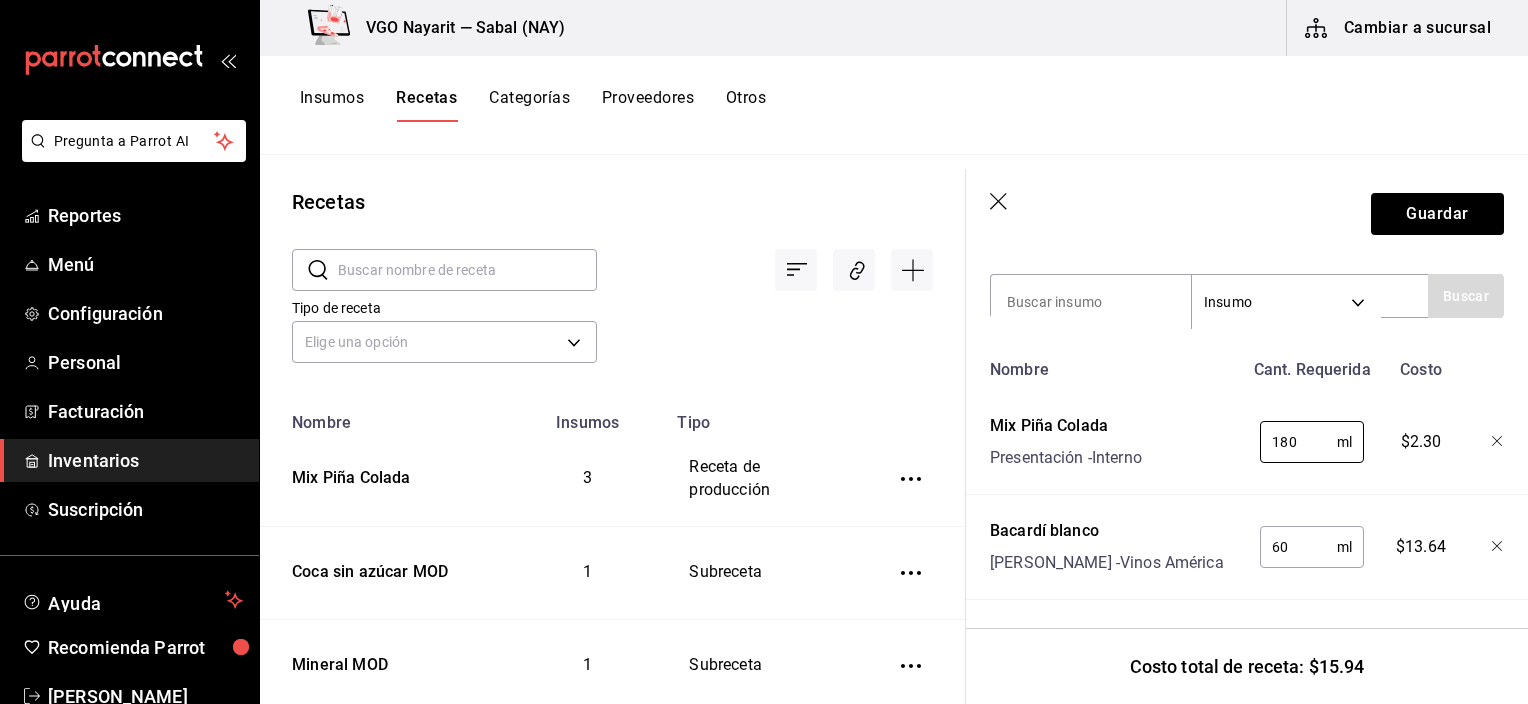 type on "180" 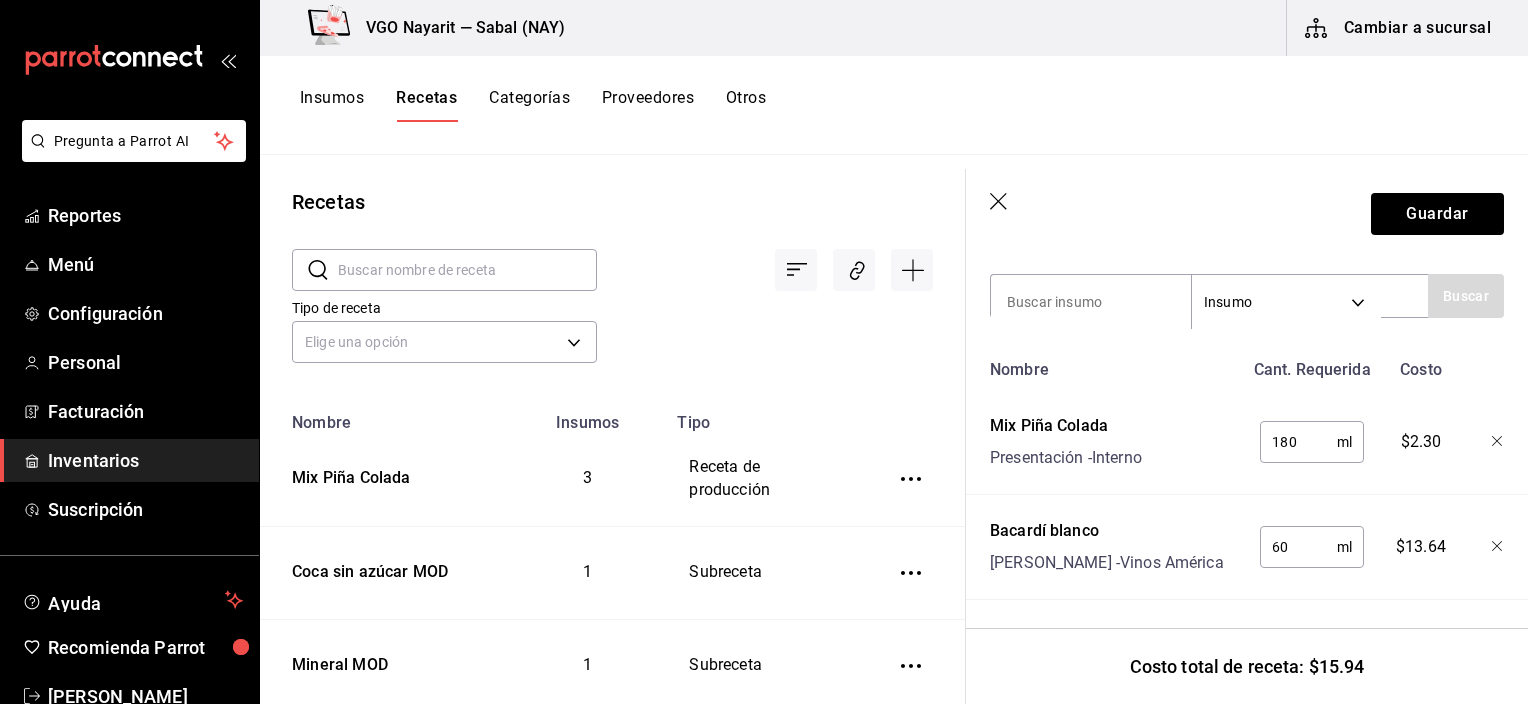 type 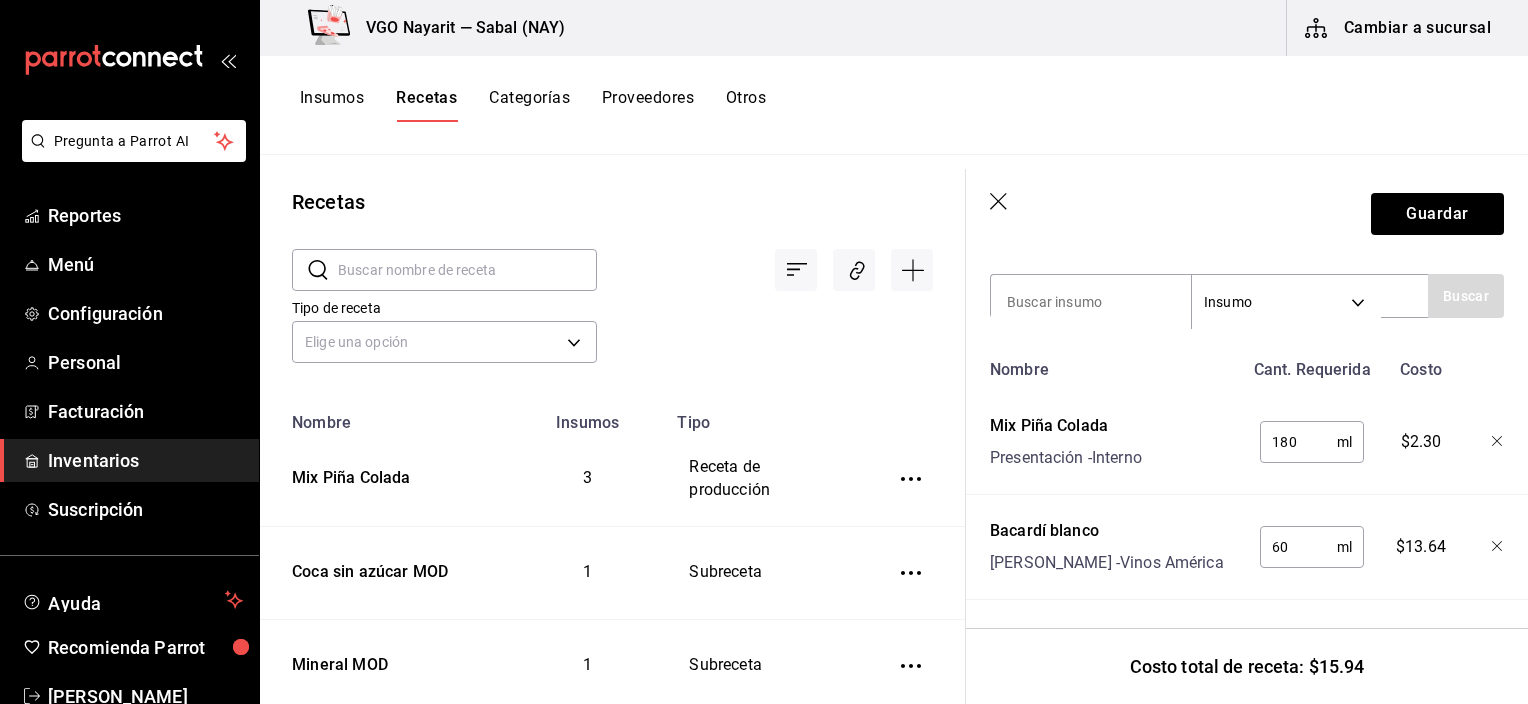 click on "Nombre Cant. Requerida Costo Mix Piña Colada Presentación -  Interno 180 ml ​ $2.30 Bacardí blanco [PERSON_NAME] -  Vinos América 60 ml ​ $13.64" at bounding box center (1247, 475) 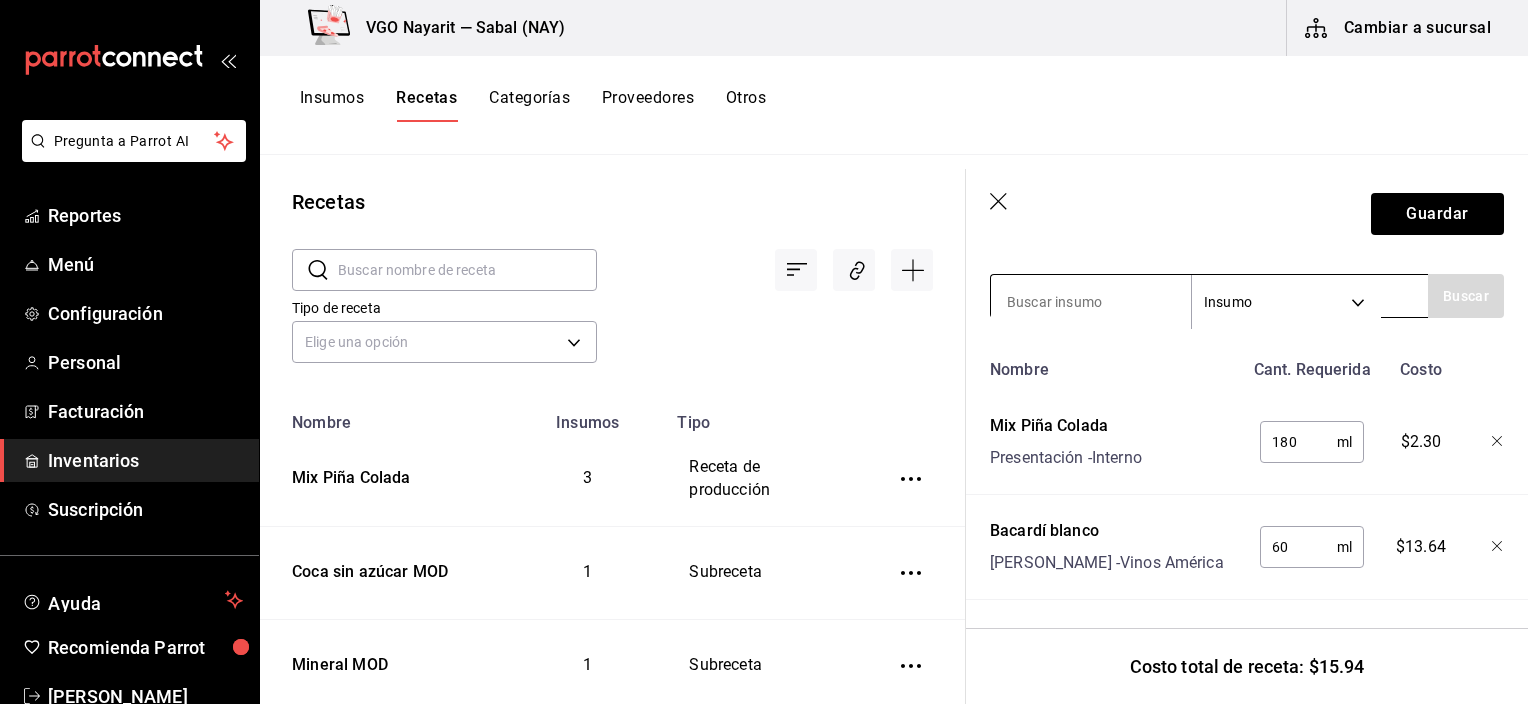 click at bounding box center [1091, 302] 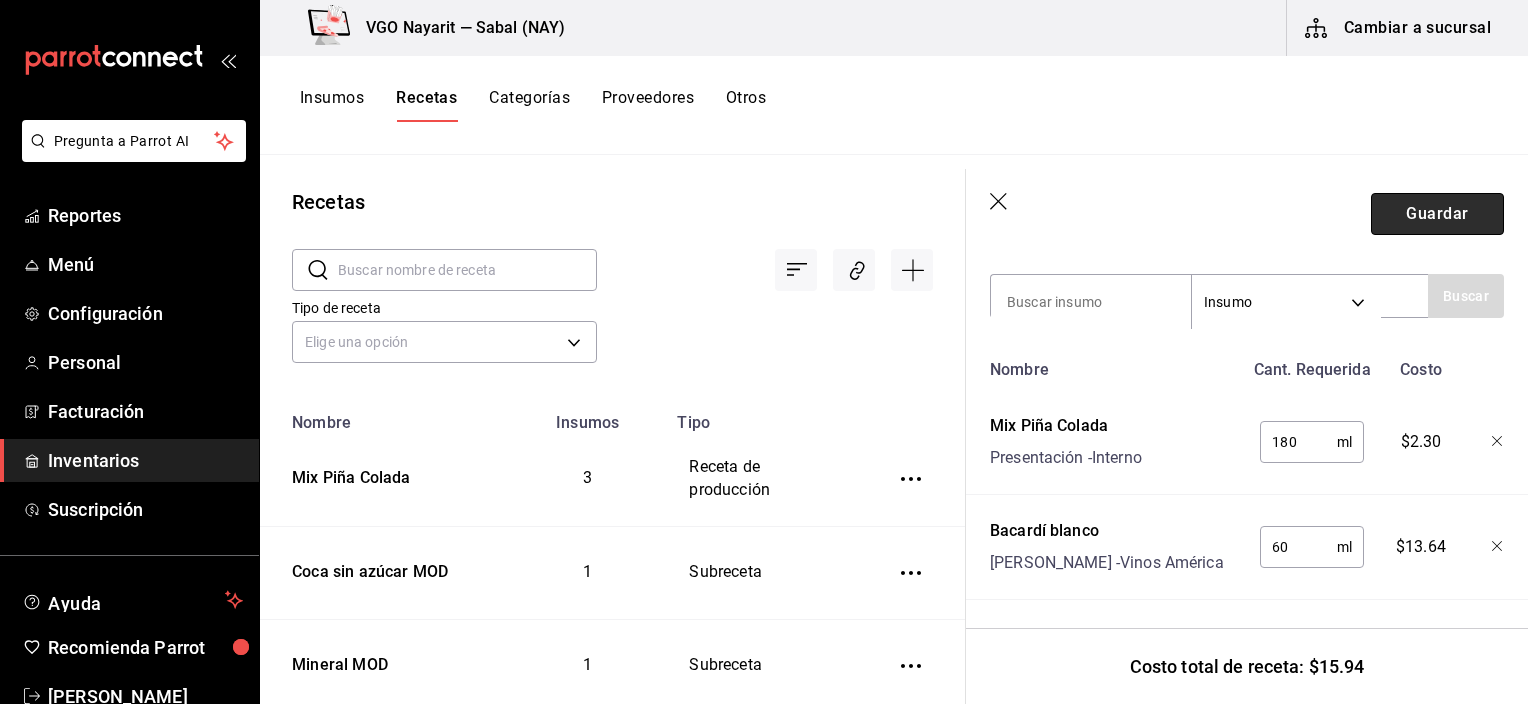 click on "Guardar" at bounding box center [1437, 214] 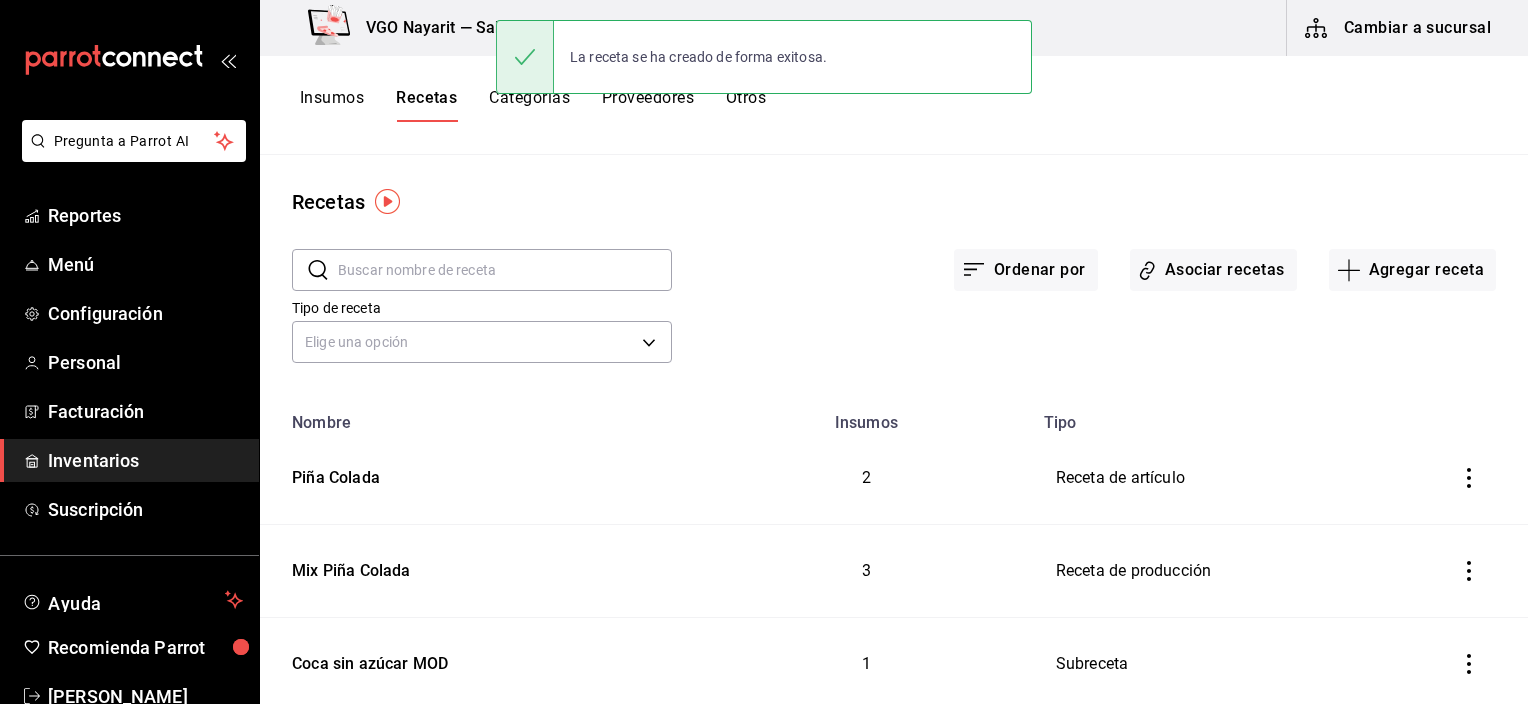 scroll, scrollTop: 0, scrollLeft: 0, axis: both 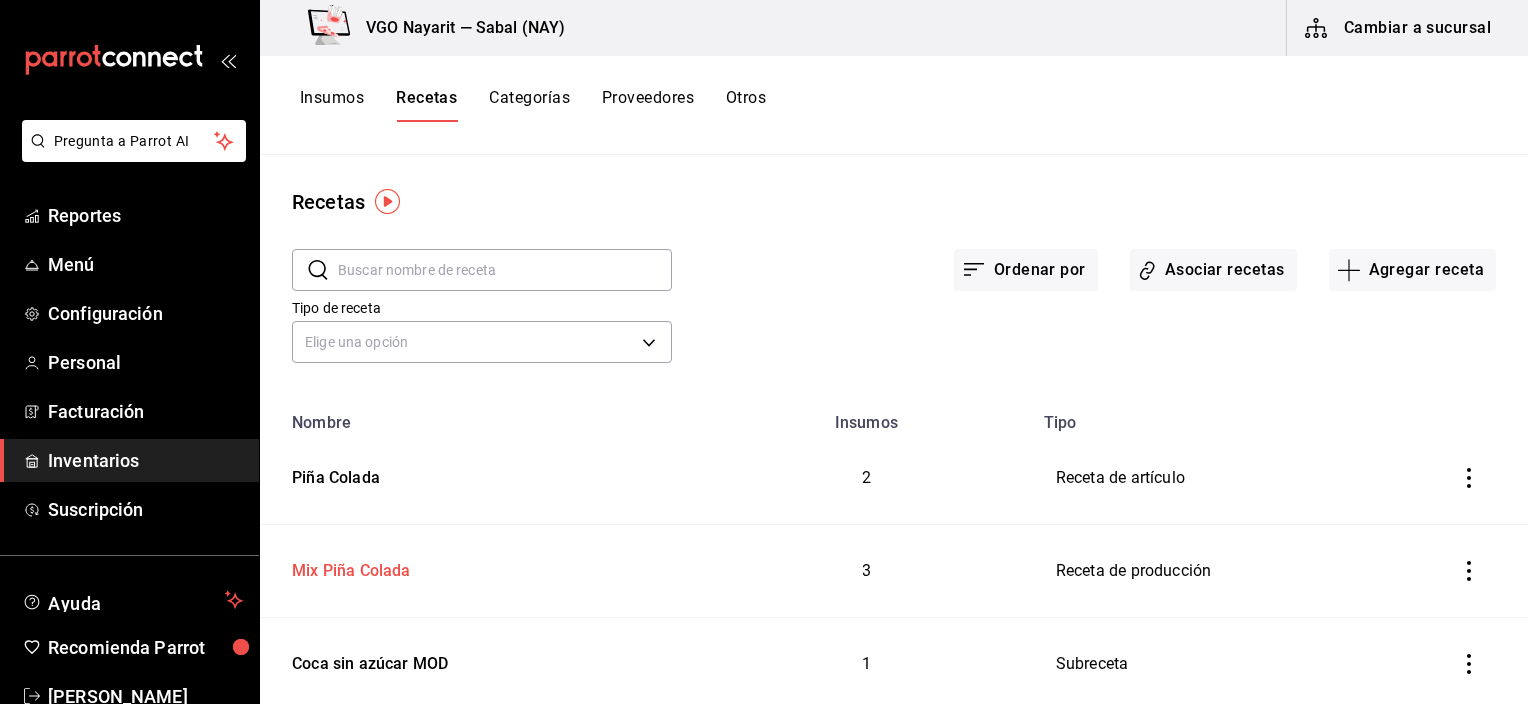 click on "Mix Piña Colada" at bounding box center (347, 567) 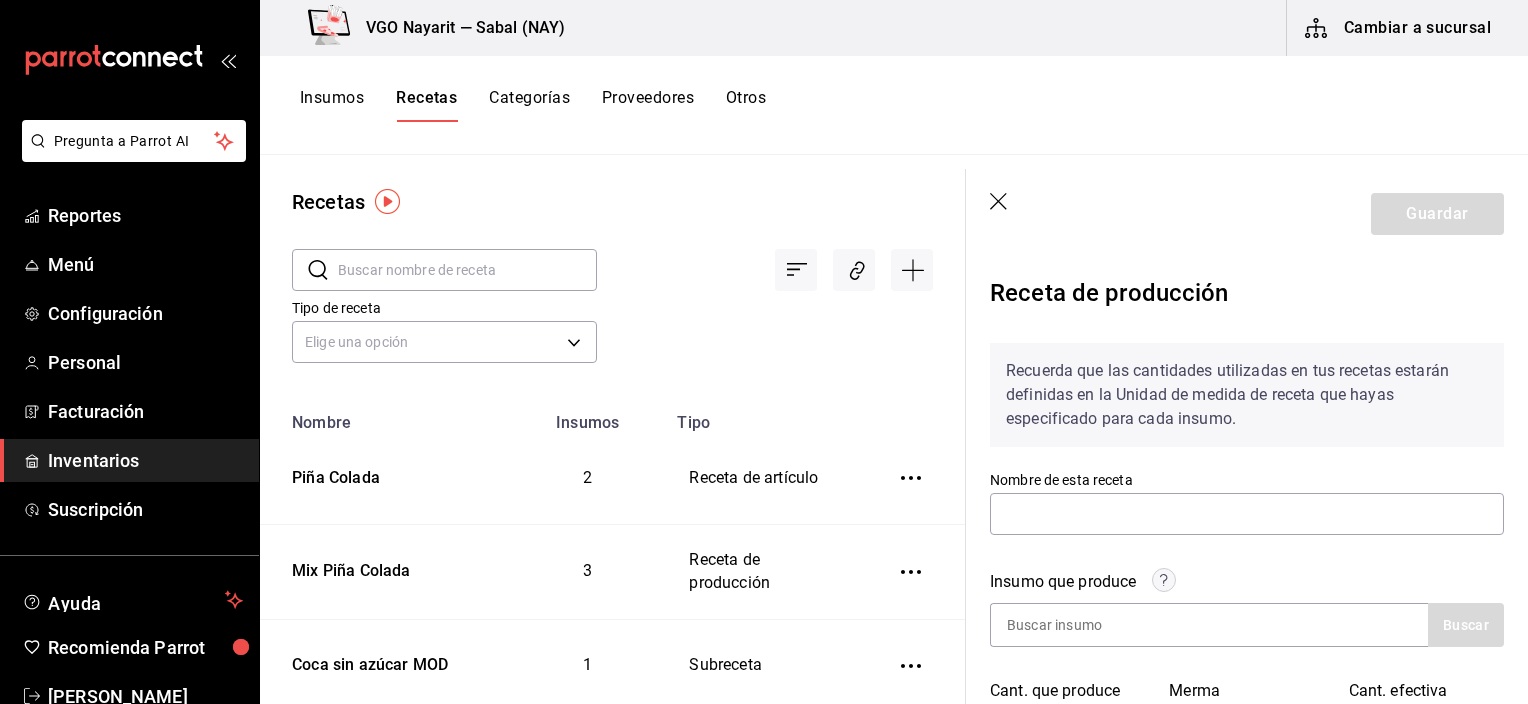 type on "Mix Piña Colada" 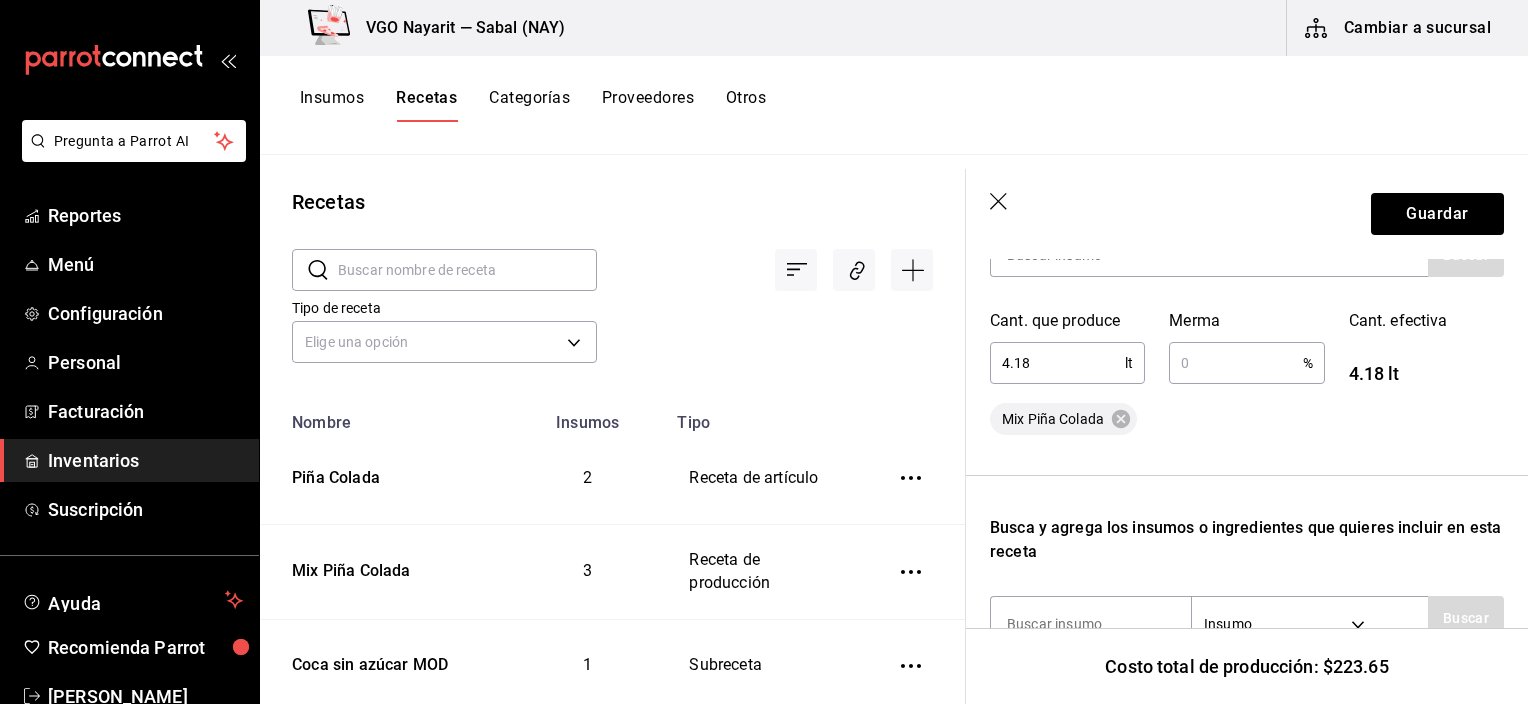 scroll, scrollTop: 300, scrollLeft: 0, axis: vertical 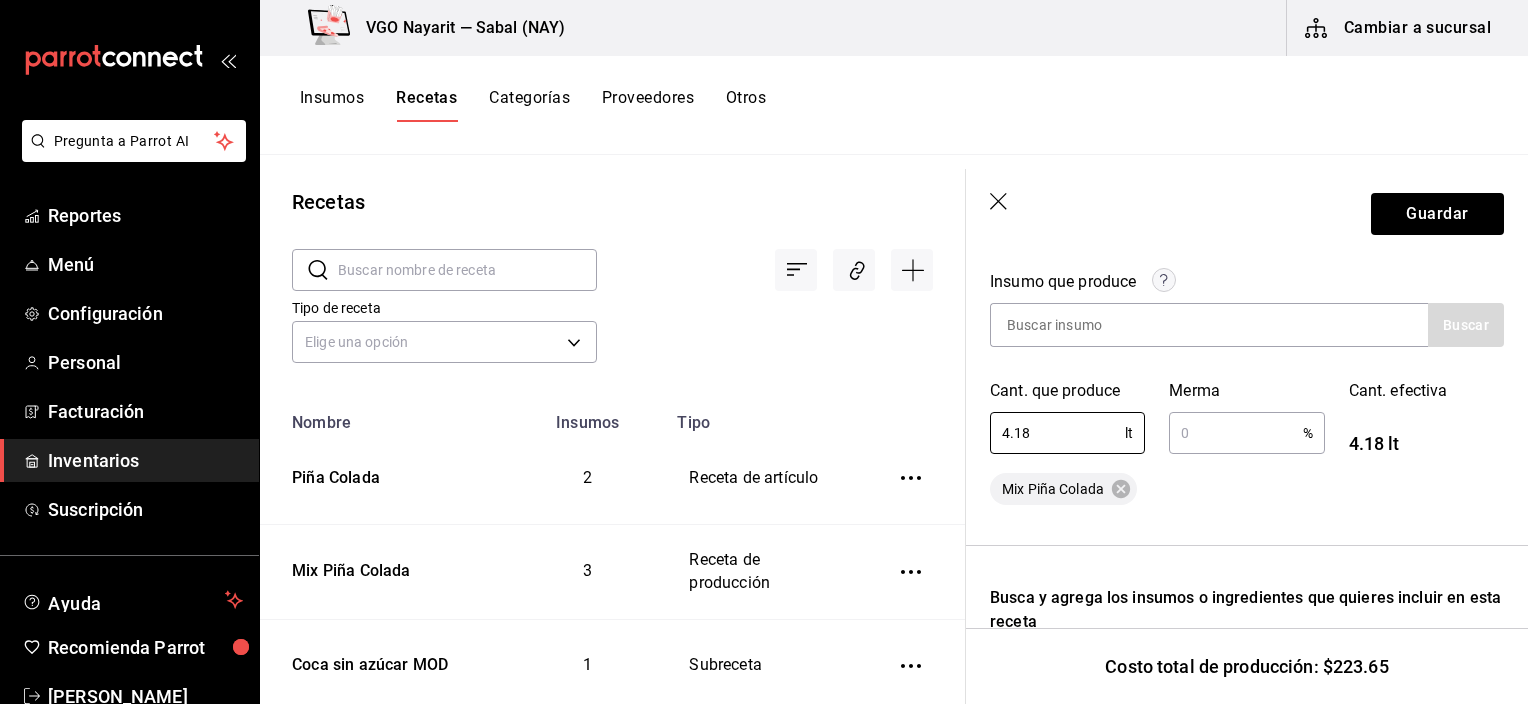 drag, startPoint x: 1094, startPoint y: 435, endPoint x: 952, endPoint y: 436, distance: 142.00352 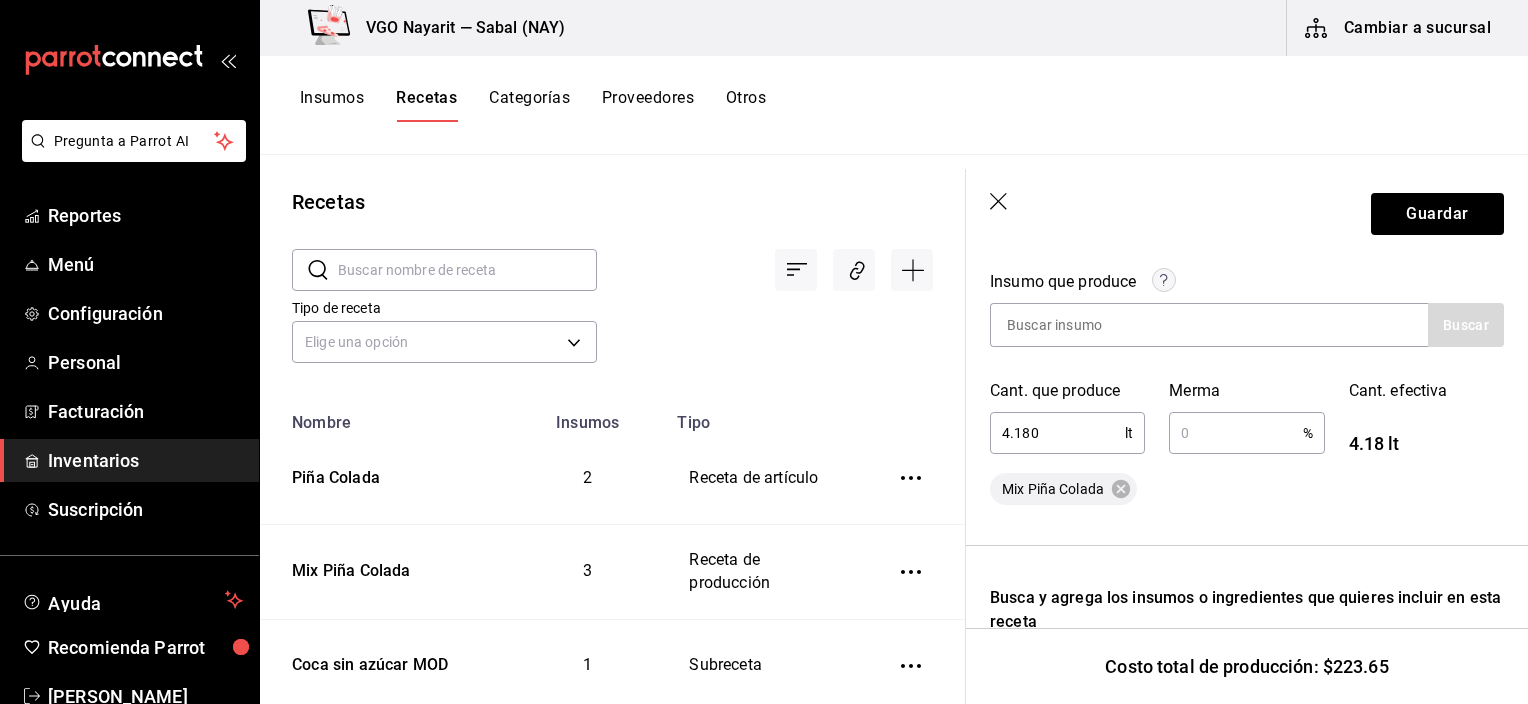 click on "Recuerda que las cantidades utilizadas en tus recetas estarán definidas en la Unidad de medida de receta que hayas especificado para cada insumo. Nombre de esta receta Mix Piña Colada Insumo que produce Buscar Cant. que produce 4.180 lt ​ Merma % ​ Cant. efectiva 4.18 lt Mix Piña Colada Busca y agrega los insumos o ingredientes que quieres incluir en esta receta Insumo SUPPLY Buscar Nombre Cant. Requerida [PERSON_NAME] Presentación -  Chef Mart 3,000 ml ​ $176.61 Leche evaporada Presentación -  Sigma 360 ml ​ $23.00 [PERSON_NAME] Presentación -  Chef Mart 960 ml ​ $24.04" at bounding box center (1247, 562) 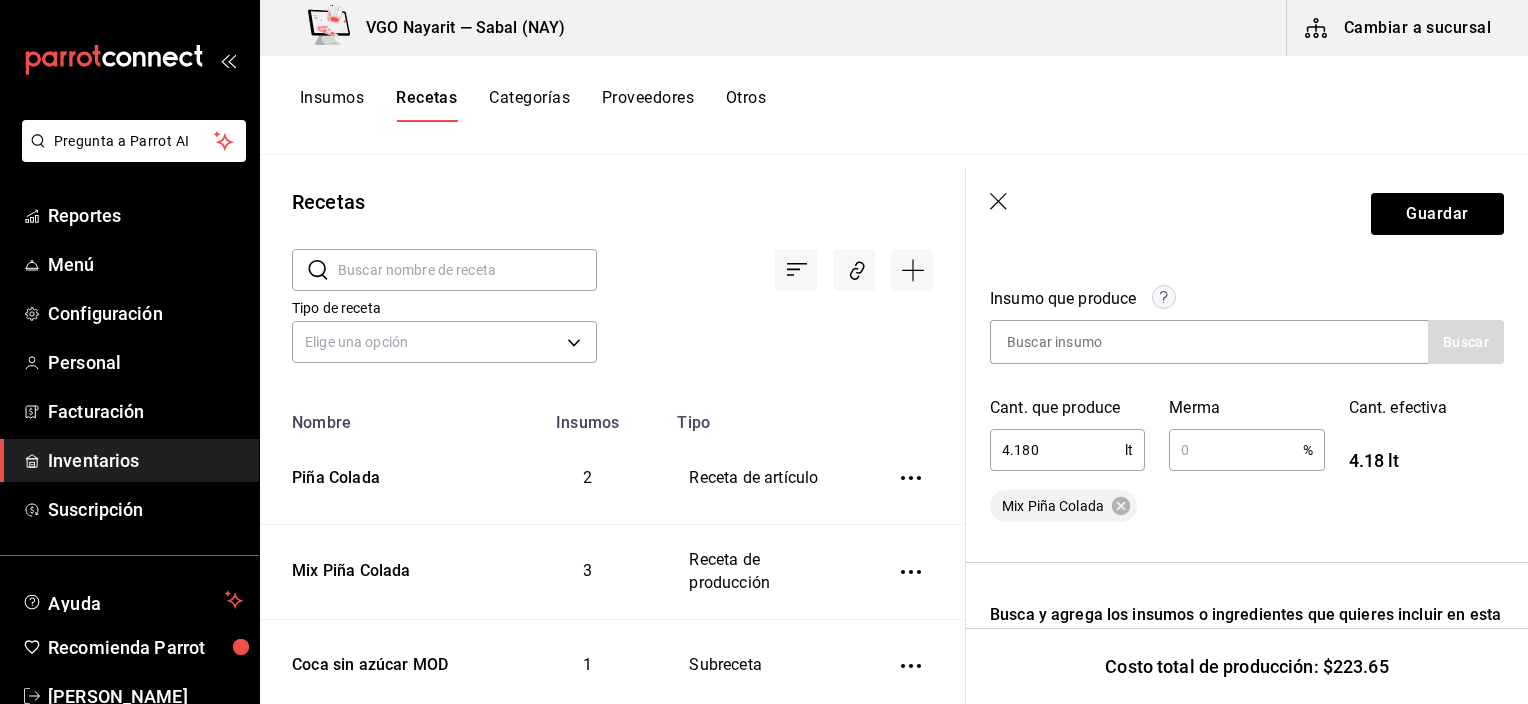 scroll, scrollTop: 300, scrollLeft: 0, axis: vertical 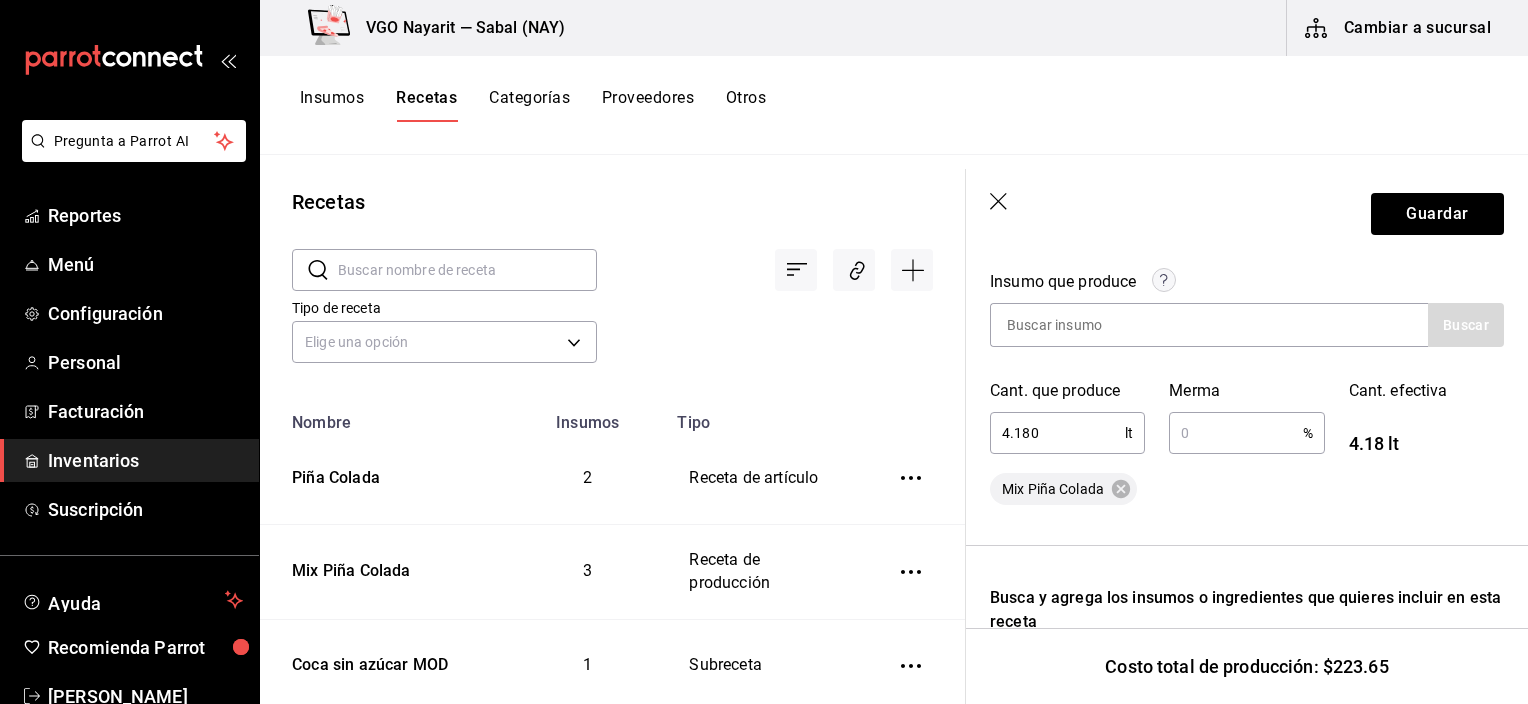 click on "4.180 lt ​" at bounding box center [1067, 433] 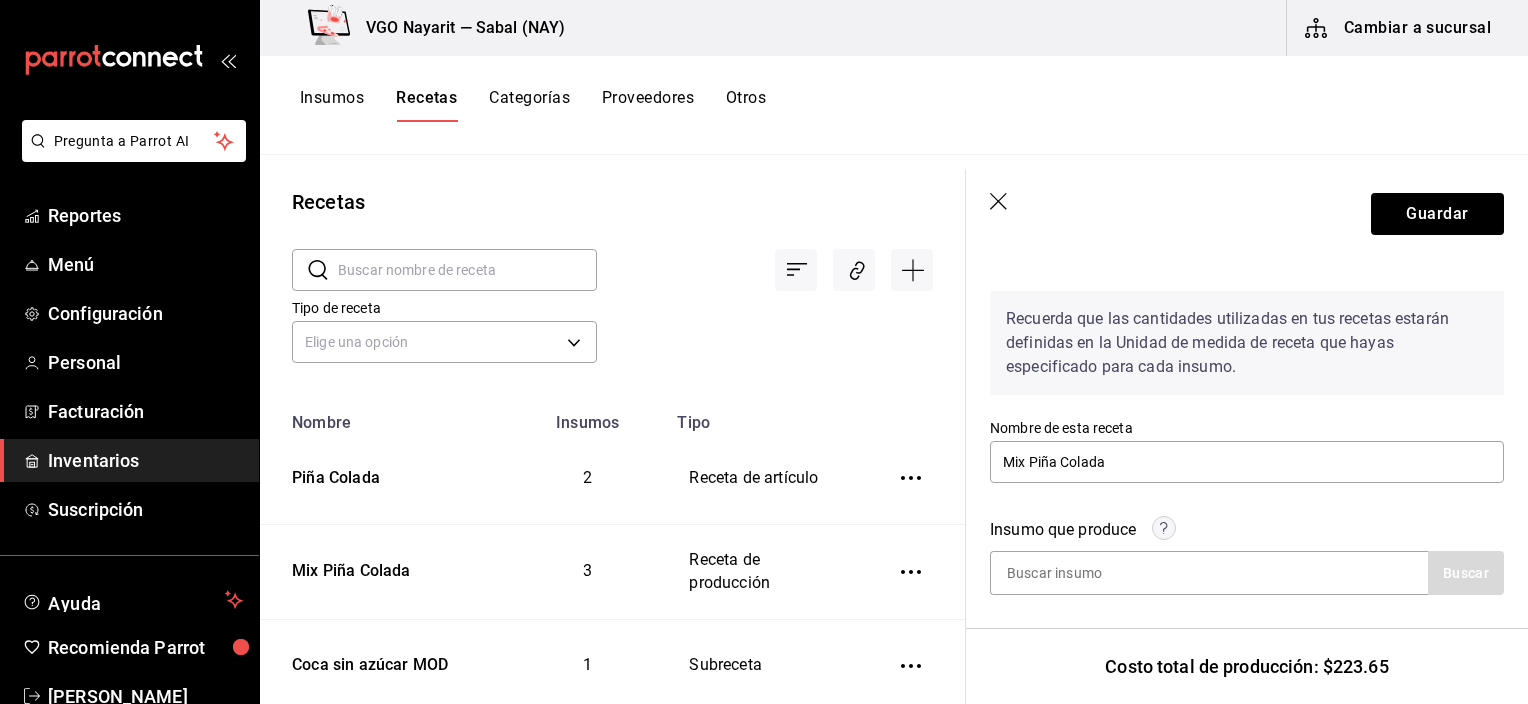 scroll, scrollTop: 12, scrollLeft: 0, axis: vertical 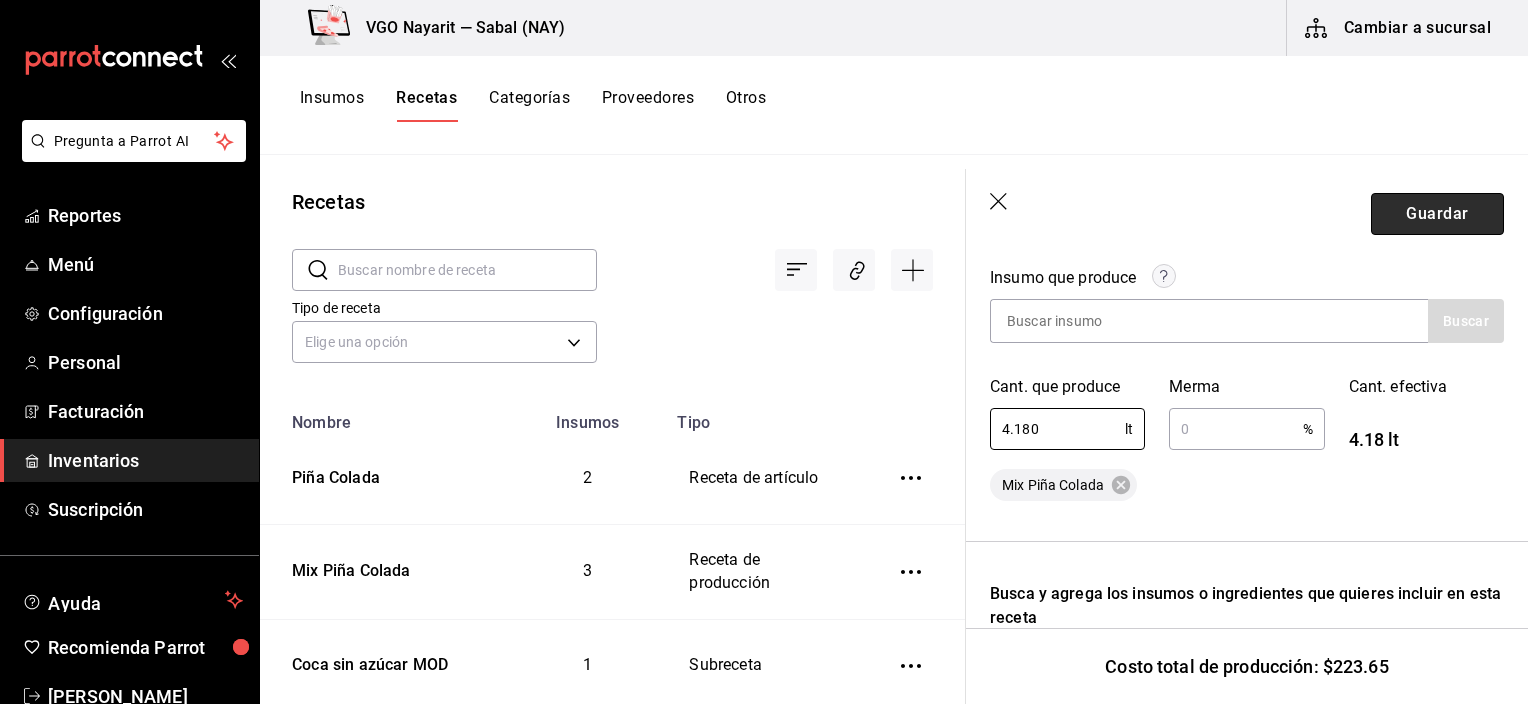 click on "Guardar" at bounding box center (1437, 214) 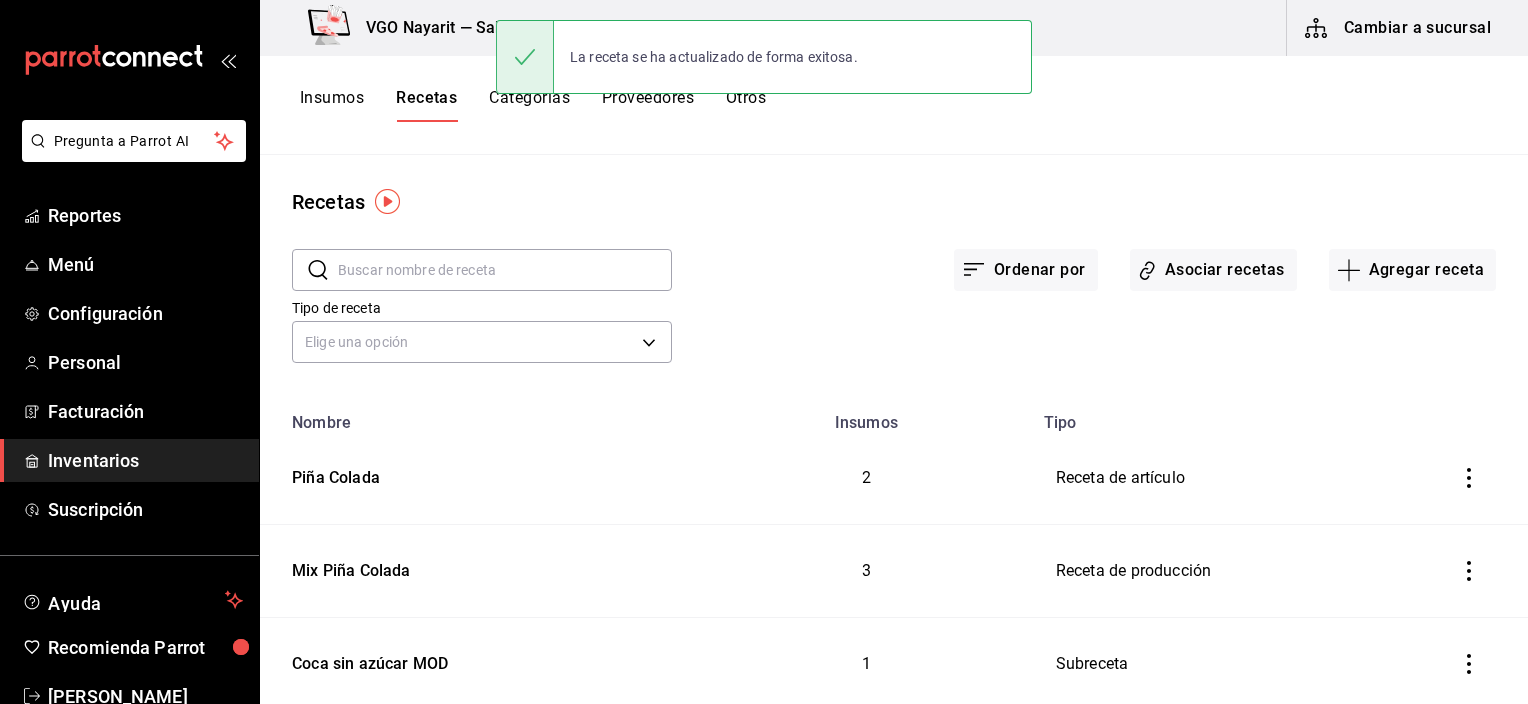 scroll, scrollTop: 0, scrollLeft: 0, axis: both 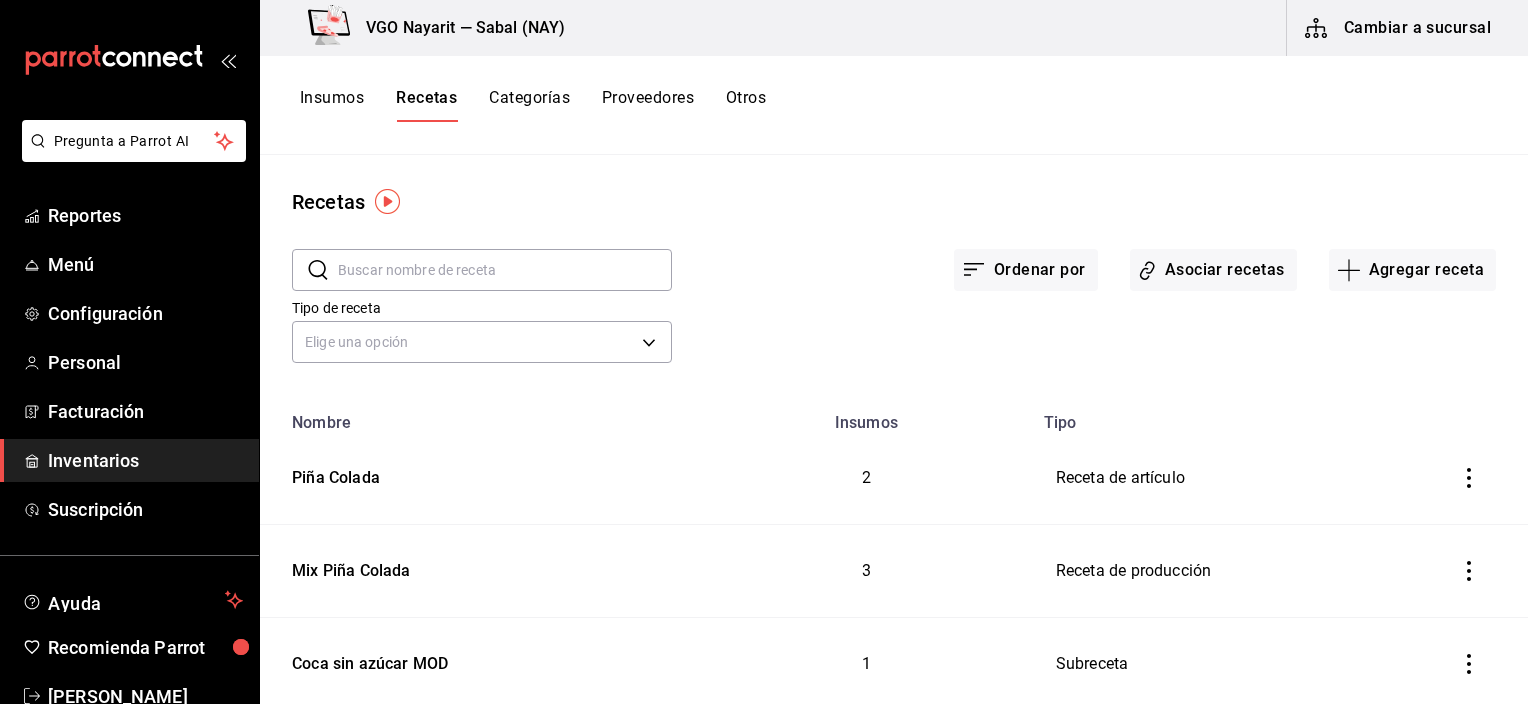 click on "Insumos" at bounding box center (332, 105) 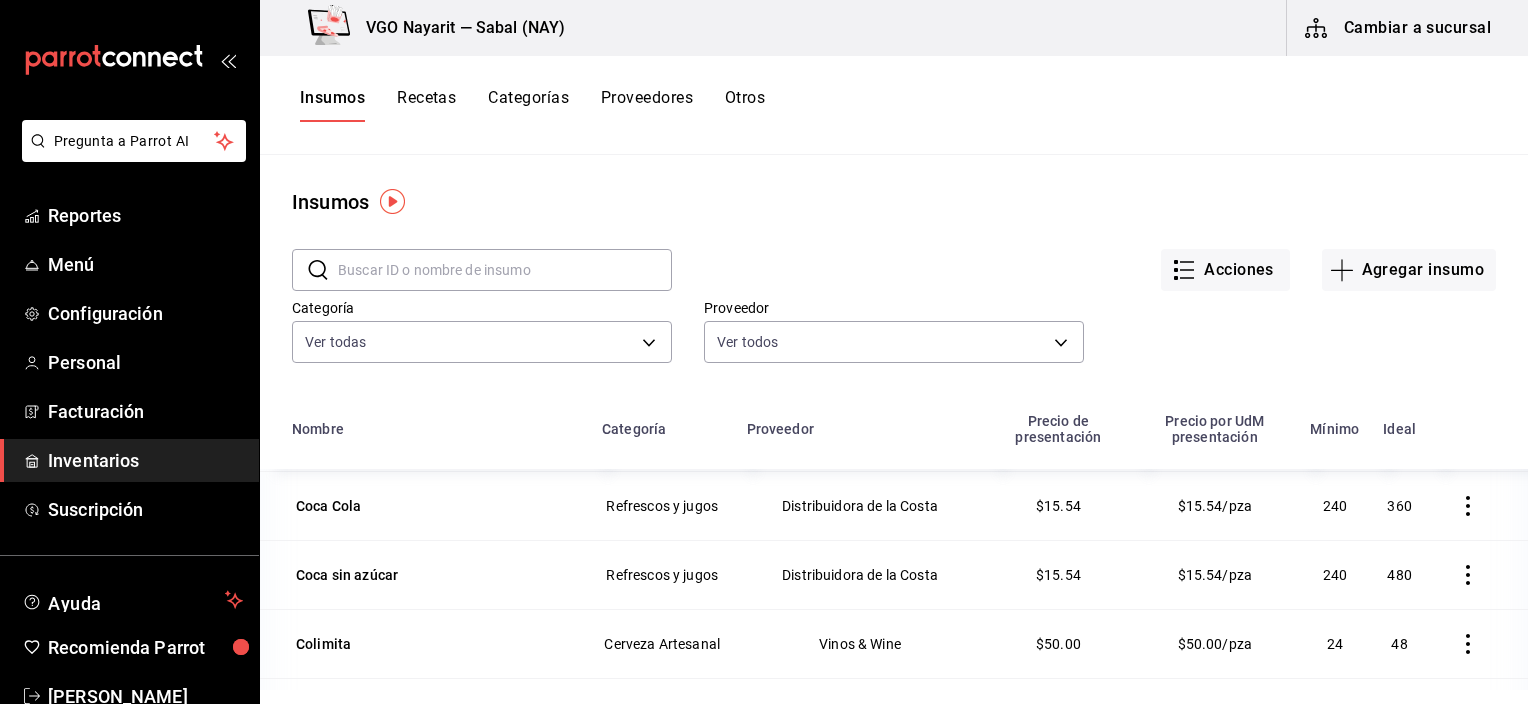 scroll, scrollTop: 600, scrollLeft: 0, axis: vertical 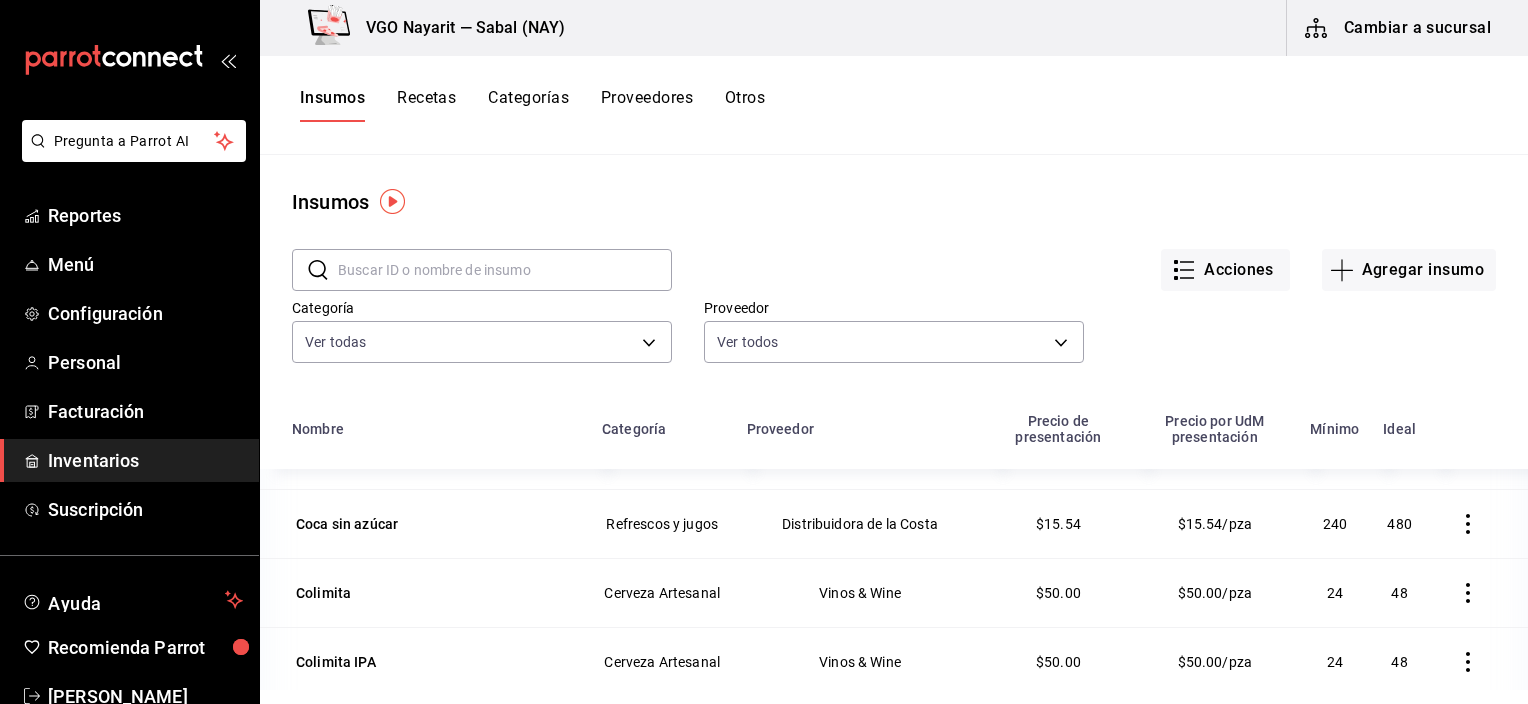 click at bounding box center [505, 270] 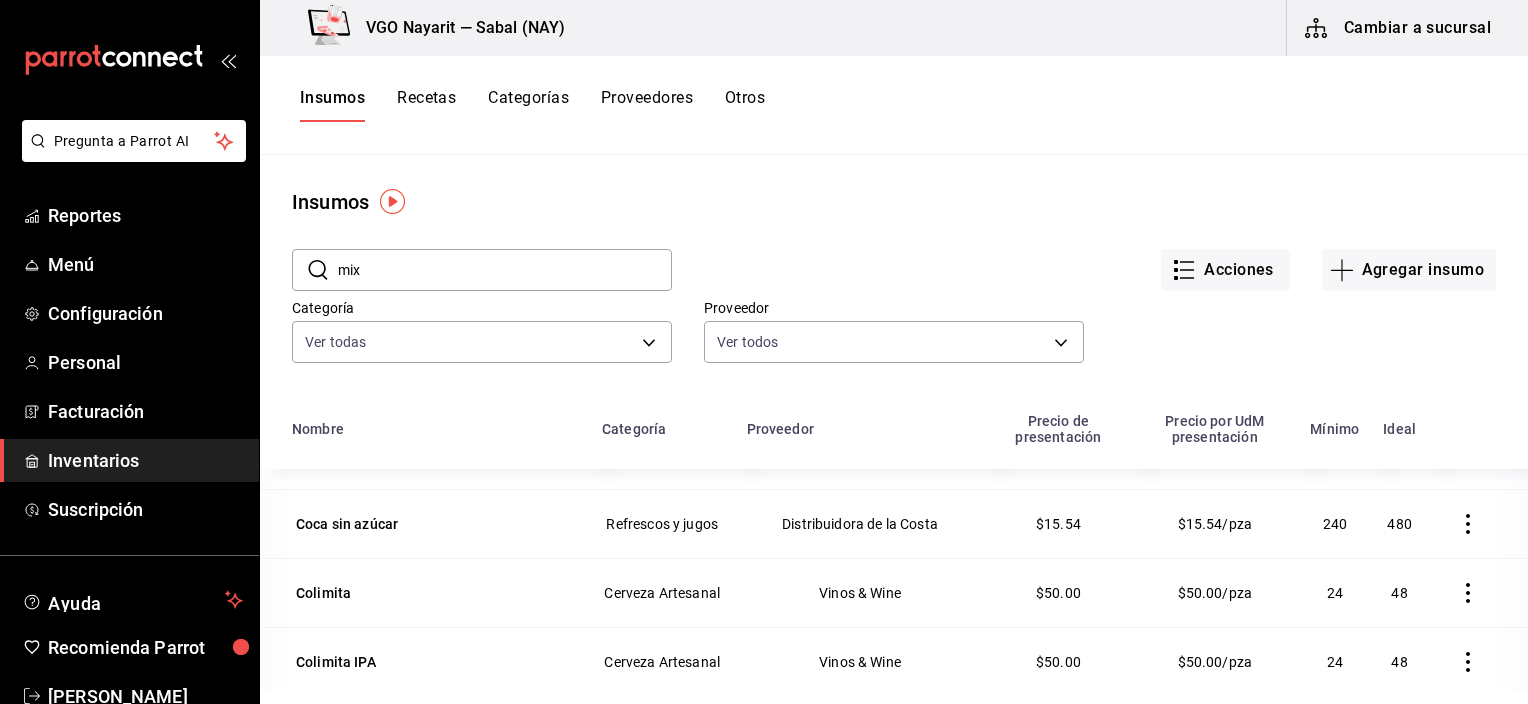 scroll, scrollTop: 0, scrollLeft: 0, axis: both 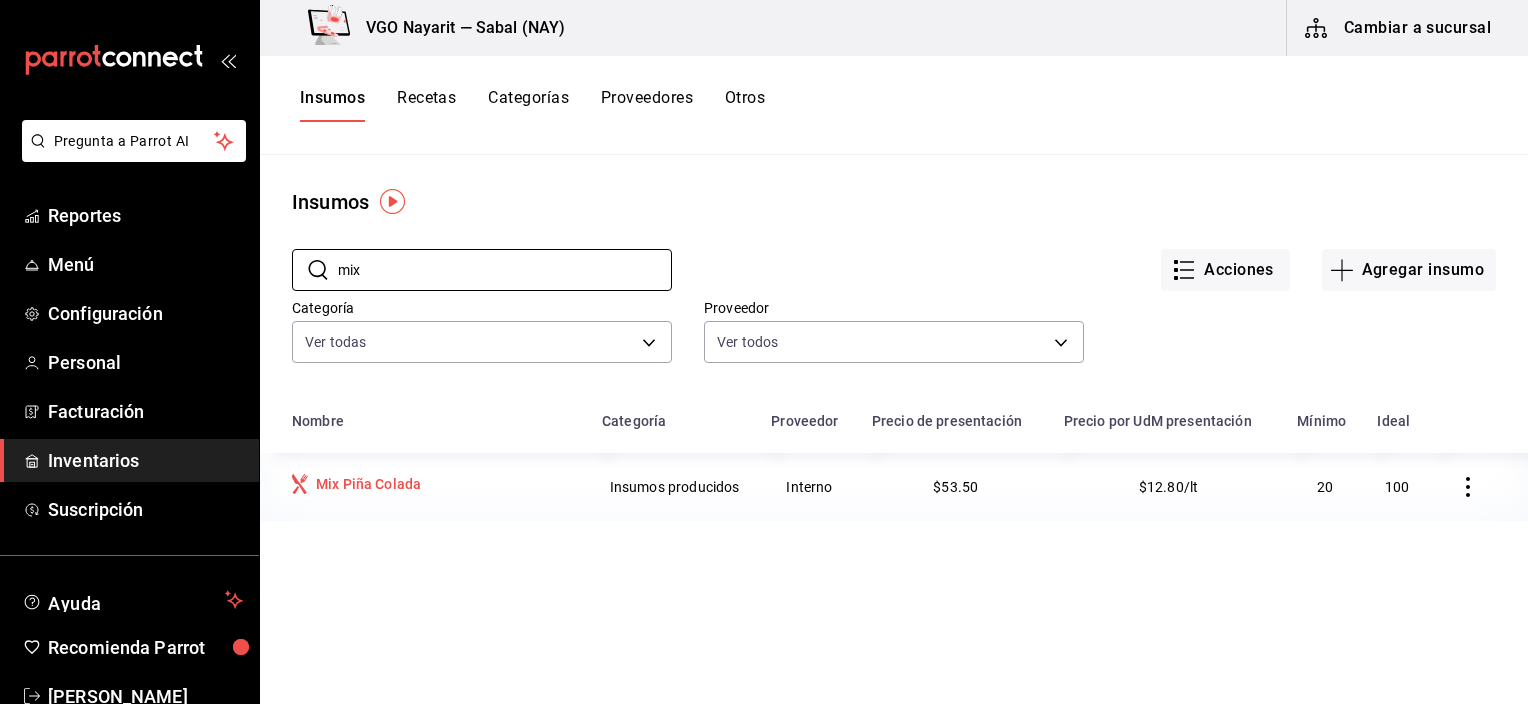 type on "mix" 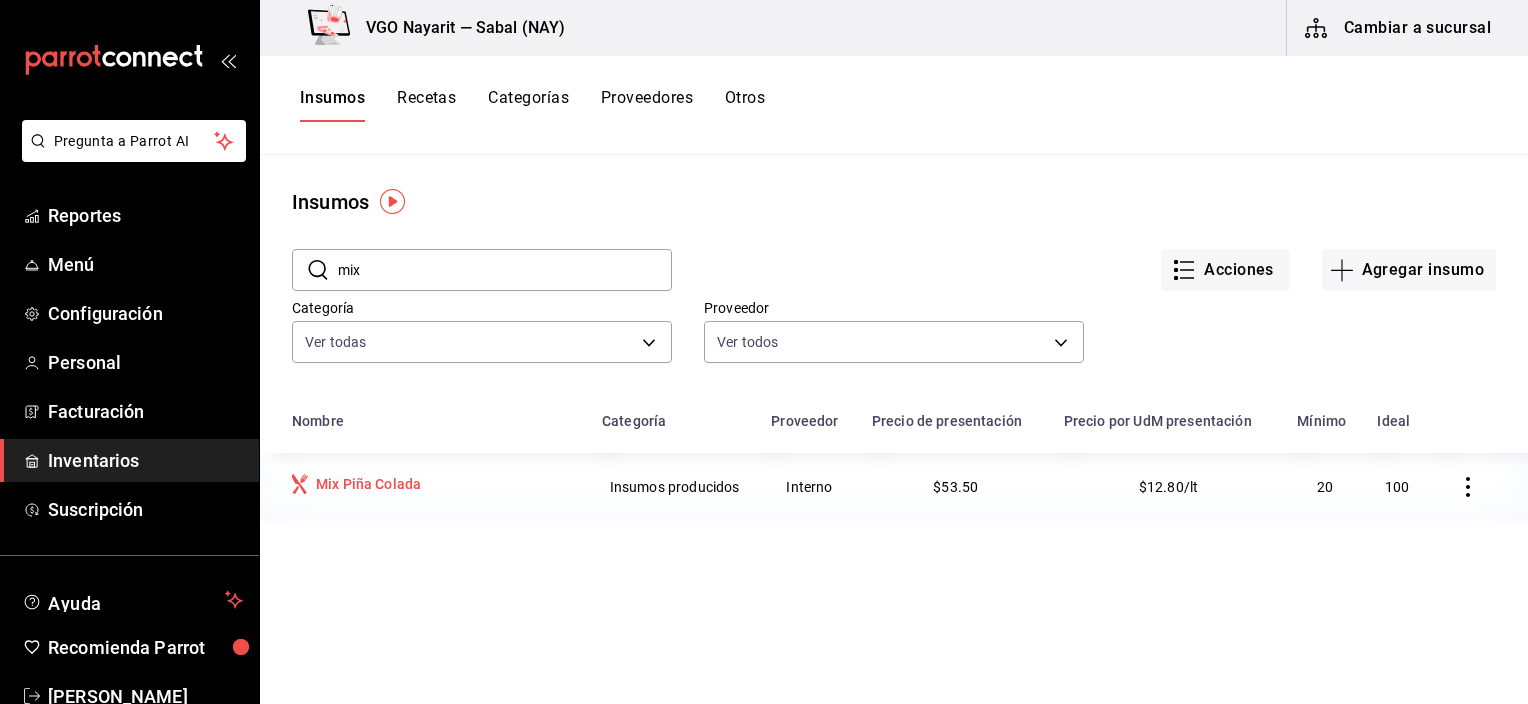 click on "Mix Piña Colada" at bounding box center [364, 486] 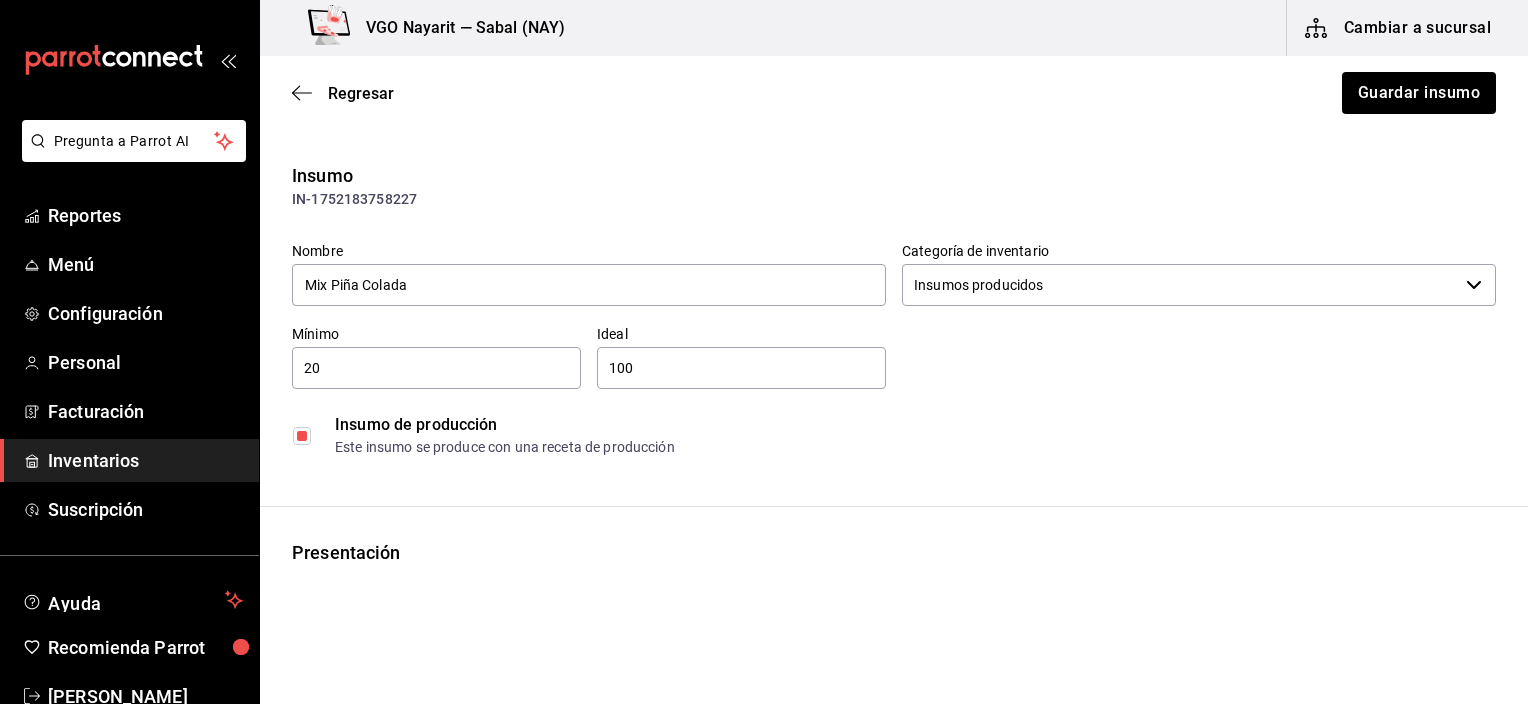 type on "Interno" 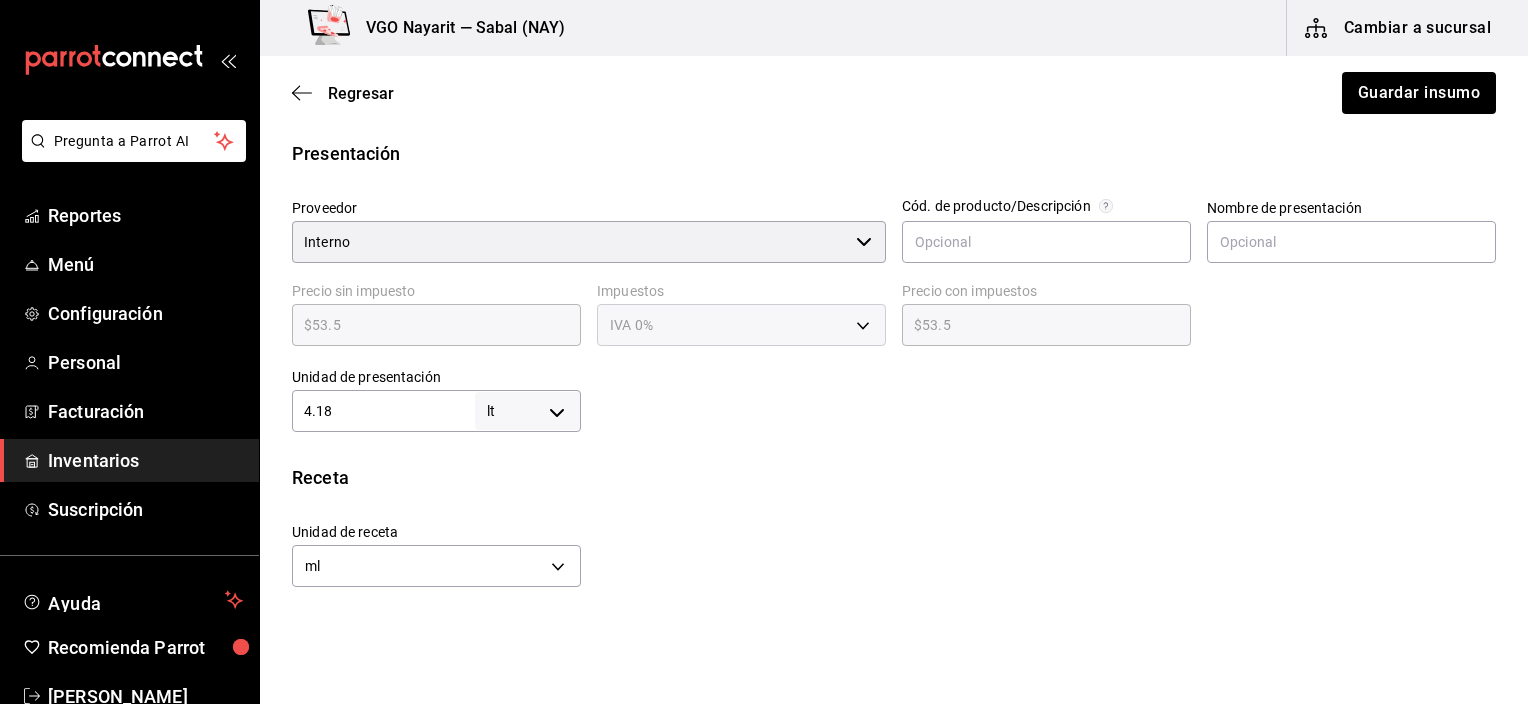 scroll, scrollTop: 400, scrollLeft: 0, axis: vertical 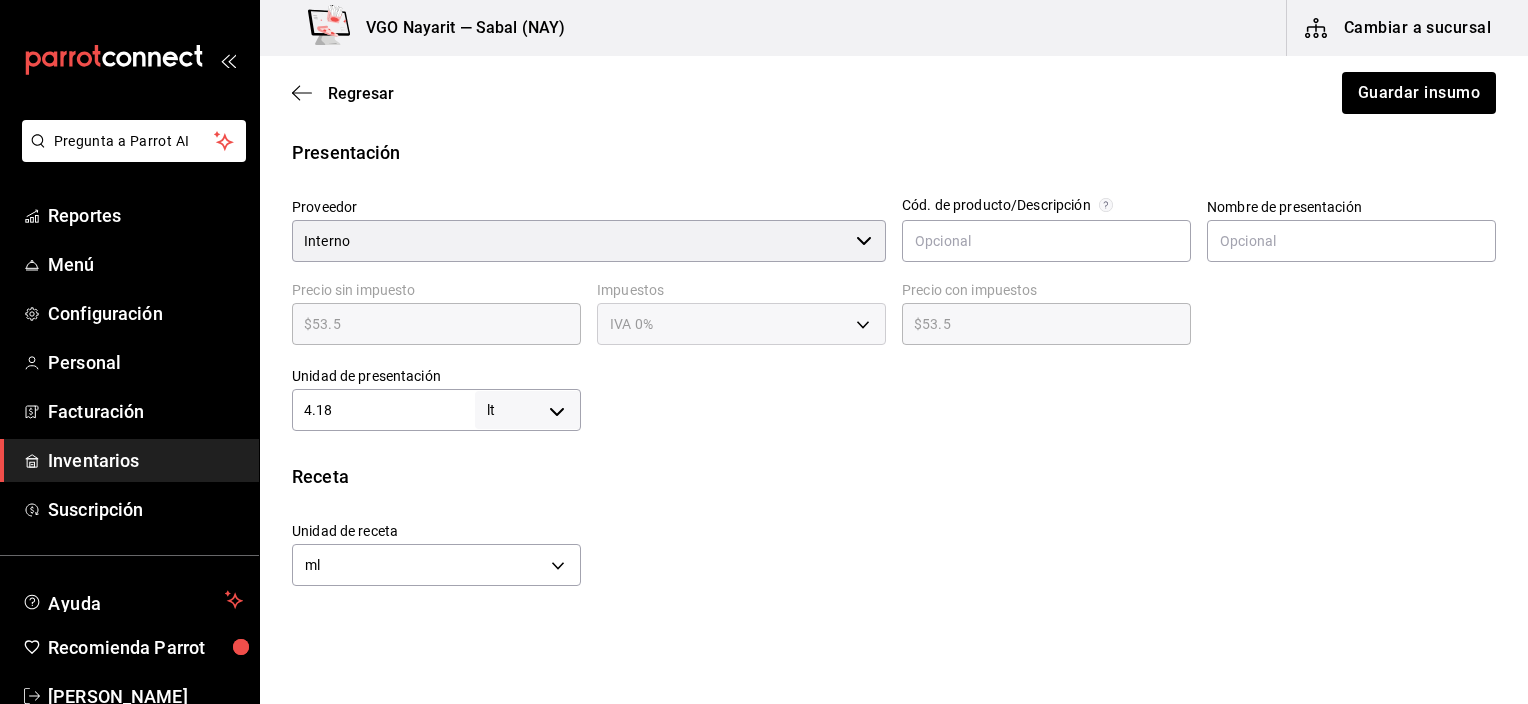 click on "Pregunta a Parrot AI Reportes   Menú   Configuración   Personal   Facturación   Inventarios   Suscripción   Ayuda Recomienda Parrot   [PERSON_NAME]   Sugerir nueva función   VGO Nayarit — Sabal (NAY) Cambiar a sucursal Regresar Guardar insumo Insumo IN-1752183758227 Nombre Mix Piña Colada Categoría de inventario Insumos producidos ​ Mínimo 20 ​ Ideal 100 ​ Insumo de producción Este insumo se produce con una receta de producción Presentación Proveedor Interno ​ Cód. de producto/Descripción Nombre de presentación Precio sin impuesto $53.5 ​ Impuestos IVA 0% IVA_0 Precio con impuestos $53.5 ​ Unidad de presentación 4.18 lt LITER ​ Receta Unidad de receta ml MILLILITER Factor de conversión 4,180 ​ 1 lt de Presentación = 1,000 ml receta Ver ayuda de conversiones Unidades de conteo lt Presentaciones (4.18 lt) ; GANA 1 MES GRATIS EN TU SUSCRIPCIÓN AQUÍ Pregunta a Parrot AI Reportes   Menú   Configuración   Personal   Facturación   Inventarios   Suscripción   [GEOGRAPHIC_DATA]" at bounding box center (764, 295) 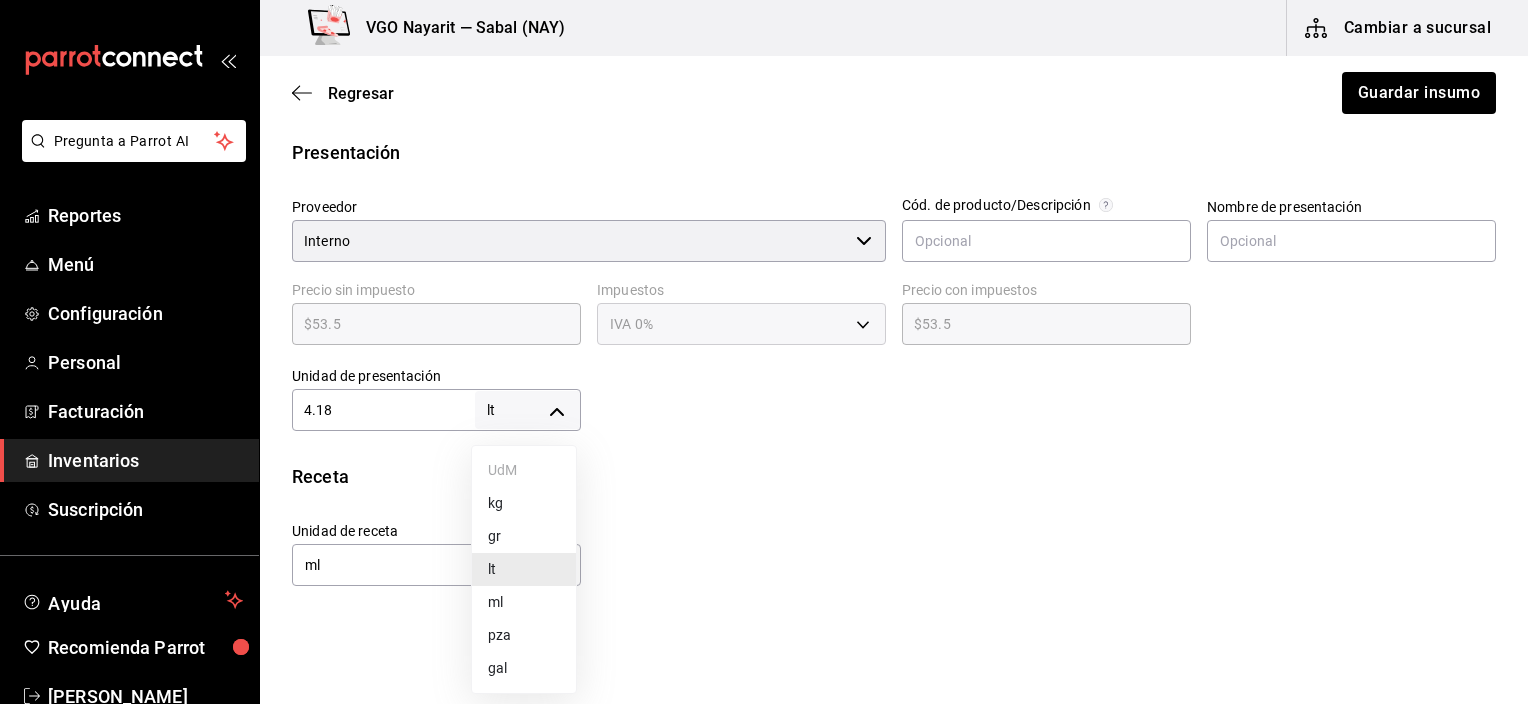 click on "ml" at bounding box center (524, 602) 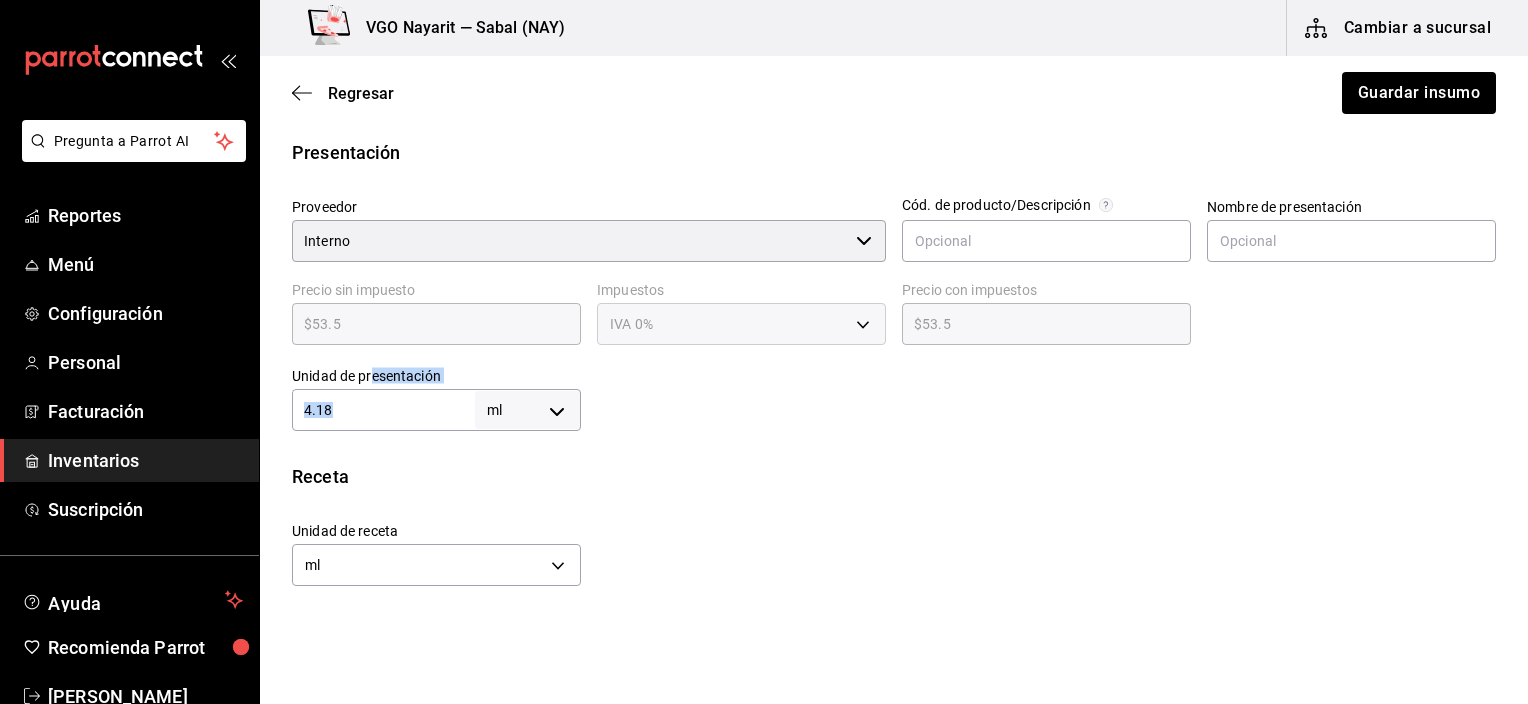 drag, startPoint x: 460, startPoint y: 424, endPoint x: 358, endPoint y: 400, distance: 104.78549 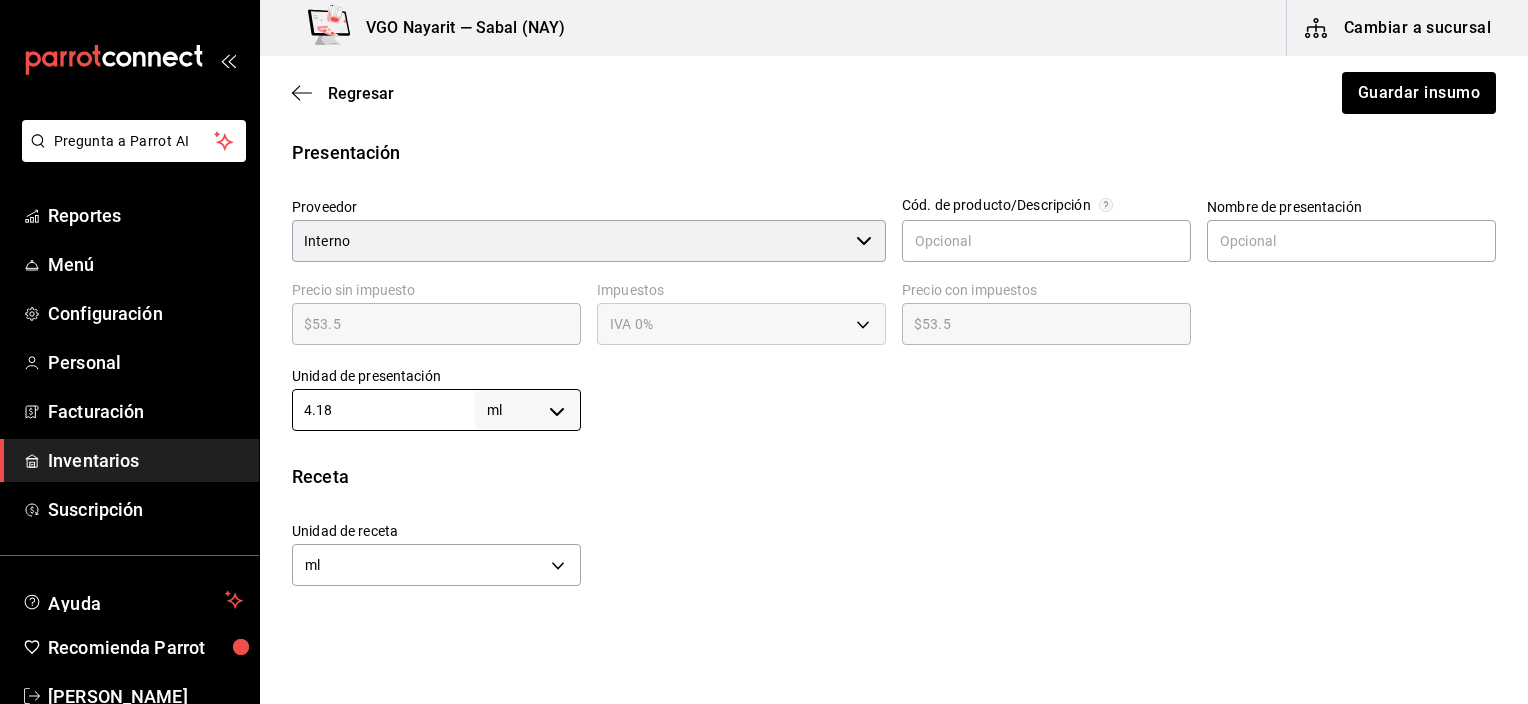 type on "4.1" 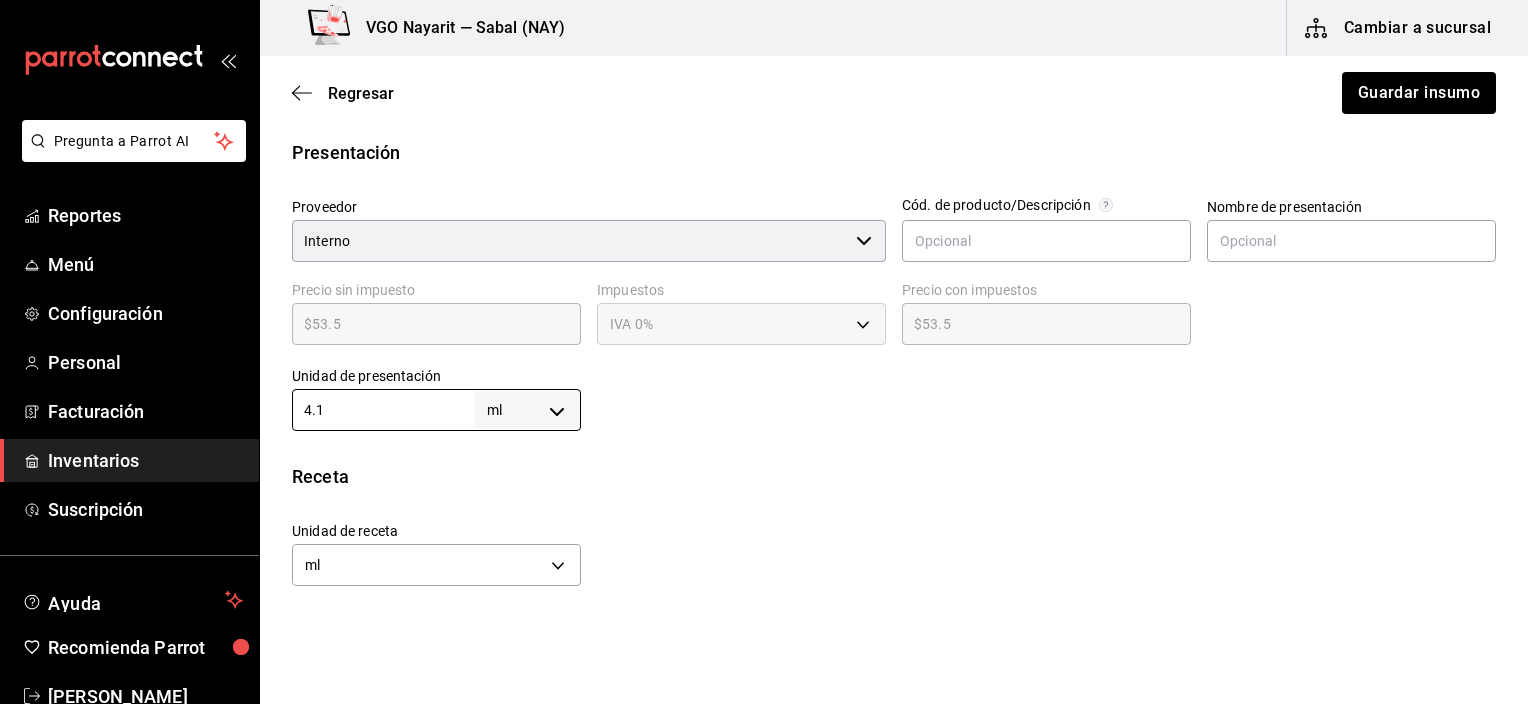 type on "4.1" 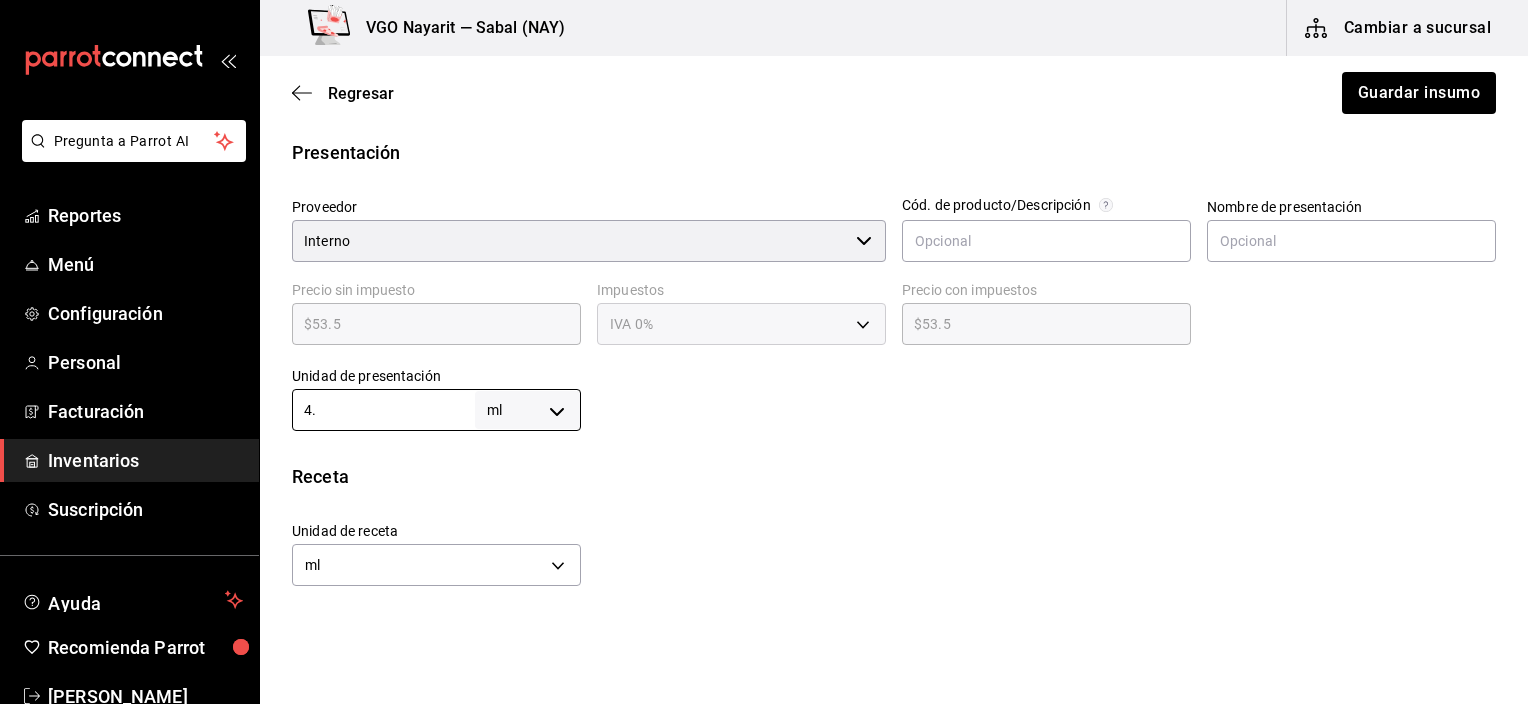 type on "4" 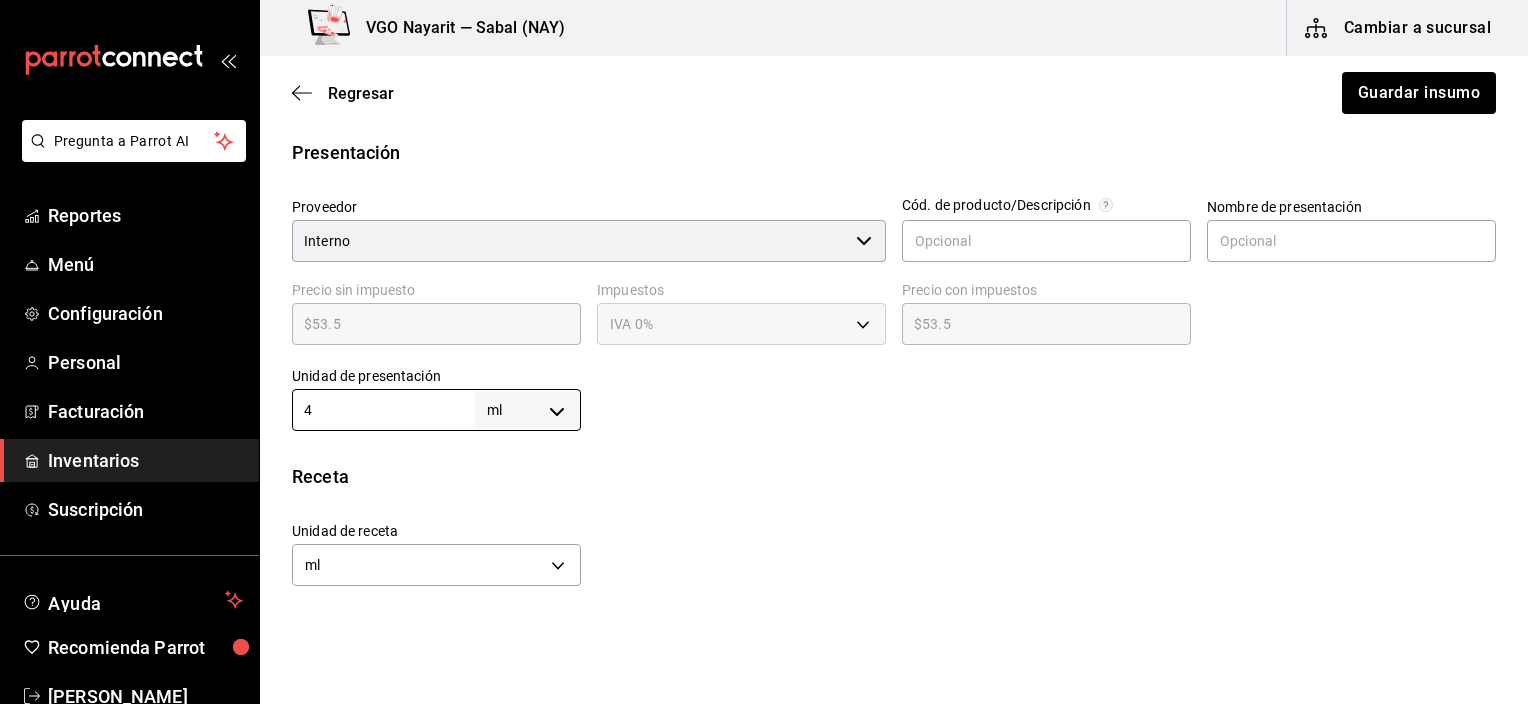 type on "41" 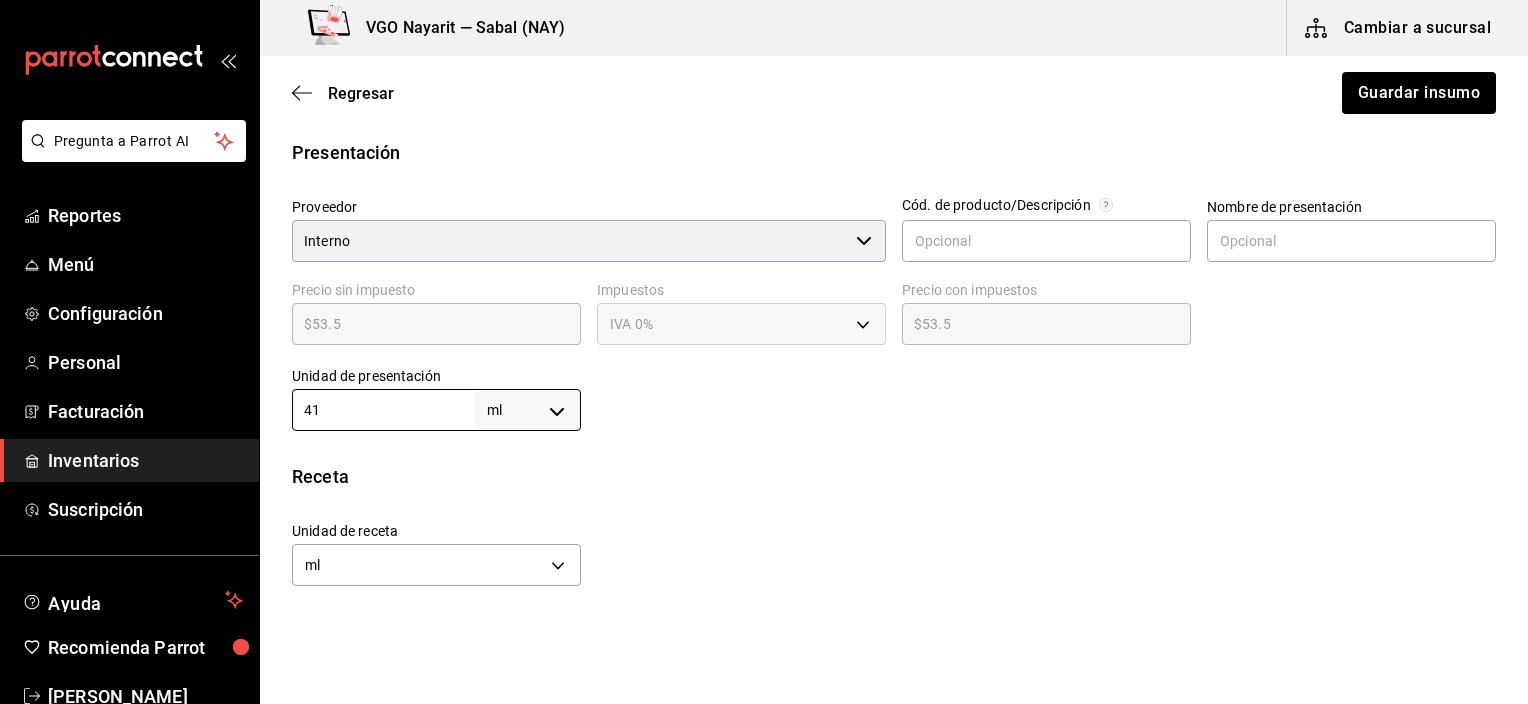 type on "41" 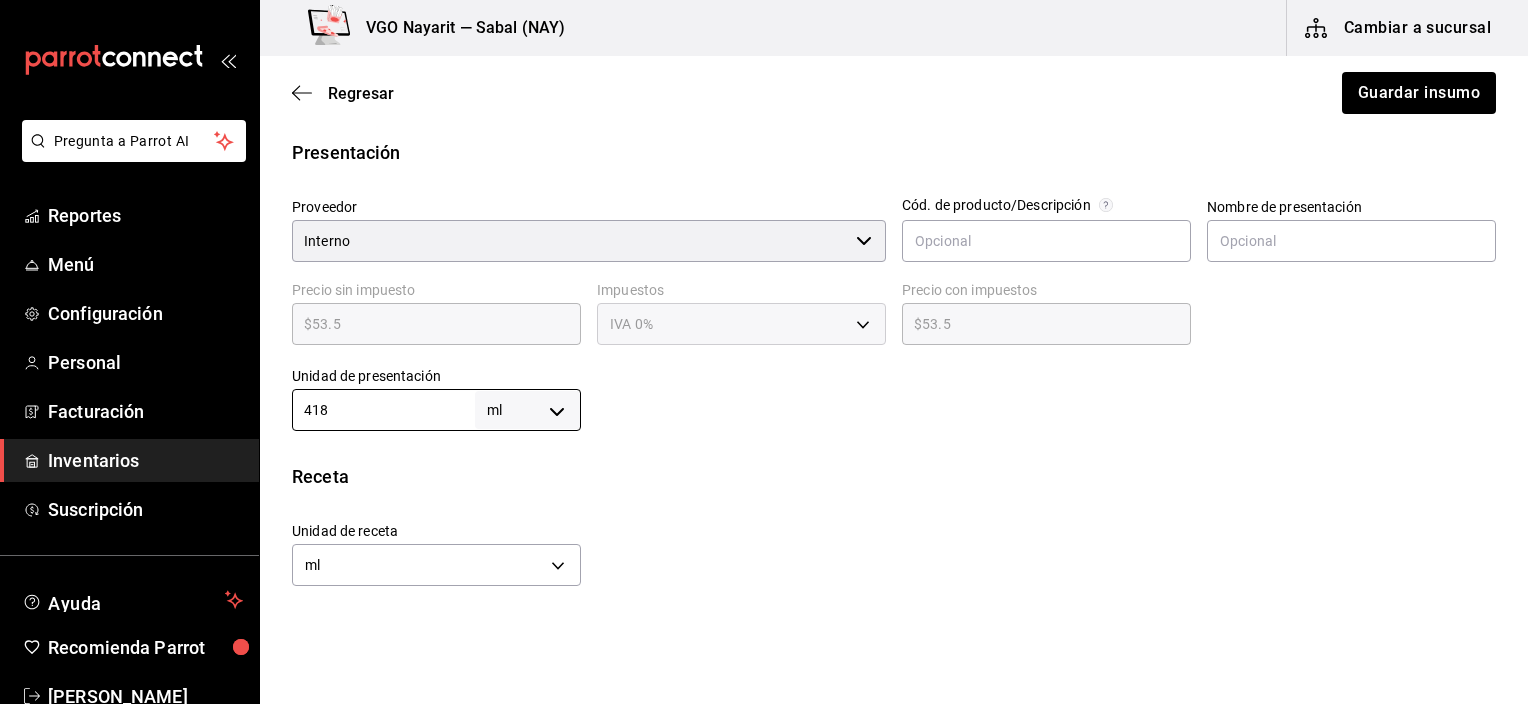 type on "418" 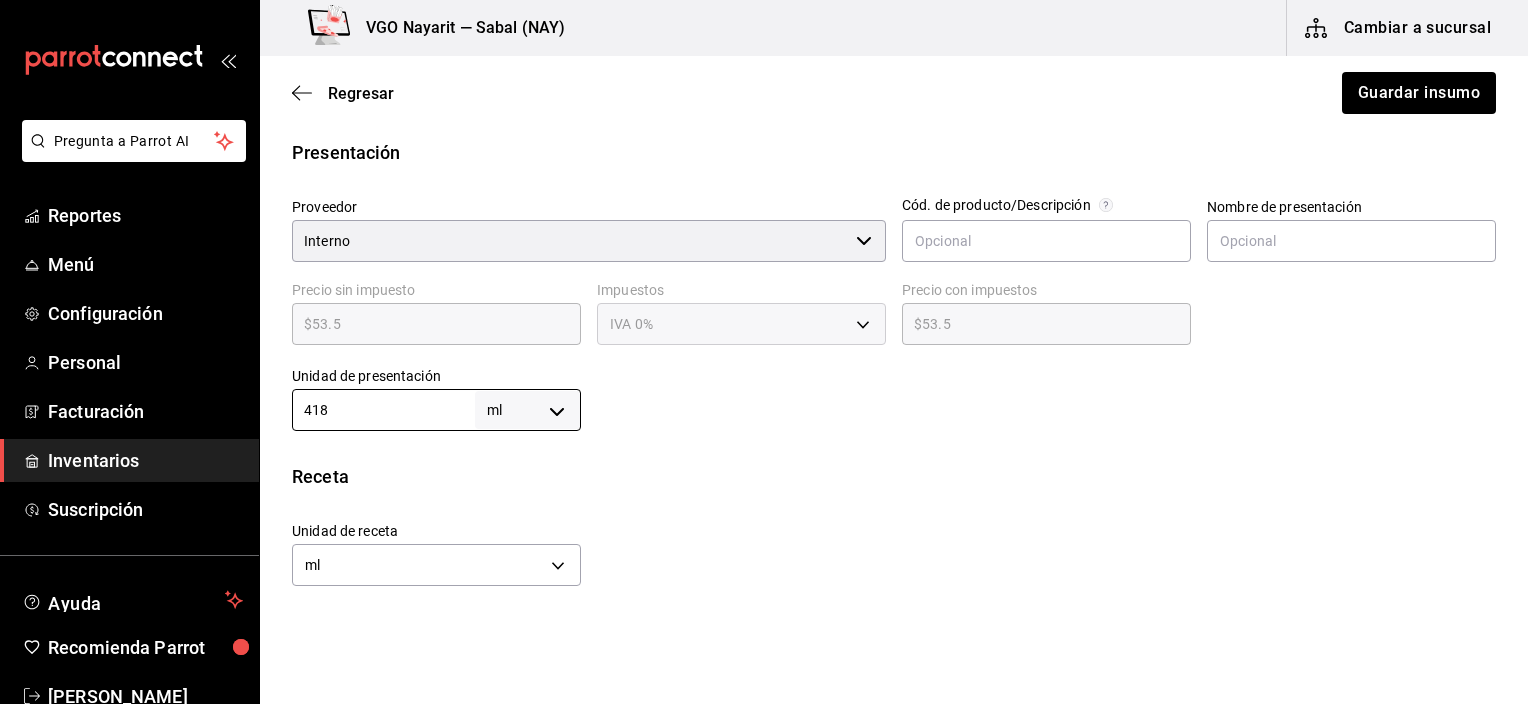 type on "4,180" 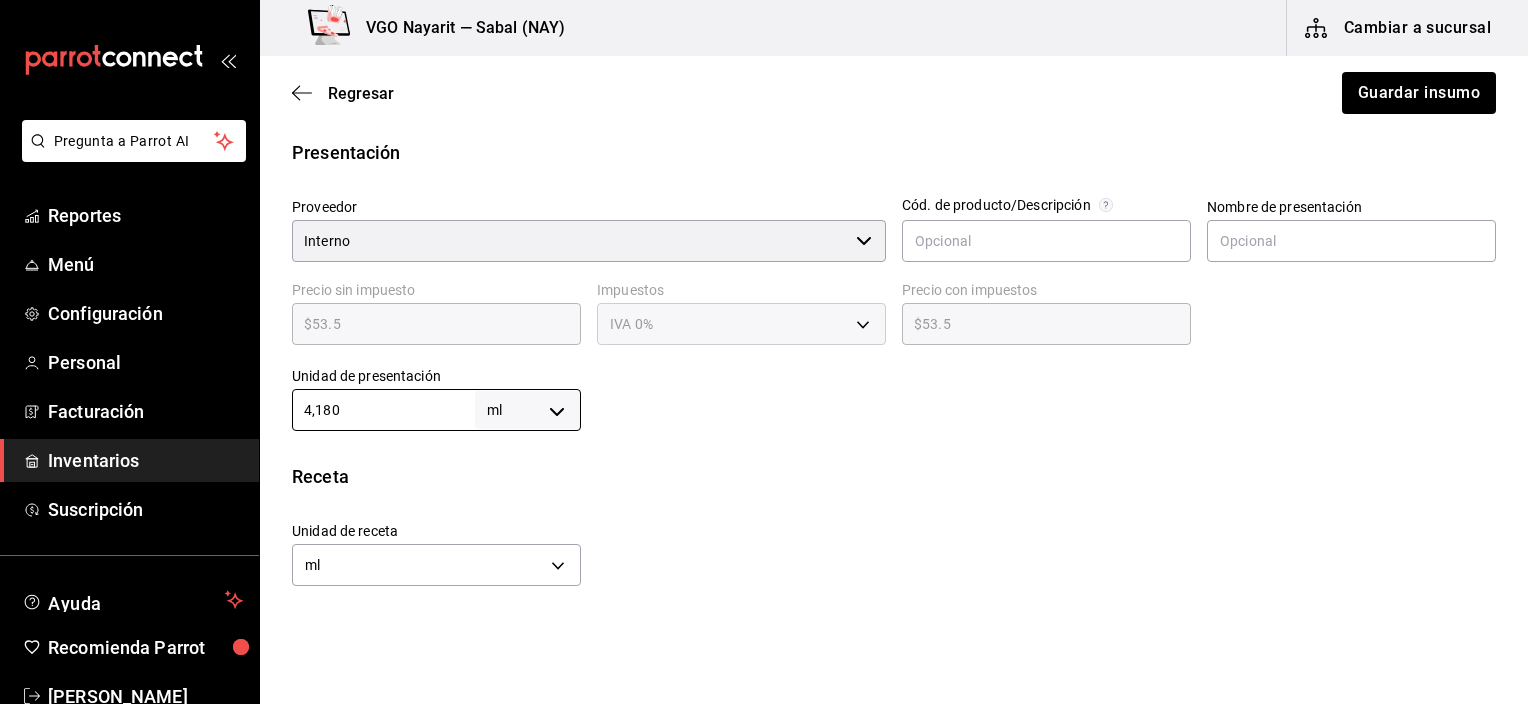 type on "4,180" 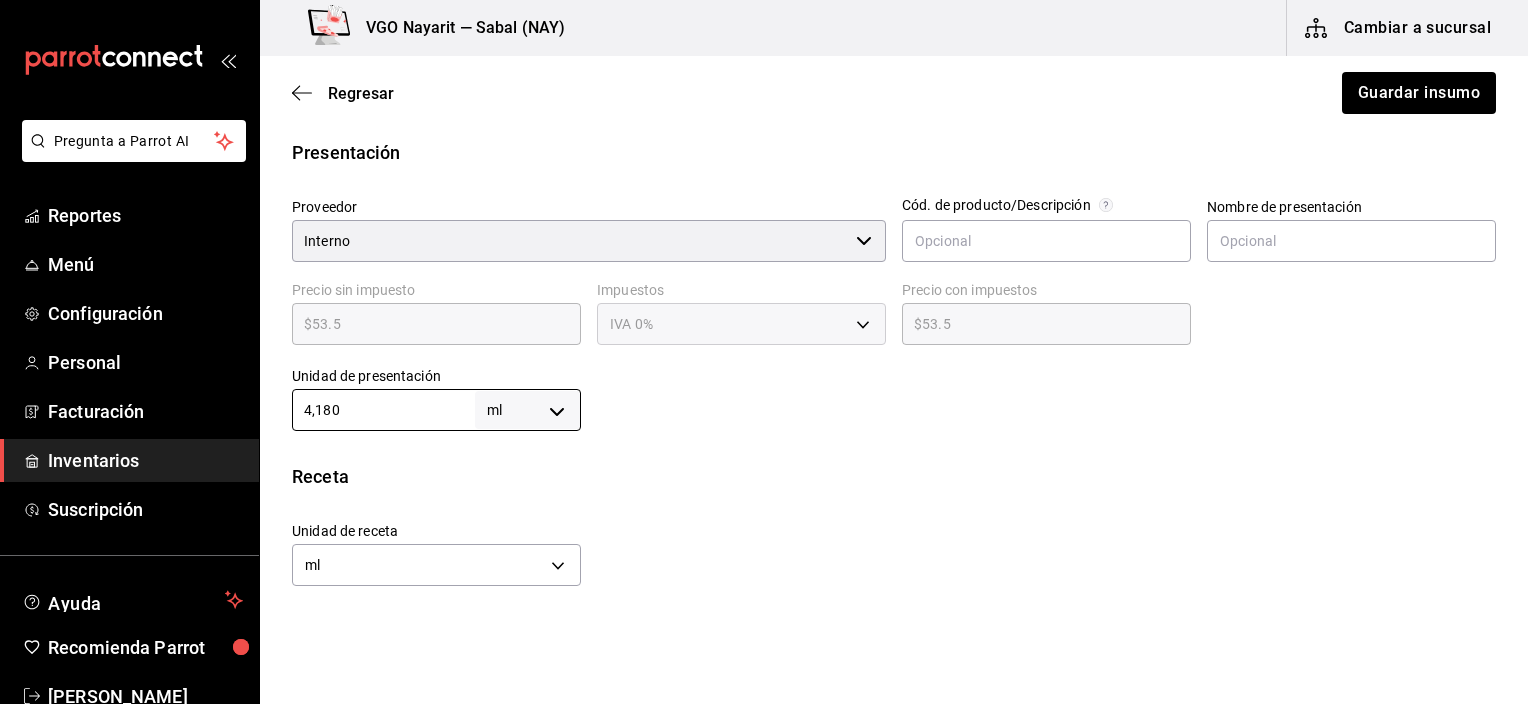 type on "4,180" 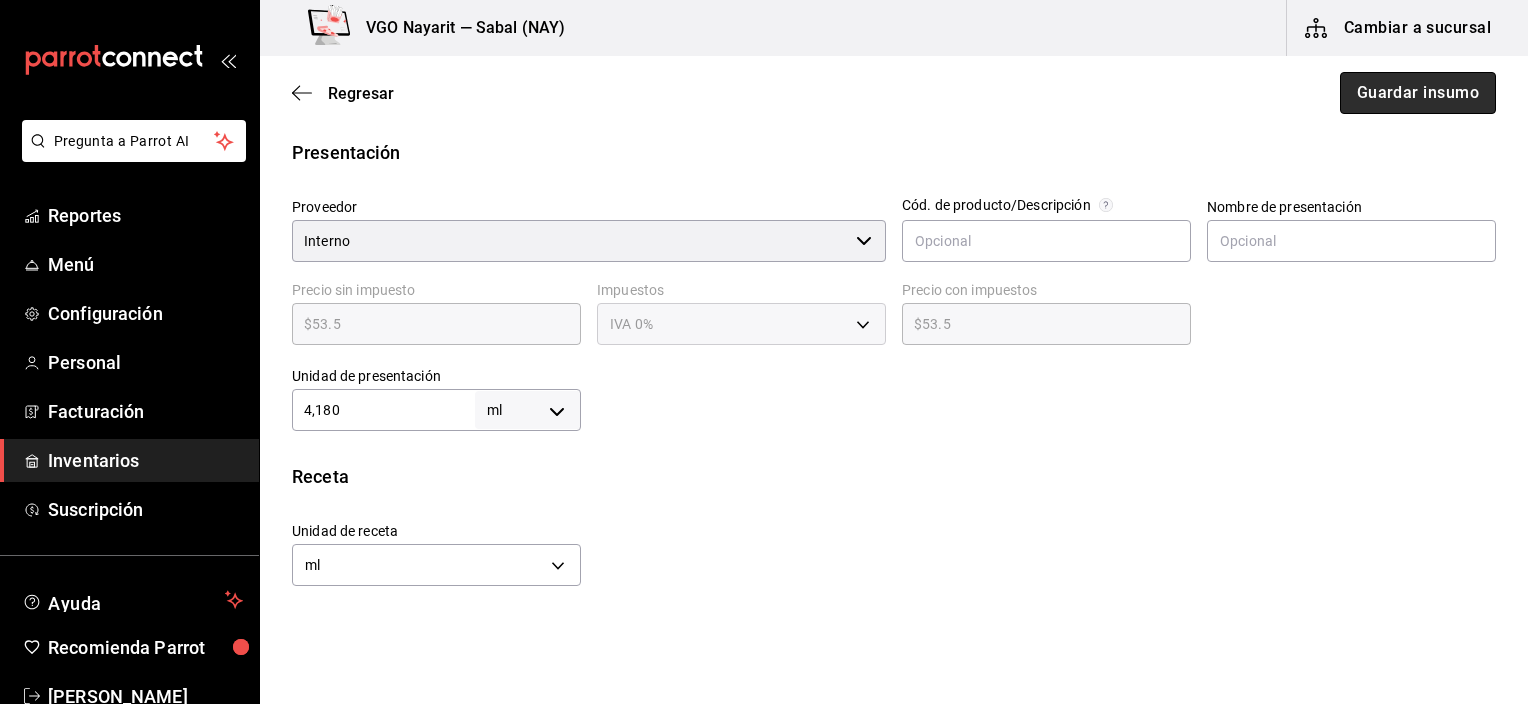 click on "Guardar insumo" at bounding box center [1418, 93] 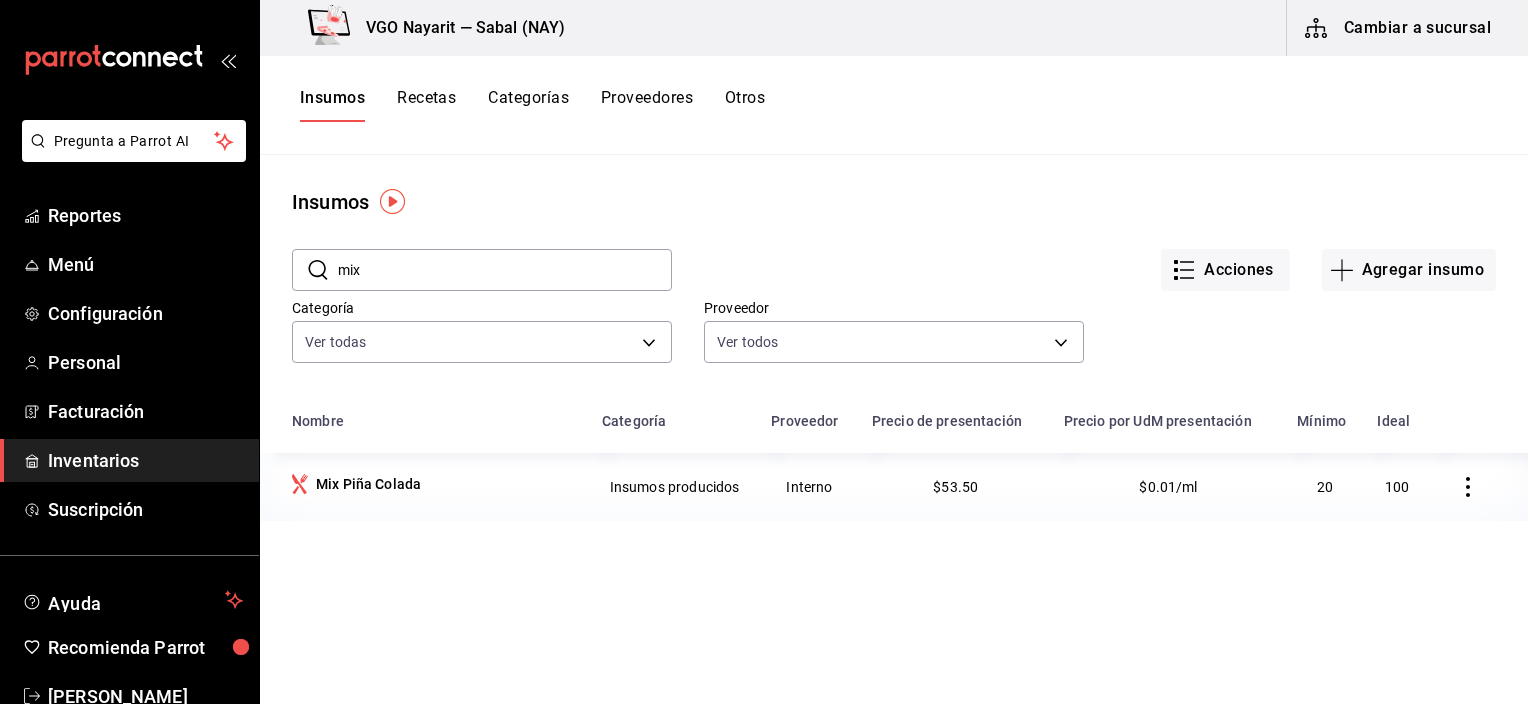 click on "Recetas" at bounding box center [426, 105] 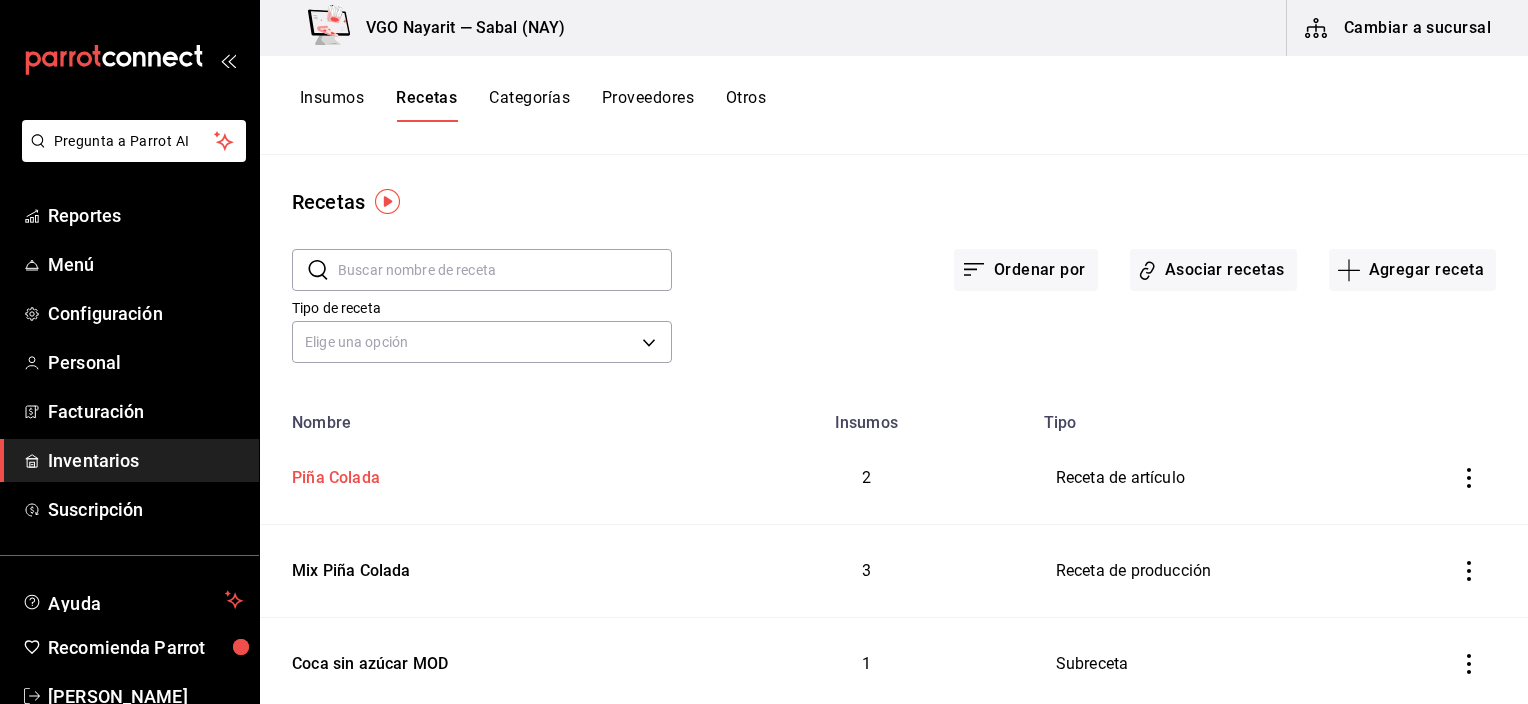 click on "Piña Colada" at bounding box center [332, 474] 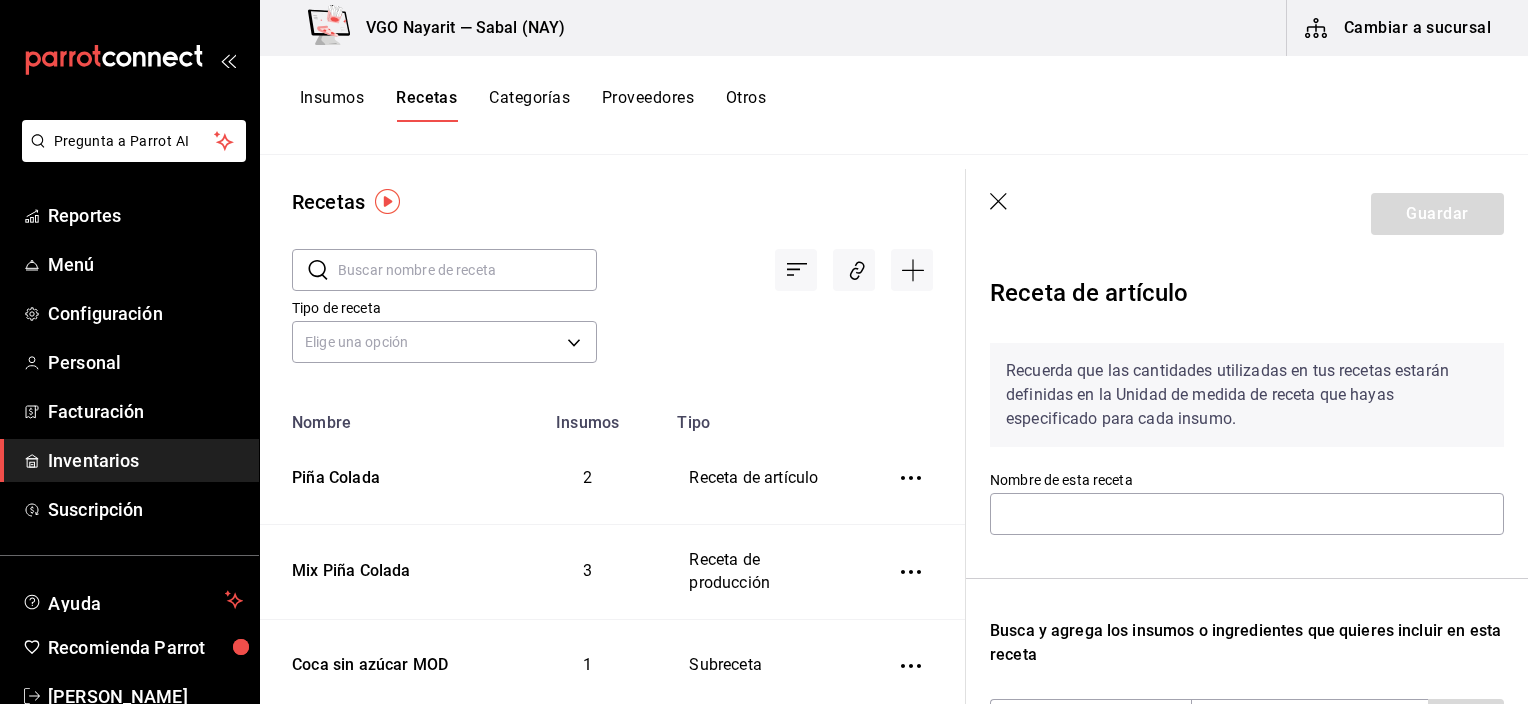 type on "Piña Colada" 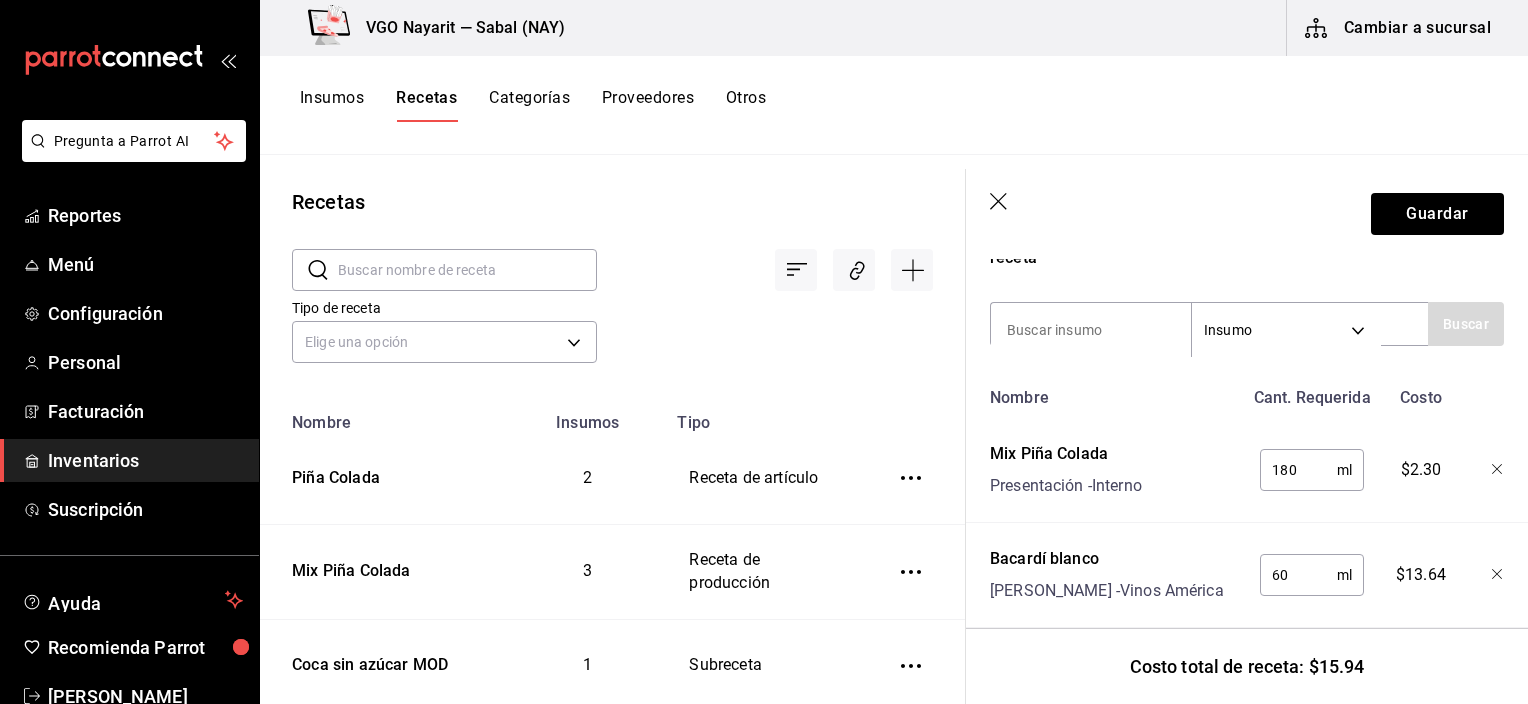 scroll, scrollTop: 400, scrollLeft: 0, axis: vertical 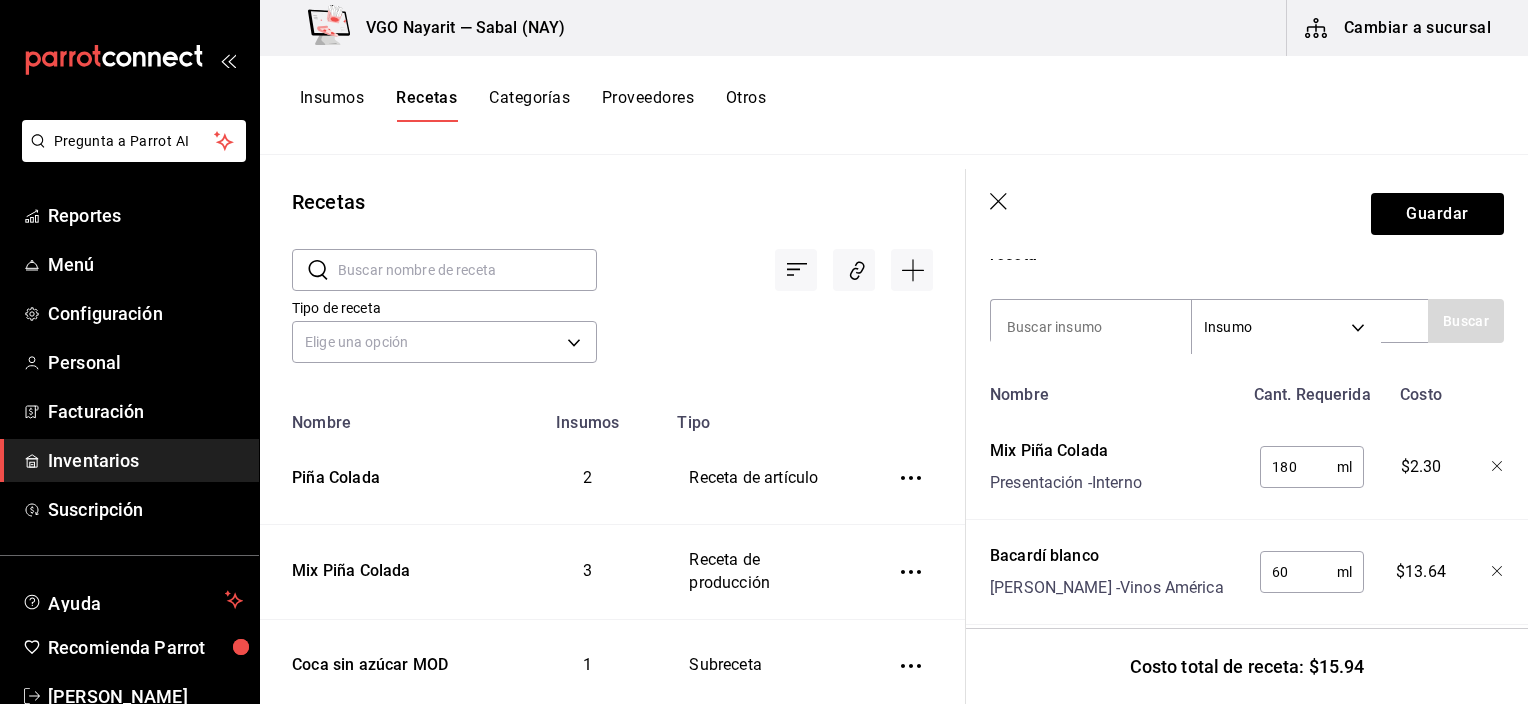 click 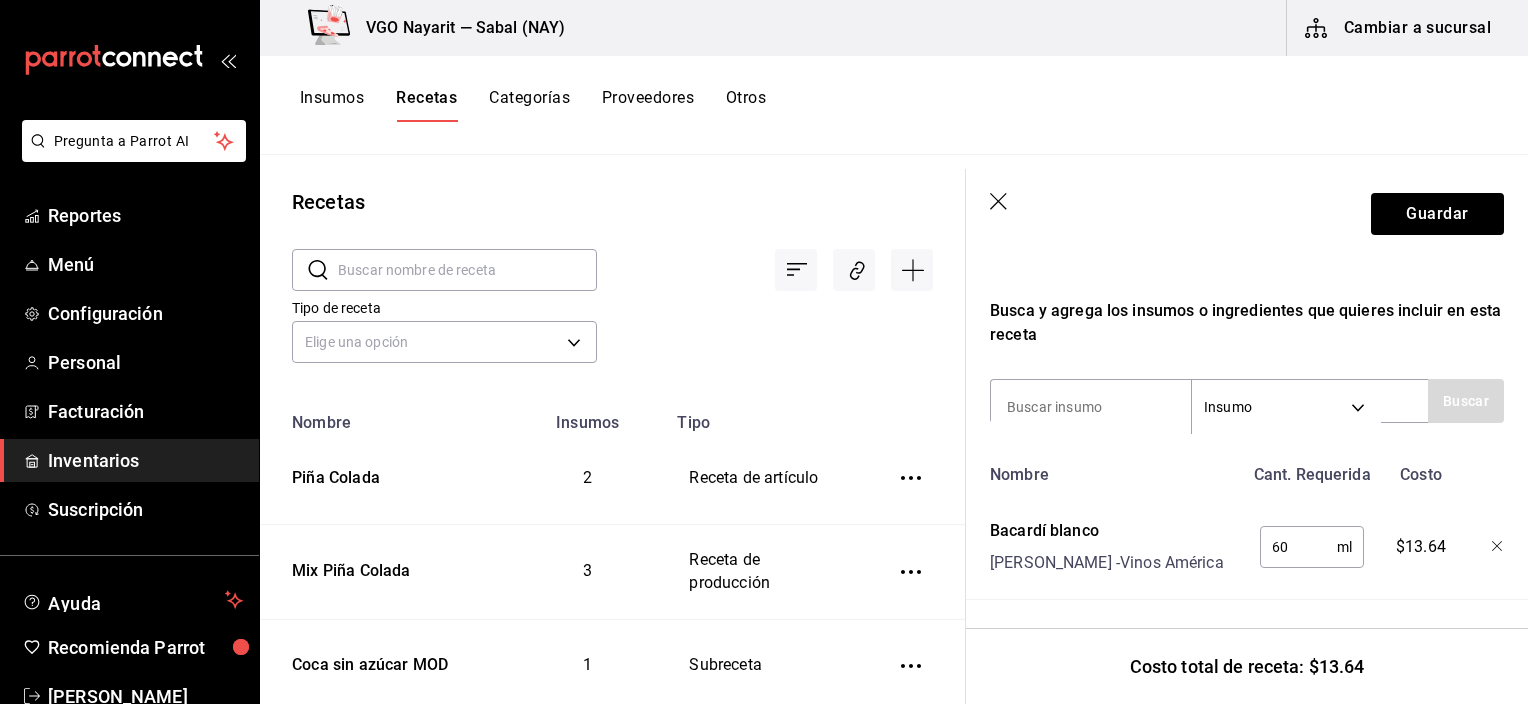 scroll, scrollTop: 335, scrollLeft: 0, axis: vertical 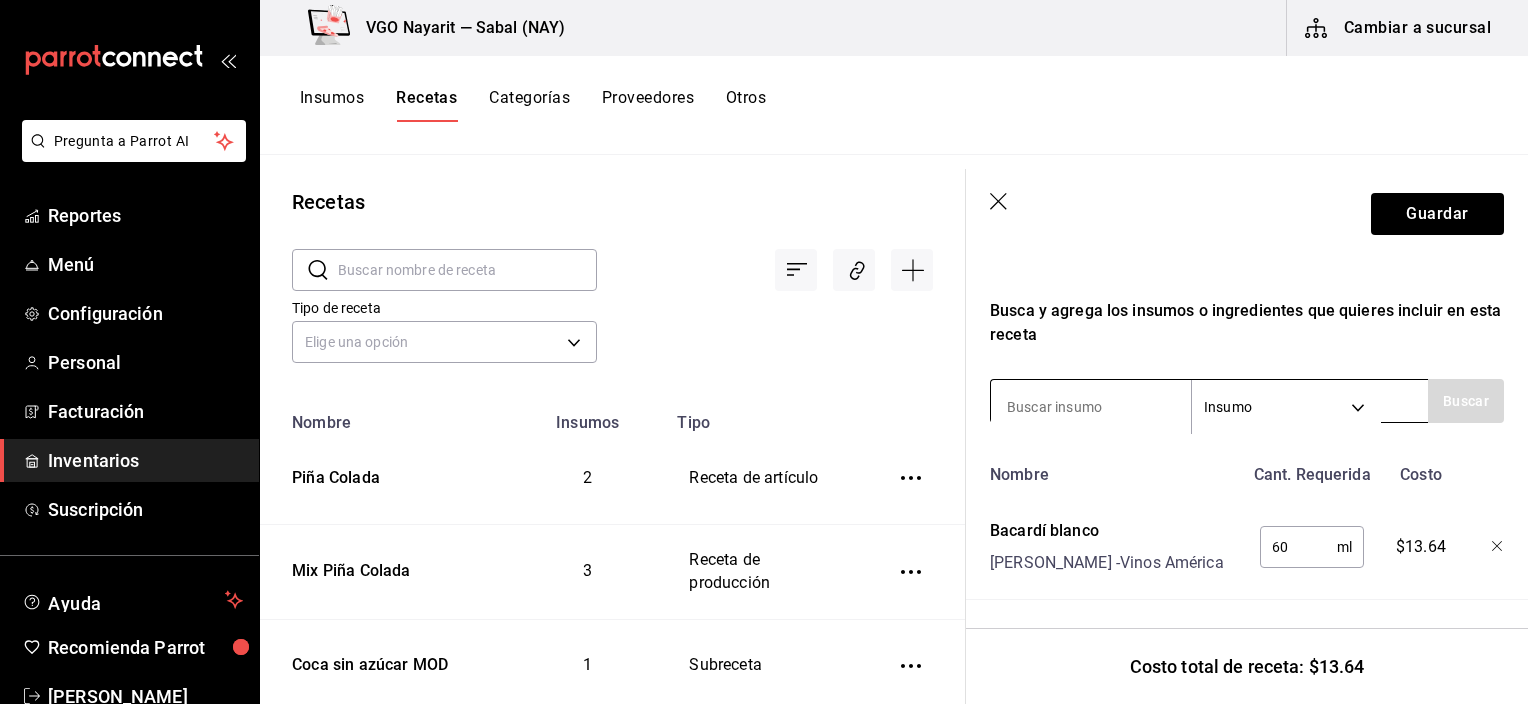 click at bounding box center (1091, 407) 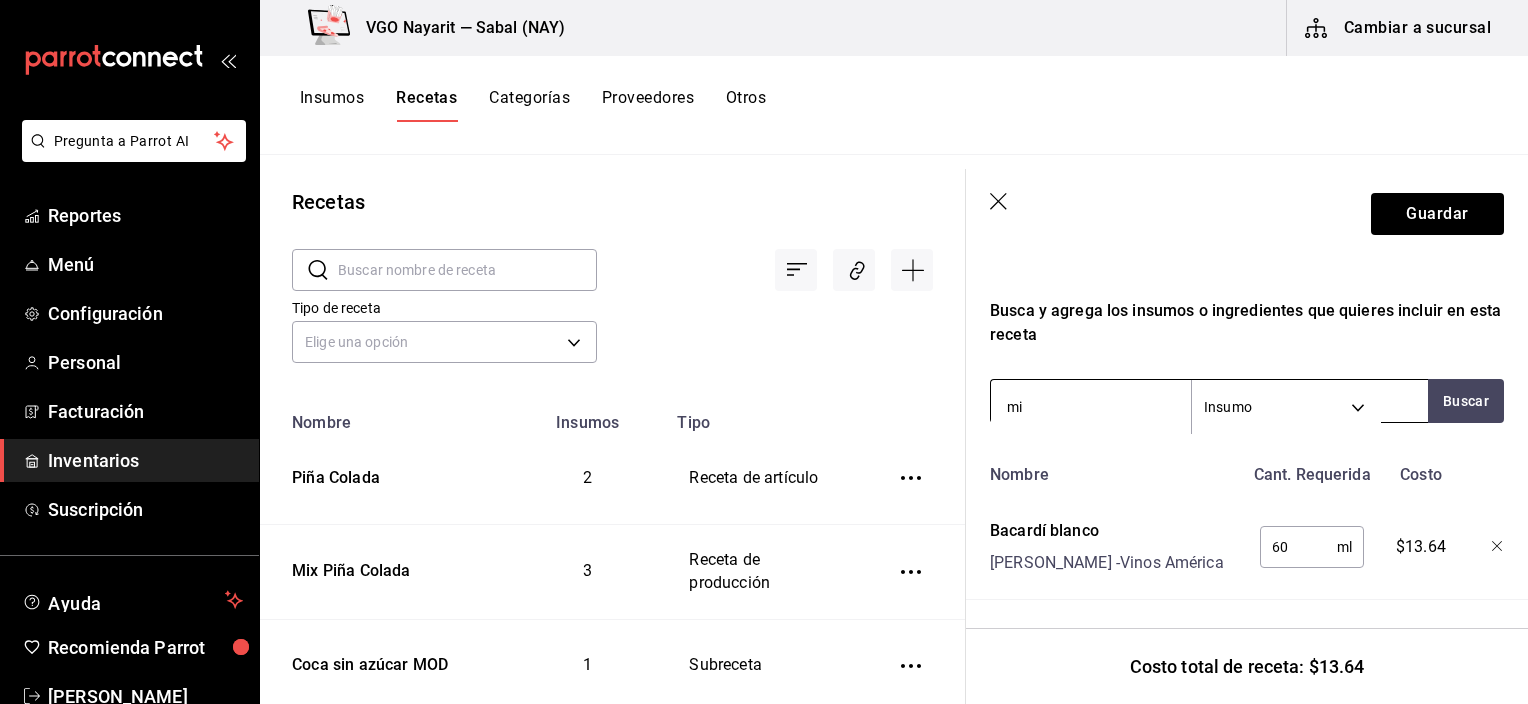 type on "mix" 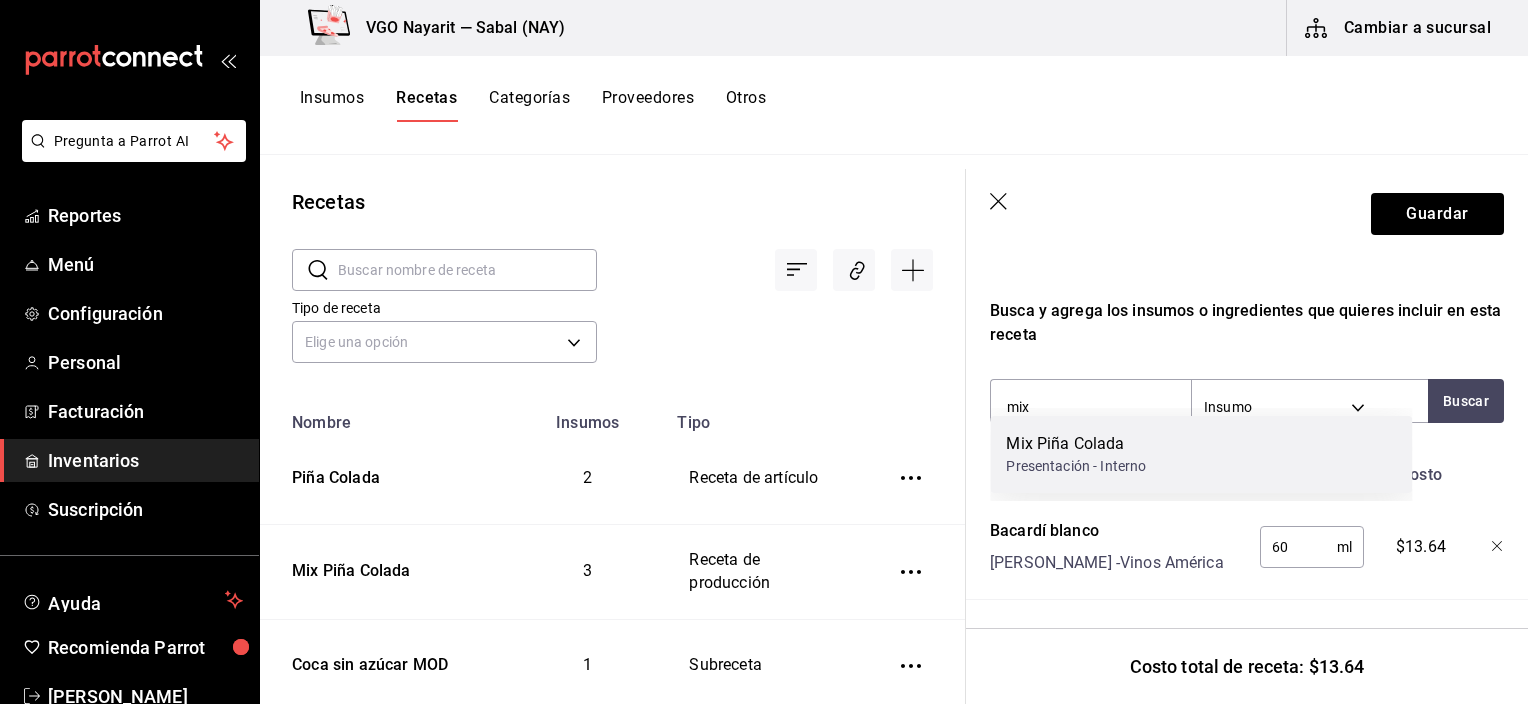 click on "Mix Piña Colada Presentación - Interno" at bounding box center (1201, 454) 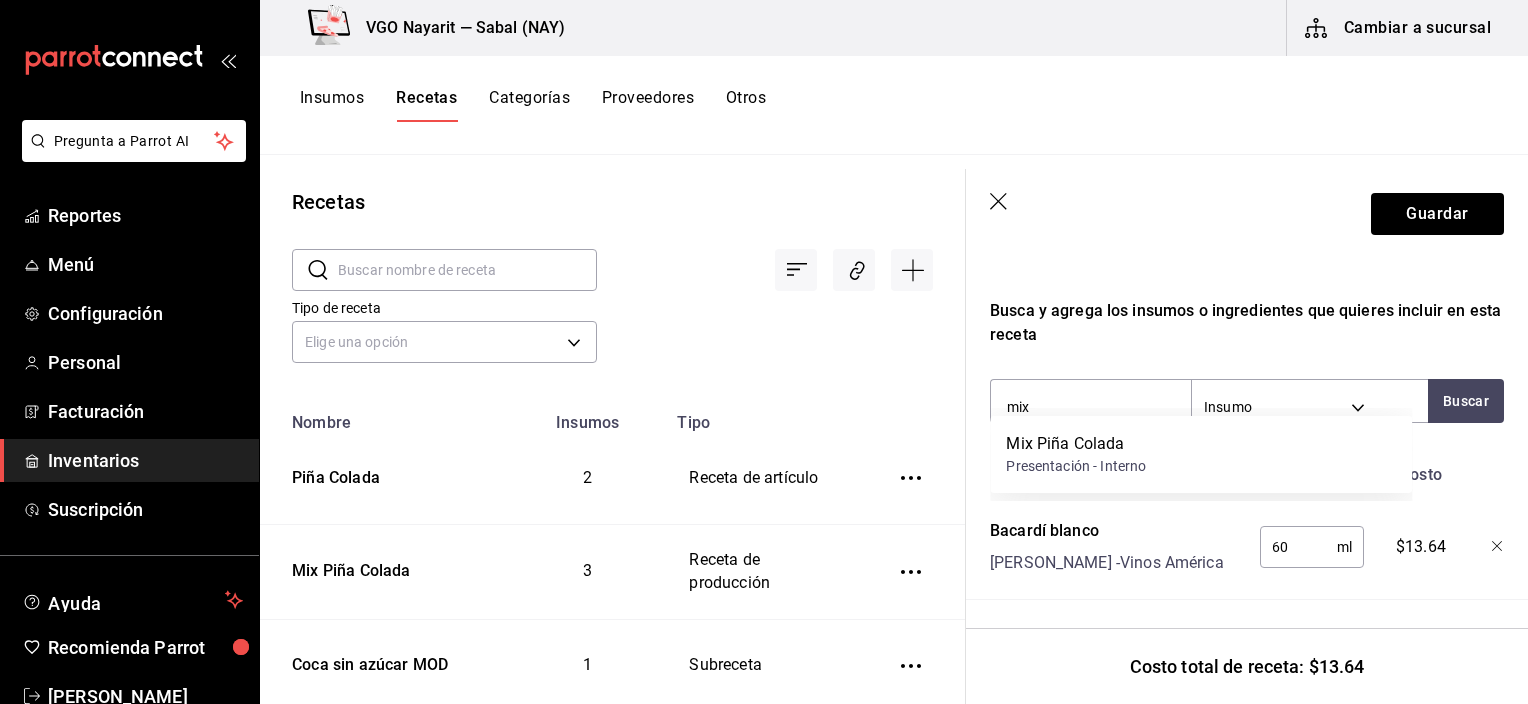 type 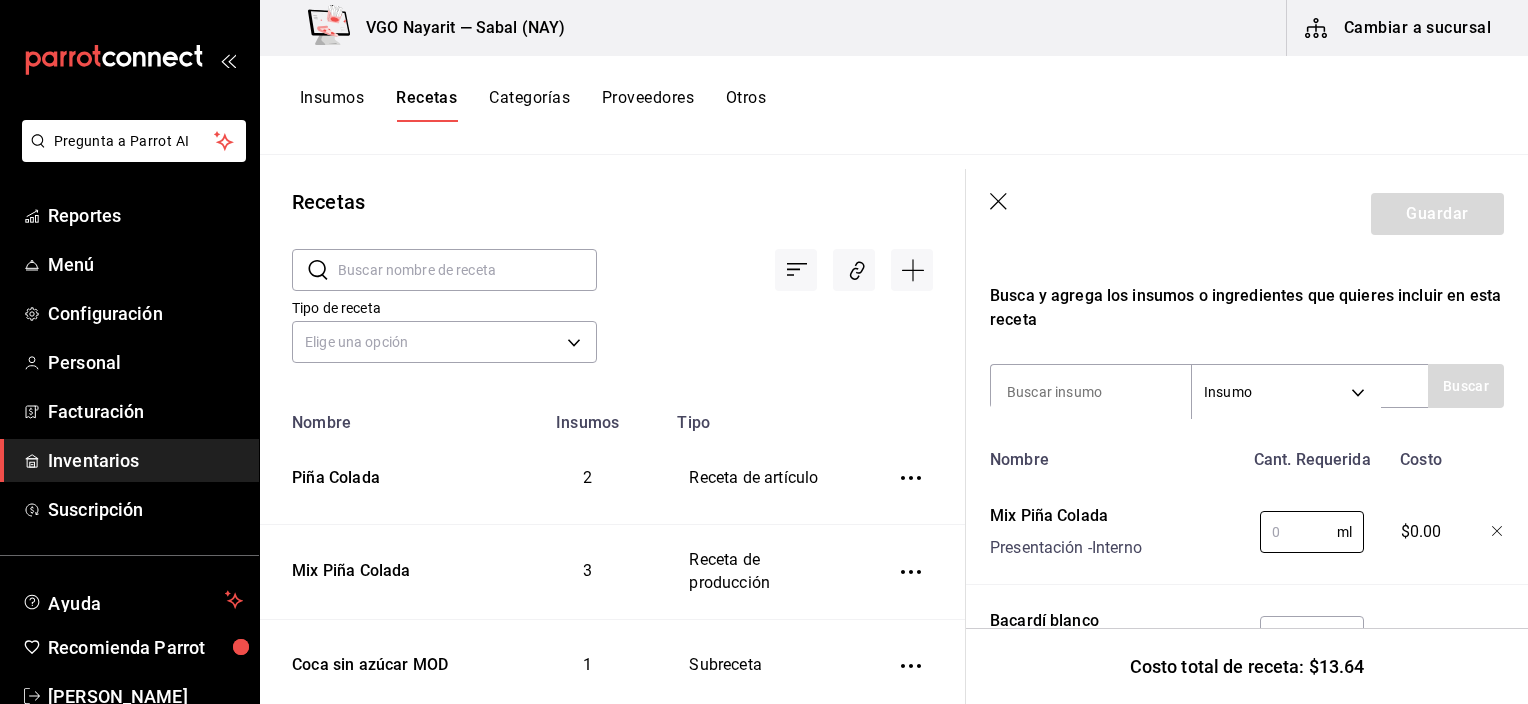 drag, startPoint x: 1274, startPoint y: 536, endPoint x: 1095, endPoint y: 540, distance: 179.0447 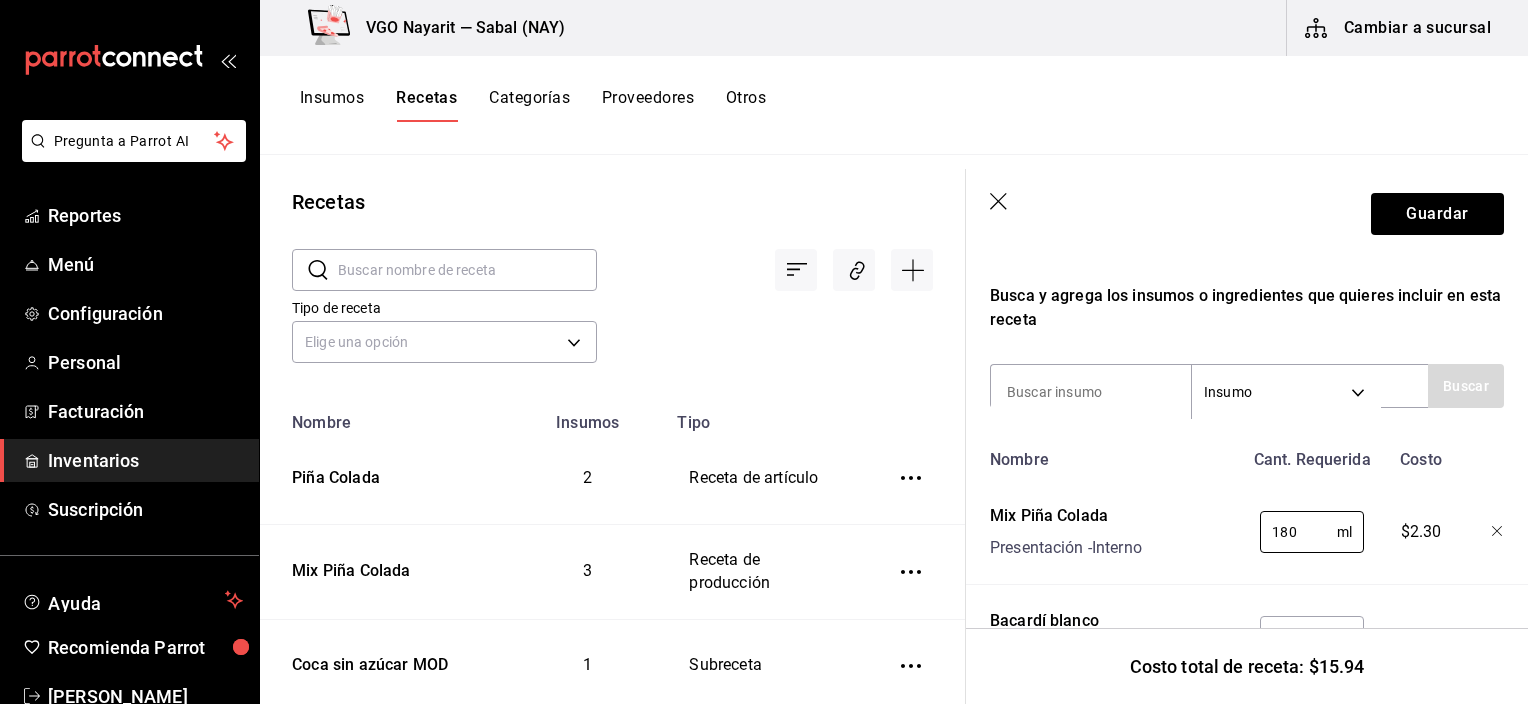 type on "180" 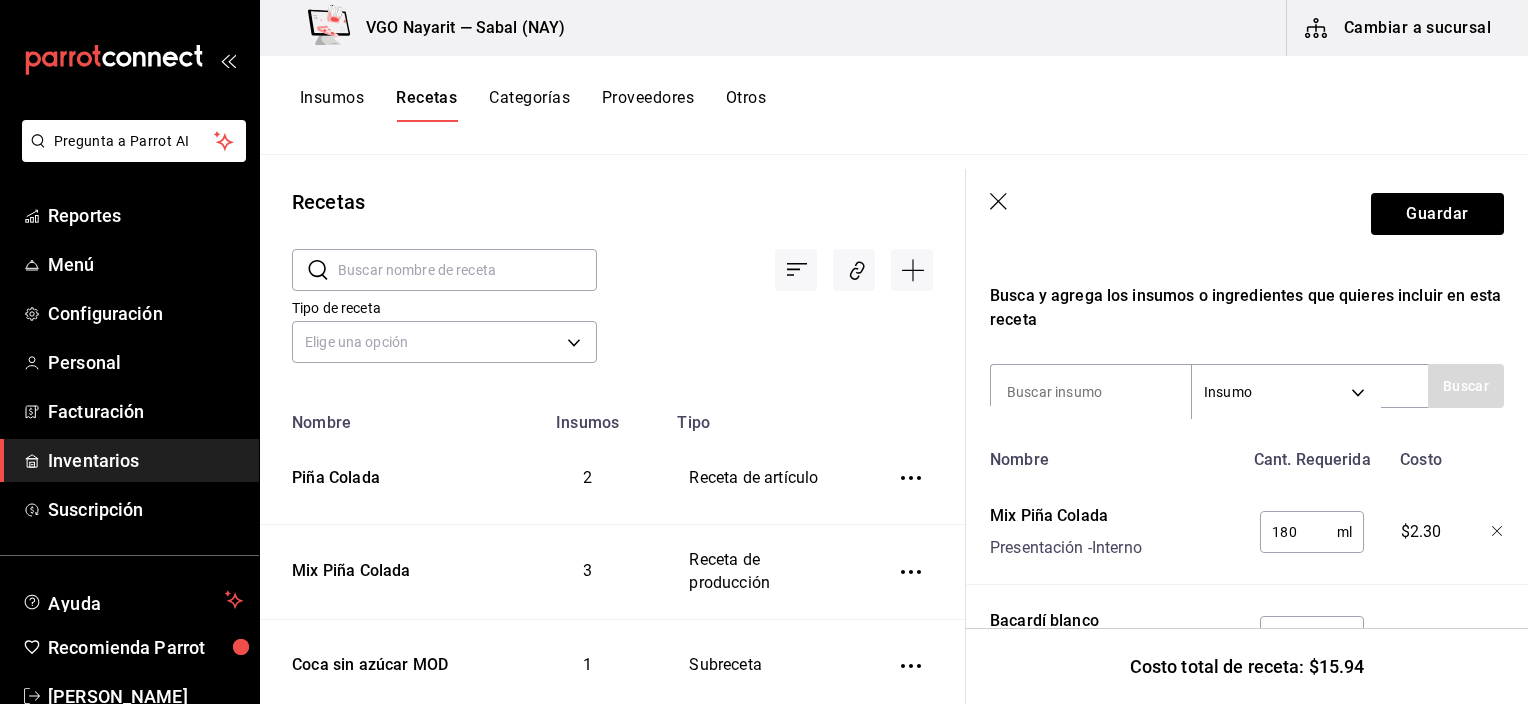 type 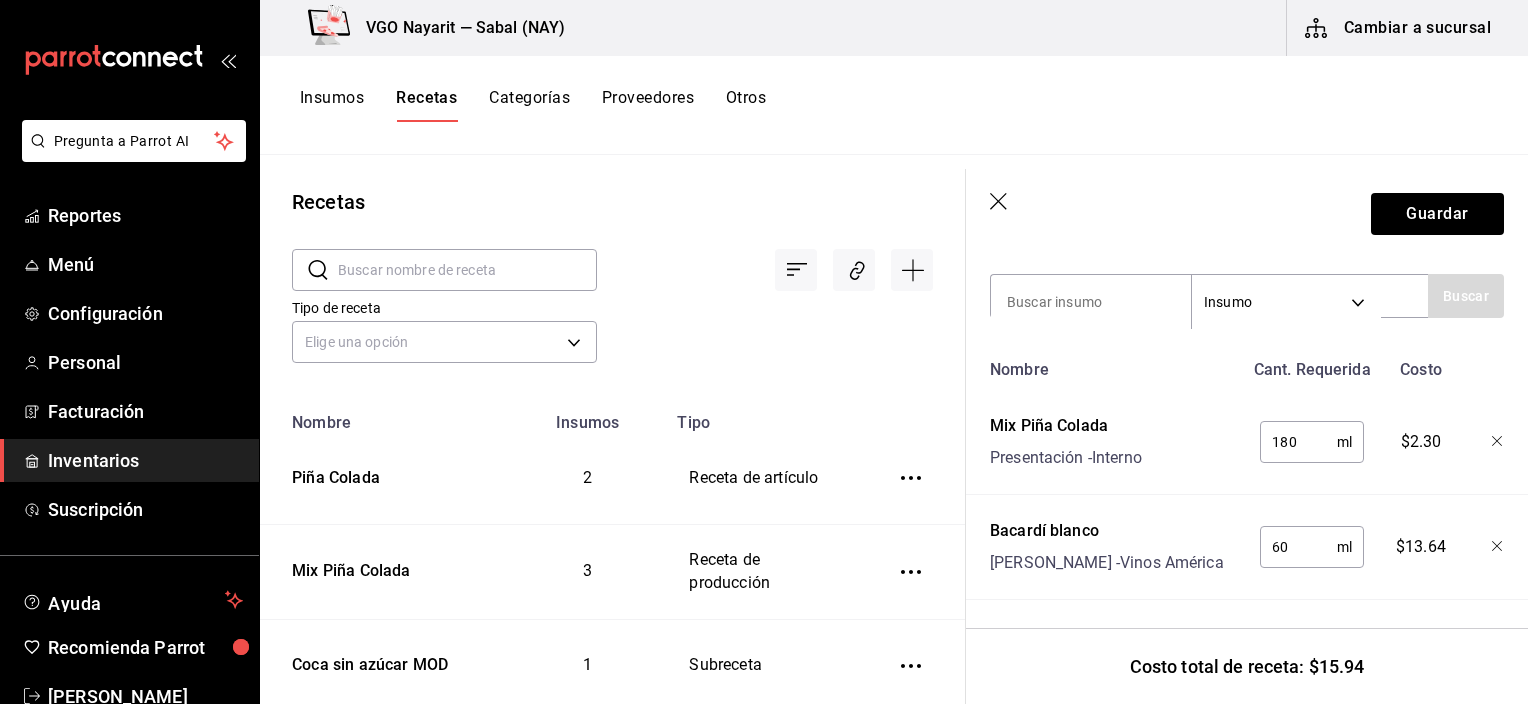 scroll, scrollTop: 440, scrollLeft: 0, axis: vertical 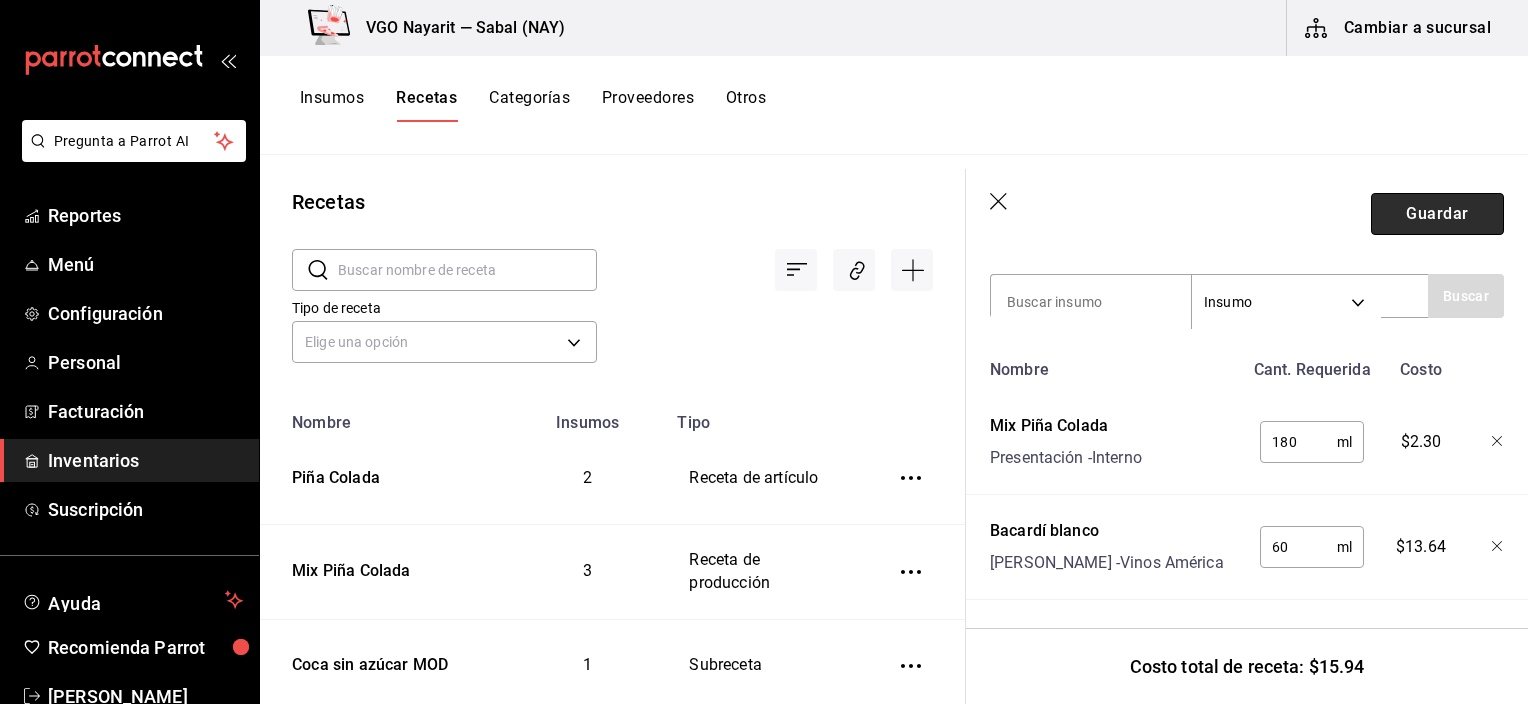 click on "Guardar" at bounding box center [1437, 214] 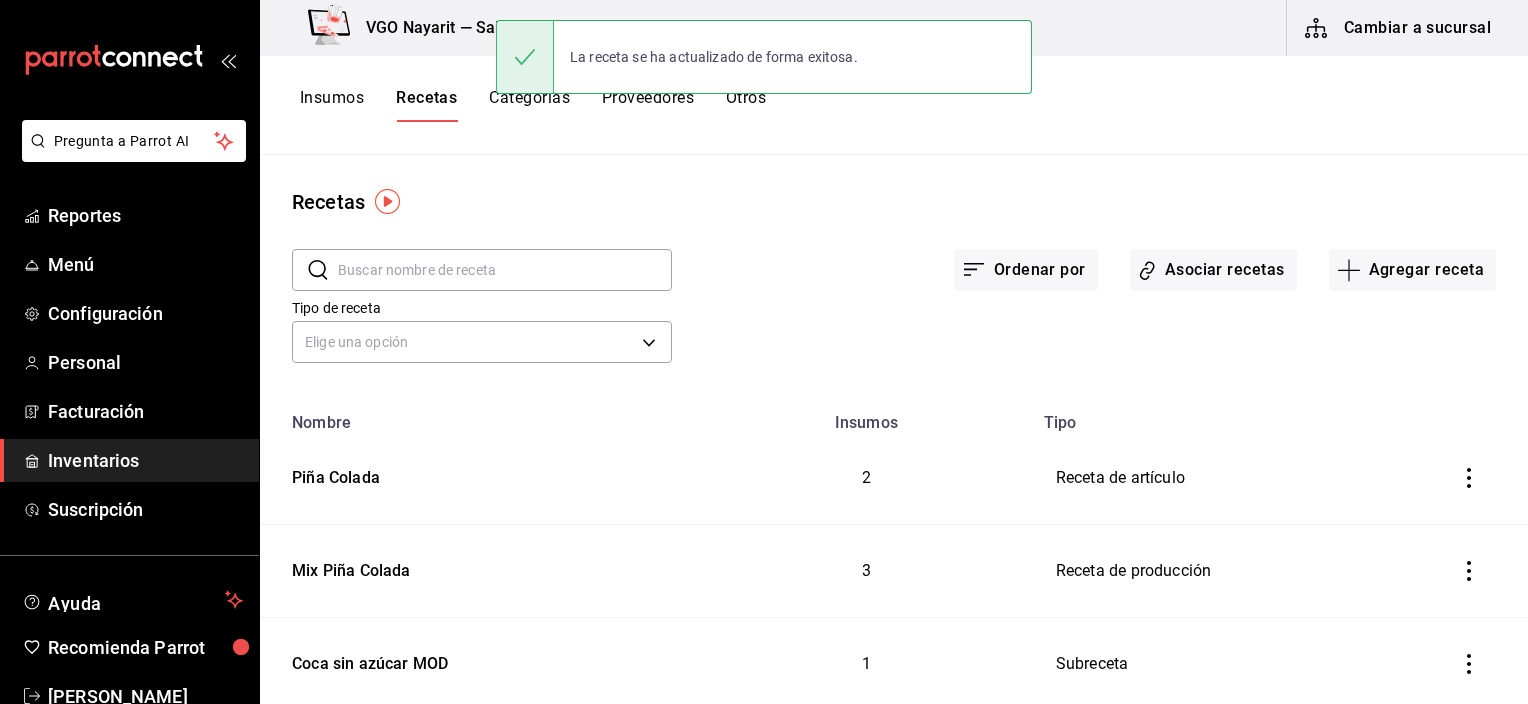 scroll, scrollTop: 0, scrollLeft: 0, axis: both 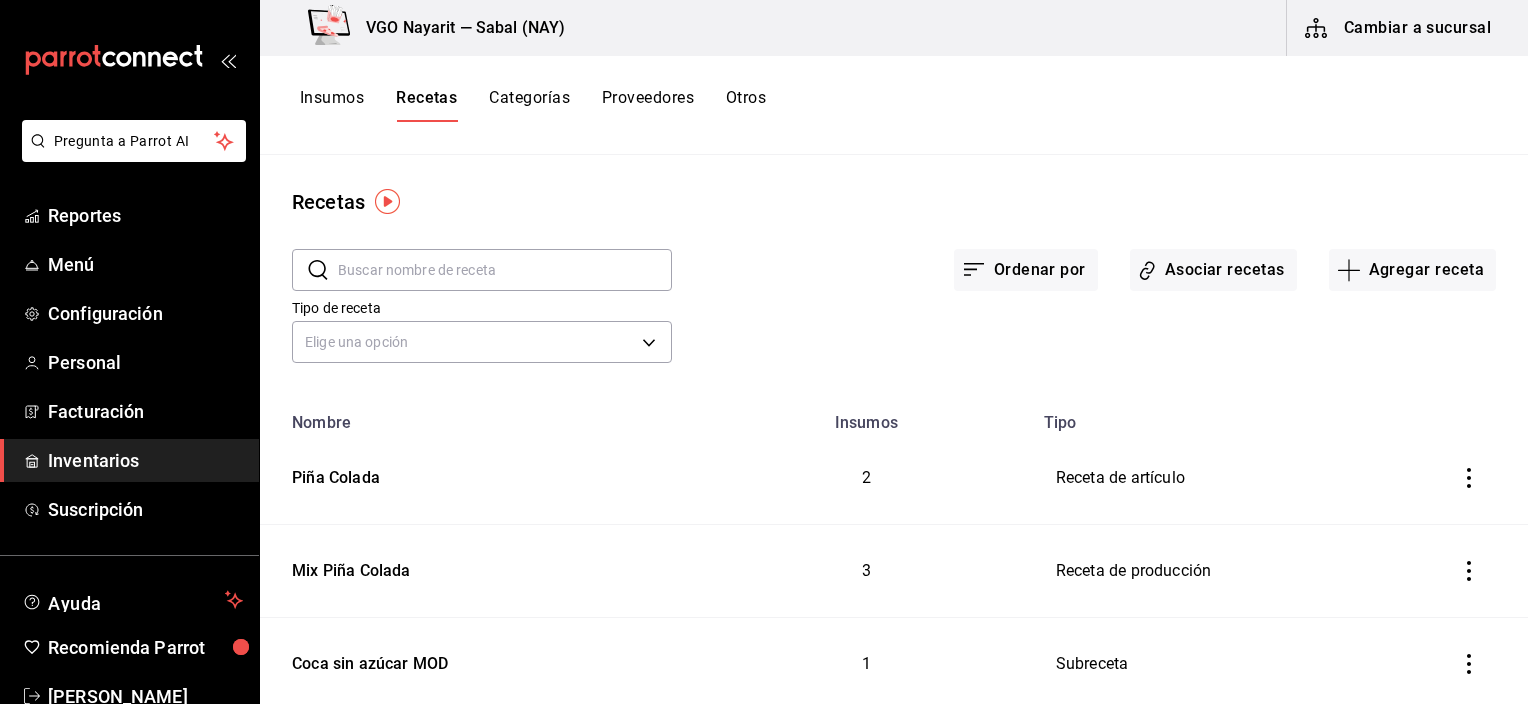 click on "Insumos" at bounding box center [332, 105] 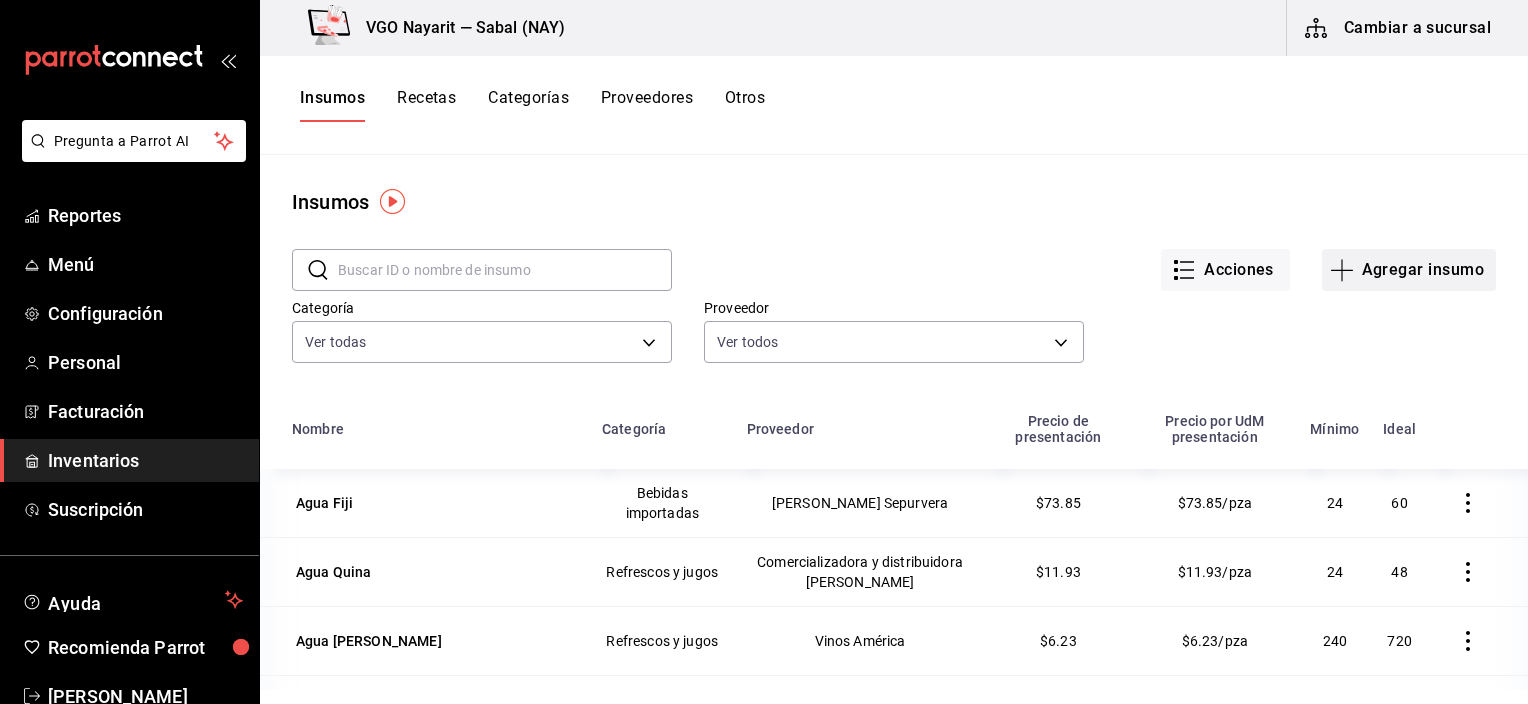 click on "Agregar insumo" at bounding box center [1409, 270] 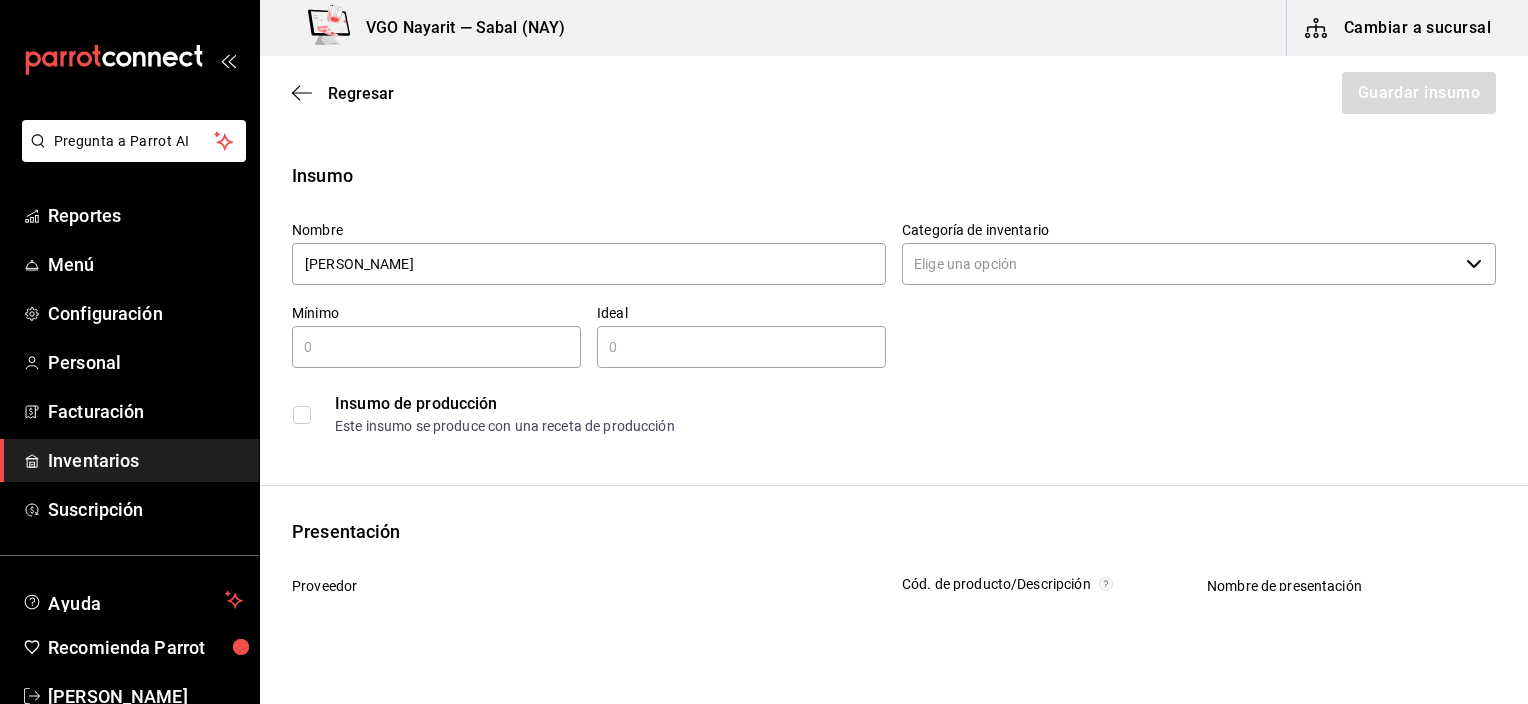 type on "[PERSON_NAME]" 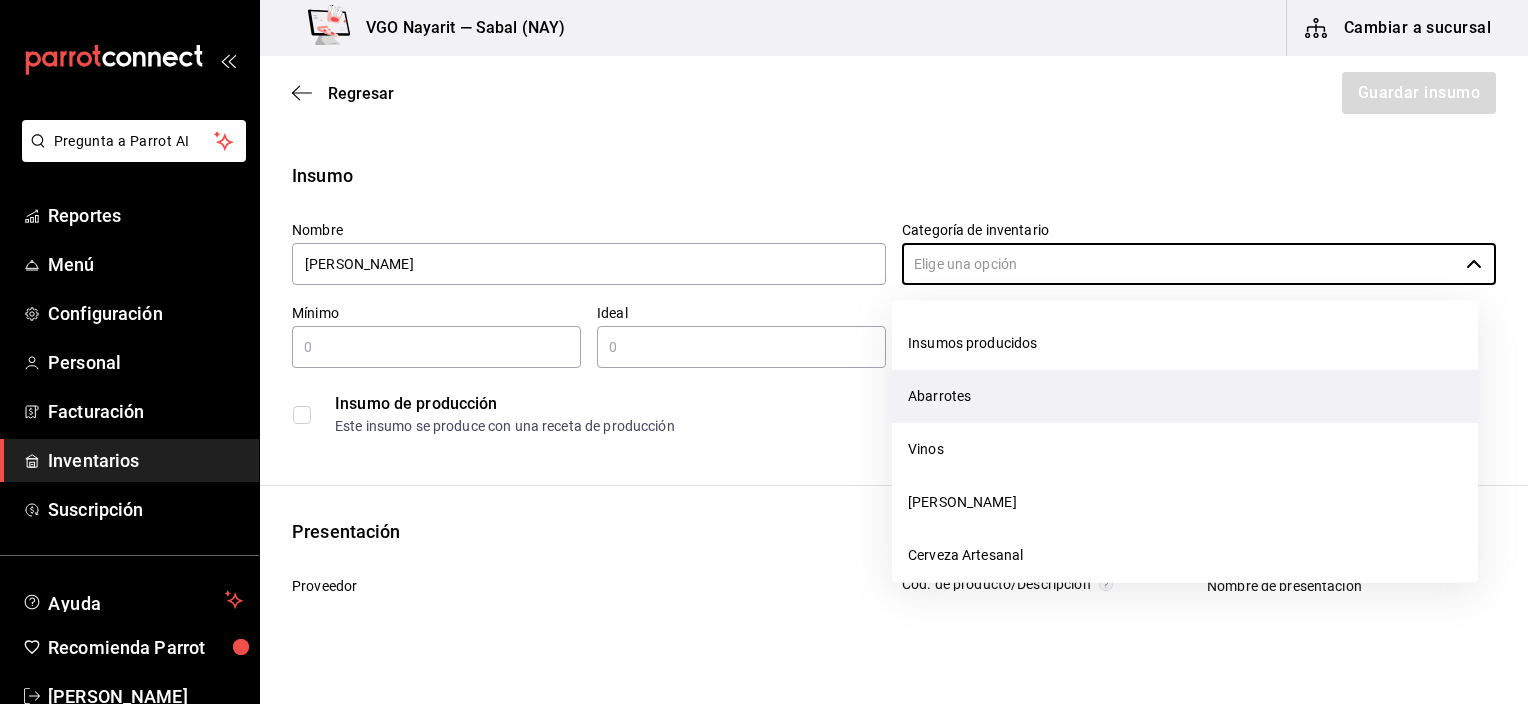 click on "Abarrotes" at bounding box center [1185, 396] 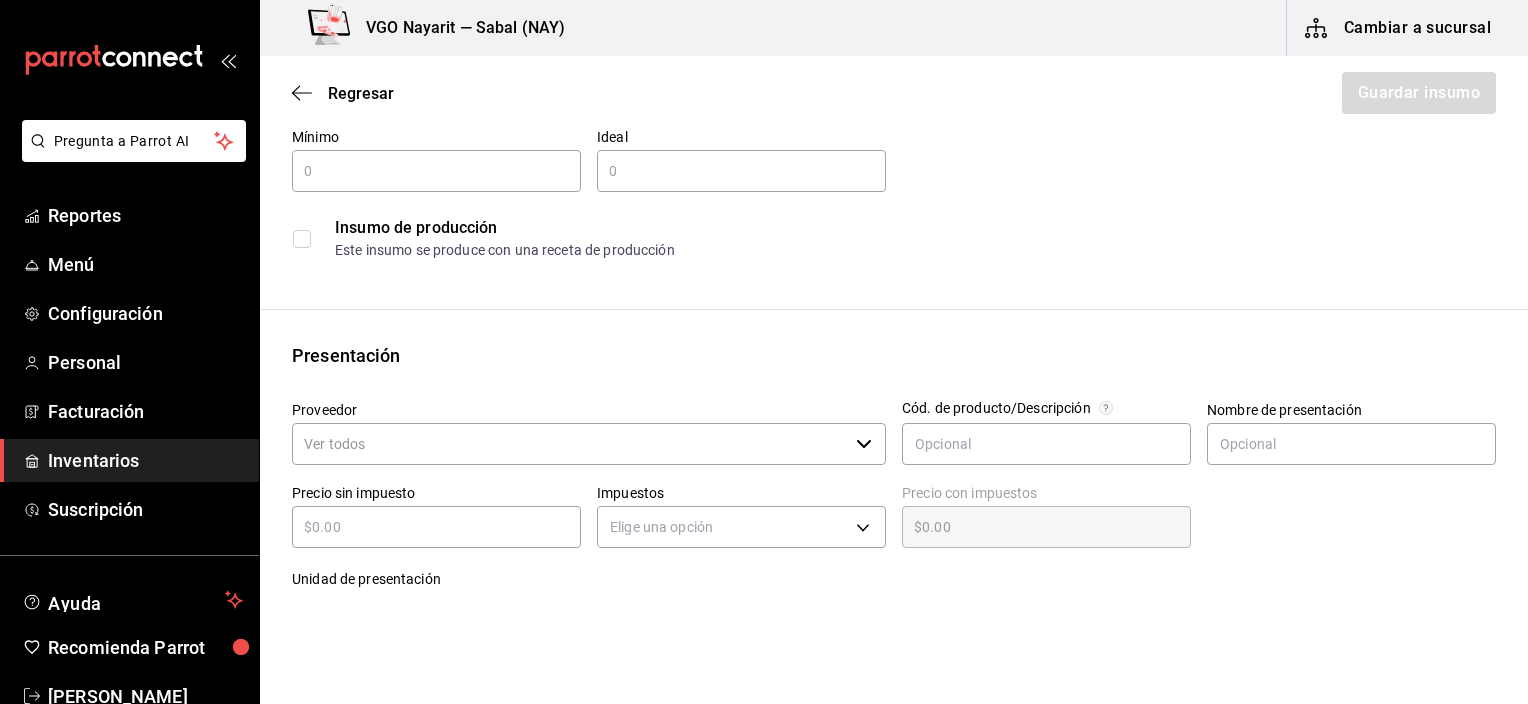 scroll, scrollTop: 200, scrollLeft: 0, axis: vertical 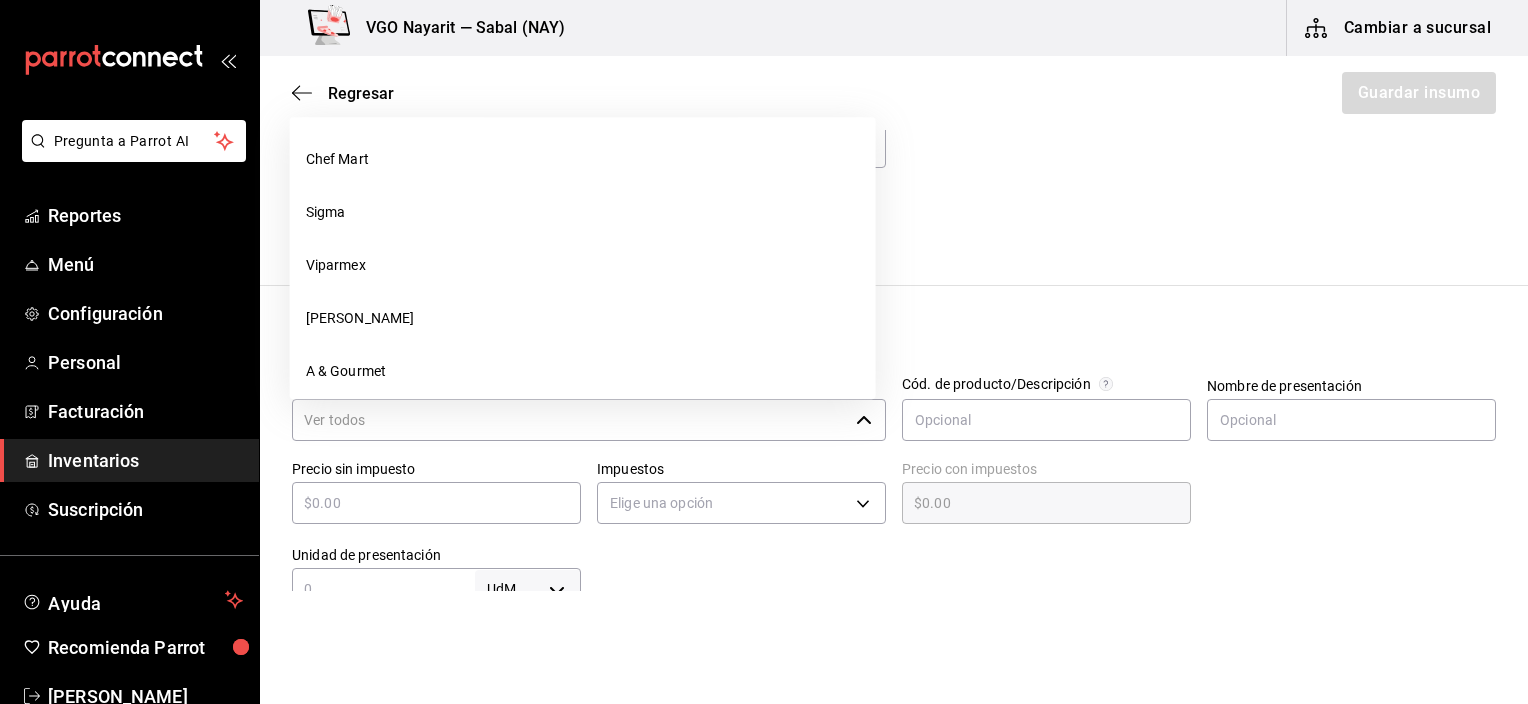 click on "Proveedor" at bounding box center [570, 420] 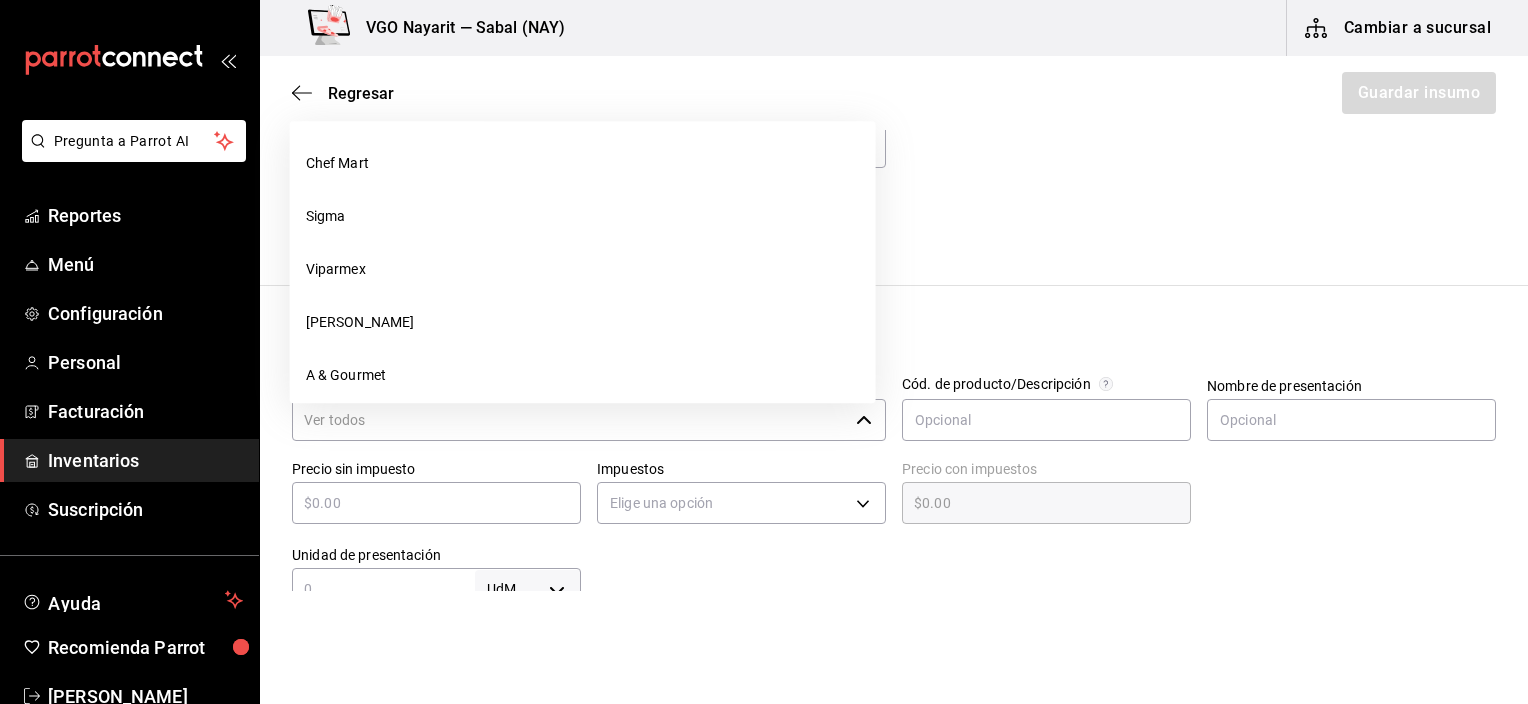 scroll, scrollTop: 100, scrollLeft: 0, axis: vertical 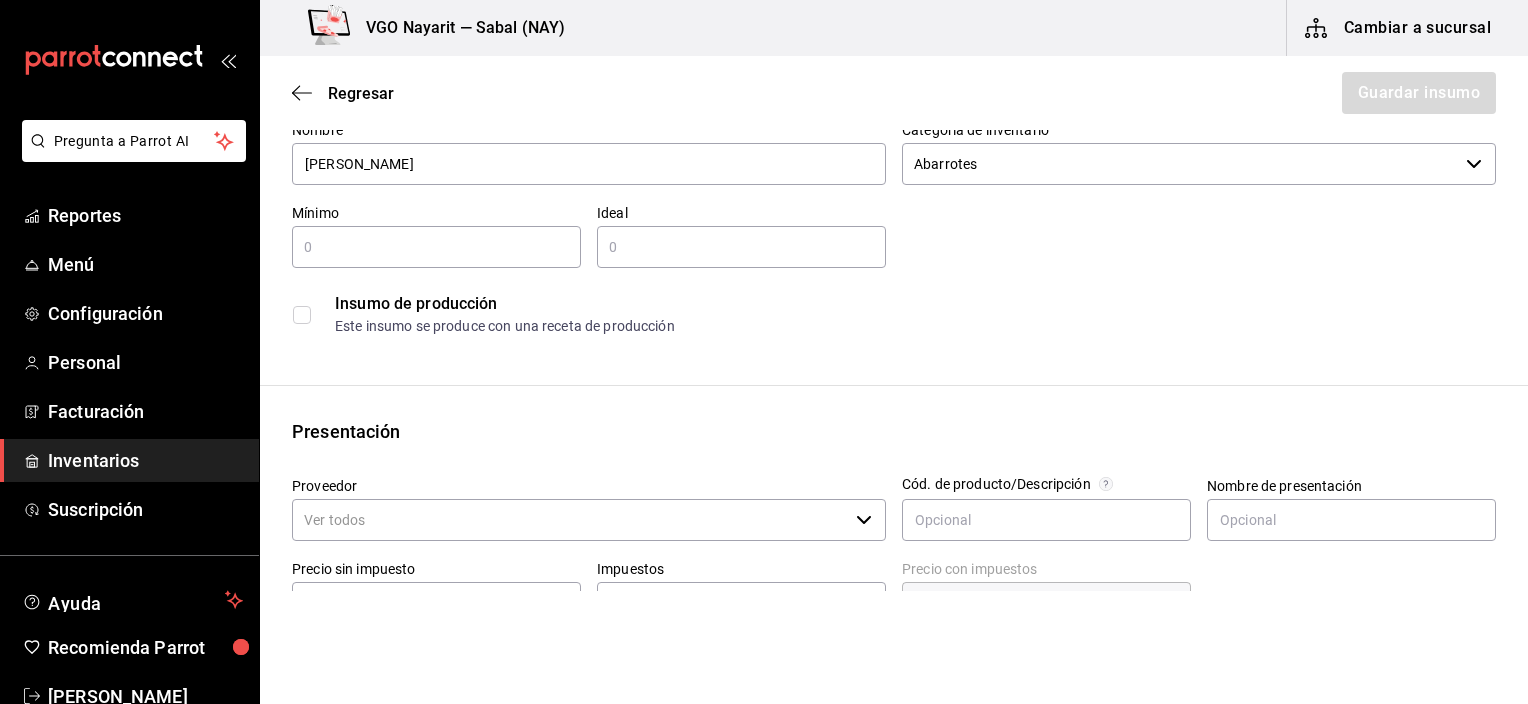 click on "Presentación" at bounding box center [894, 431] 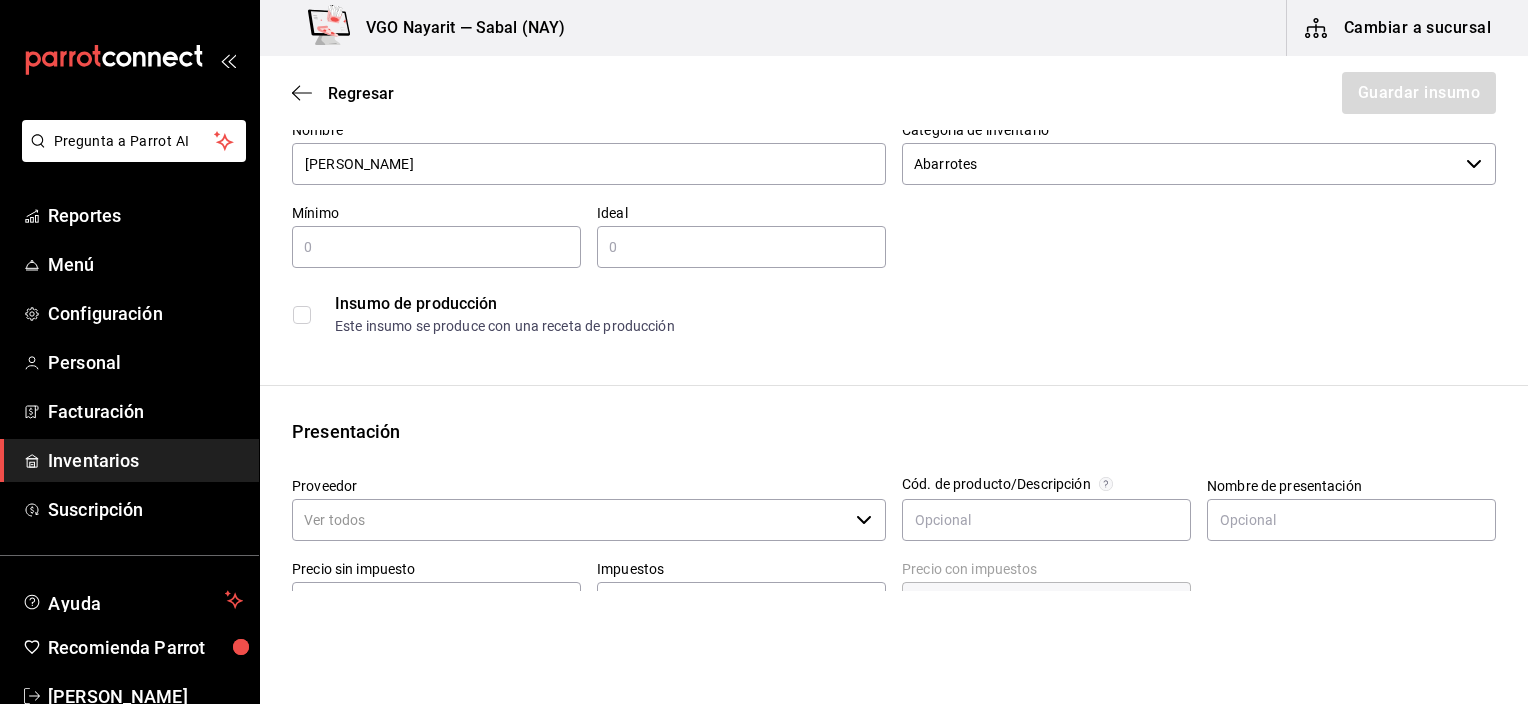 click on "Proveedor" at bounding box center (570, 520) 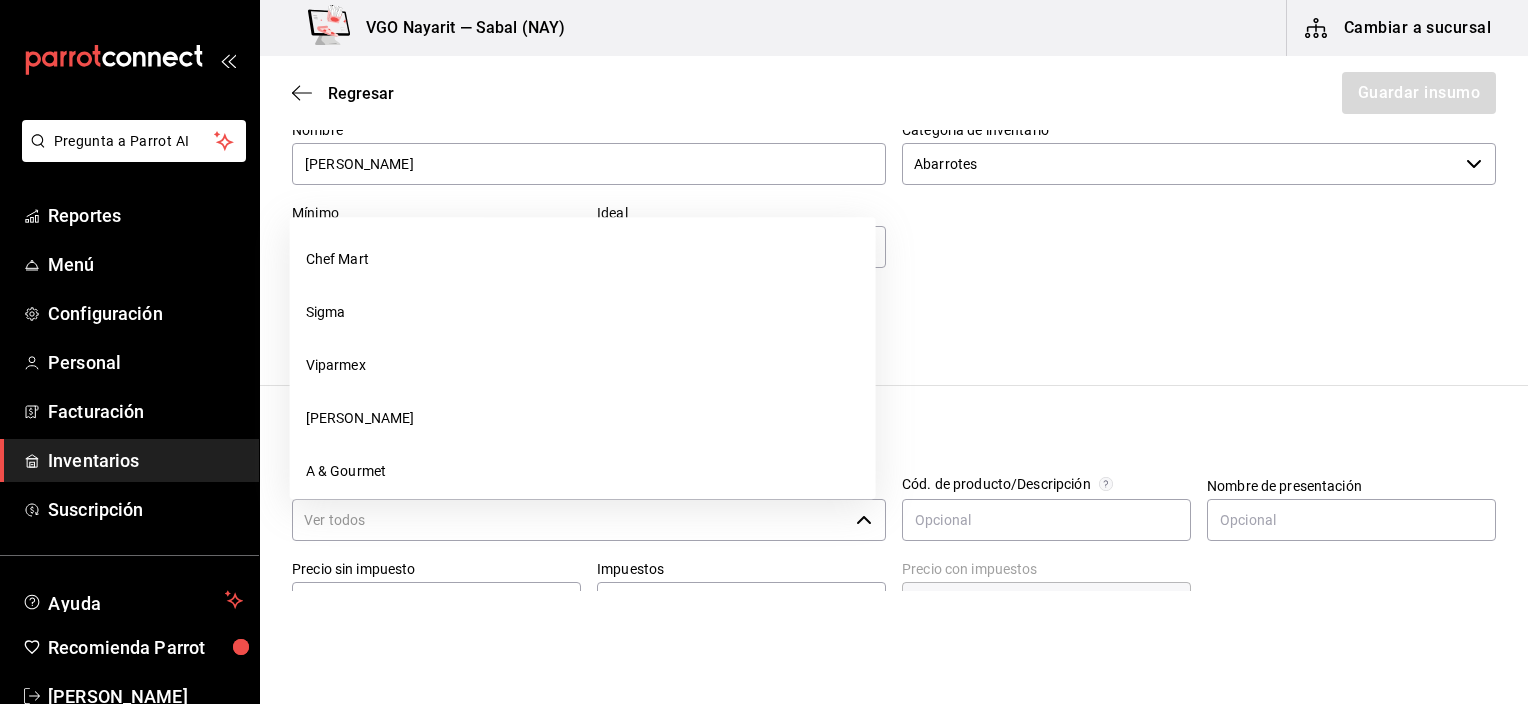 type on "g" 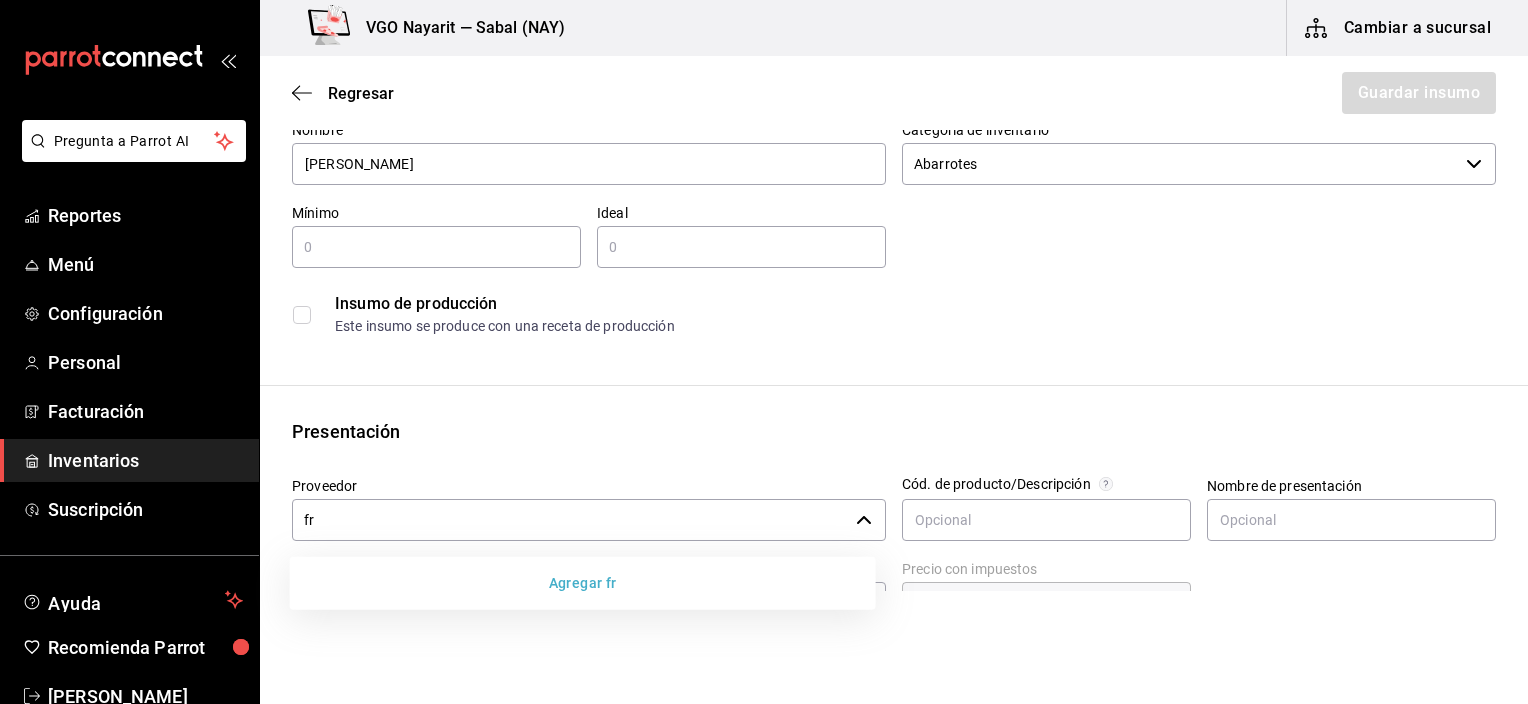type on "f" 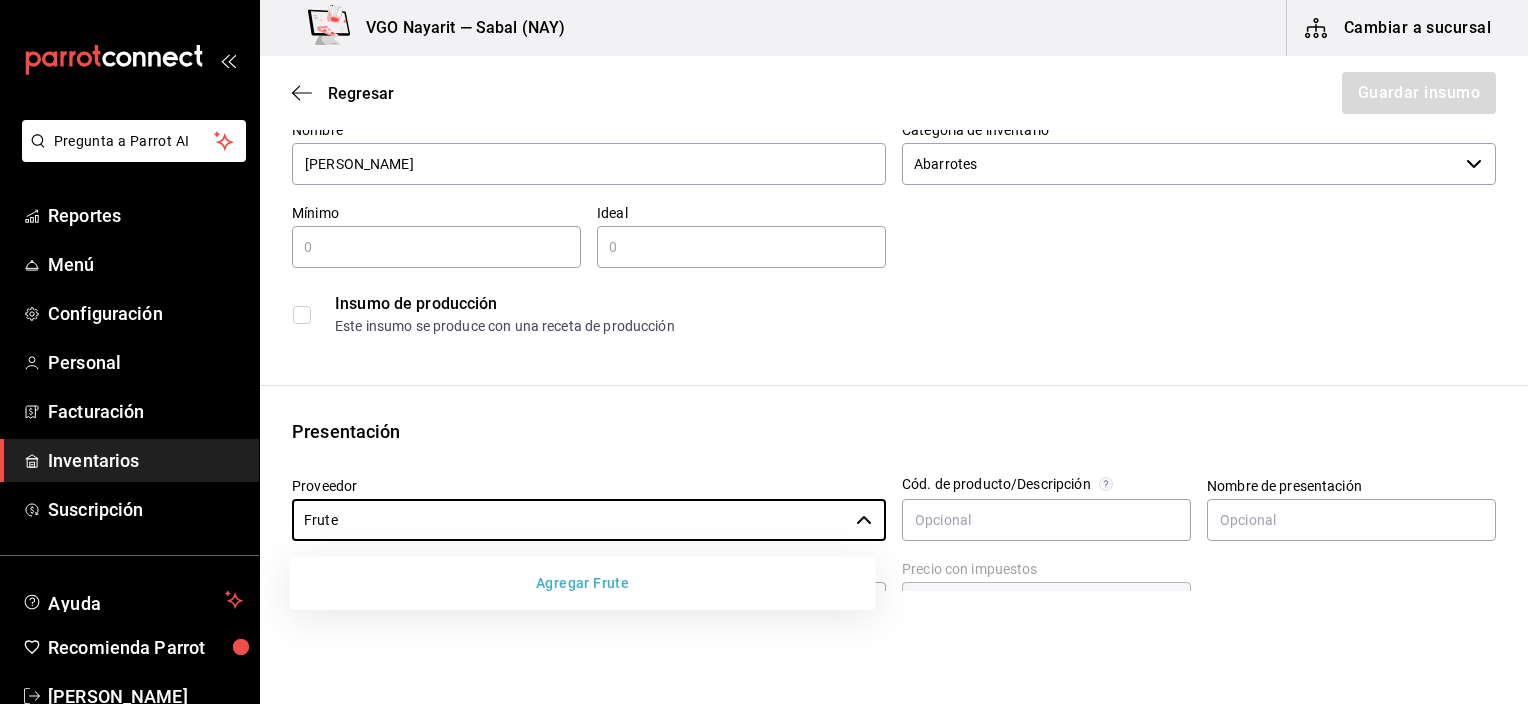 type on "Frute" 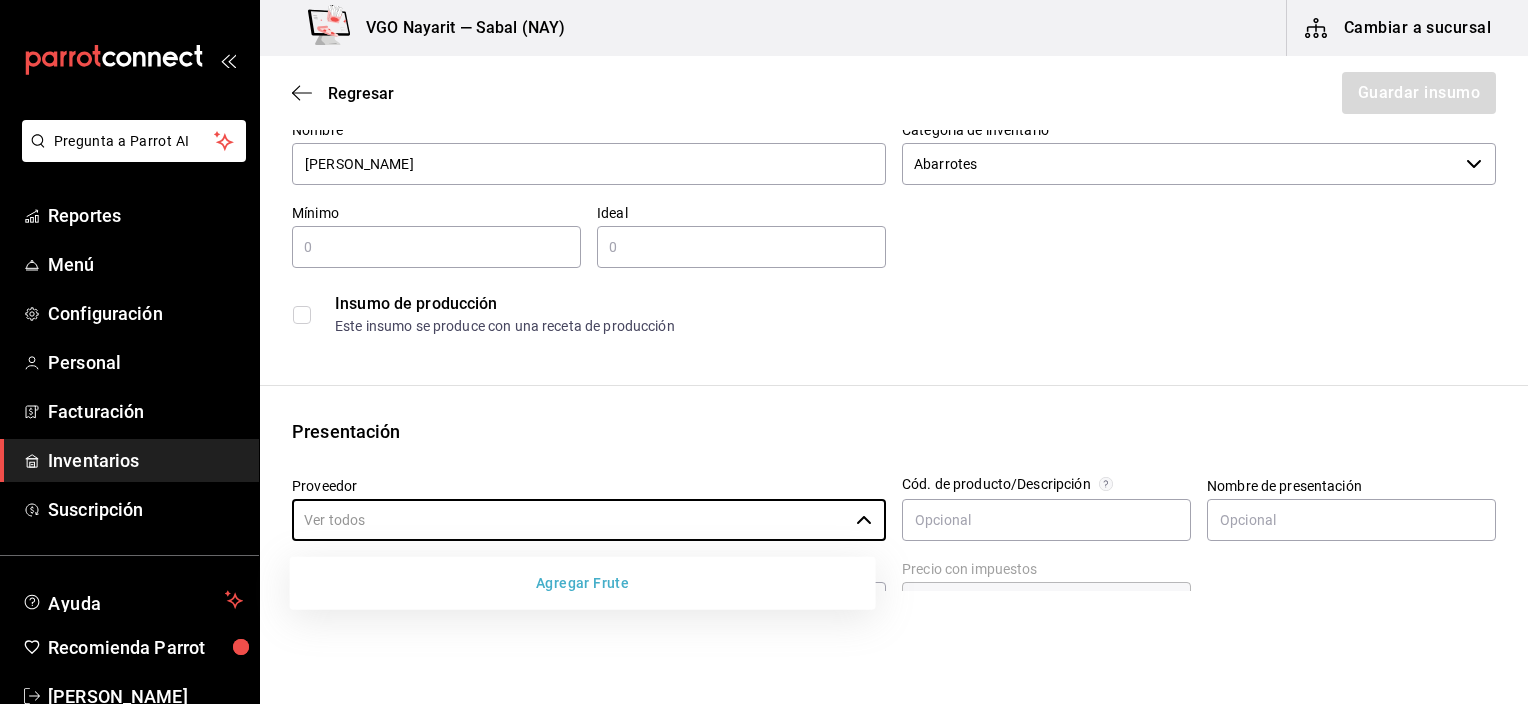 click on "Agregar Frute" at bounding box center (583, 583) 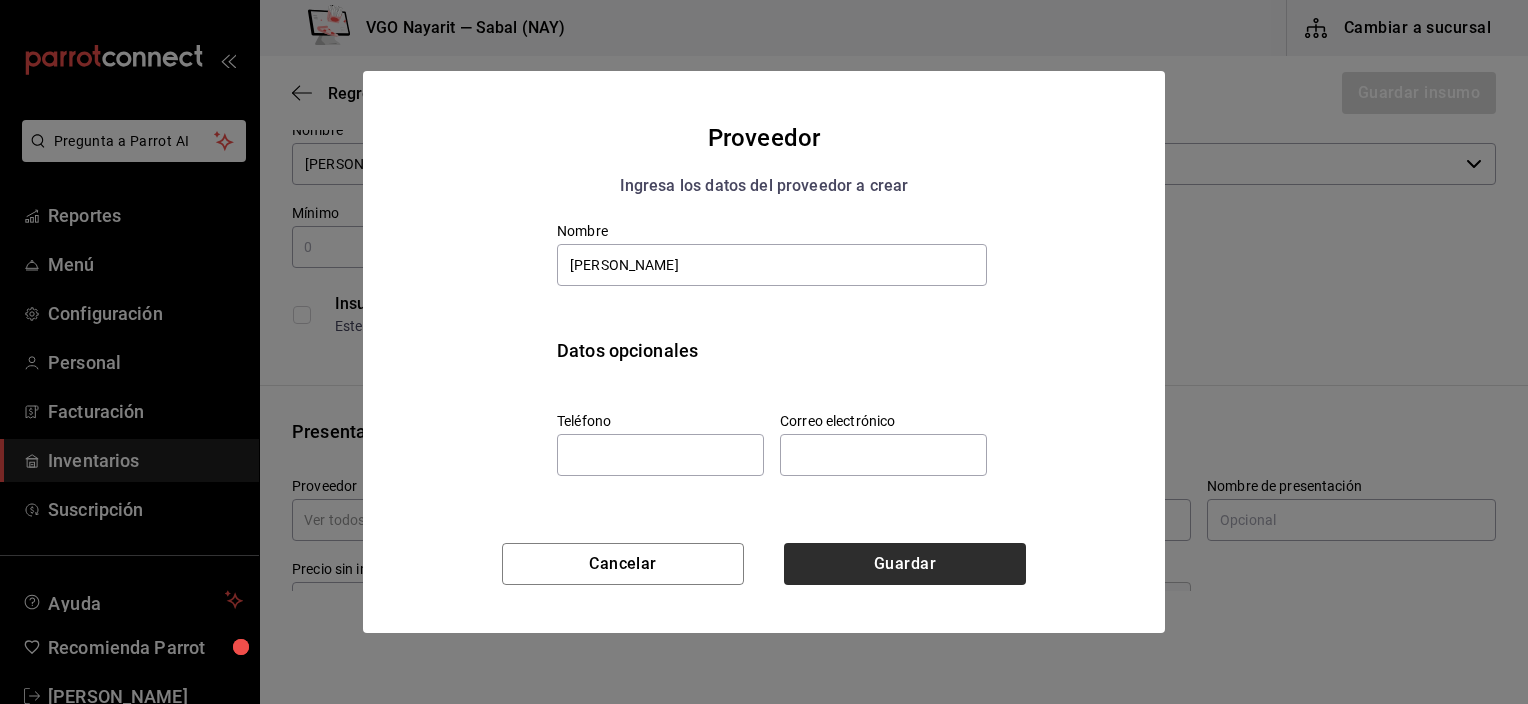 type on "[PERSON_NAME]" 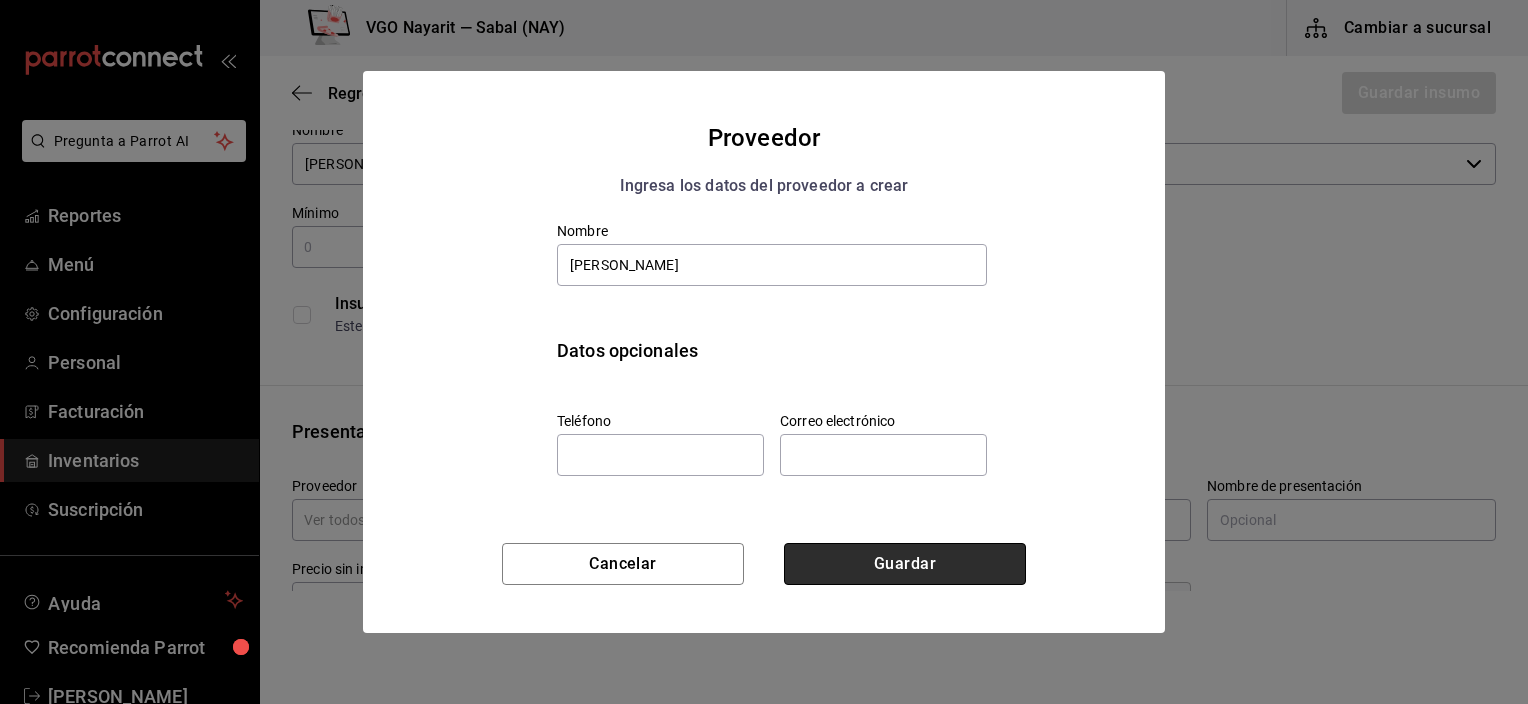 click on "Guardar" at bounding box center [905, 564] 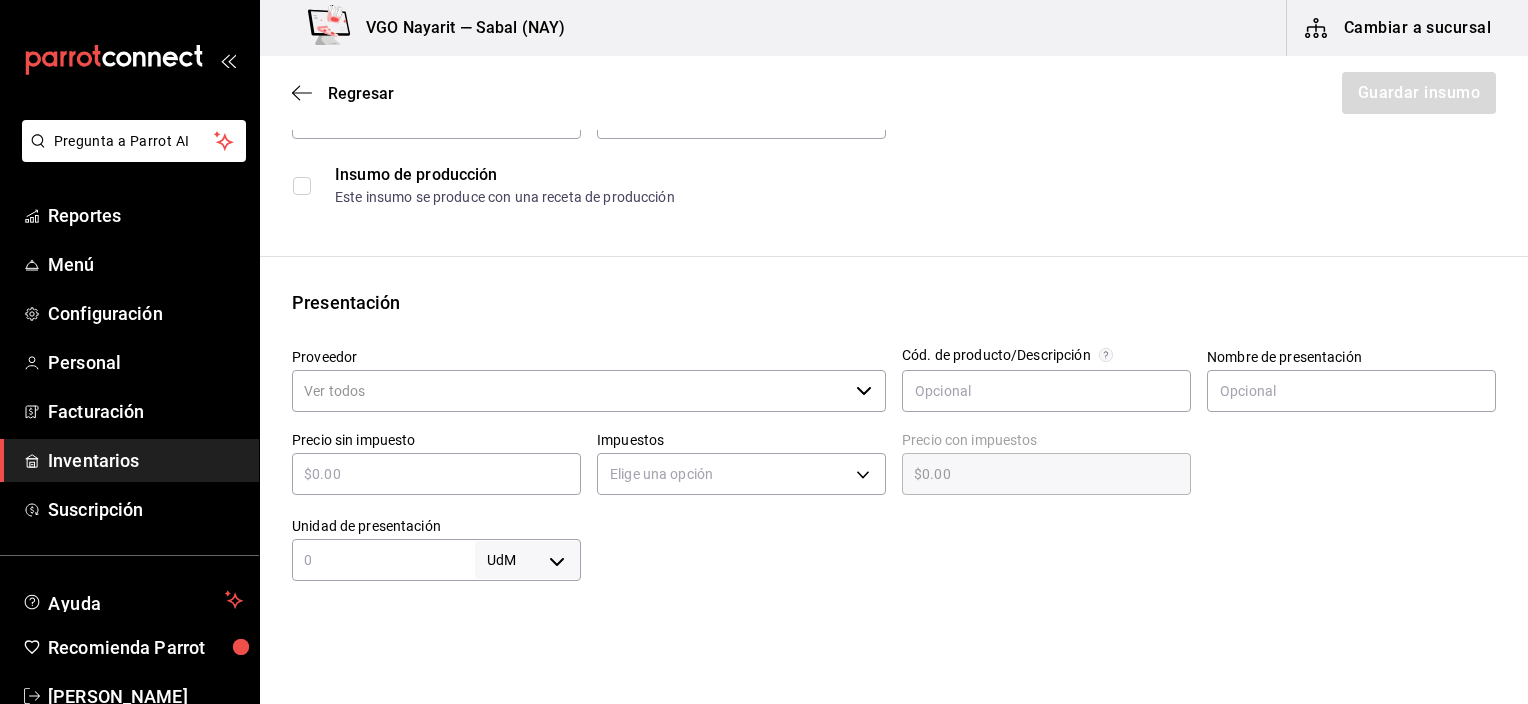 scroll, scrollTop: 300, scrollLeft: 0, axis: vertical 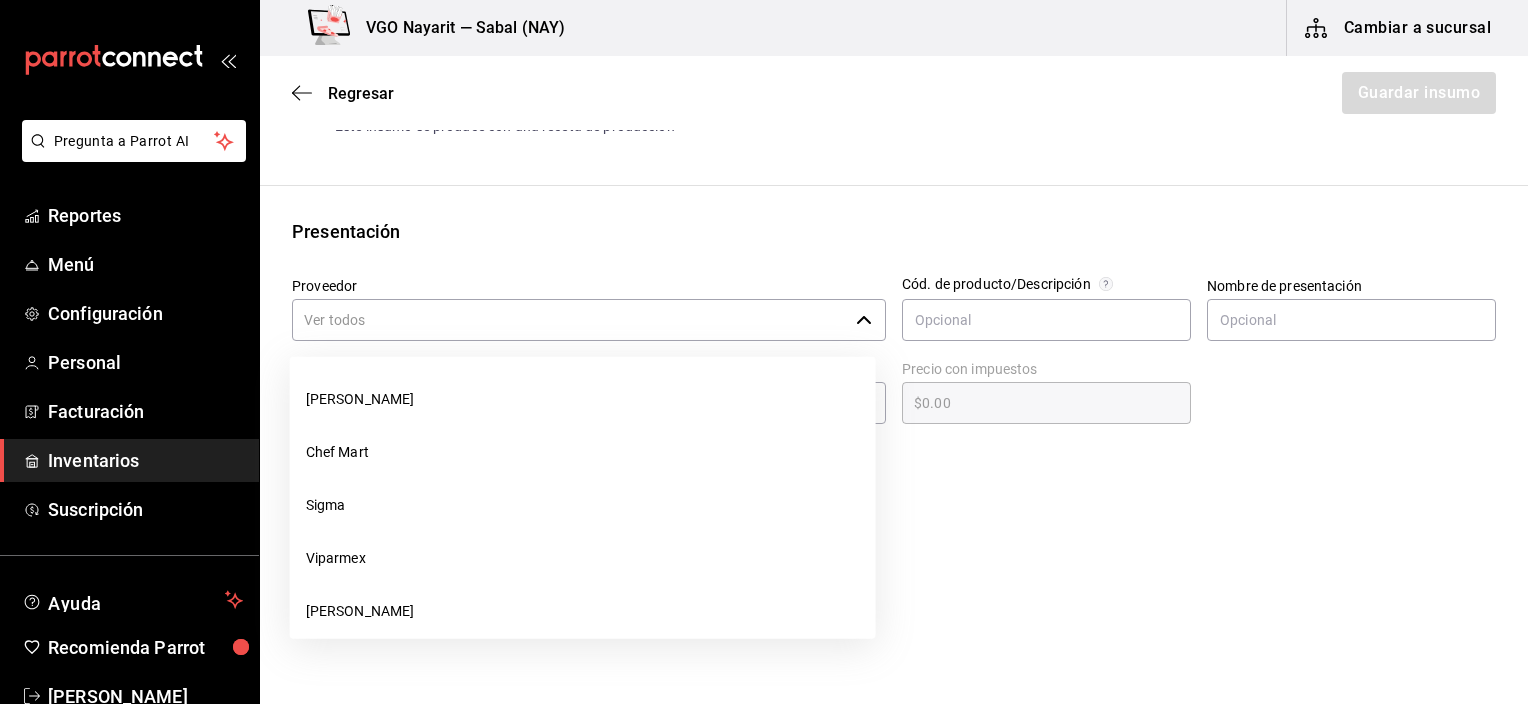 click on "Proveedor" at bounding box center (570, 320) 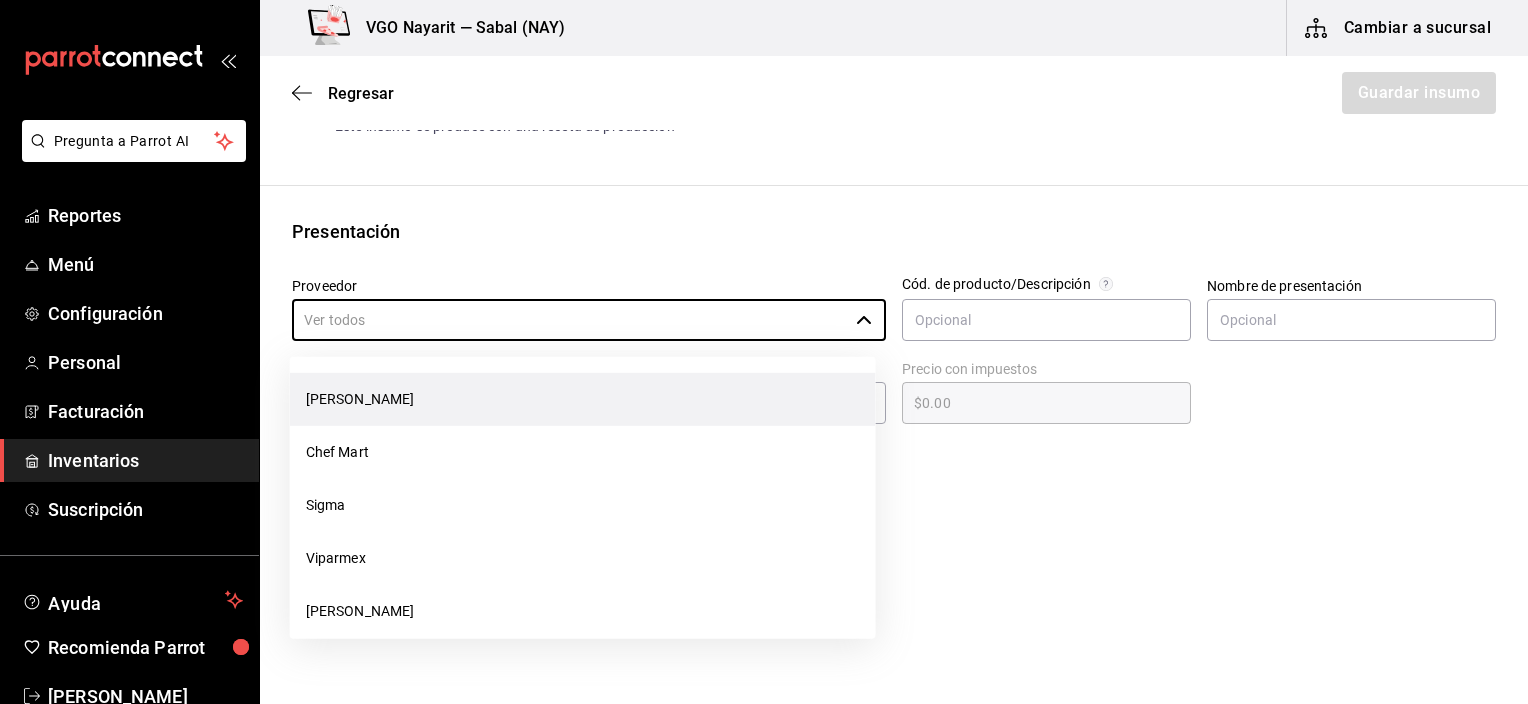 click on "[PERSON_NAME]" at bounding box center (583, 399) 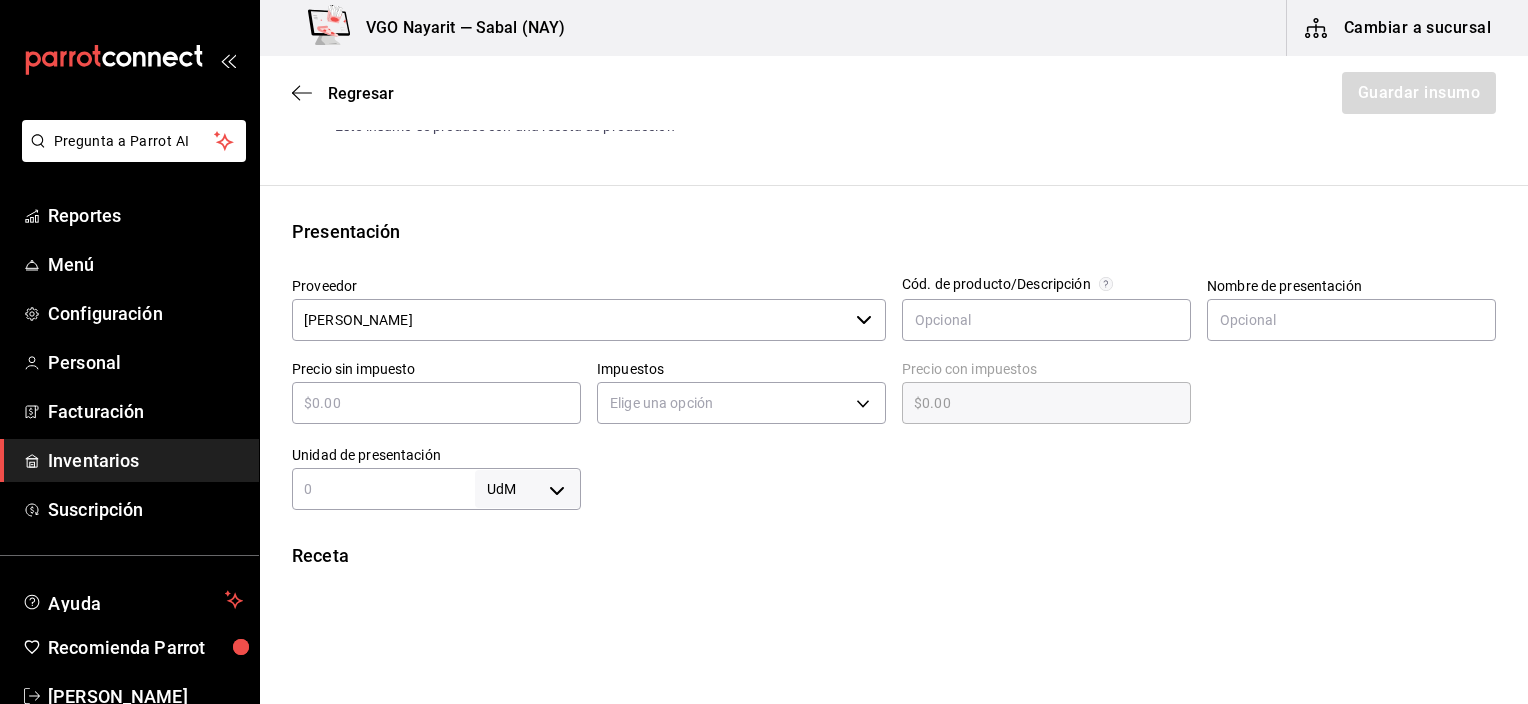 click at bounding box center [436, 403] 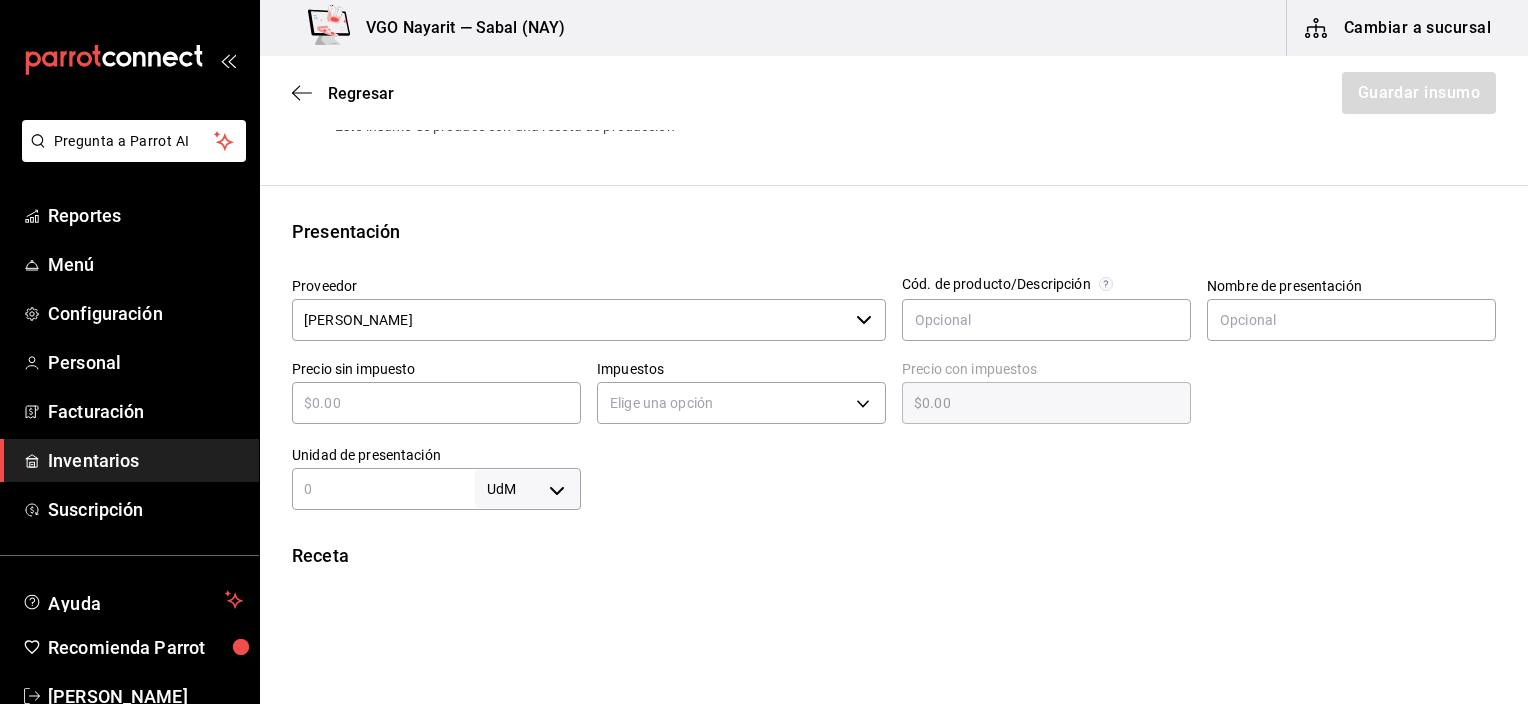 type on "$1" 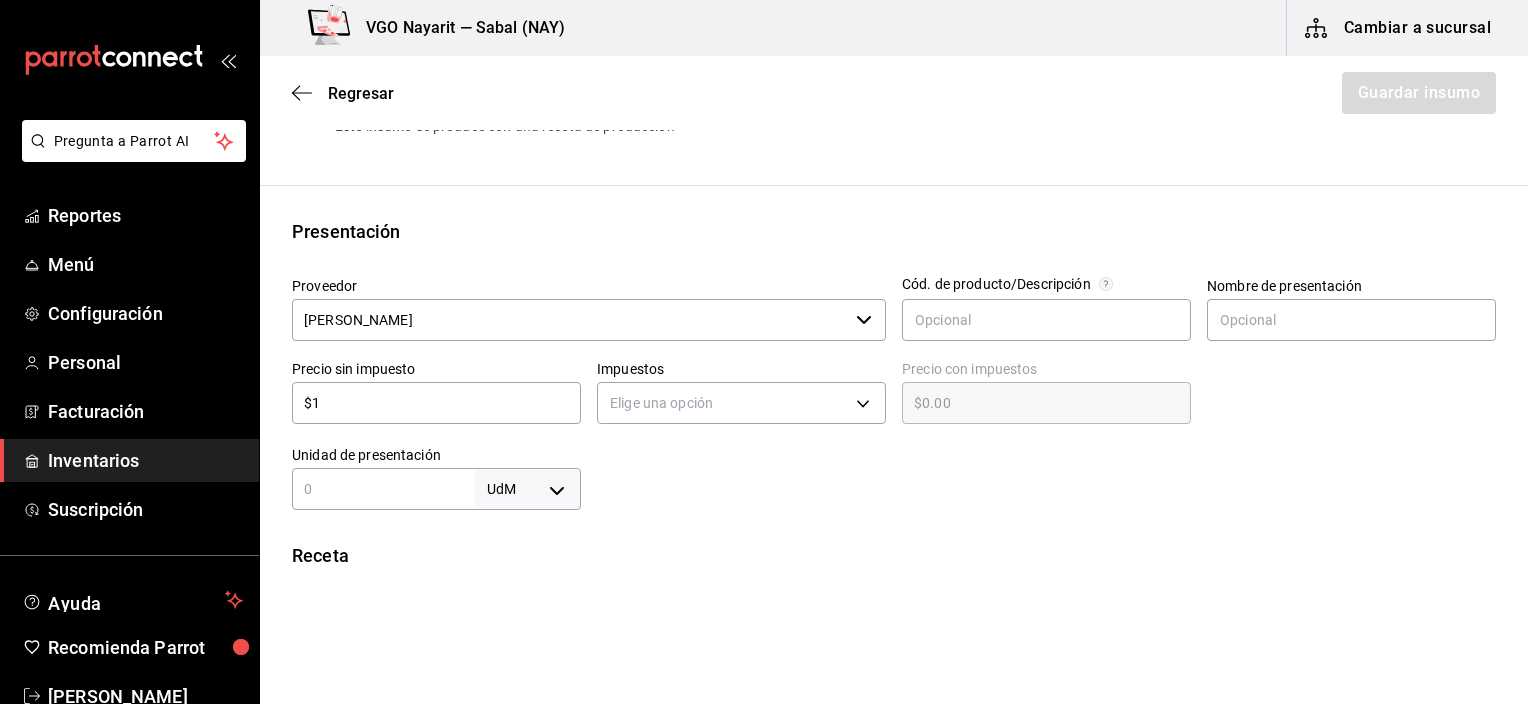 type on "$1.00" 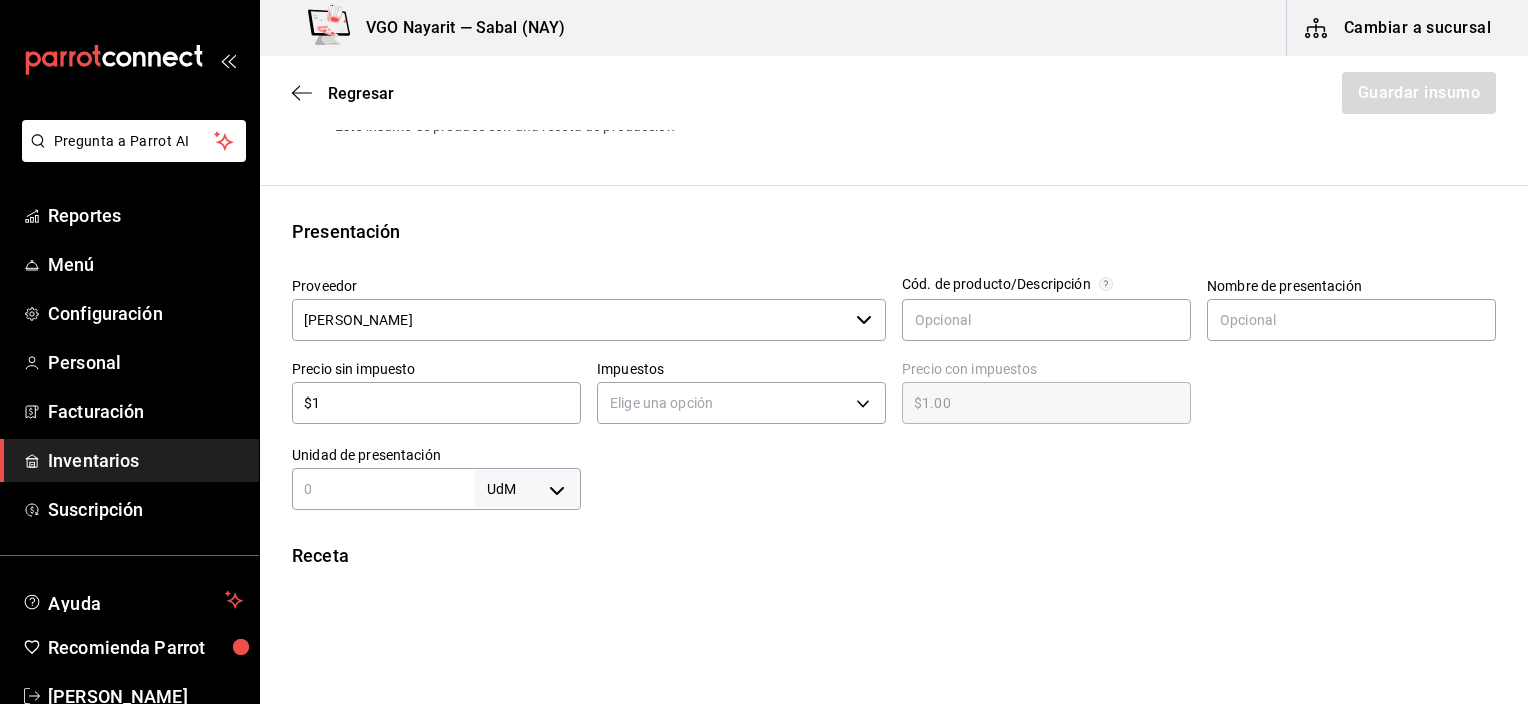 type on "$14" 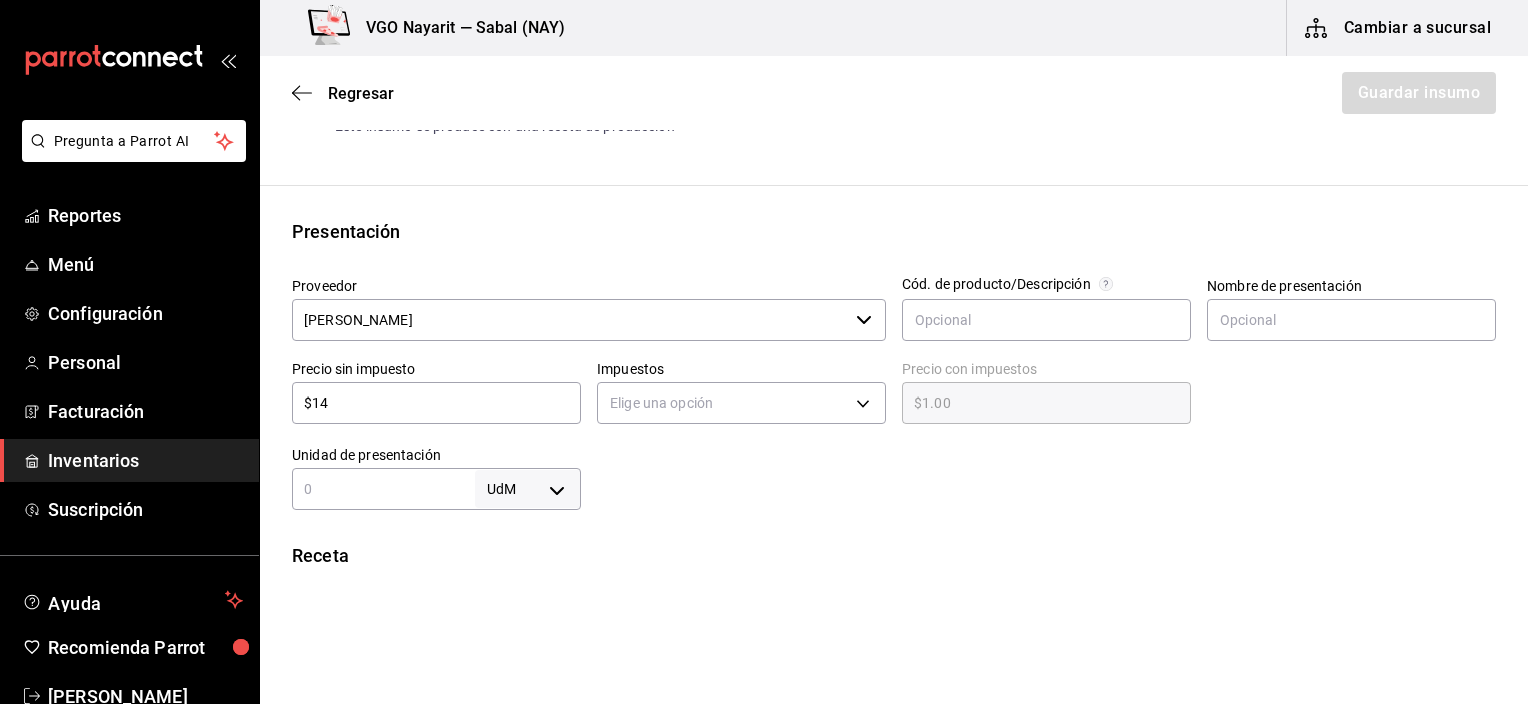 type on "$14.00" 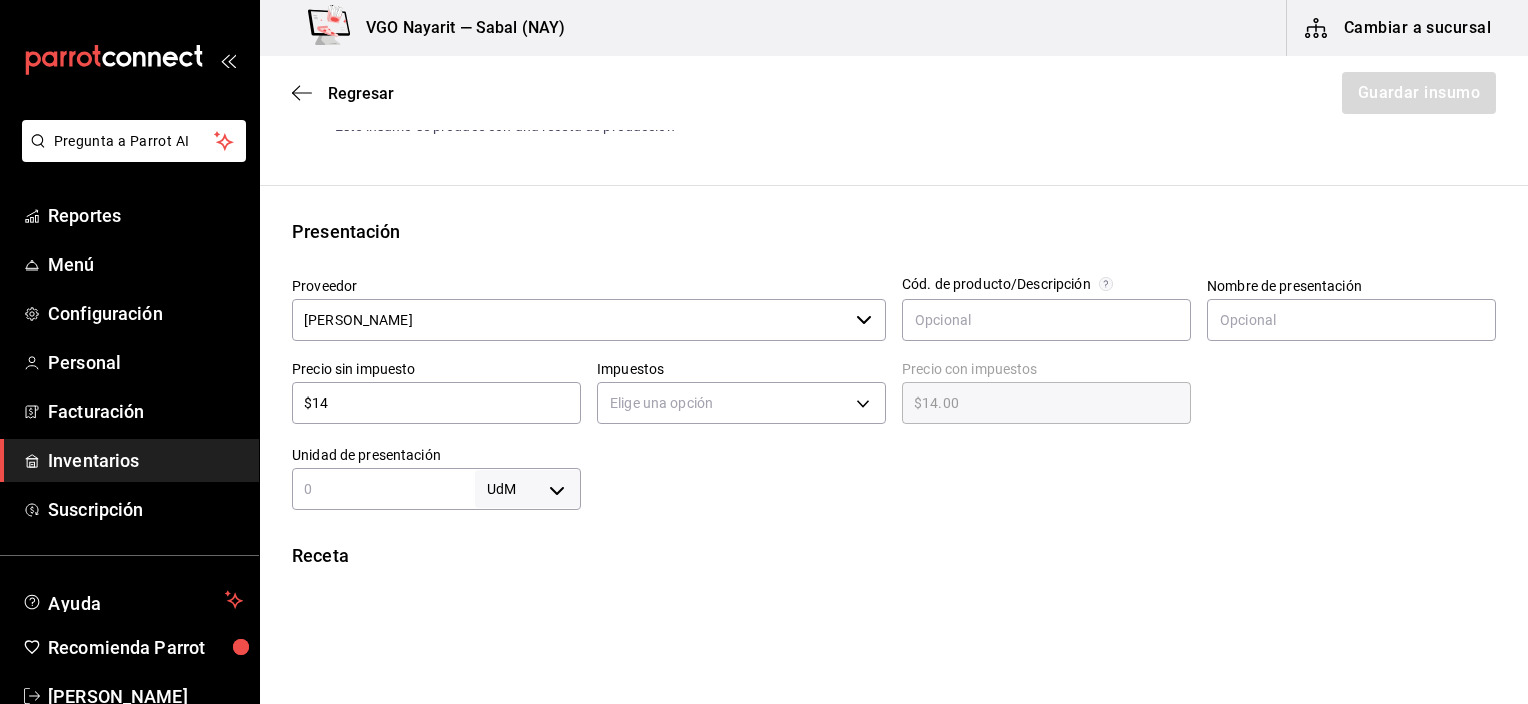 type on "$141" 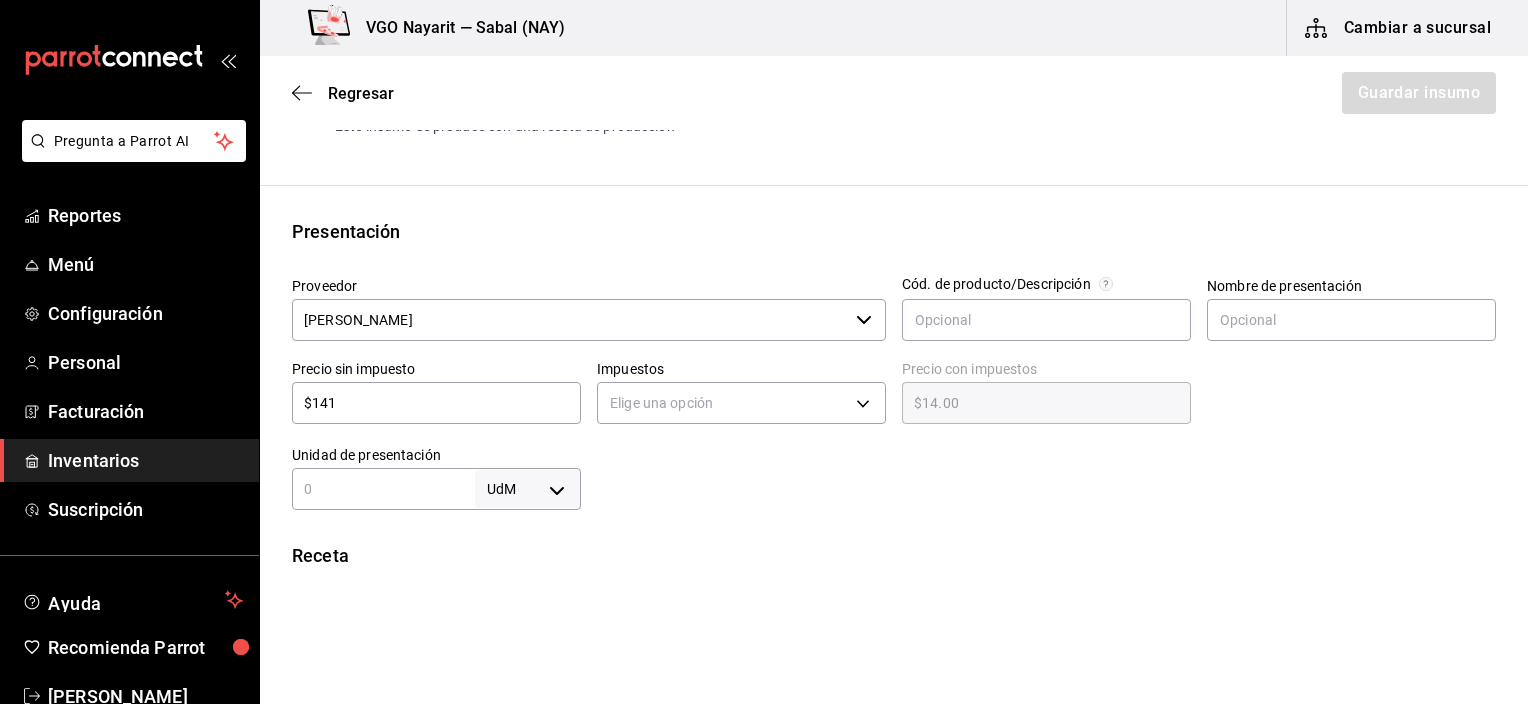 type on "$141.00" 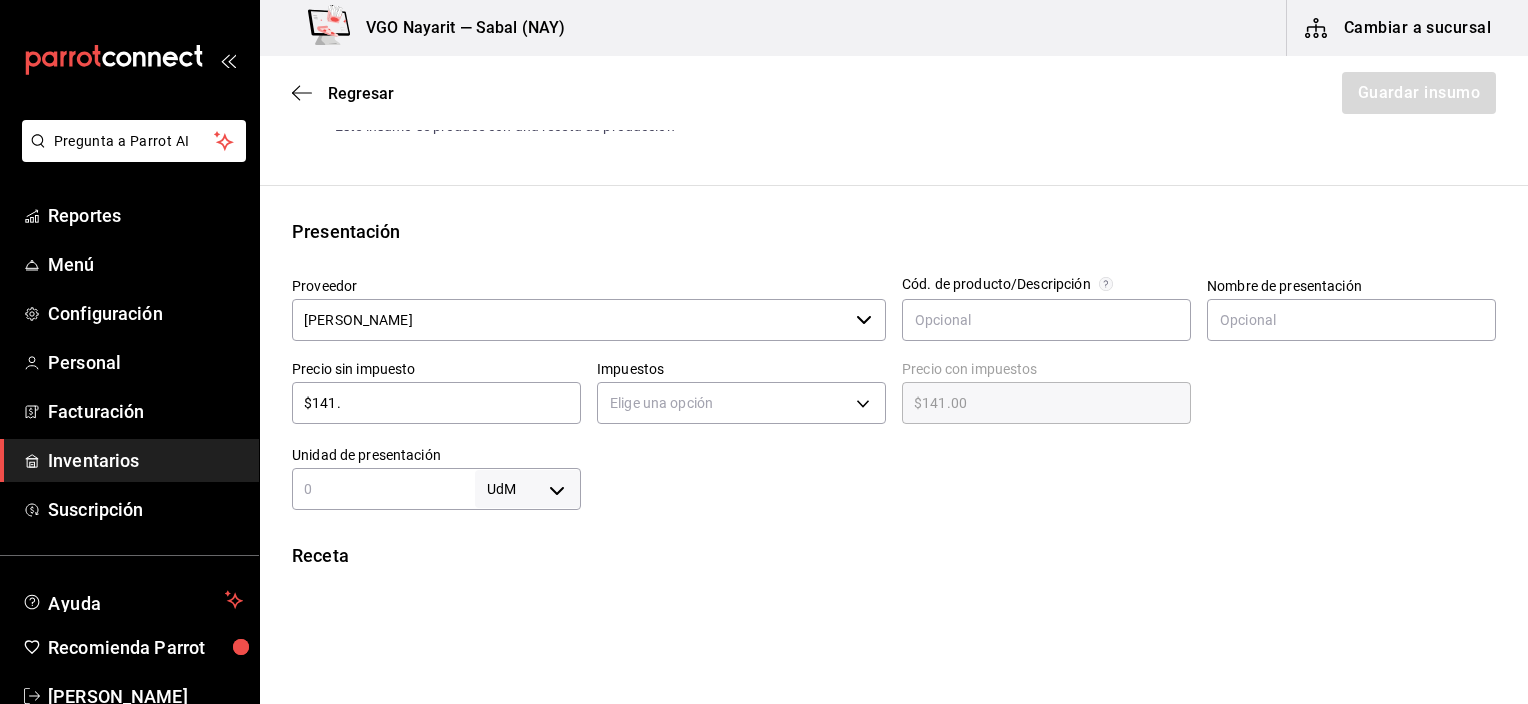 type on "$141.7" 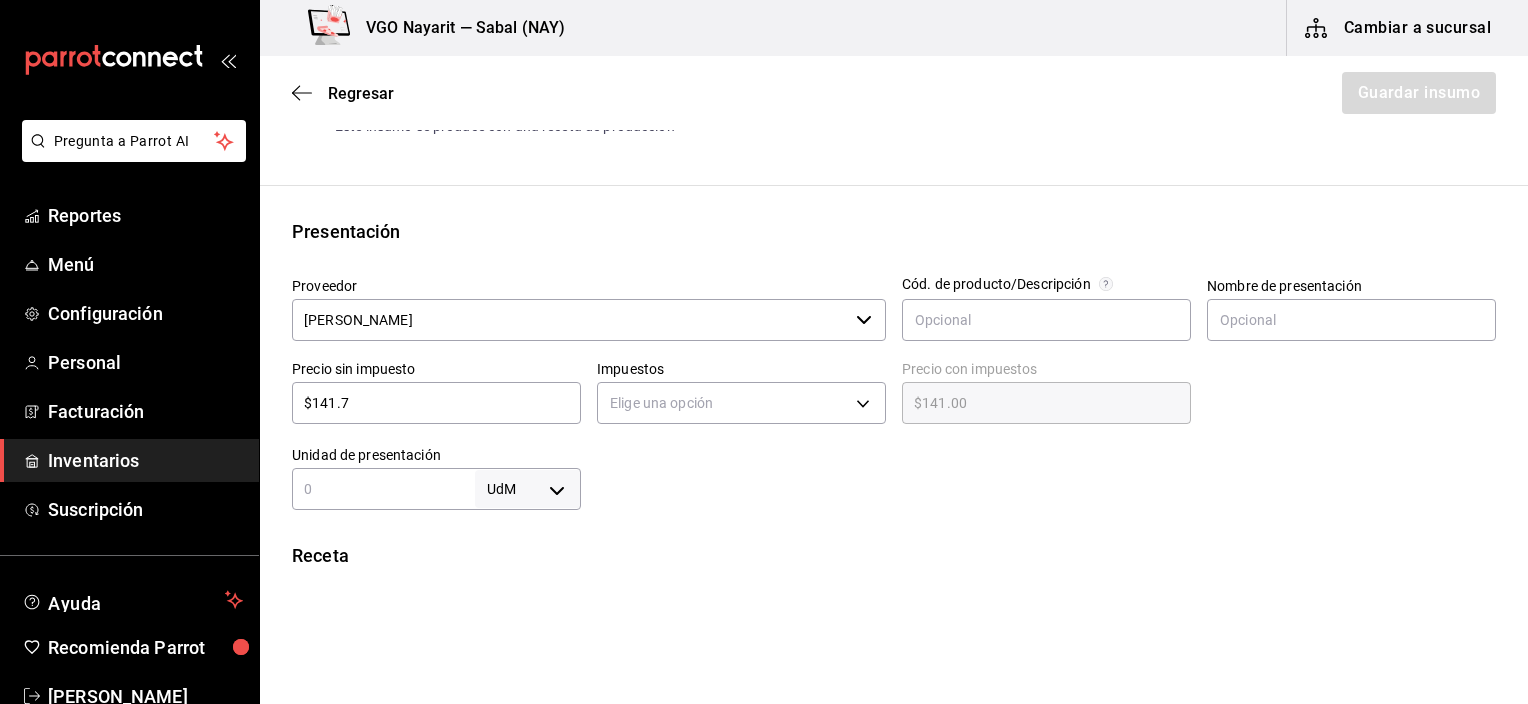 type on "$141.70" 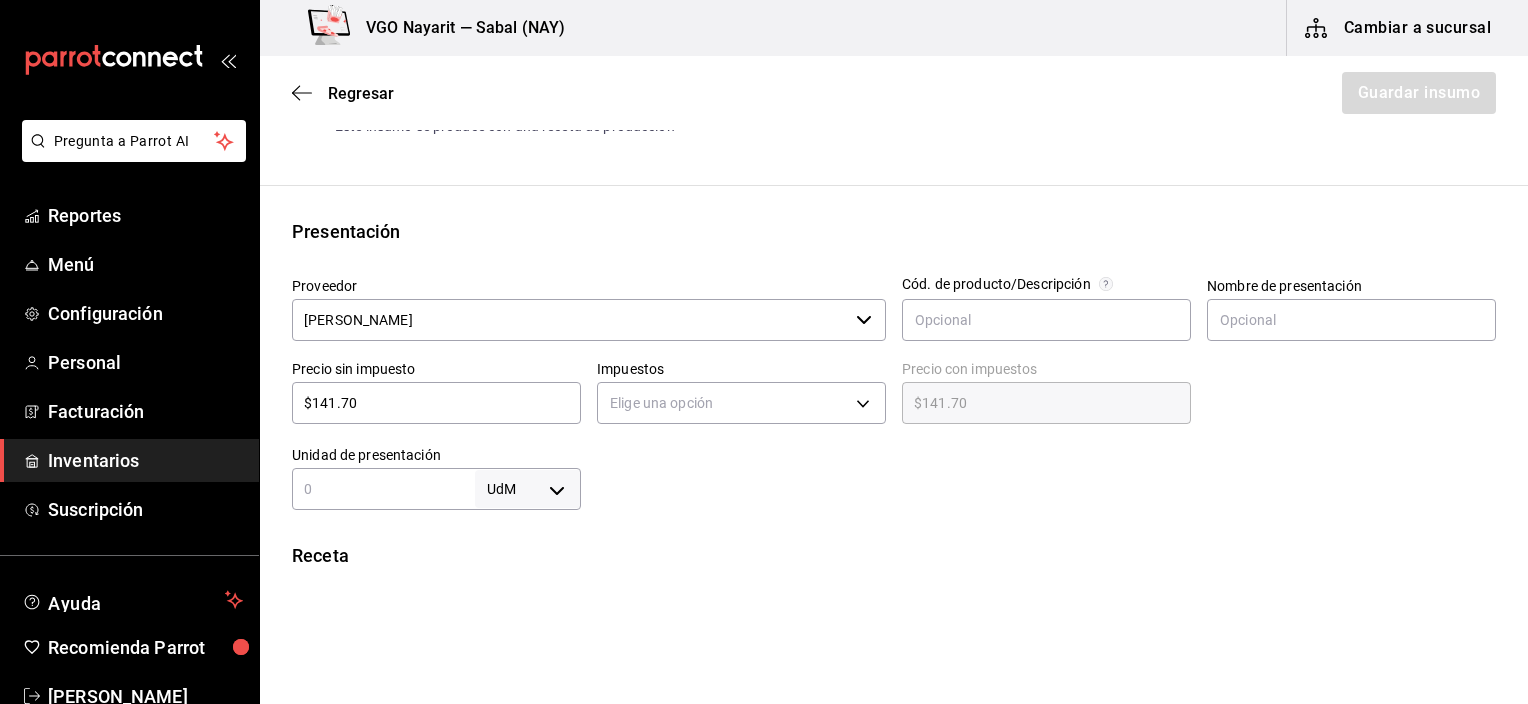 type on "$141.70" 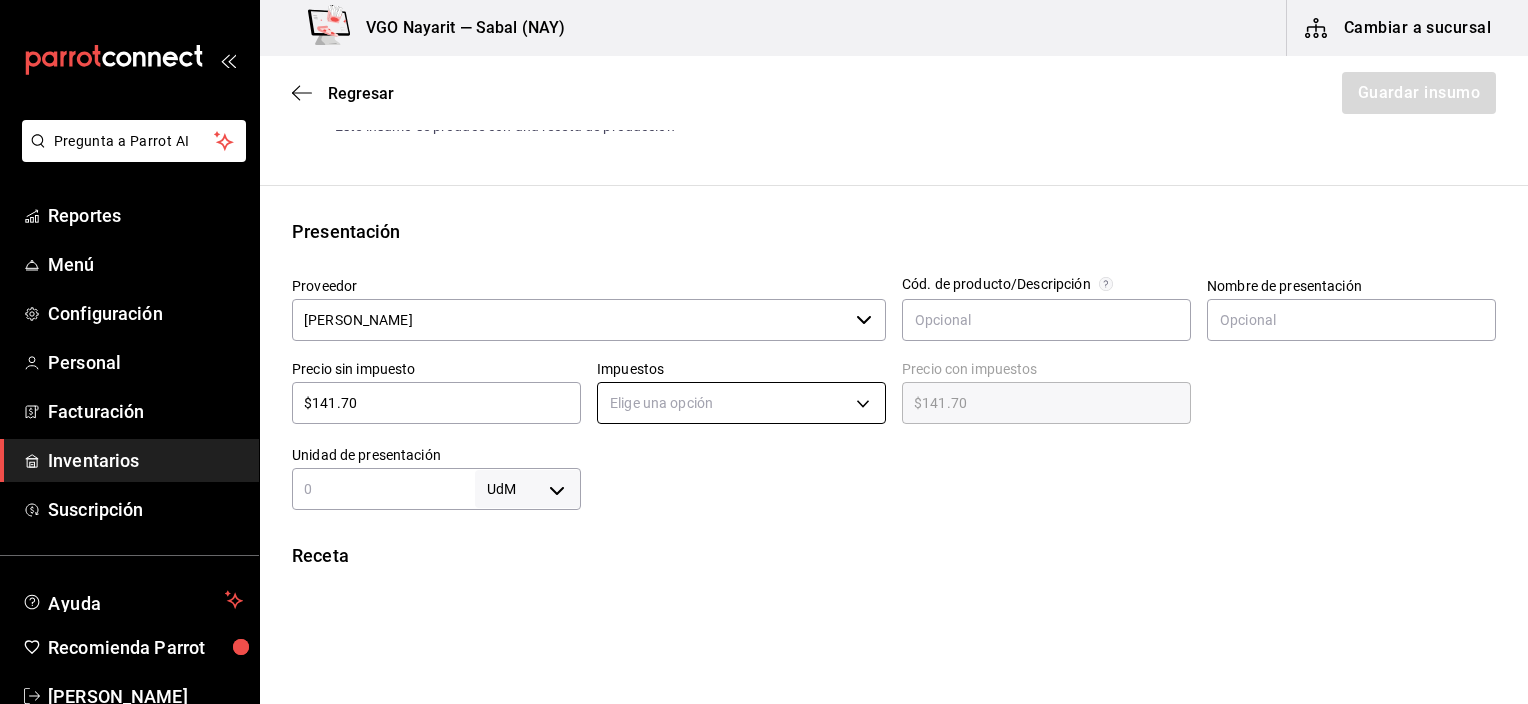 click on "Pregunta a Parrot AI Reportes   Menú   Configuración   Personal   Facturación   Inventarios   Suscripción   Ayuda Recomienda Parrot   [PERSON_NAME]   Sugerir nueva función   VGO Nayarit — Sabal (NAY) Cambiar a sucursal Regresar Guardar insumo Insumo Nombre [PERSON_NAME] Categoría de inventario Abarrotes ​ Mínimo ​ Ideal ​ Insumo de producción Este insumo se produce con una receta de producción Presentación Proveedor [PERSON_NAME] ​ Cód. de producto/Descripción Nombre de presentación Precio sin impuesto $141.70 ​ Impuestos Elige una opción Precio con impuestos $141.70 ​ Unidad de presentación UdM ​ Receta Unidad de receta Elige una opción Factor de conversión ​ Ver ayuda de conversiones ¿La presentación  viene en otra caja? Si No Presentaciones por caja ​ Sin definir Unidades de conteo GANA 1 MES GRATIS EN TU SUSCRIPCIÓN AQUÍ Pregunta a Parrot AI Reportes   Menú   Configuración   Personal   Facturación   Inventarios   Suscripción   Ayuda Recomienda Parrot" at bounding box center (764, 295) 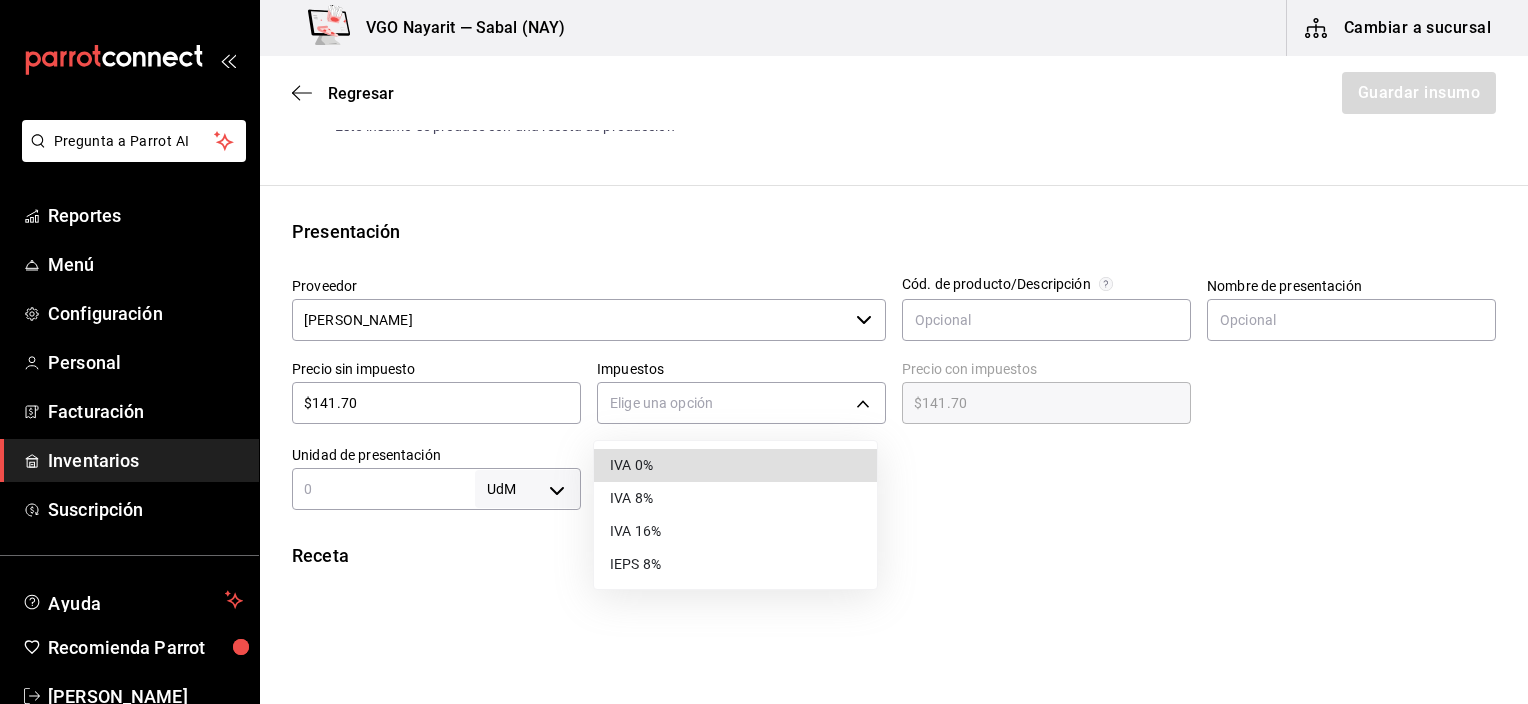 click on "IVA 0%" at bounding box center (735, 465) 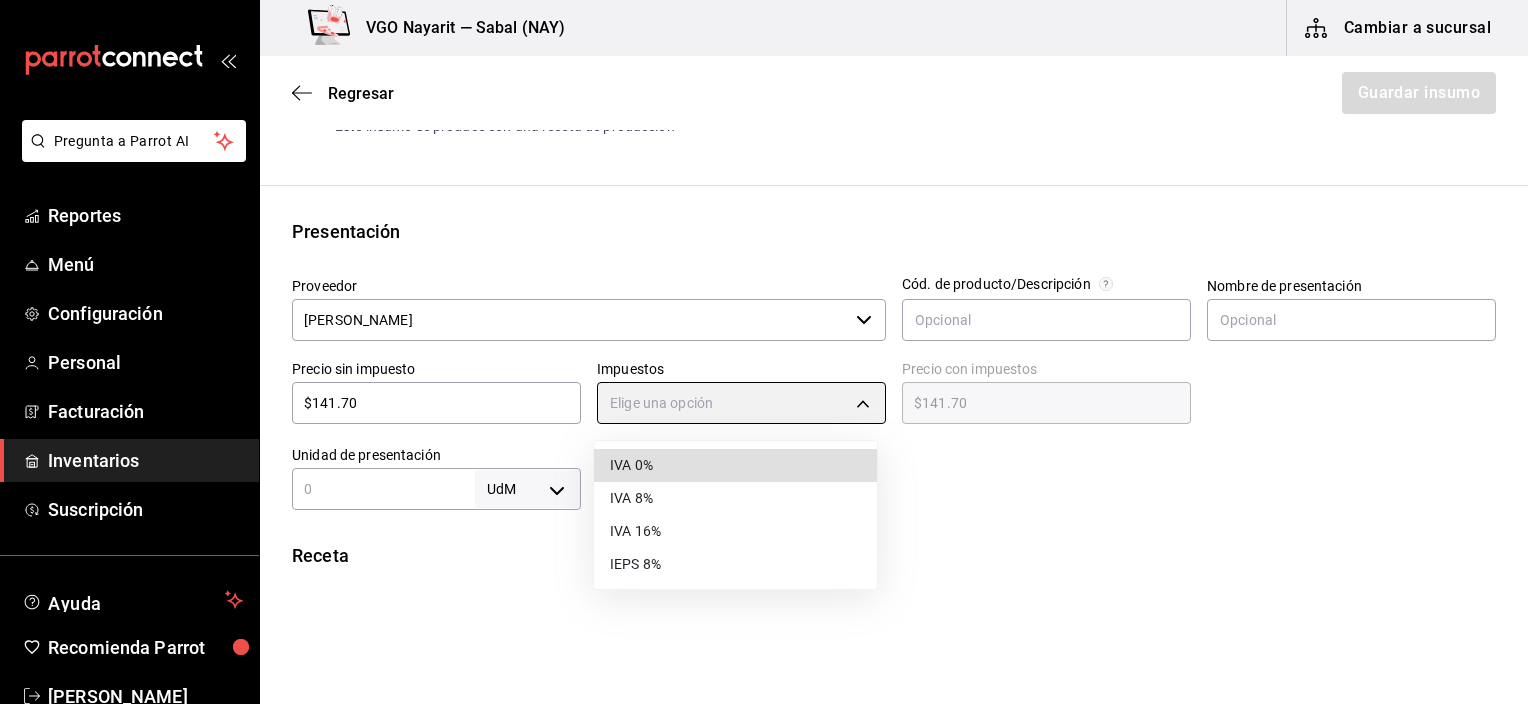 type on "IVA_0" 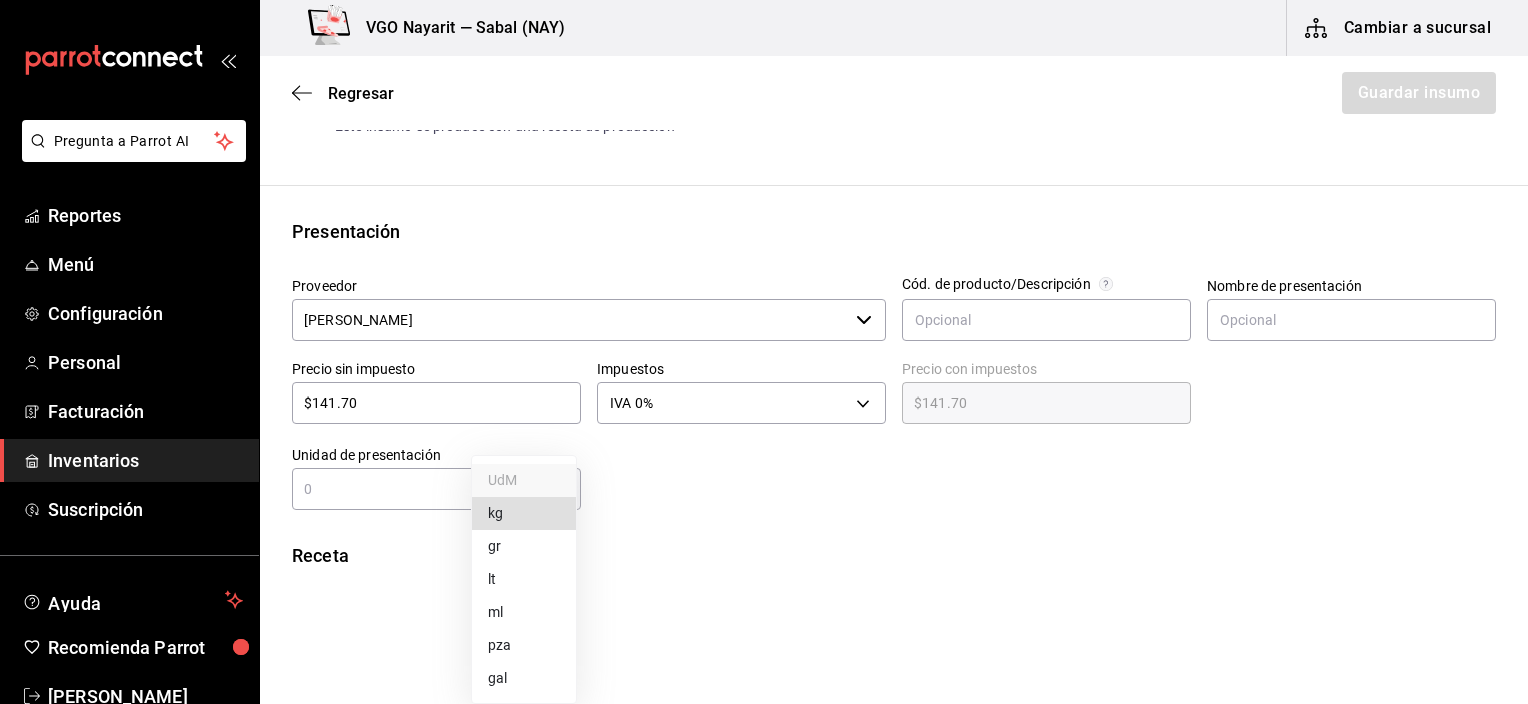 click on "Pregunta a Parrot AI Reportes   Menú   Configuración   Personal   Facturación   Inventarios   Suscripción   Ayuda Recomienda Parrot   [PERSON_NAME]   Sugerir nueva función   VGO Nayarit — Sabal (NAY) Cambiar a sucursal Regresar Guardar insumo Insumo Nombre [PERSON_NAME] Categoría de inventario Abarrotes ​ Mínimo ​ Ideal ​ Insumo de producción Este insumo se produce con una receta de producción Presentación Proveedor [PERSON_NAME] ​ Cód. de producto/Descripción Nombre de presentación Precio sin impuesto $141.70 ​ Impuestos IVA 0% IVA_0 Precio con impuestos $141.70 ​ Unidad de presentación UdM ​ Receta Unidad de receta Elige una opción Factor de conversión ​ Ver ayuda de conversiones ¿La presentación  viene en otra caja? Si No Presentaciones por caja ​ Sin definir Unidades de conteo GANA 1 MES GRATIS EN TU SUSCRIPCIÓN AQUÍ Pregunta a Parrot AI Reportes   Menú   Configuración   Personal   Facturación   Inventarios   Suscripción   Ayuda Recomienda Parrot       UdM" at bounding box center (764, 295) 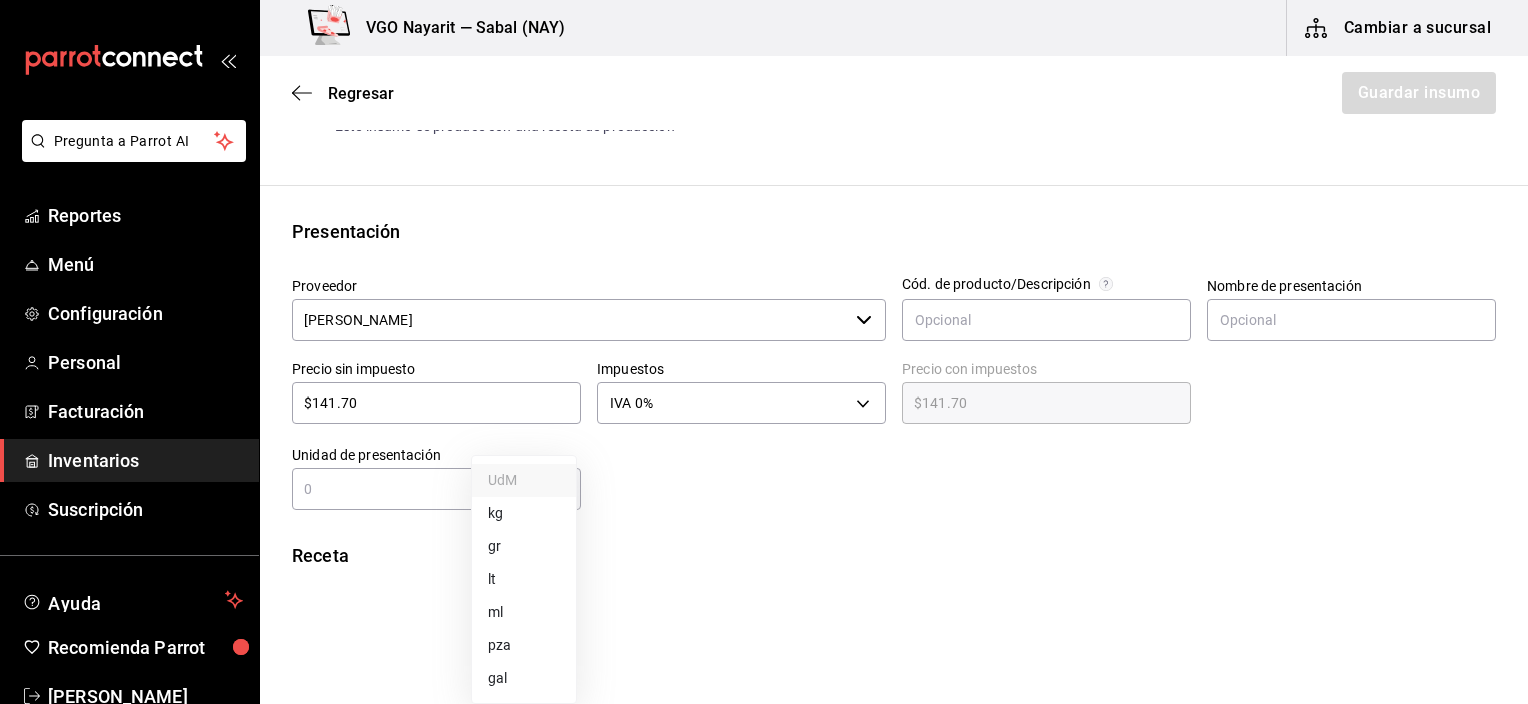 click on "kg" at bounding box center (524, 513) 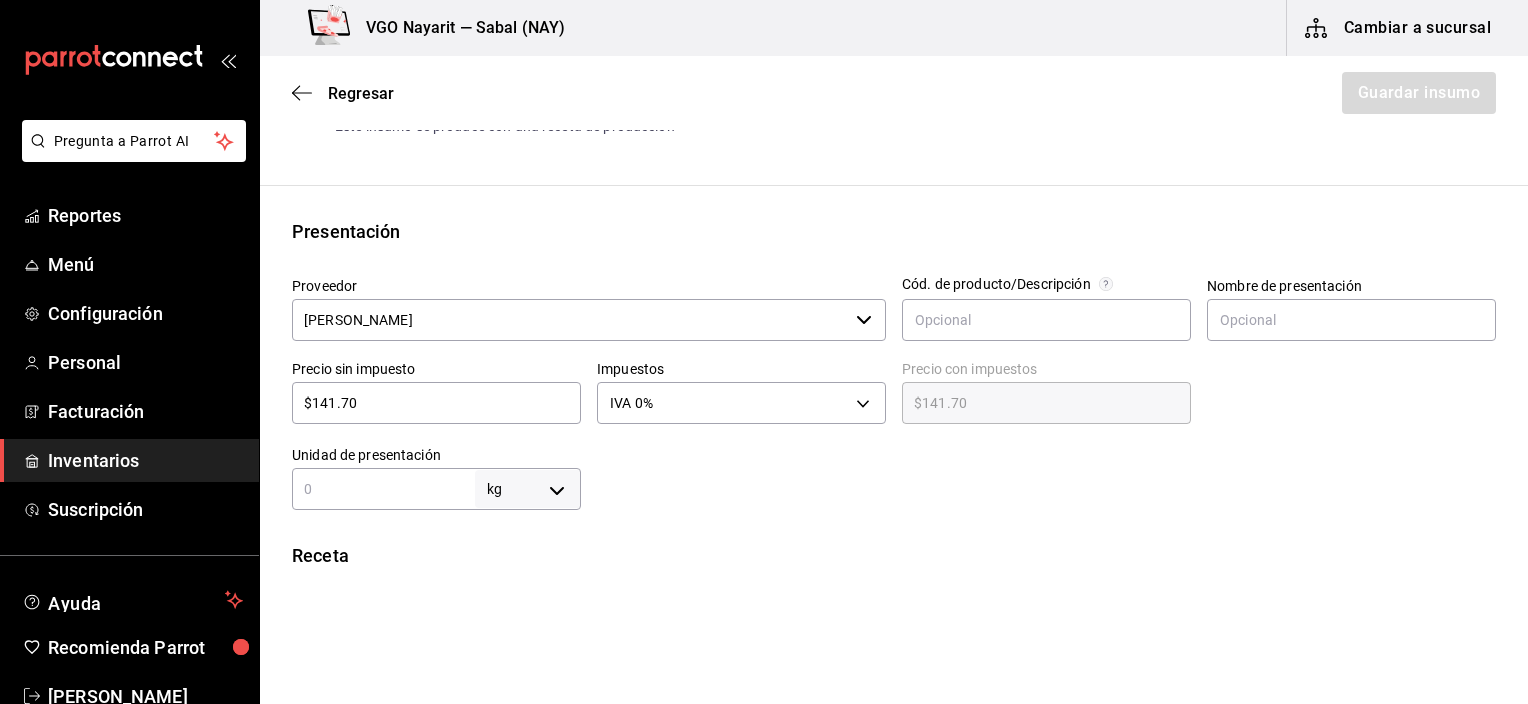 click at bounding box center [383, 489] 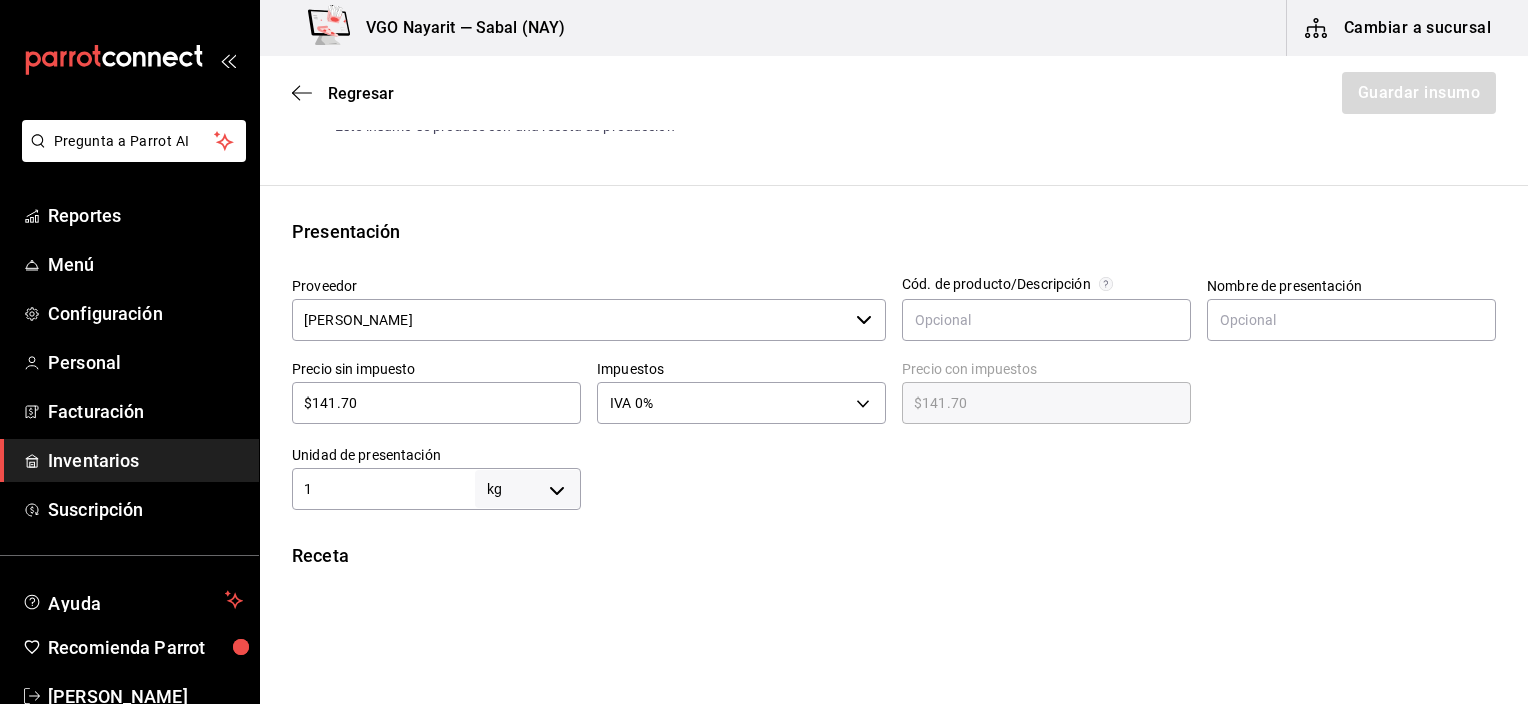 type on "1" 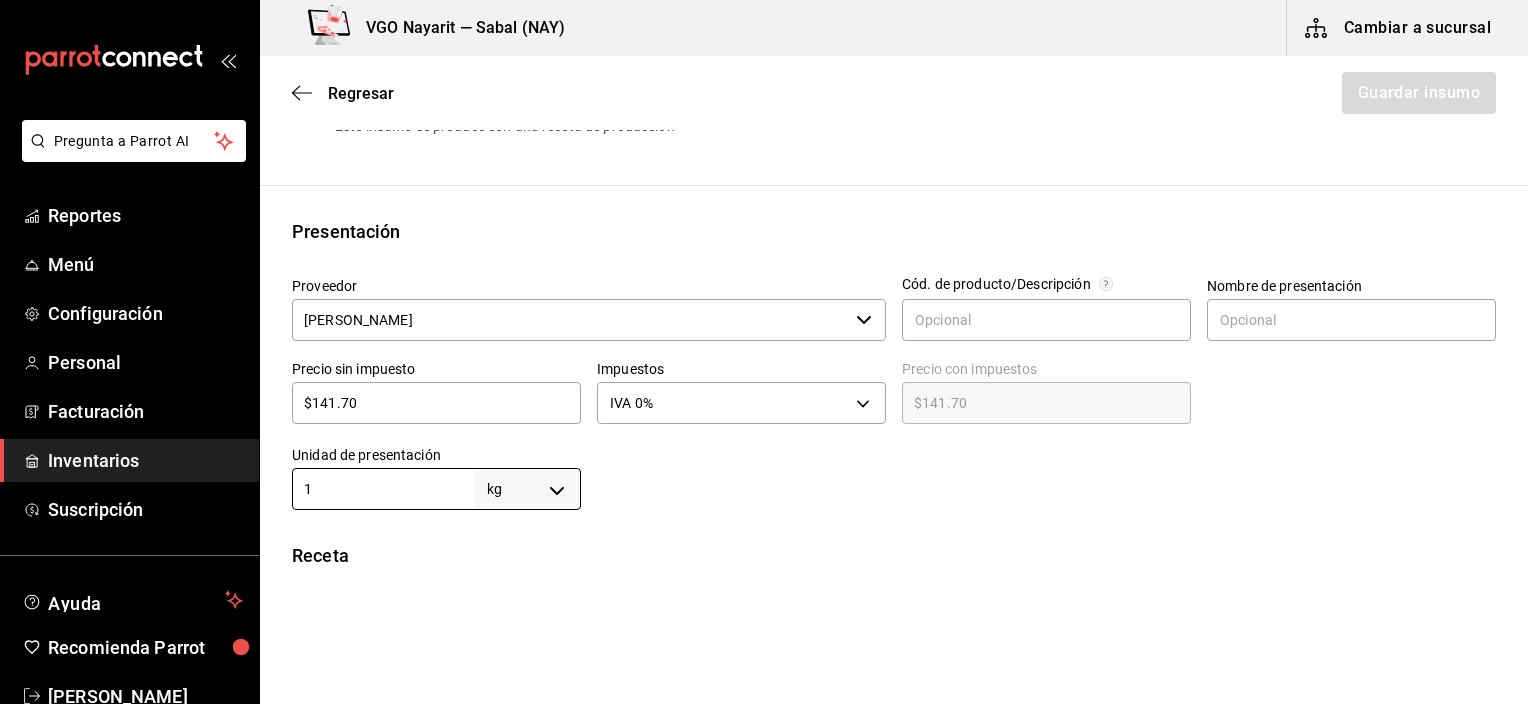 type on "1" 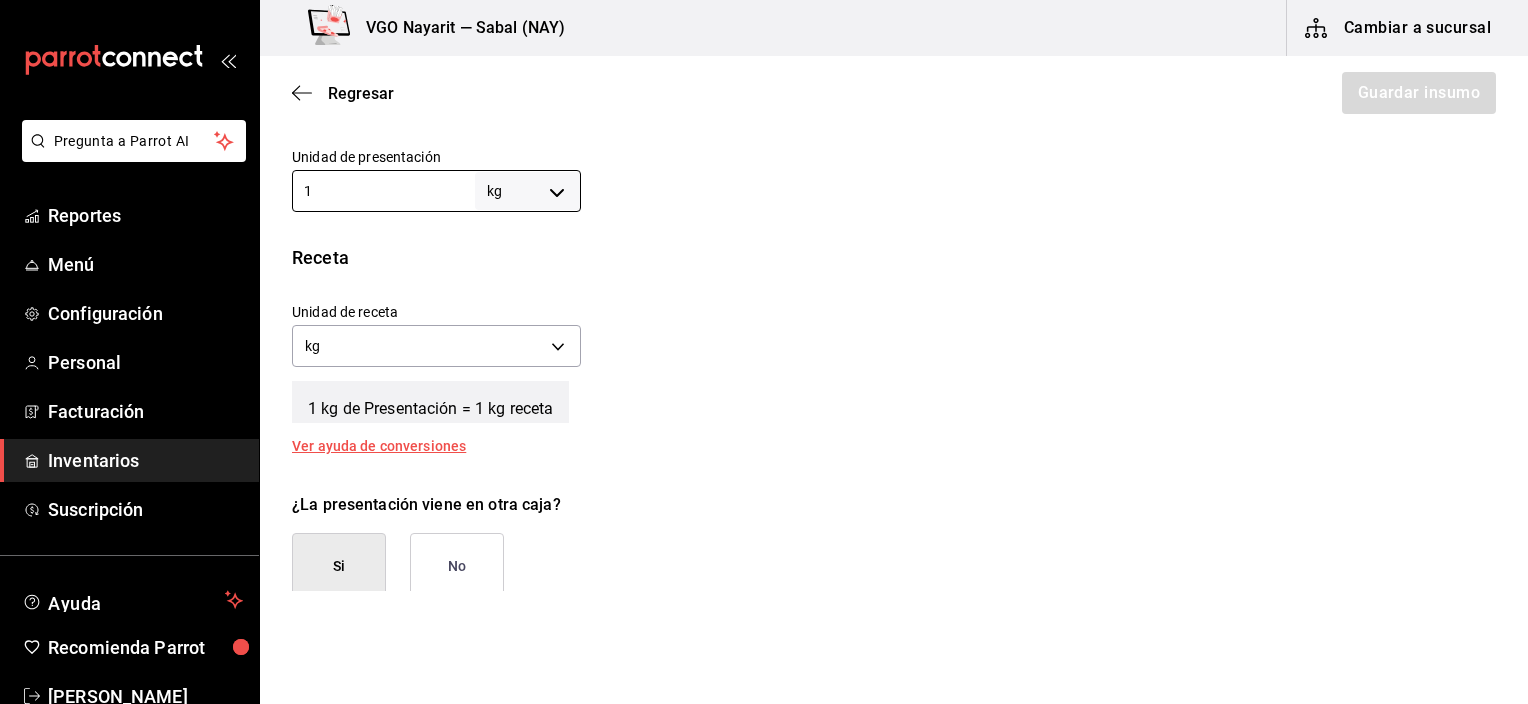 scroll, scrollTop: 600, scrollLeft: 0, axis: vertical 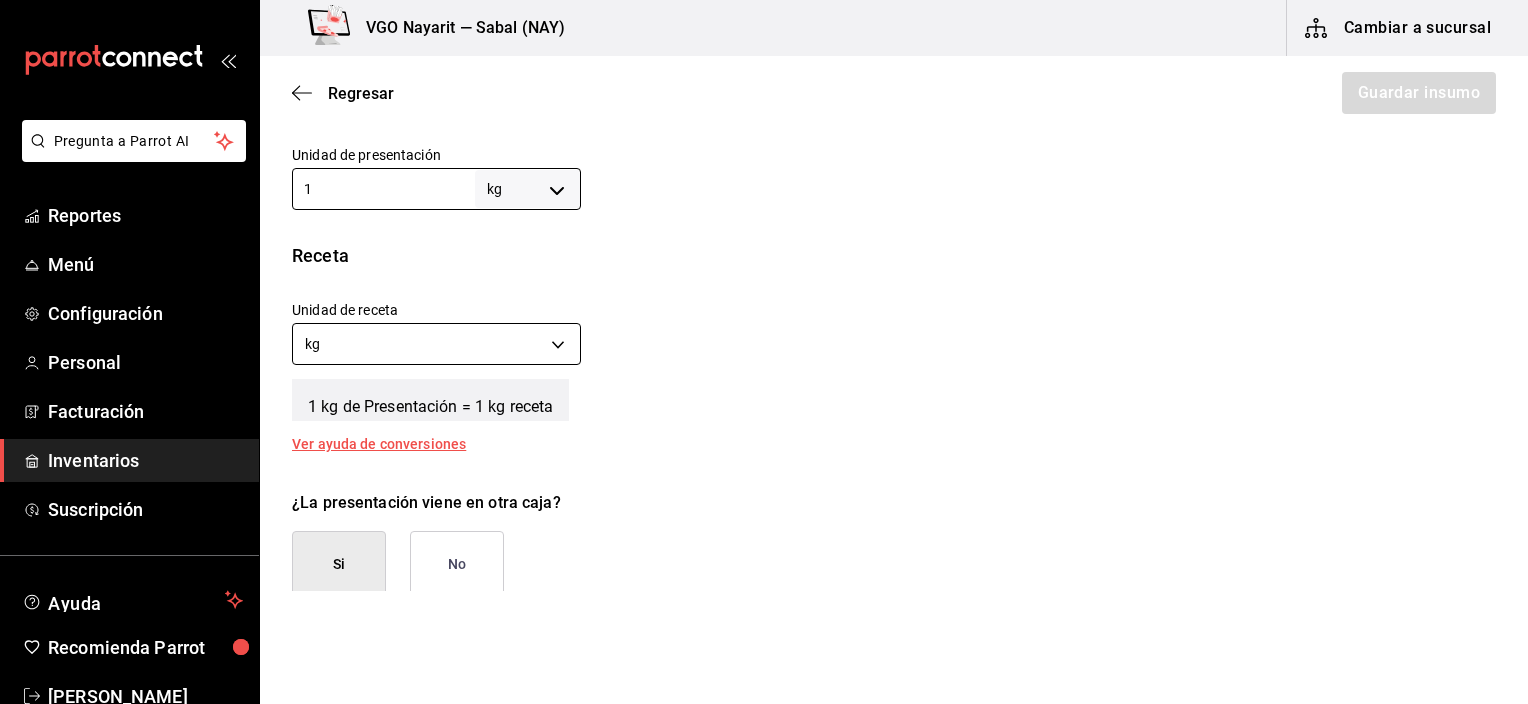 click on "Pregunta a Parrot AI Reportes   Menú   Configuración   Personal   Facturación   Inventarios   Suscripción   Ayuda Recomienda Parrot   [PERSON_NAME]   Sugerir nueva función   VGO Nayarit — Sabal (NAY) Cambiar a sucursal Regresar Guardar insumo Insumo Nombre [PERSON_NAME] Categoría de inventario Abarrotes ​ Mínimo ​ Ideal ​ Insumo de producción Este insumo se produce con una receta de producción Presentación Proveedor [PERSON_NAME] ​ Cód. de producto/Descripción Nombre de presentación Precio sin impuesto $141.70 ​ Impuestos IVA 0% IVA_0 Precio con impuestos $141.70 ​ Unidad de presentación 1 kg KILOGRAM ​ Receta Unidad de receta kg KILOGRAM Factor de conversión 1 ​ 1 kg de Presentación = 1 kg receta Ver ayuda de conversiones ¿La presentación  viene en otra caja? Si No Presentaciones por caja ​   de 1 kg Unidades de conteo kg Presentación (1 kg) GANA 1 MES GRATIS EN TU SUSCRIPCIÓN AQUÍ Pregunta a Parrot AI Reportes   Menú   Configuración   Personal   Facturación" at bounding box center (764, 295) 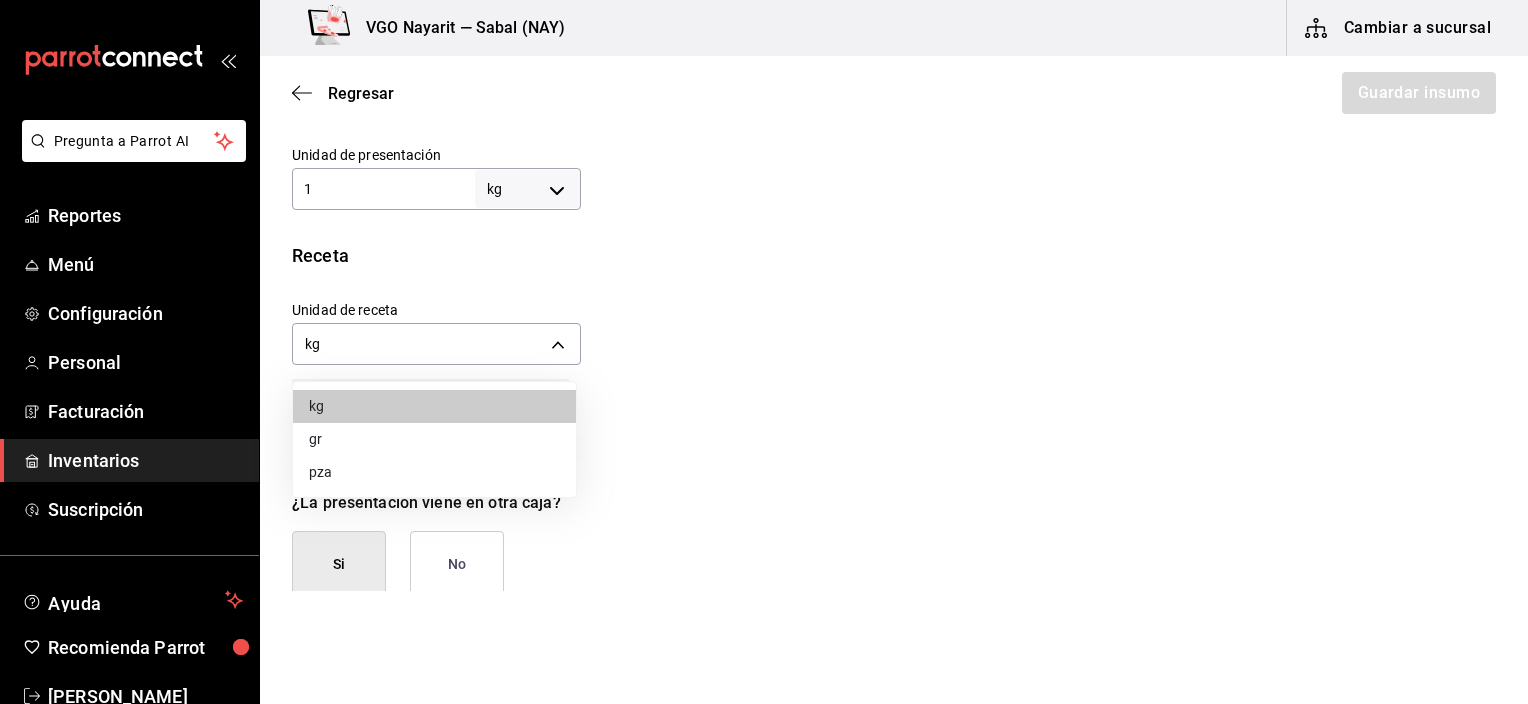 click on "gr" at bounding box center (434, 439) 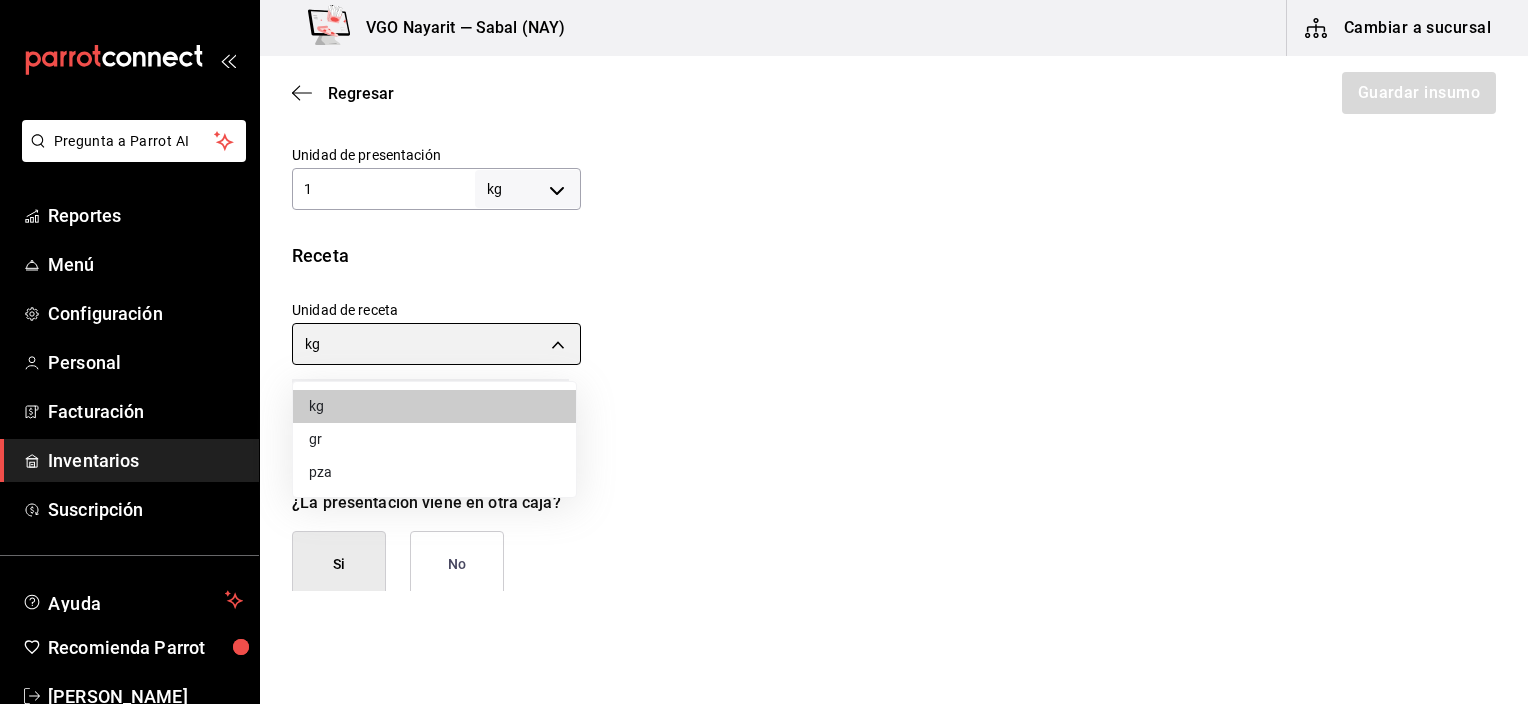 type on "GRAM" 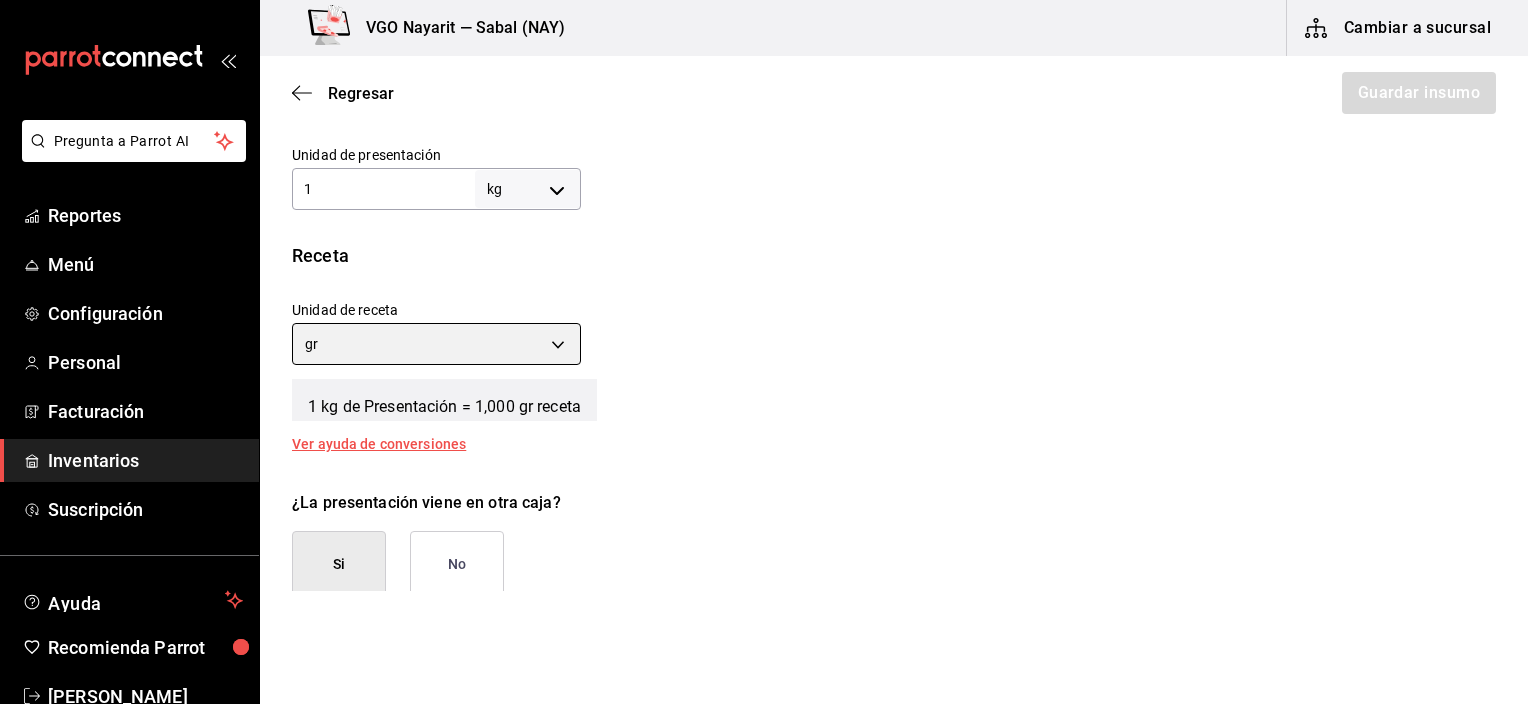 scroll, scrollTop: 700, scrollLeft: 0, axis: vertical 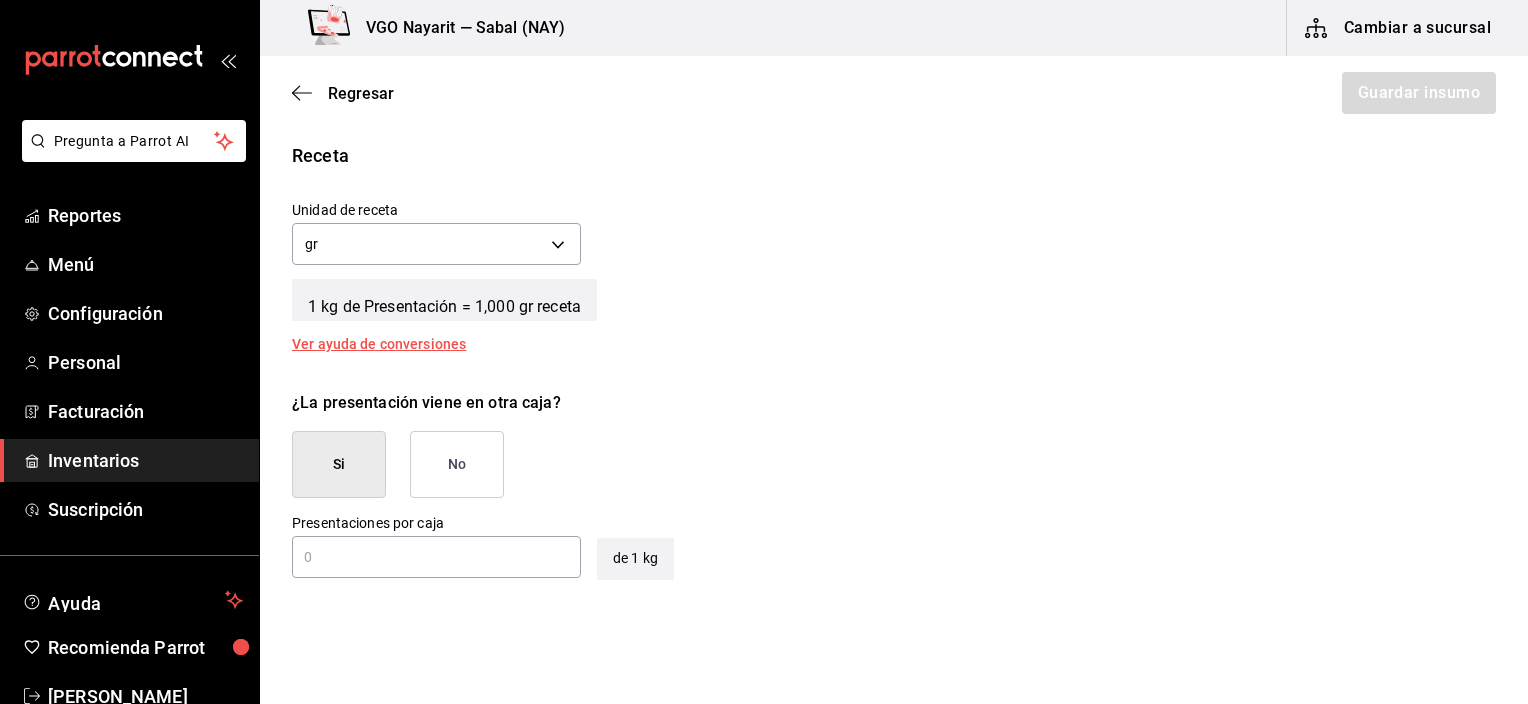 click on "No" at bounding box center (457, 464) 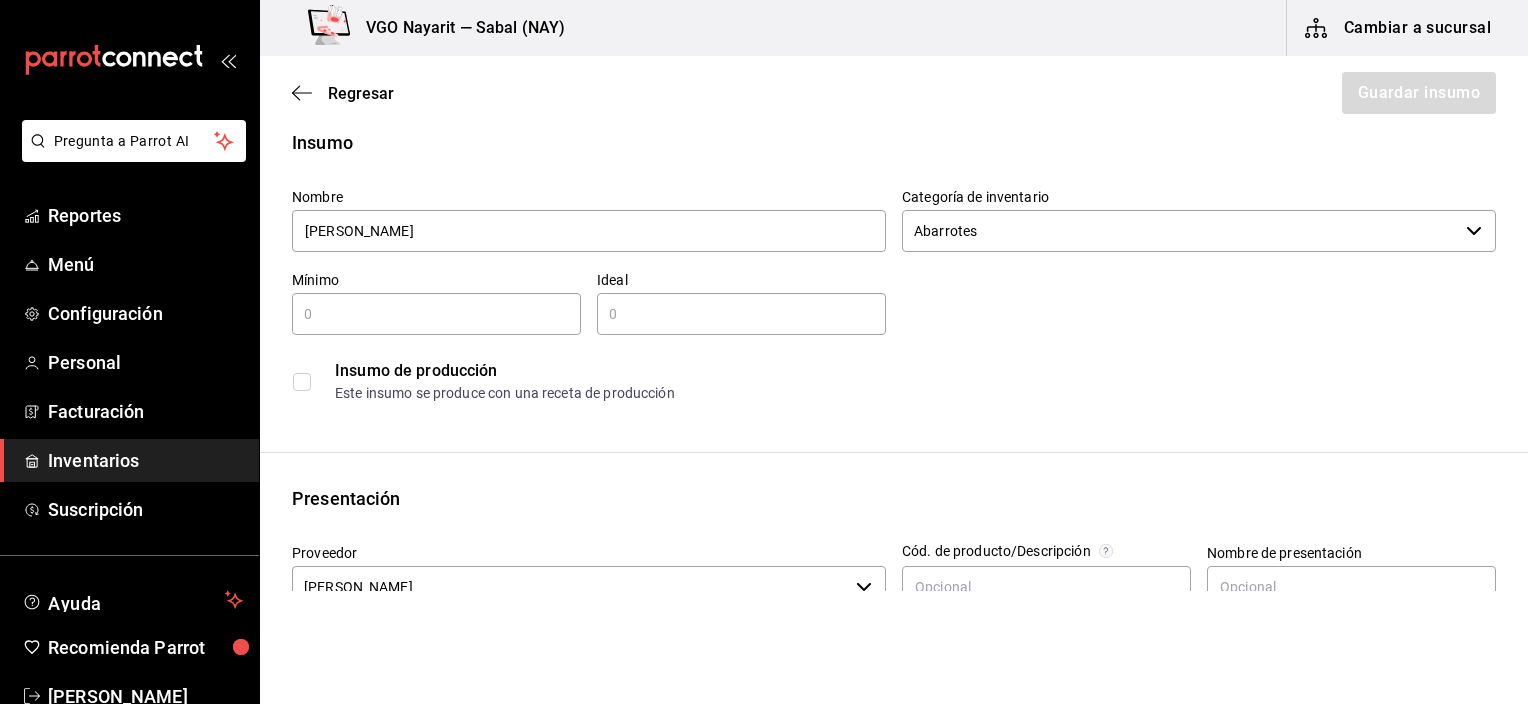 scroll, scrollTop: 0, scrollLeft: 0, axis: both 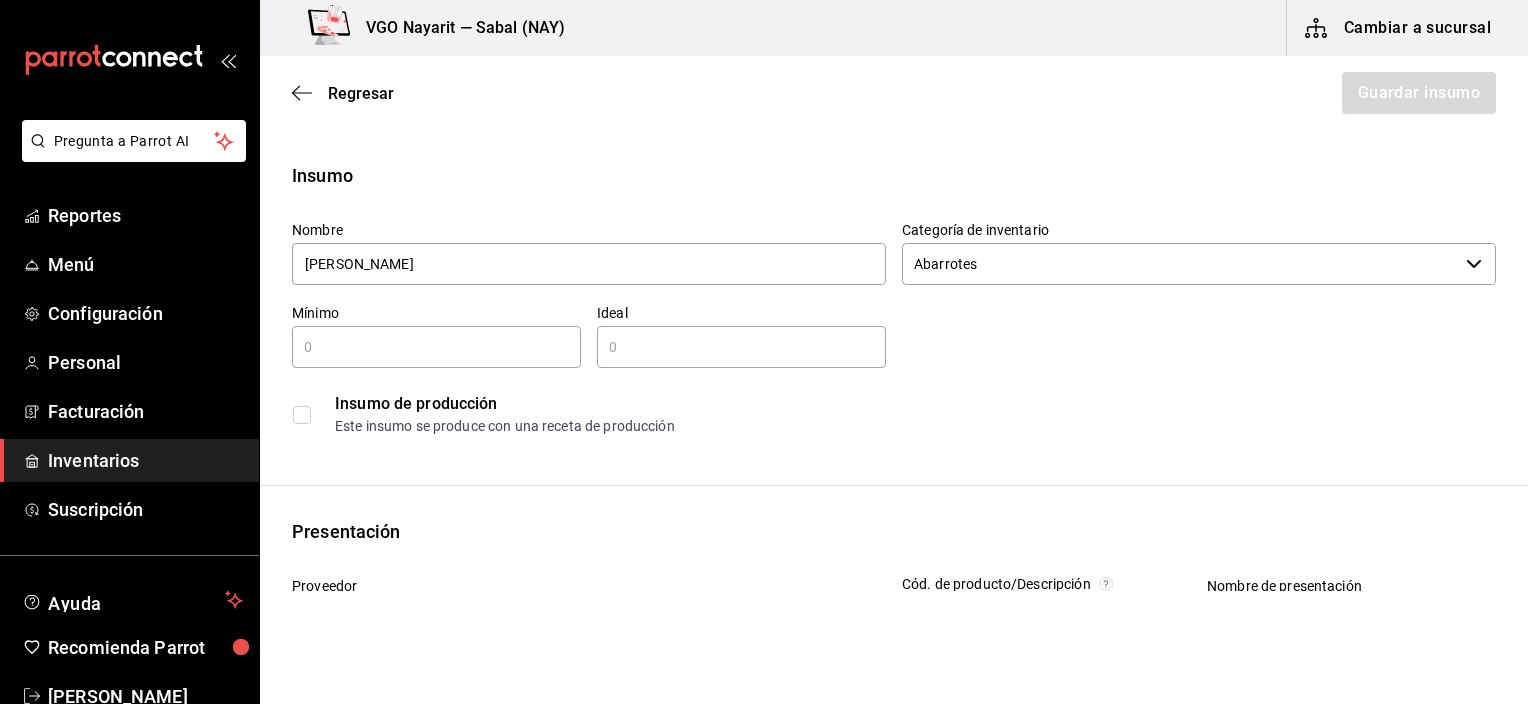 drag, startPoint x: 402, startPoint y: 356, endPoint x: 387, endPoint y: 355, distance: 15.033297 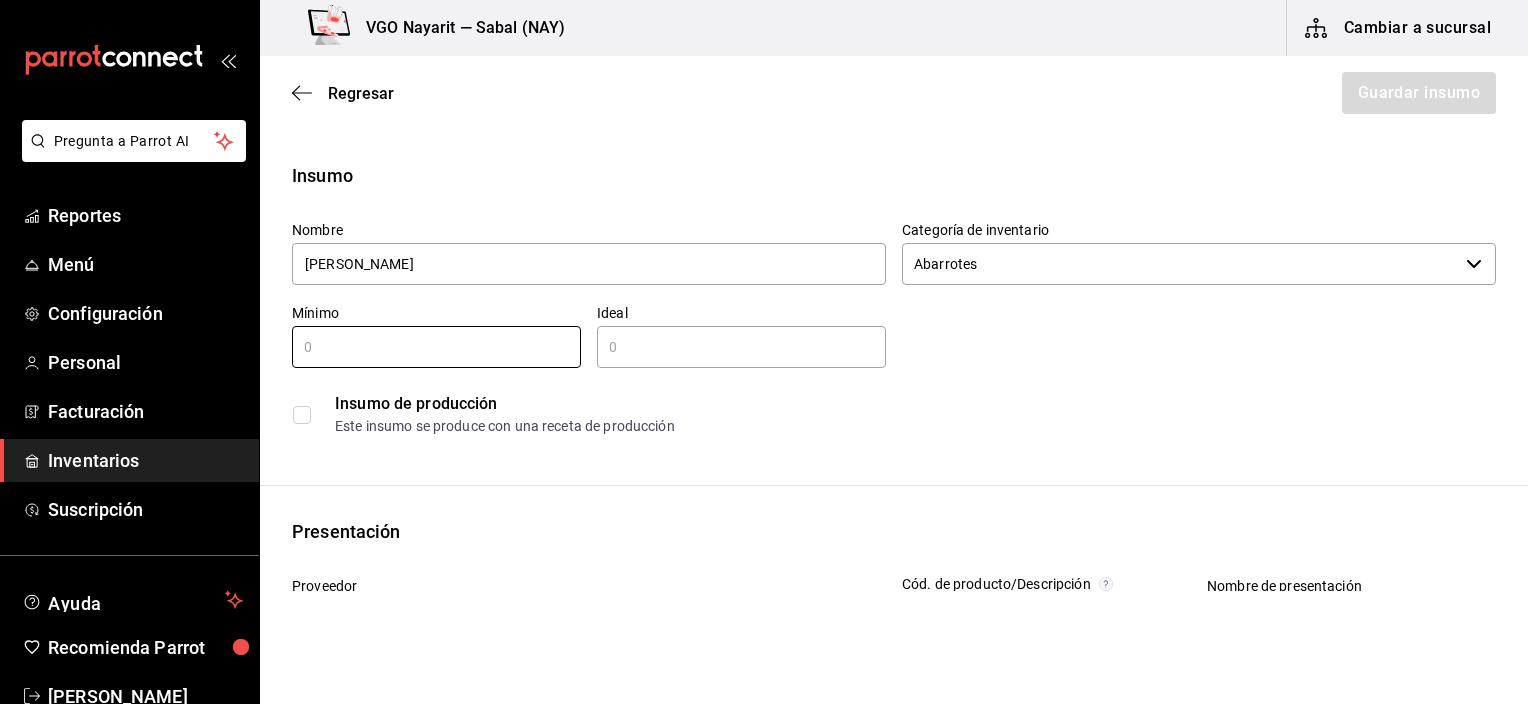 drag, startPoint x: 342, startPoint y: 345, endPoint x: 277, endPoint y: 342, distance: 65.06919 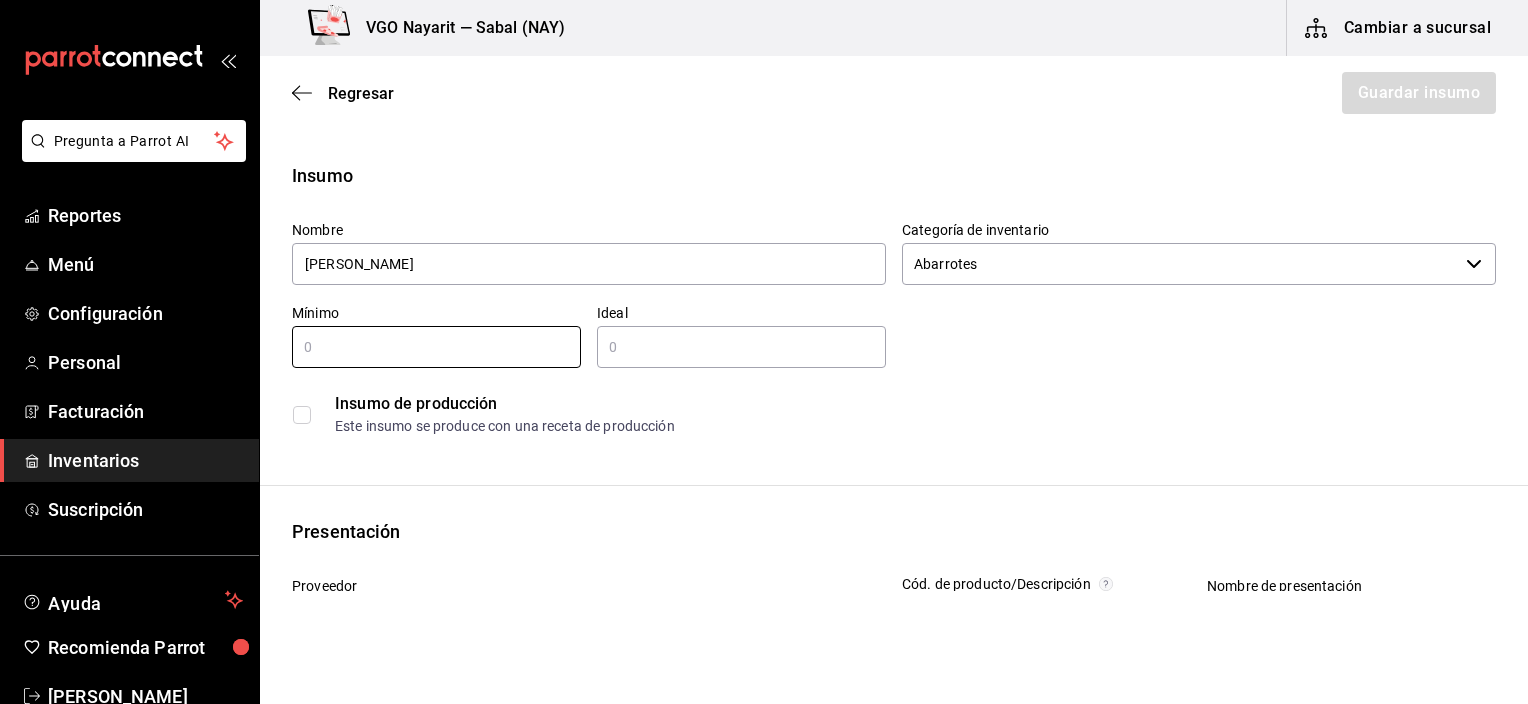 type on "1" 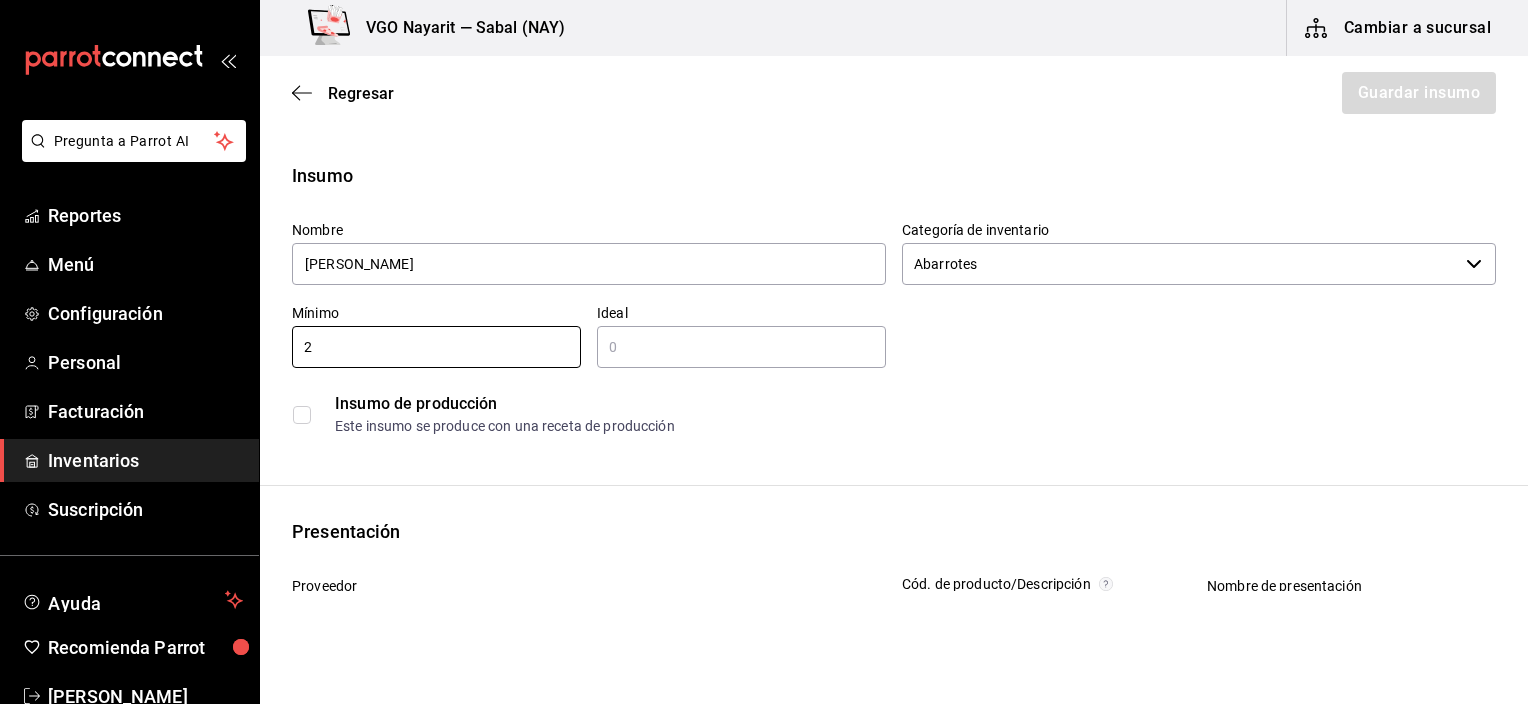 type on "2" 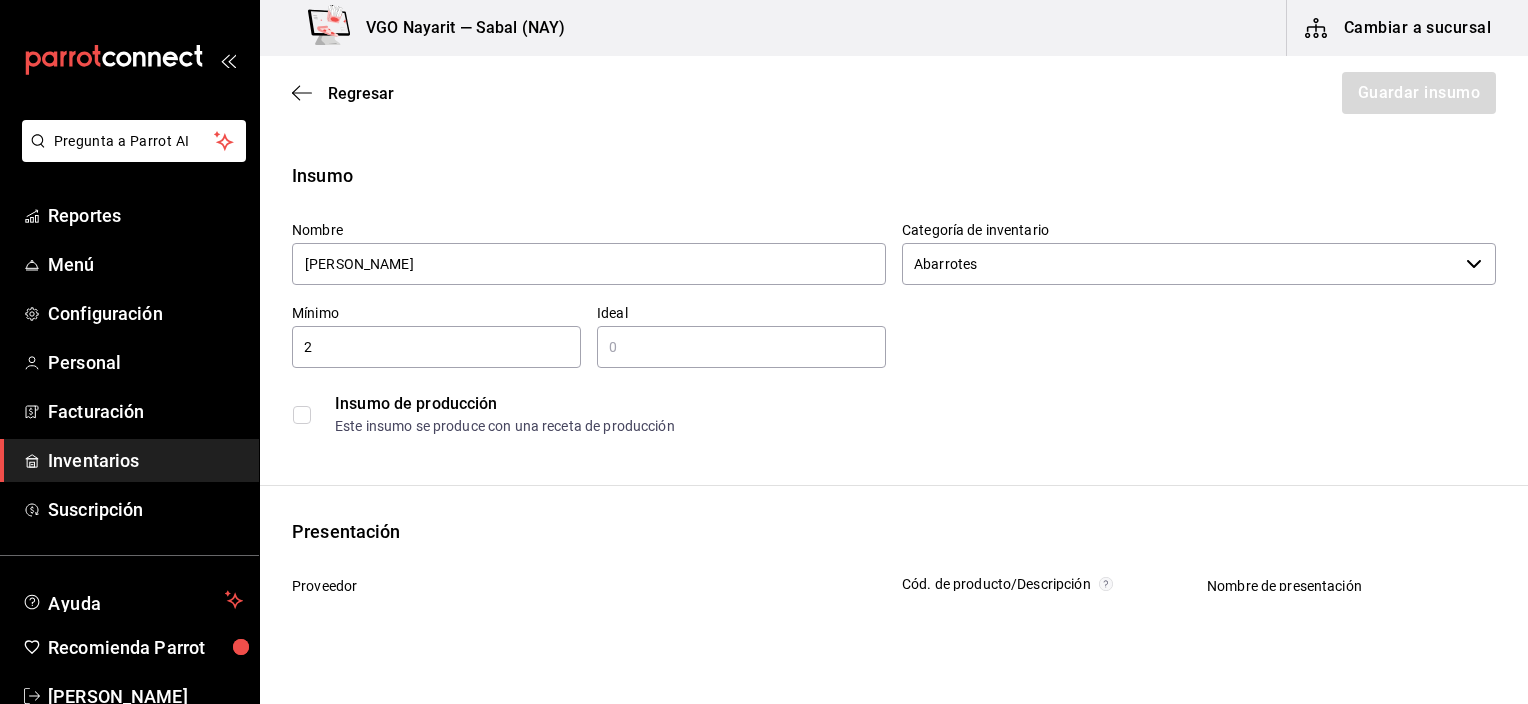 click at bounding box center (741, 347) 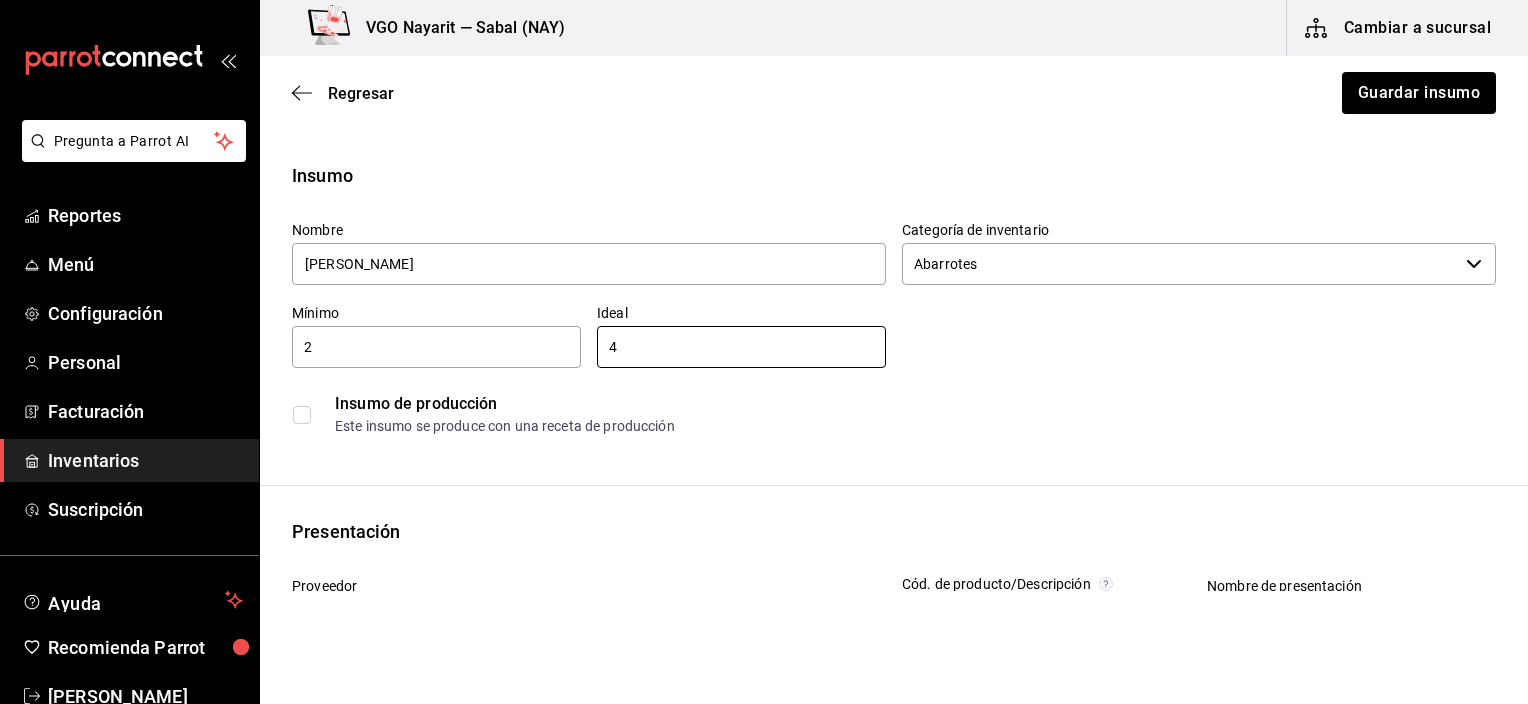type on "4" 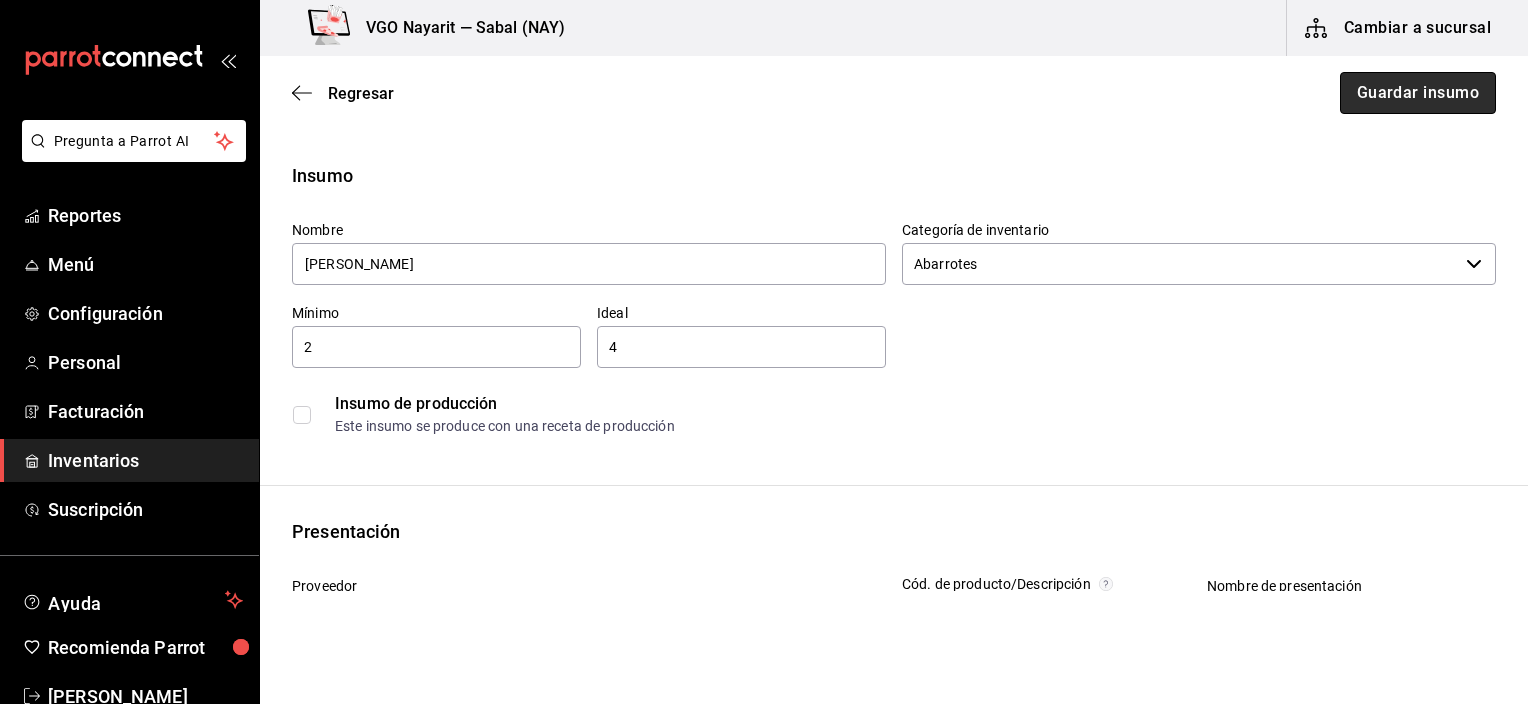 click on "Guardar insumo" at bounding box center [1418, 93] 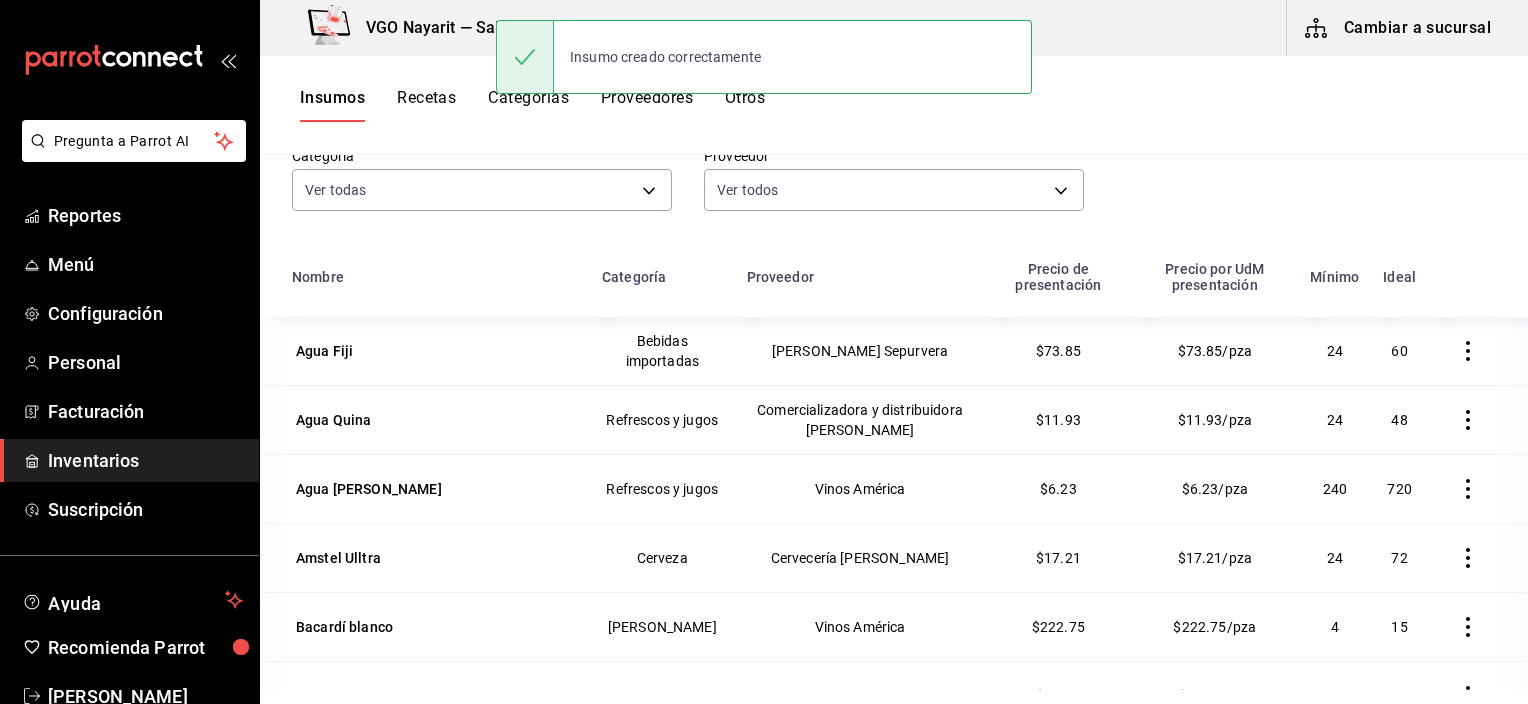 scroll, scrollTop: 245, scrollLeft: 0, axis: vertical 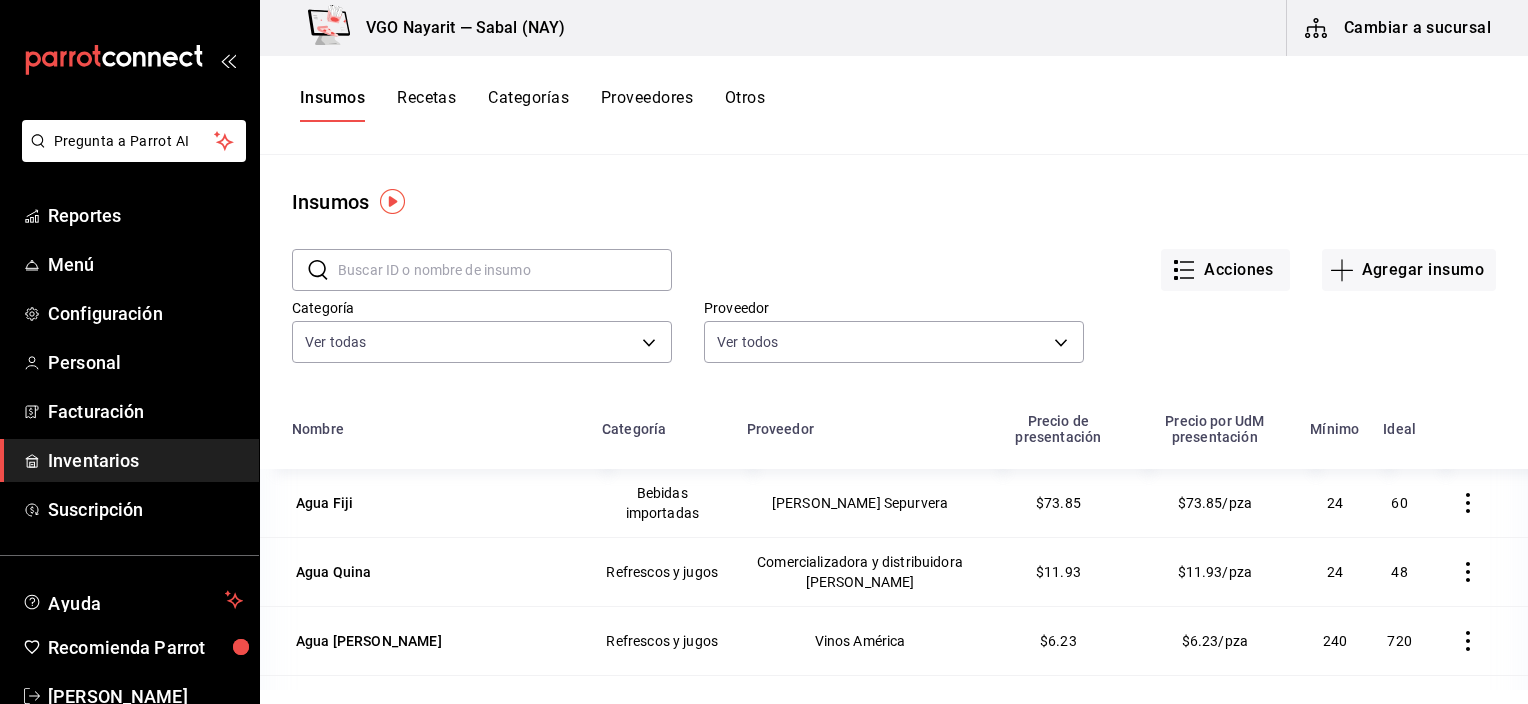 drag, startPoint x: 435, startPoint y: 93, endPoint x: 391, endPoint y: 124, distance: 53.823788 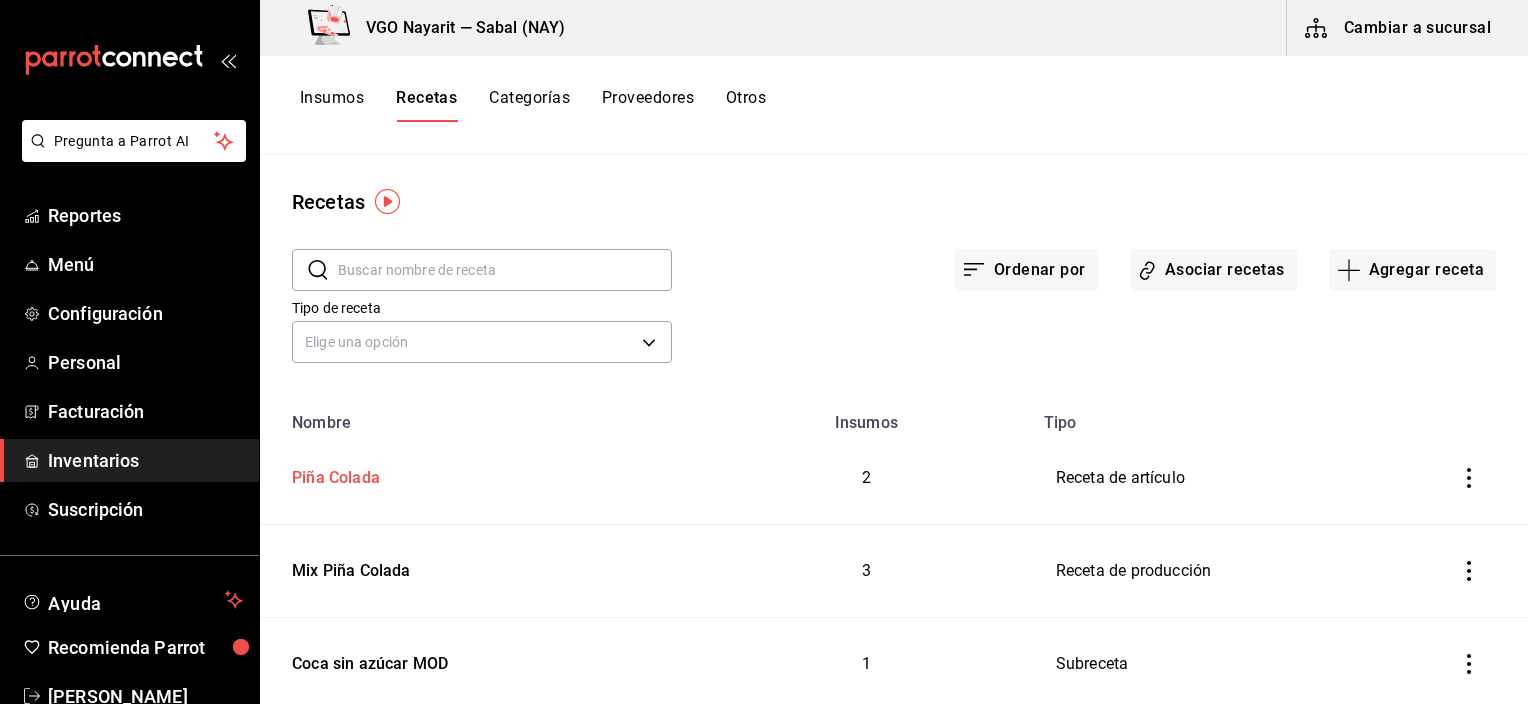 click on "Piña Colada" at bounding box center [332, 474] 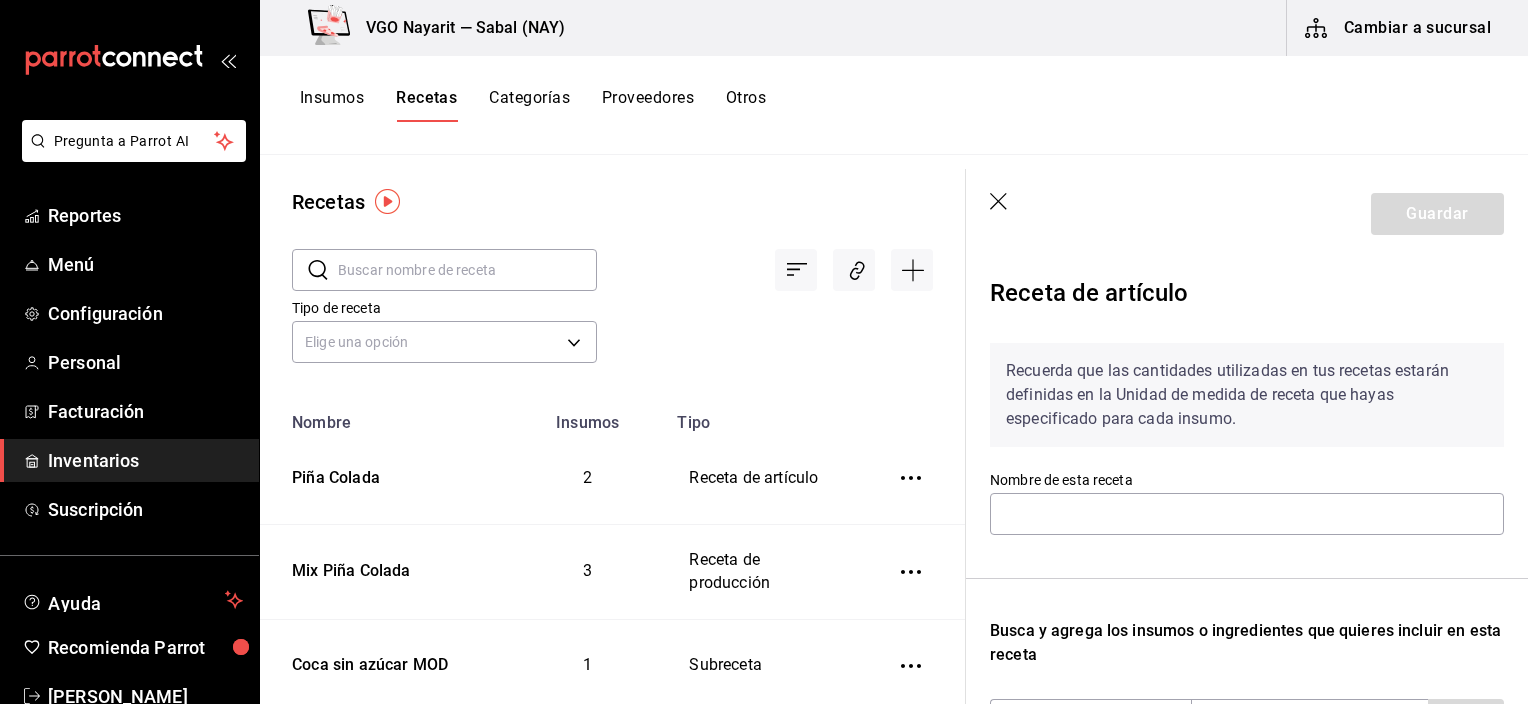type on "Piña Colada" 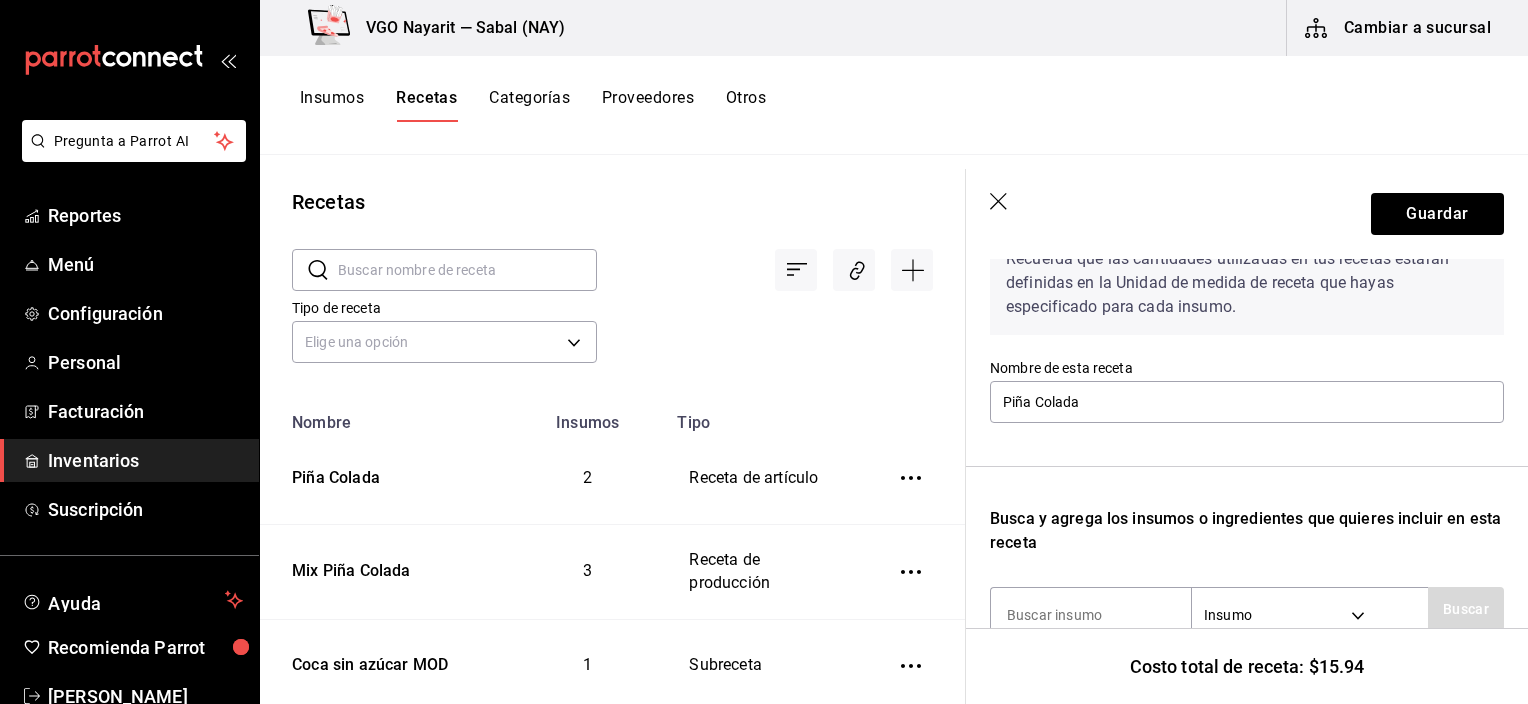 scroll, scrollTop: 400, scrollLeft: 0, axis: vertical 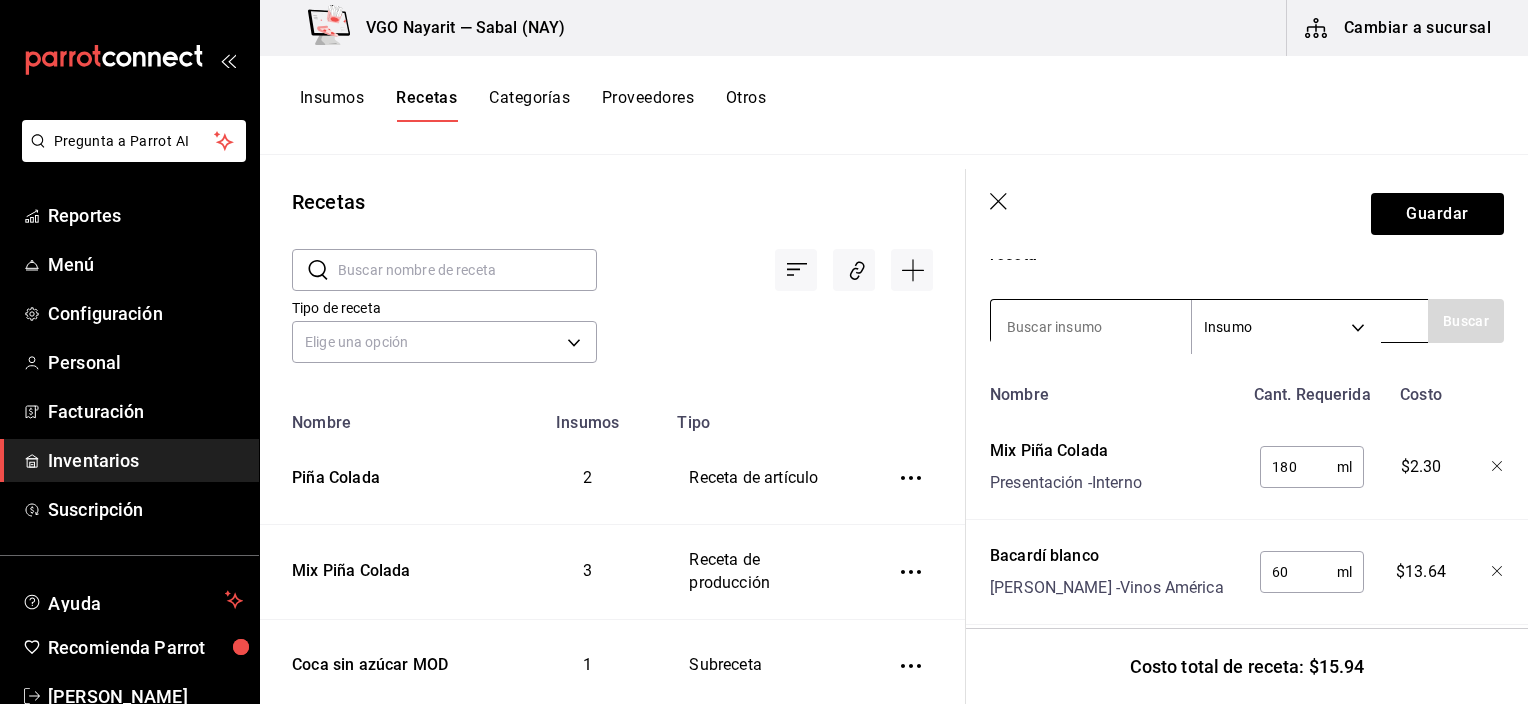 click at bounding box center [1091, 327] 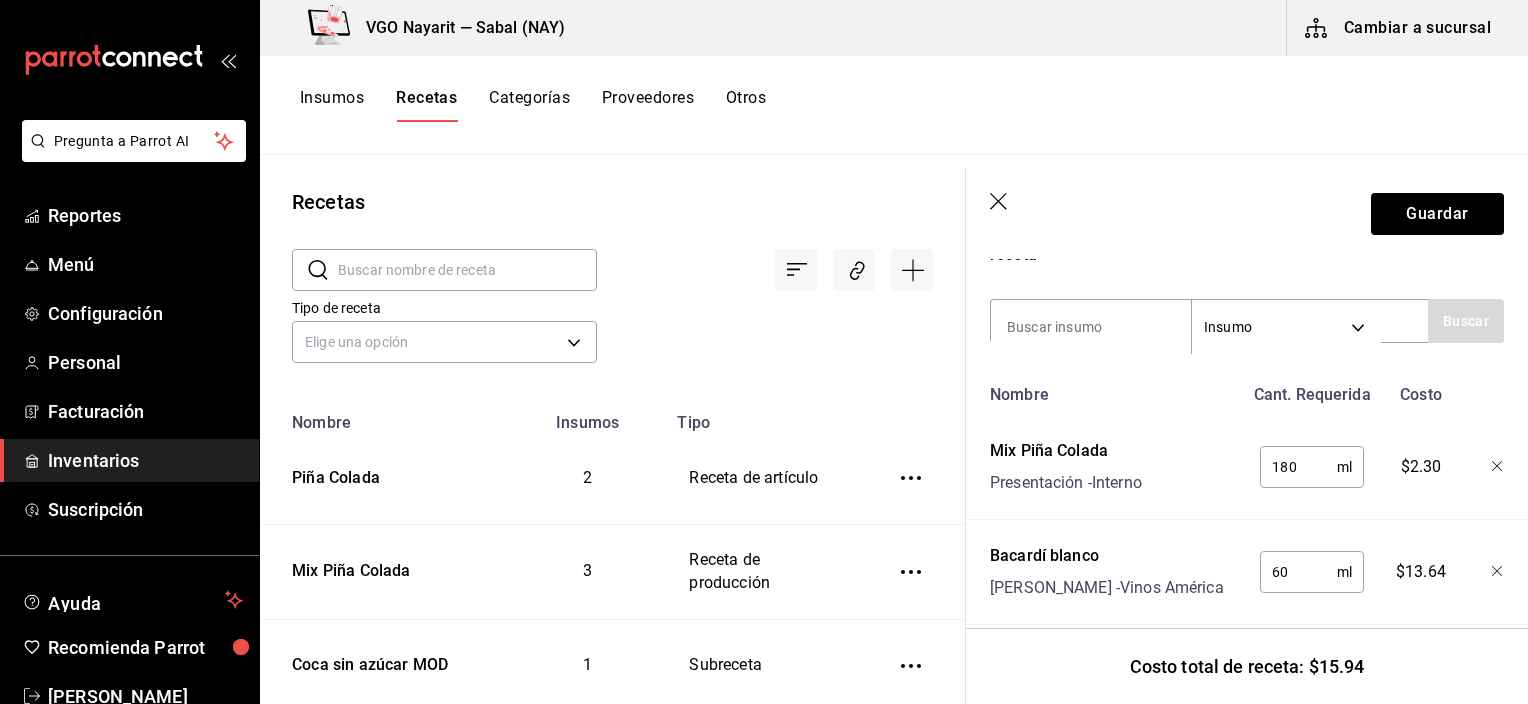 scroll, scrollTop: 440, scrollLeft: 0, axis: vertical 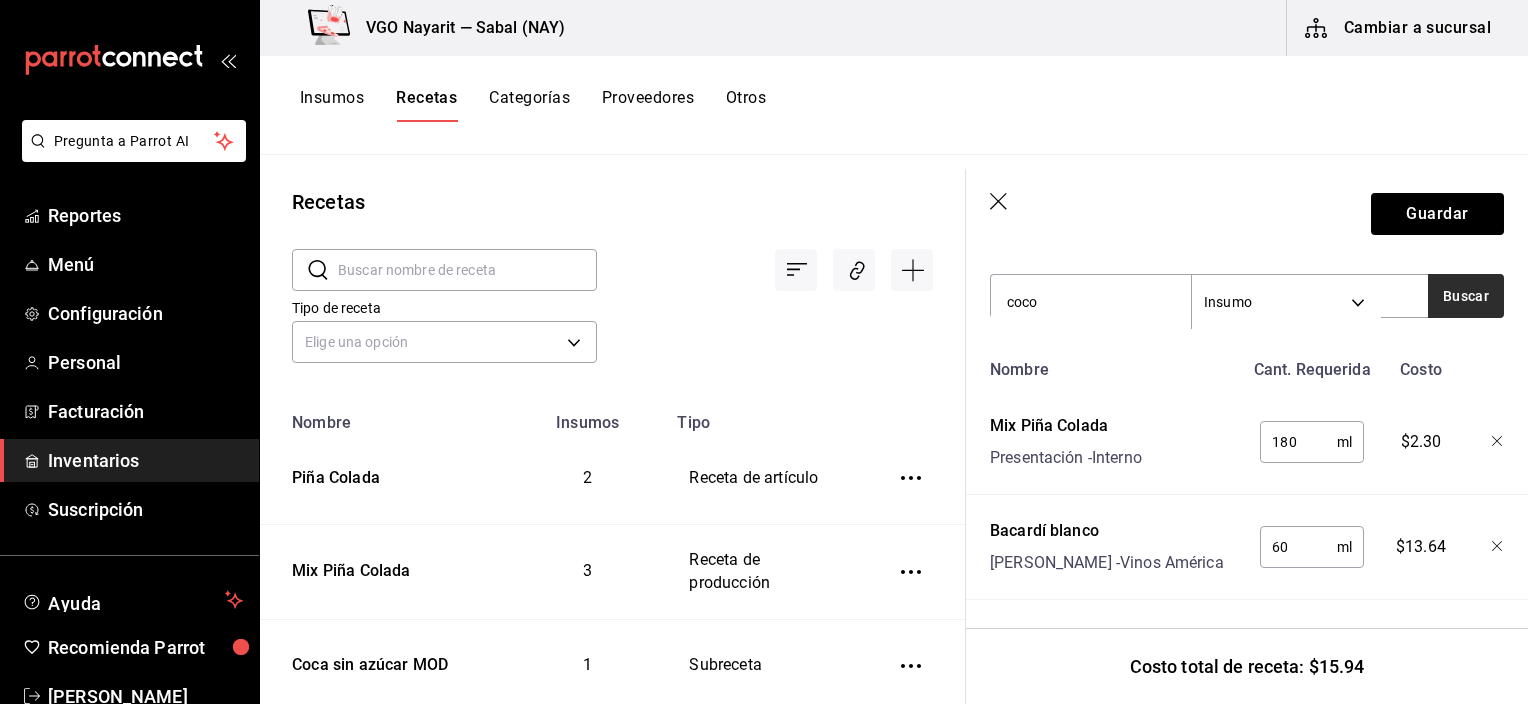 type on "coco" 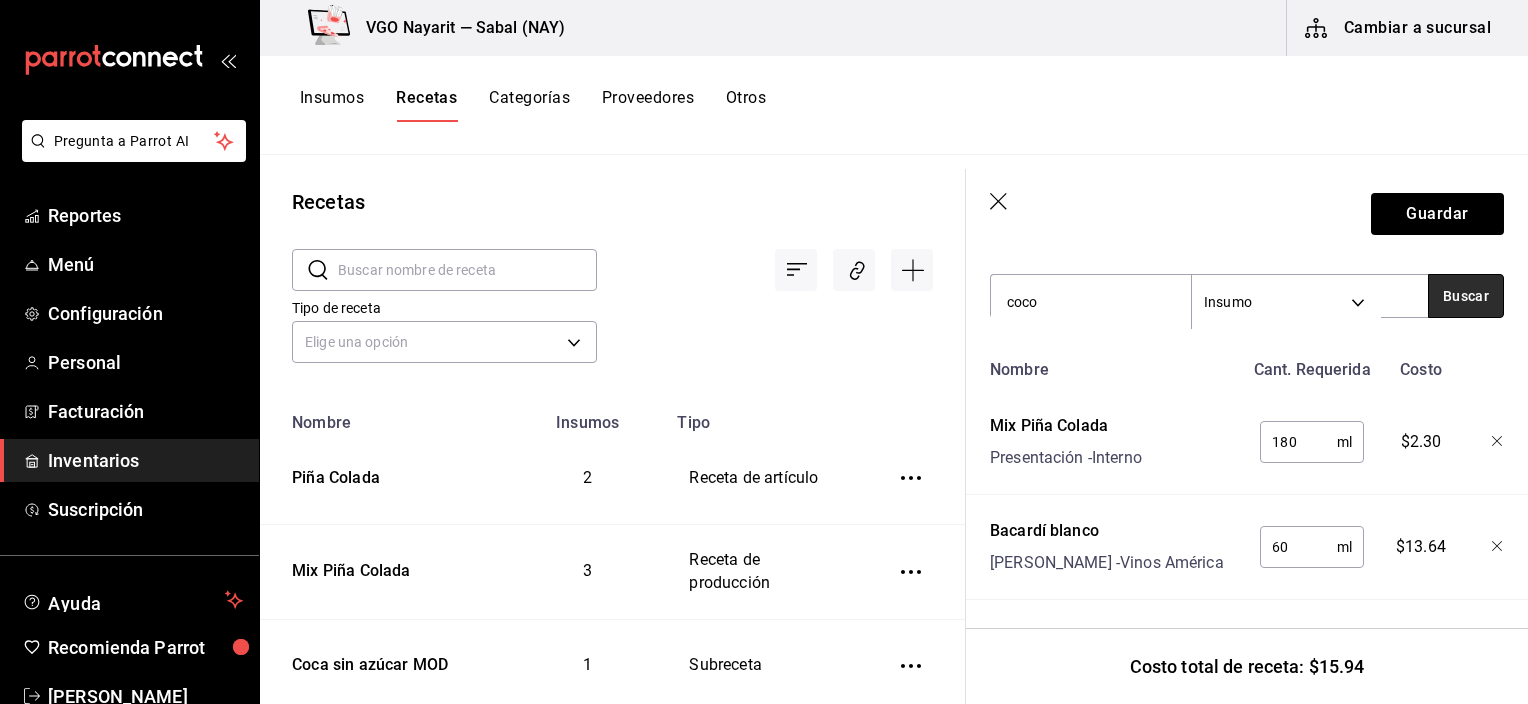 click on "Buscar" at bounding box center (1466, 296) 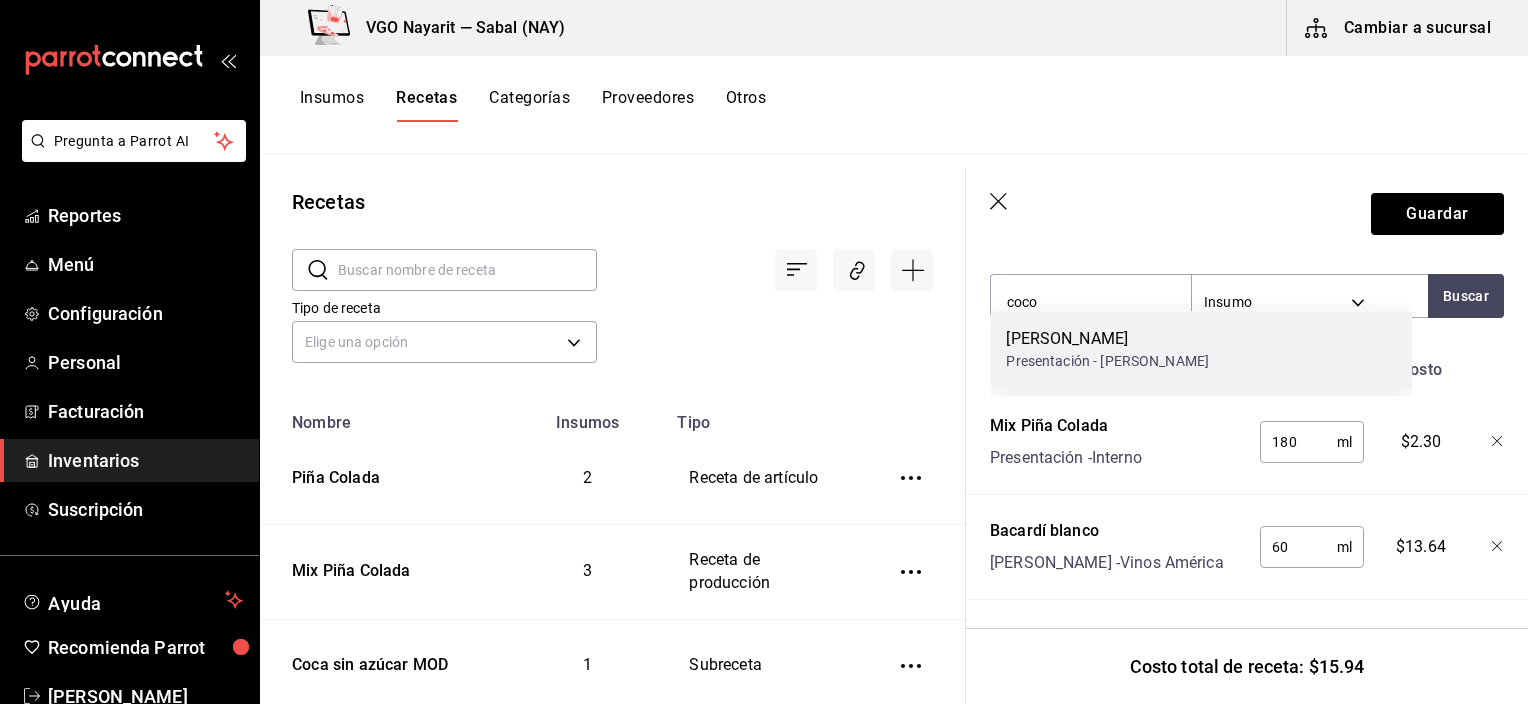 click on "Presentación - [PERSON_NAME]" at bounding box center [1107, 361] 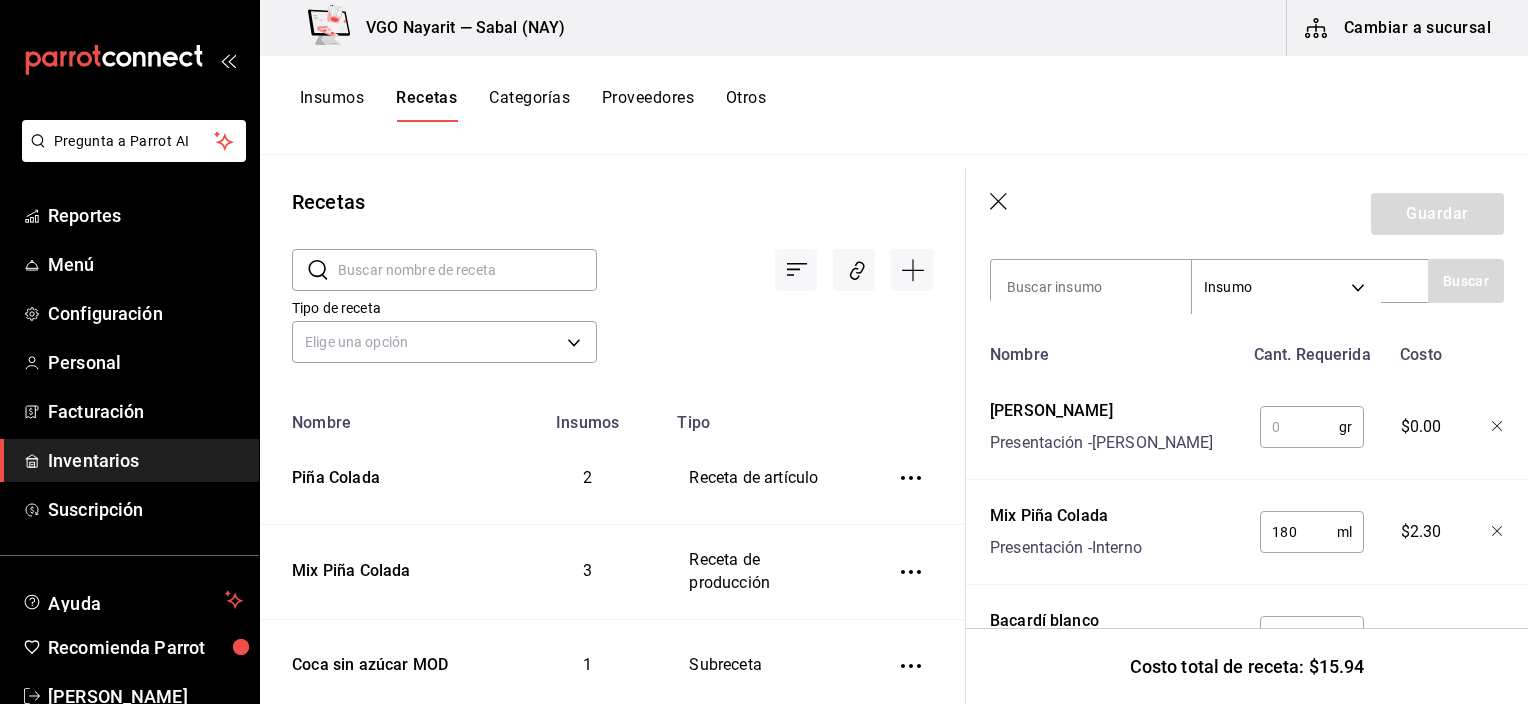 drag, startPoint x: 1299, startPoint y: 422, endPoint x: 1281, endPoint y: 424, distance: 18.110771 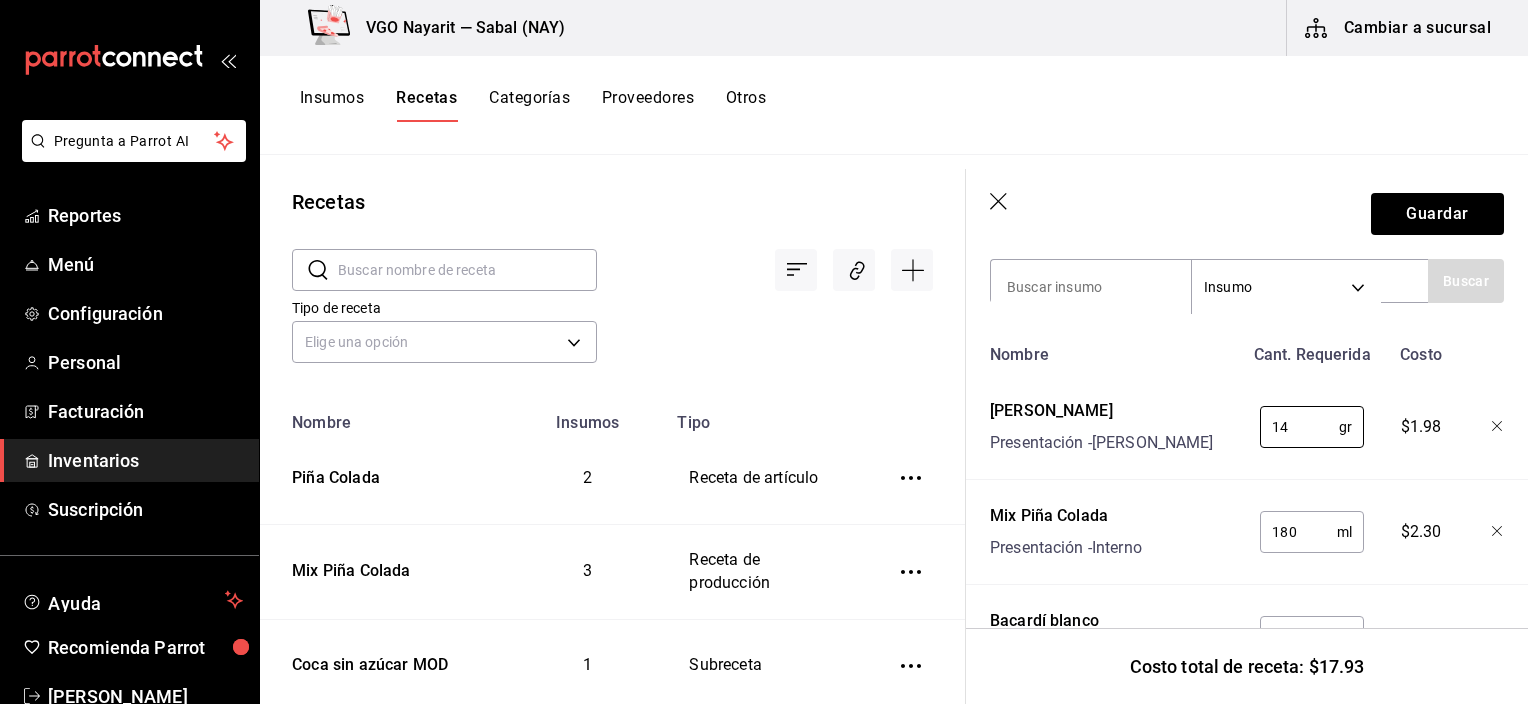 type on "1" 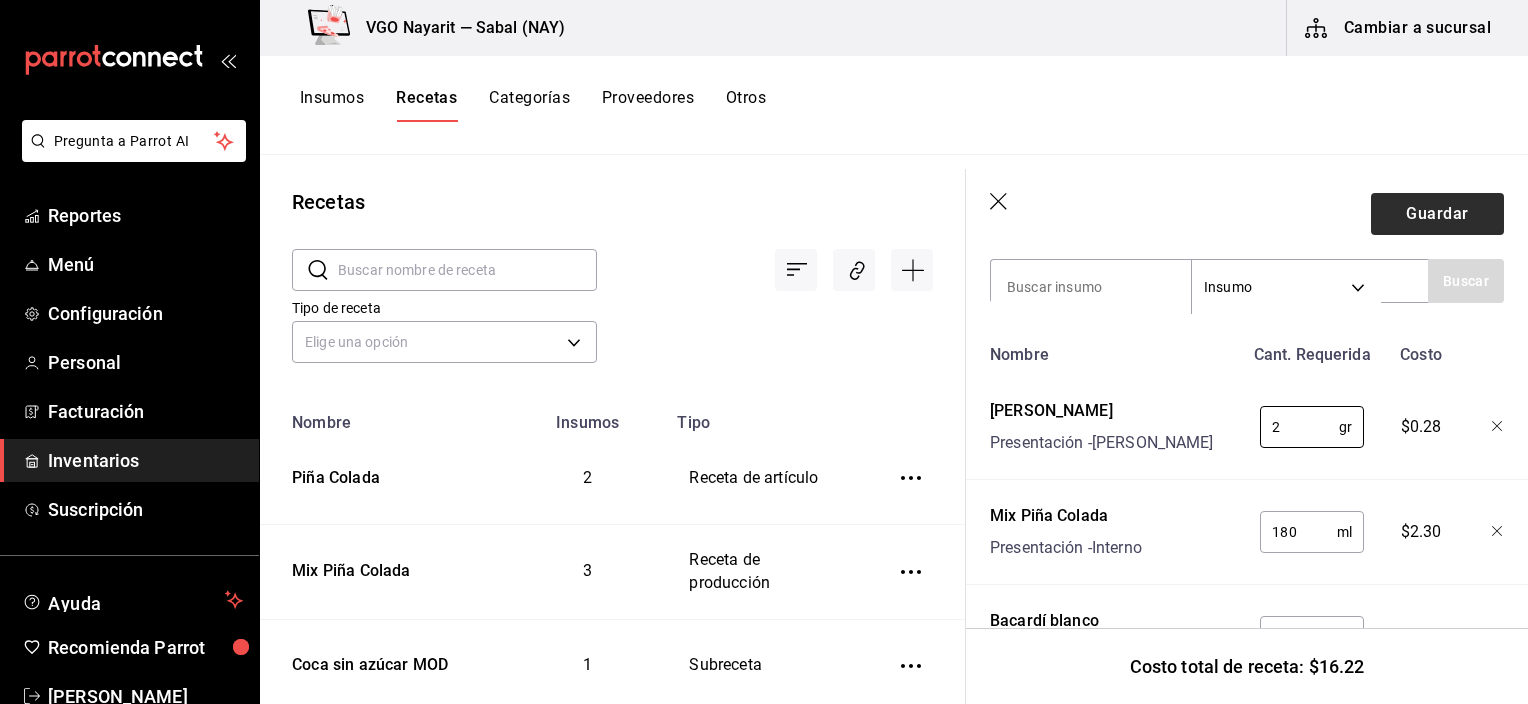 type on "2" 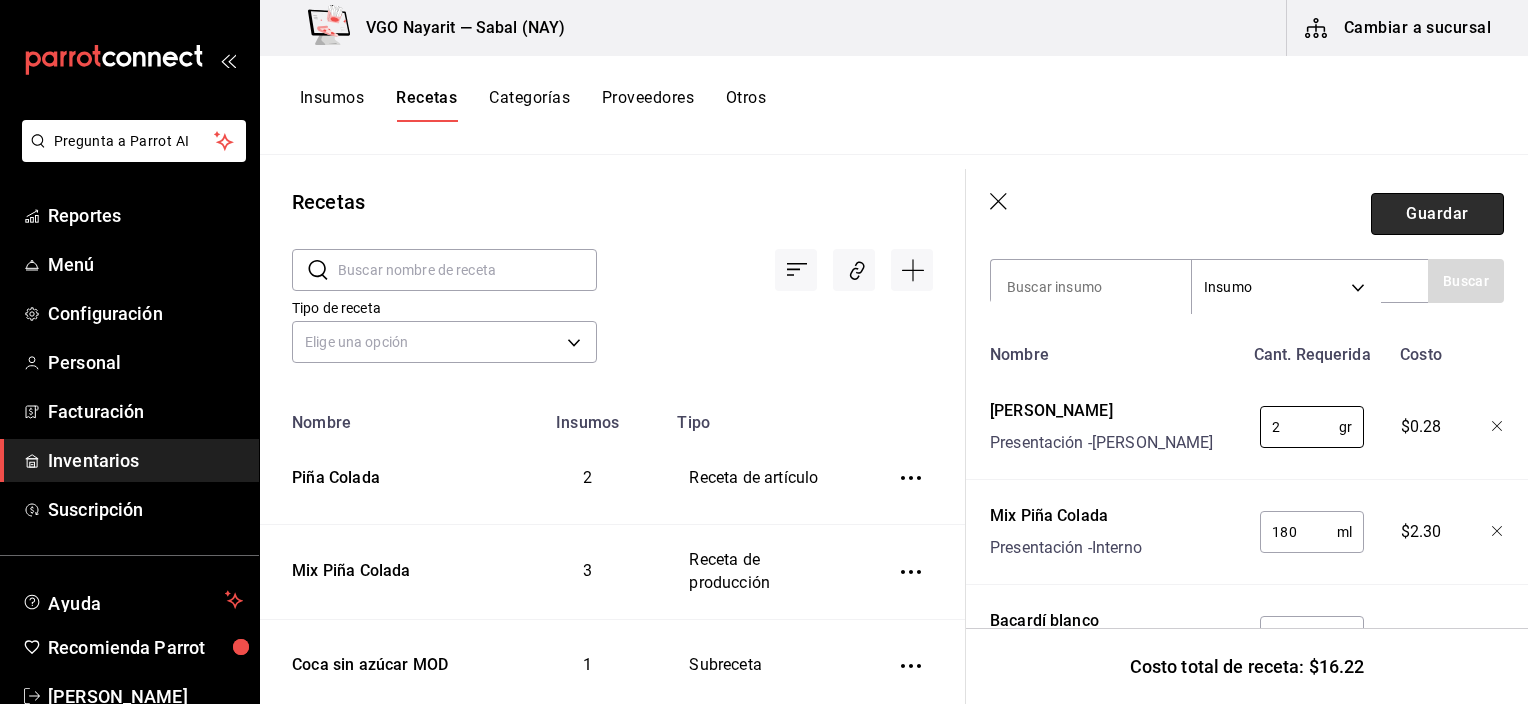 click on "Guardar" at bounding box center (1437, 214) 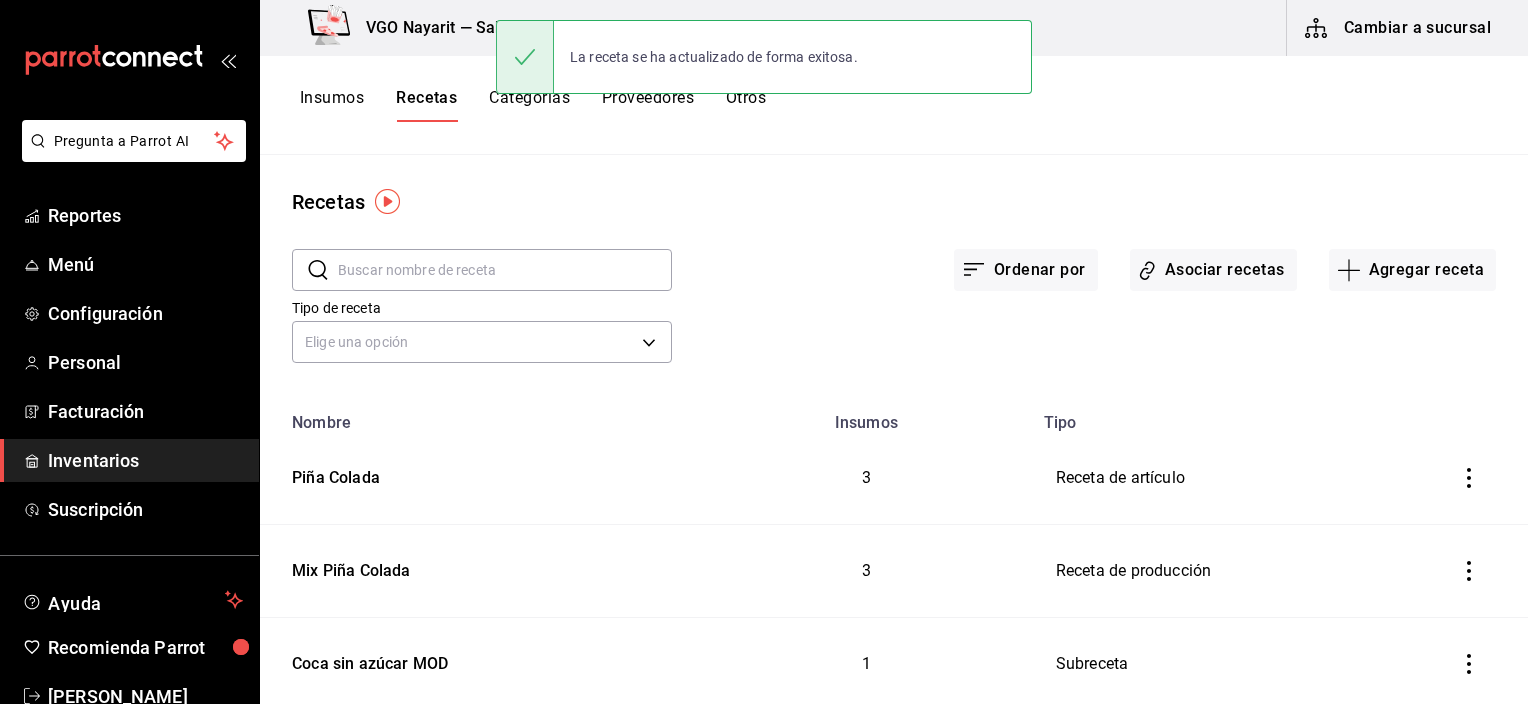 scroll, scrollTop: 0, scrollLeft: 0, axis: both 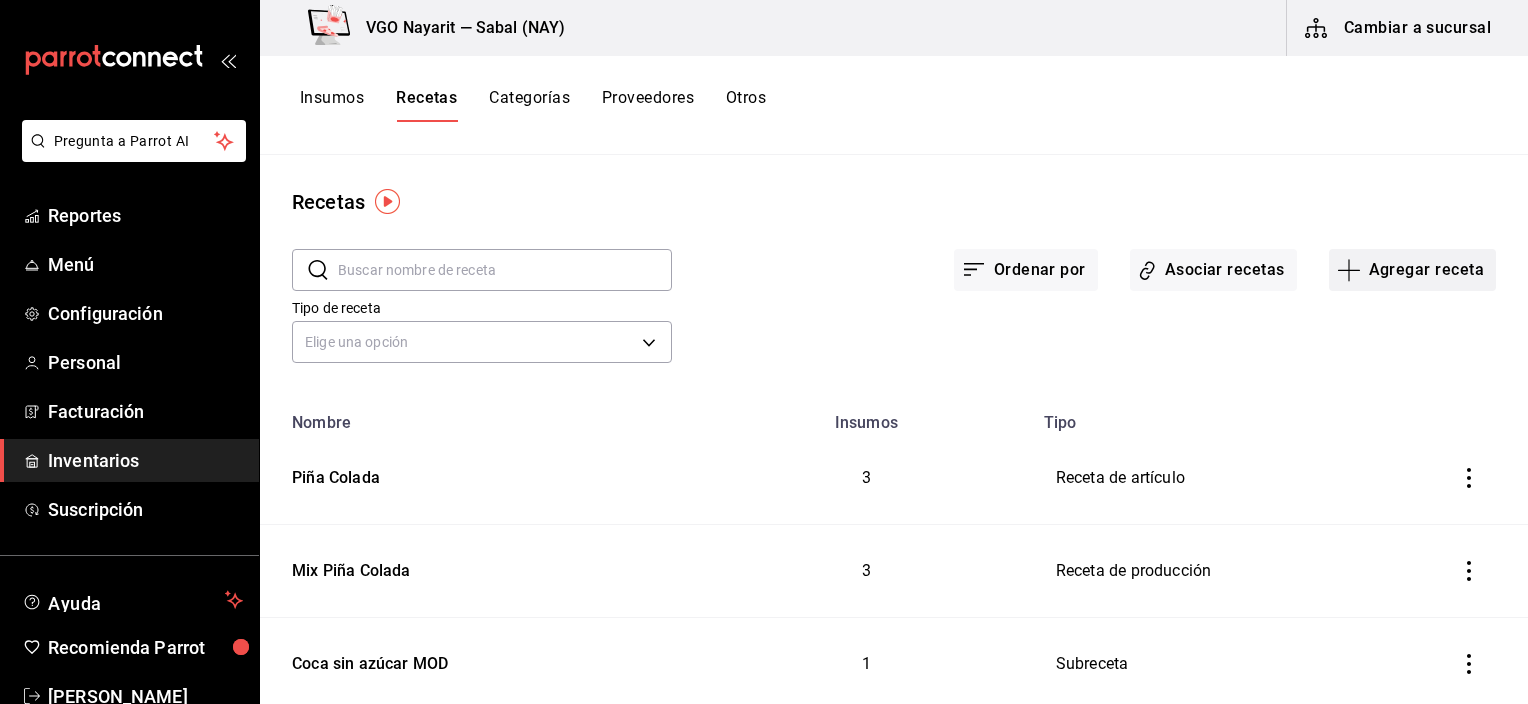 click on "Agregar receta" at bounding box center (1412, 270) 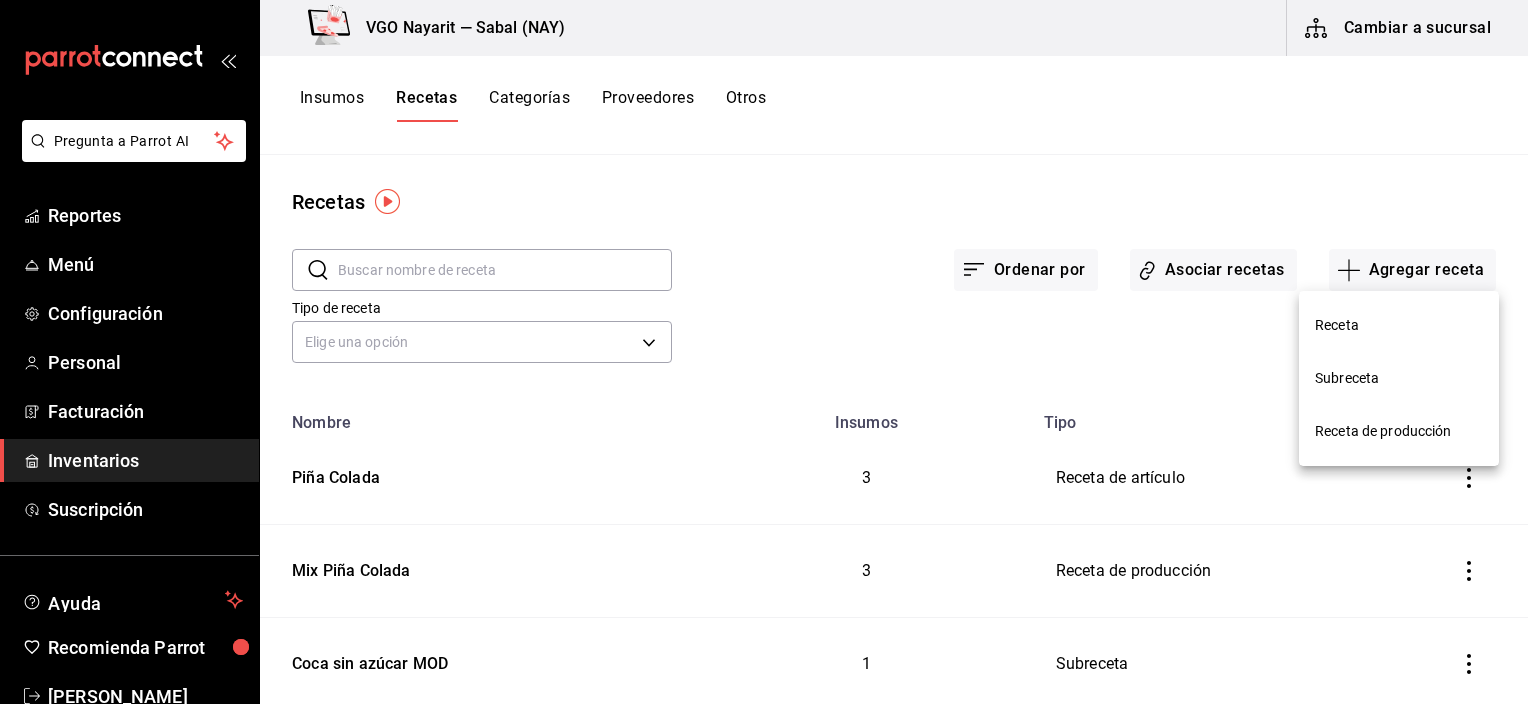 click on "Receta" at bounding box center (1399, 325) 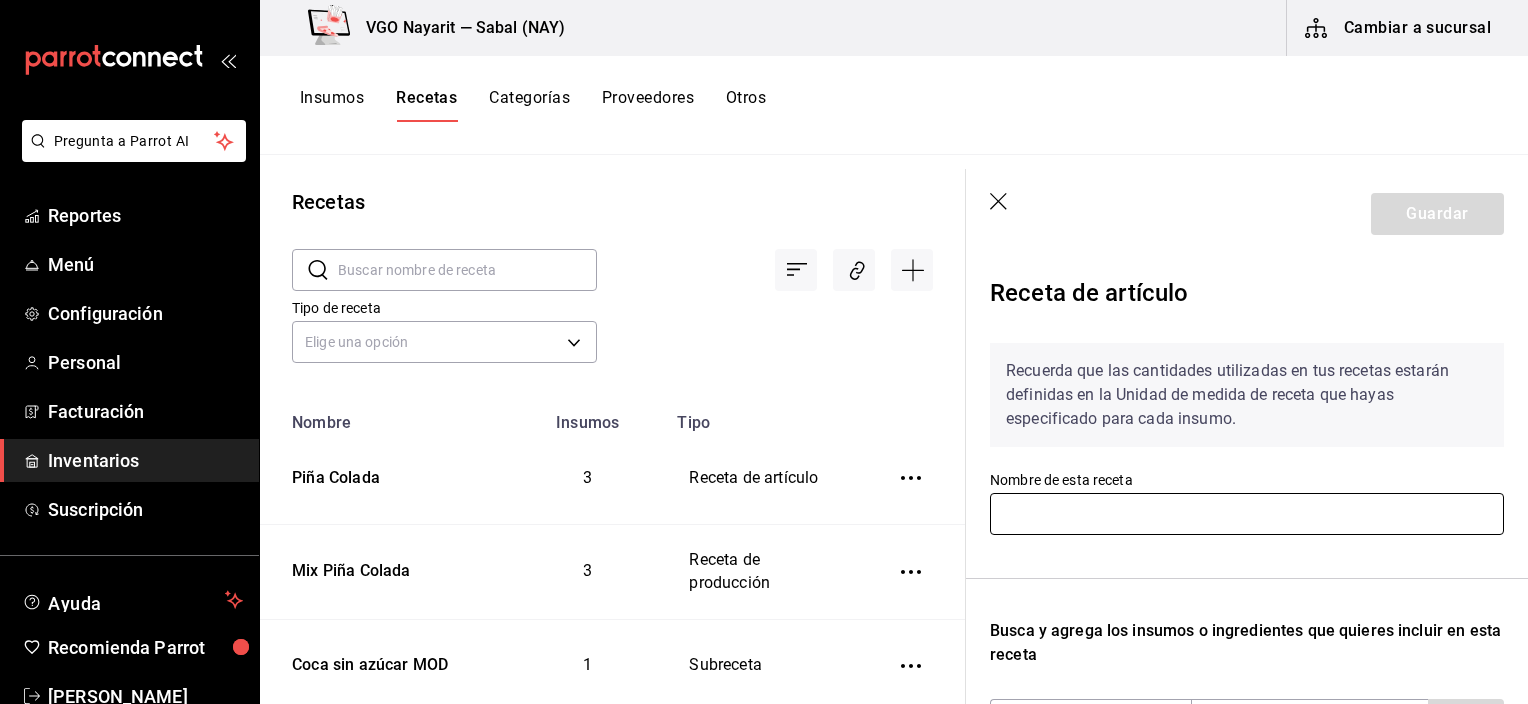 click at bounding box center [1247, 514] 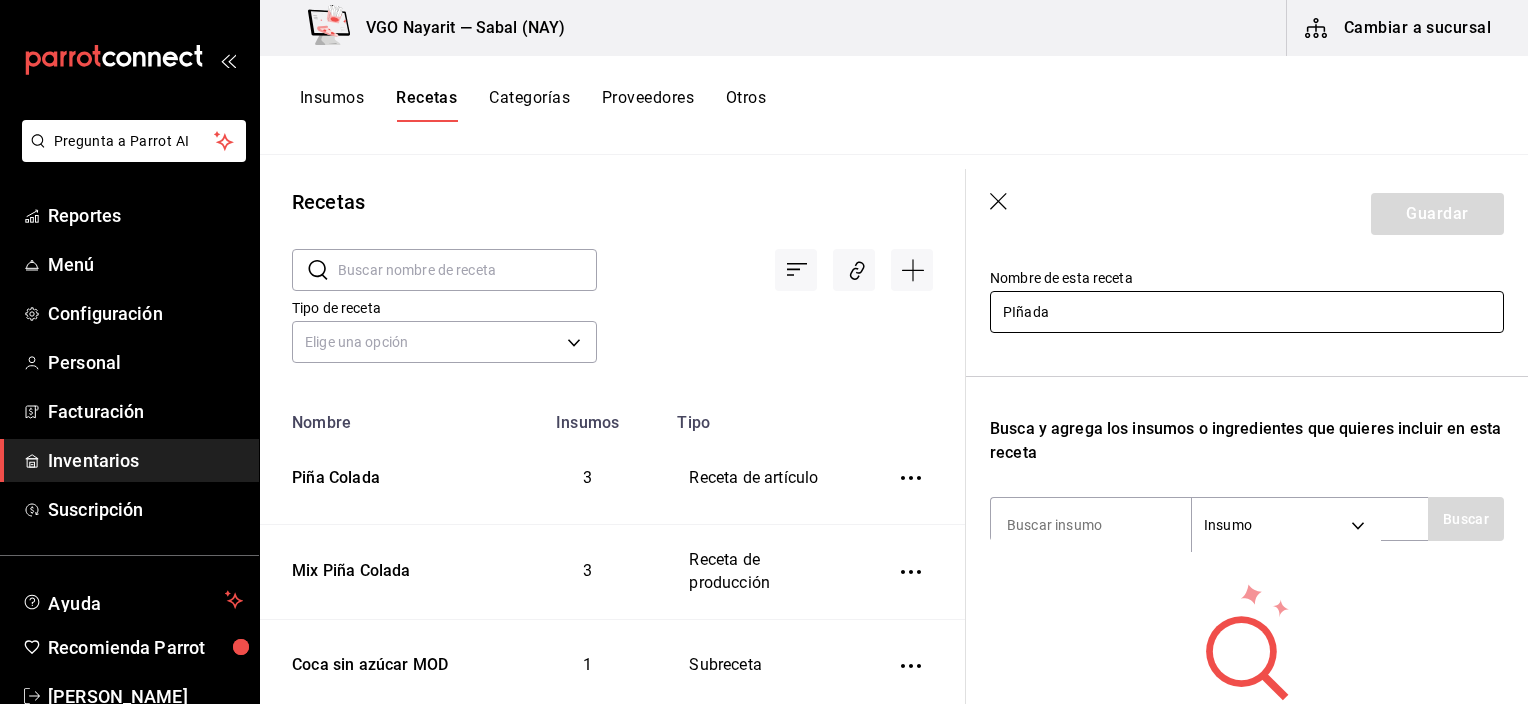 scroll, scrollTop: 200, scrollLeft: 0, axis: vertical 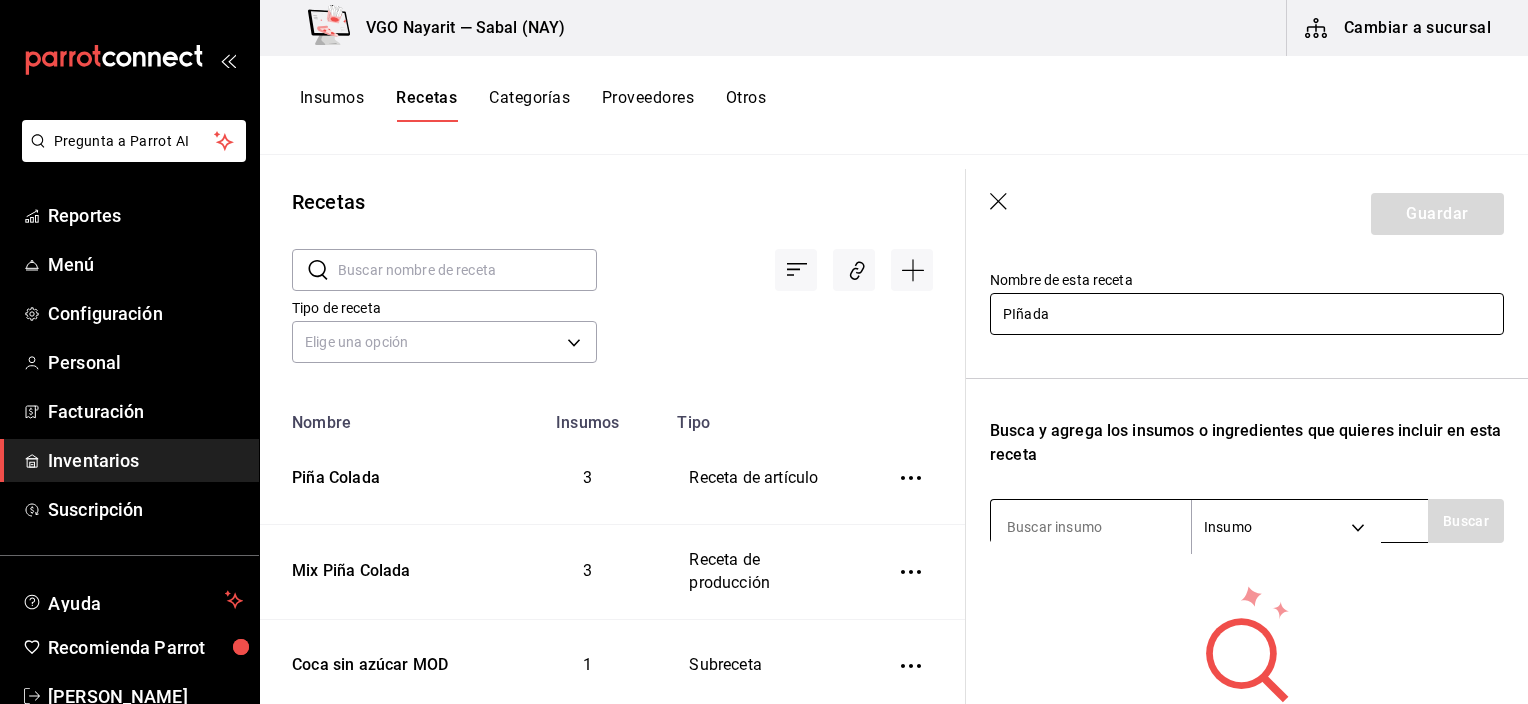 type on "PIñada" 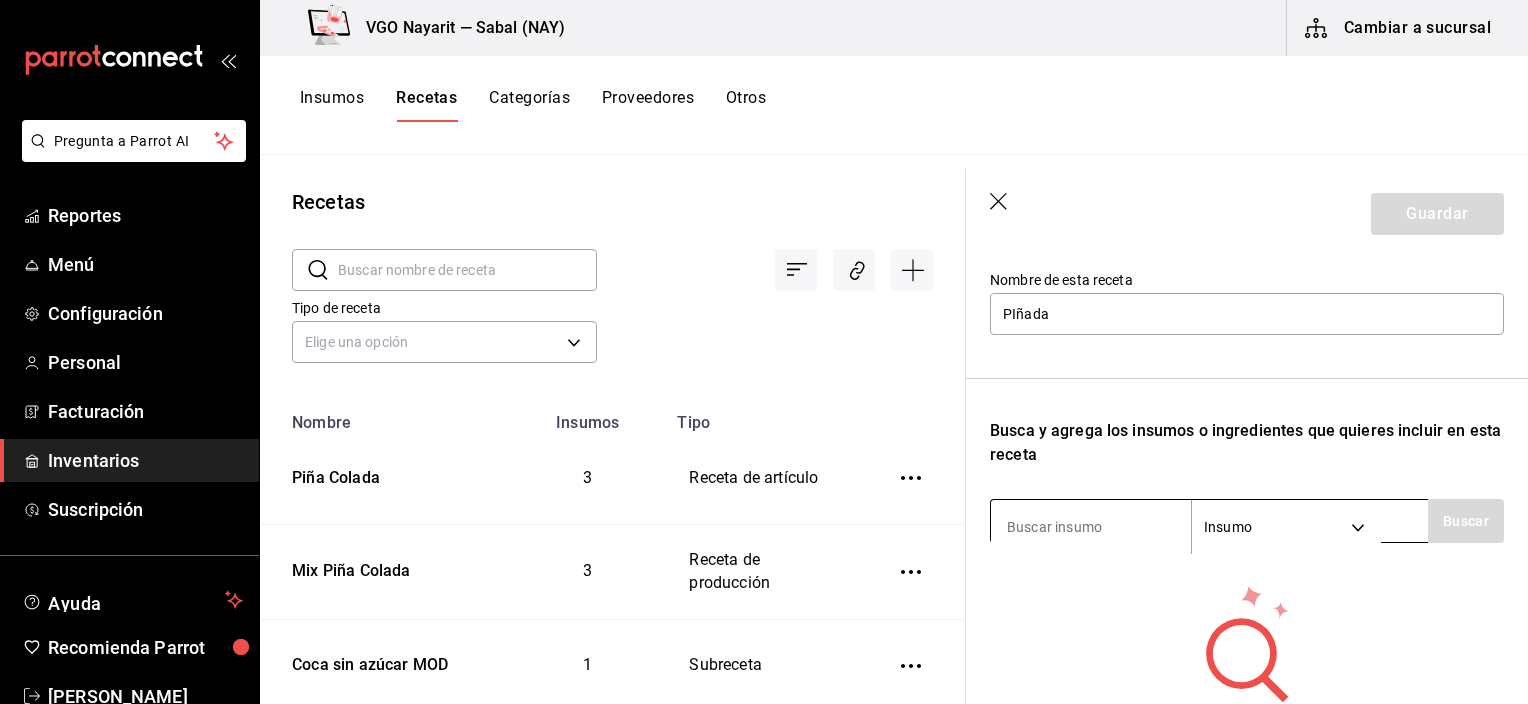 click at bounding box center (1091, 527) 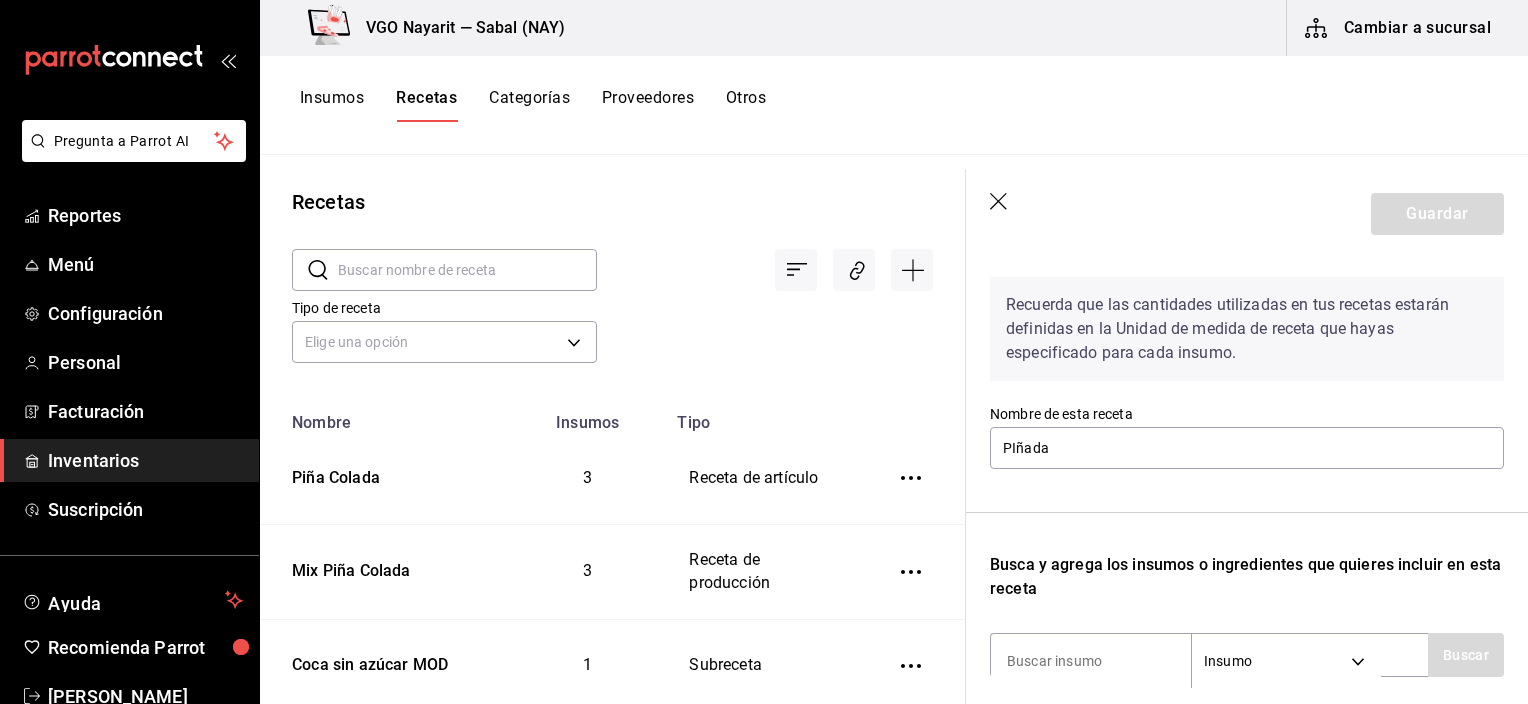 scroll, scrollTop: 266, scrollLeft: 0, axis: vertical 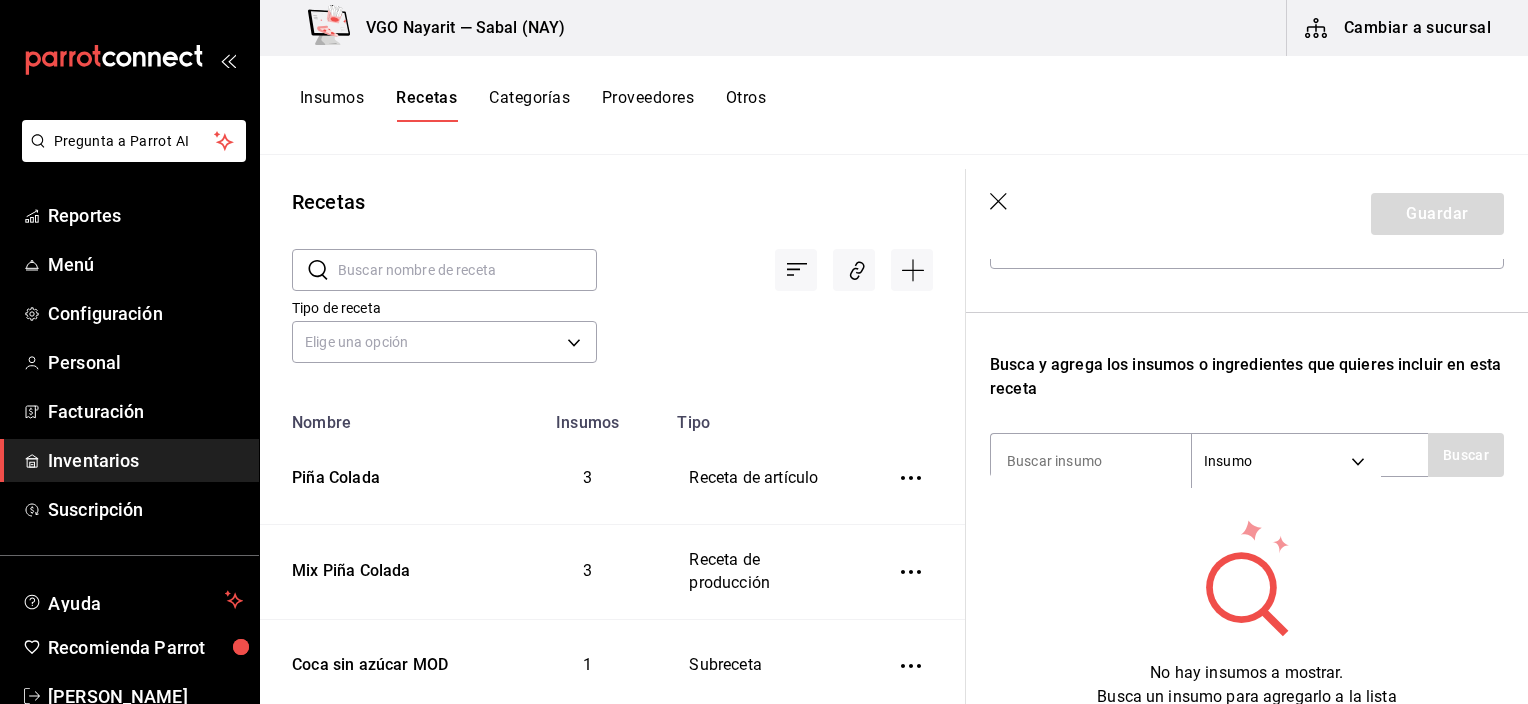 click 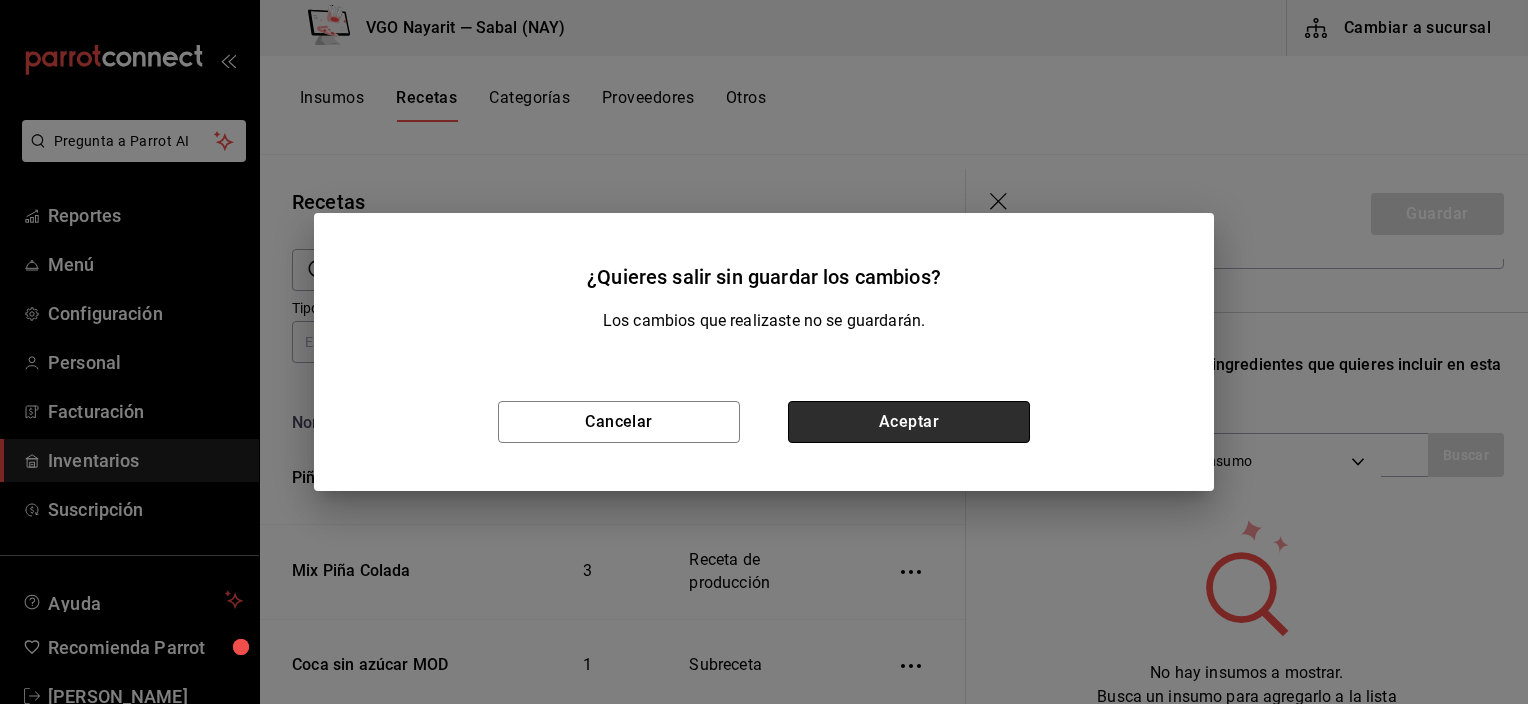 click on "Aceptar" at bounding box center (909, 422) 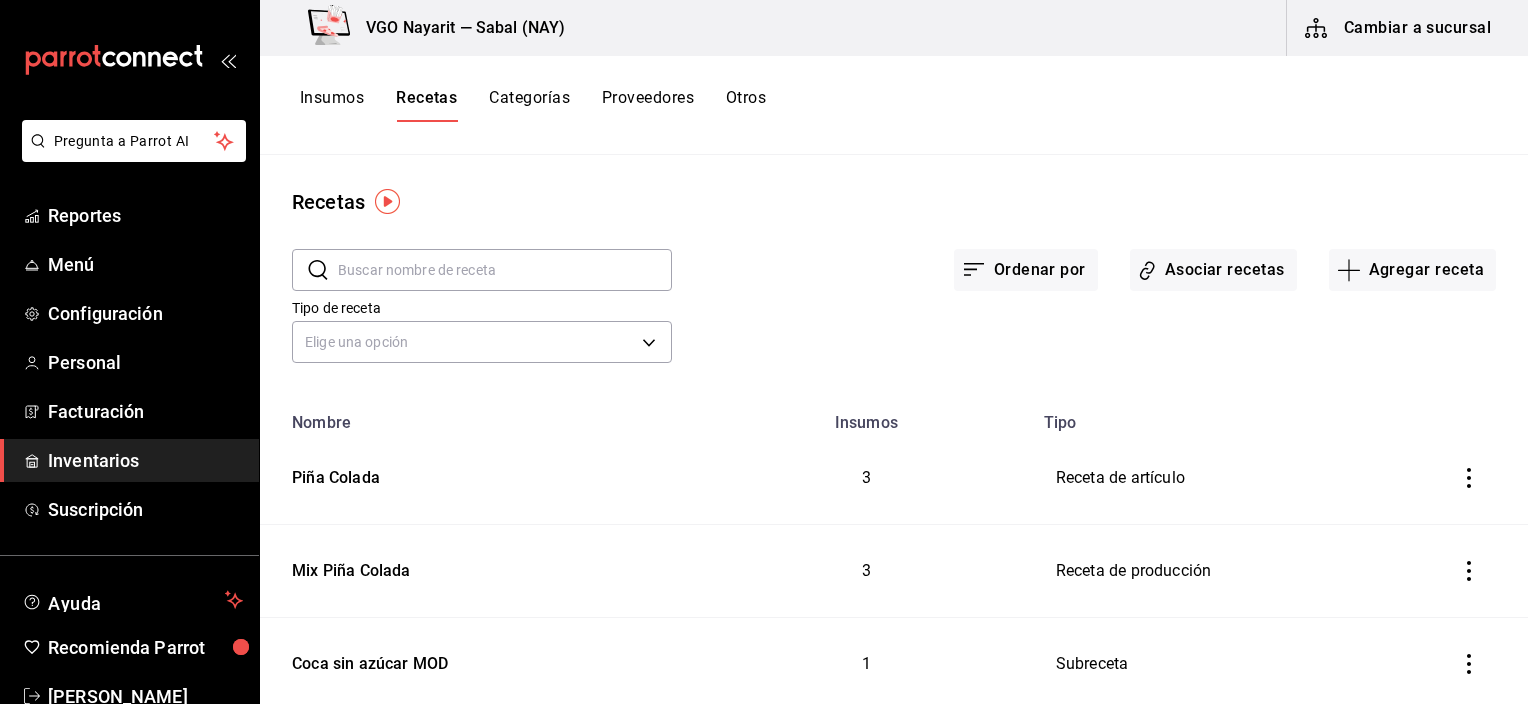 scroll, scrollTop: 0, scrollLeft: 0, axis: both 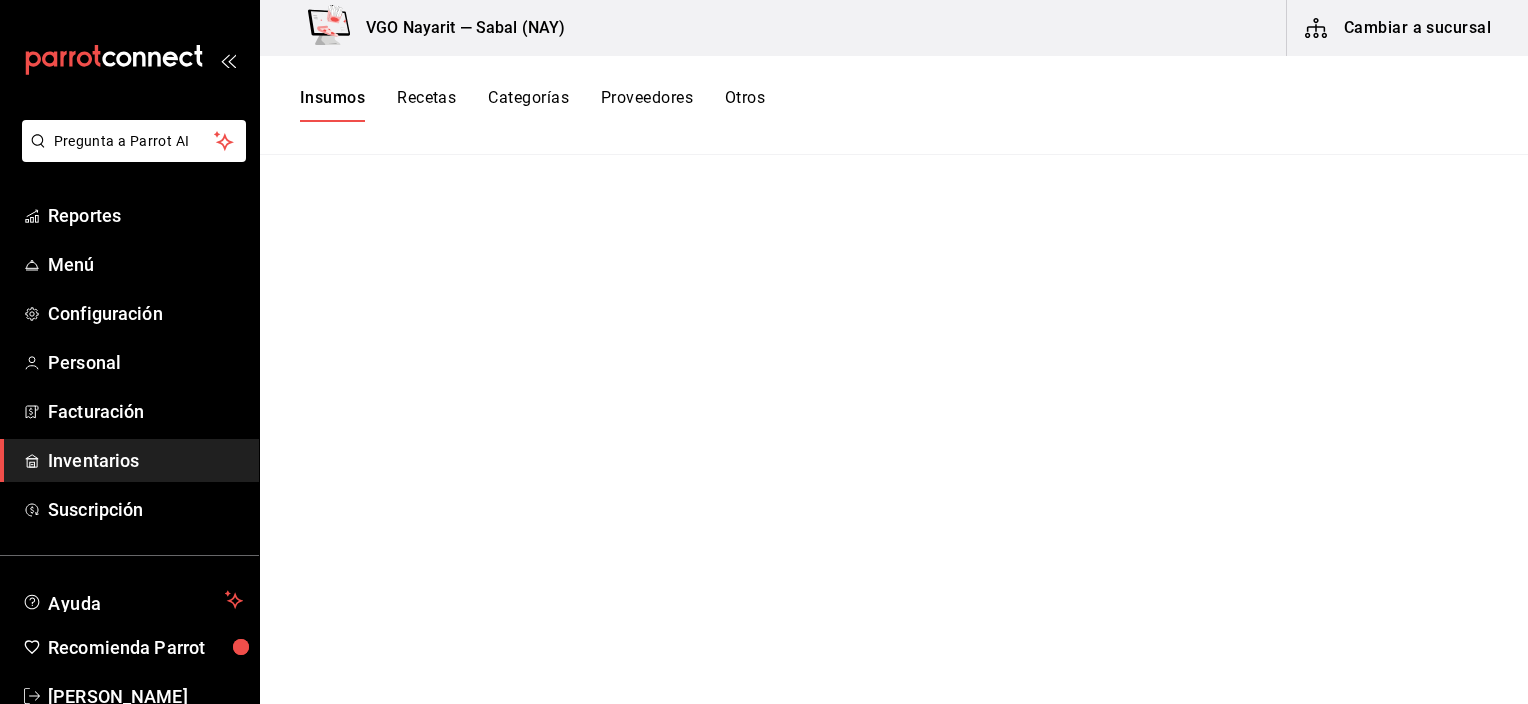 click on "Cambiar a sucursal" at bounding box center [1399, 28] 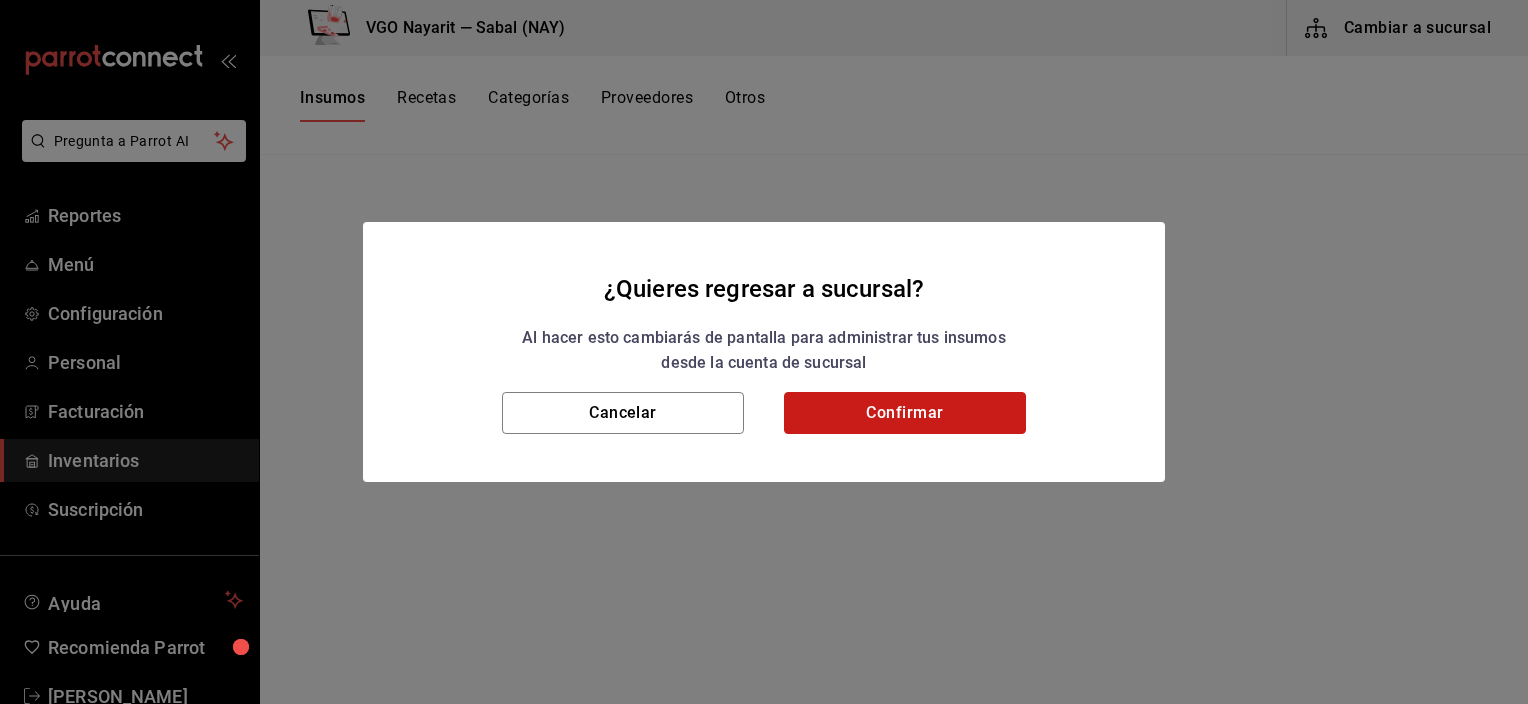 click on "Confirmar" at bounding box center [905, 413] 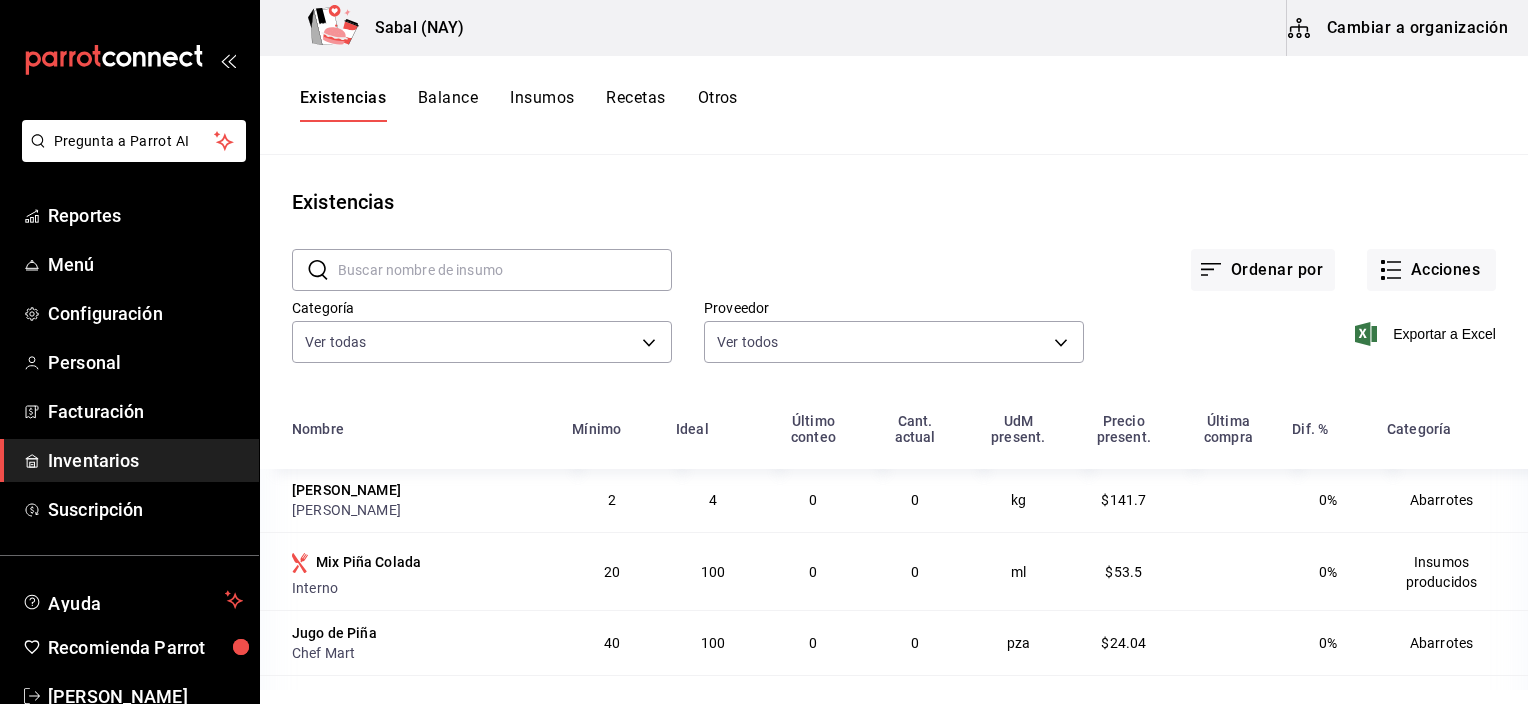 scroll, scrollTop: 0, scrollLeft: 0, axis: both 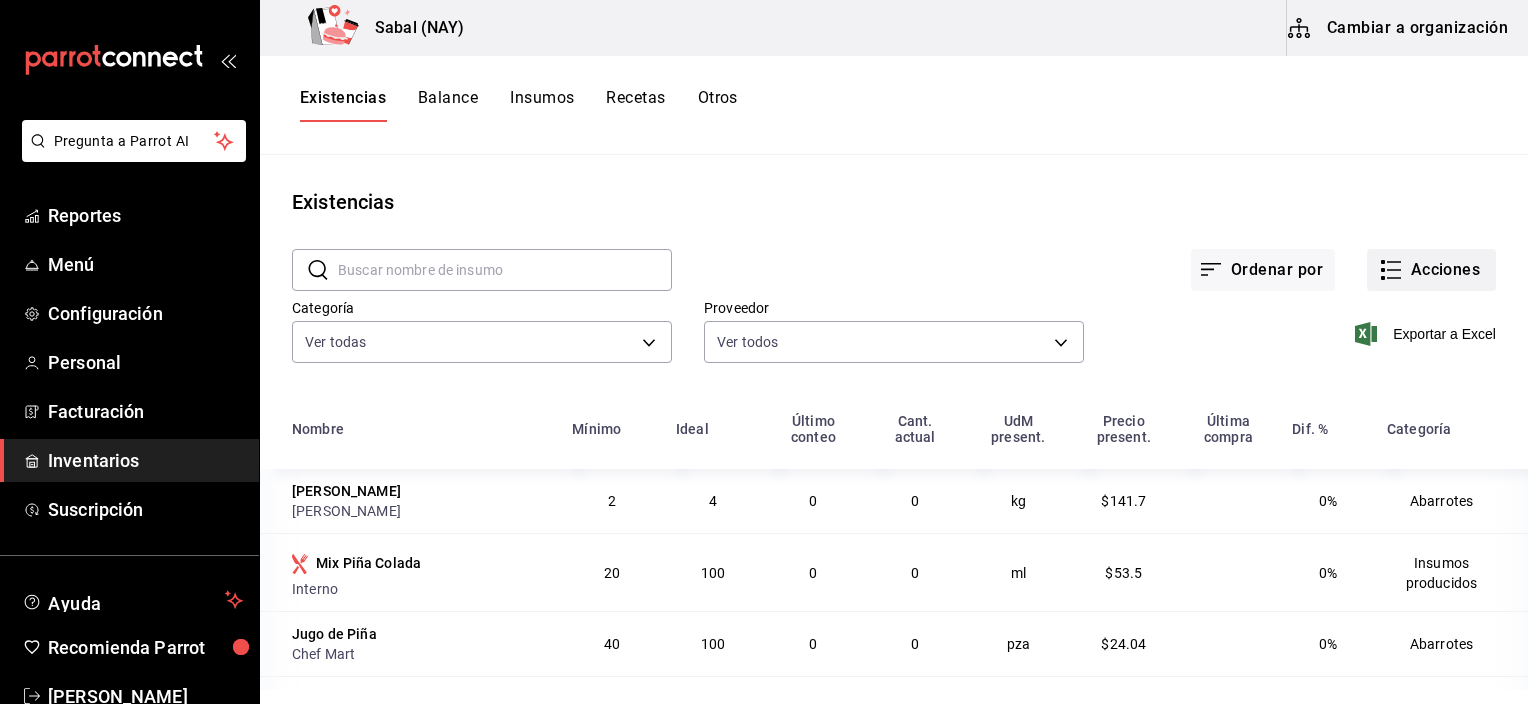 click on "Acciones" at bounding box center [1431, 270] 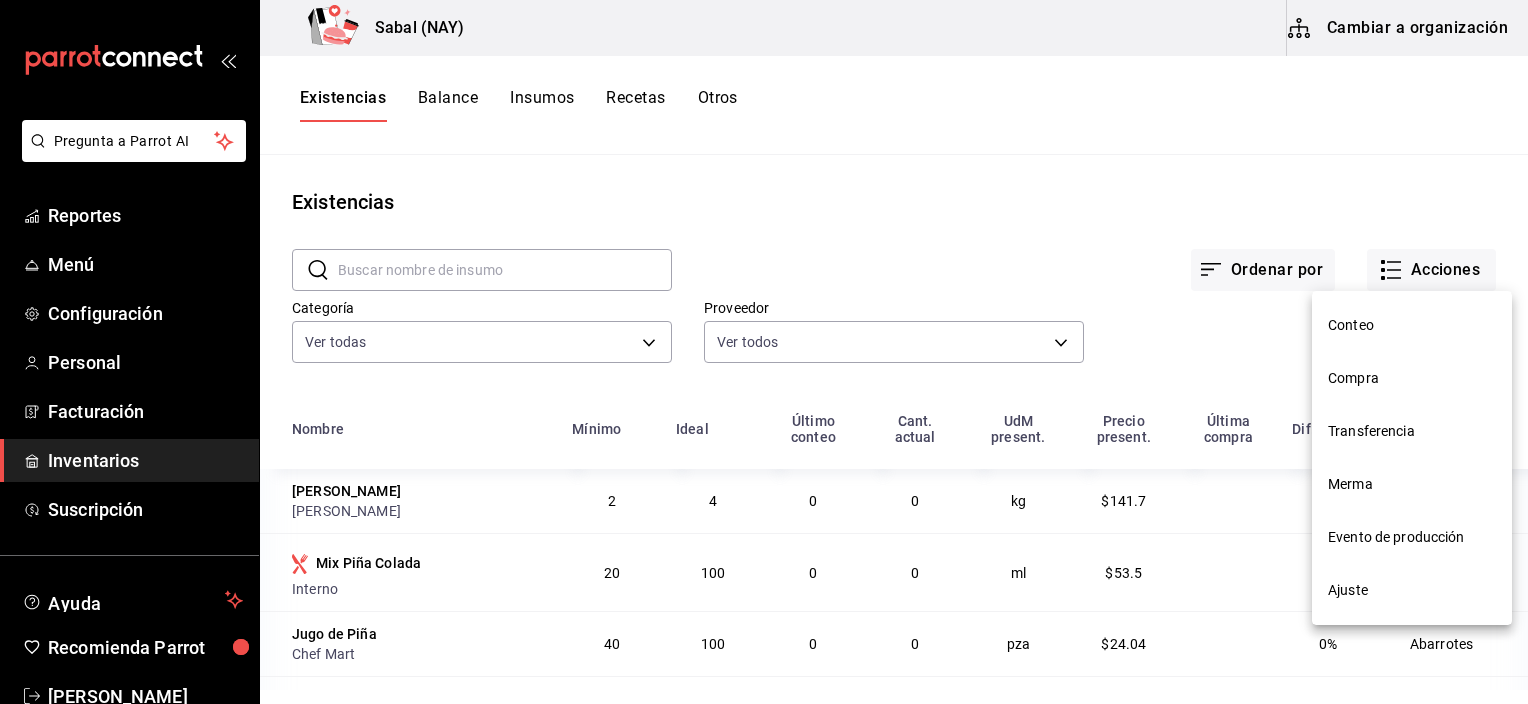 click on "Ajuste" at bounding box center (1412, 590) 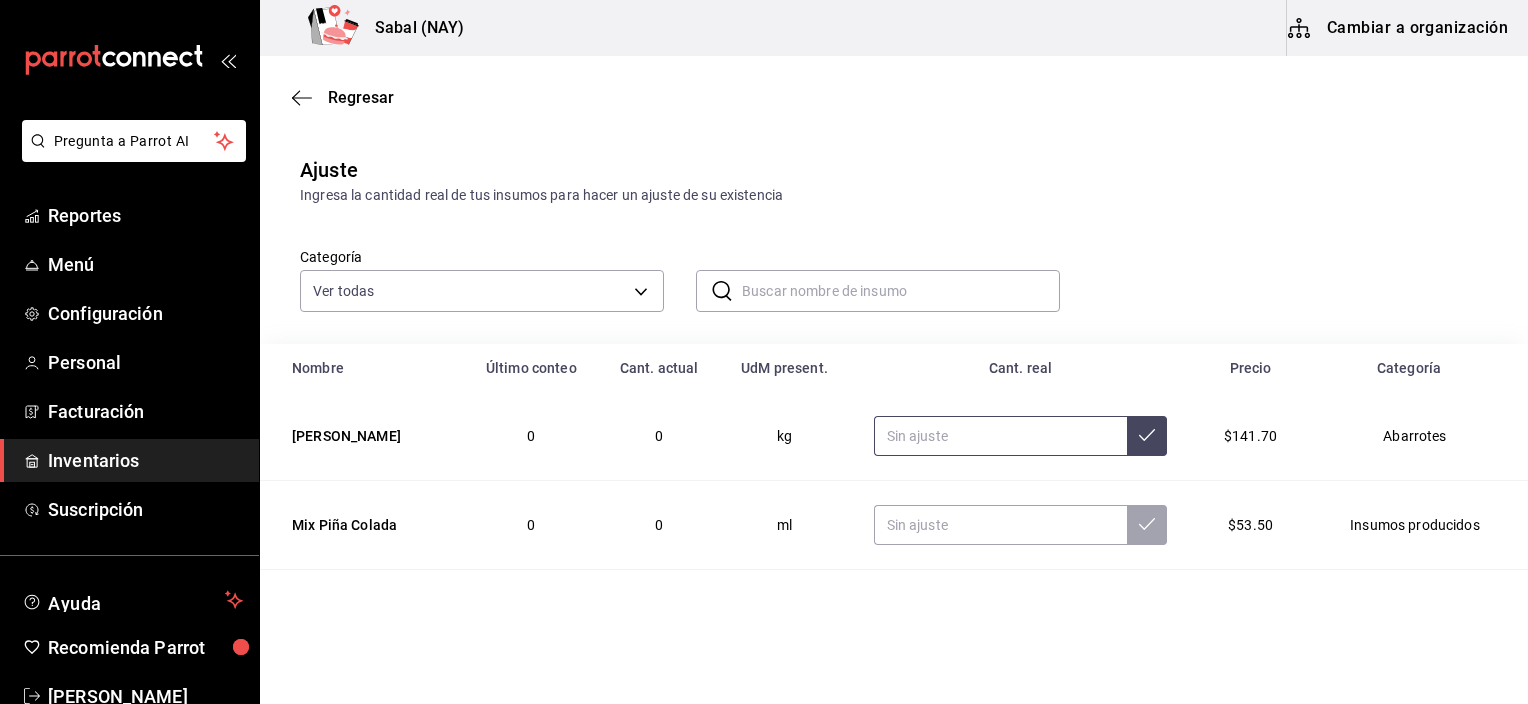 click at bounding box center (1001, 436) 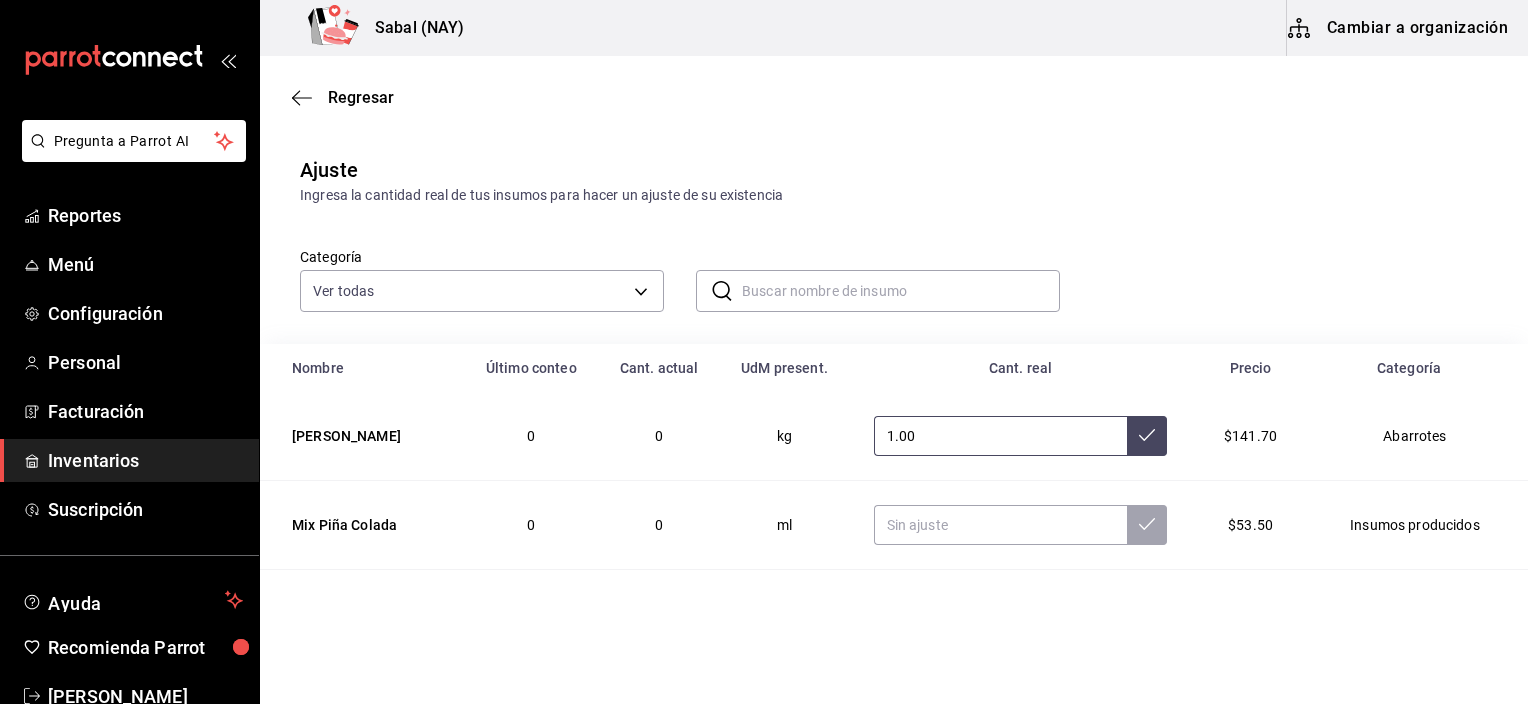 type on "1.00" 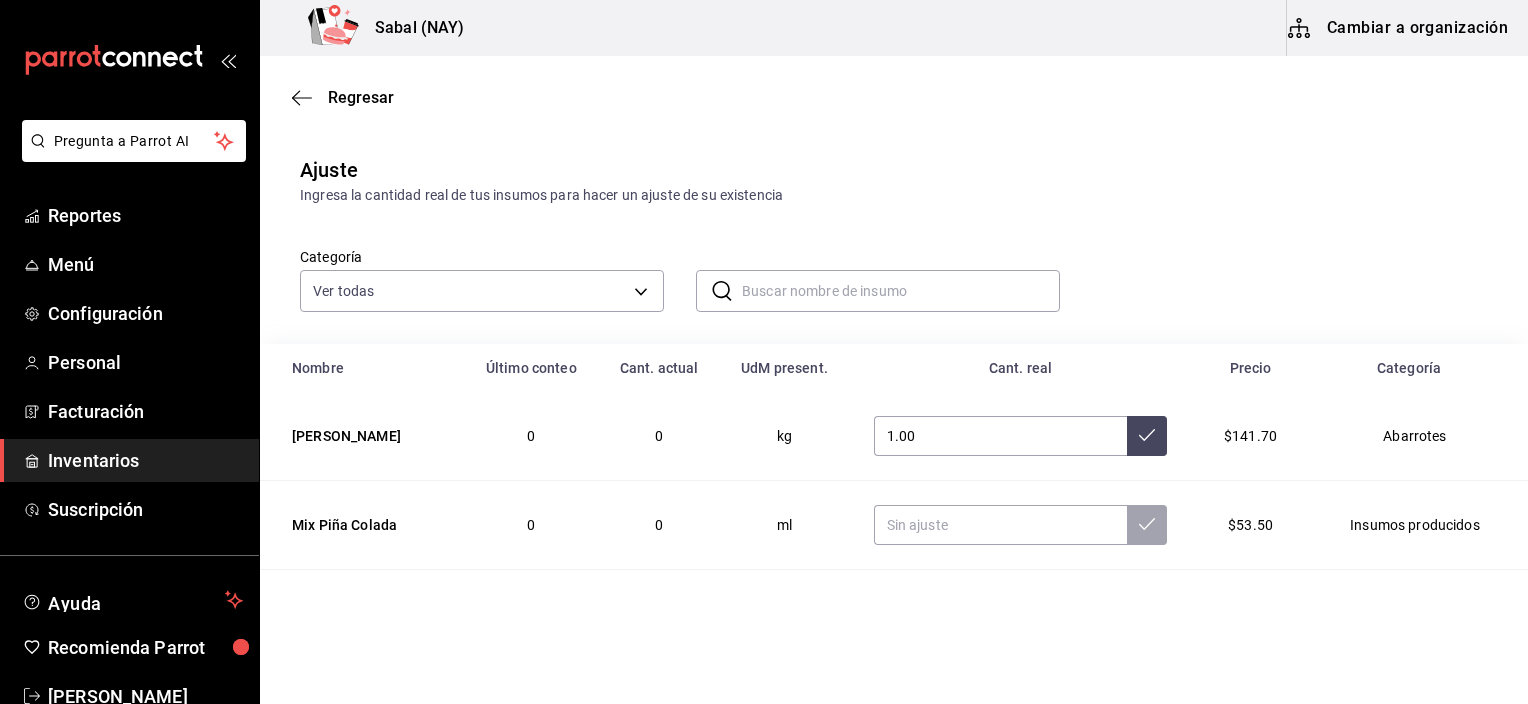 click on "Categoría Ver todas 9b464e07-0ad8-4c09-961f-f2d39f43cdfc,363b7d4a-47ad-4e29-a295-59950423a29d,28b32fd9-ec36-48f0-b963-d66de3ec2991,e880ae5e-de41-4ca6-94ec-474d5351182d,1736ddf1-2cc7-49b3-aea2-b773245a6f88,0dca19f4-47bf-4a97-9f8d-f84ec4fd6a73,a2917fdb-98a9-4186-816f-c9502dcdb1bf,51c8f610-6cc9-40cf-8f53-b7ed88d8a1e0 ​ ​" at bounding box center (862, 259) 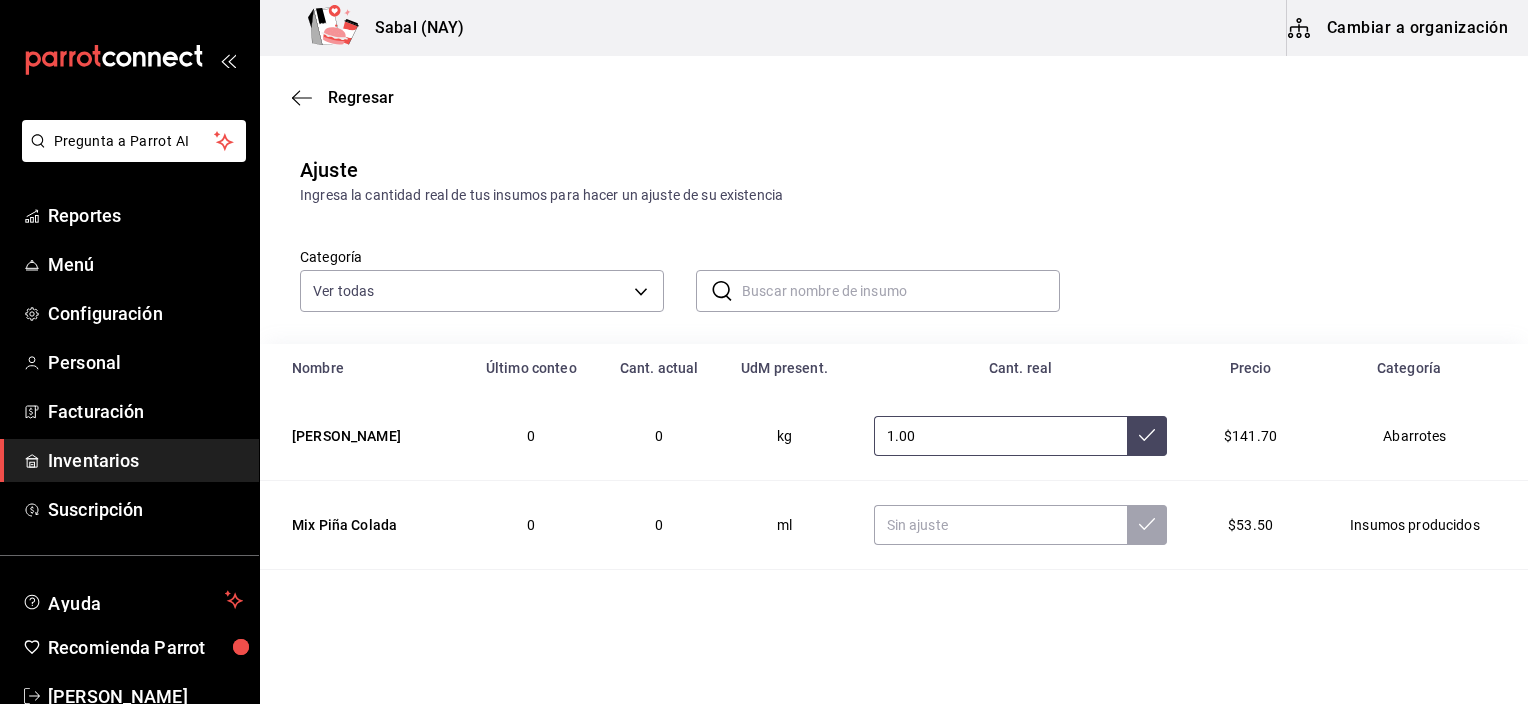 click at bounding box center [1147, 436] 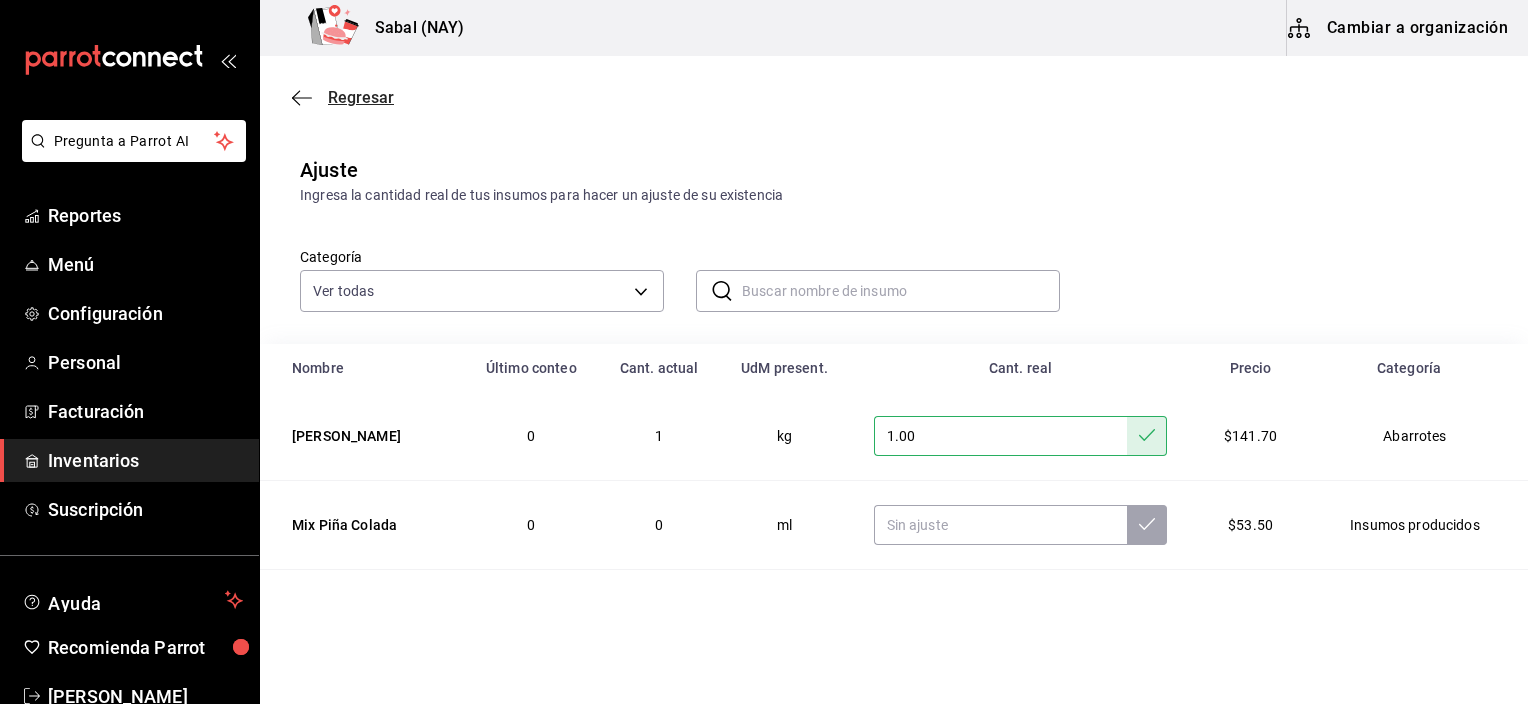 click 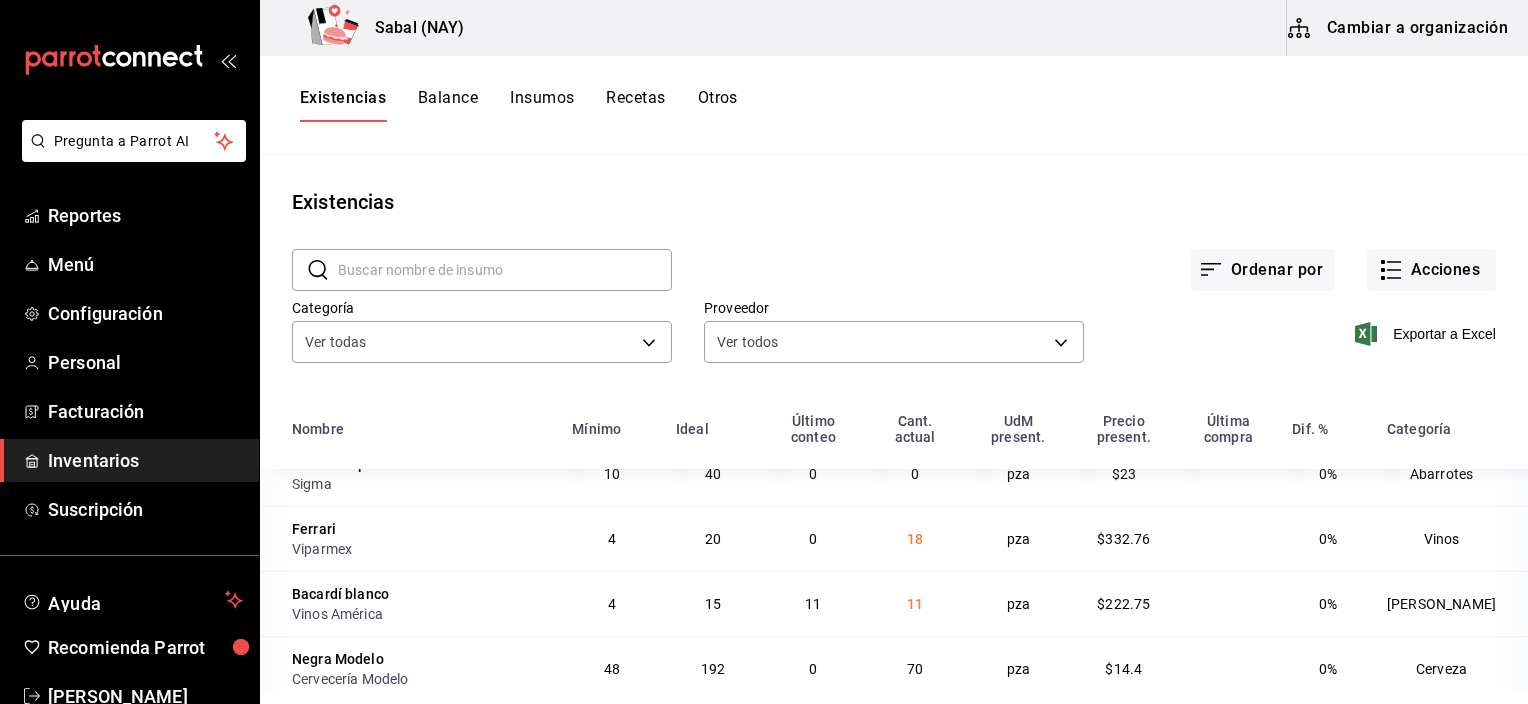 scroll, scrollTop: 200, scrollLeft: 0, axis: vertical 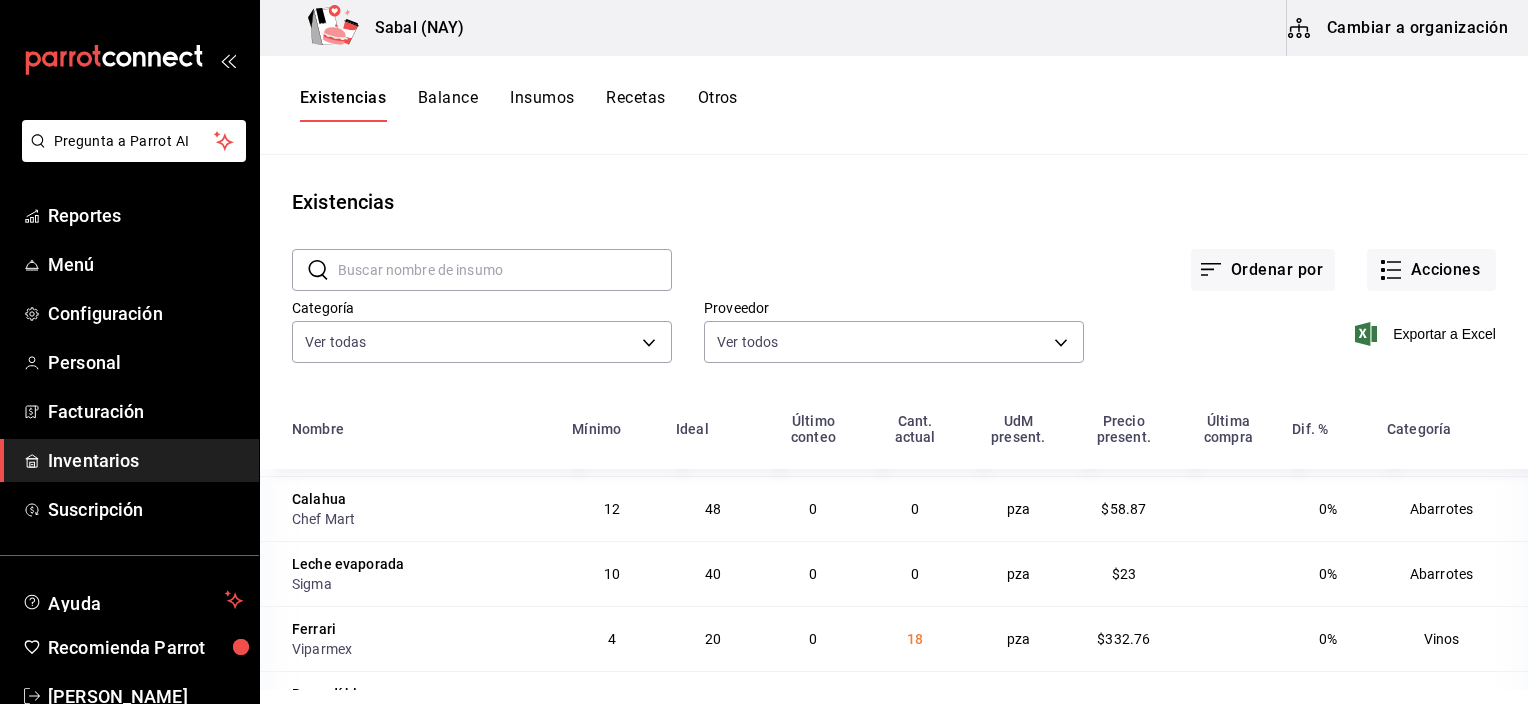 click on "Leche evaporada" at bounding box center (348, 564) 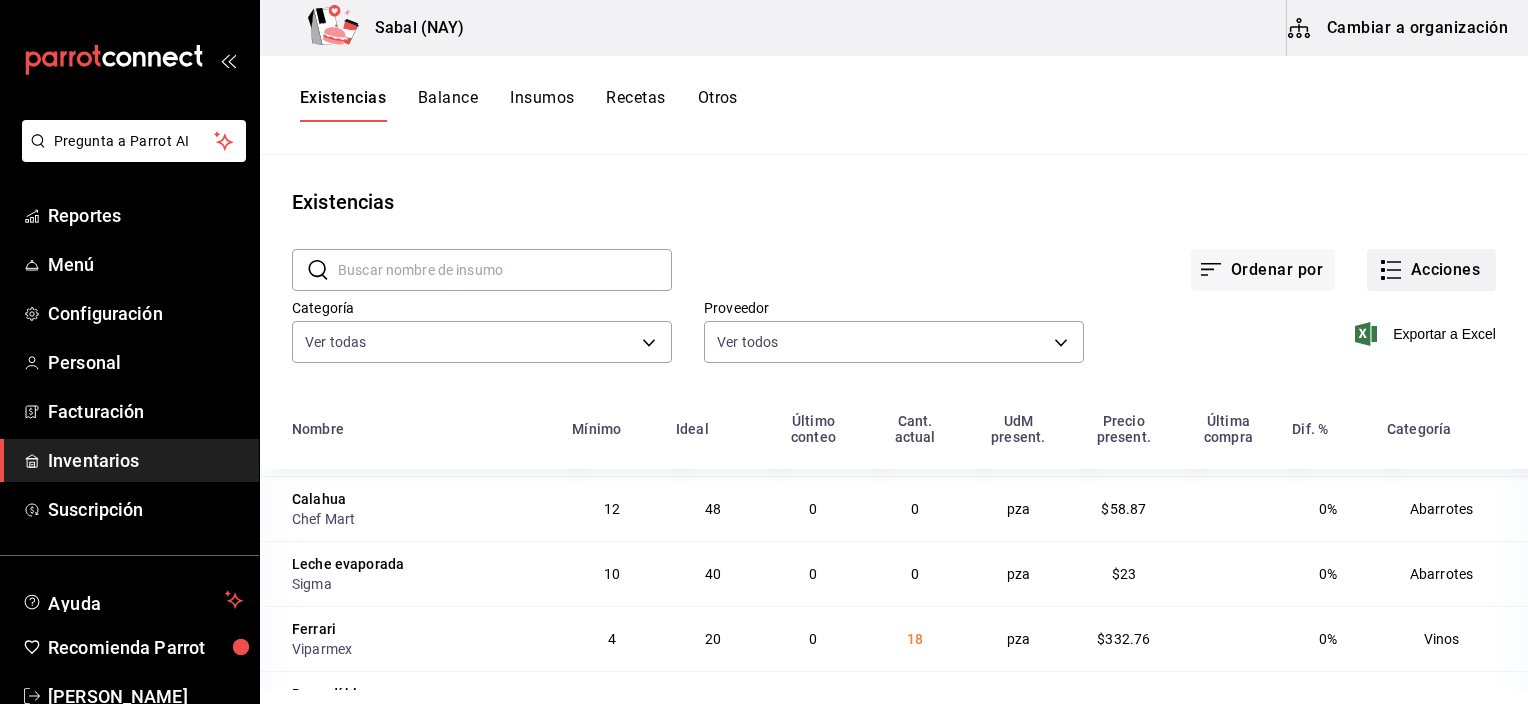 click 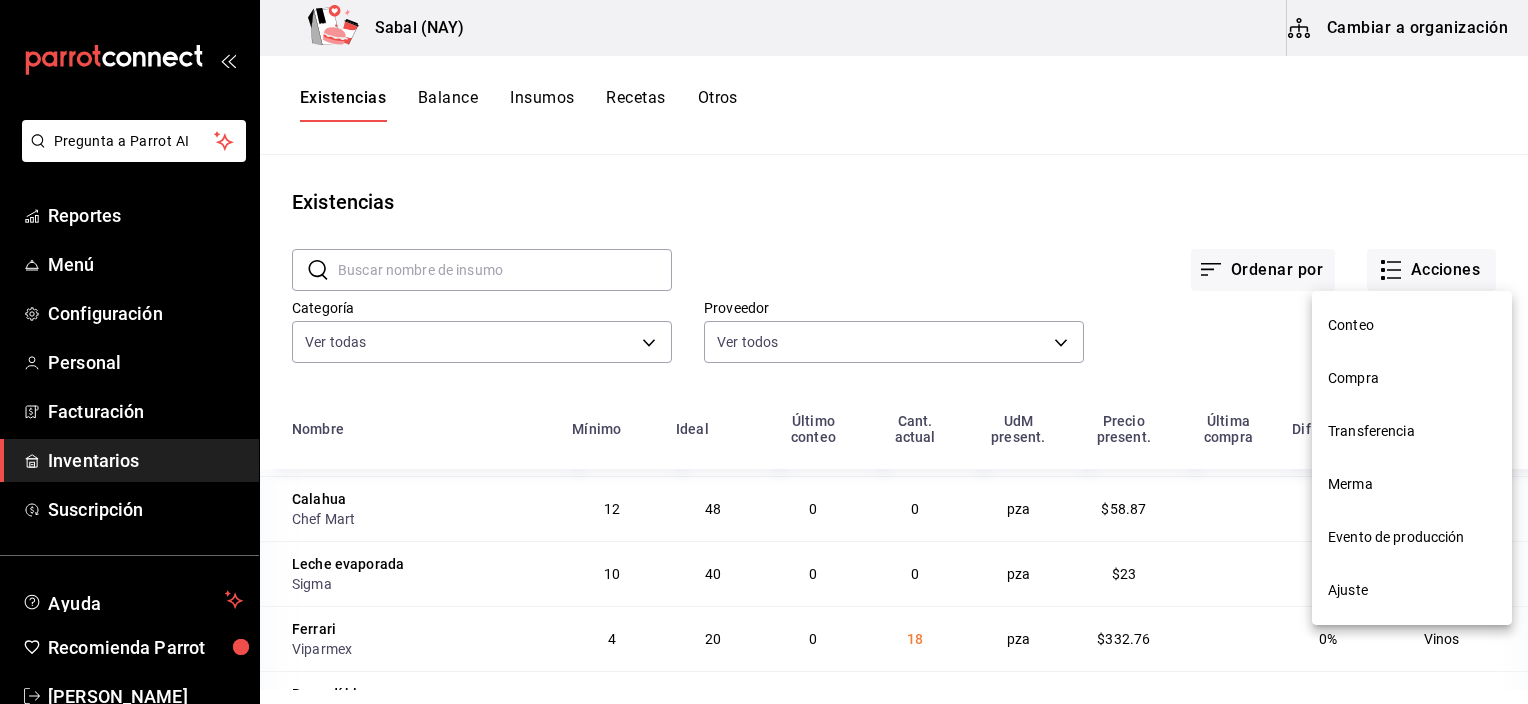 click on "Ajuste" at bounding box center [1412, 590] 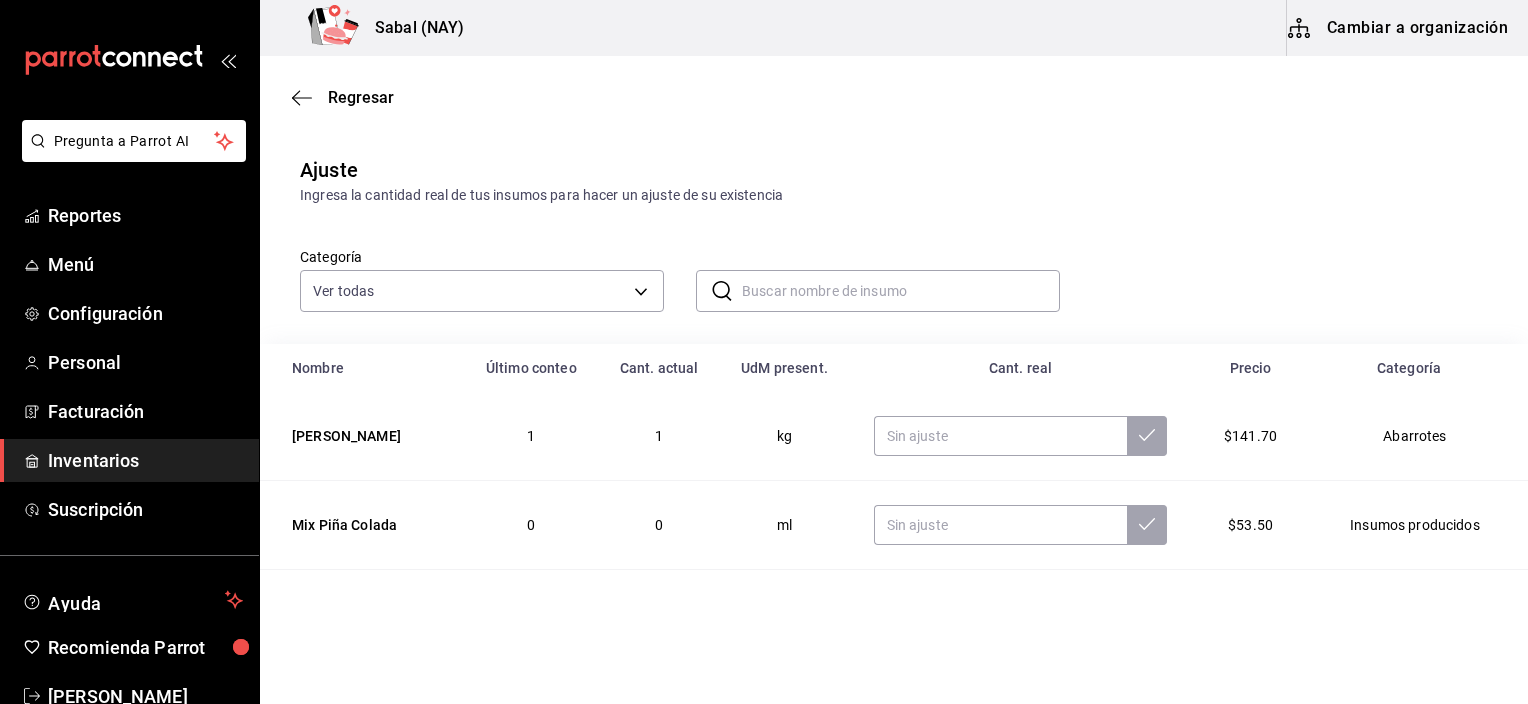 click at bounding box center [901, 291] 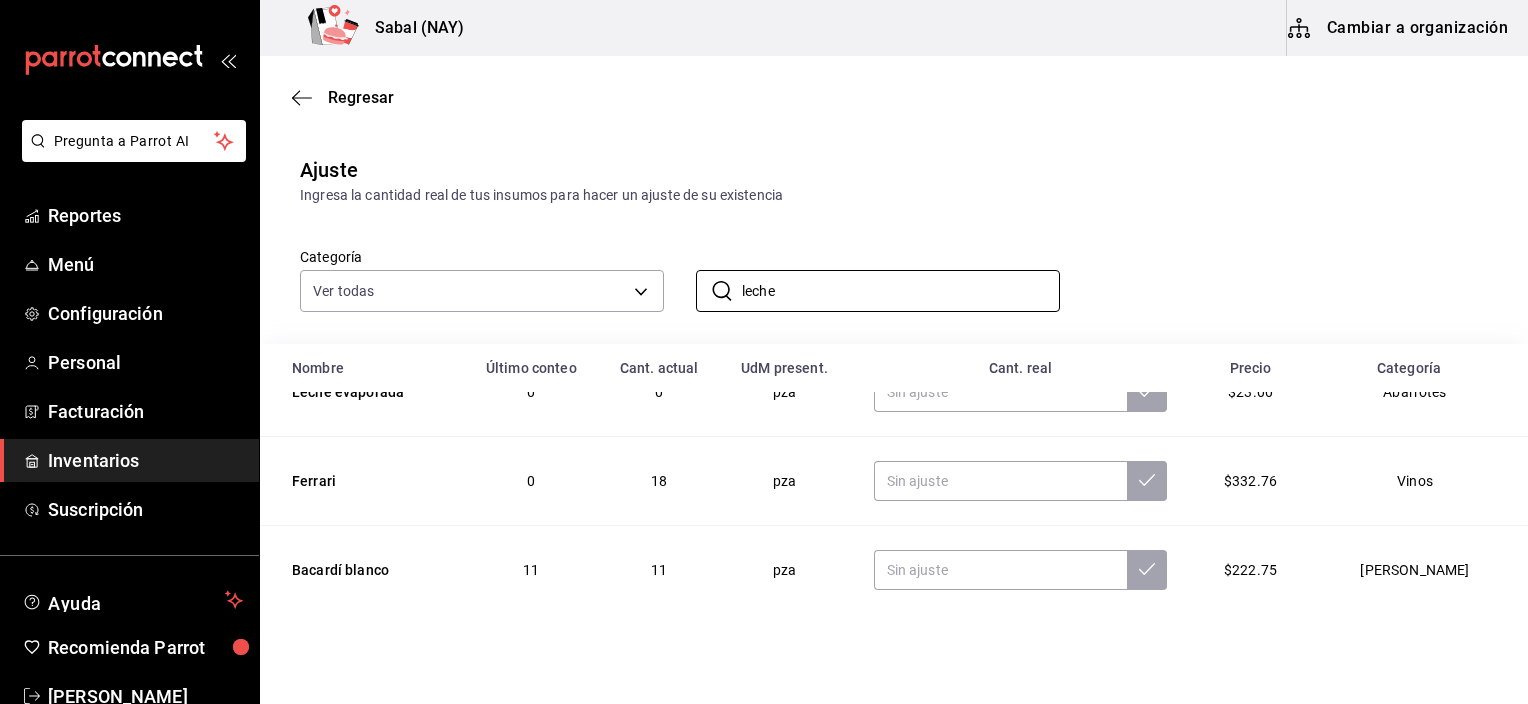 scroll, scrollTop: 300, scrollLeft: 0, axis: vertical 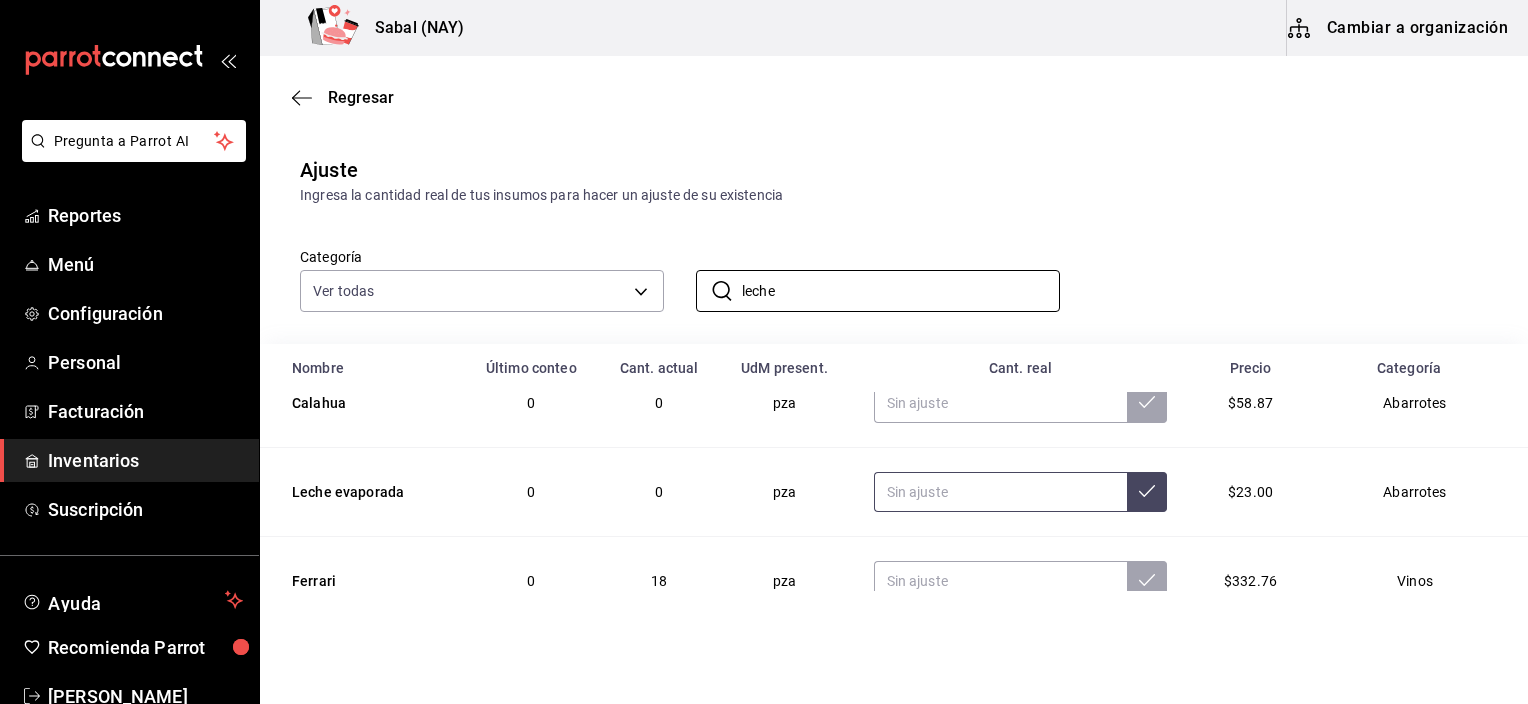 type on "leche" 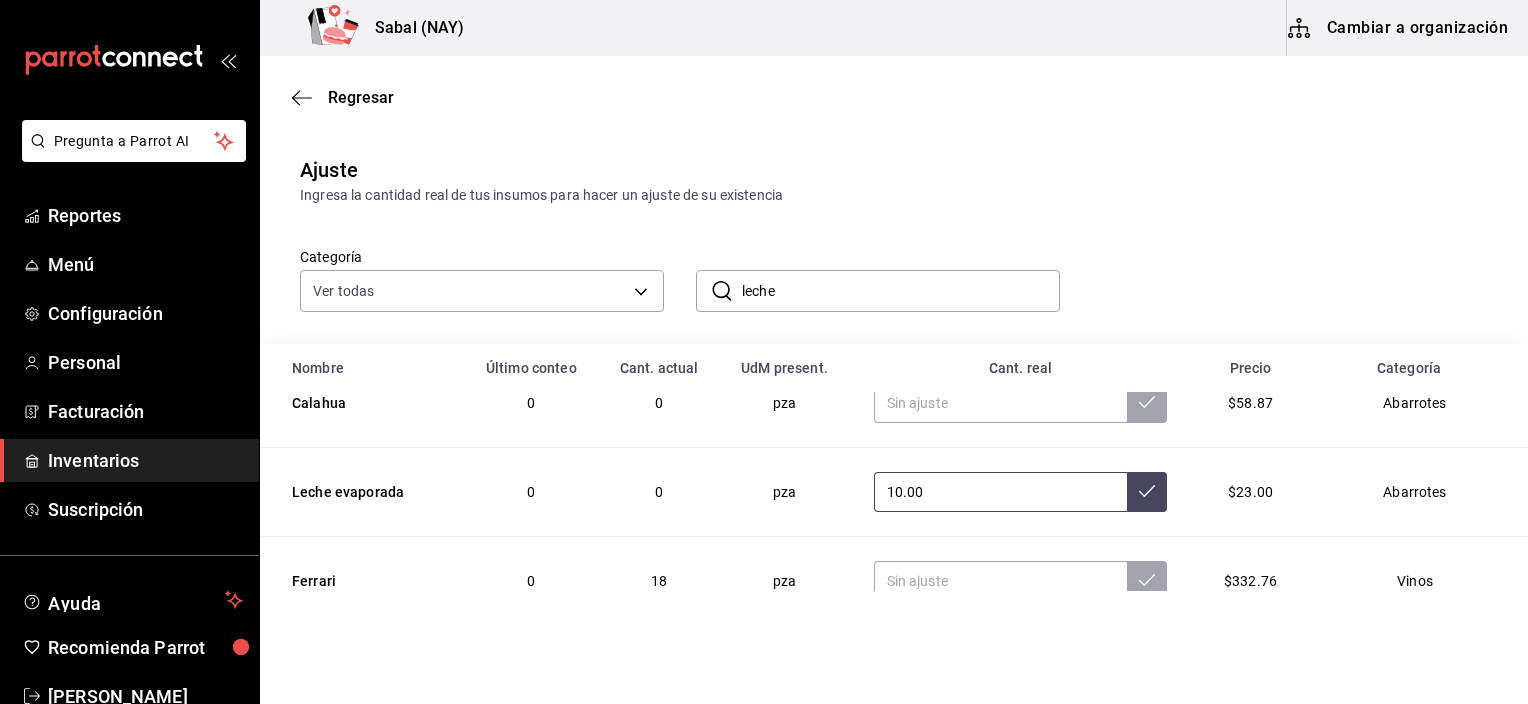 type on "10.00" 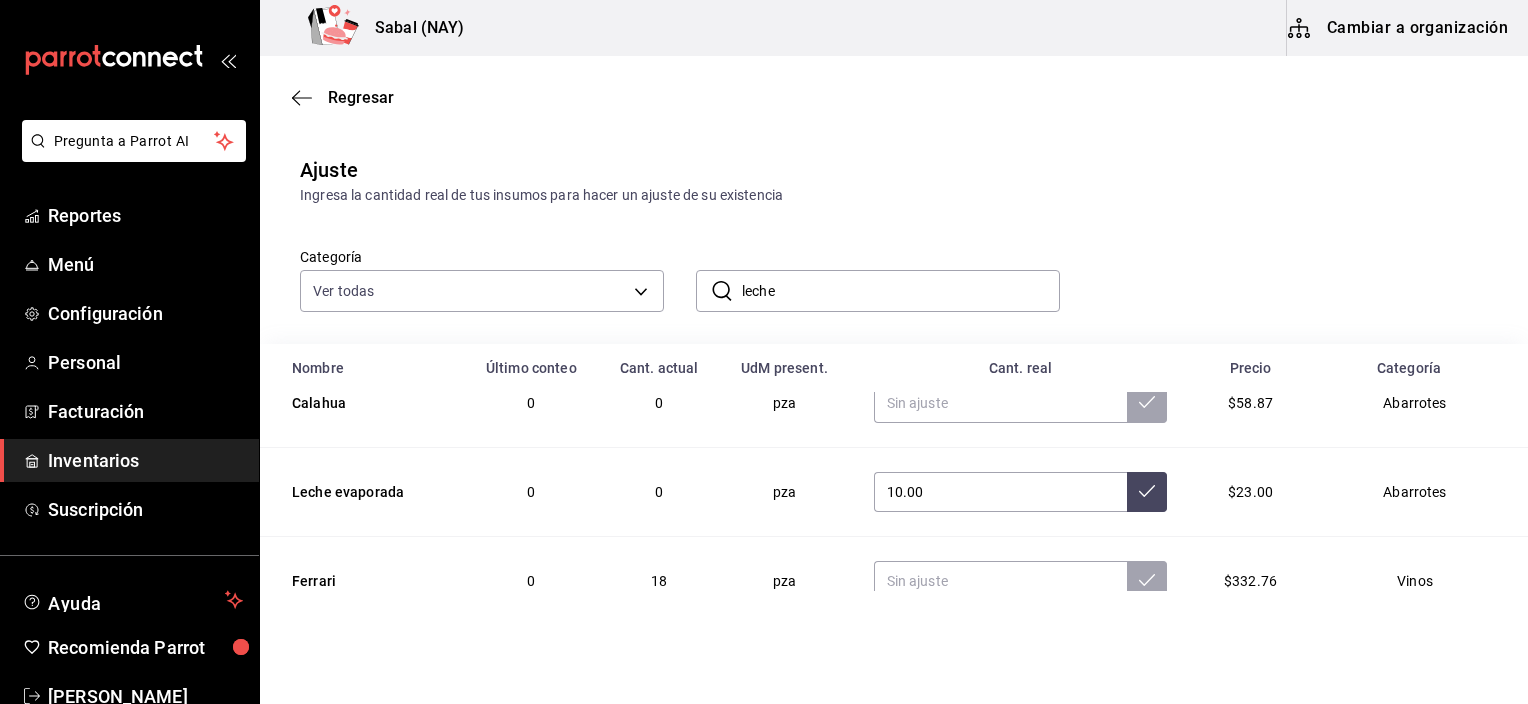 click on "Categoría Ver todas 9b464e07-0ad8-4c09-961f-f2d39f43cdfc,363b7d4a-47ad-4e29-a295-59950423a29d,28b32fd9-ec36-48f0-b963-d66de3ec2991,e880ae5e-de41-4ca6-94ec-474d5351182d,1736ddf1-2cc7-49b3-aea2-b773245a6f88,0dca19f4-47bf-4a97-9f8d-f84ec4fd6a73,a2917fdb-98a9-4186-816f-c9502dcdb1bf,51c8f610-6cc9-40cf-8f53-b7ed88d8a1e0 ​ leche ​" at bounding box center (862, 259) 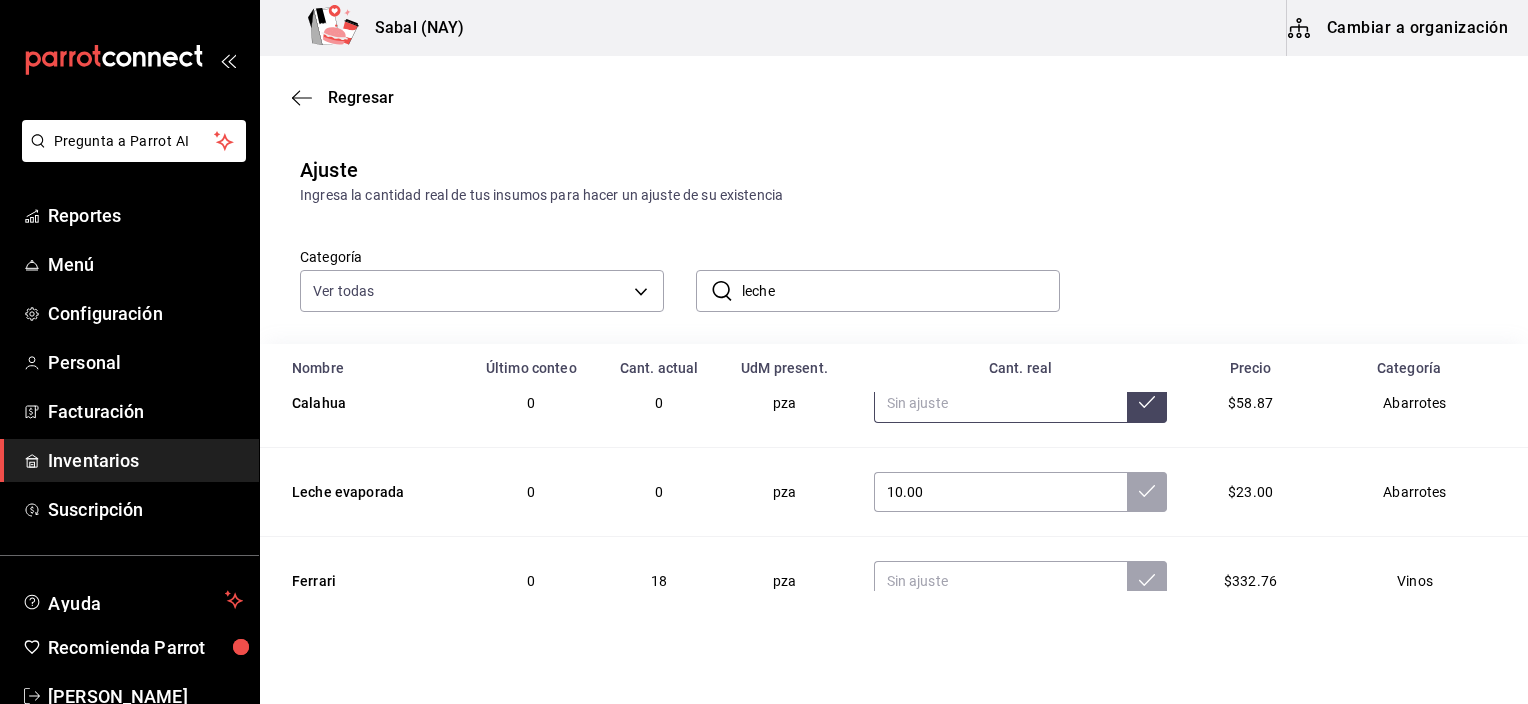scroll, scrollTop: 200, scrollLeft: 0, axis: vertical 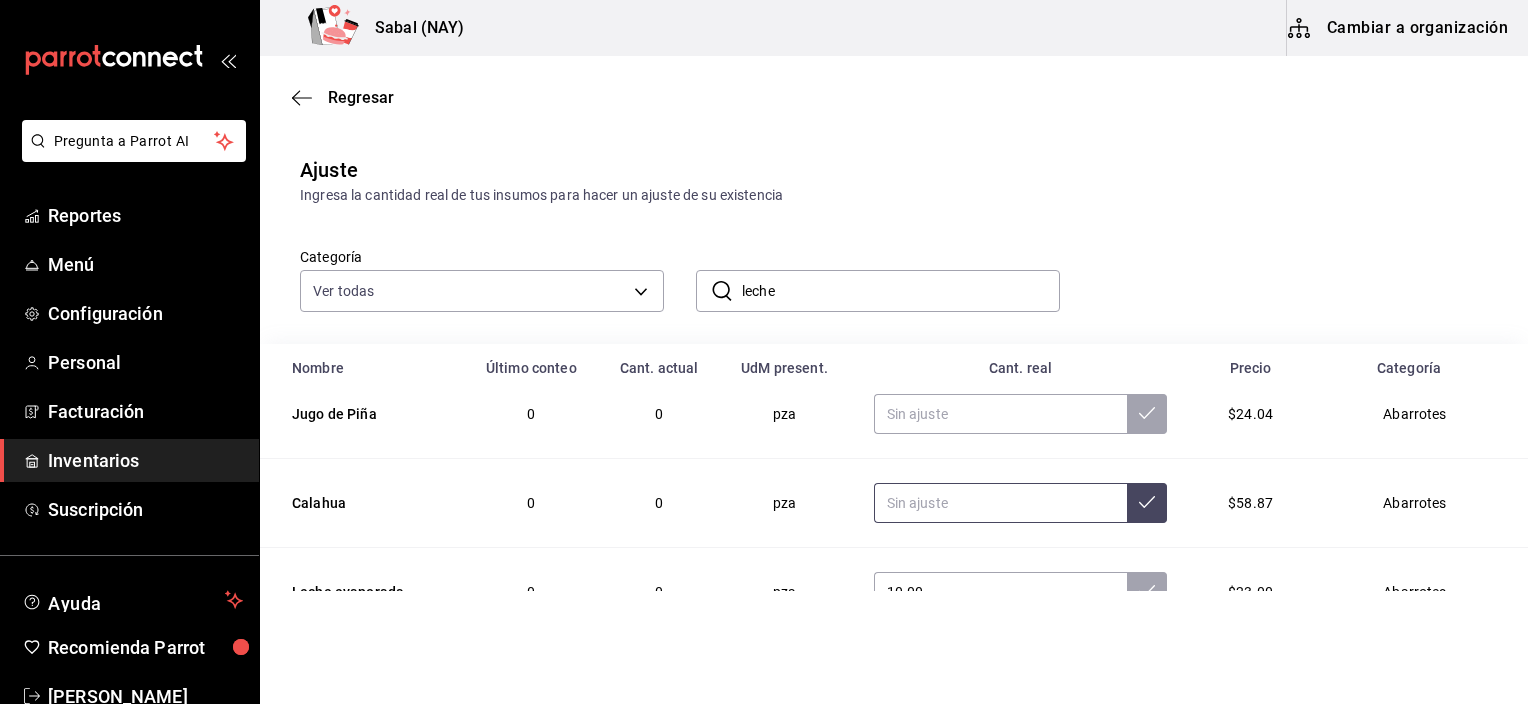 click at bounding box center [1001, 503] 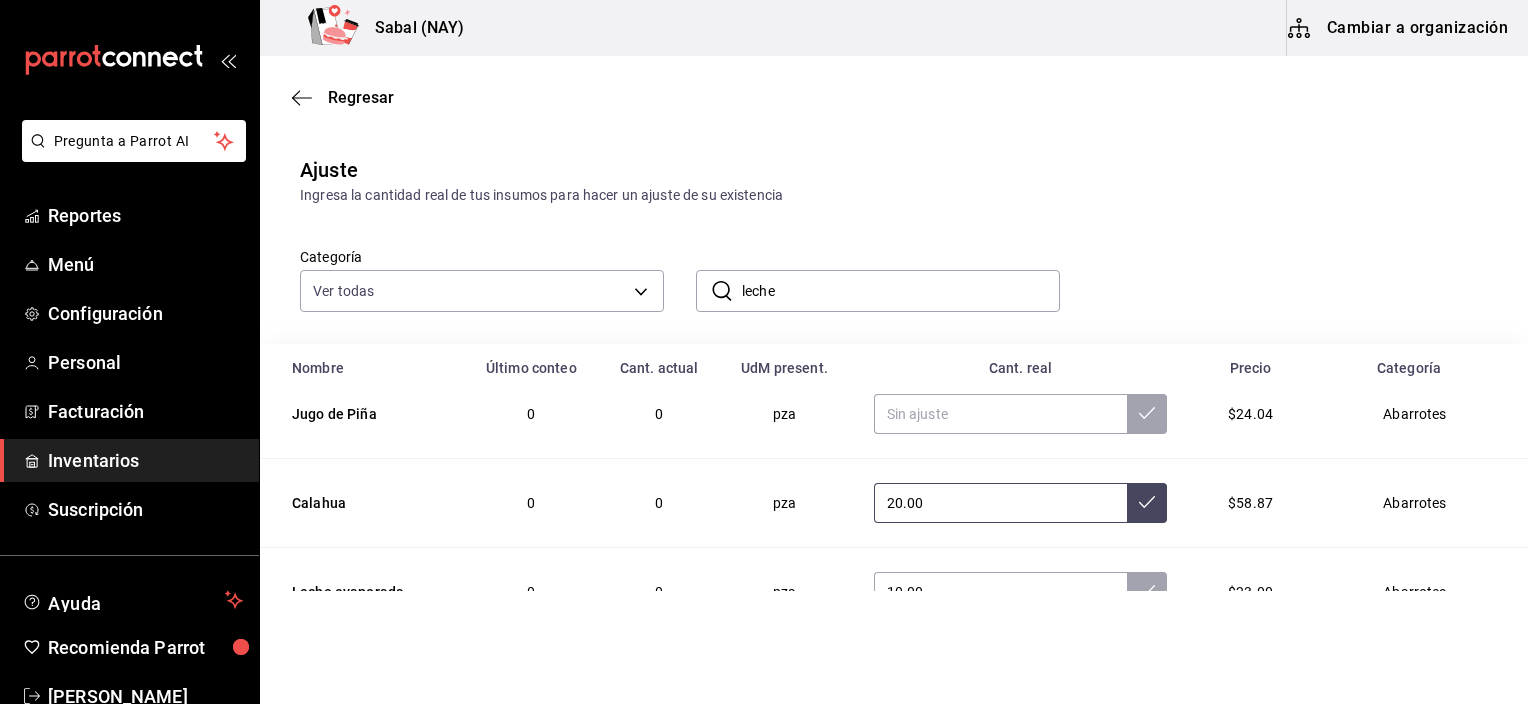 type on "20.00" 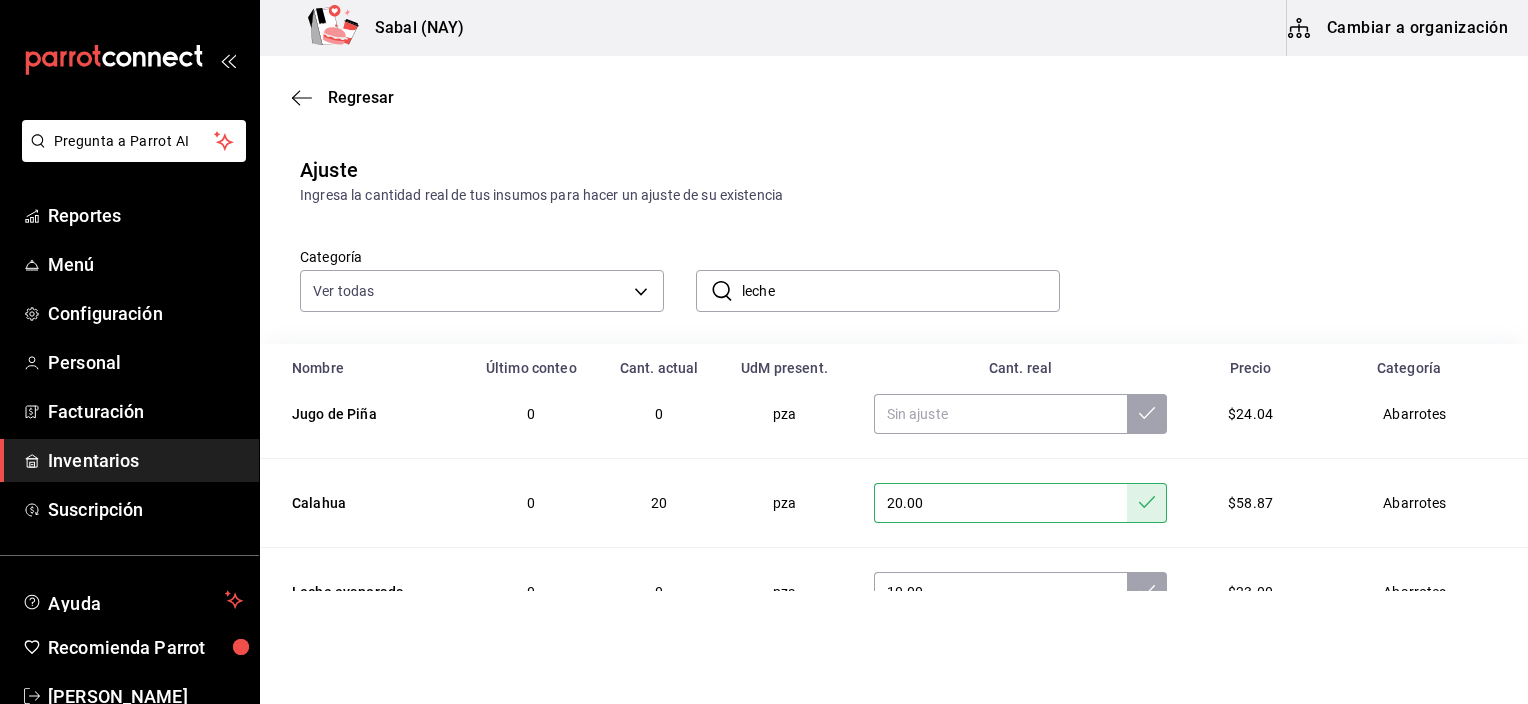 click on "Categoría Ver todas 9b464e07-0ad8-4c09-961f-f2d39f43cdfc,363b7d4a-47ad-4e29-a295-59950423a29d,28b32fd9-ec36-48f0-b963-d66de3ec2991,e880ae5e-de41-4ca6-94ec-474d5351182d,1736ddf1-2cc7-49b3-aea2-b773245a6f88,0dca19f4-47bf-4a97-9f8d-f84ec4fd6a73,a2917fdb-98a9-4186-816f-c9502dcdb1bf,51c8f610-6cc9-40cf-8f53-b7ed88d8a1e0 ​ leche ​" at bounding box center [862, 259] 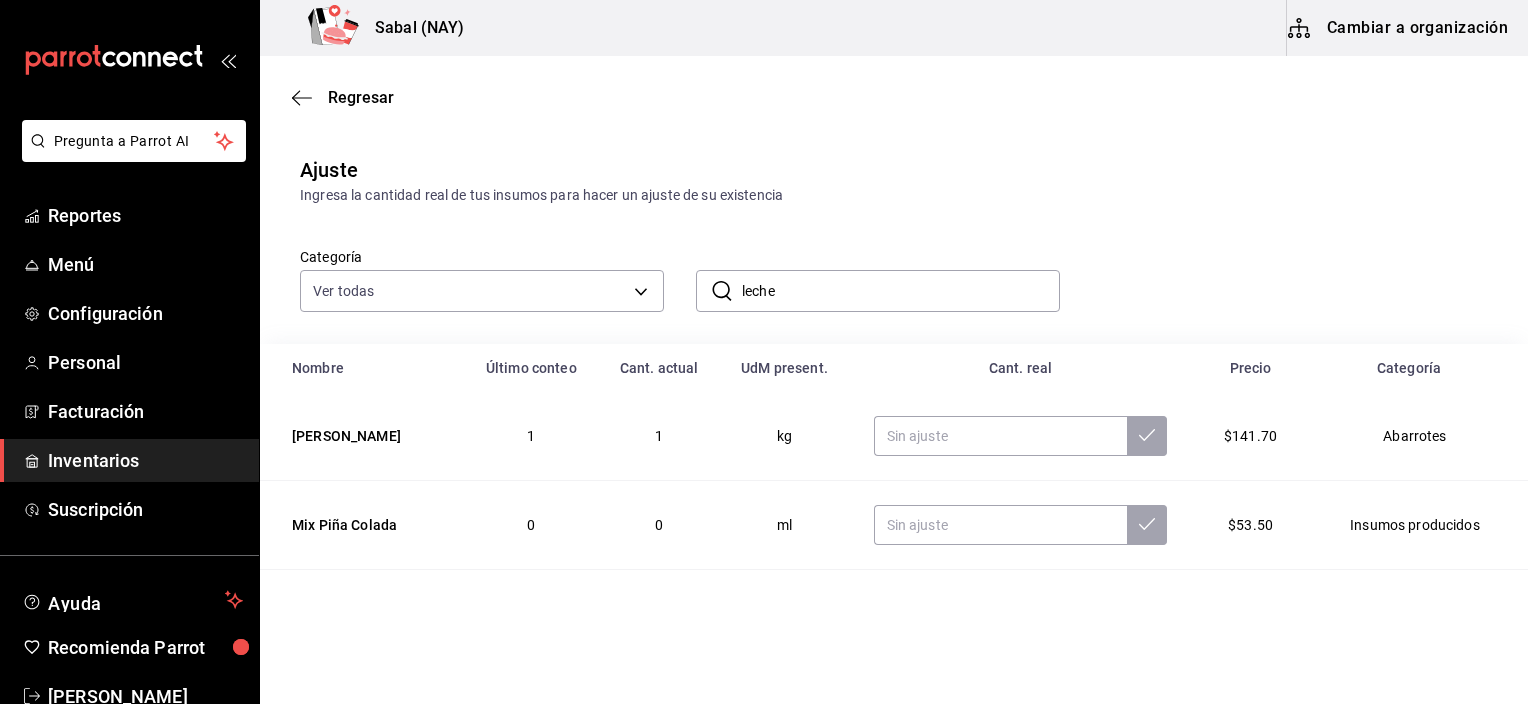 scroll, scrollTop: 0, scrollLeft: 0, axis: both 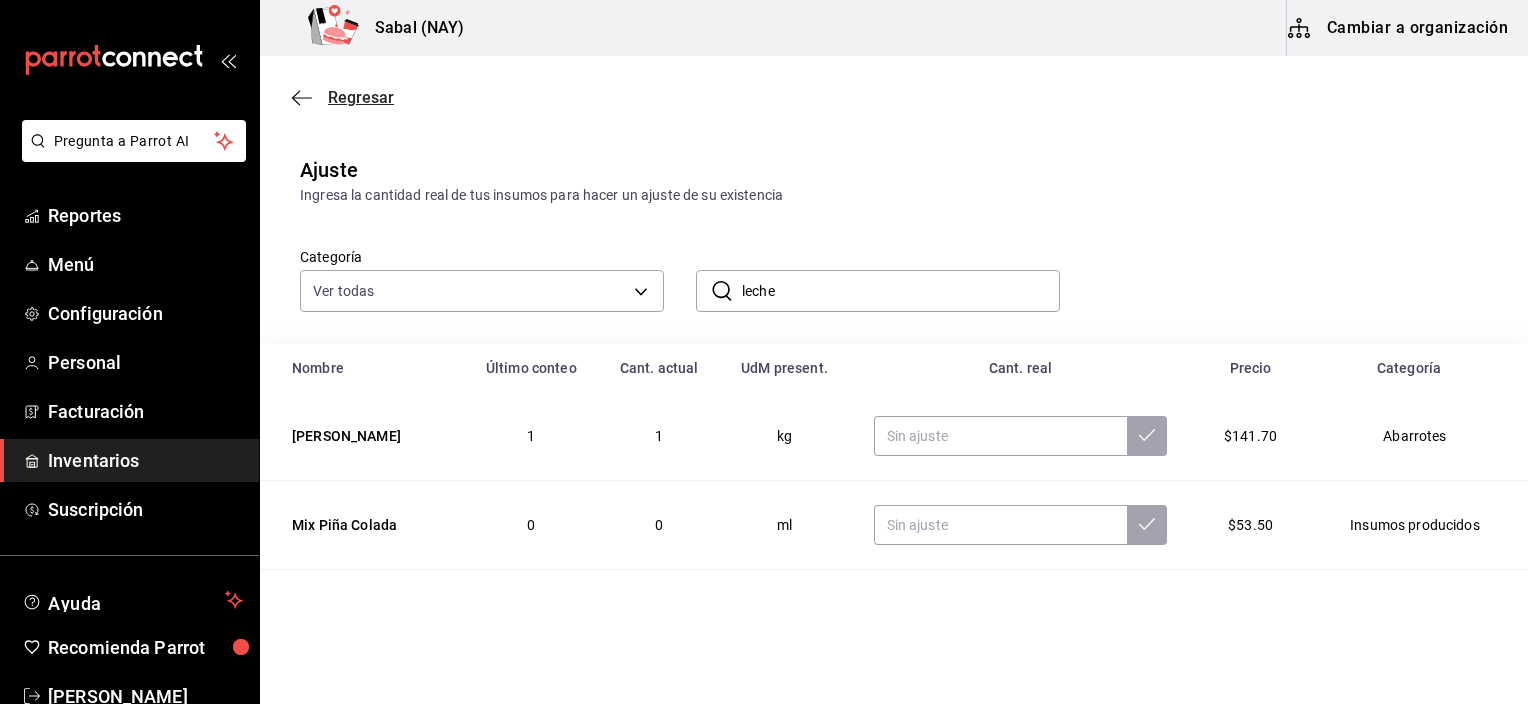 click 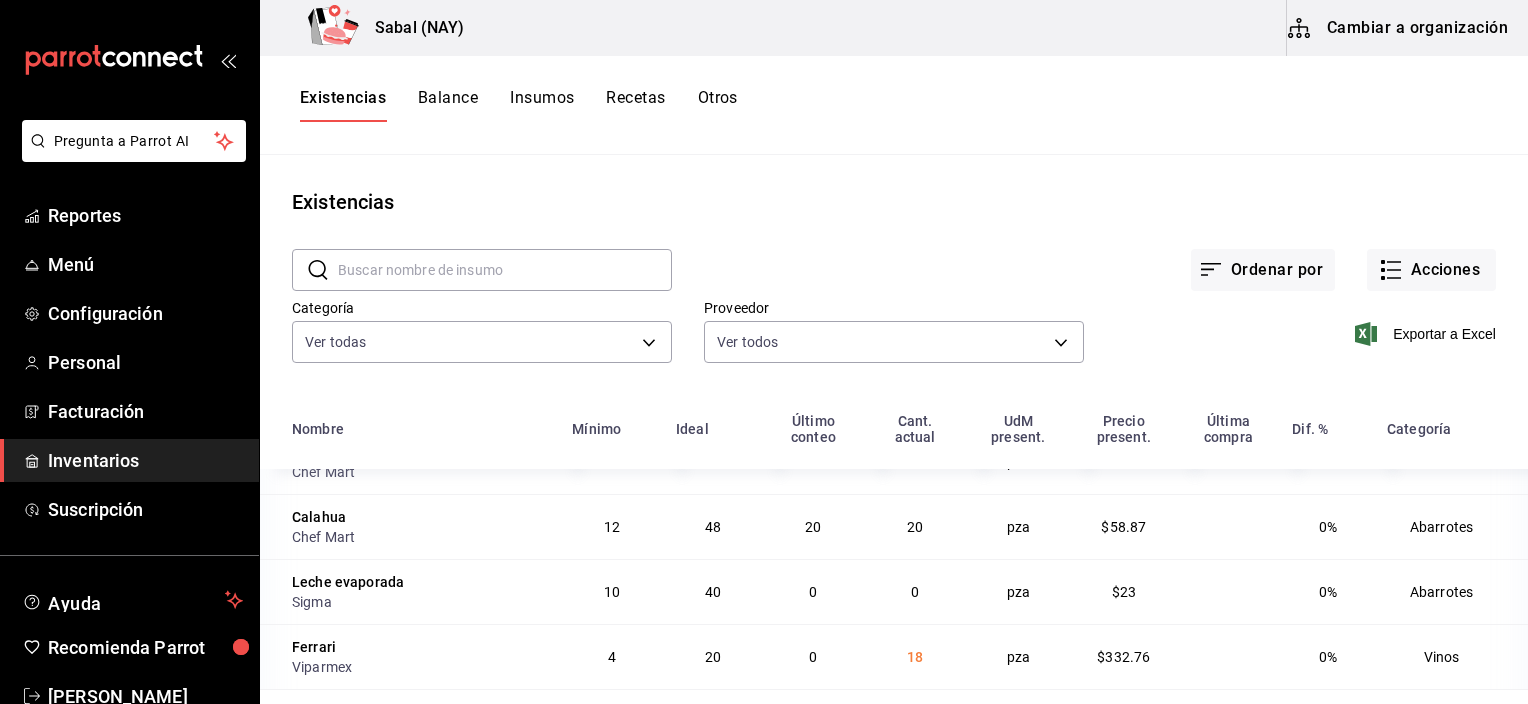 scroll, scrollTop: 200, scrollLeft: 0, axis: vertical 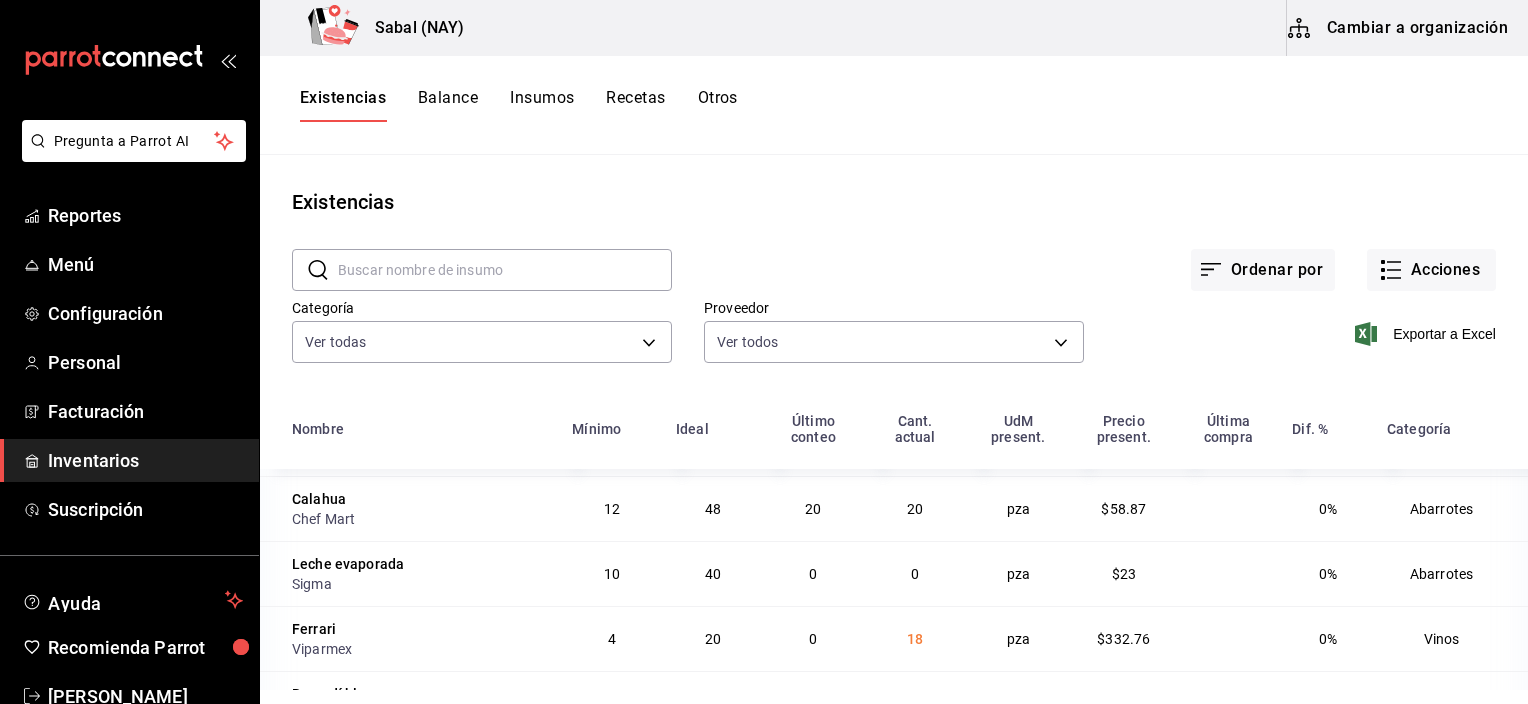 click on "40" at bounding box center (713, 573) 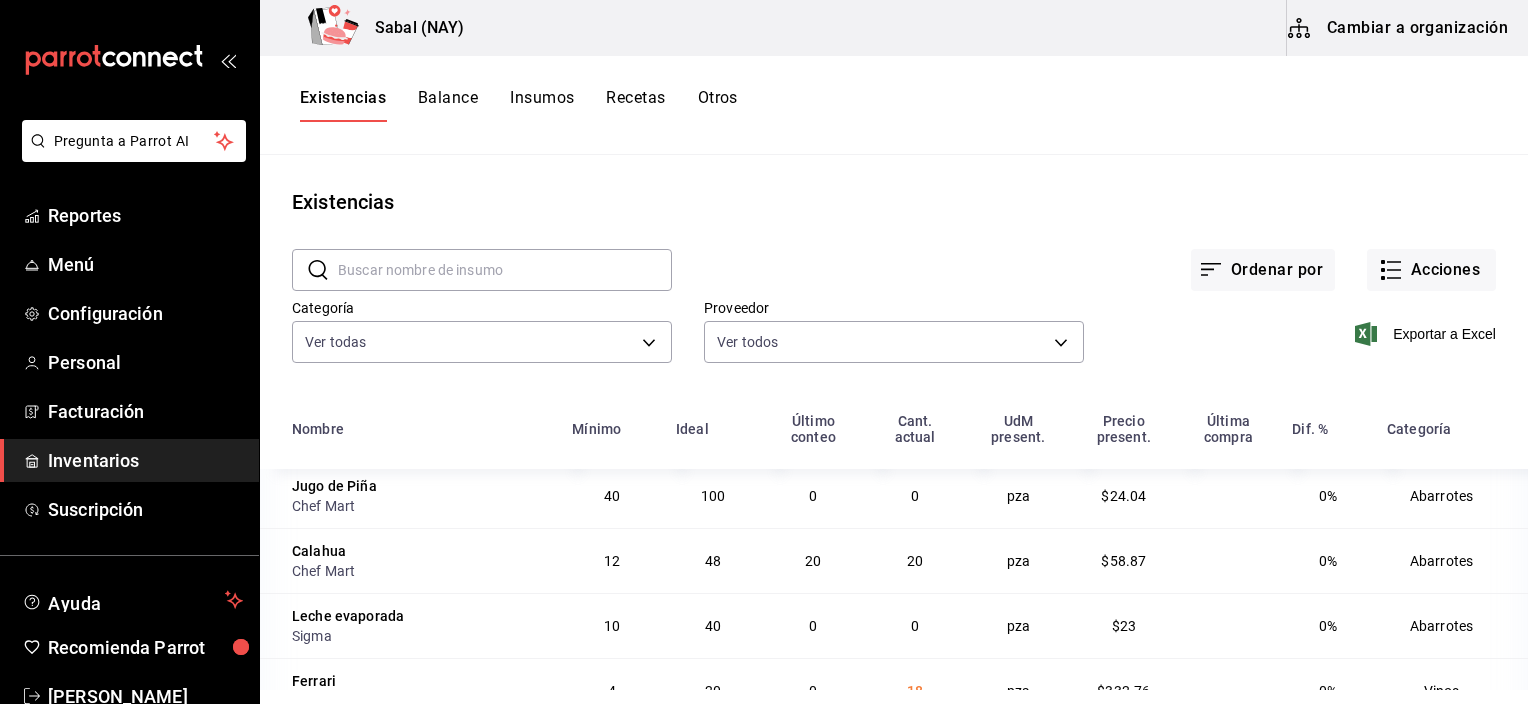scroll, scrollTop: 0, scrollLeft: 0, axis: both 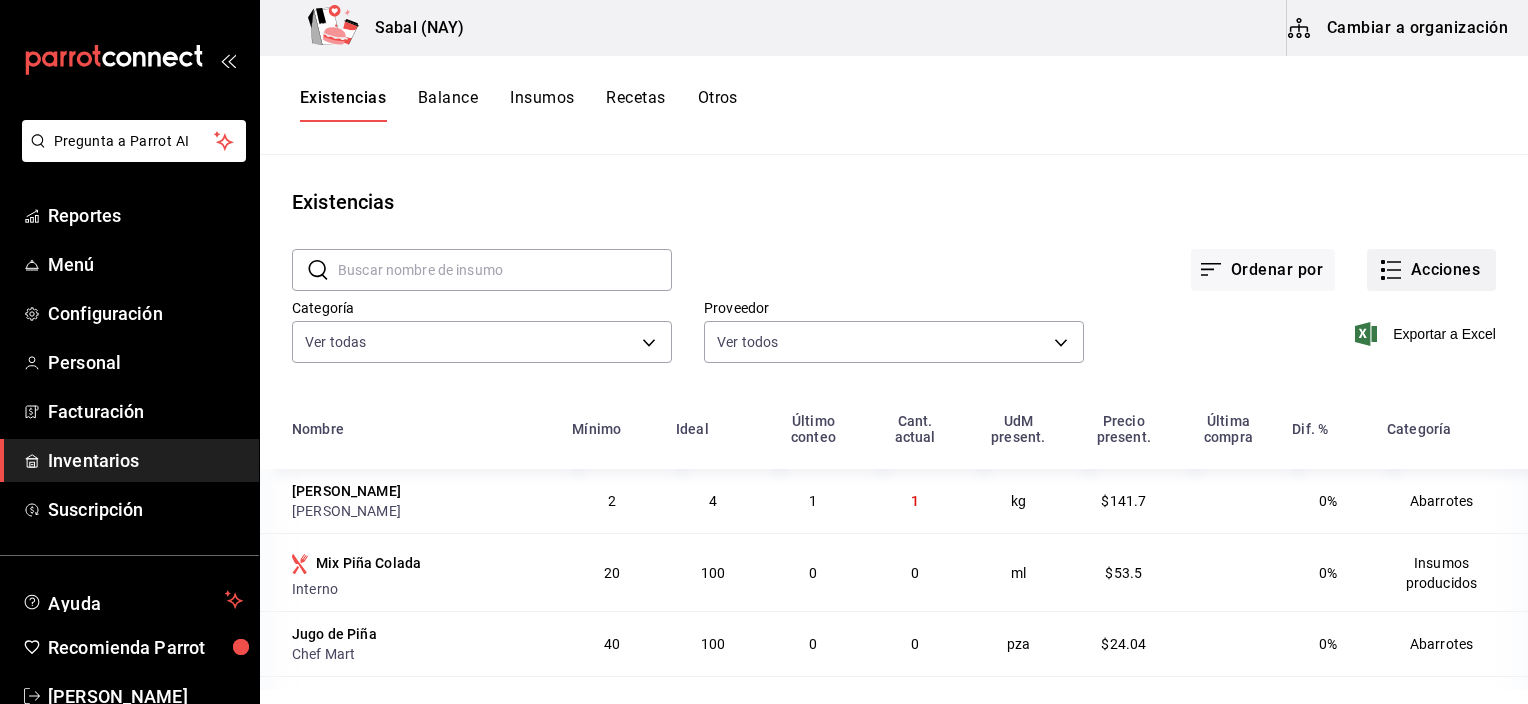 click on "Acciones" at bounding box center [1431, 270] 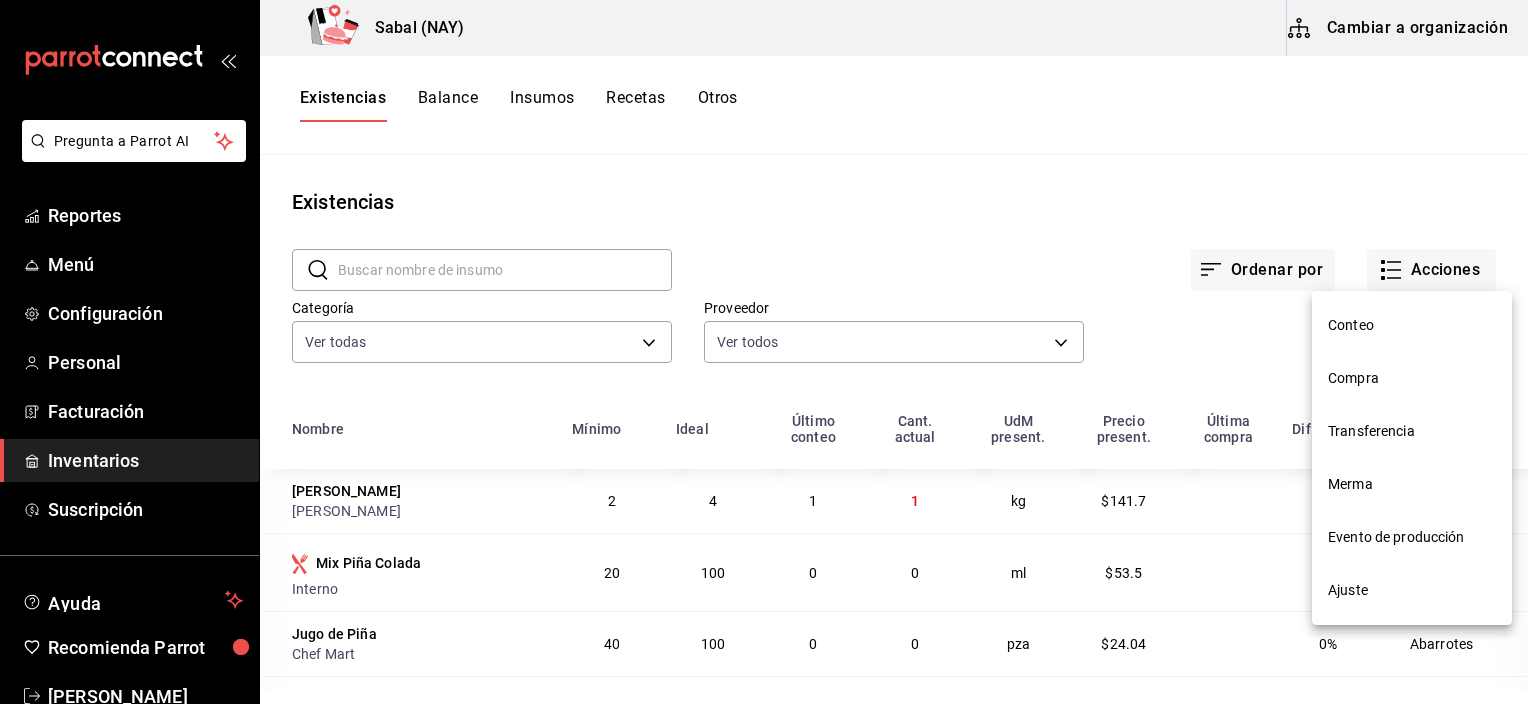 click on "Ajuste" at bounding box center (1412, 590) 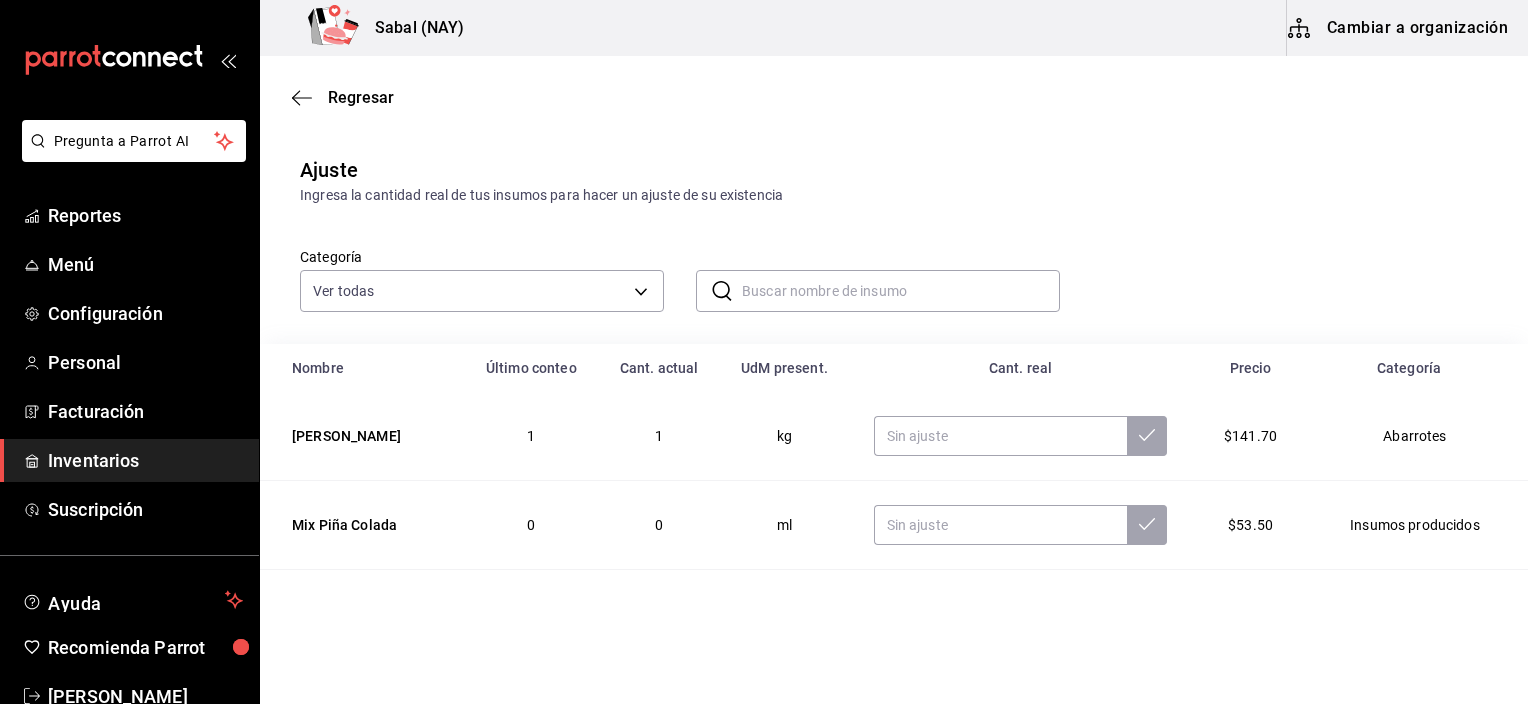 click at bounding box center [901, 291] 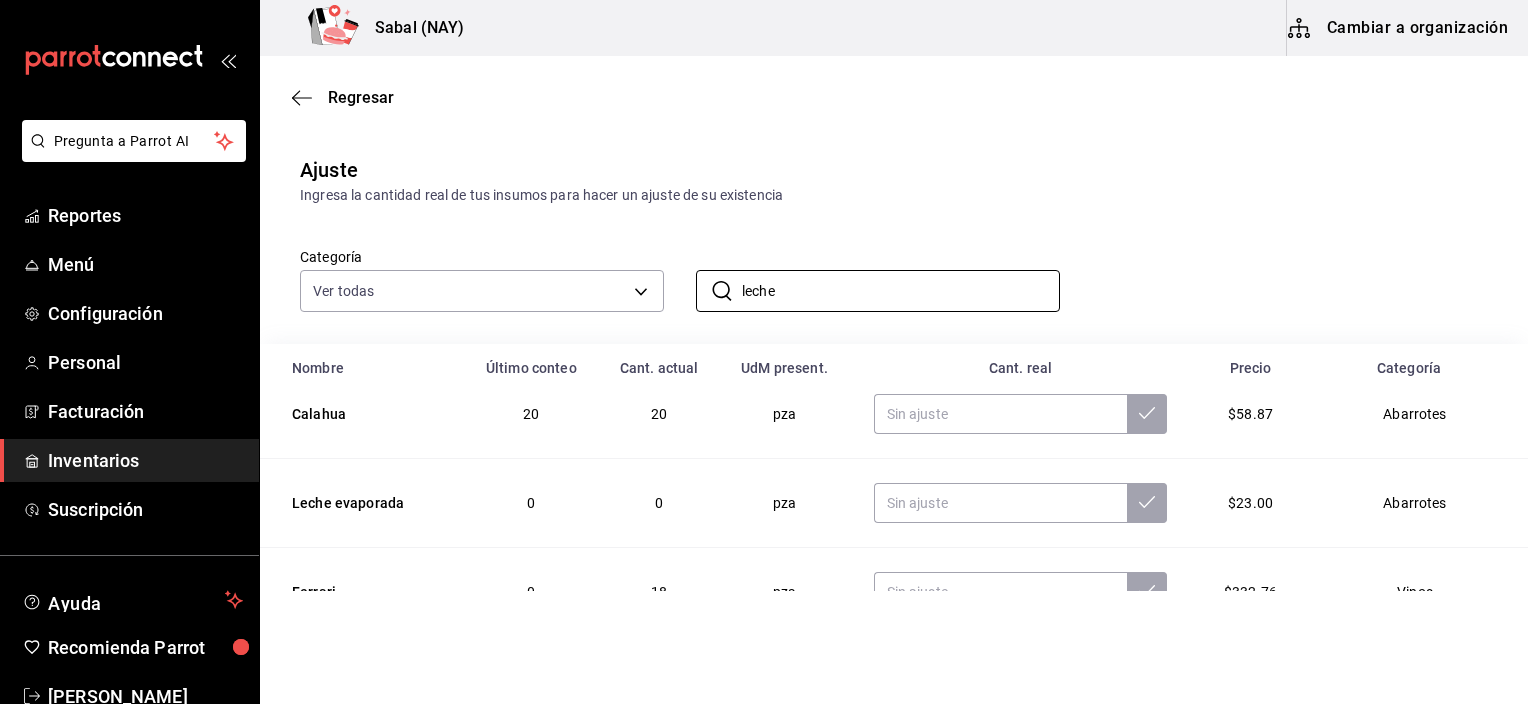 scroll, scrollTop: 300, scrollLeft: 0, axis: vertical 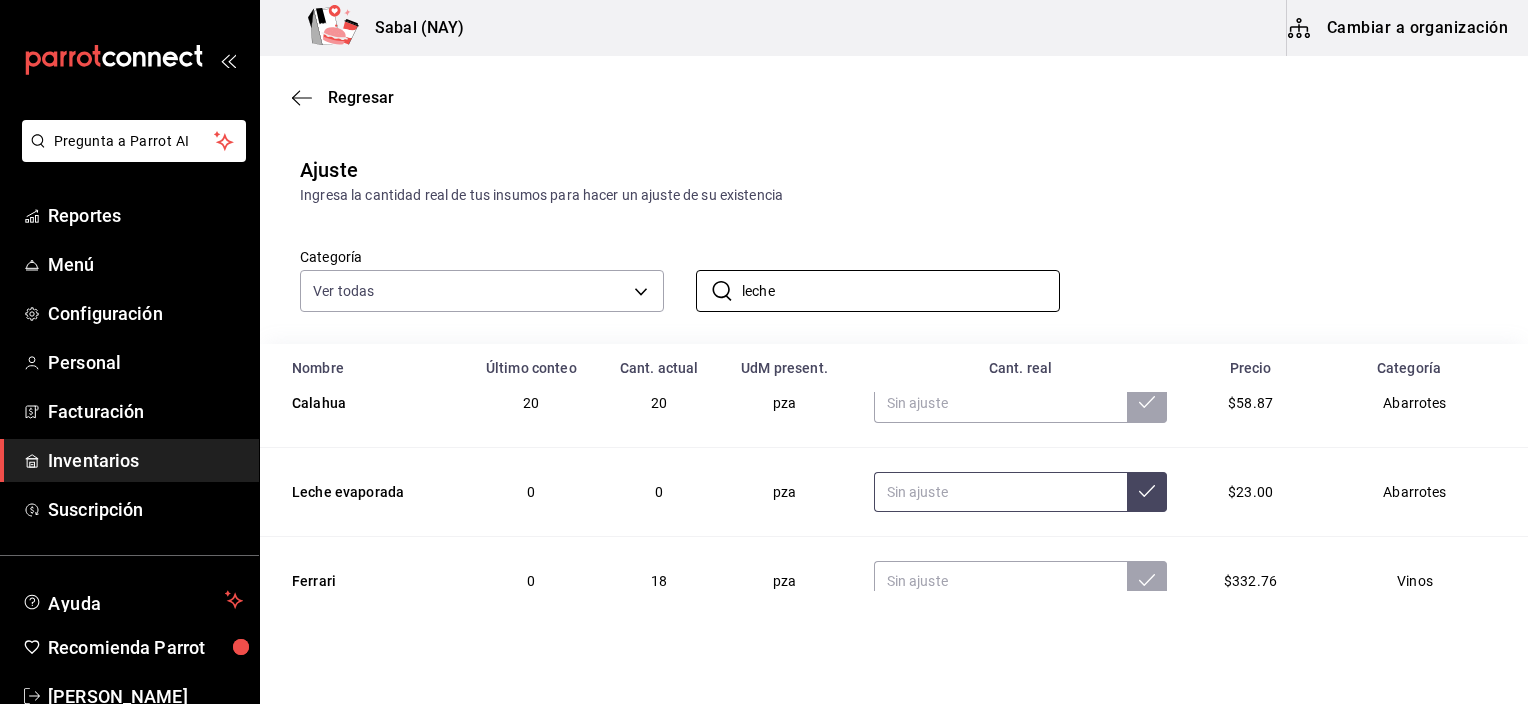 click at bounding box center [1001, 492] 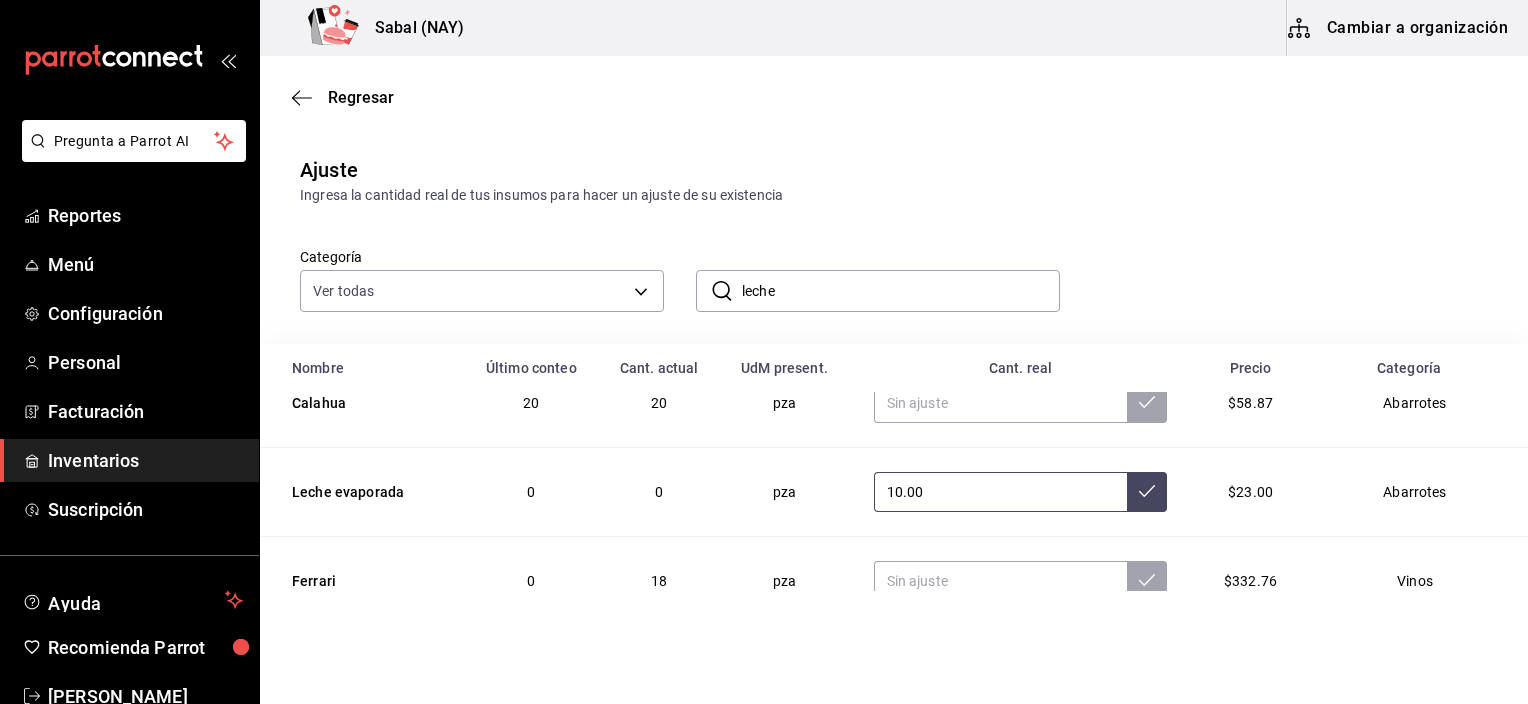 type on "10.00" 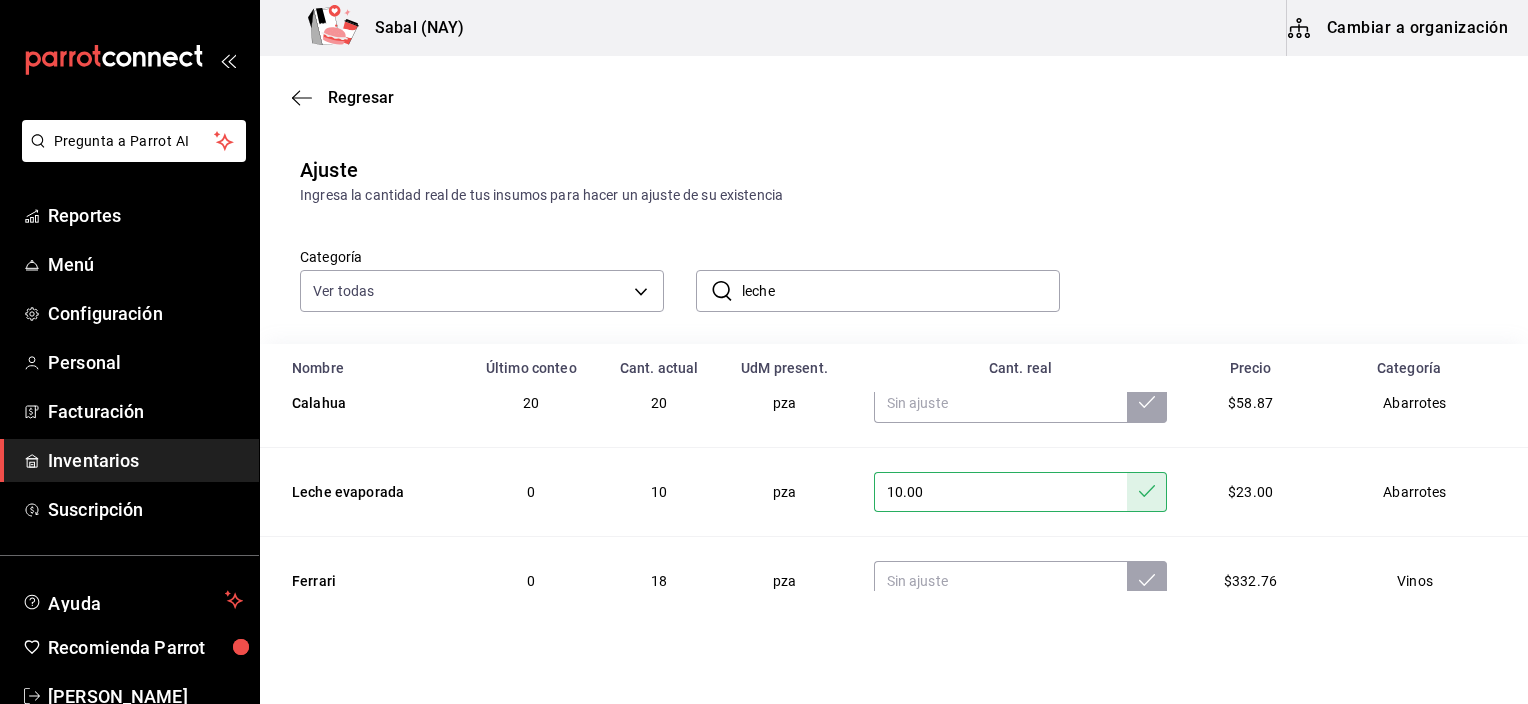 click on "Categoría Ver todas 9b464e07-0ad8-4c09-961f-f2d39f43cdfc,363b7d4a-47ad-4e29-a295-59950423a29d,28b32fd9-ec36-48f0-b963-d66de3ec2991,e880ae5e-de41-4ca6-94ec-474d5351182d,1736ddf1-2cc7-49b3-aea2-b773245a6f88,0dca19f4-47bf-4a97-9f8d-f84ec4fd6a73,a2917fdb-98a9-4186-816f-c9502dcdb1bf,51c8f610-6cc9-40cf-8f53-b7ed88d8a1e0 ​ leche ​" at bounding box center (862, 259) 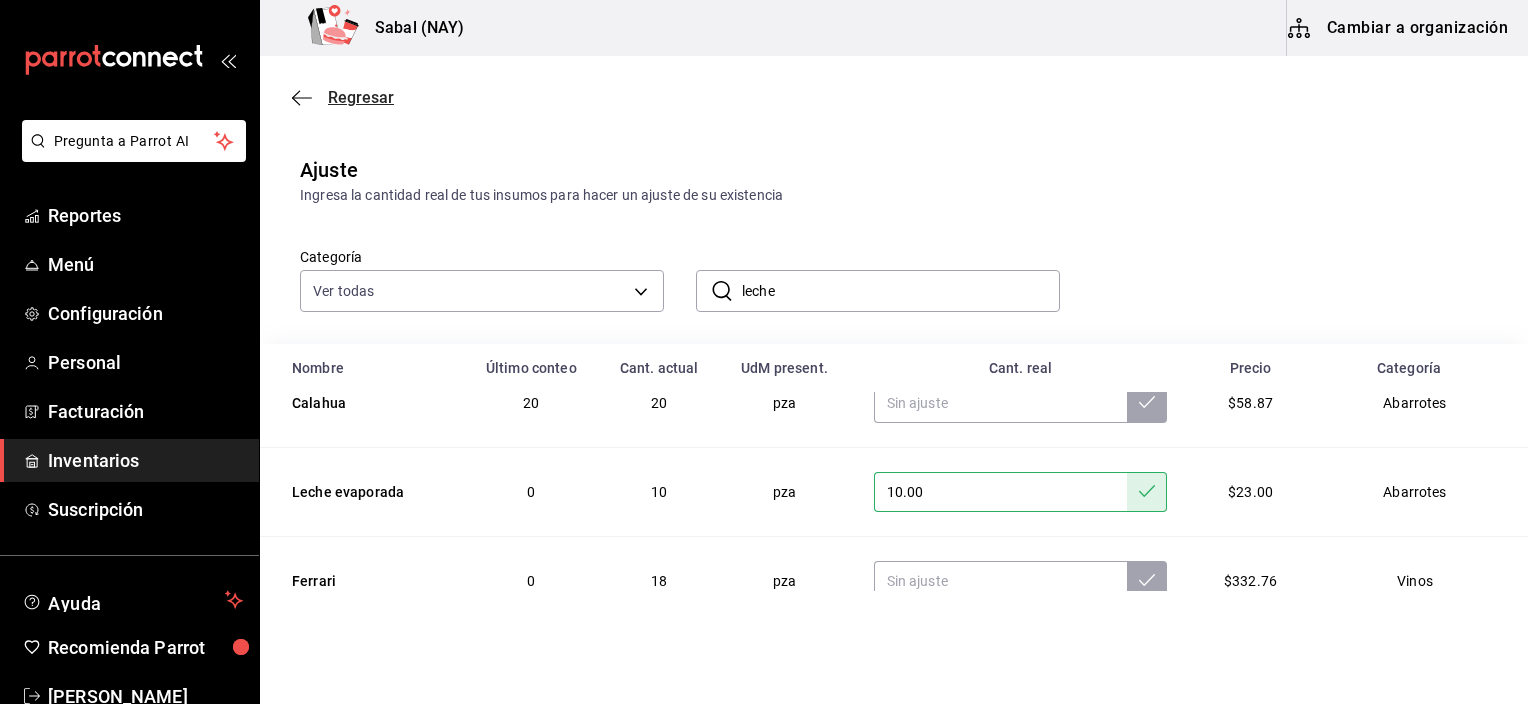 click 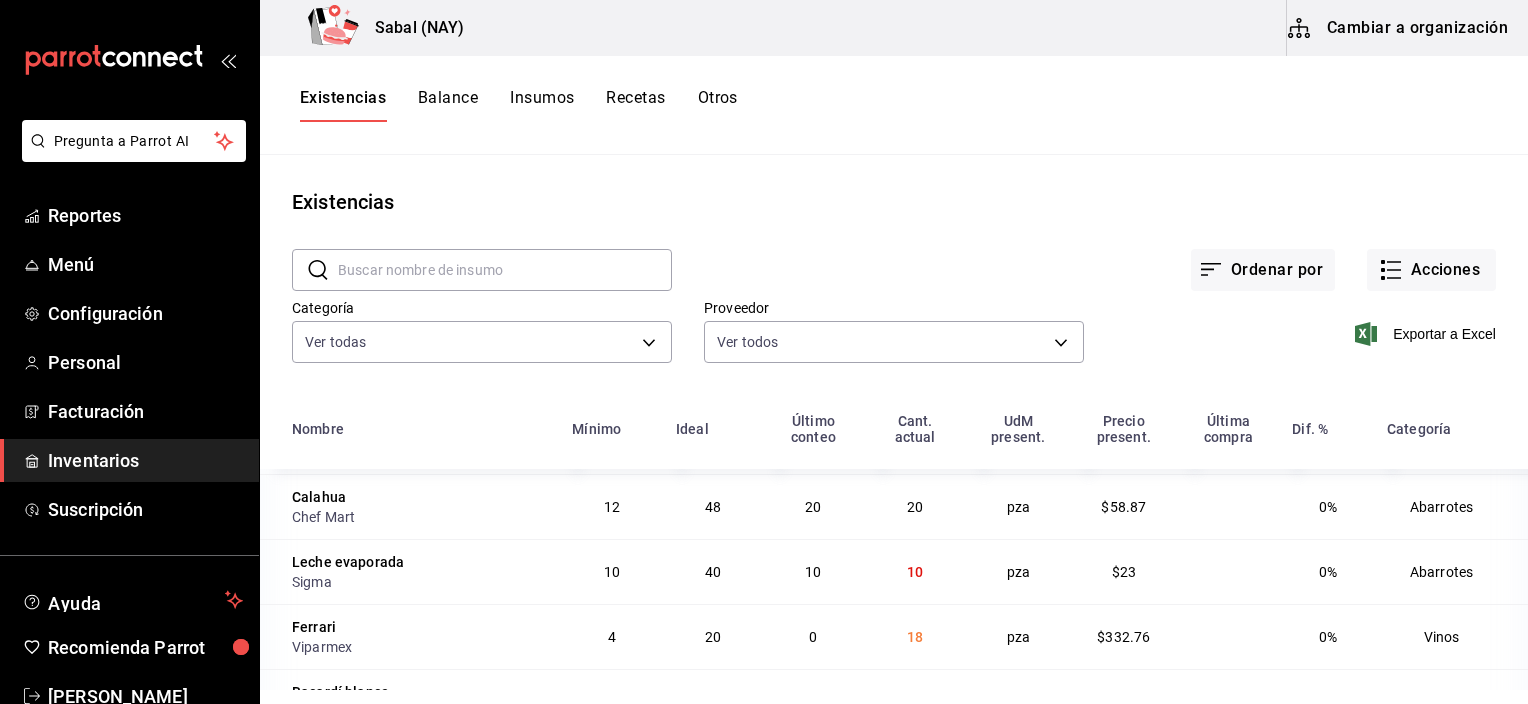 scroll, scrollTop: 200, scrollLeft: 0, axis: vertical 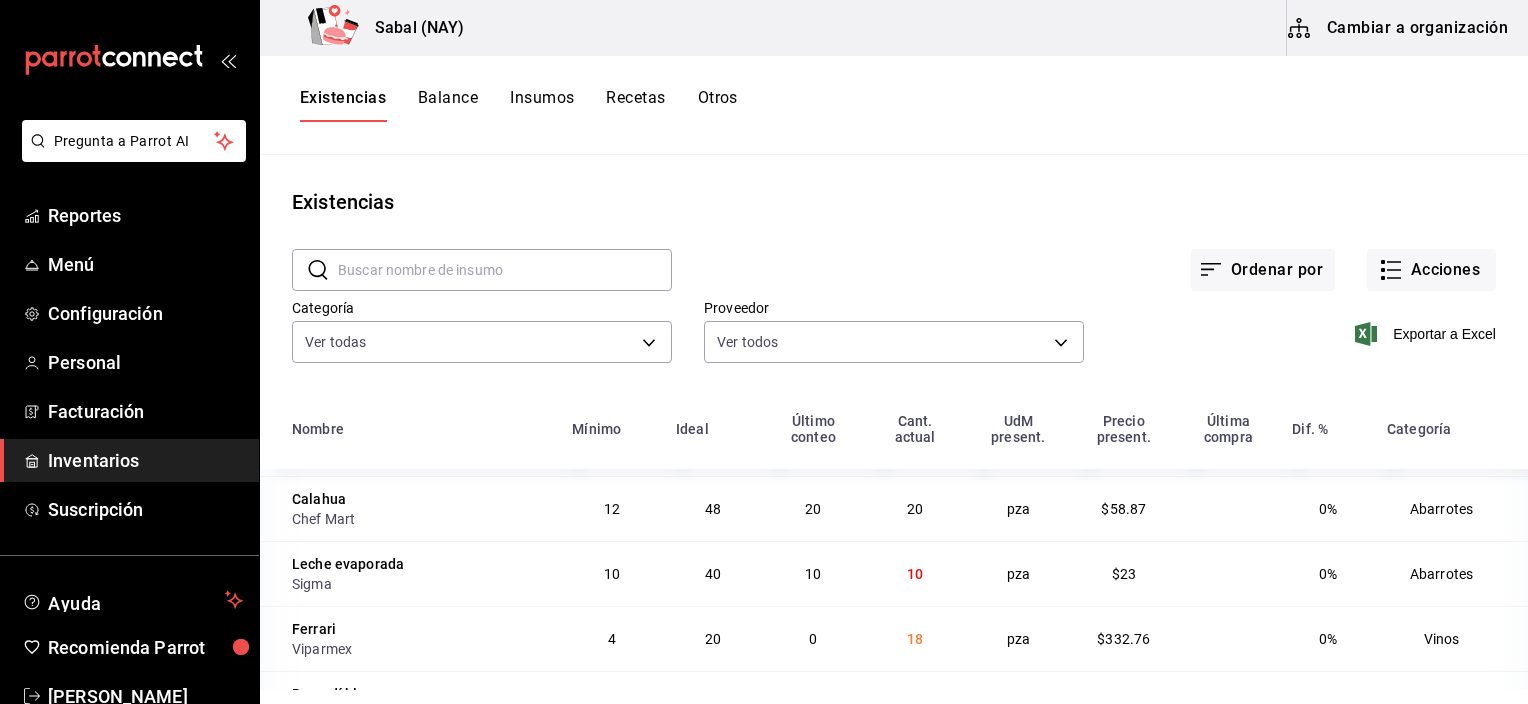 click on "Ordenar por Acciones" at bounding box center [1084, 254] 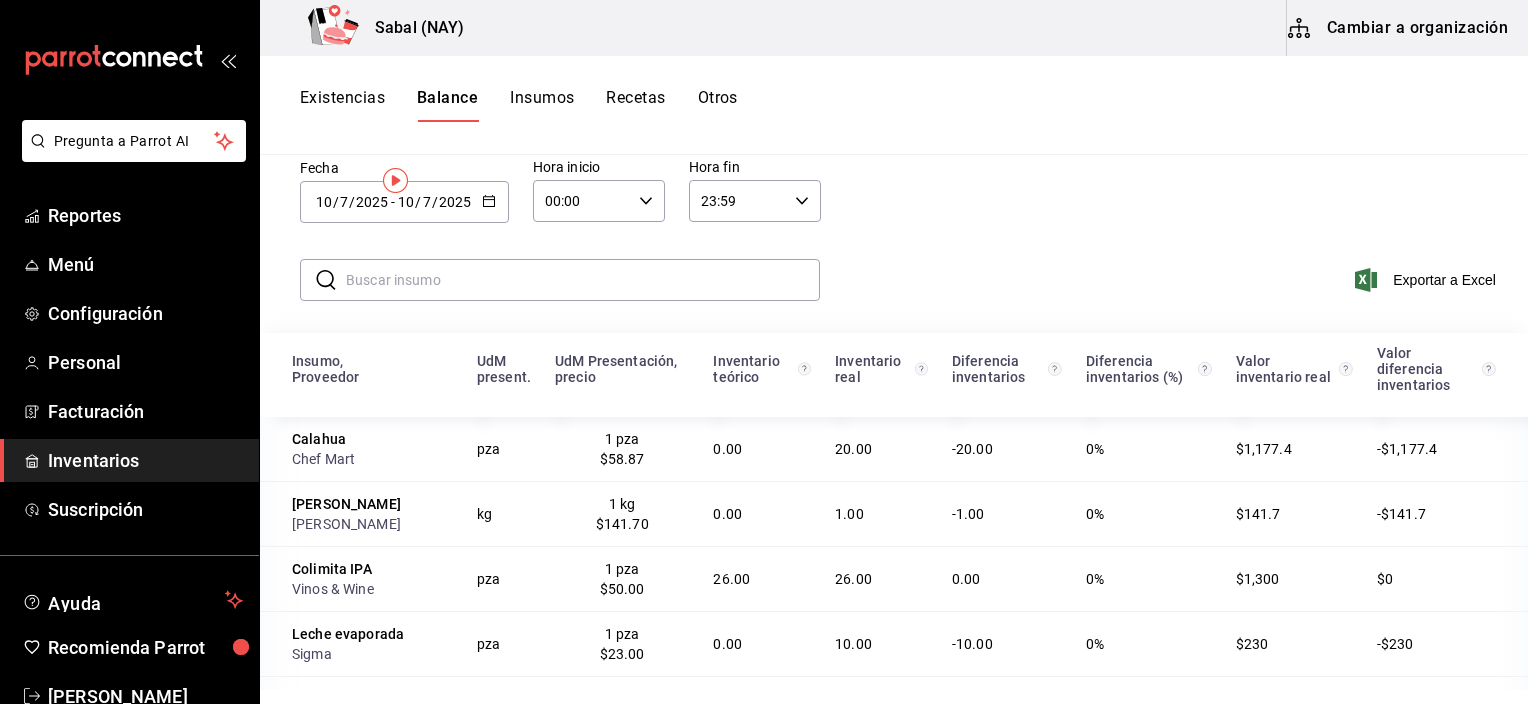 scroll, scrollTop: 0, scrollLeft: 0, axis: both 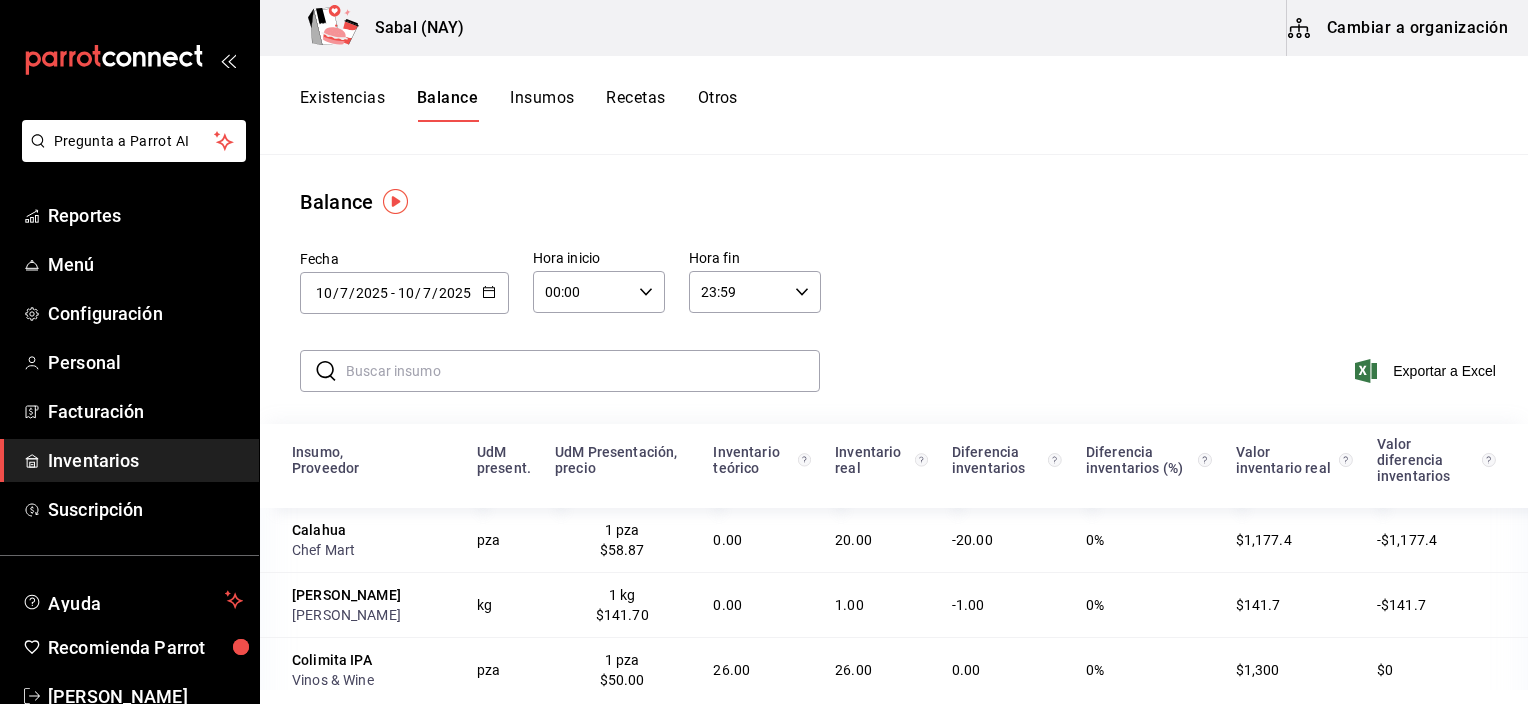 click on "Existencias Balance Insumos Recetas Otros" at bounding box center [894, 105] 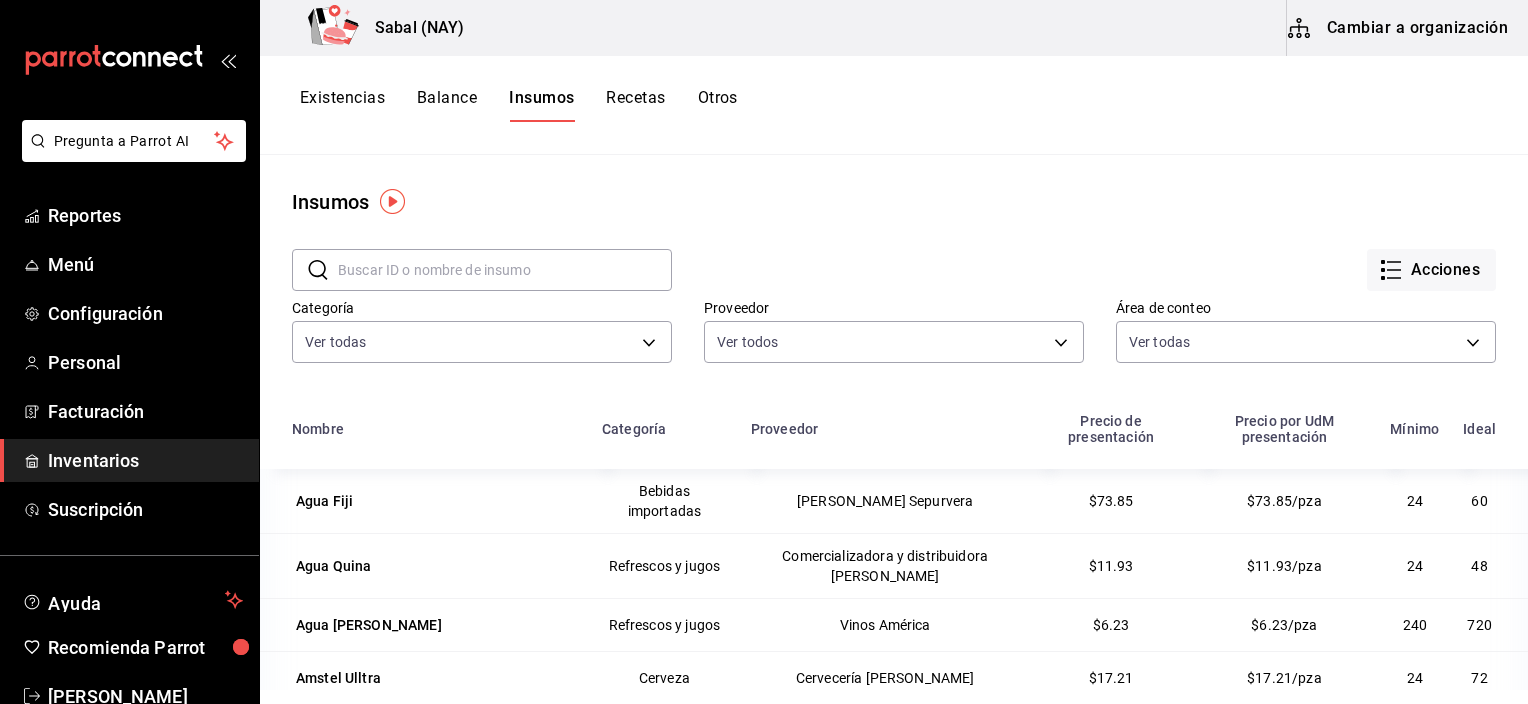 click on "Recetas" at bounding box center (635, 105) 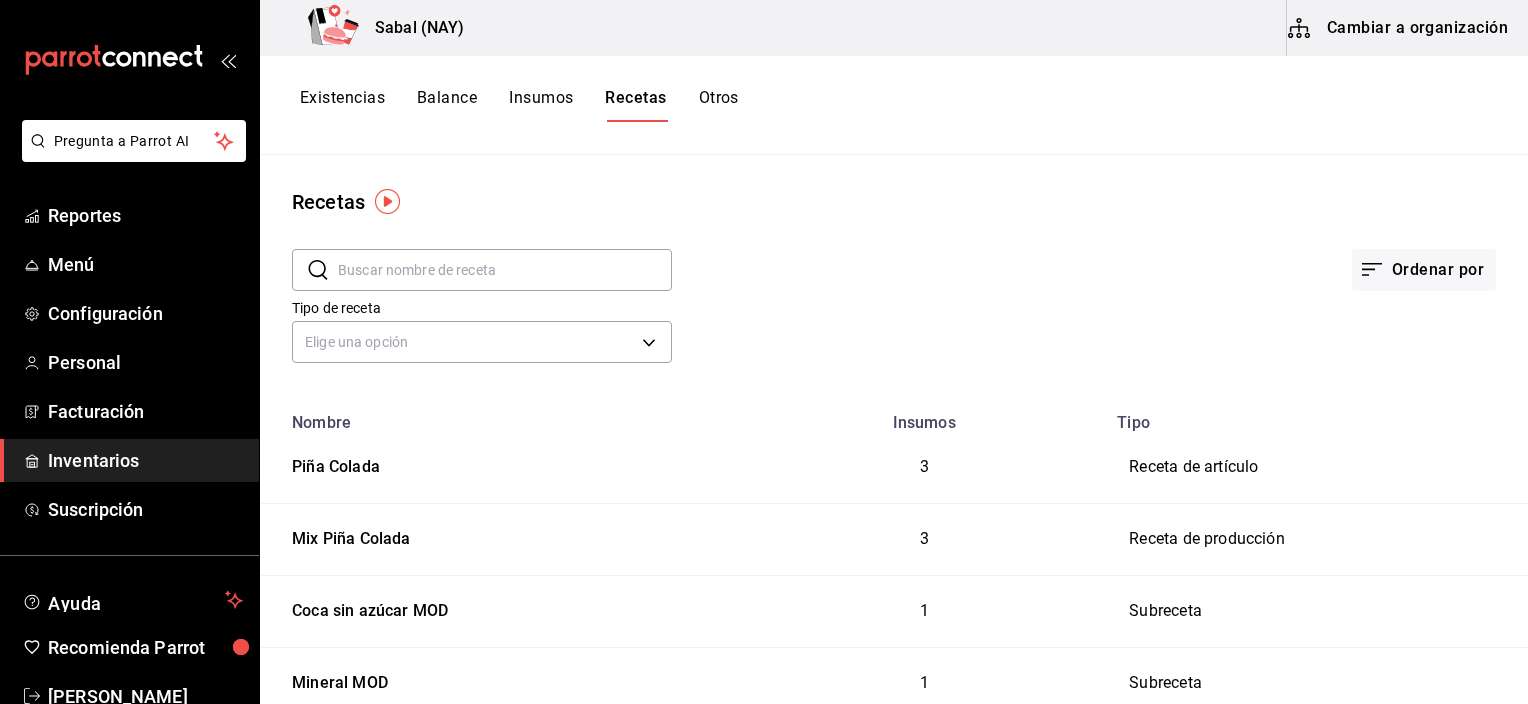 click on "Otros" at bounding box center [719, 105] 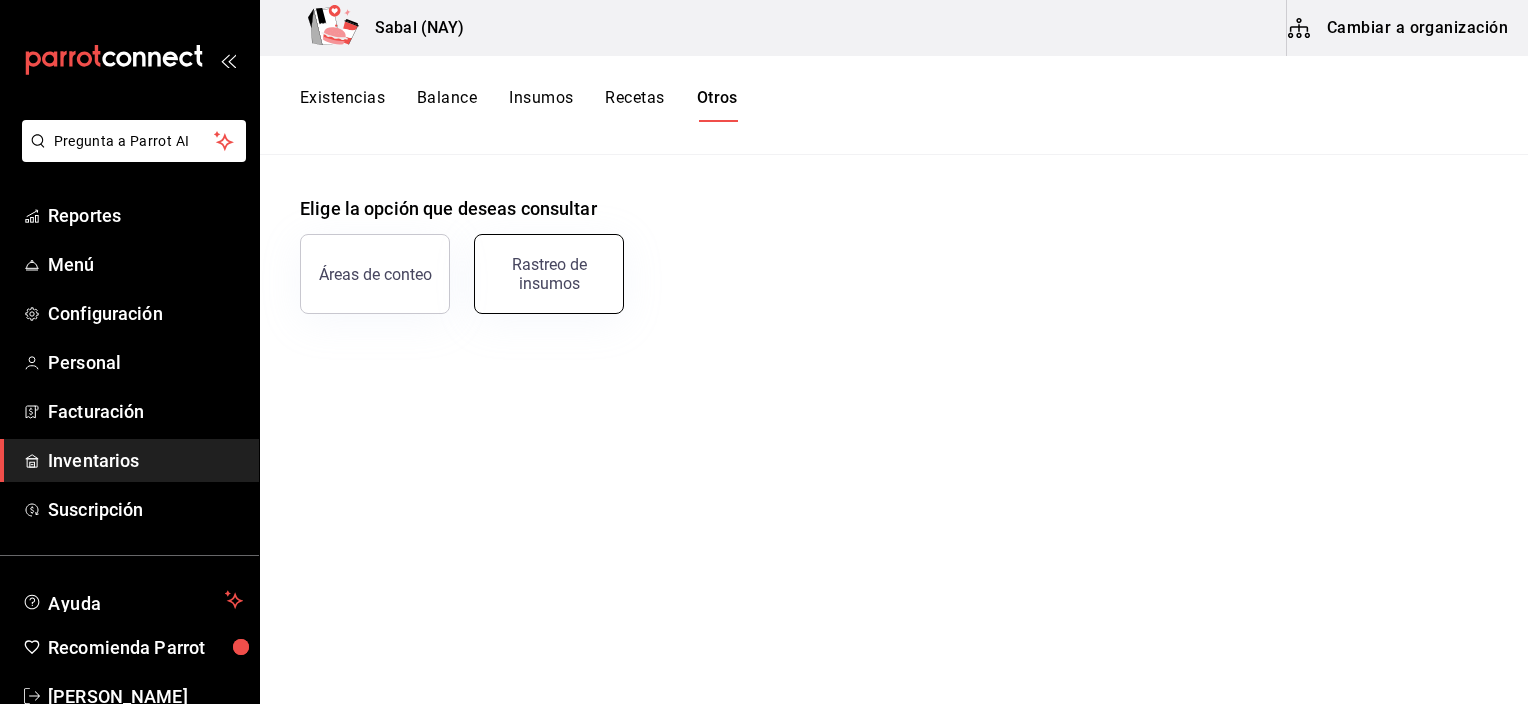 click on "Rastreo de insumos" at bounding box center (549, 274) 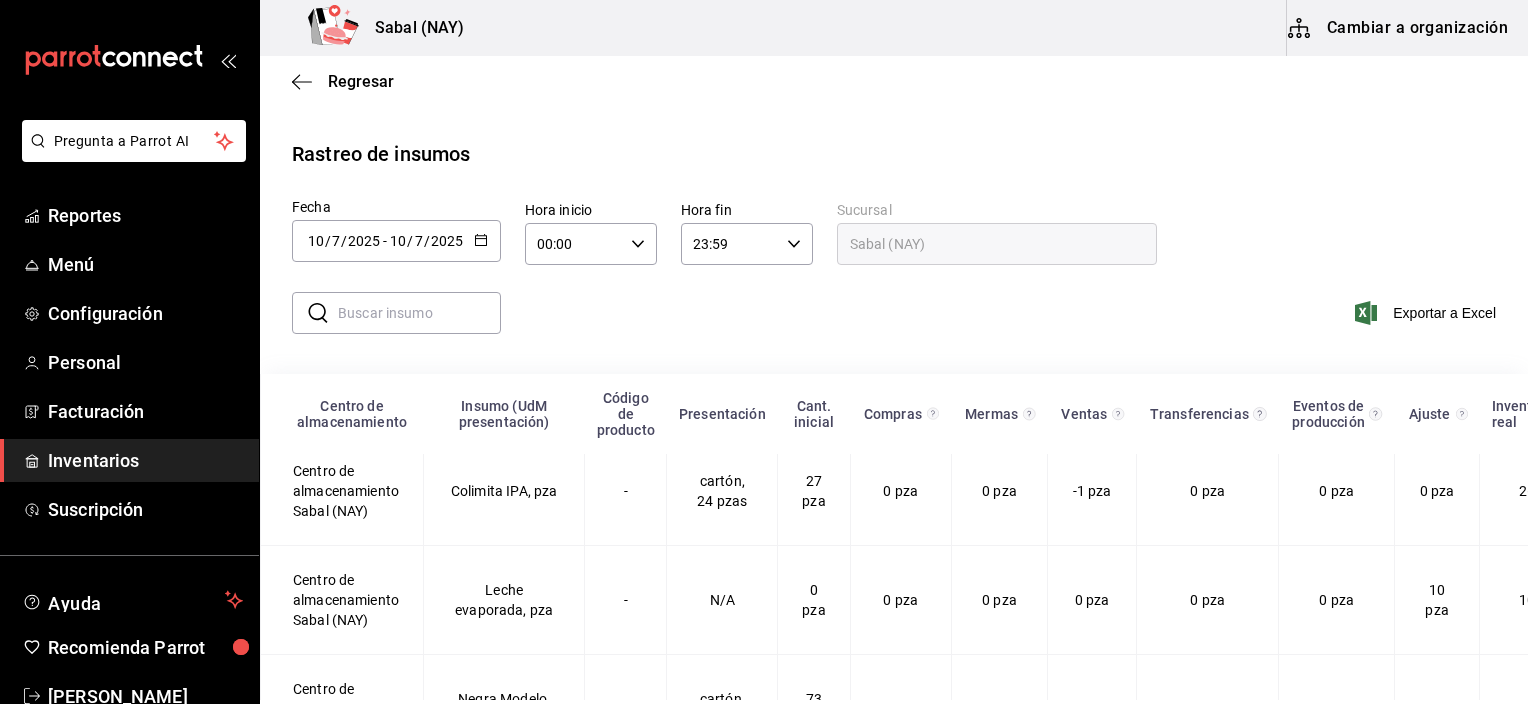scroll, scrollTop: 277, scrollLeft: 0, axis: vertical 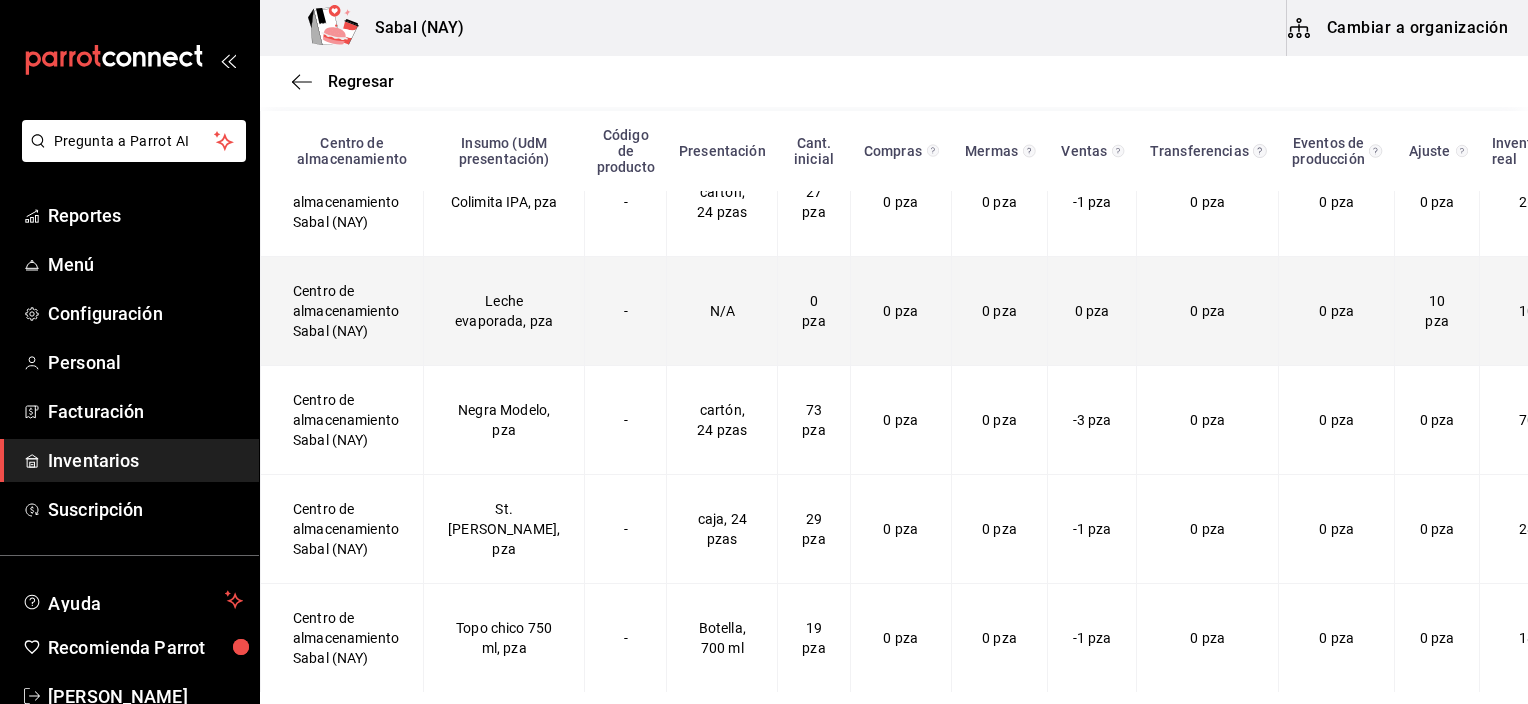 click on "Centro de almacenamiento Sabal (NAY)" at bounding box center [342, 311] 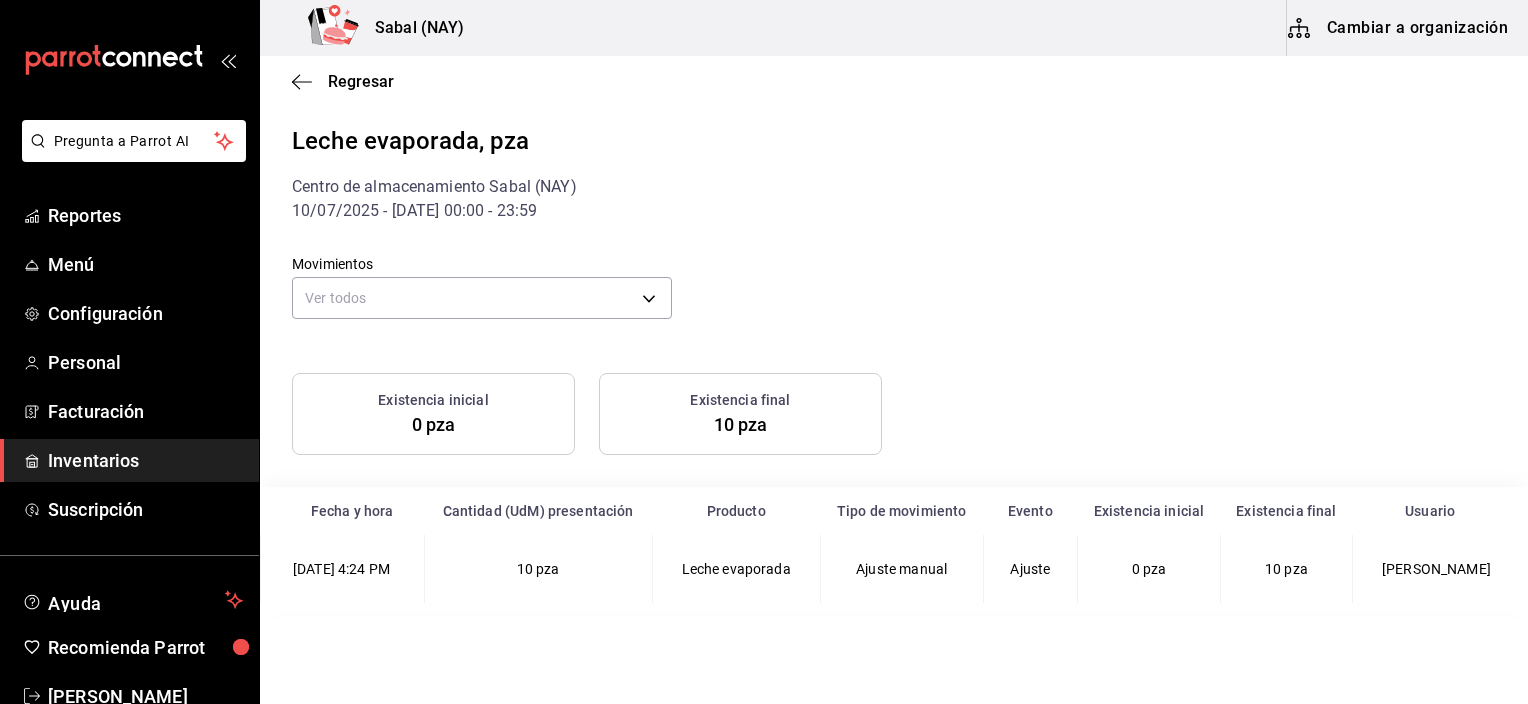 scroll, scrollTop: 0, scrollLeft: 0, axis: both 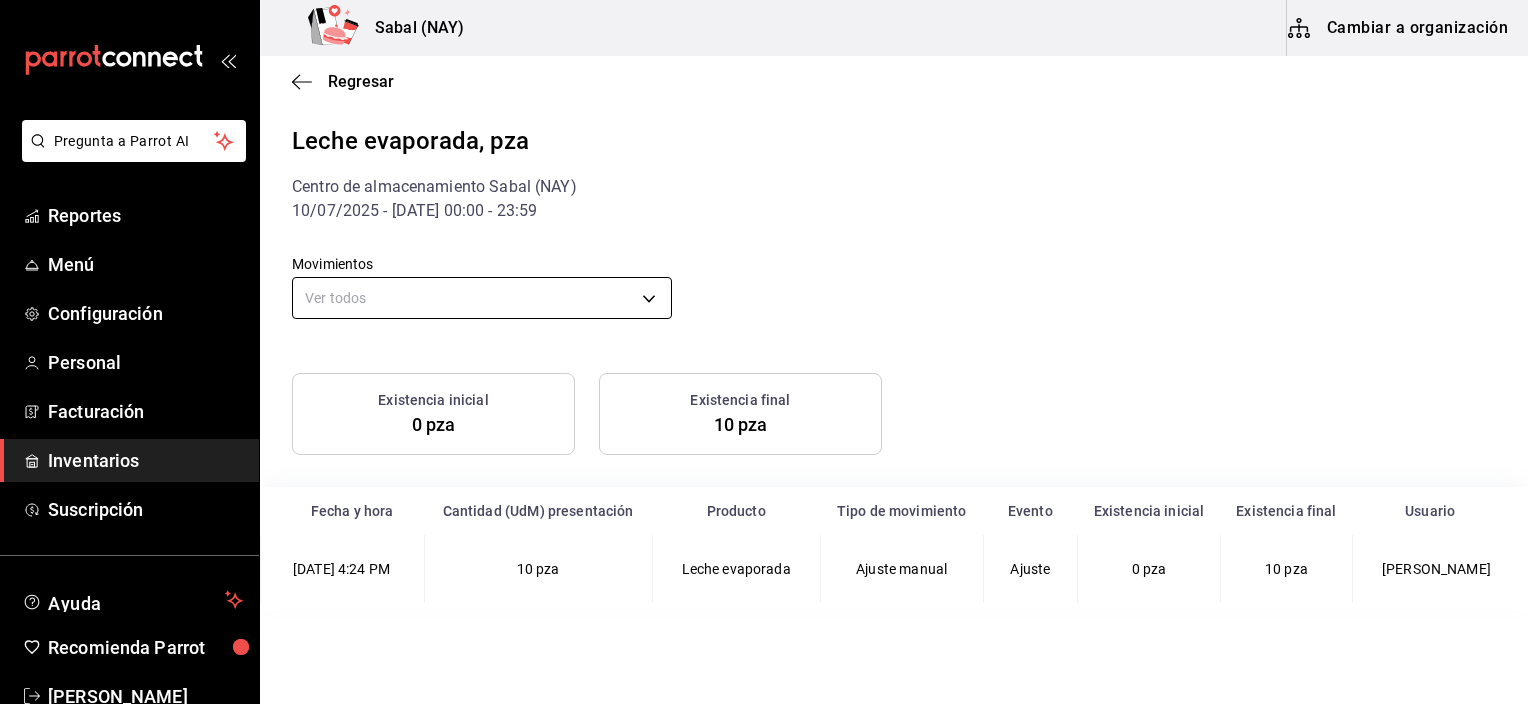 click on "Pregunta a Parrot AI Reportes   Menú   Configuración   Personal   Facturación   Inventarios   Suscripción   Ayuda Recomienda Parrot   [PERSON_NAME]   Sugerir nueva función   Sabal (NAY) Cambiar a organización Regresar Leche evaporada, pza Centro de almacenamiento Sabal (NAY) 10/07/2025 - [DATE] 00:00 - 23:59 Movimientos Ver todos default Existencia inicial 0 pza Existencia final 10 pza Fecha y hora Cantidad (UdM) presentación Producto Tipo de movimiento Evento Existencia inicial Existencia final Usuario [DATE] 4:24 PM 10 pza Leche evaporada Ajuste manual Ajuste 0 pza 10 pza [PERSON_NAME] GANA 1 MES GRATIS EN TU SUSCRIPCIÓN AQUÍ ¿Recuerdas cómo empezó tu restaurante?
[DATE] puedes ayudar a un colega a tener el mismo cambio que tú viviste.
Recomienda Parrot directamente desde tu Portal Administrador.
Es fácil y rápido.
🎁 Por cada restaurante que se una, ganas 1 mes gratis. Pregunta a Parrot AI Reportes   Menú   Configuración   Personal   Facturación   Inventarios     Ayuda" at bounding box center [764, 350] 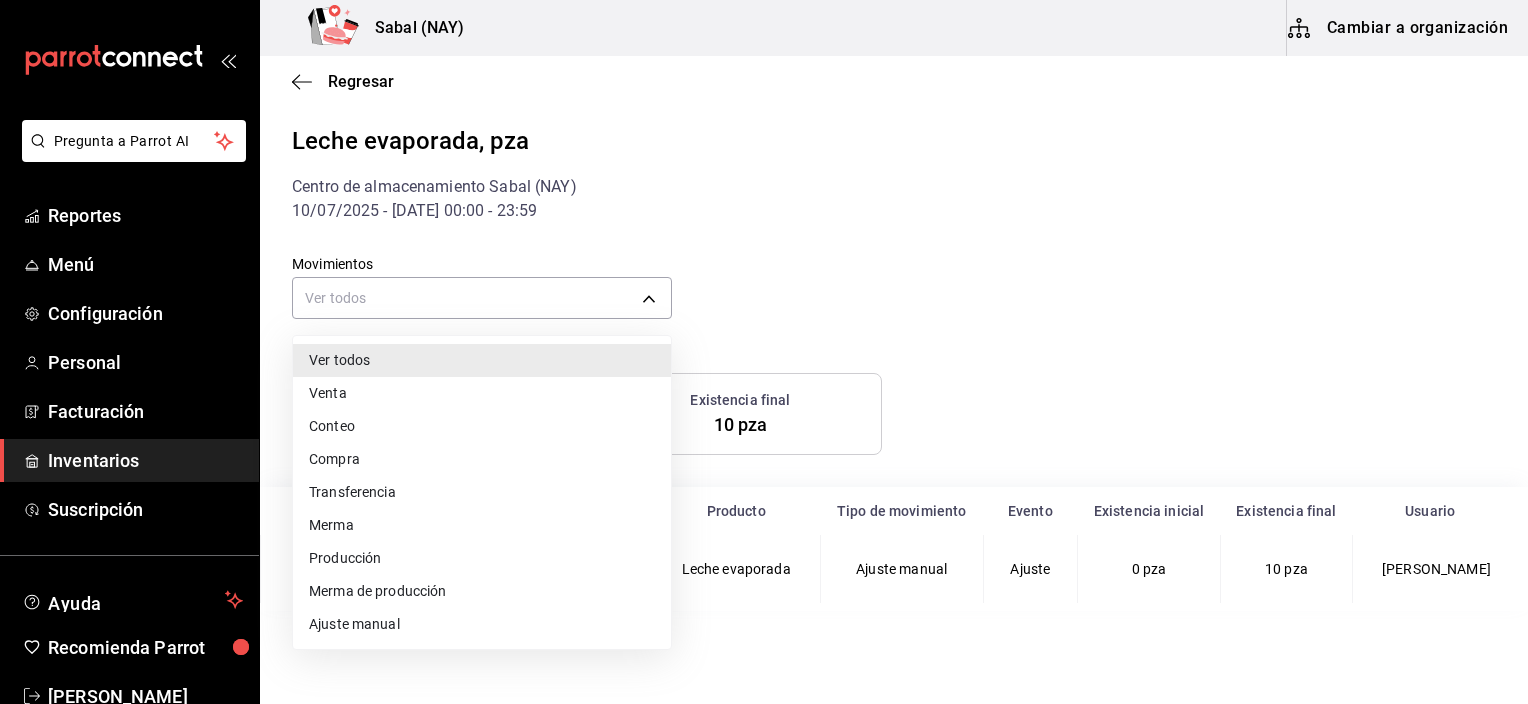 click at bounding box center (764, 352) 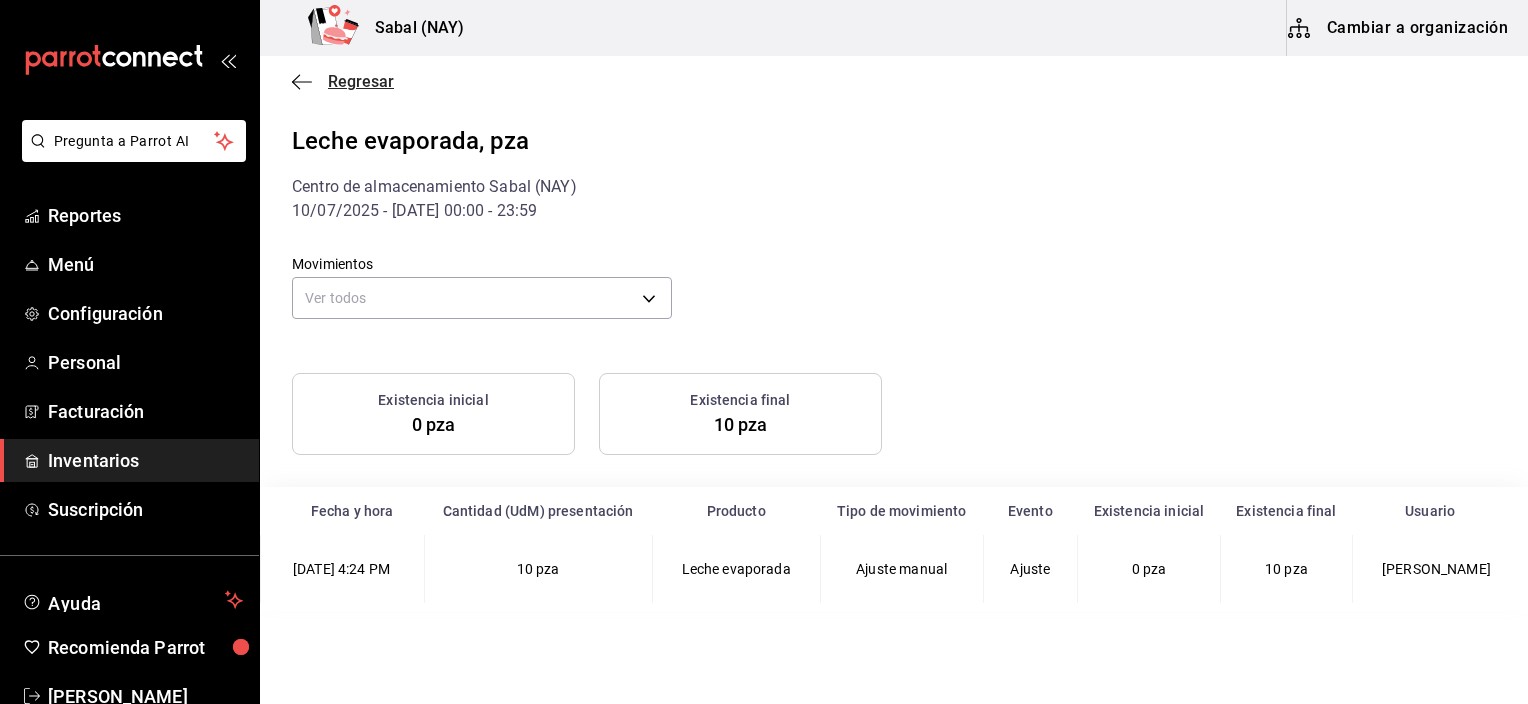 click 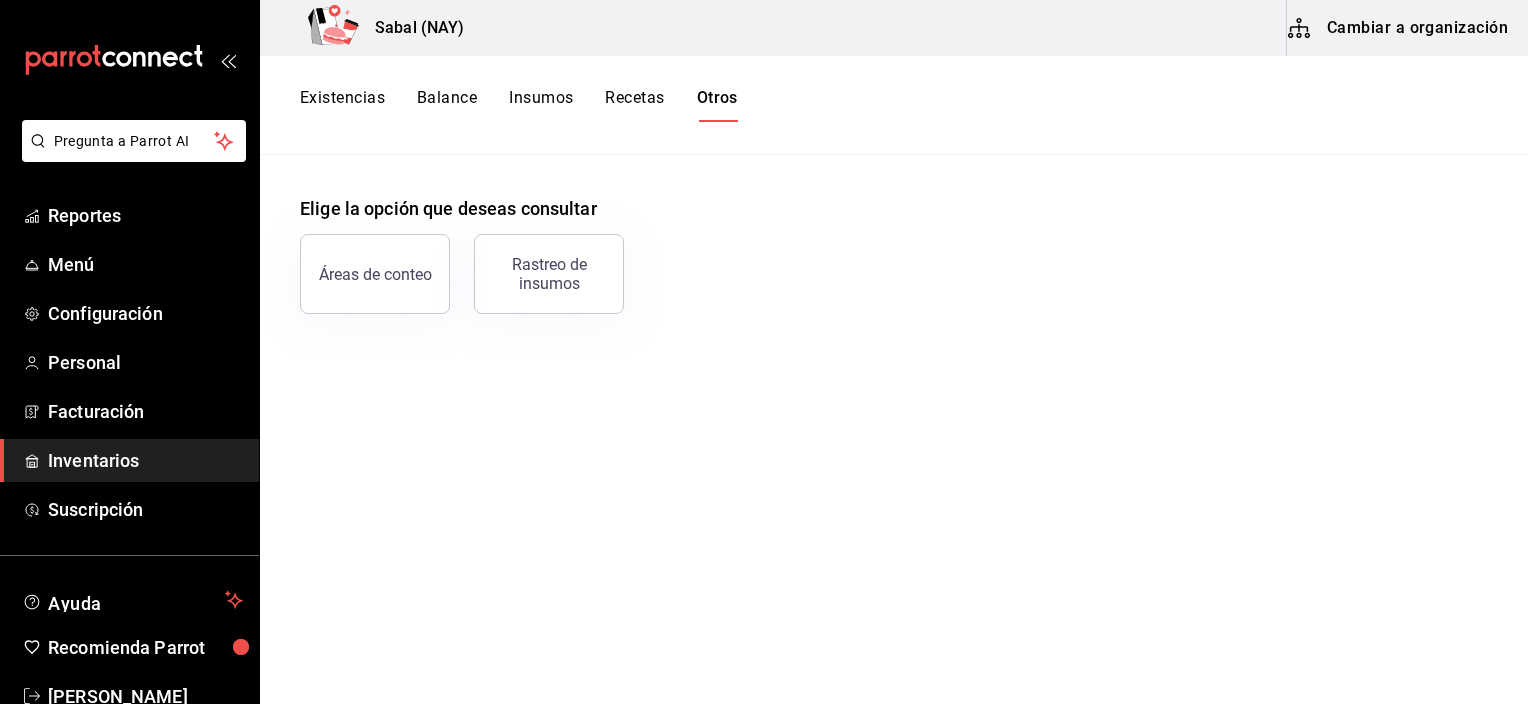 scroll, scrollTop: 0, scrollLeft: 0, axis: both 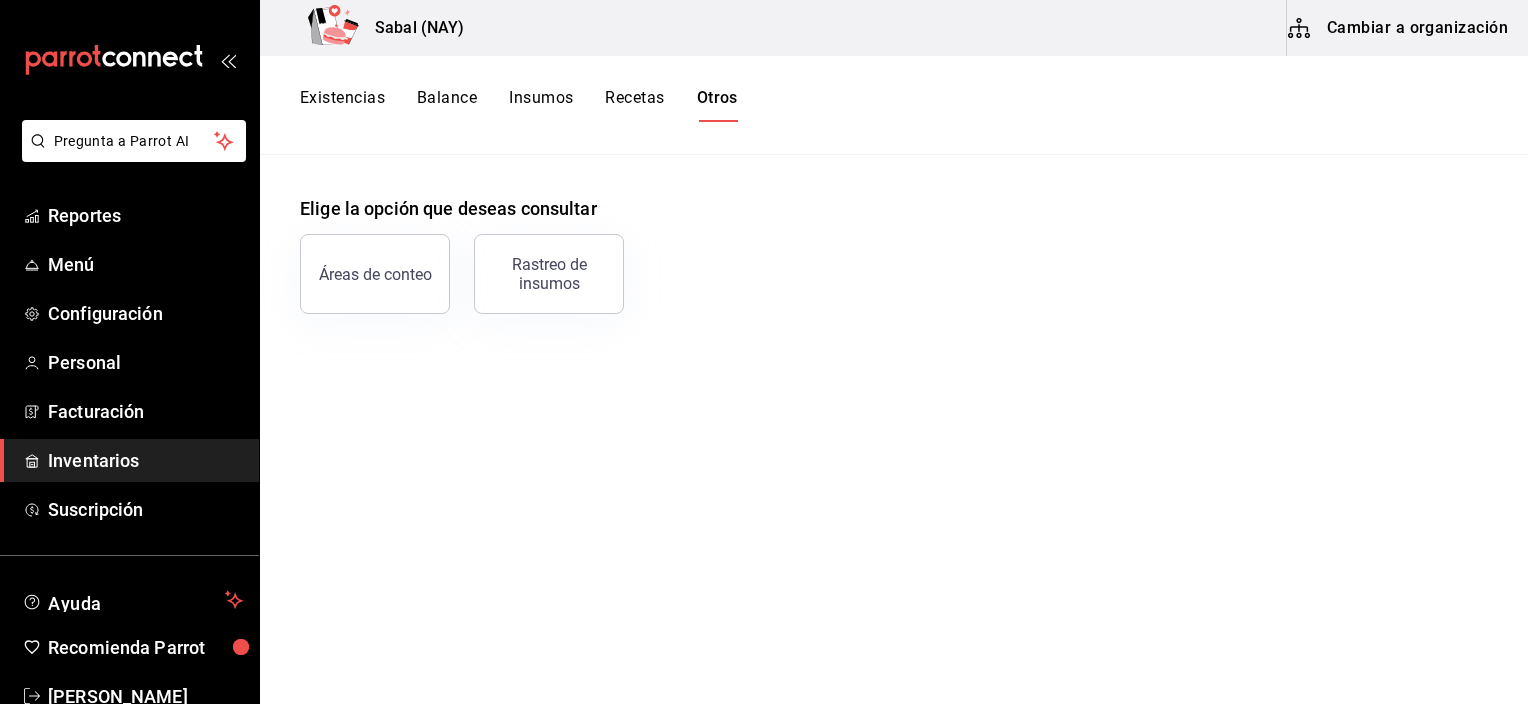 click on "Existencias" at bounding box center [342, 105] 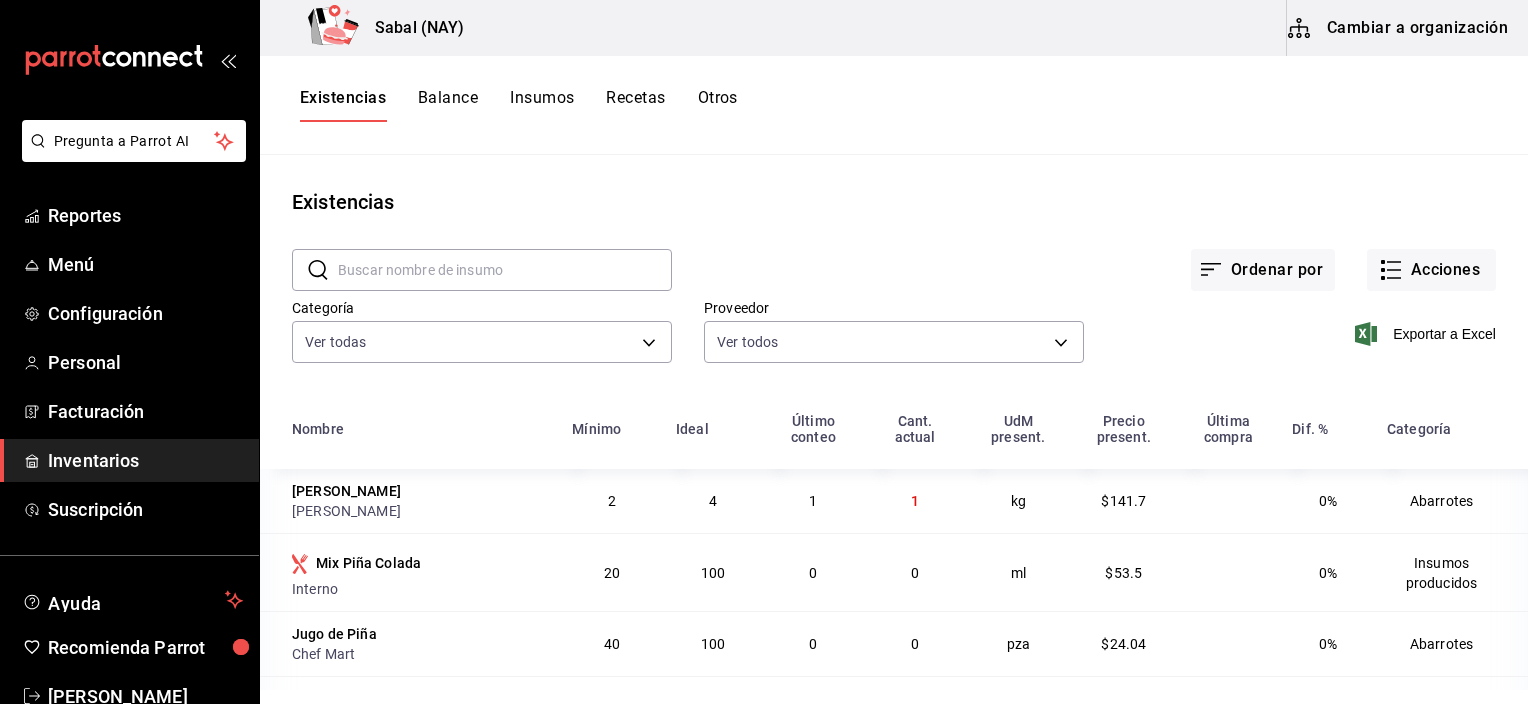 click on "Cambiar a organización" at bounding box center (1399, 28) 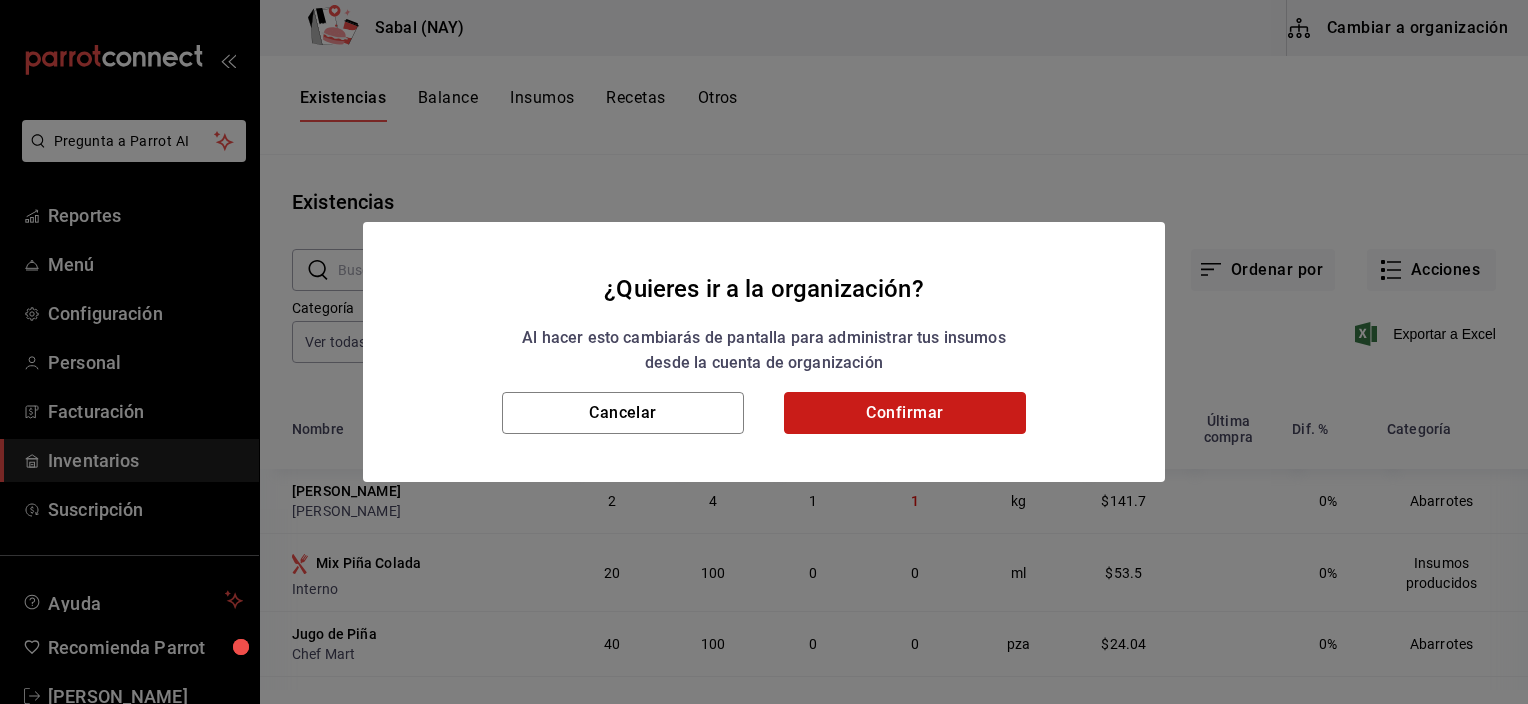 click on "Confirmar" at bounding box center [905, 413] 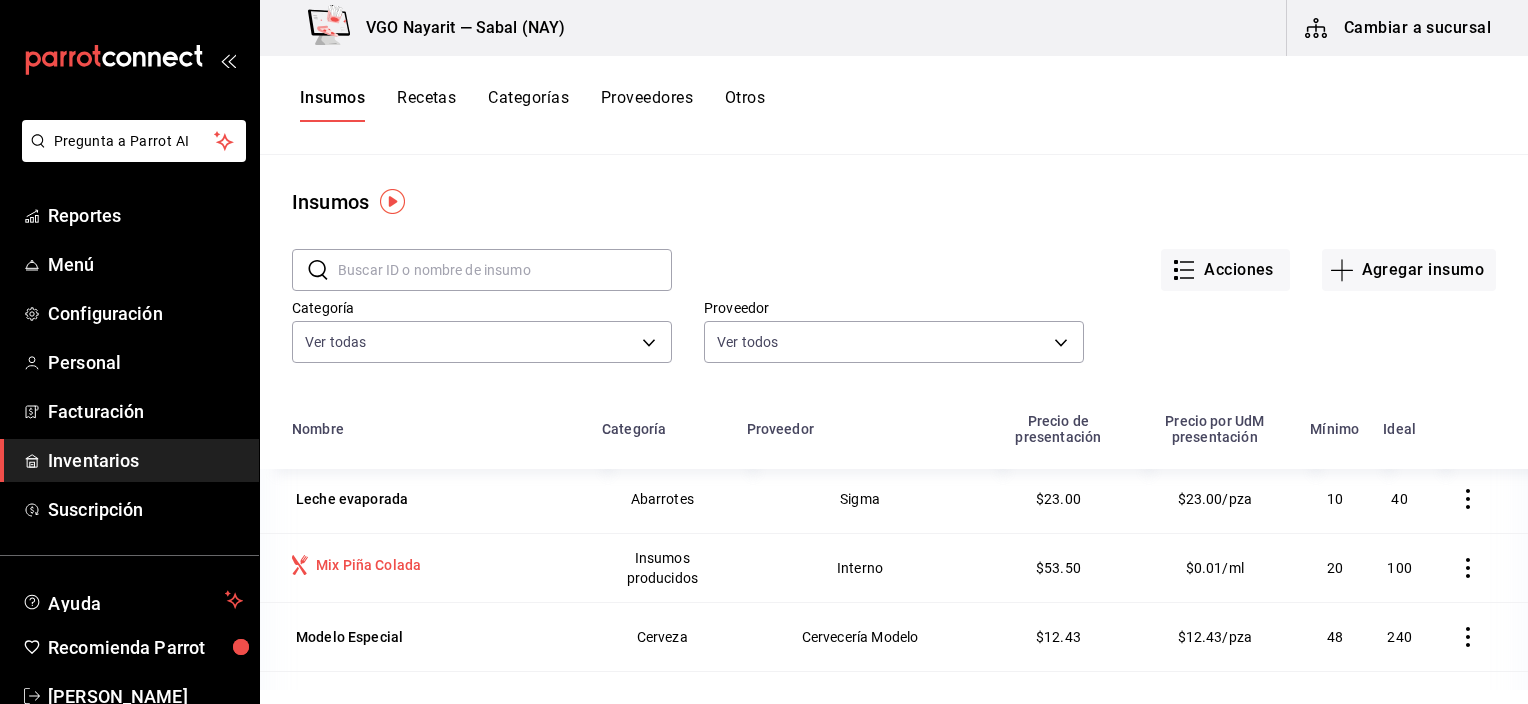 scroll, scrollTop: 1800, scrollLeft: 0, axis: vertical 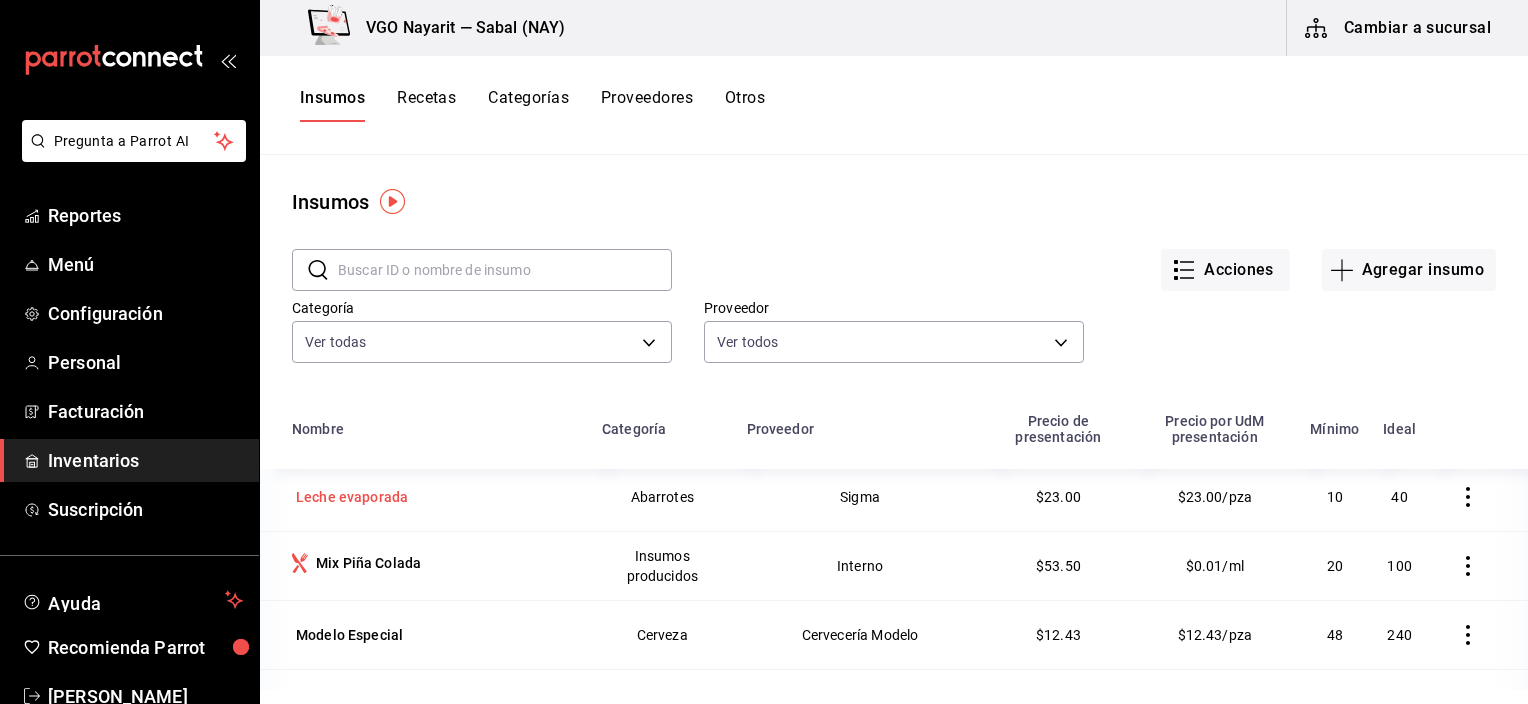 click on "Leche evaporada" at bounding box center (352, 497) 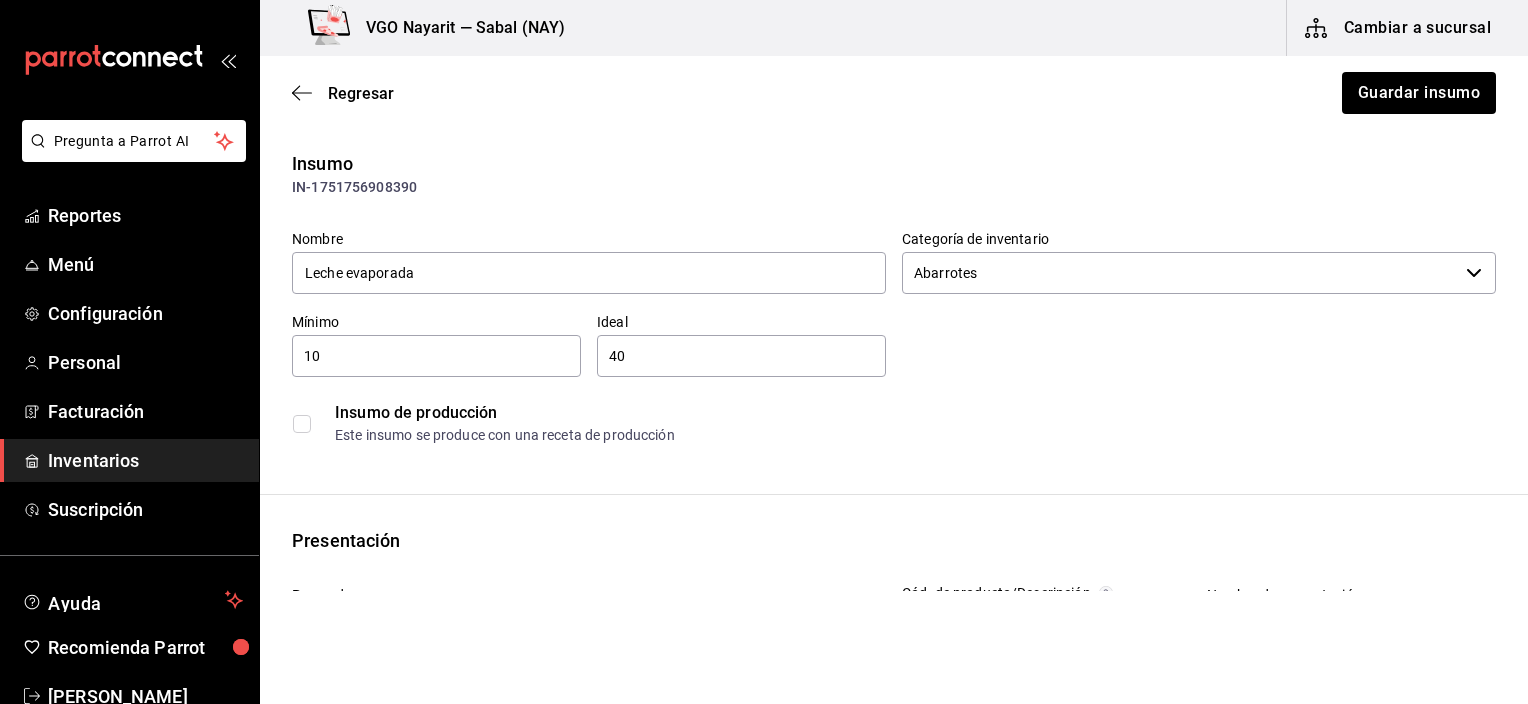 scroll, scrollTop: 0, scrollLeft: 0, axis: both 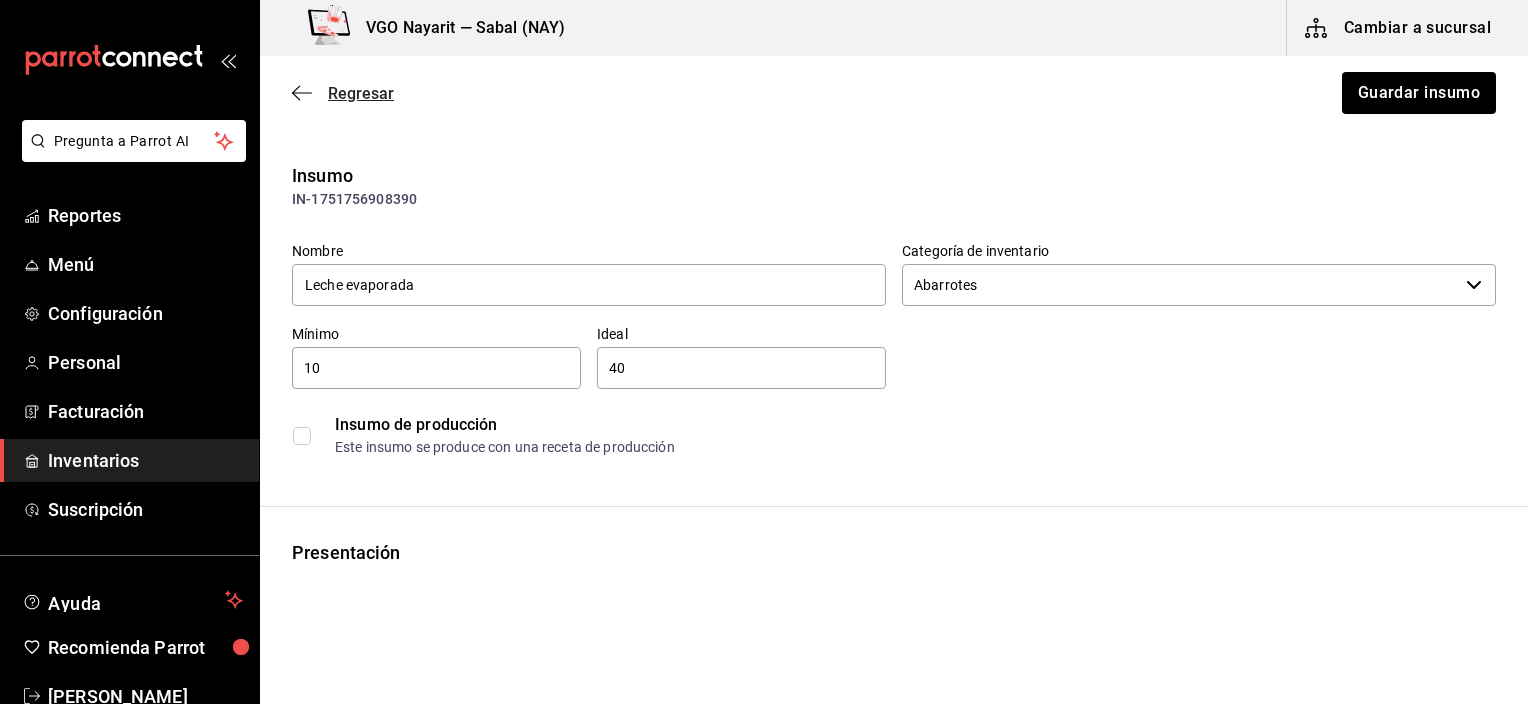 click 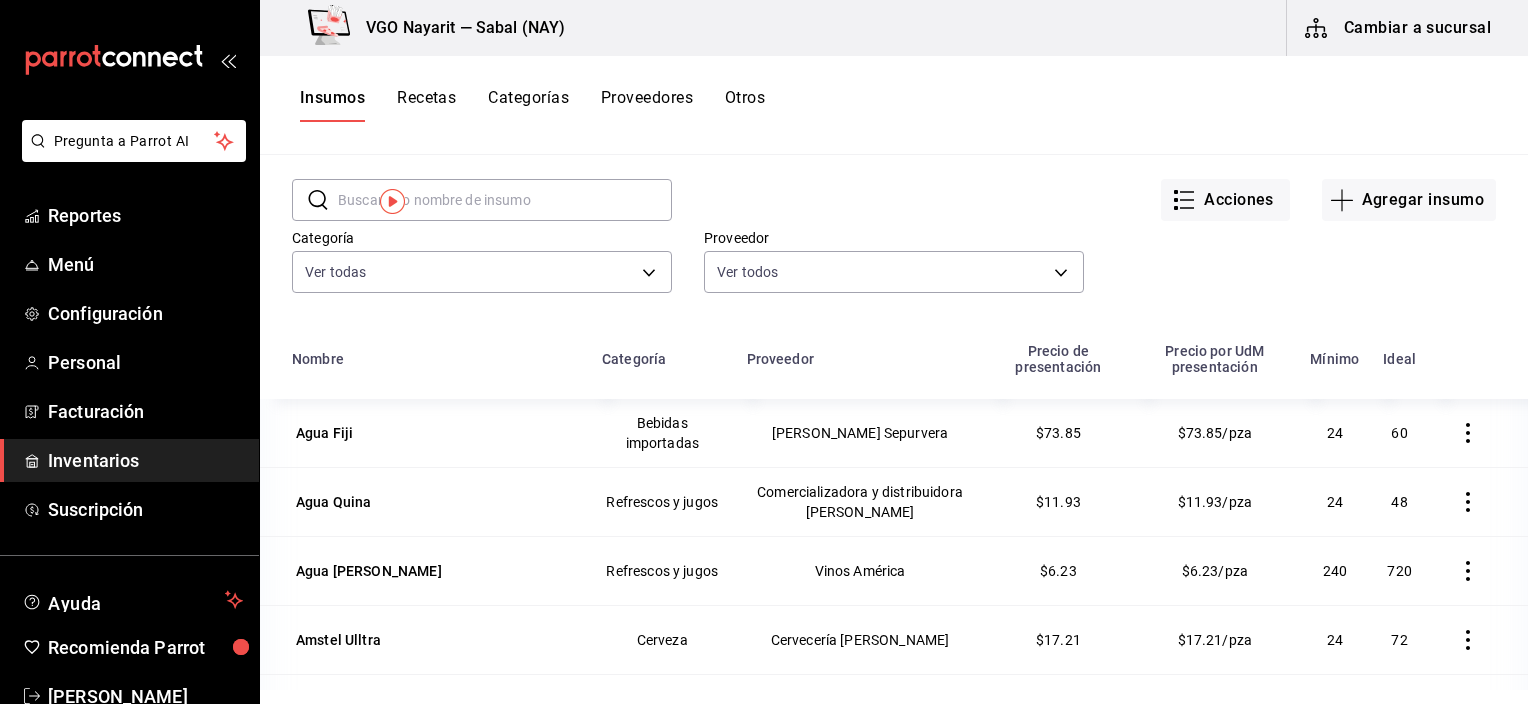 scroll, scrollTop: 0, scrollLeft: 0, axis: both 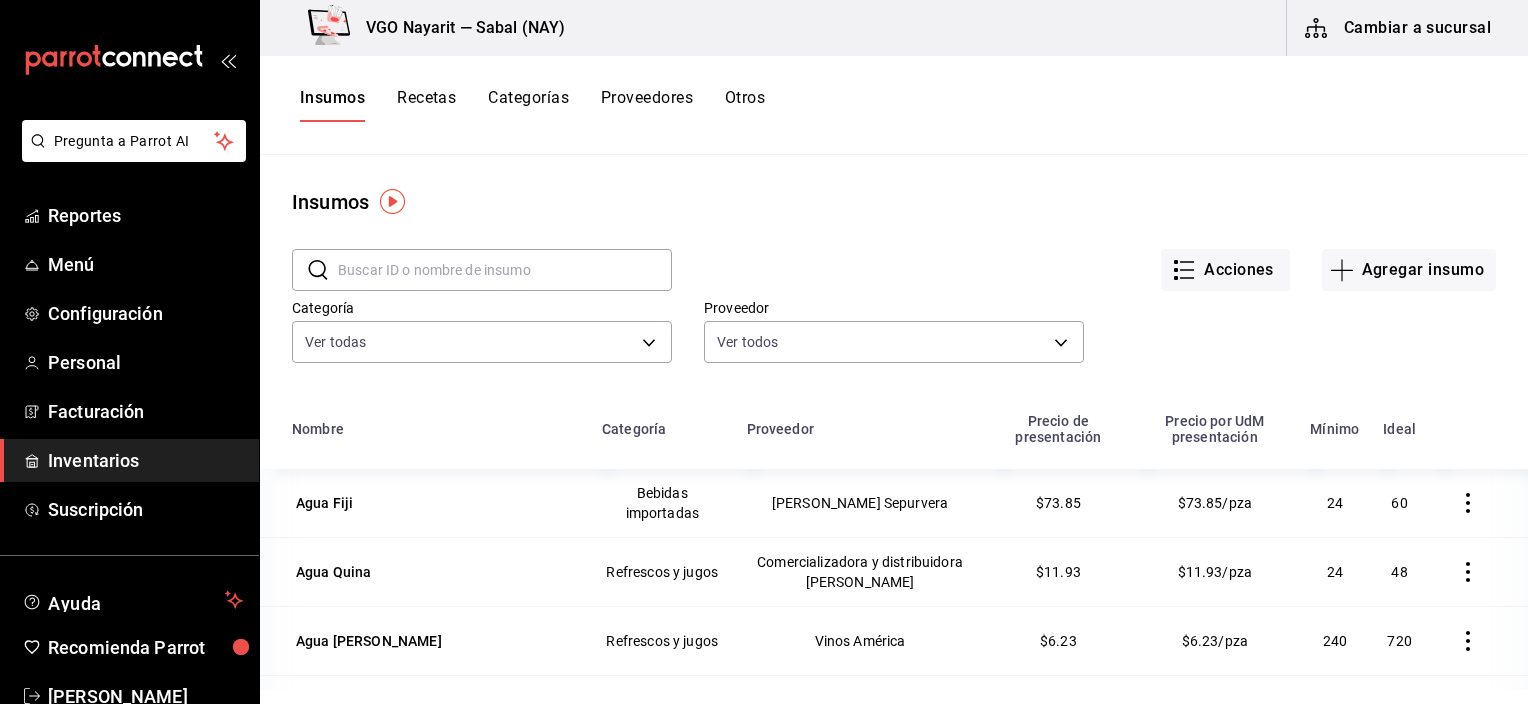 click on "Otros" at bounding box center [745, 105] 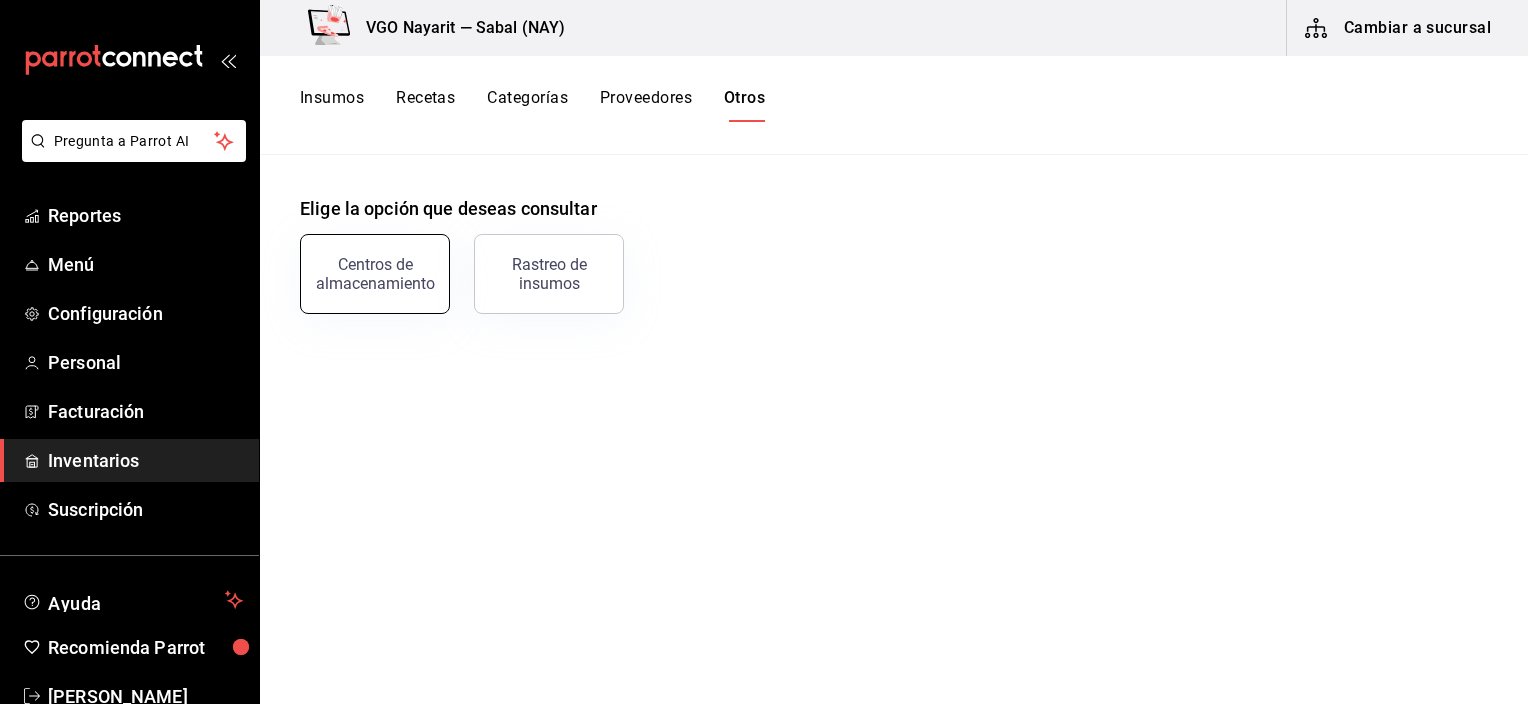 click on "Centros de almacenamiento" at bounding box center [375, 274] 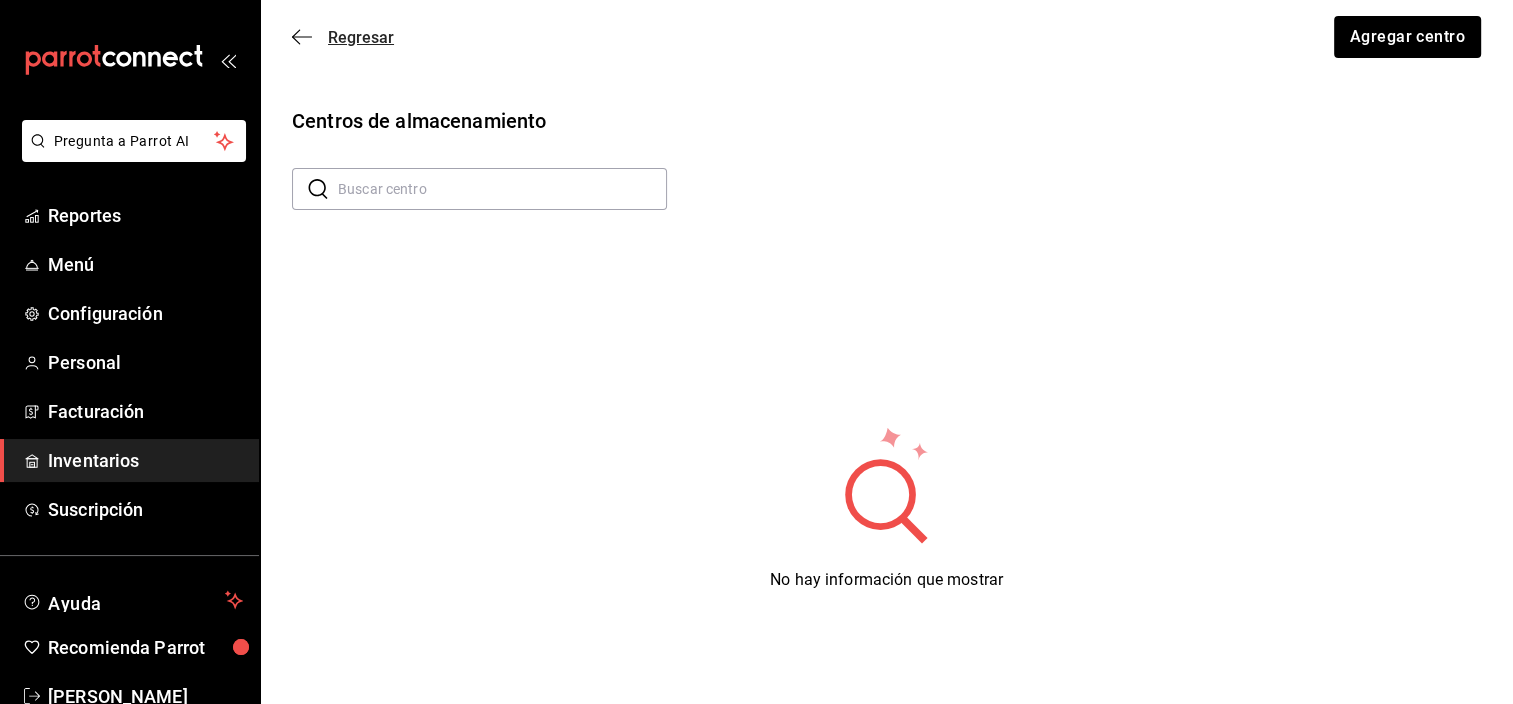 click 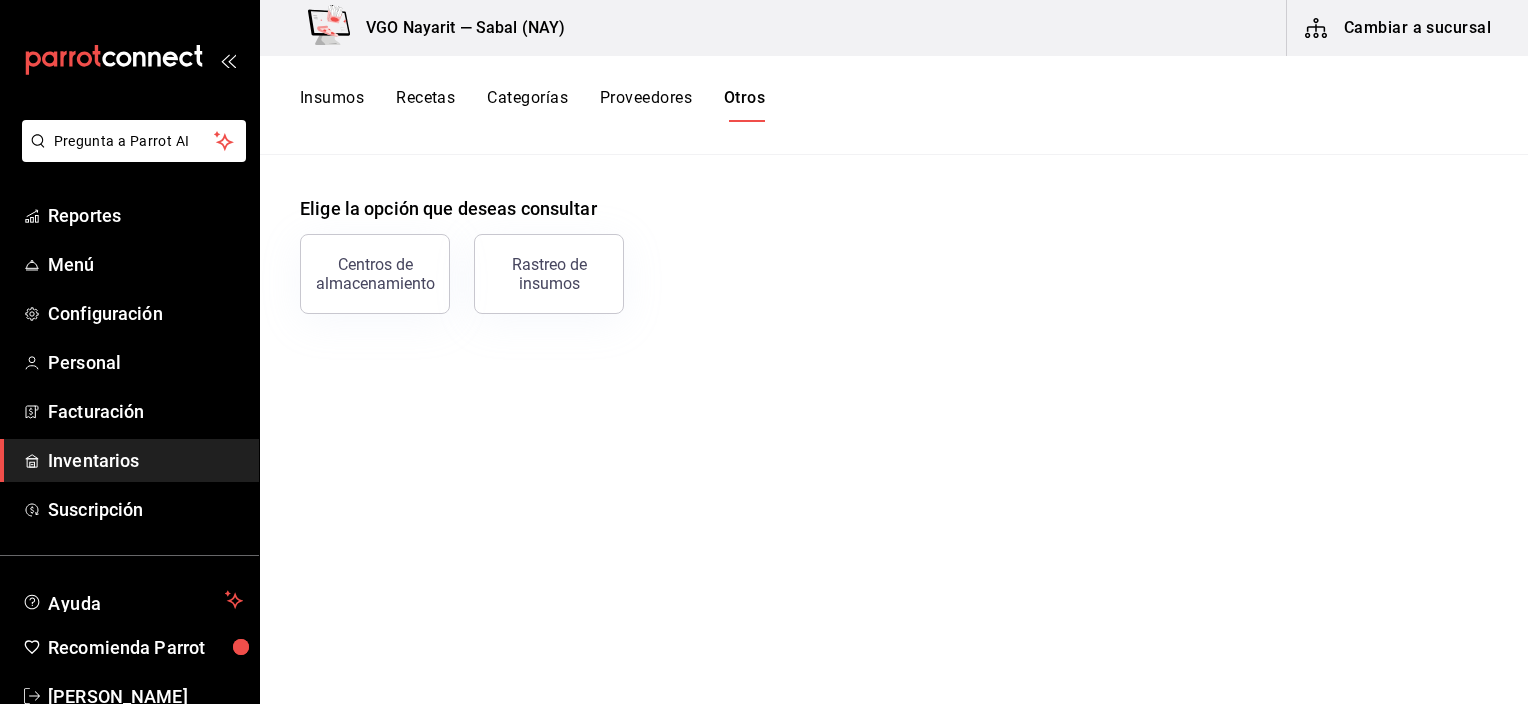 click on "Cambiar a sucursal" at bounding box center [1399, 28] 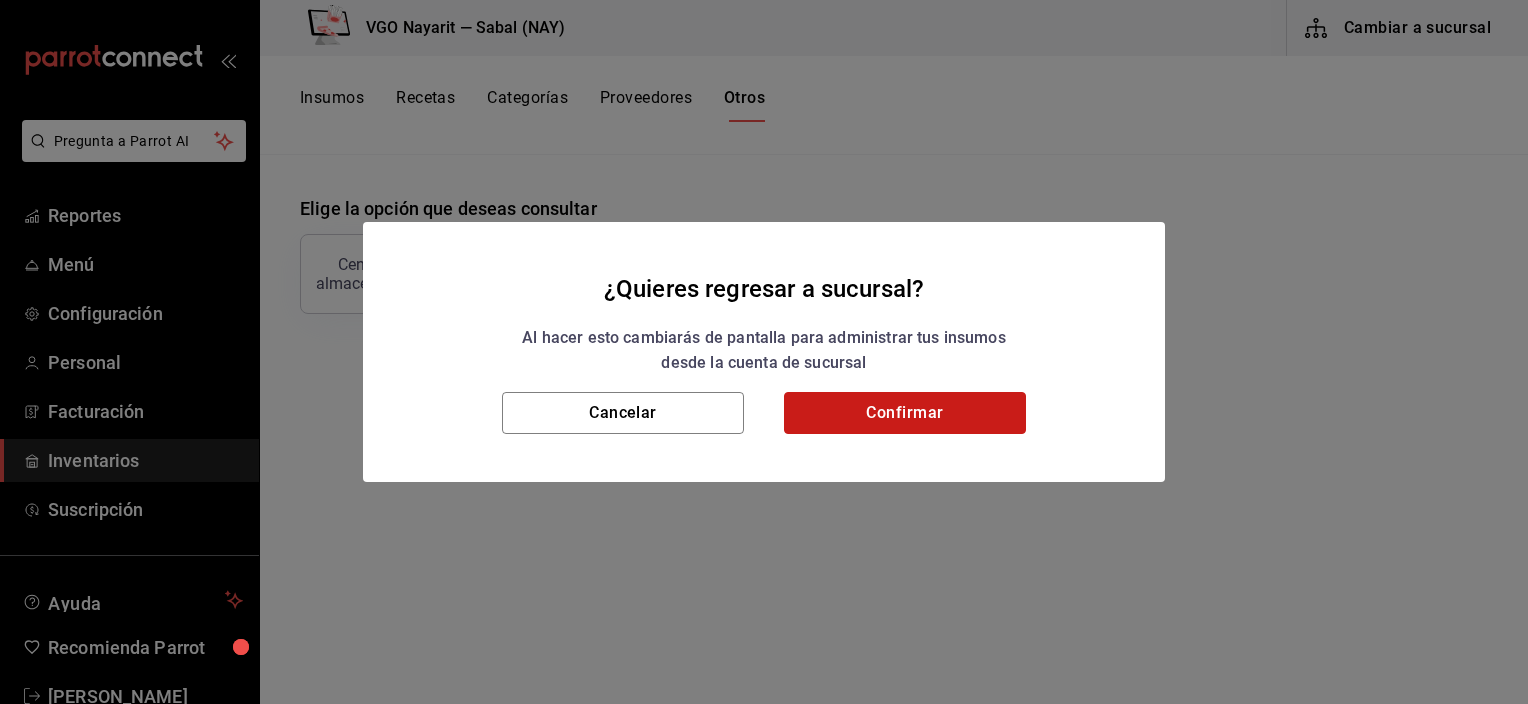 click on "Confirmar" at bounding box center (905, 413) 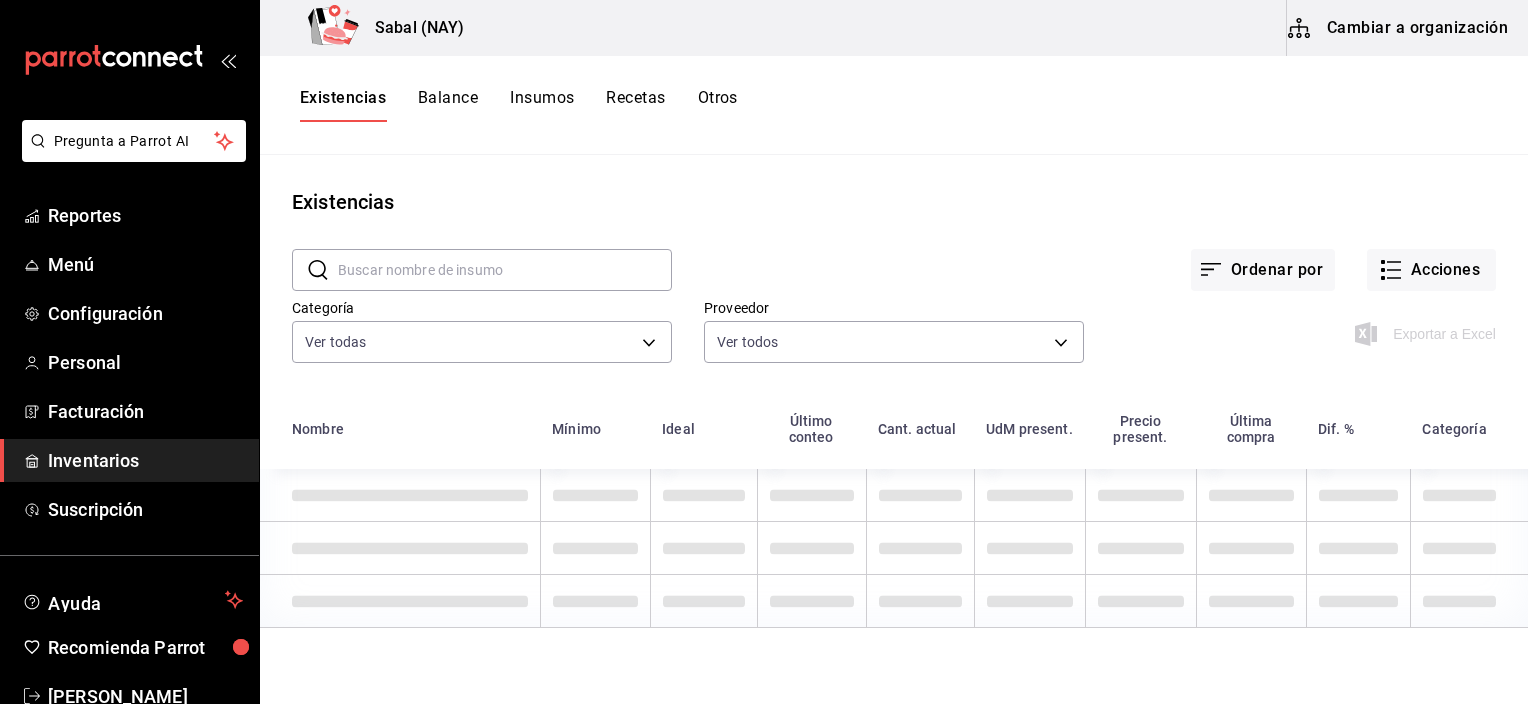 click on "Otros" at bounding box center (718, 105) 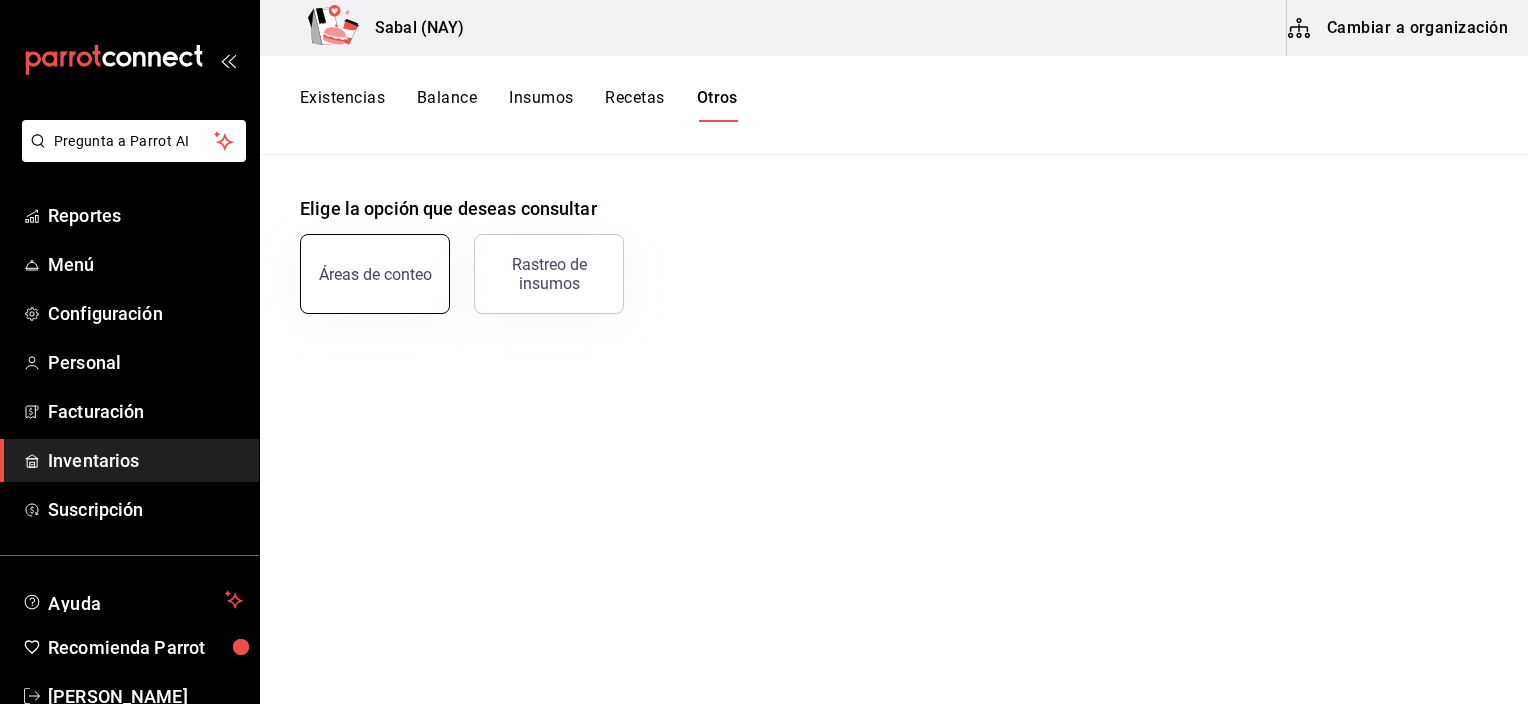 click on "Áreas de conteo" at bounding box center (375, 274) 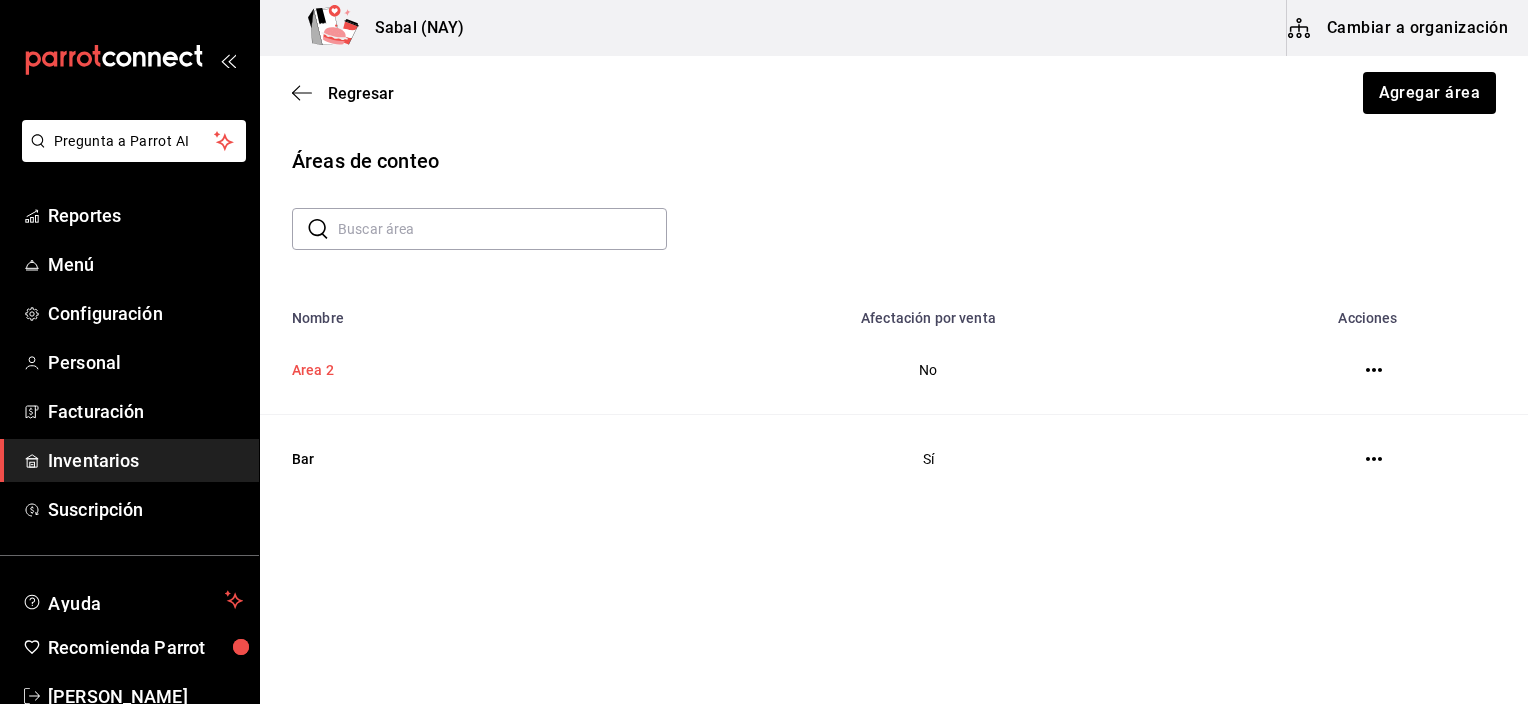 click on "Area 2" at bounding box center (444, 370) 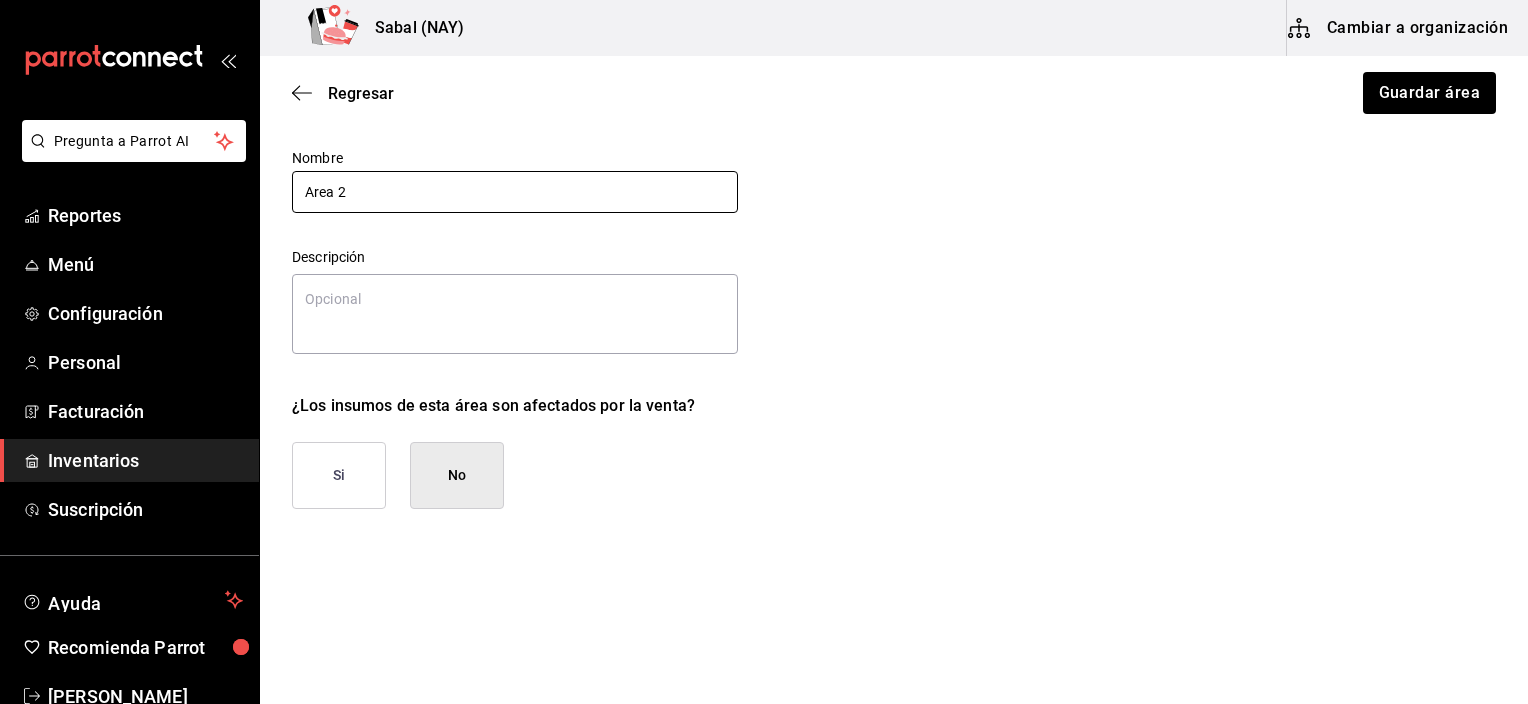 scroll, scrollTop: 109, scrollLeft: 0, axis: vertical 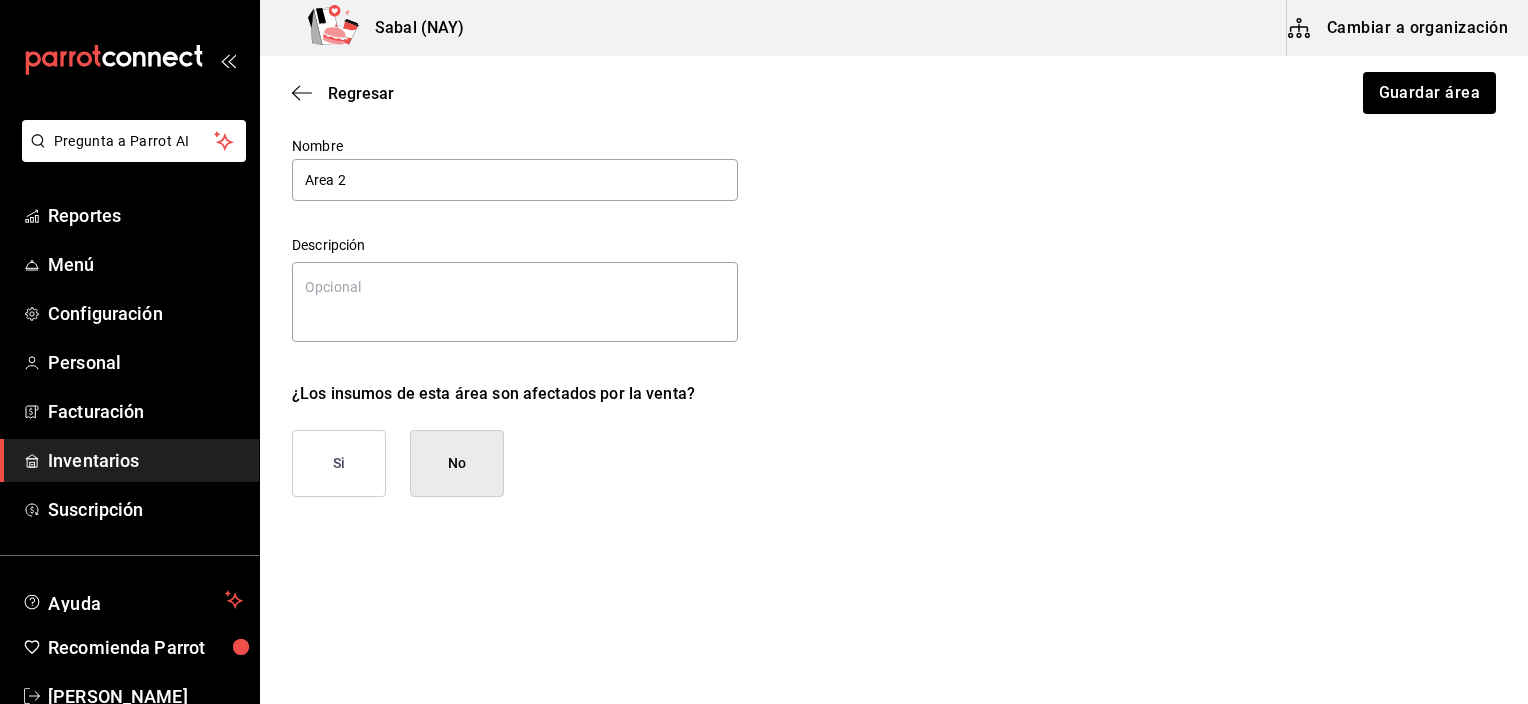 click on "No" at bounding box center (457, 463) 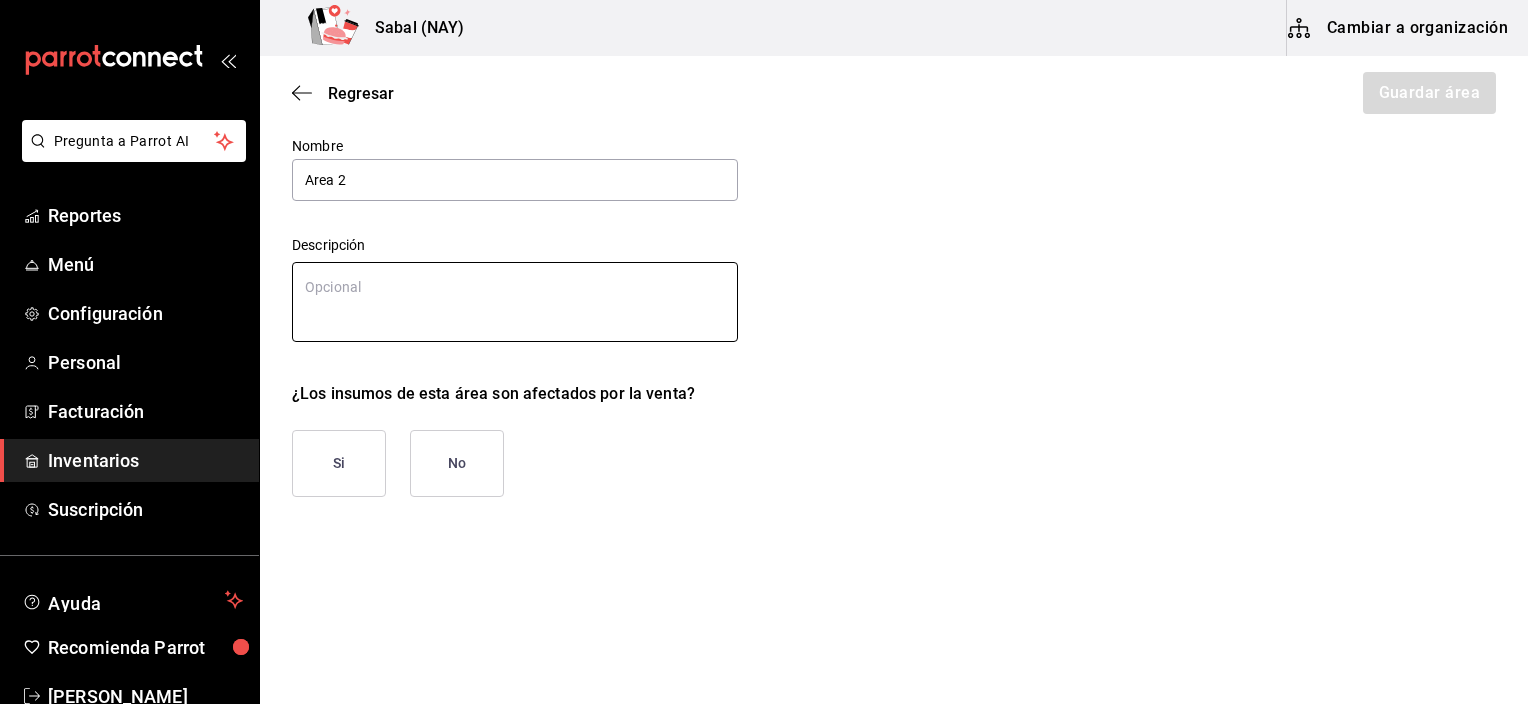 click at bounding box center [515, 302] 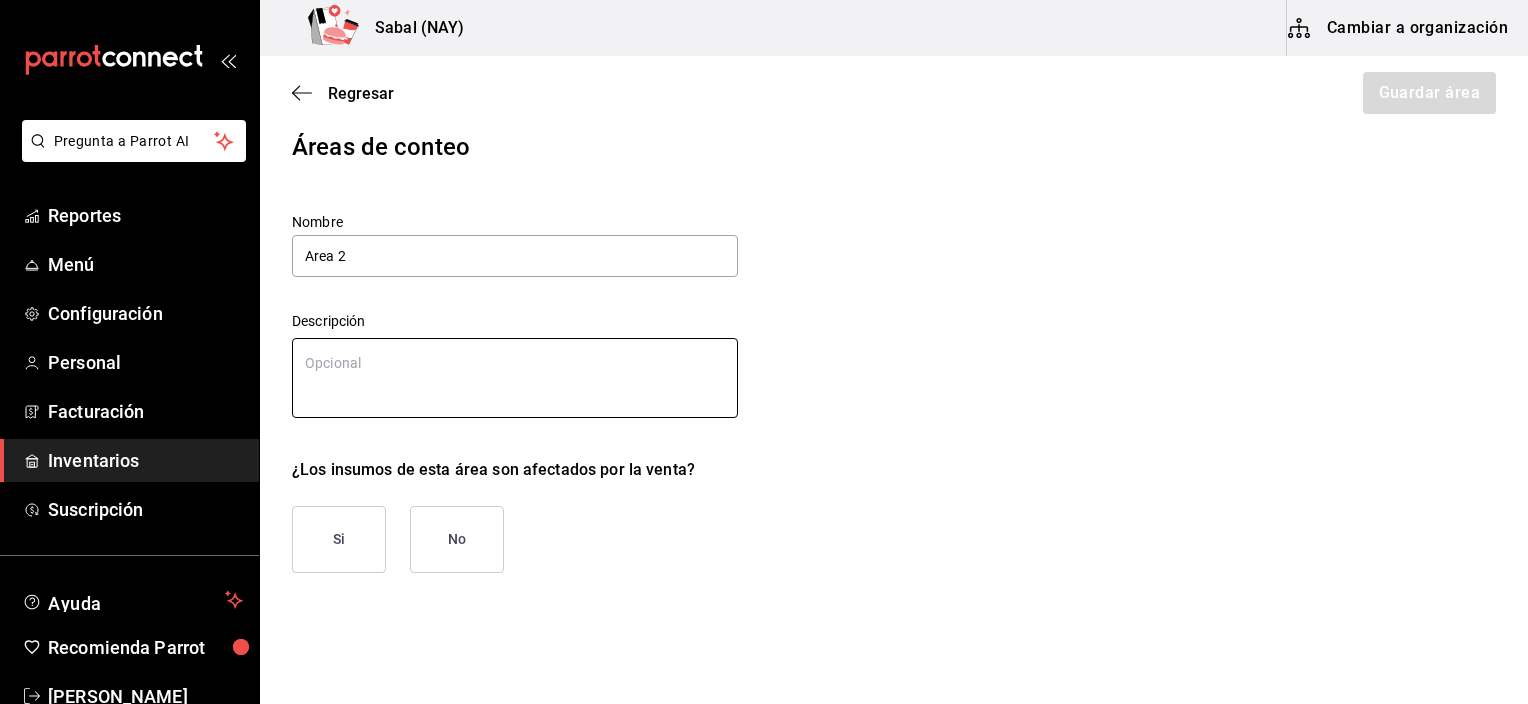 scroll, scrollTop: 0, scrollLeft: 0, axis: both 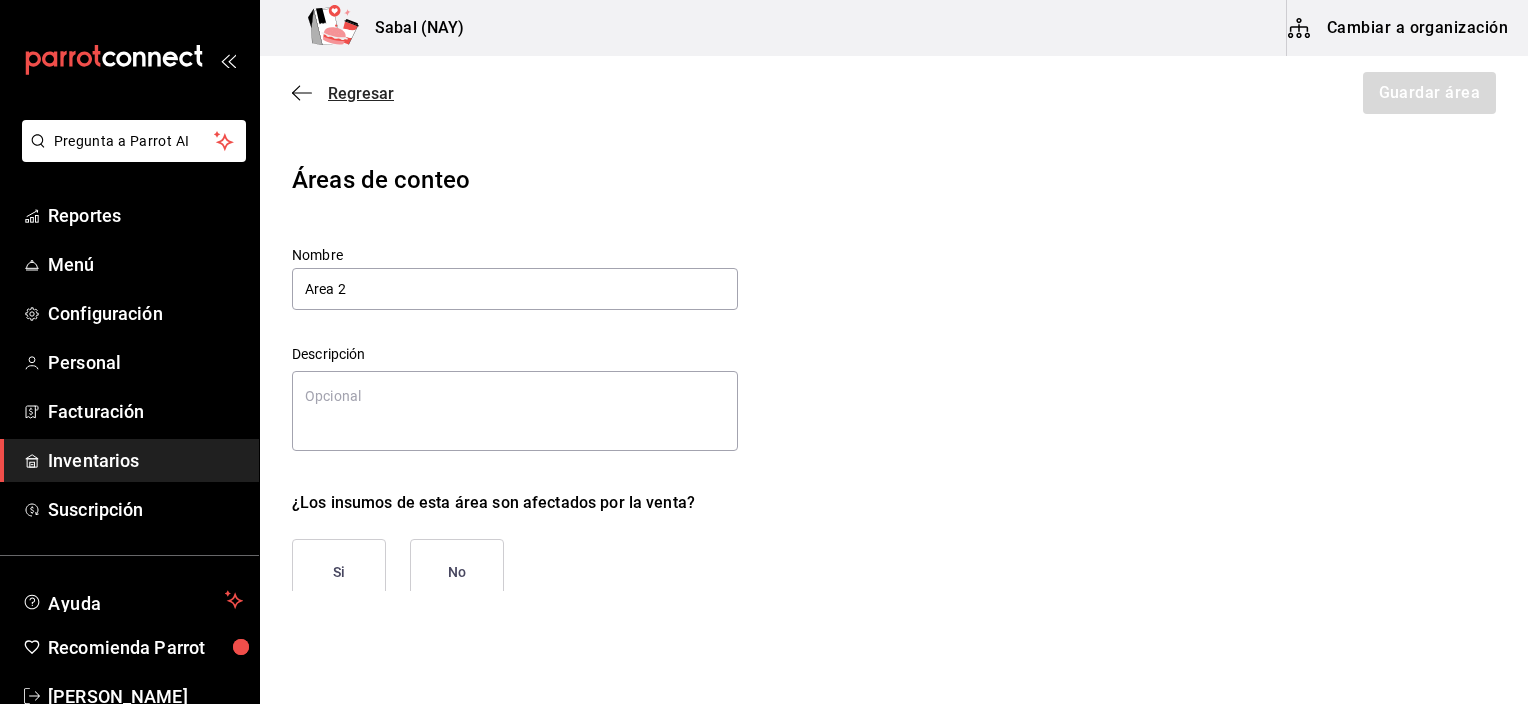 type on "x" 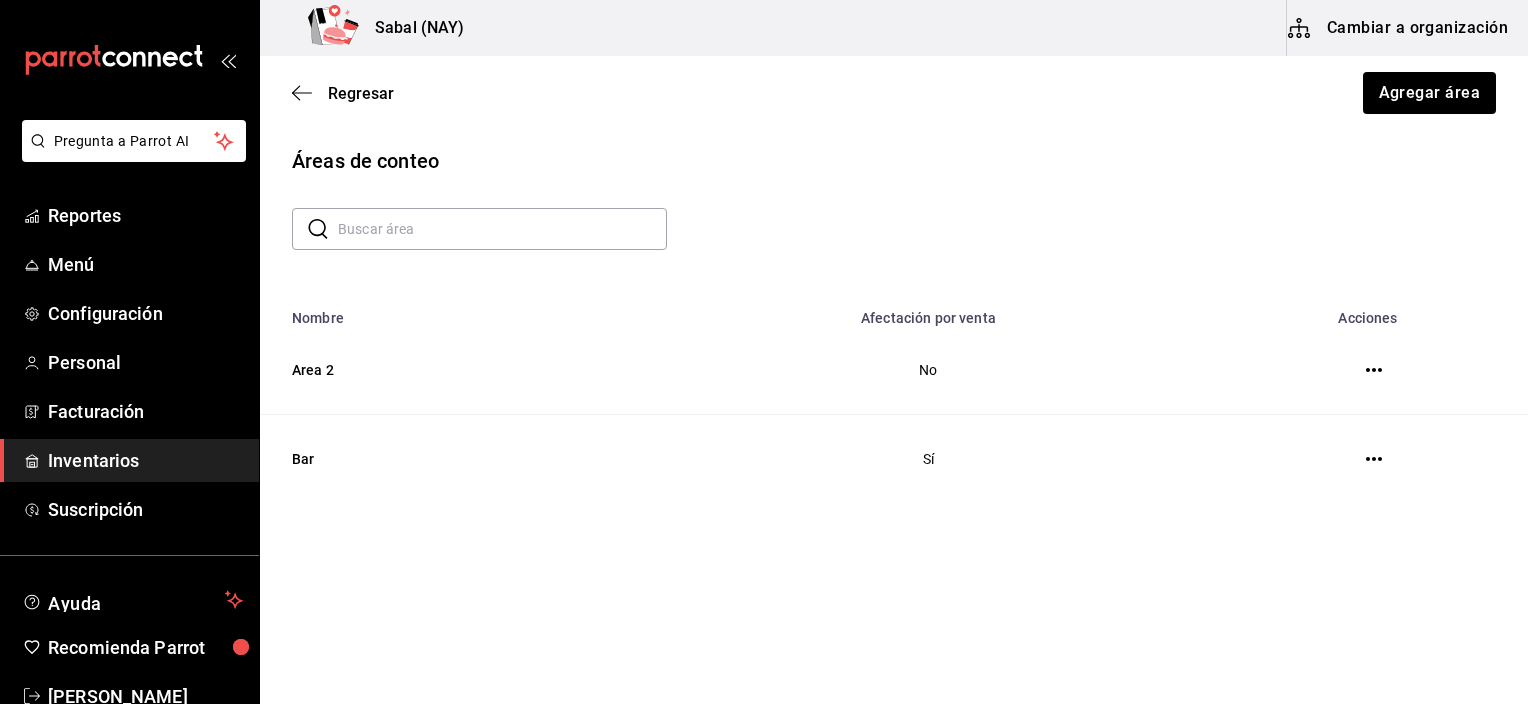 click at bounding box center (1374, 459) 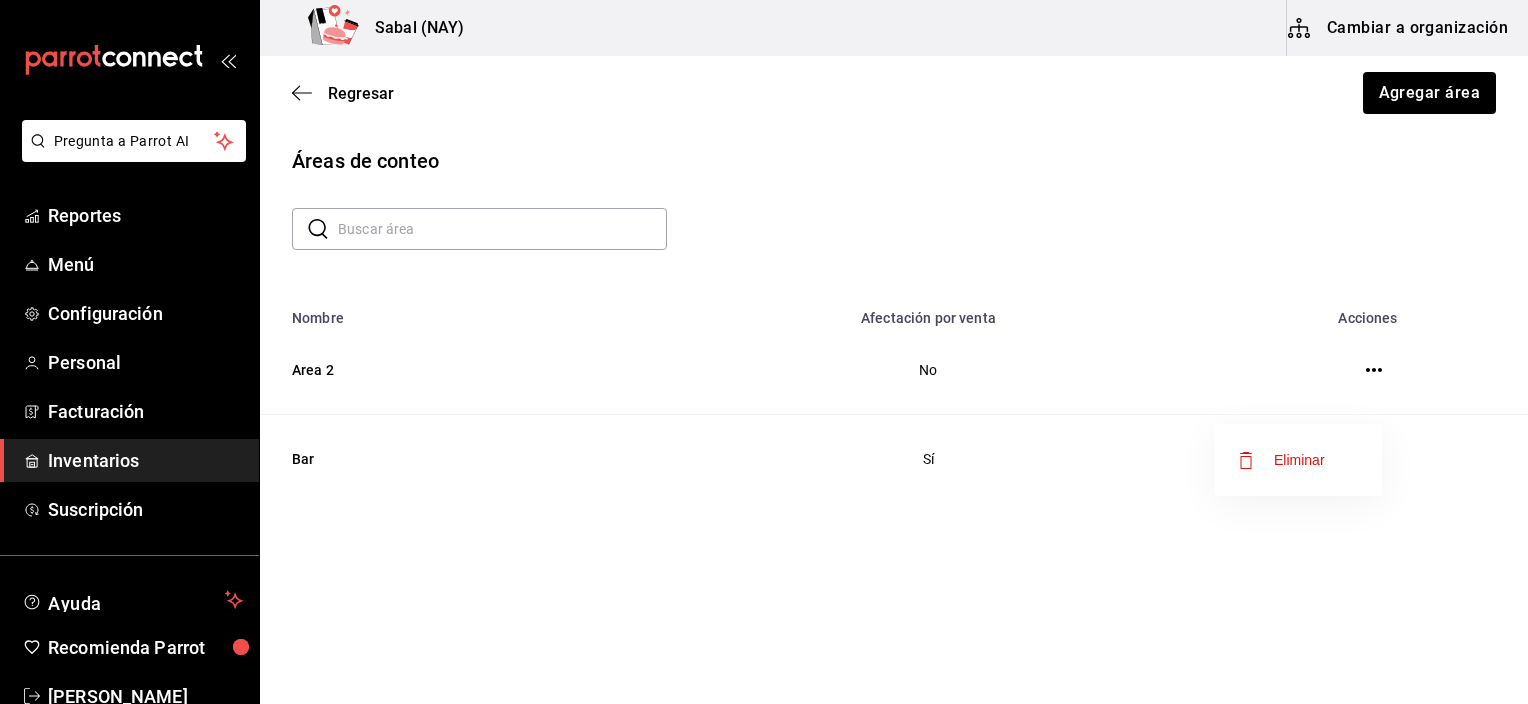 click at bounding box center [764, 352] 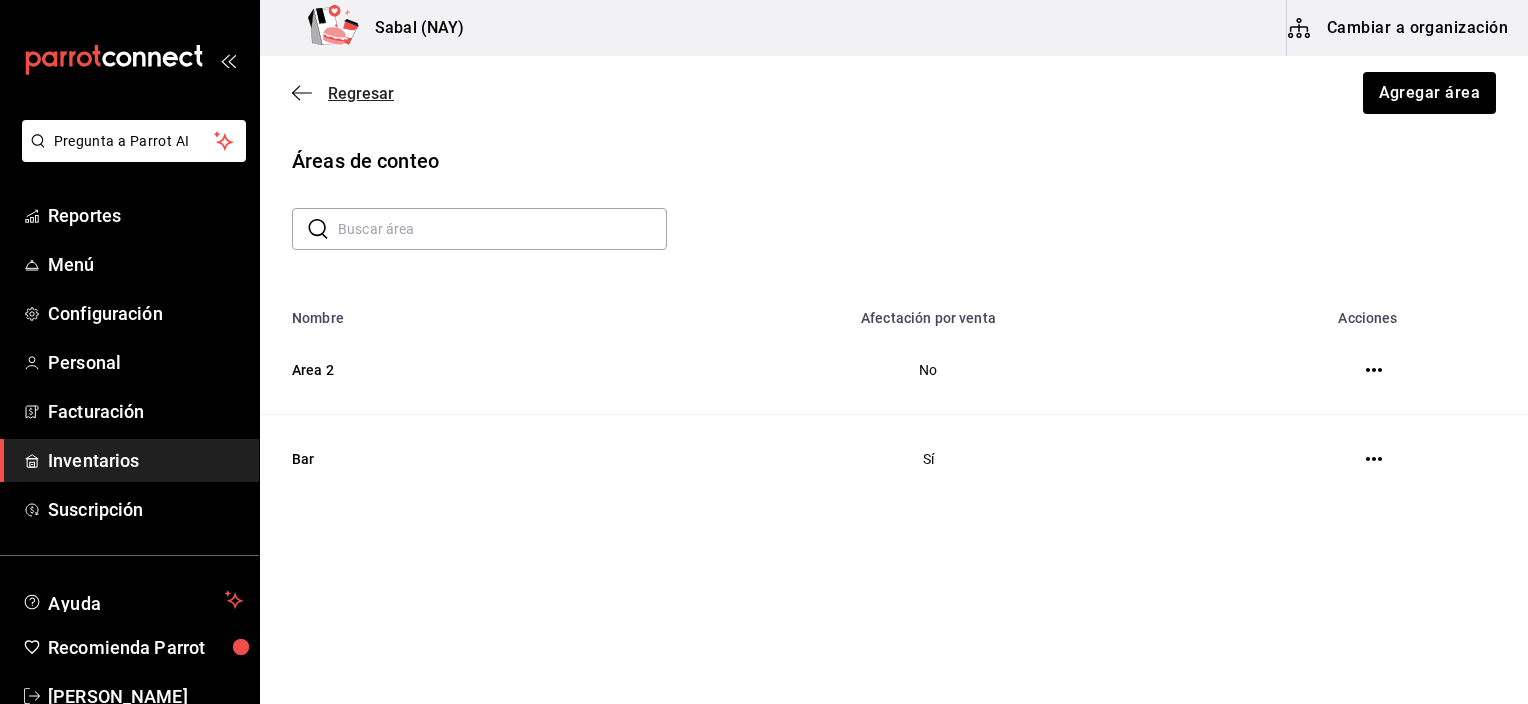 click 